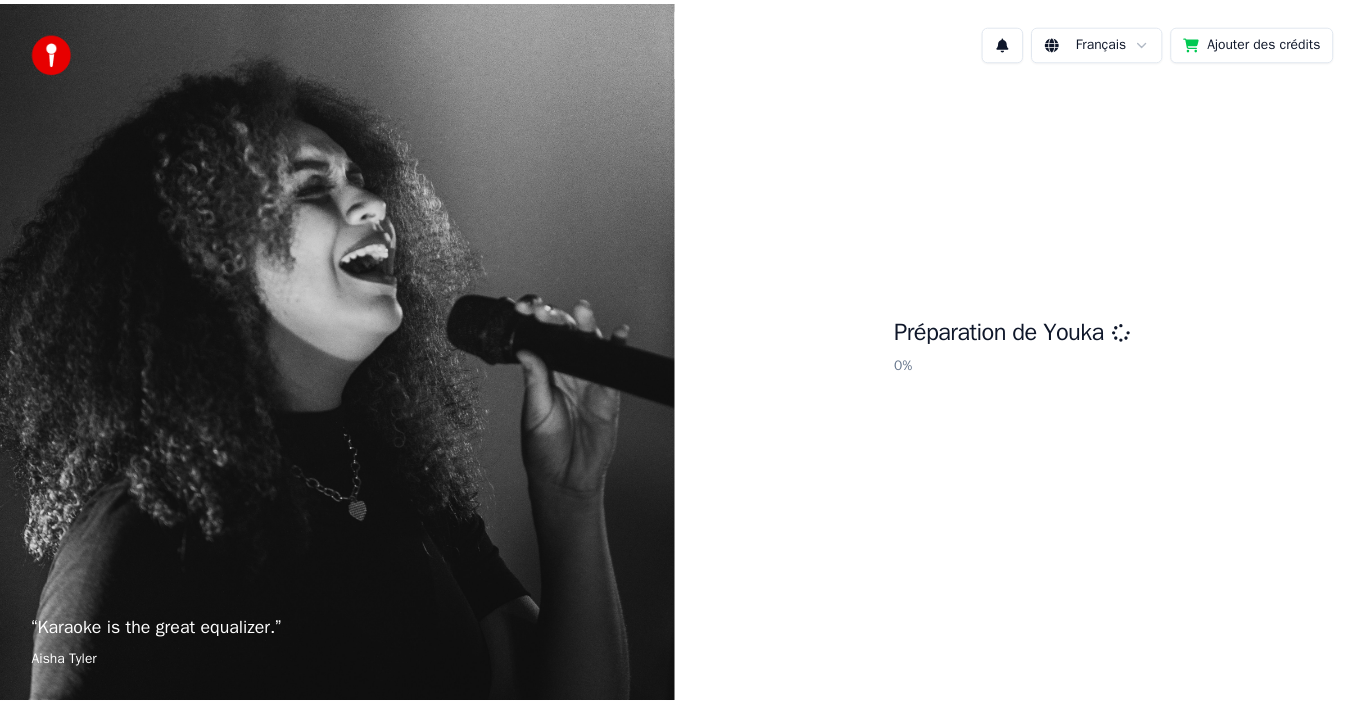 scroll, scrollTop: 0, scrollLeft: 0, axis: both 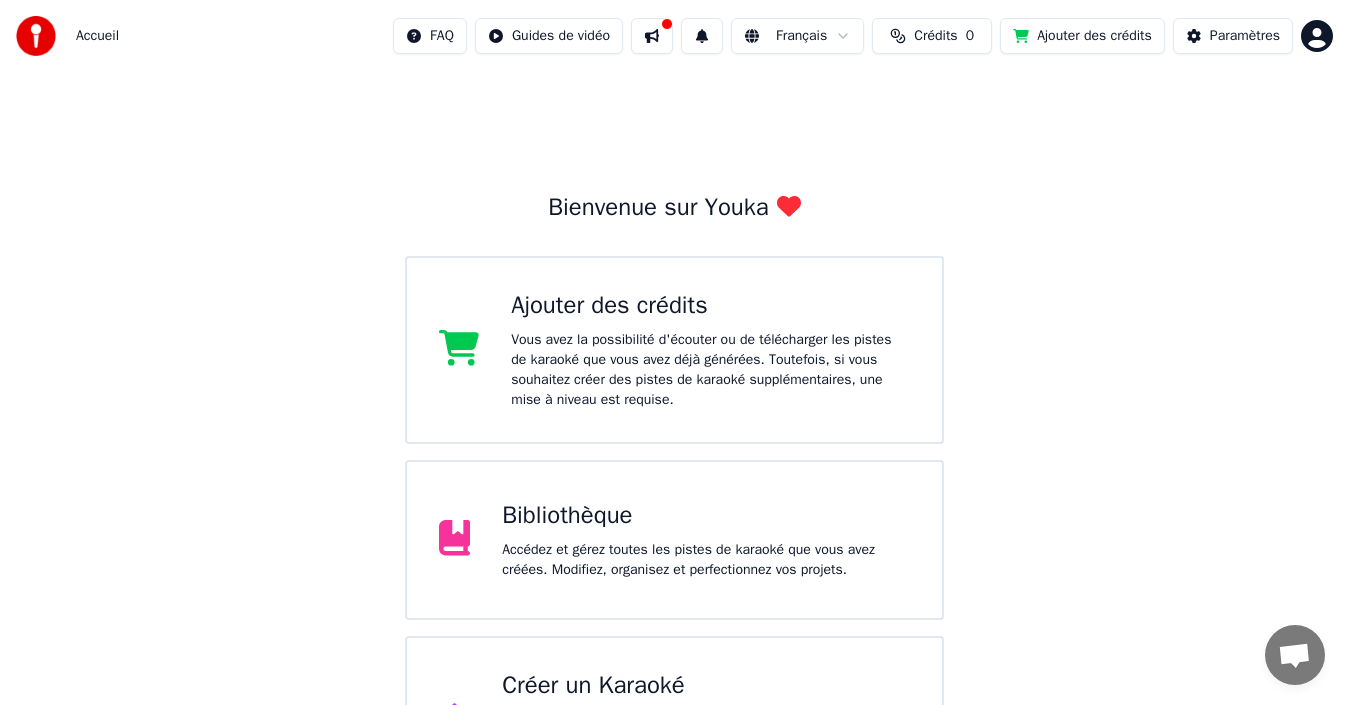 click on "Accédez et gérez toutes les pistes de karaoké que vous avez créées. Modifiez, organisez et perfectionnez vos projets." at bounding box center [706, 560] 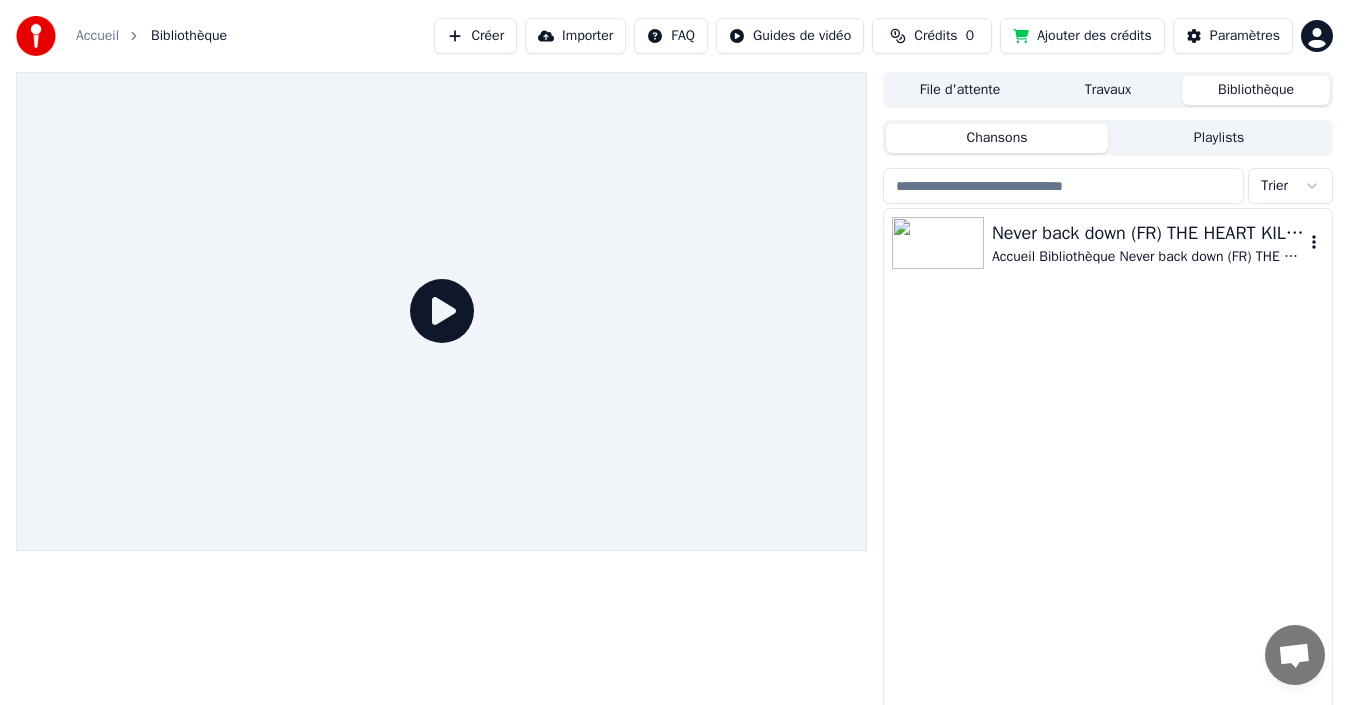 click on "First • [PERSON] • [PERSON] • [PERSON]" at bounding box center [1148, 257] 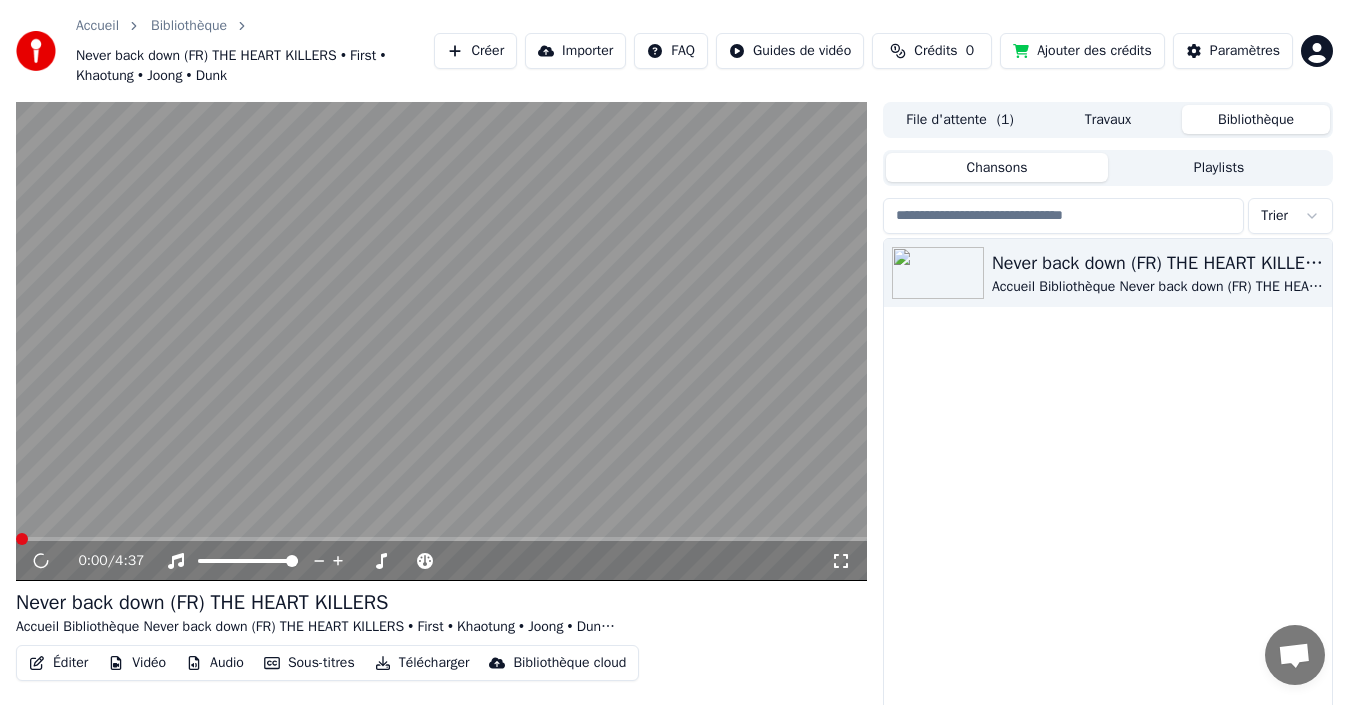 click on "0:00  /  4:37" at bounding box center (441, 559) 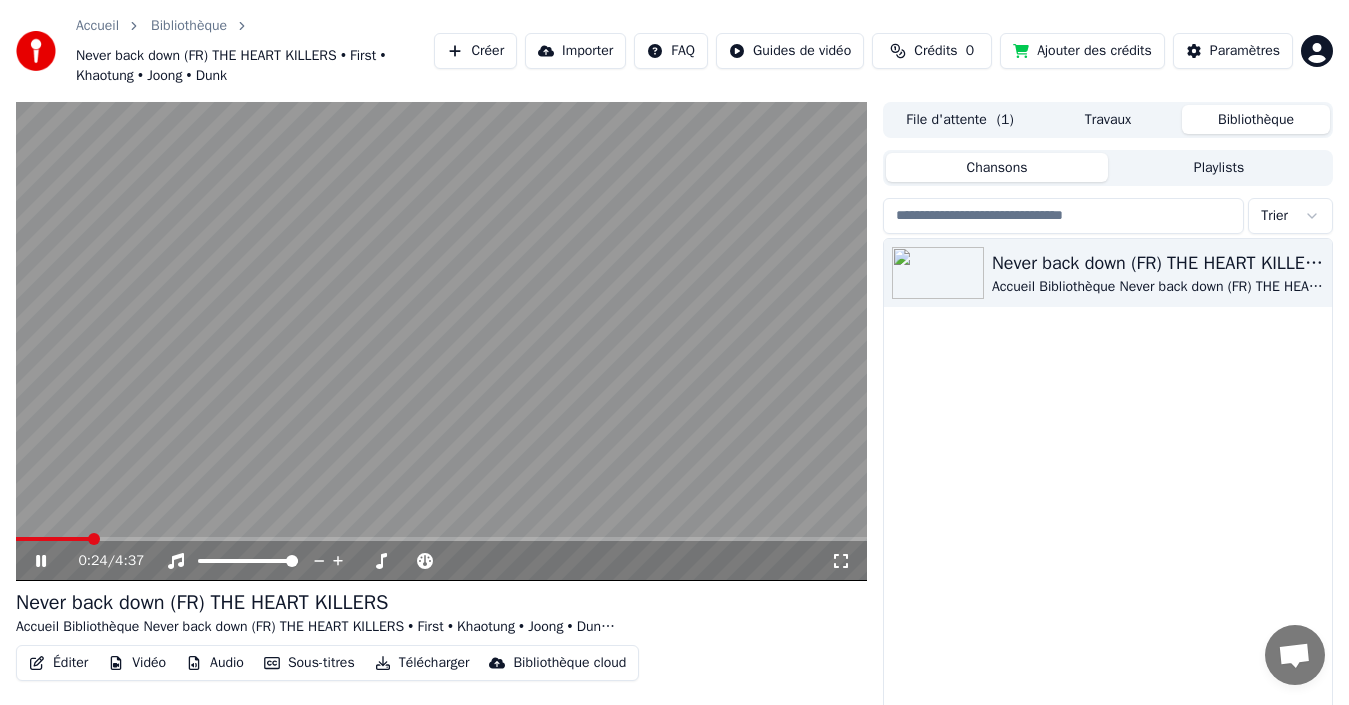 click at bounding box center (441, 341) 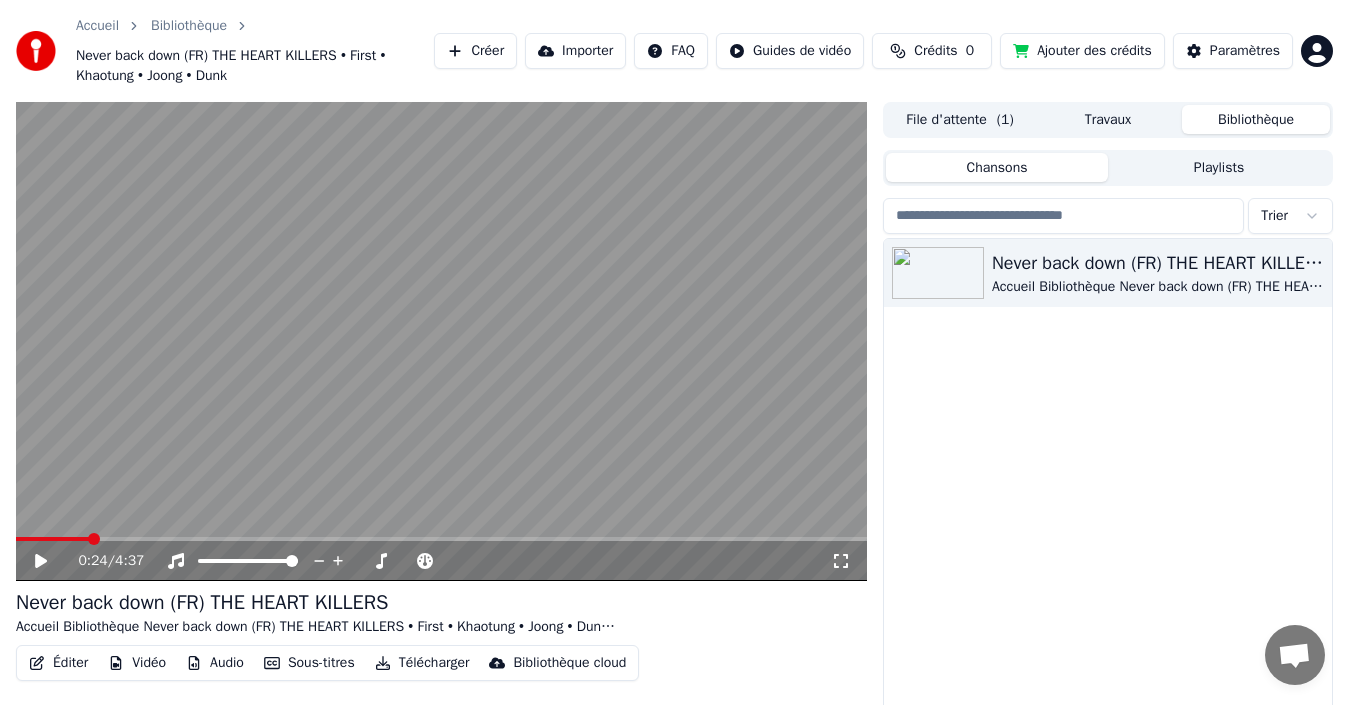 click at bounding box center (441, 341) 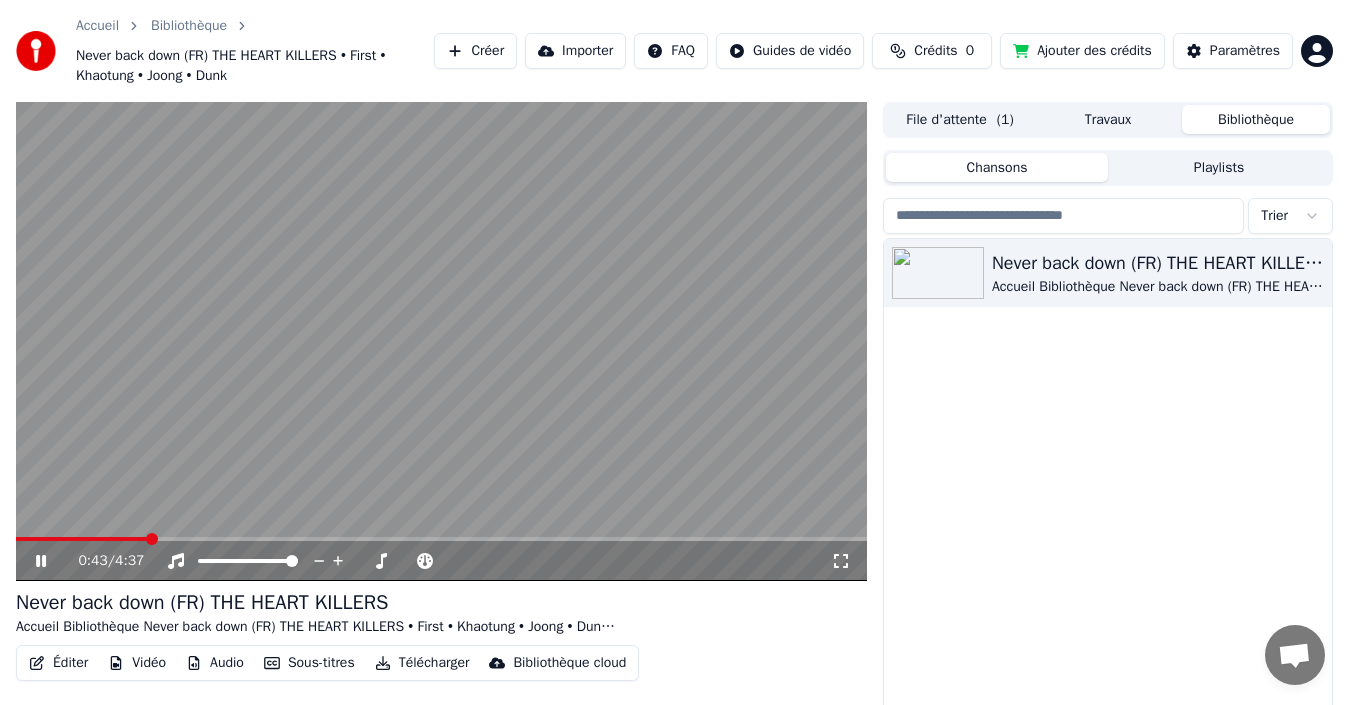 click at bounding box center [441, 539] 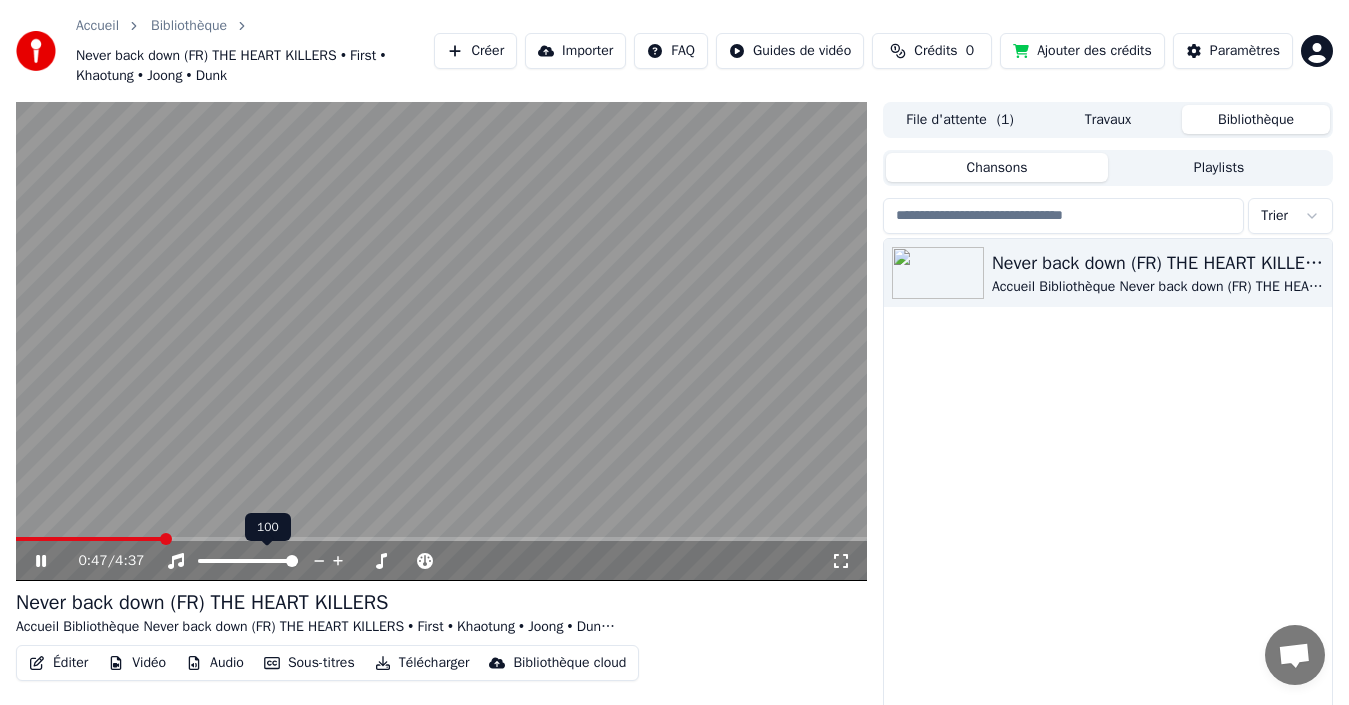 drag, startPoint x: 269, startPoint y: 565, endPoint x: 225, endPoint y: 560, distance: 44.28318 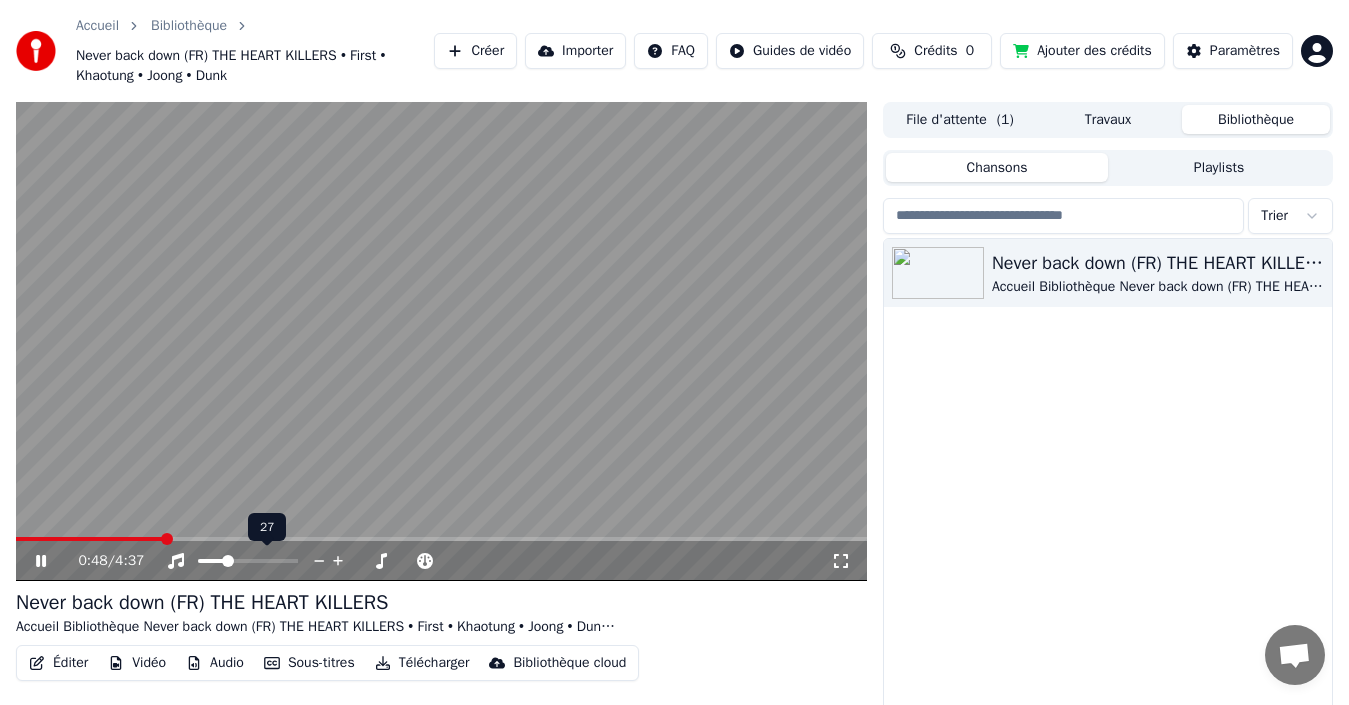 click at bounding box center [211, 561] 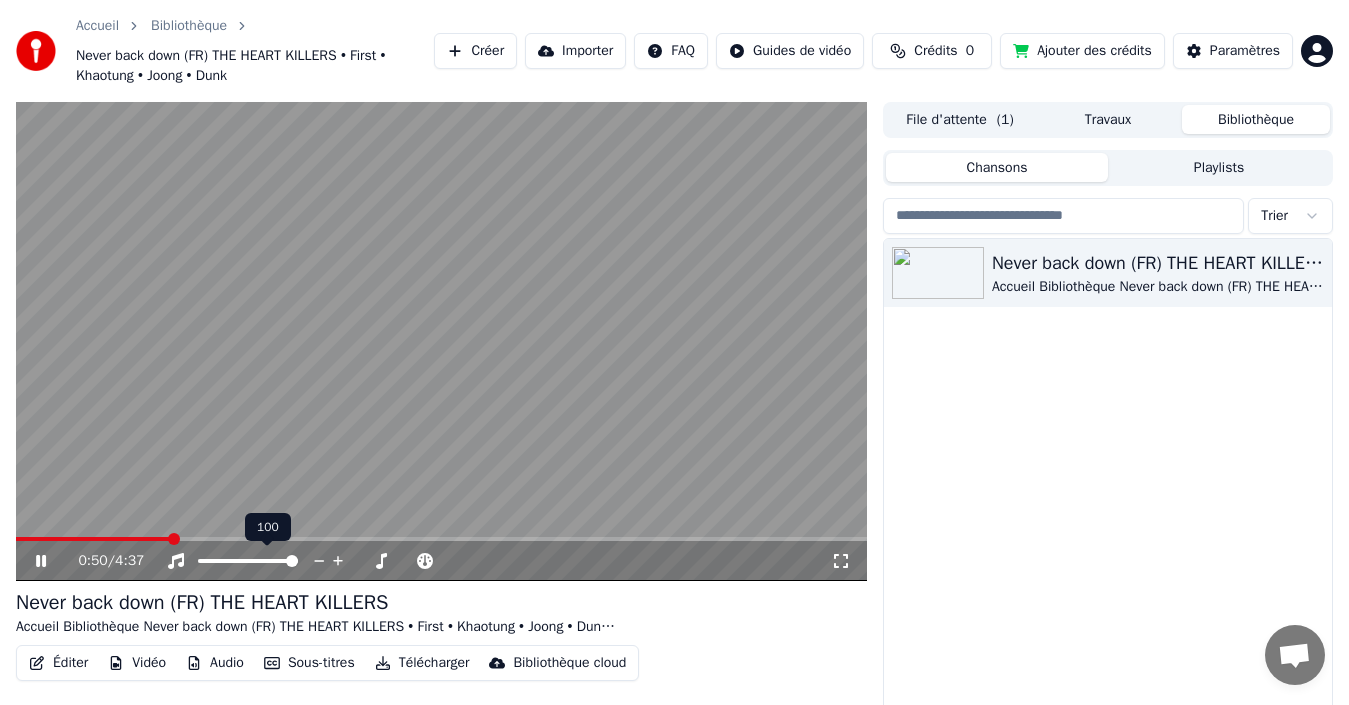 click at bounding box center (292, 561) 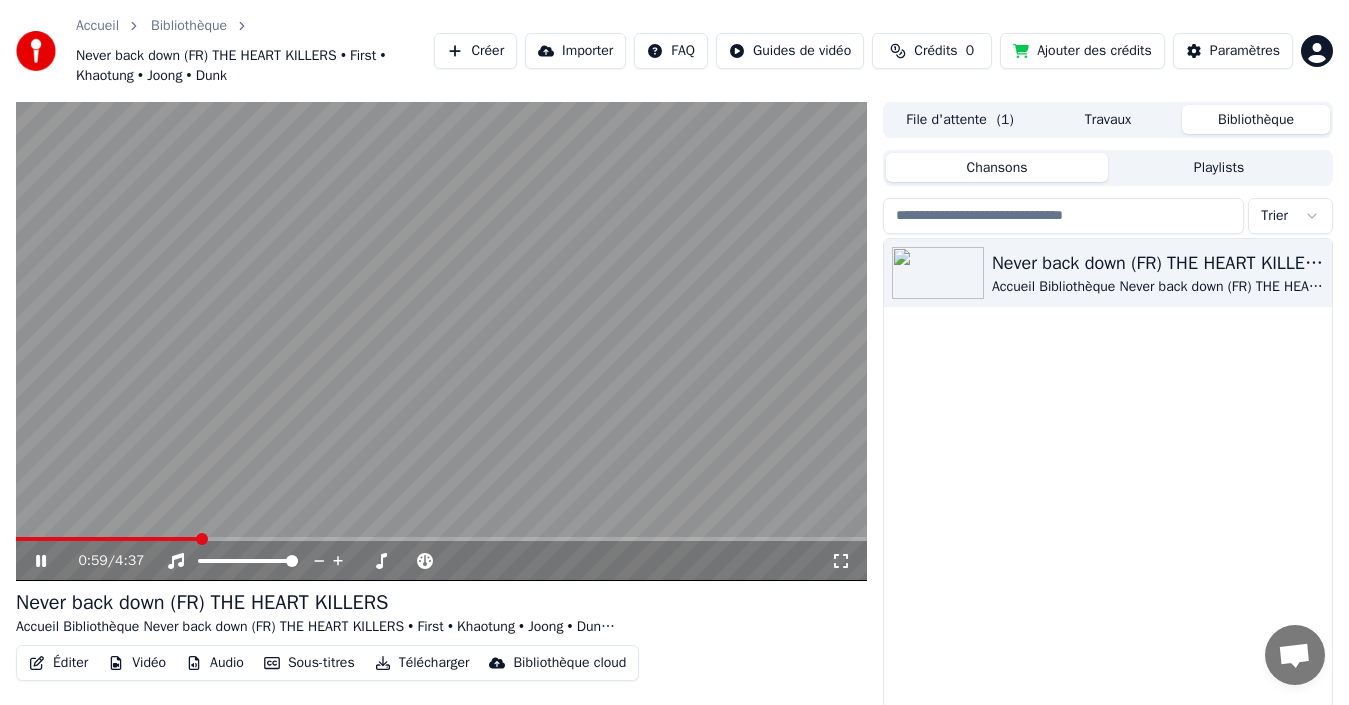 click at bounding box center (441, 341) 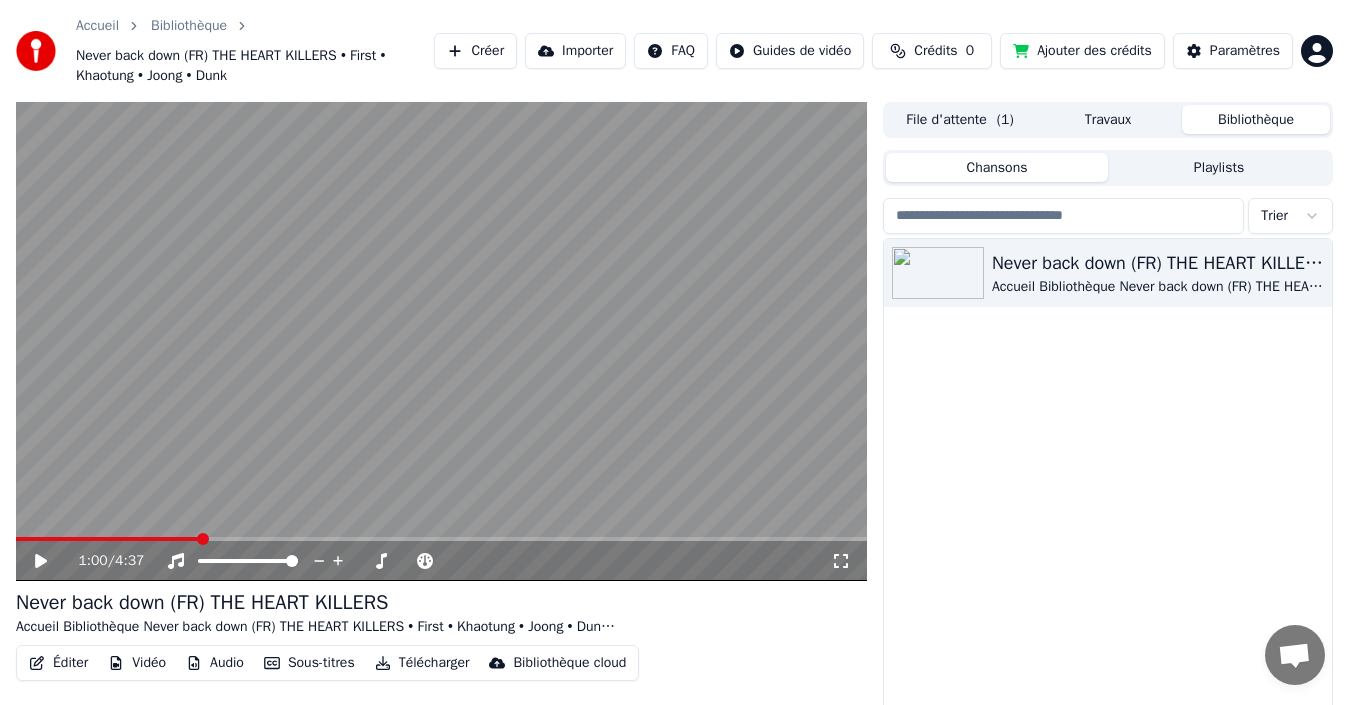 scroll, scrollTop: 62, scrollLeft: 0, axis: vertical 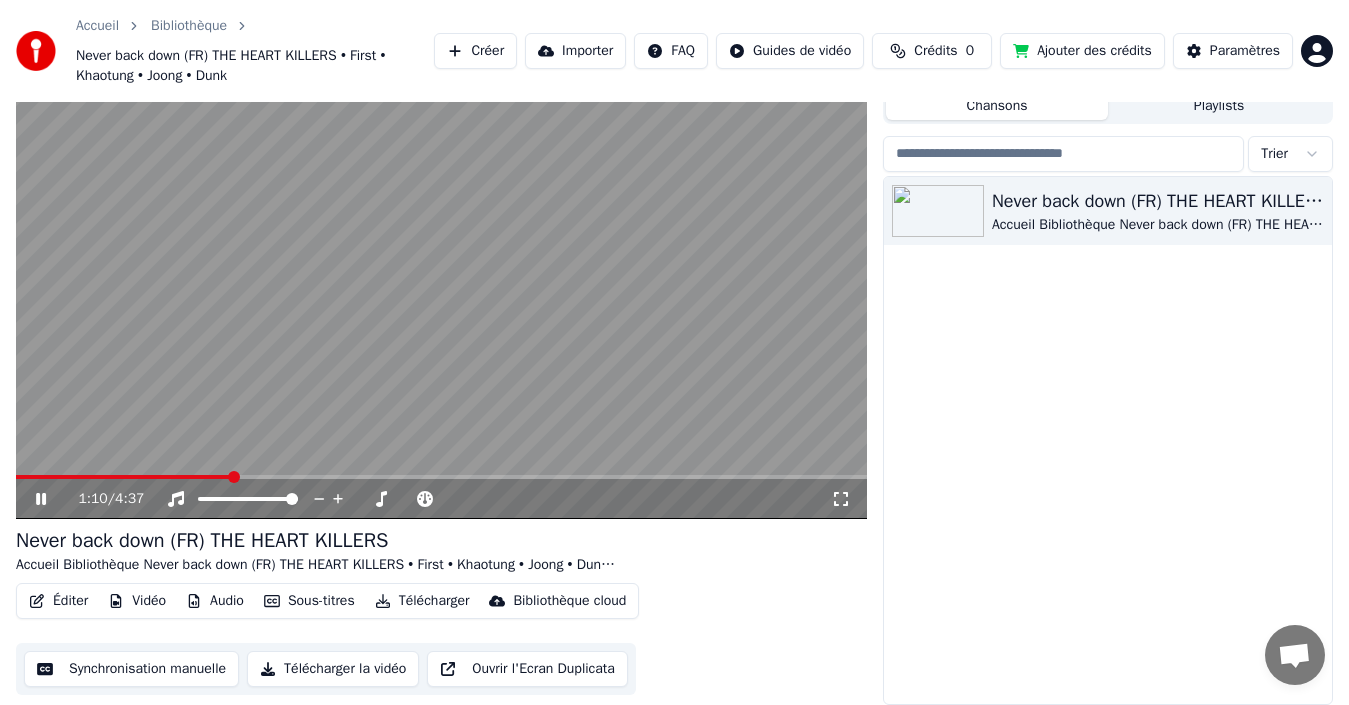 click at bounding box center [441, 279] 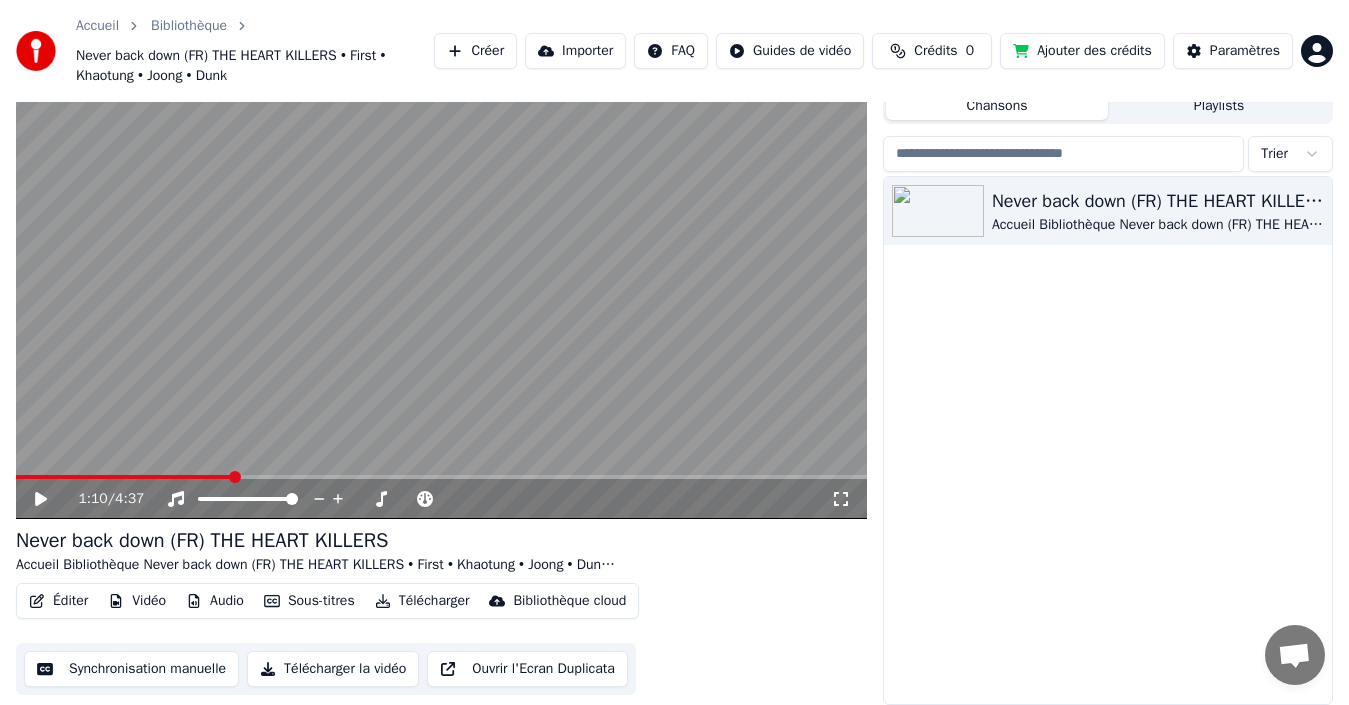 click at bounding box center (441, 279) 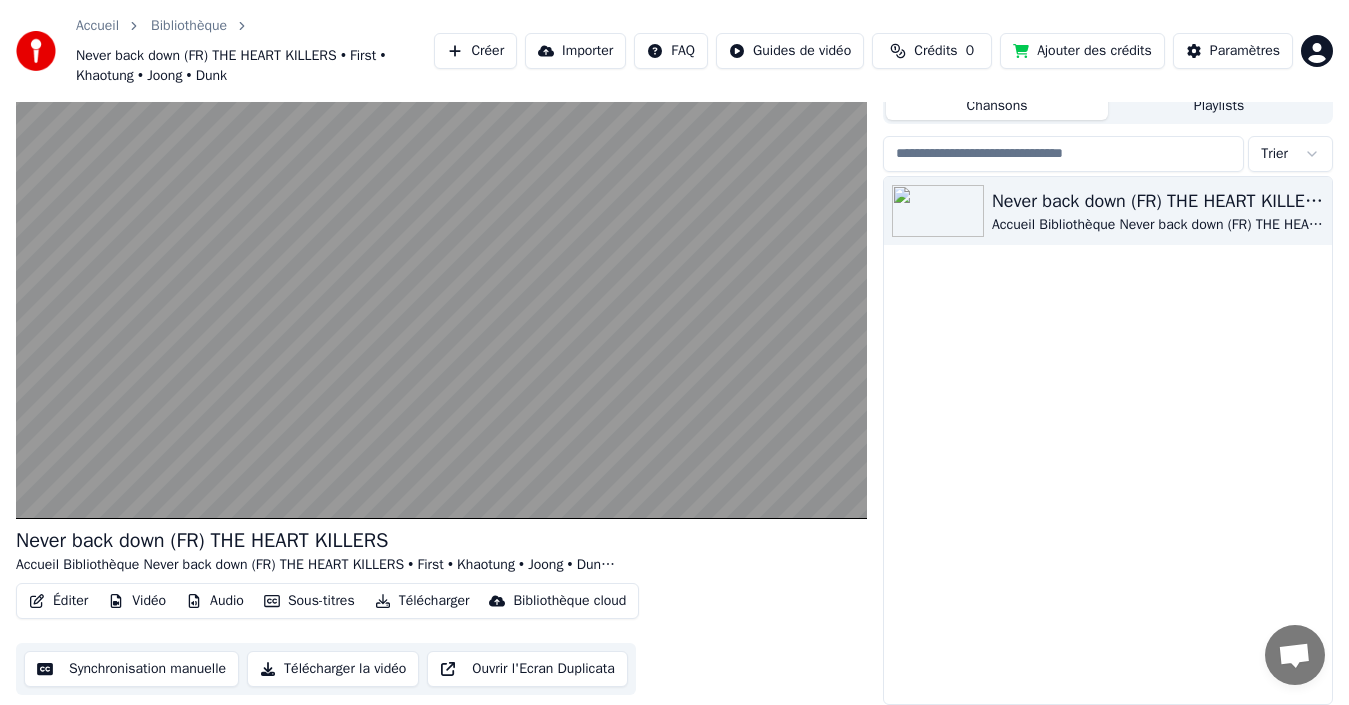 click at bounding box center (441, 279) 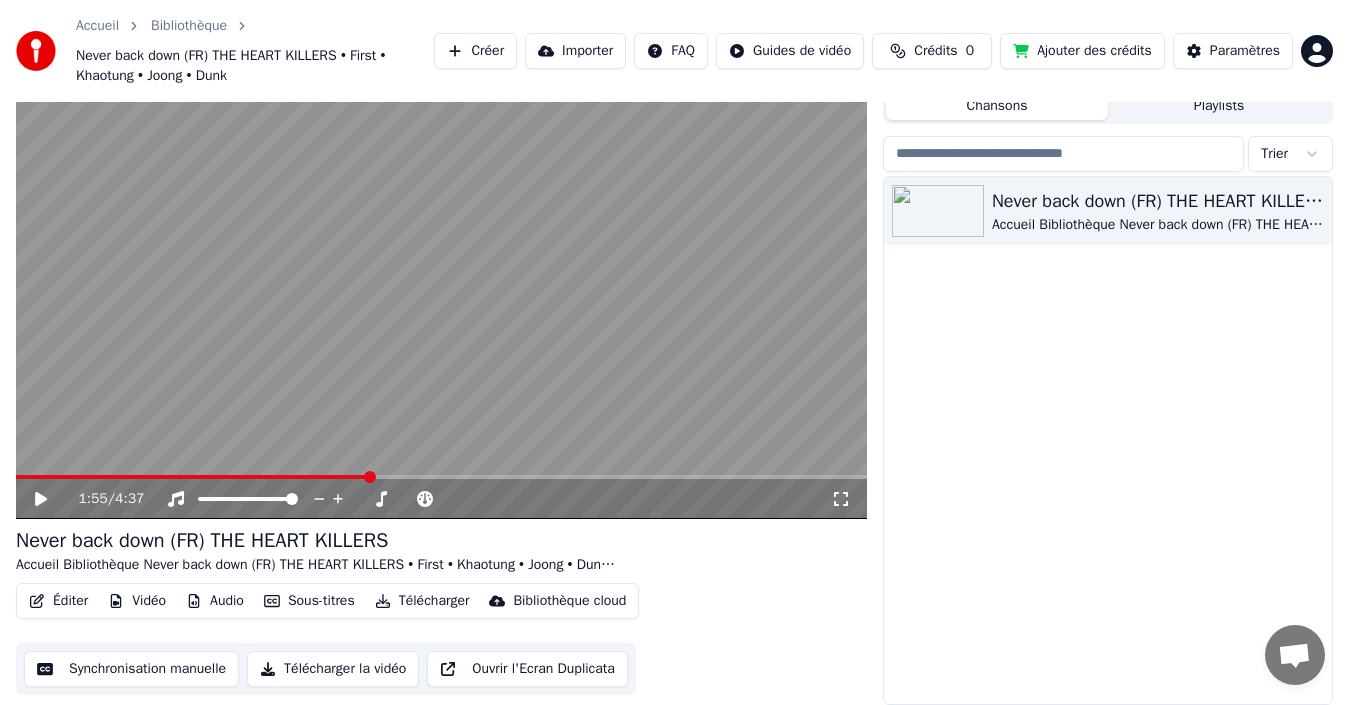 click at bounding box center (441, 279) 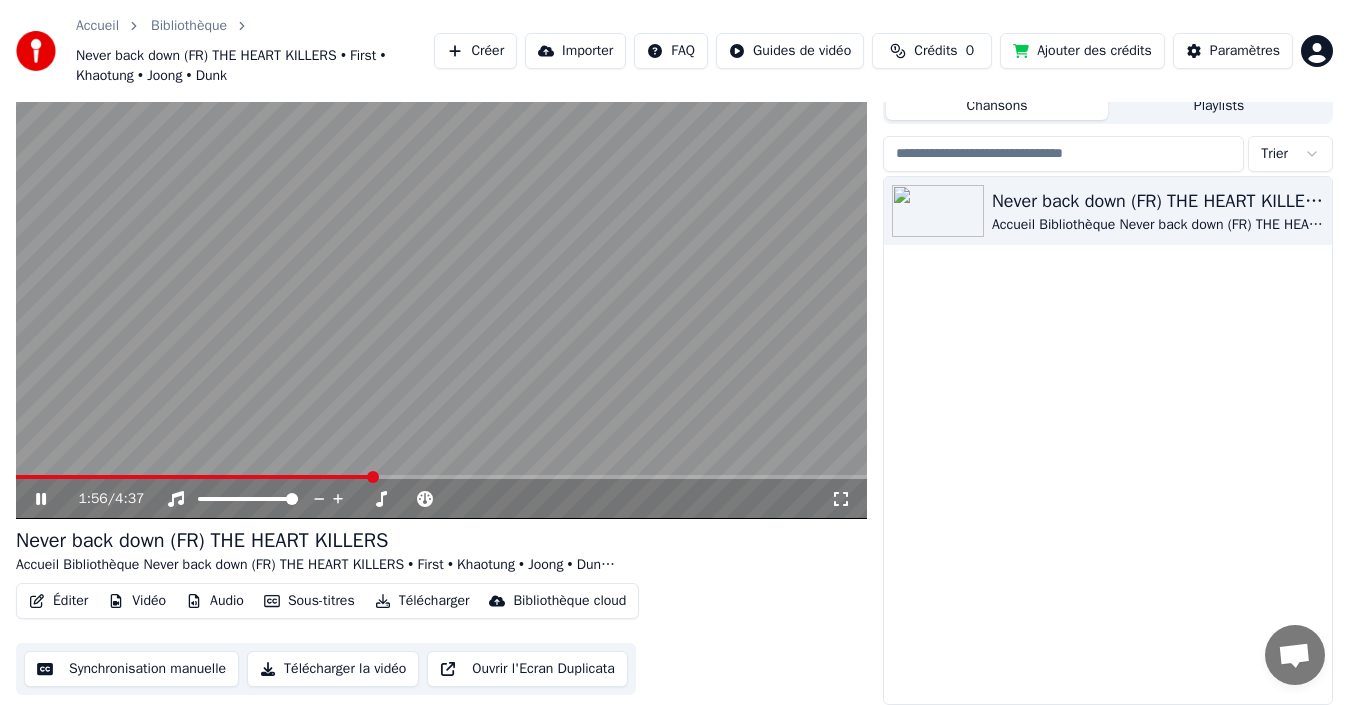 click at bounding box center [441, 279] 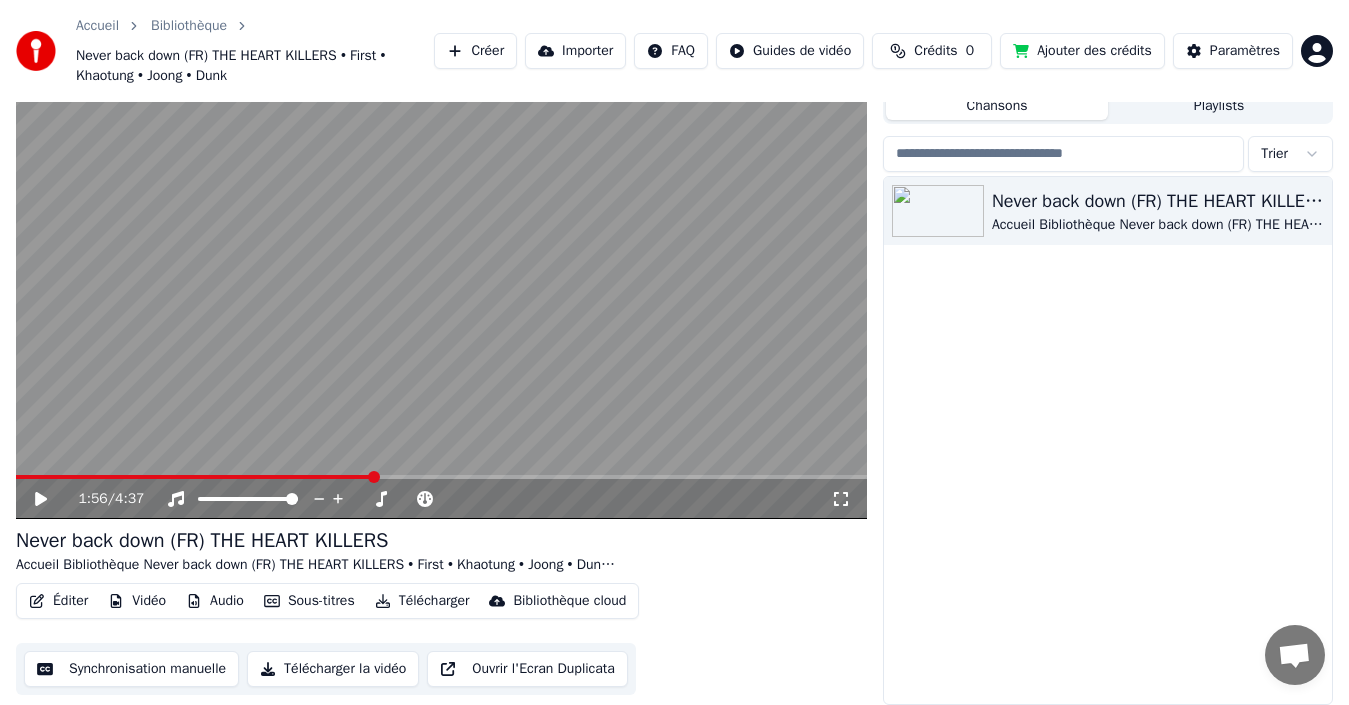 click at bounding box center [441, 279] 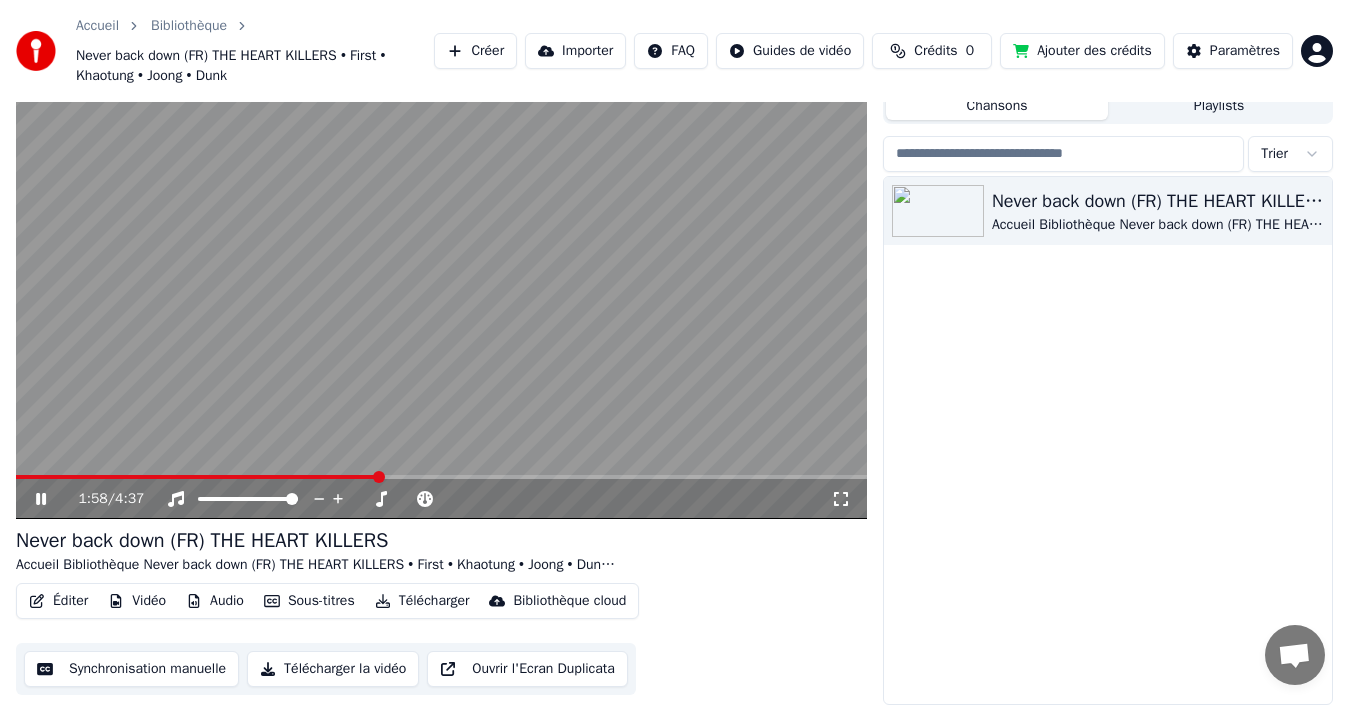 click at bounding box center (441, 279) 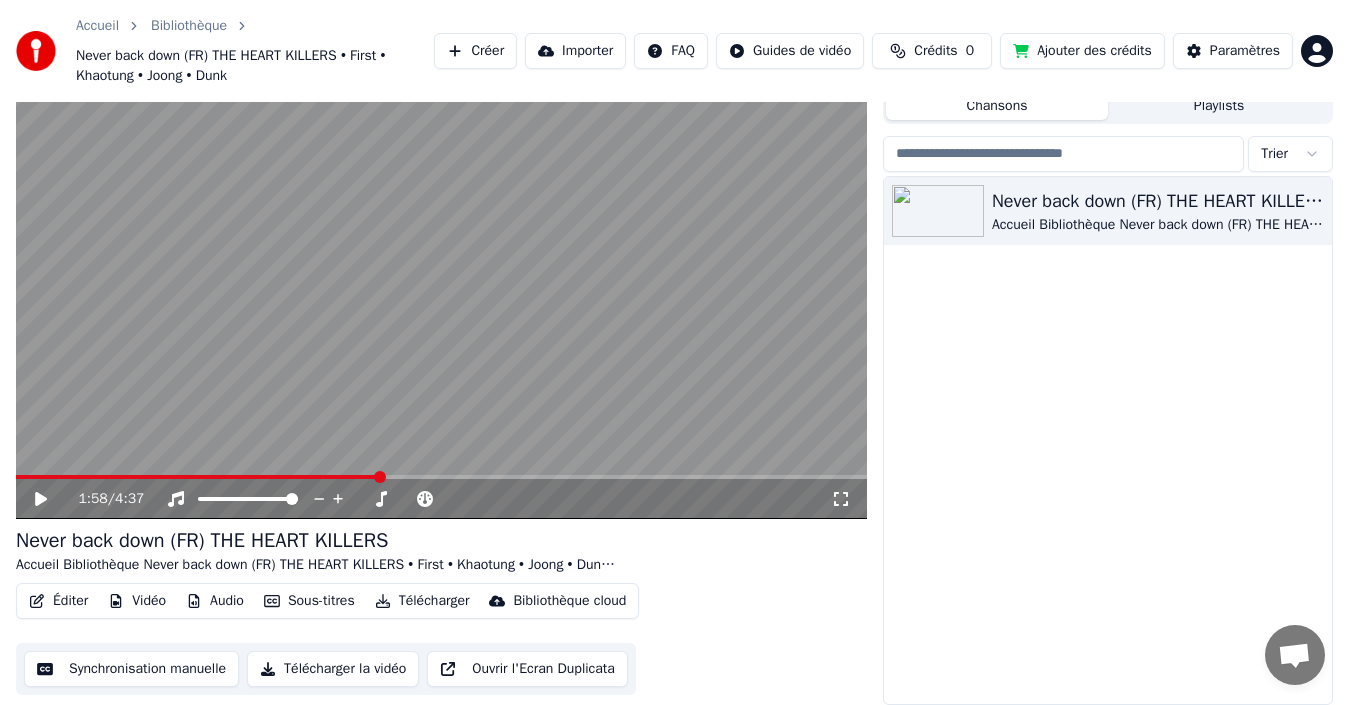 click at bounding box center (441, 279) 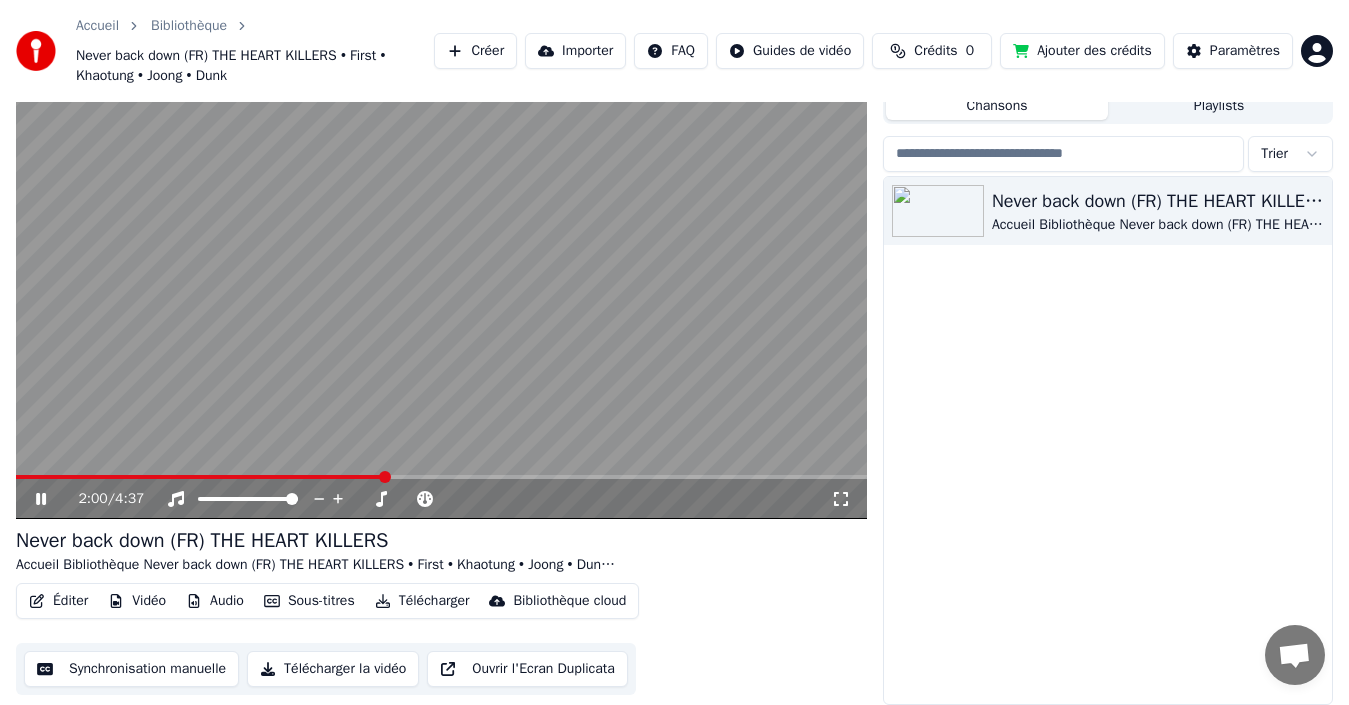 click at bounding box center [441, 477] 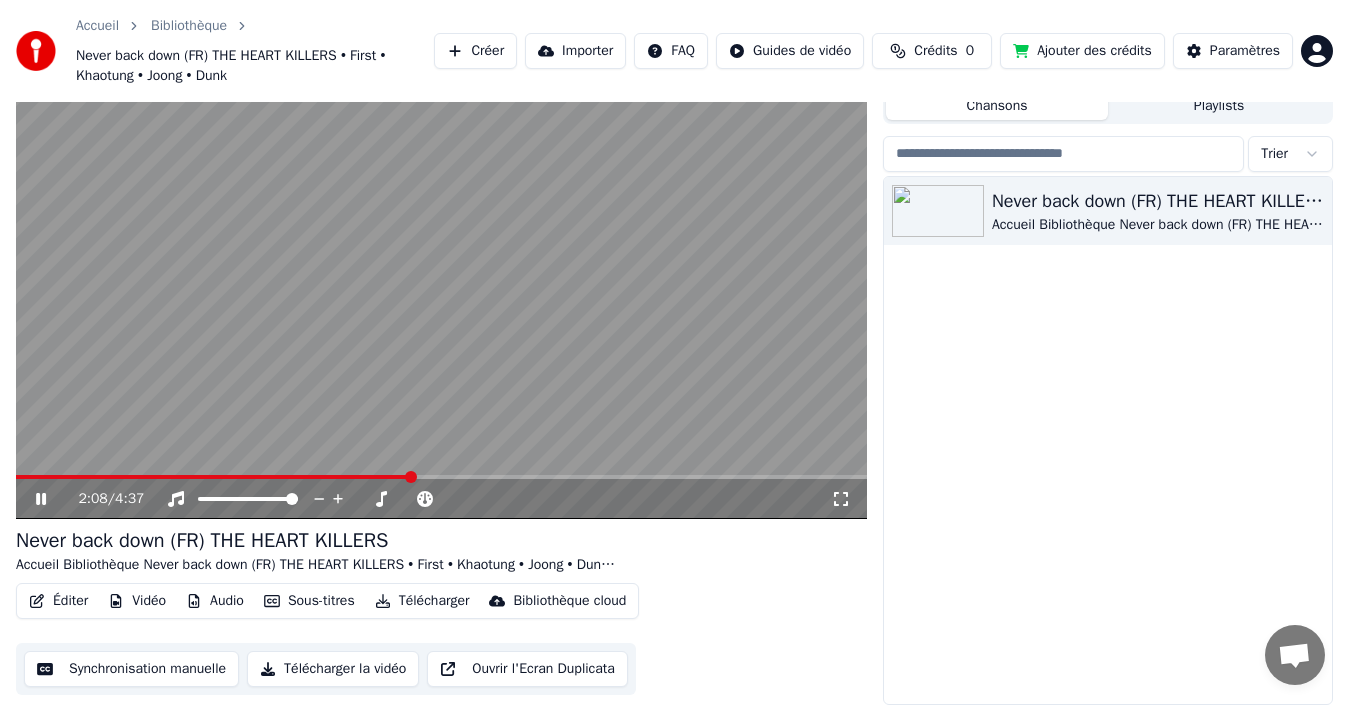 click at bounding box center [441, 279] 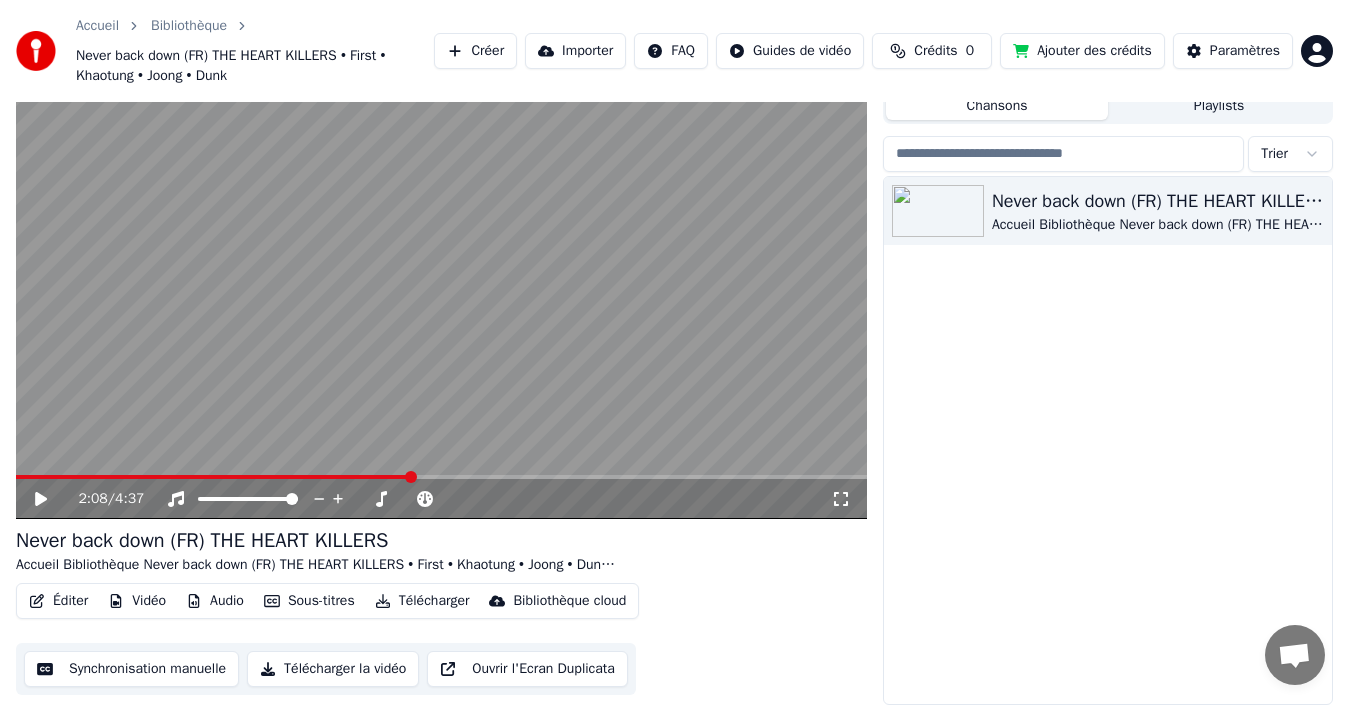 click at bounding box center [441, 279] 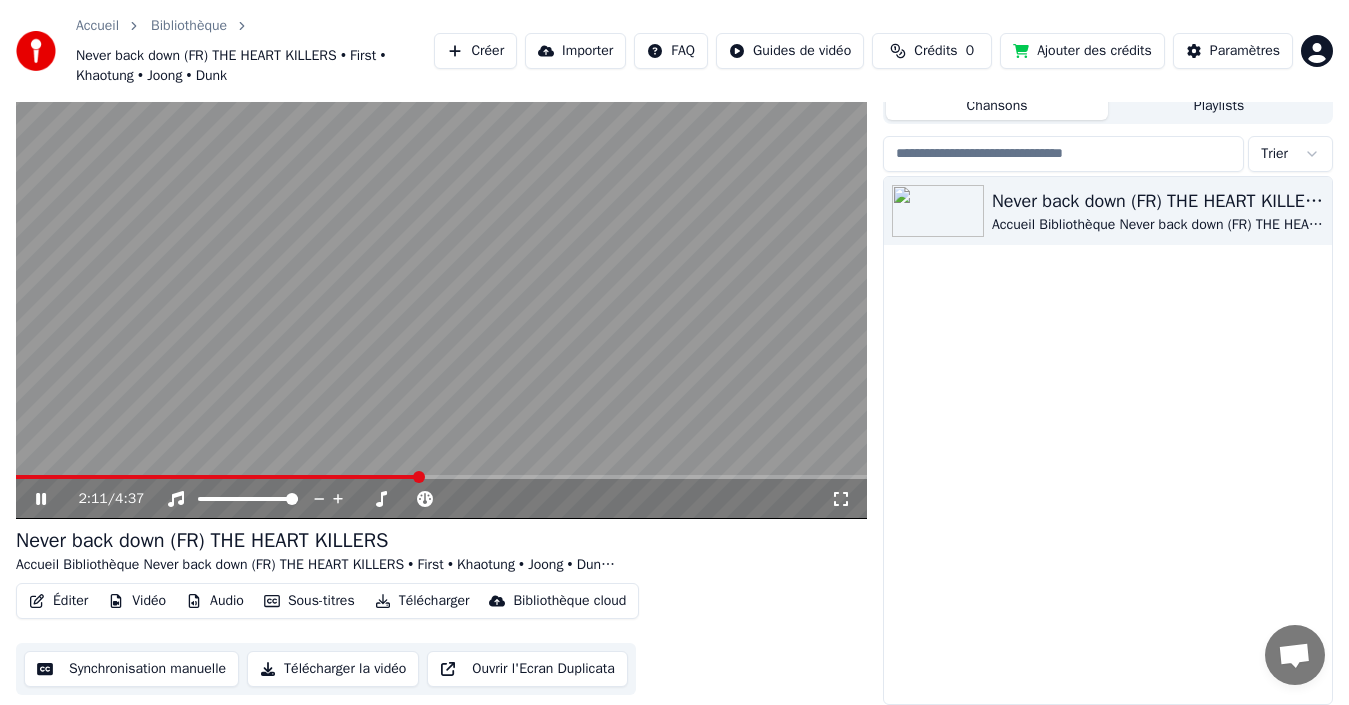 click at bounding box center (441, 279) 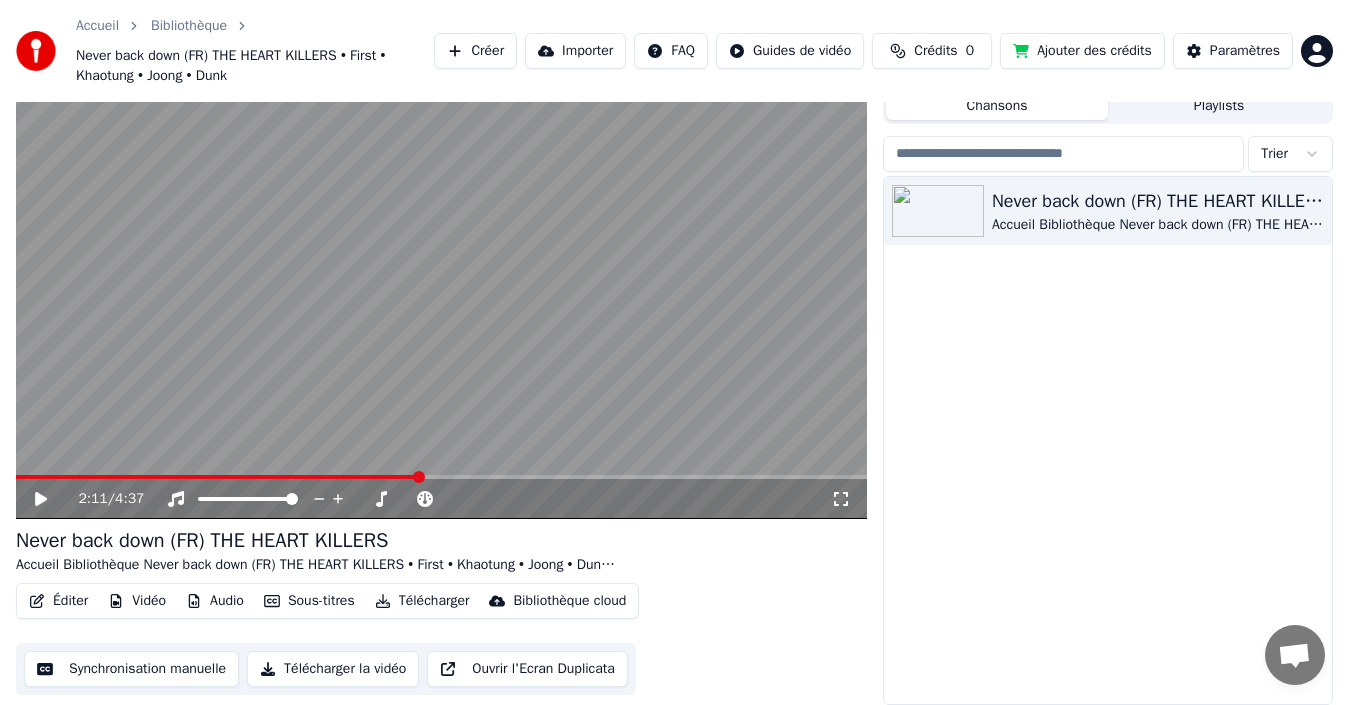 click at bounding box center (441, 279) 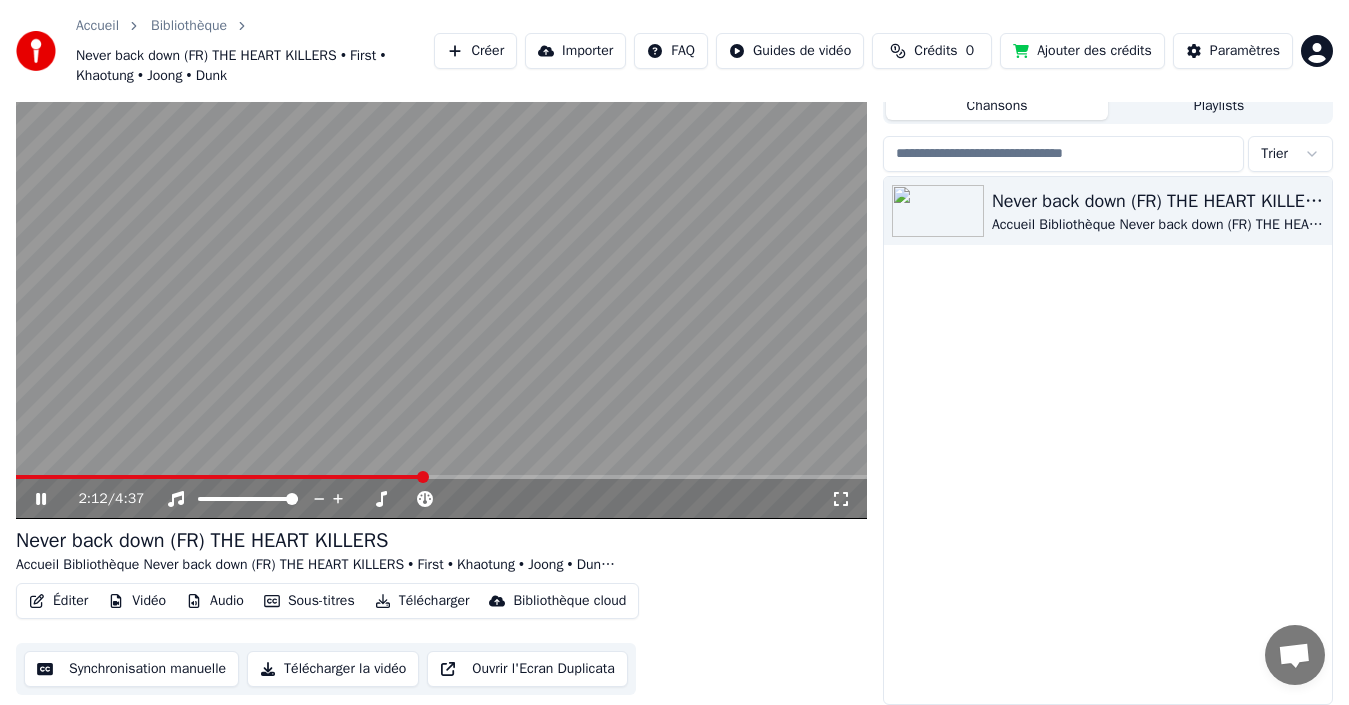 click at bounding box center (441, 477) 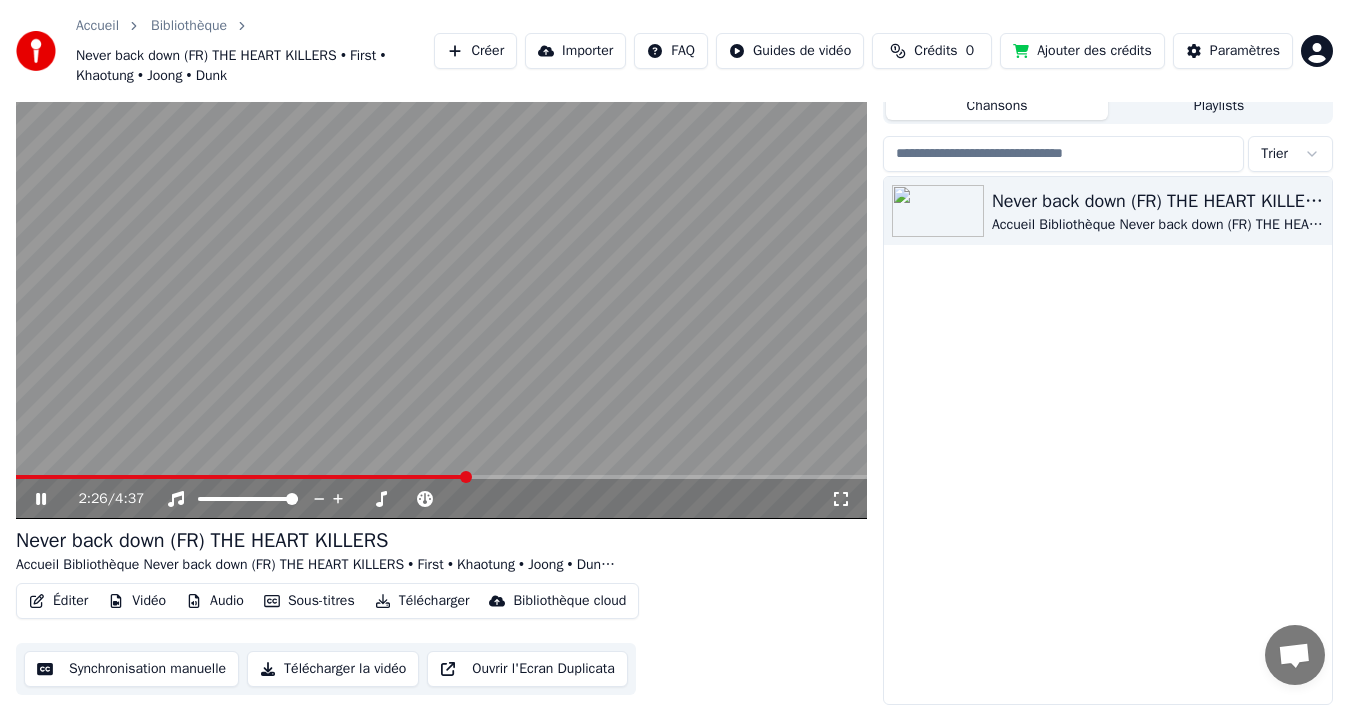 click at bounding box center (441, 279) 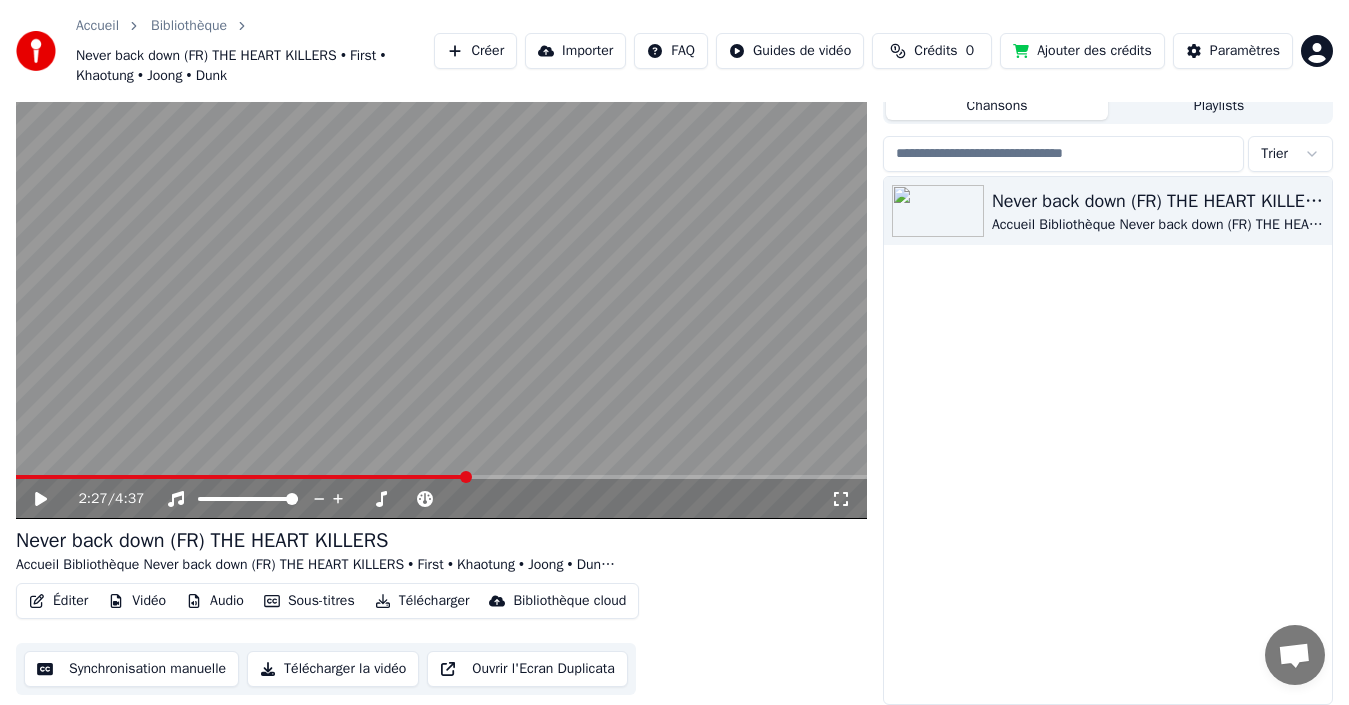 click at bounding box center [441, 279] 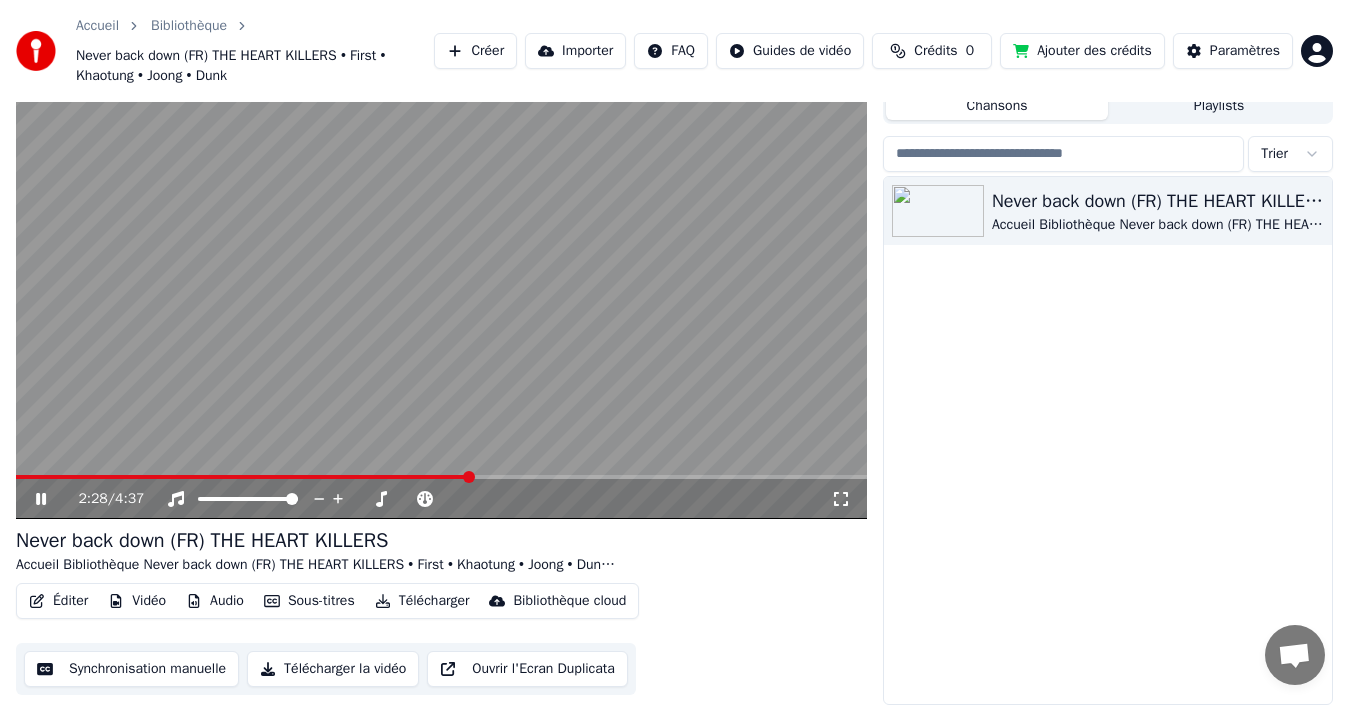 click at bounding box center [441, 279] 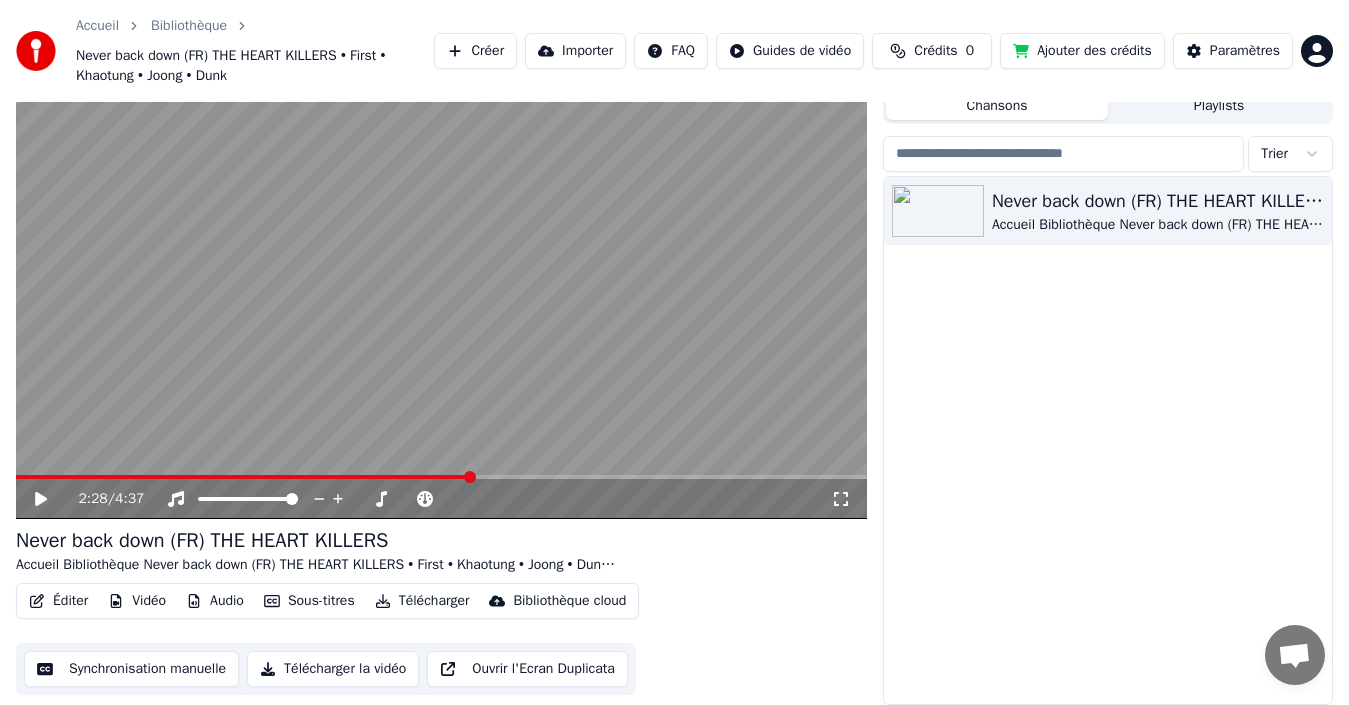 click at bounding box center (441, 279) 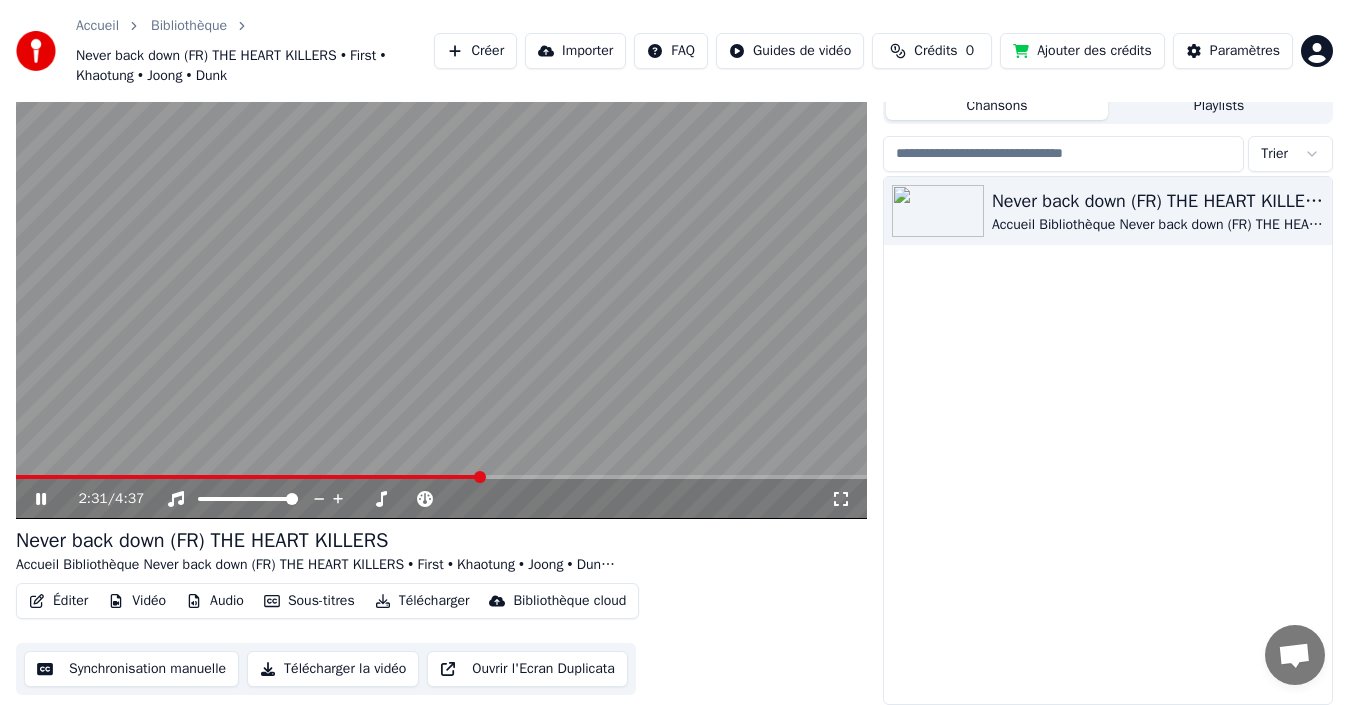 click at bounding box center (441, 279) 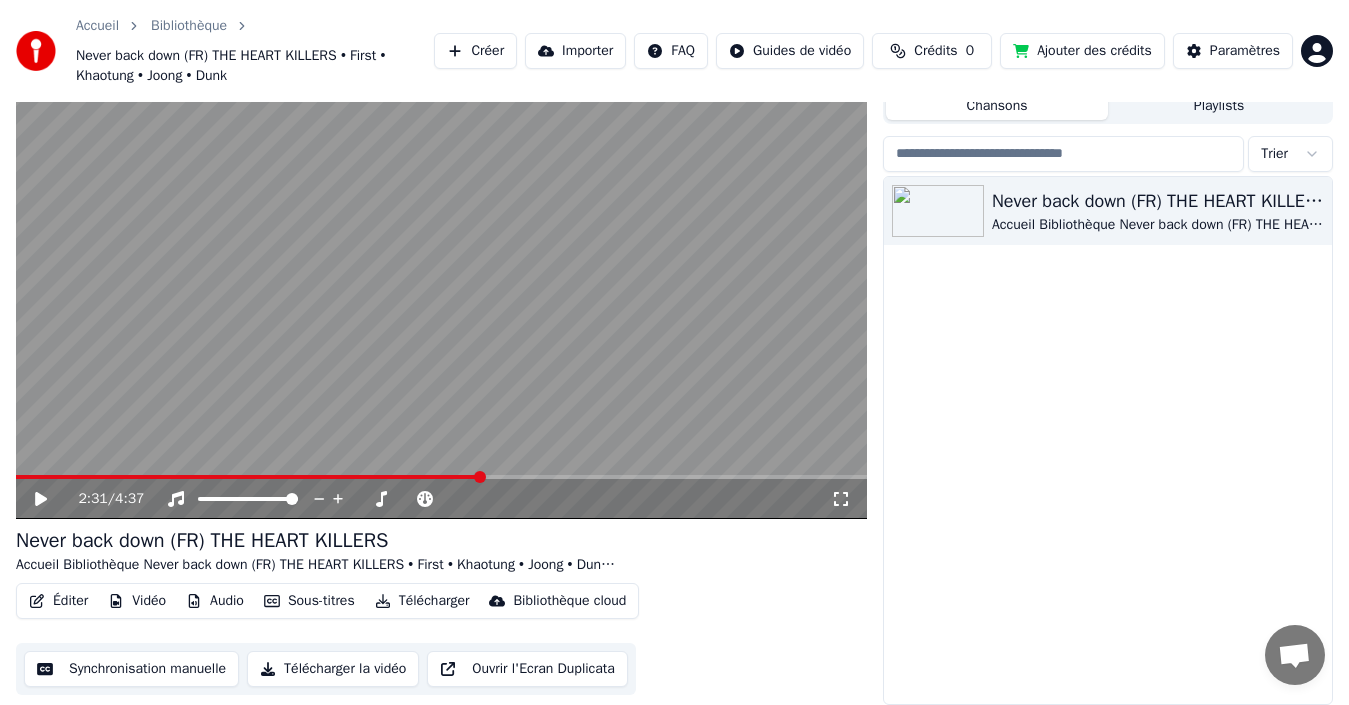 click at bounding box center (441, 279) 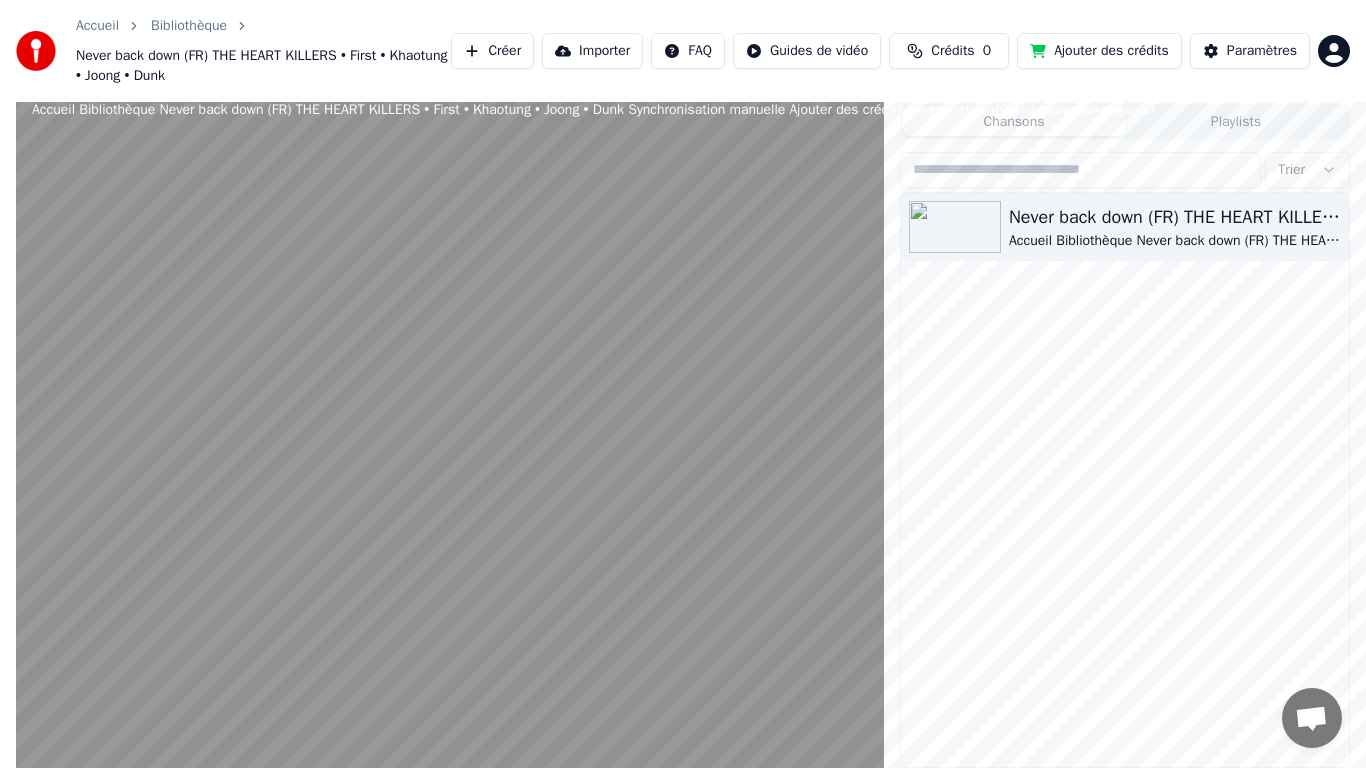 click at bounding box center (450, 440) 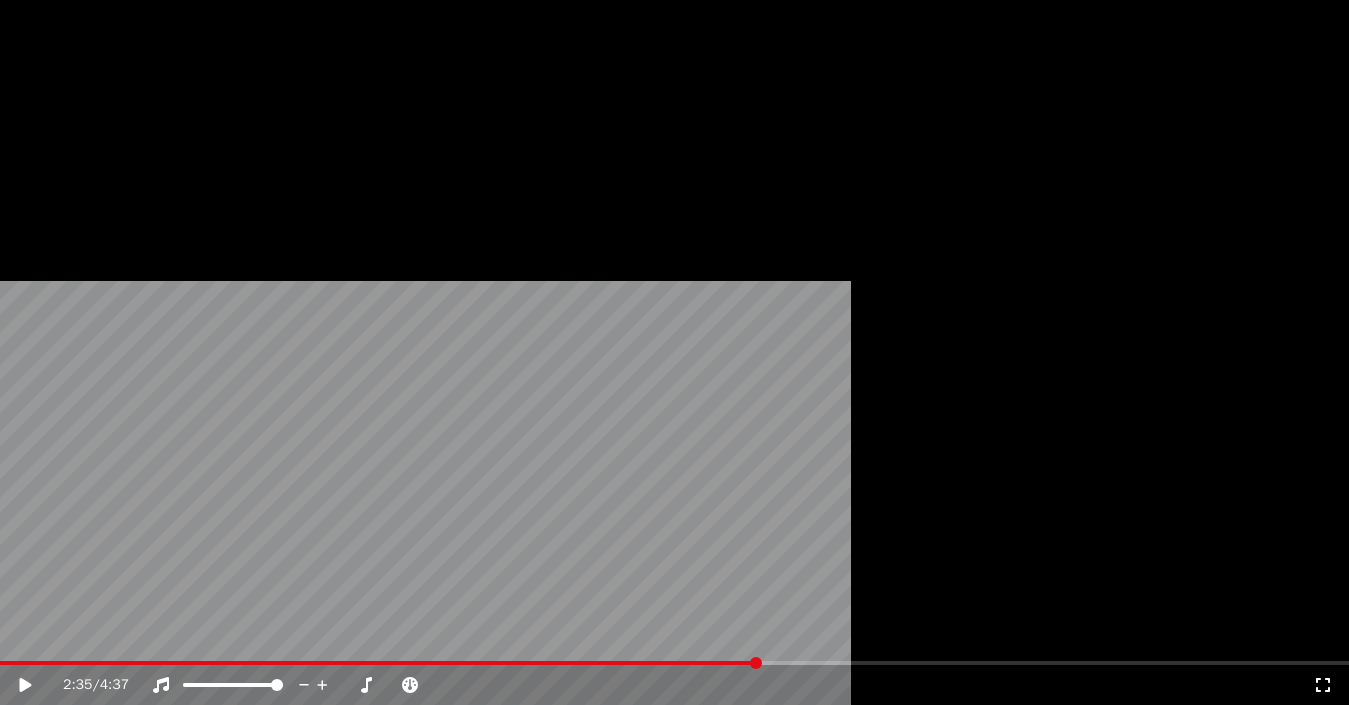 click on "Éditer" at bounding box center [58, 138] 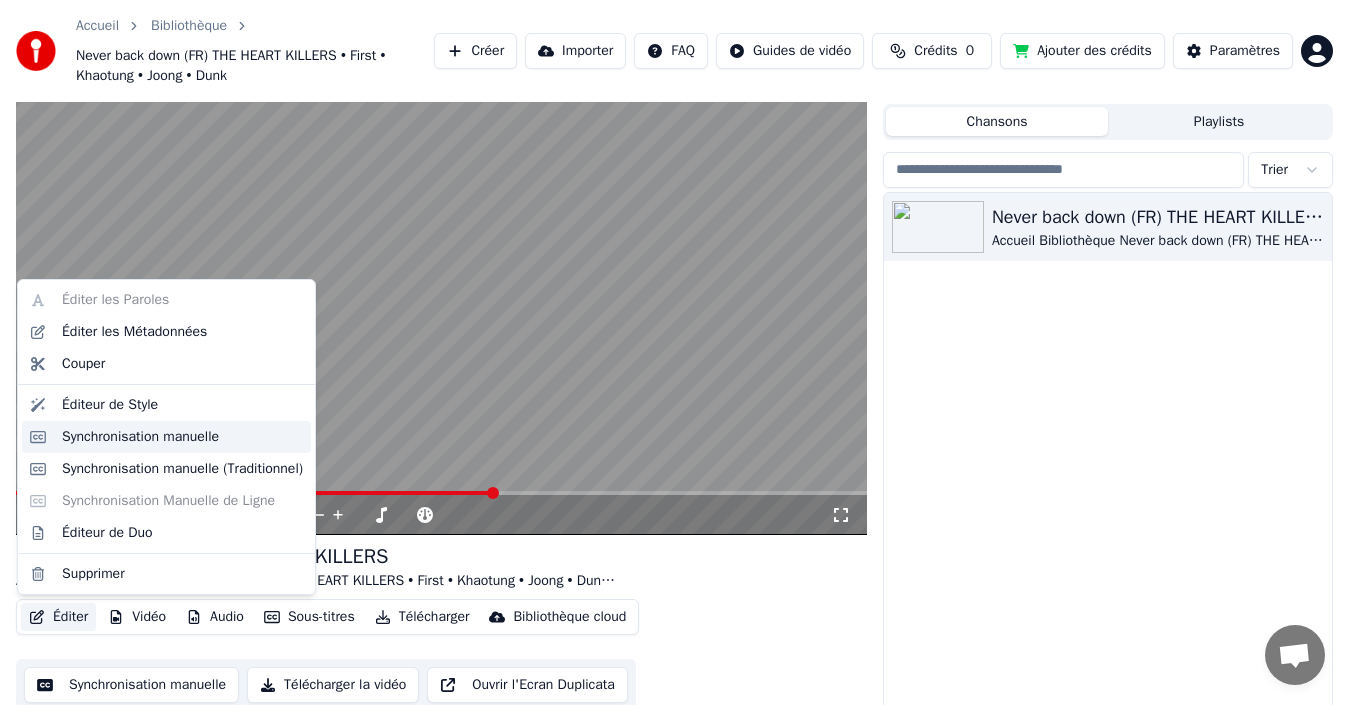 click on "Synchronisation manuelle" at bounding box center [140, 437] 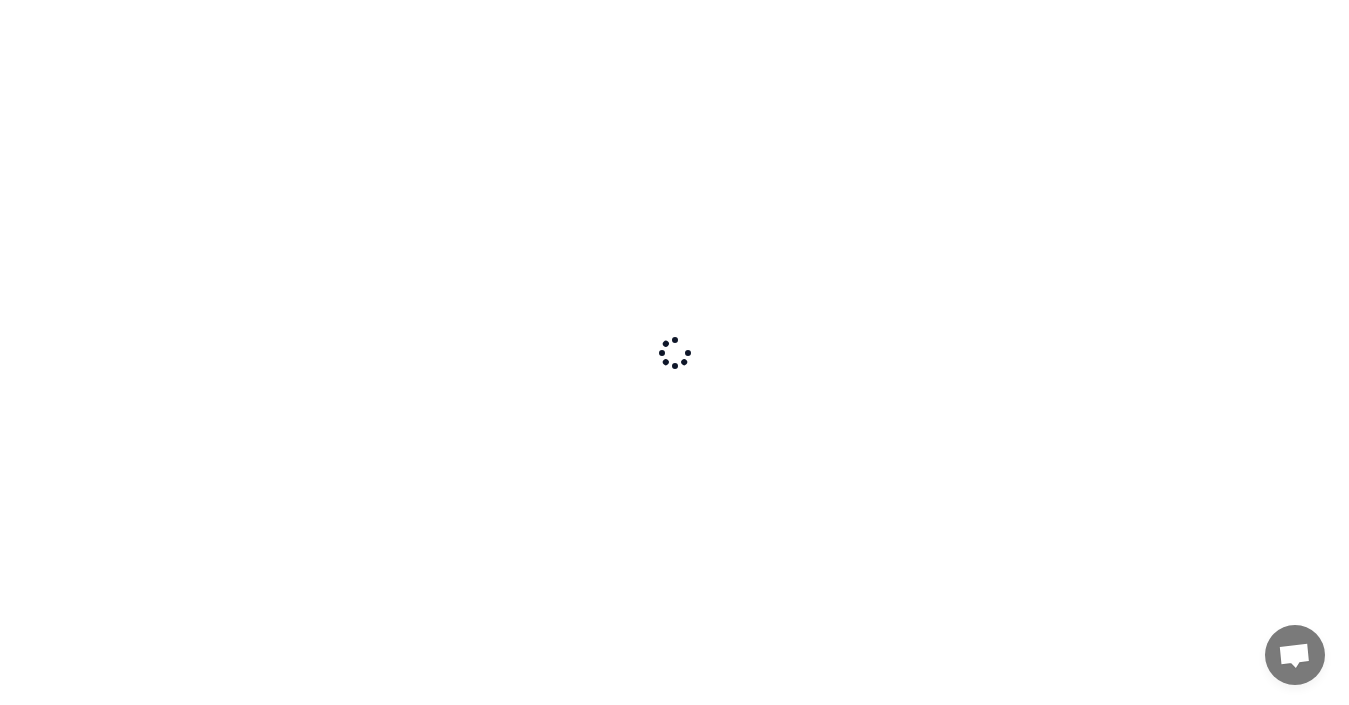 scroll, scrollTop: 0, scrollLeft: 0, axis: both 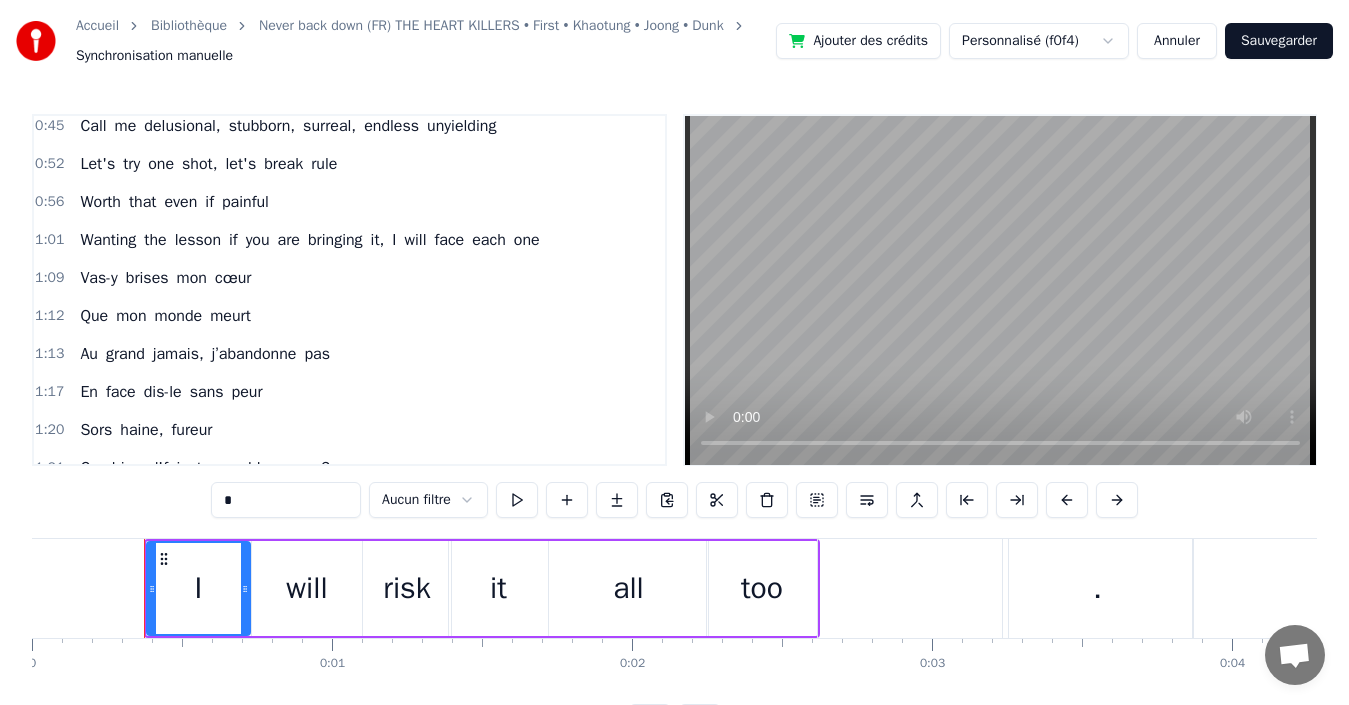 click on "Let's try one shot, let's break rule" at bounding box center [208, 164] 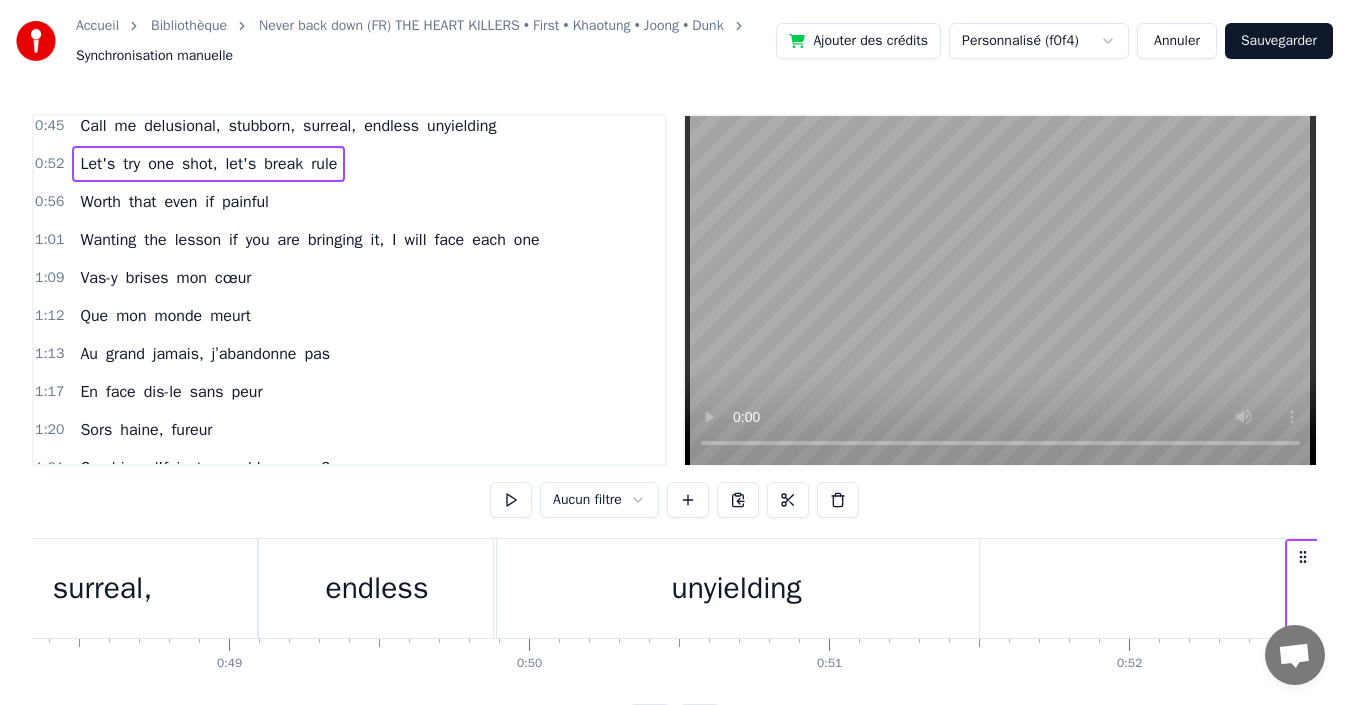 scroll, scrollTop: 0, scrollLeft: 15656, axis: horizontal 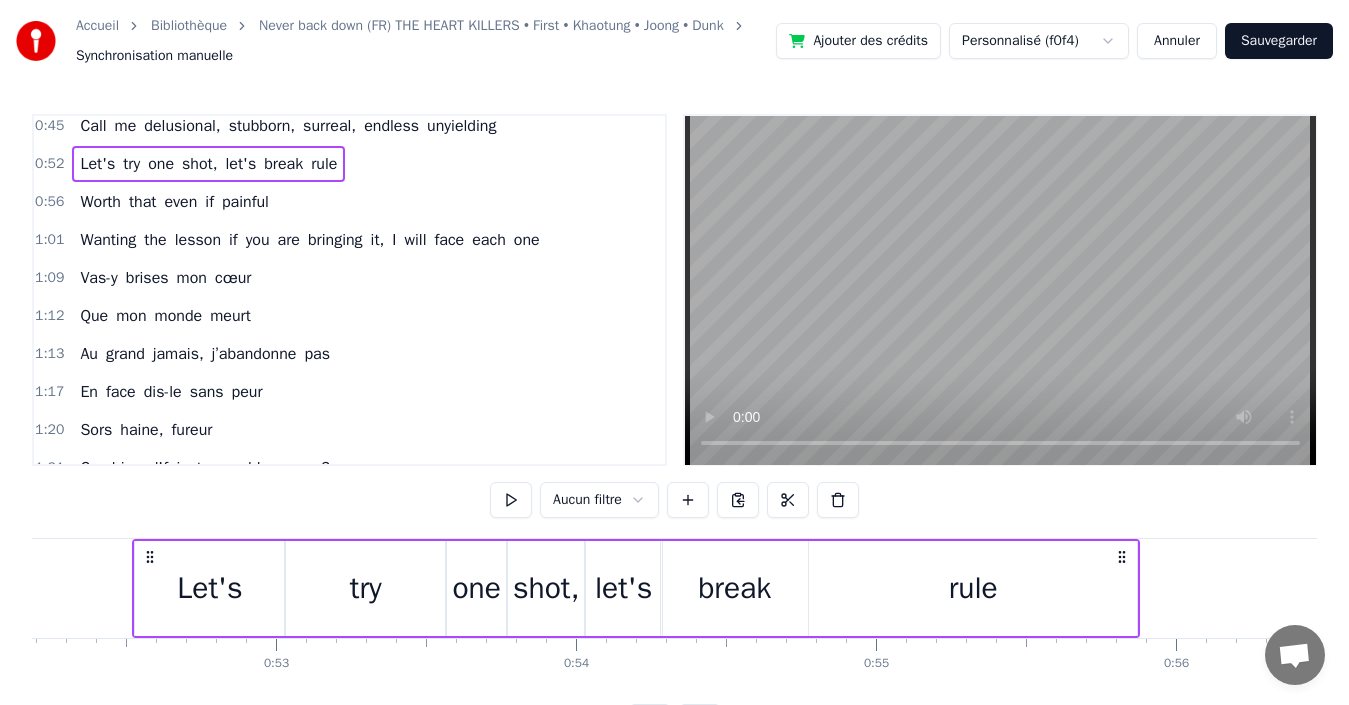 click on "cœur" at bounding box center [233, 278] 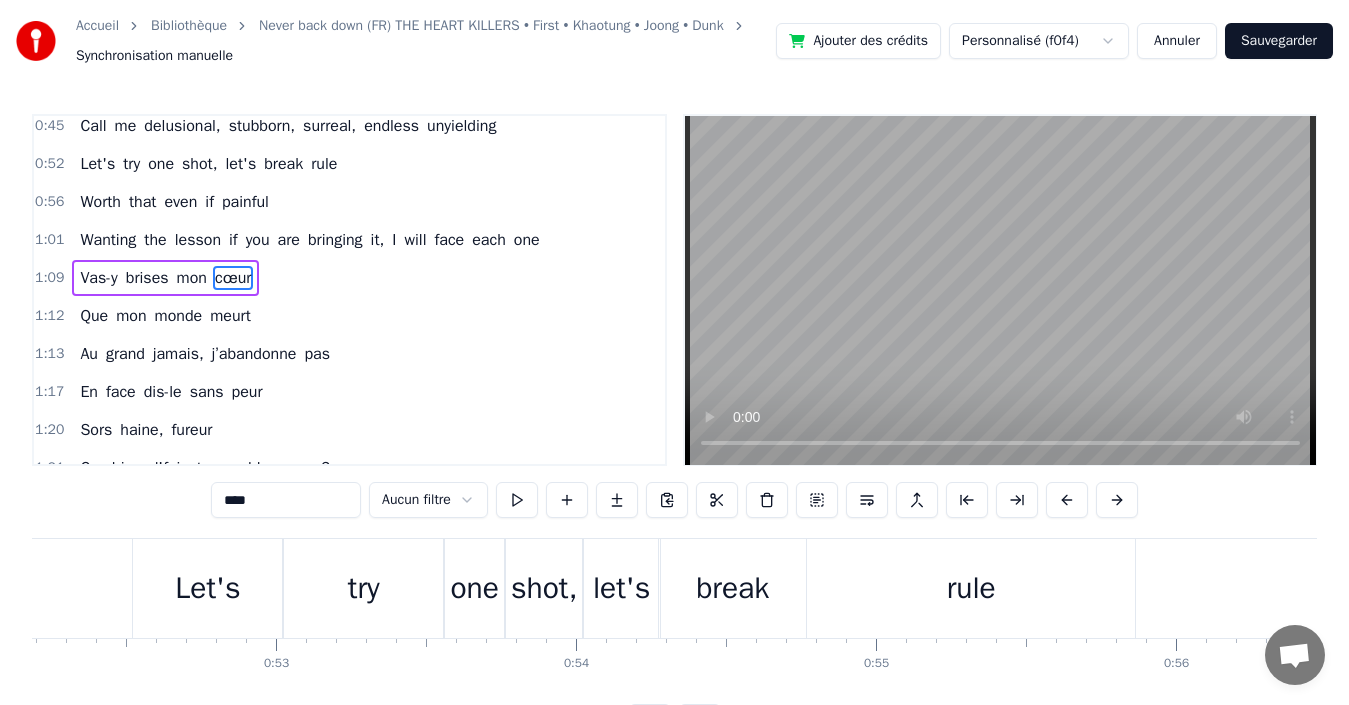 scroll, scrollTop: 490, scrollLeft: 0, axis: vertical 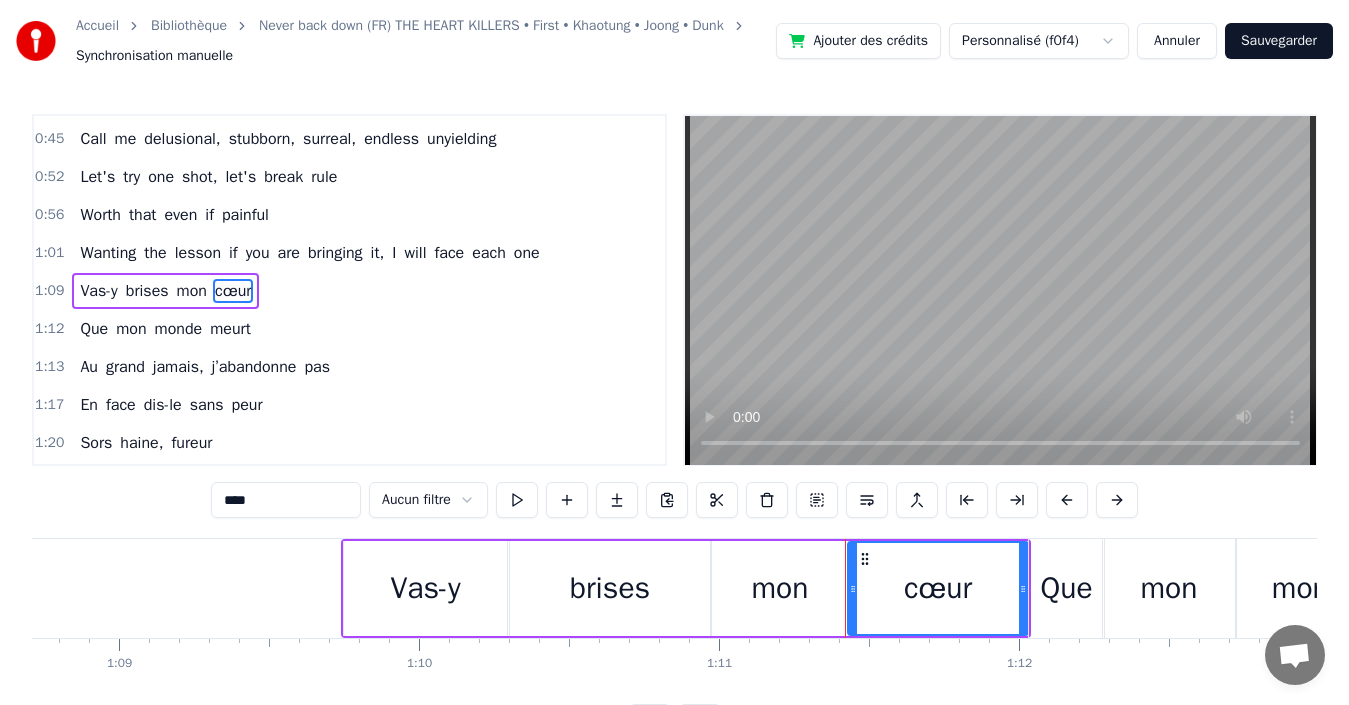 click on "brises" at bounding box center [610, 588] 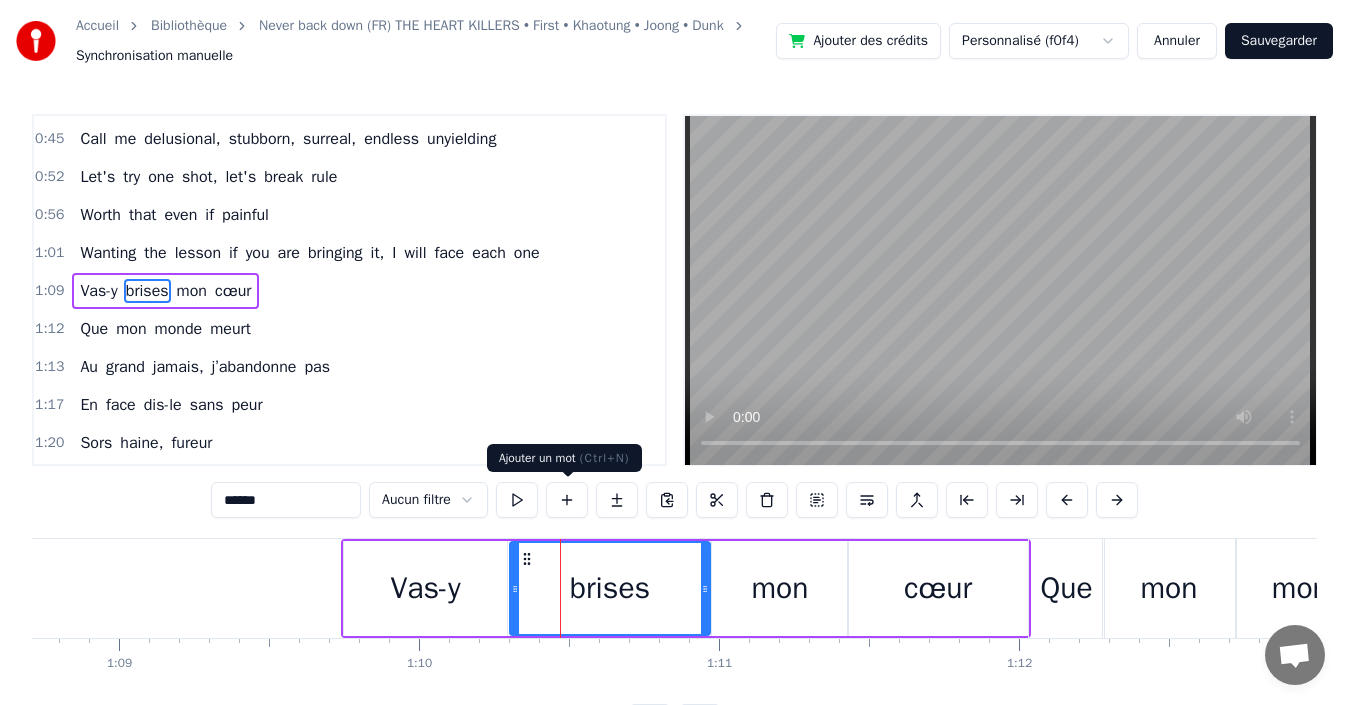 click at bounding box center [567, 500] 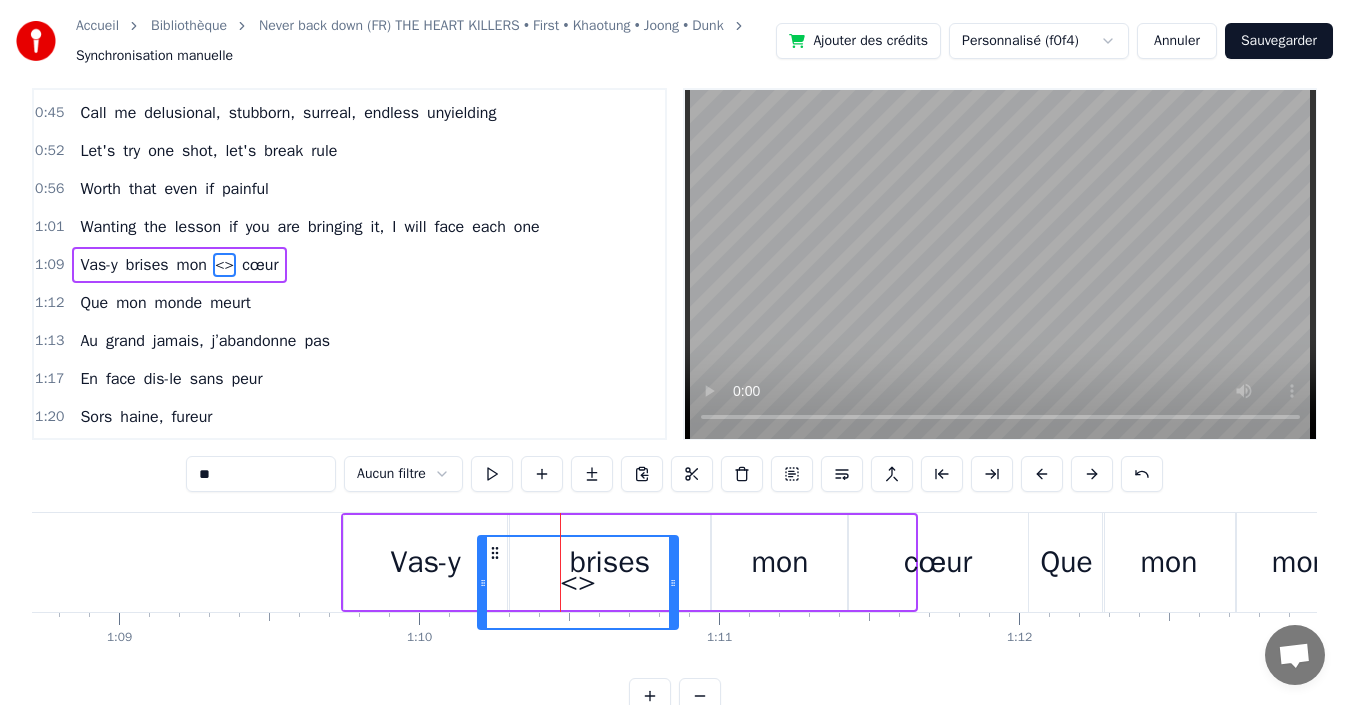 scroll, scrollTop: 37, scrollLeft: 0, axis: vertical 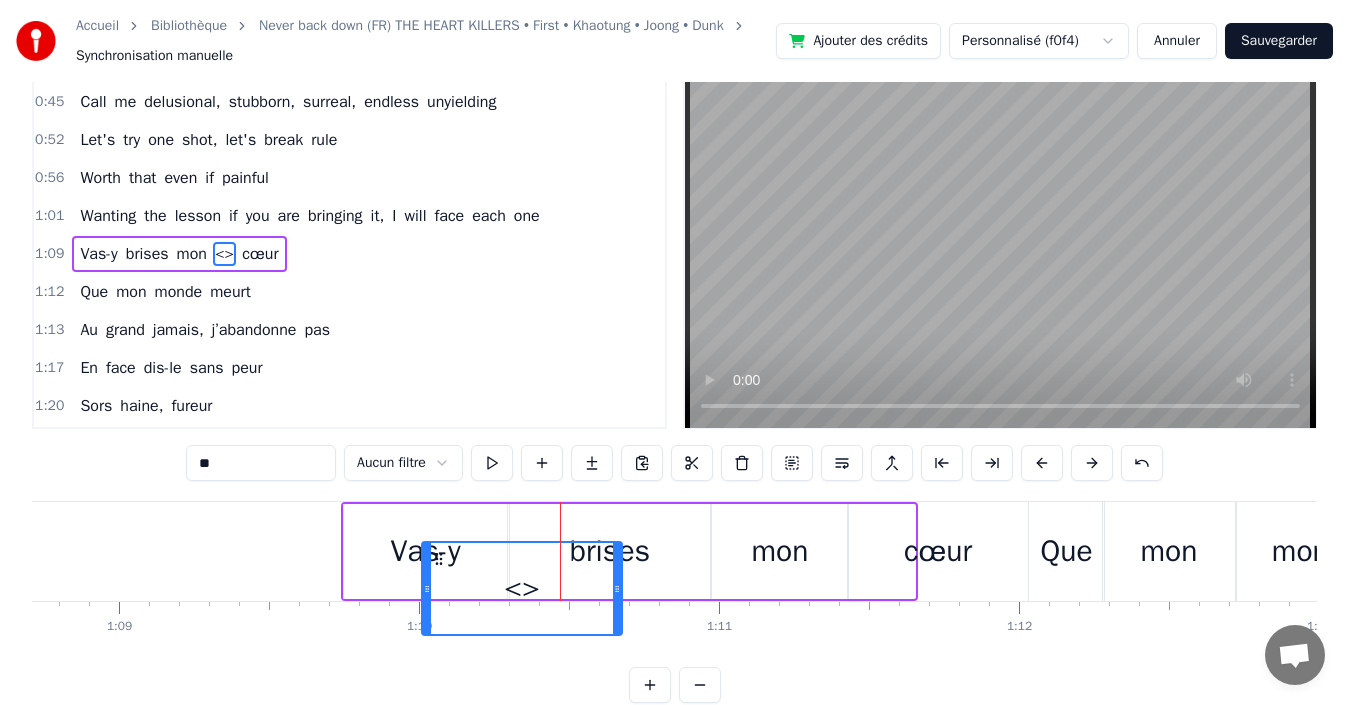 drag, startPoint x: 725, startPoint y: 557, endPoint x: 431, endPoint y: 565, distance: 294.10883 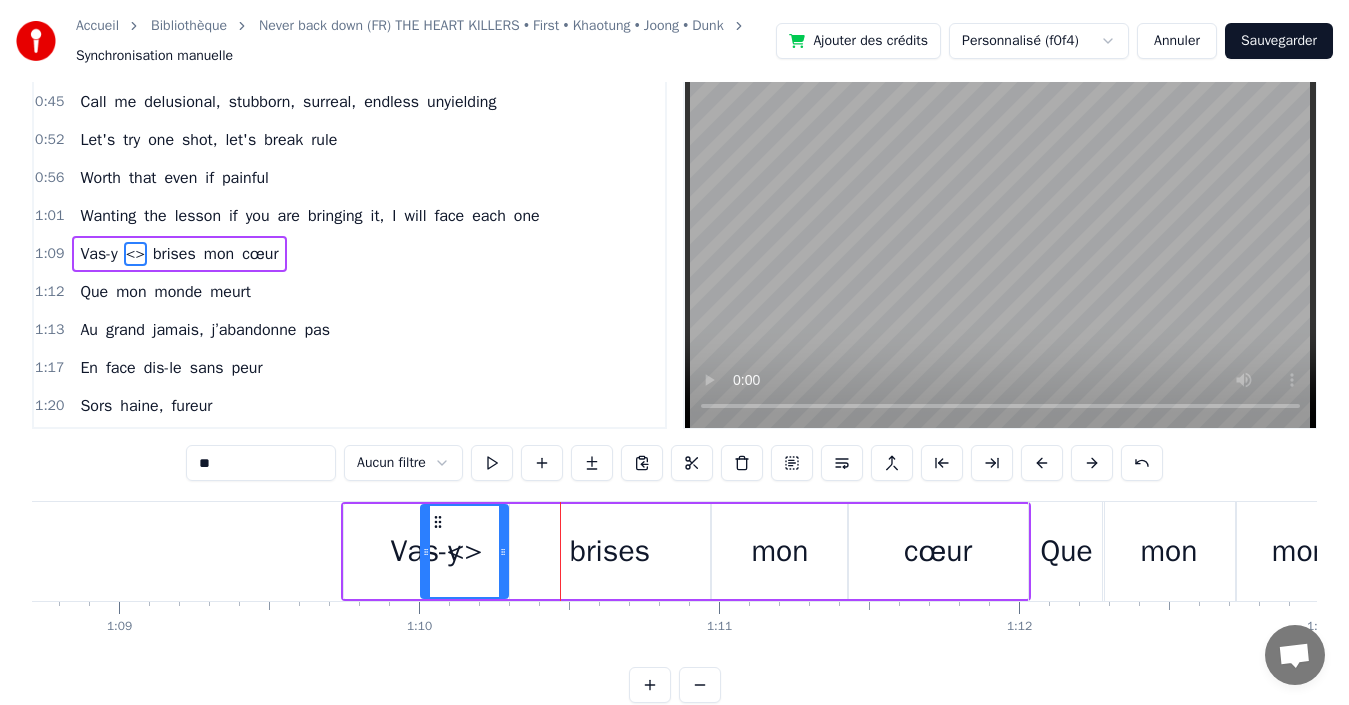 drag, startPoint x: 617, startPoint y: 552, endPoint x: 504, endPoint y: 548, distance: 113.07078 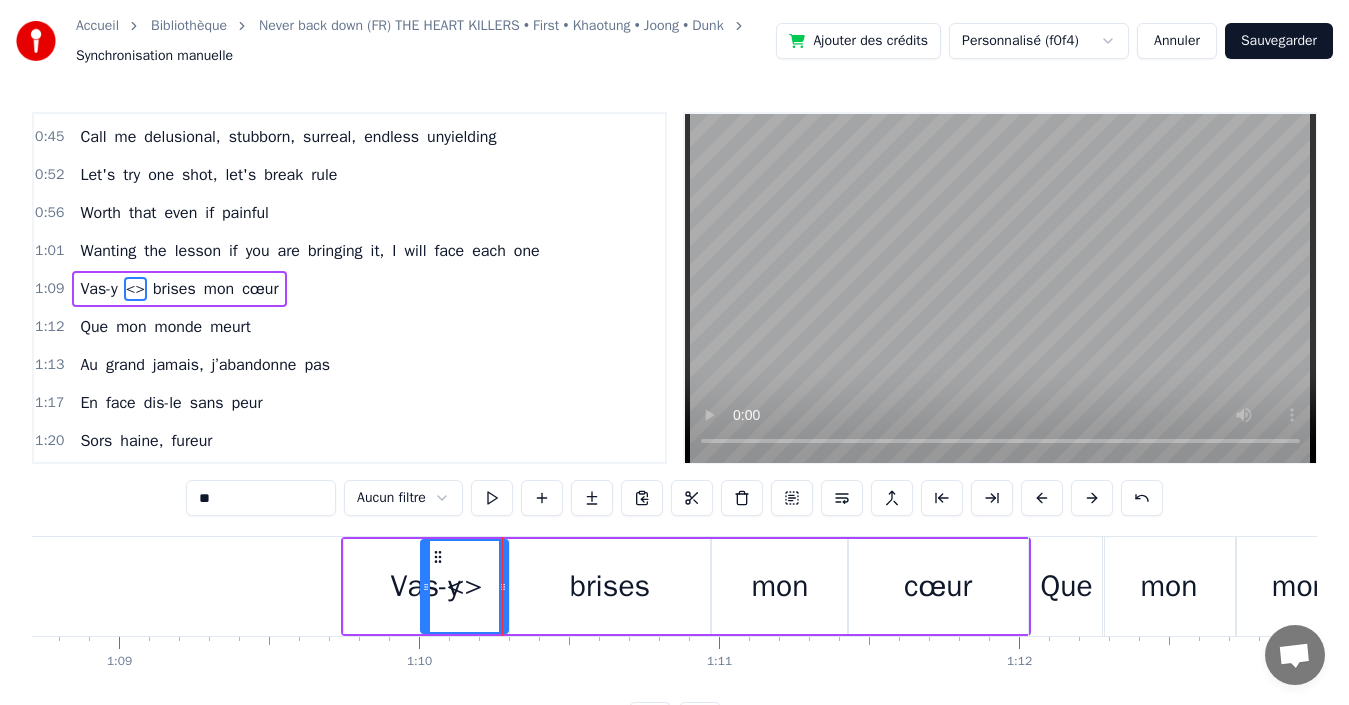 scroll, scrollTop: 0, scrollLeft: 0, axis: both 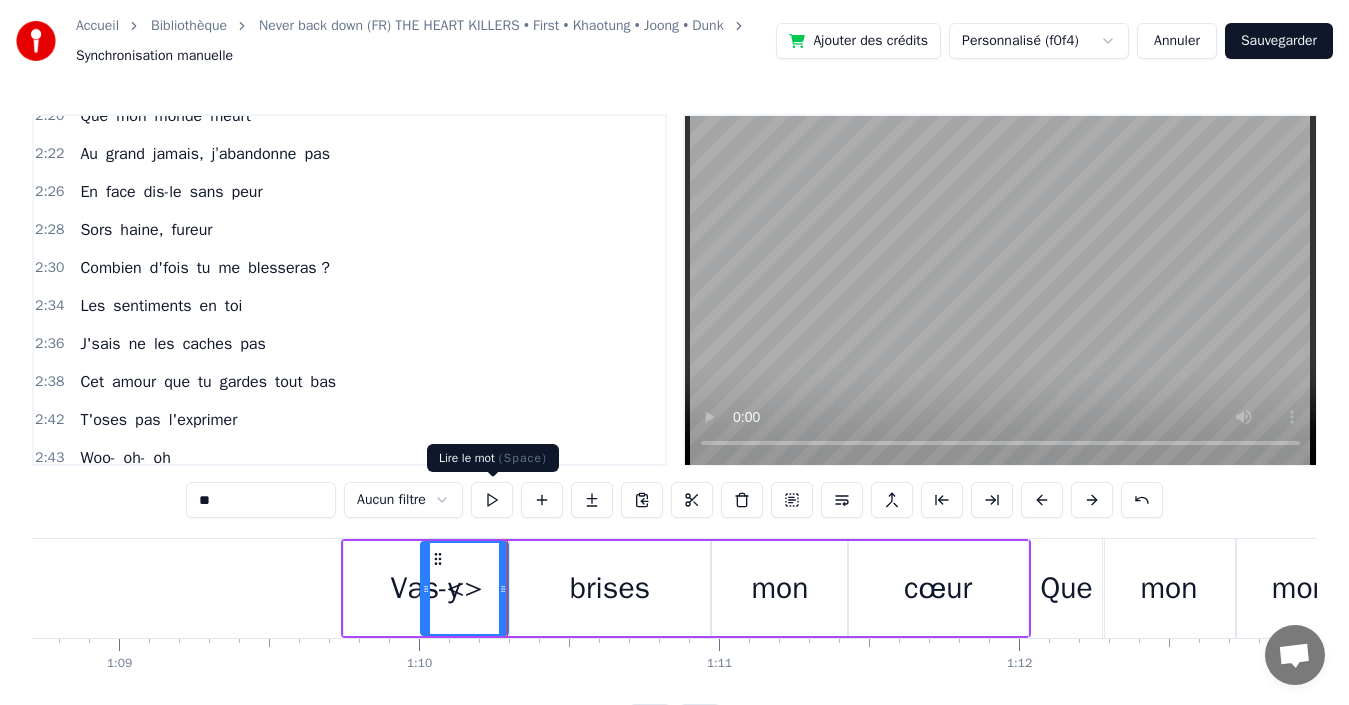 click at bounding box center [492, 500] 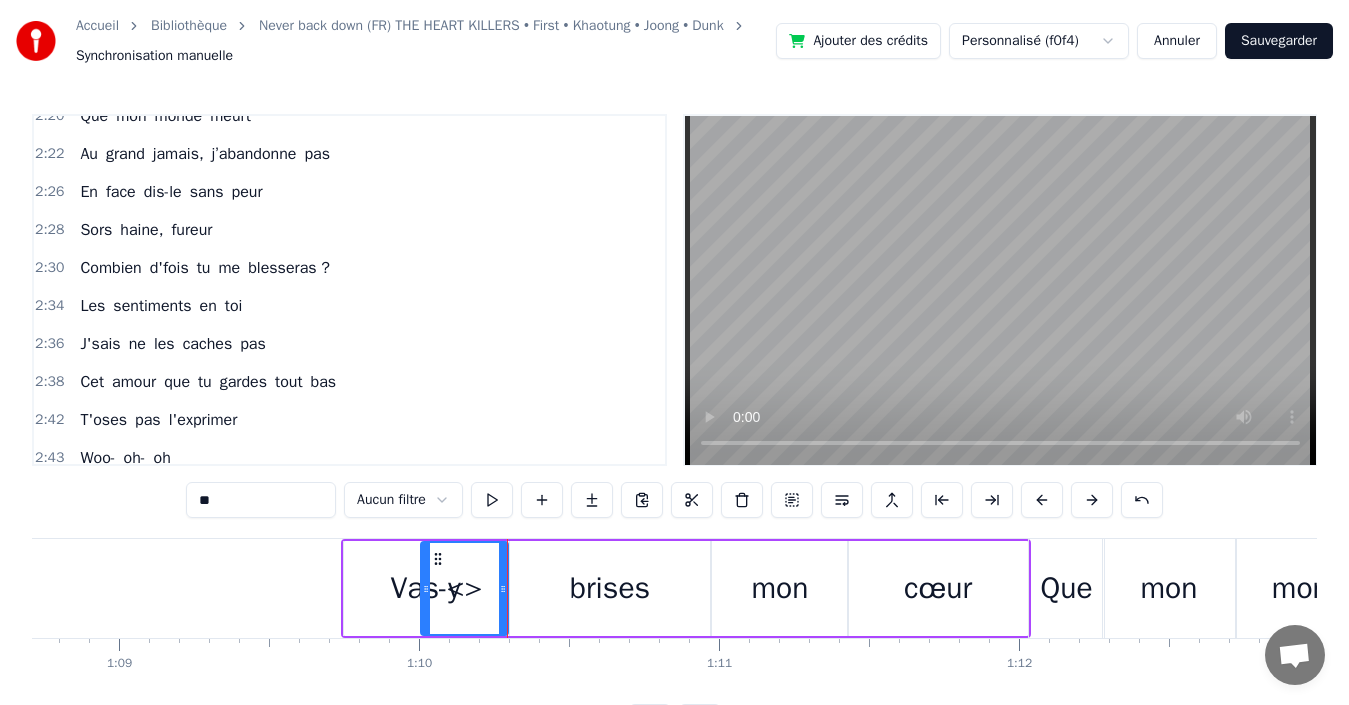 click at bounding box center [492, 500] 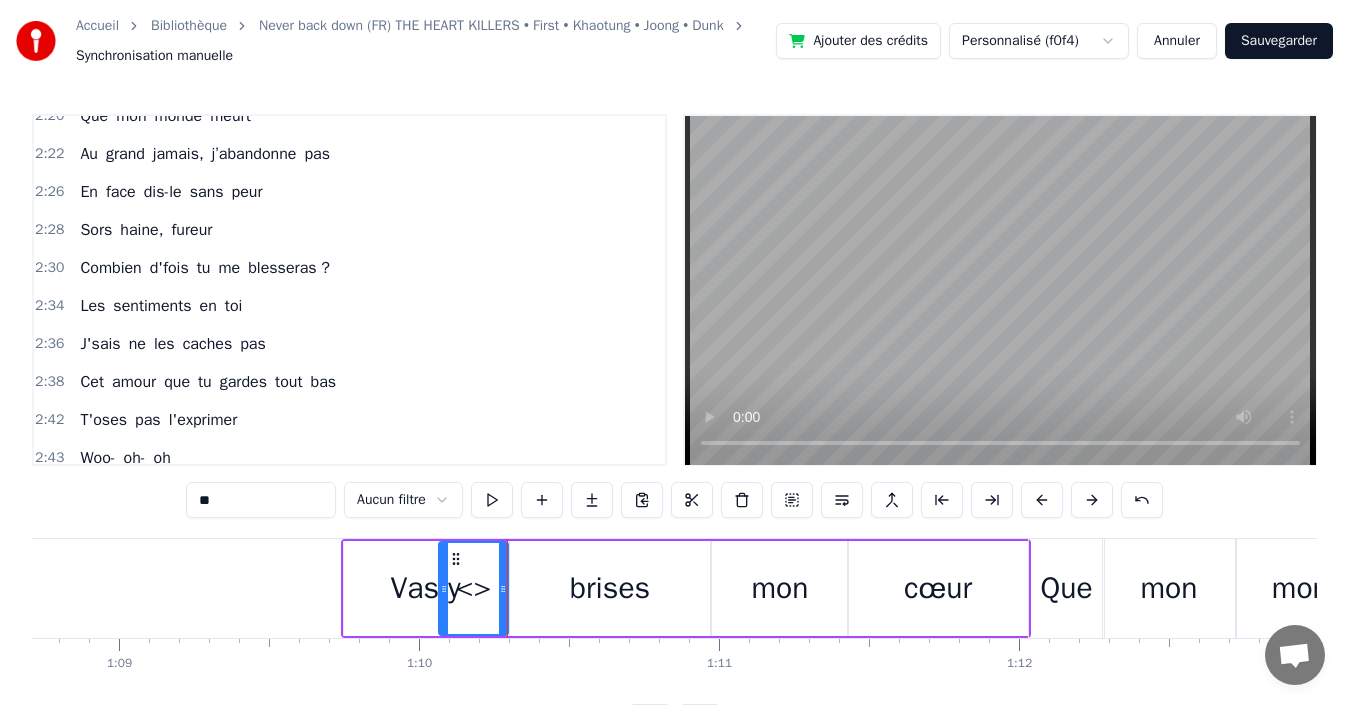 drag, startPoint x: 425, startPoint y: 595, endPoint x: 443, endPoint y: 588, distance: 19.313208 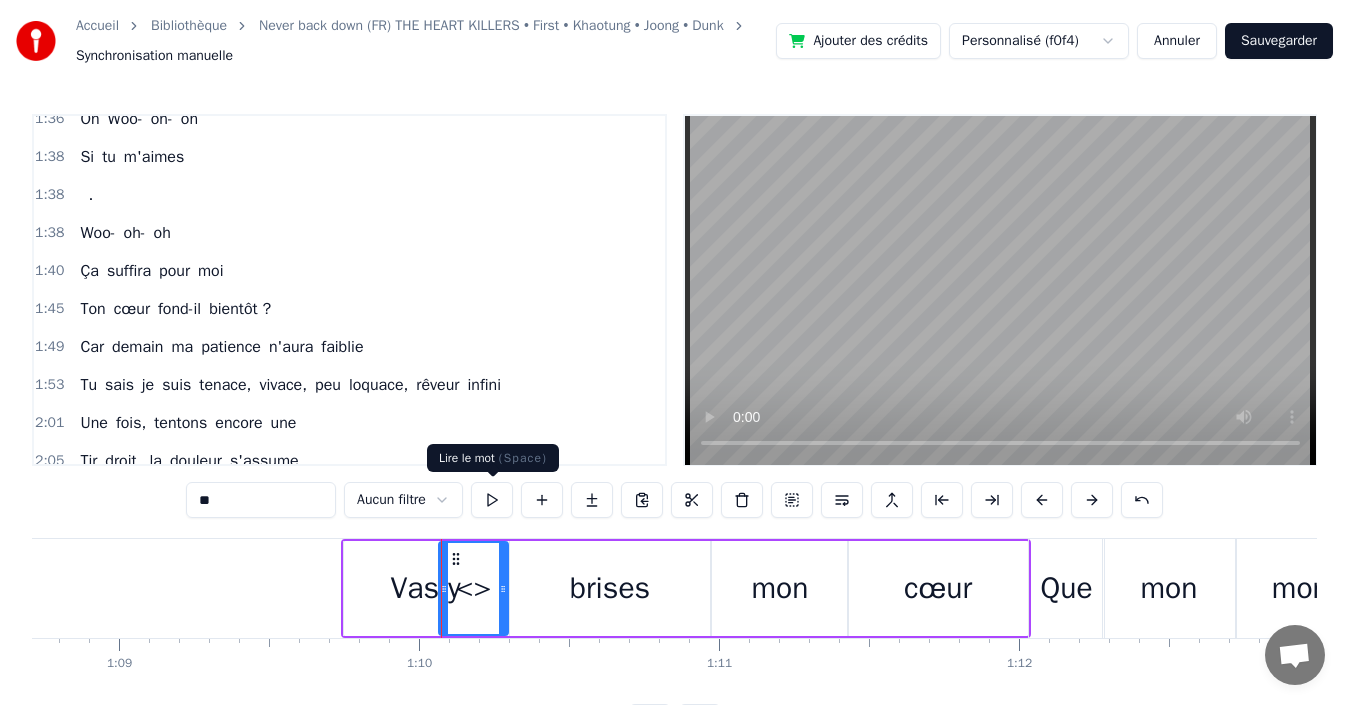 click at bounding box center (492, 500) 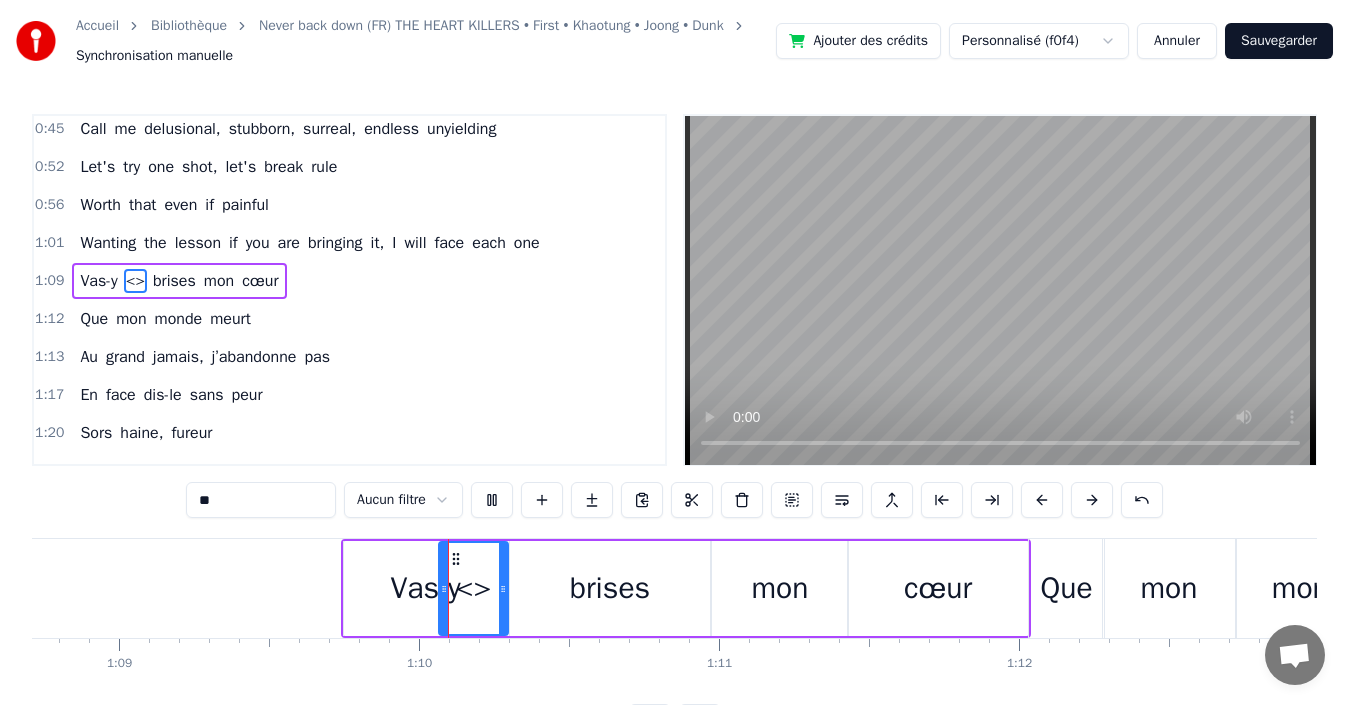 scroll, scrollTop: 490, scrollLeft: 0, axis: vertical 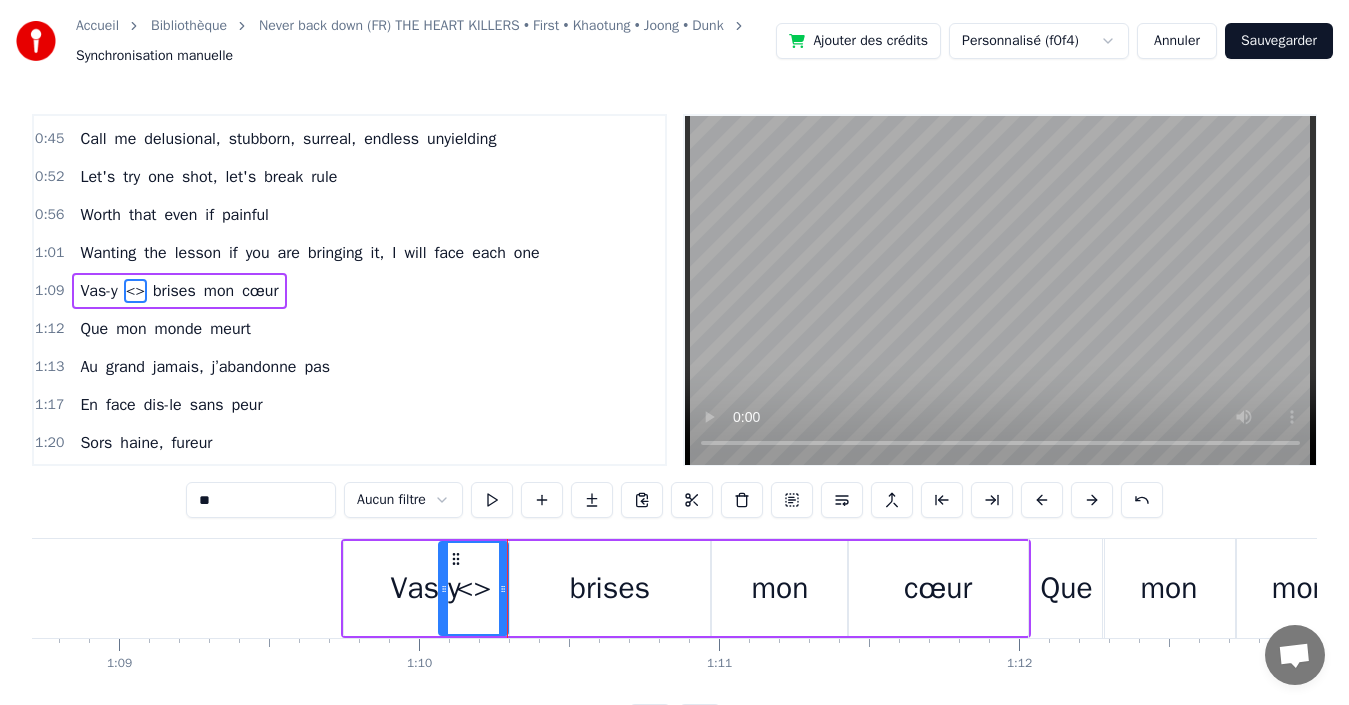 click on "Vas-y" at bounding box center [425, 588] 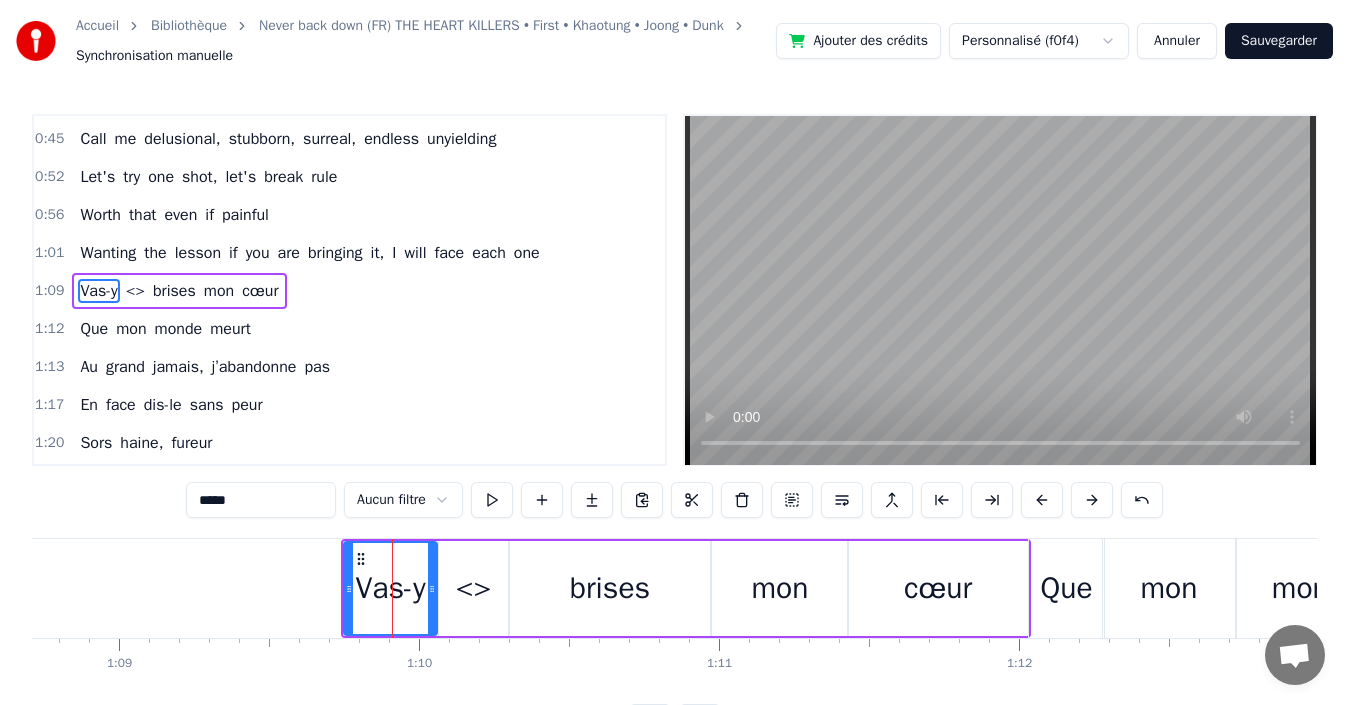 drag, startPoint x: 499, startPoint y: 591, endPoint x: 429, endPoint y: 595, distance: 70.11419 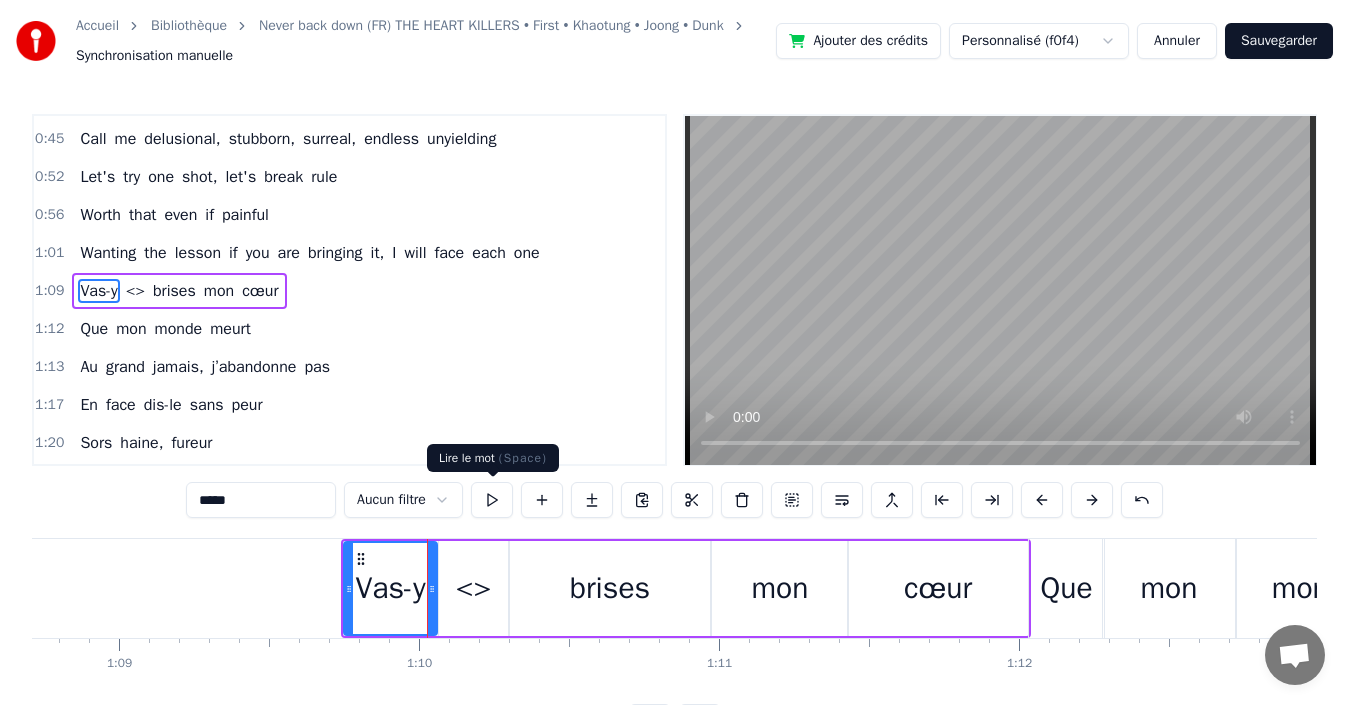click on "0:00 I will risk it all too 0:02 . 0:04 I may get hurt but 0:06 I'll learn on my own way 0:08 Trying it a first time, 0:11 I didn't think I would win your heart 0:16 Let's try one shot, let's break rule 0:20 Worth that even if painful 0:25 Wanting the lesson if you are bringing it, I will face each one 0:33 Oh- oh- oh 0:33 . 0:37 Pain I'll never learn right 0:40 No matter how much I am hurt by you 0:45 Call me delusional, stubborn, surreal, endless unyielding 0:52 Let's try one shot, let's break rule 0:56 Worth that even if painful 1:01 Wanting the lesson if you are bringing it, I will face each one 1:09 Vas-y < > brises mon cœur 1:12 Que mon monde meurt 1:13 Au grand jamais, j’abandonne pas 1:17 En face dis-le sans peur 1:20 Sors haine, fureur 1:21 Combien d'fois tu me blesseras ? 1:25 Les sentiments en toi 1:28 J'sais ne les caches pas 1:29 Cet amour que tu gardes tout bas 1:33 T'oses pas l'exprimer 1:34 Woo- oh- oh 1:36 Oh Woo- oh- oh 1:38 Si tu m'aimes 1:38 . 1:38 Woo- oh- oh 1:40 Ça pour" at bounding box center (674, 427) 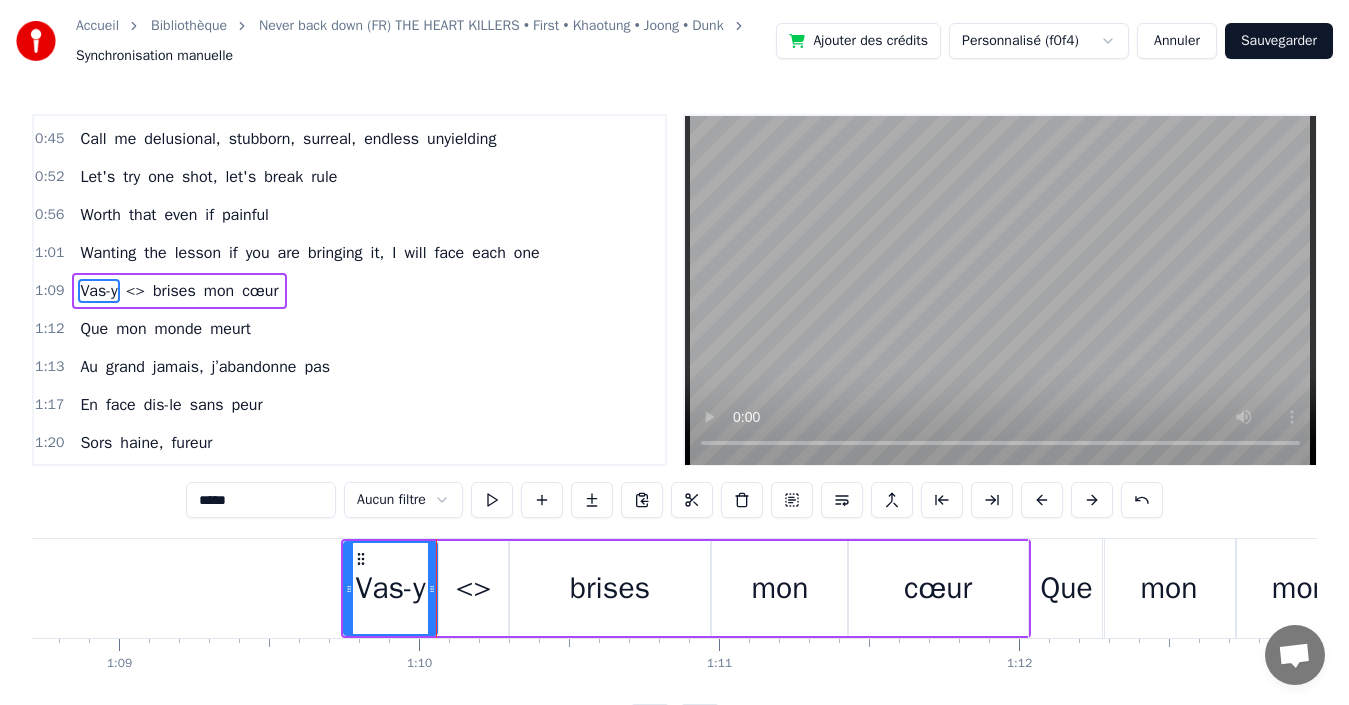 click on "<>" at bounding box center [473, 588] 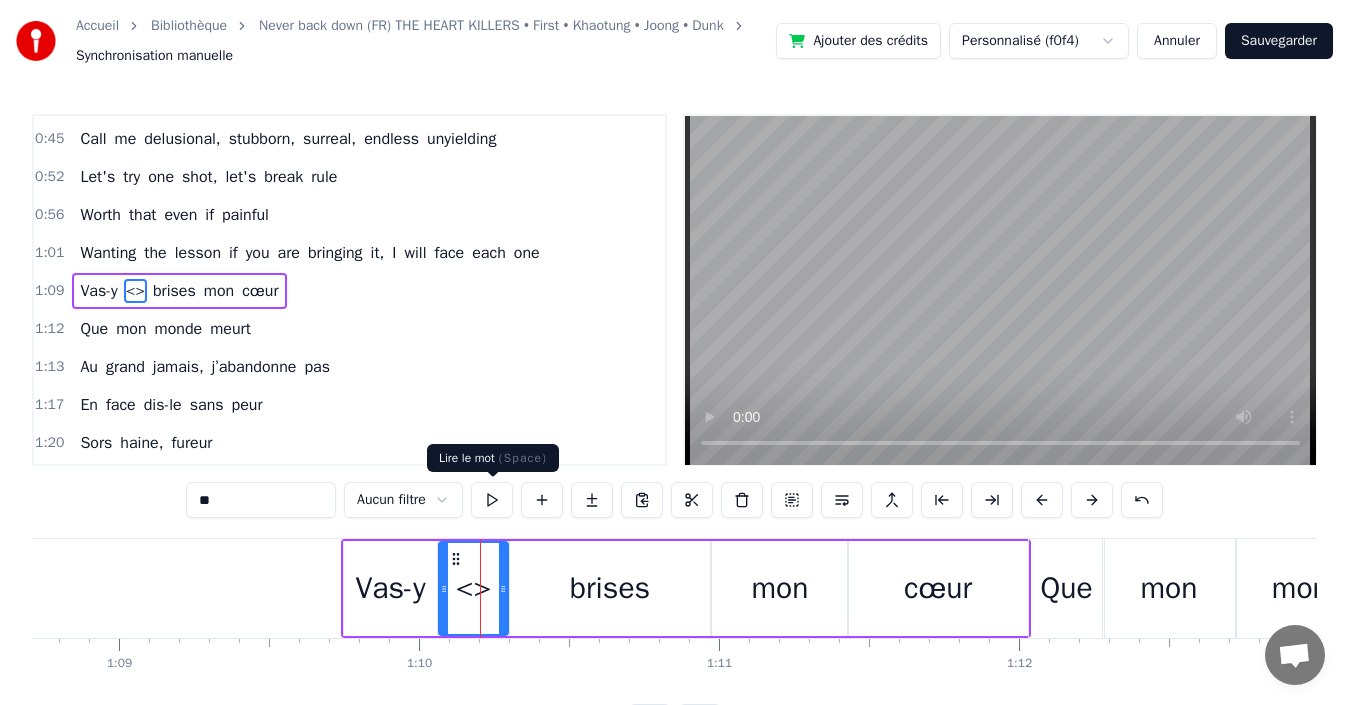 click at bounding box center (492, 500) 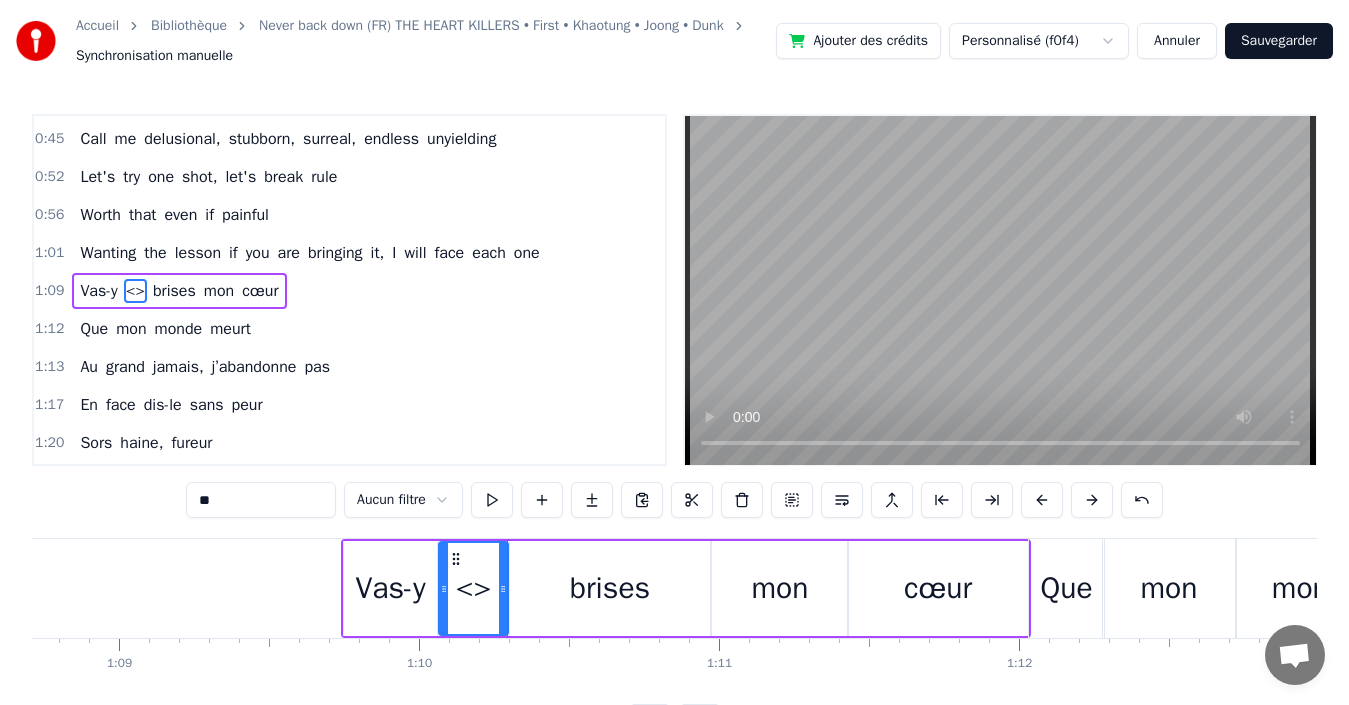 click on "Vas-y" at bounding box center (390, 588) 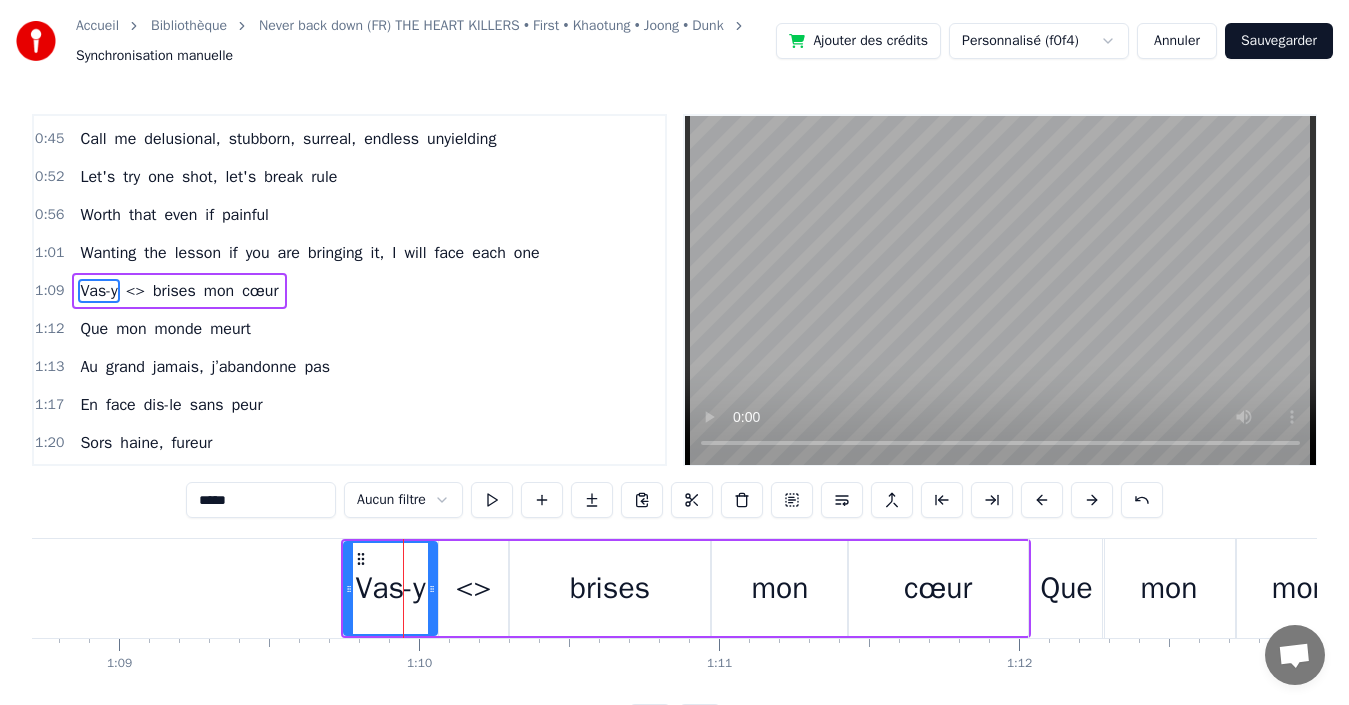 click on "*****" at bounding box center (261, 500) 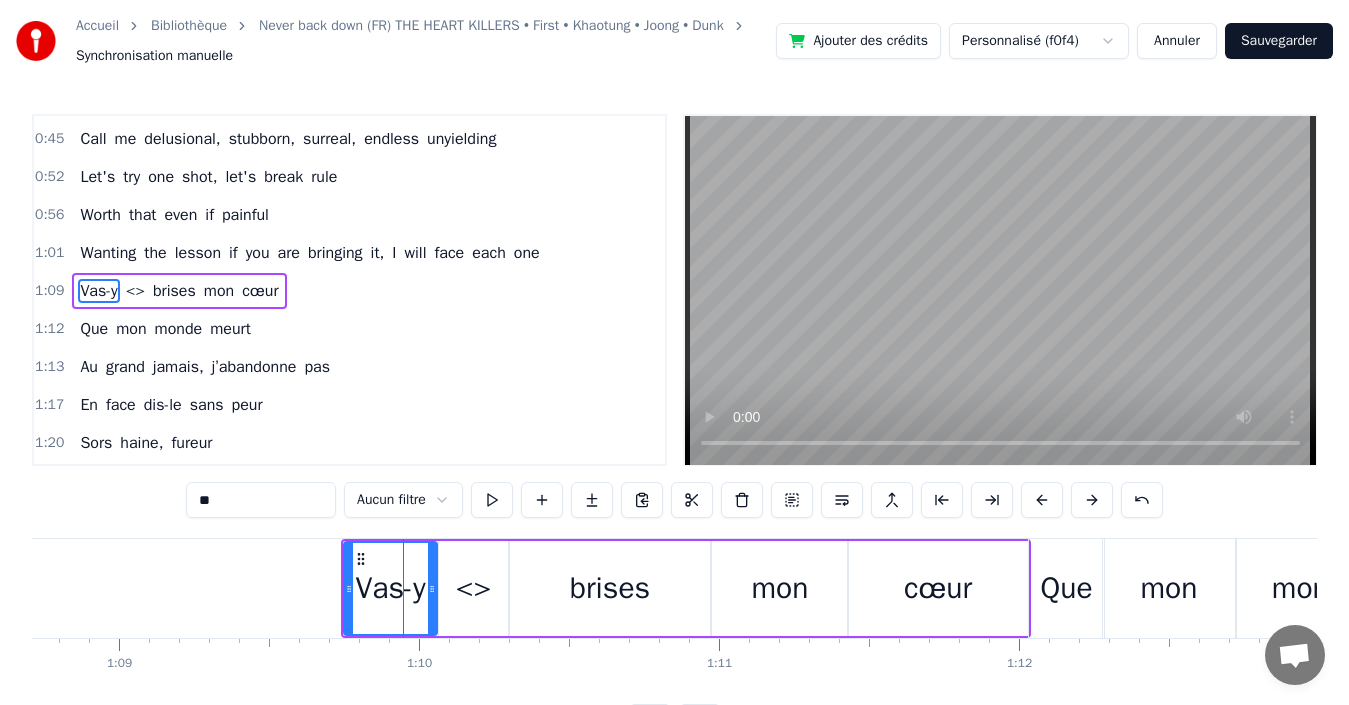 type on "*" 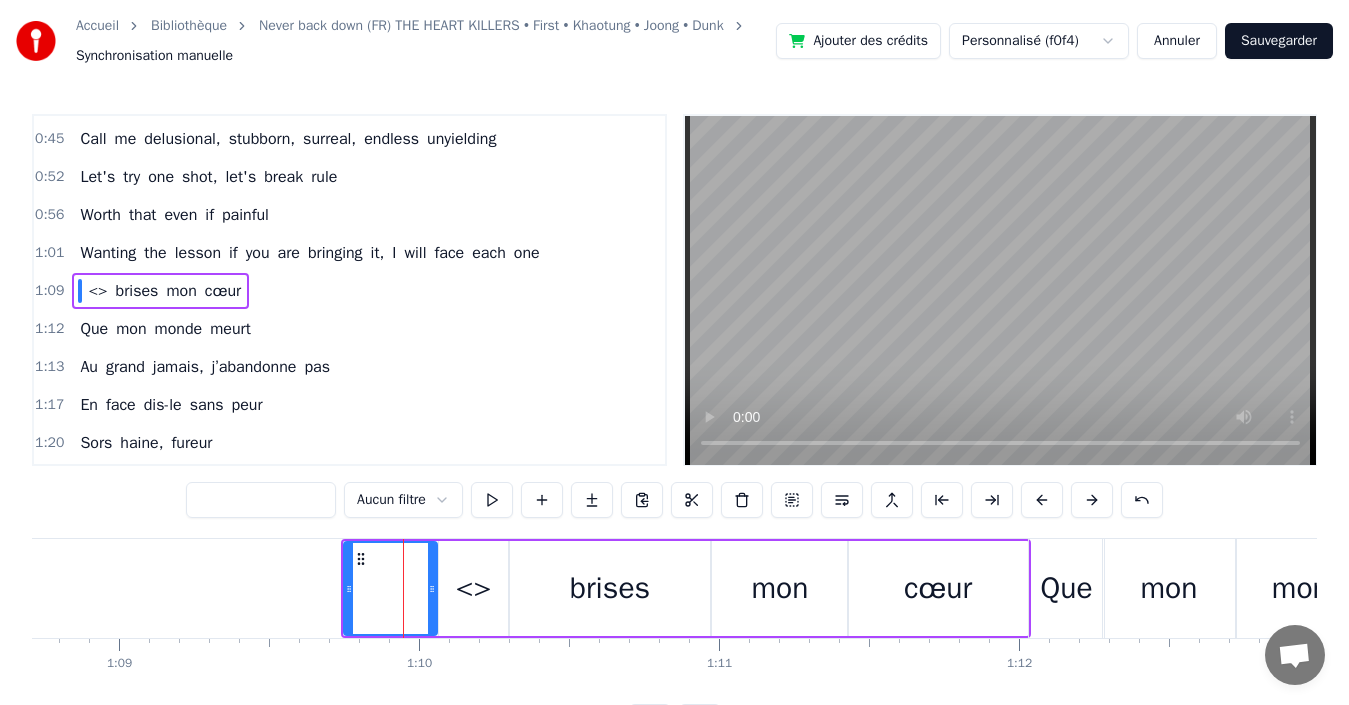 click on "0:00 I will risk it all too 0:02 . 0:04 I may get hurt but 0:06 I'll learn on my own way 0:08 Trying it a first time, 0:11 I didn't think I would win your heart 0:16 Let's try one shot, let's break rule 0:20 Worth that even if painful 0:25 Wanting the lesson if you are bringing it, I will face each one 0:33 Oh- oh- oh 0:33 . 0:37 Pain I'll never learn right 0:40 No matter how much I am hurt by you 0:45 Call me delusional, stubborn, surreal, endless unyielding 0:52 Let's try one shot, let's break rule 0:56 Worth that even if painful 1:01 Wanting the lesson if you are bringing it, I will face each one 1:09 < > brises mon cœur 1:12 Que mon monde meurt 1:13 Au grand jamais, j’abandonne pas 1:17 En face dis-le sans peur 1:20 Sors haine, fureur 1:21 Combien d'fois tu me blesseras ? 1:25 Les sentiments en toi 1:28 J'sais ne les caches pas 1:29 Cet amour que tu gardes tout bas 1:33 T'oses pas l'exprimer 1:34 Woo- oh- oh 1:36 Oh Woo- oh- oh 1:38 Si tu m'aimes 1:38 . 1:38 Woo- oh- oh 1:40 Ça suffira pour" at bounding box center (674, 427) 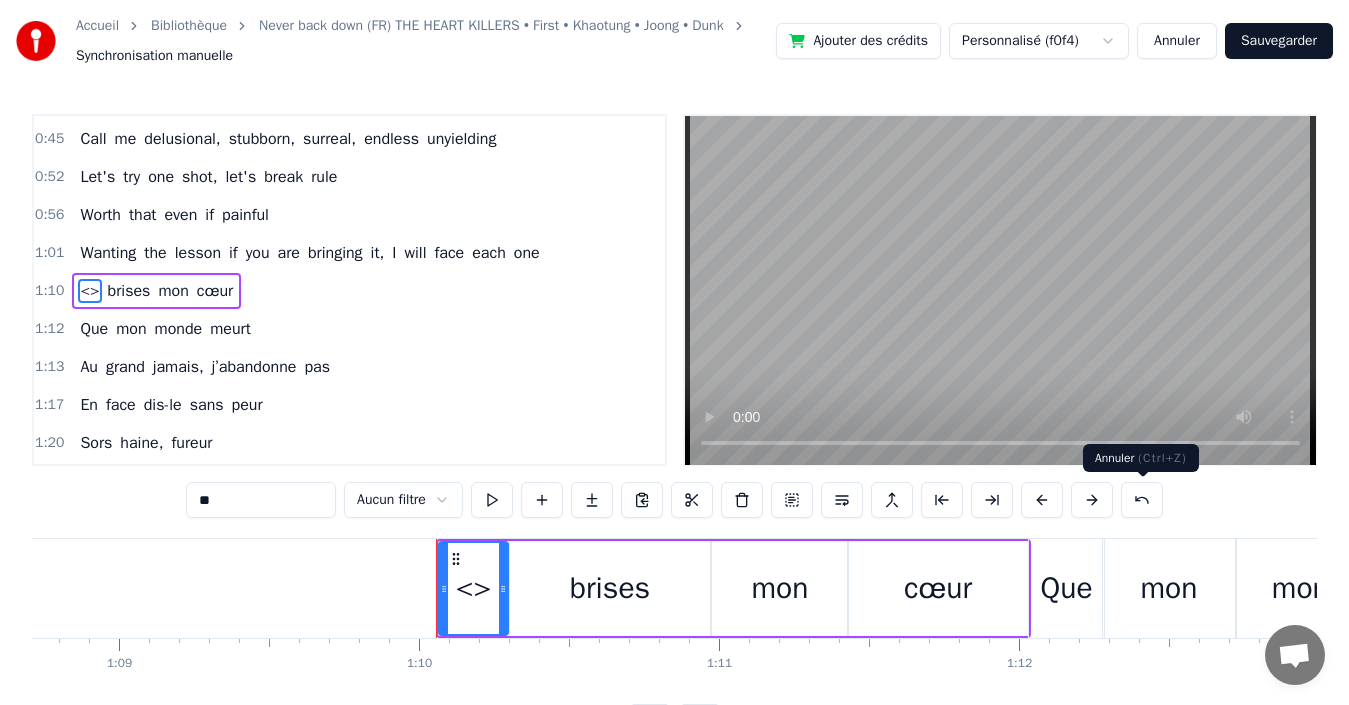 click at bounding box center [1142, 500] 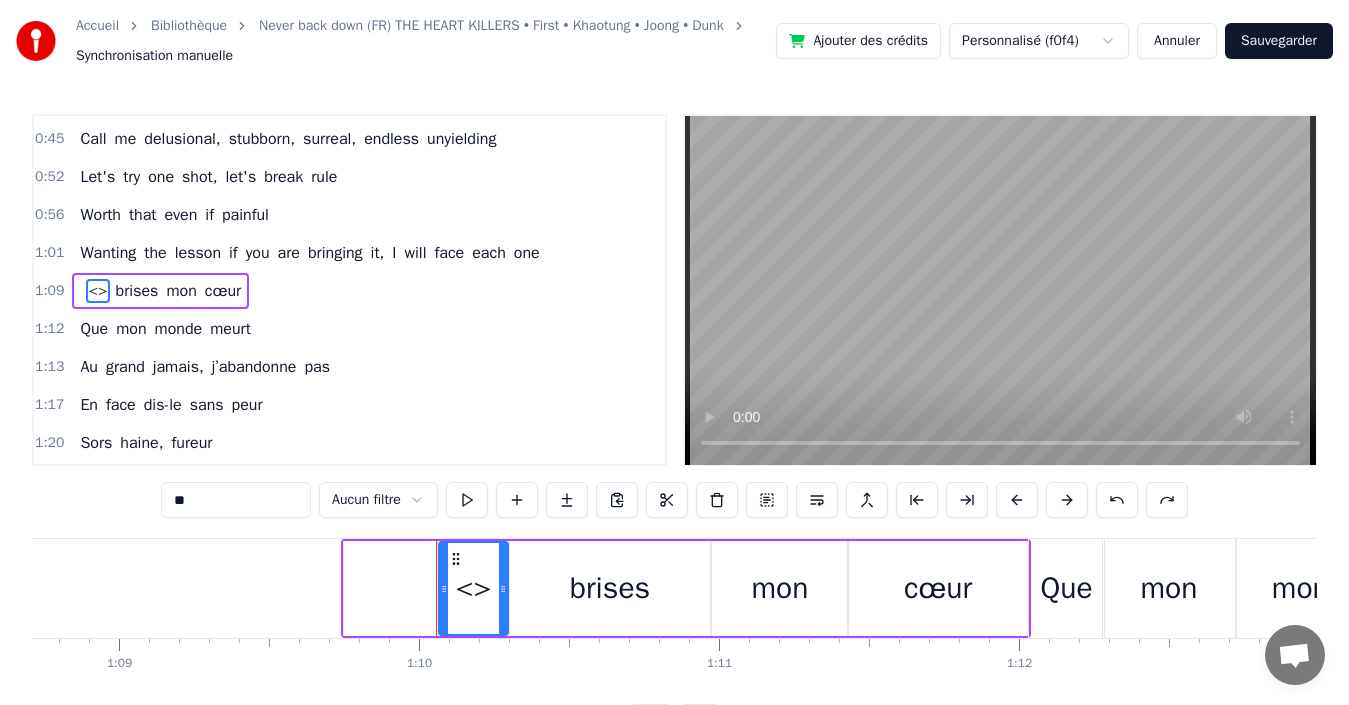 click at bounding box center (390, 588) 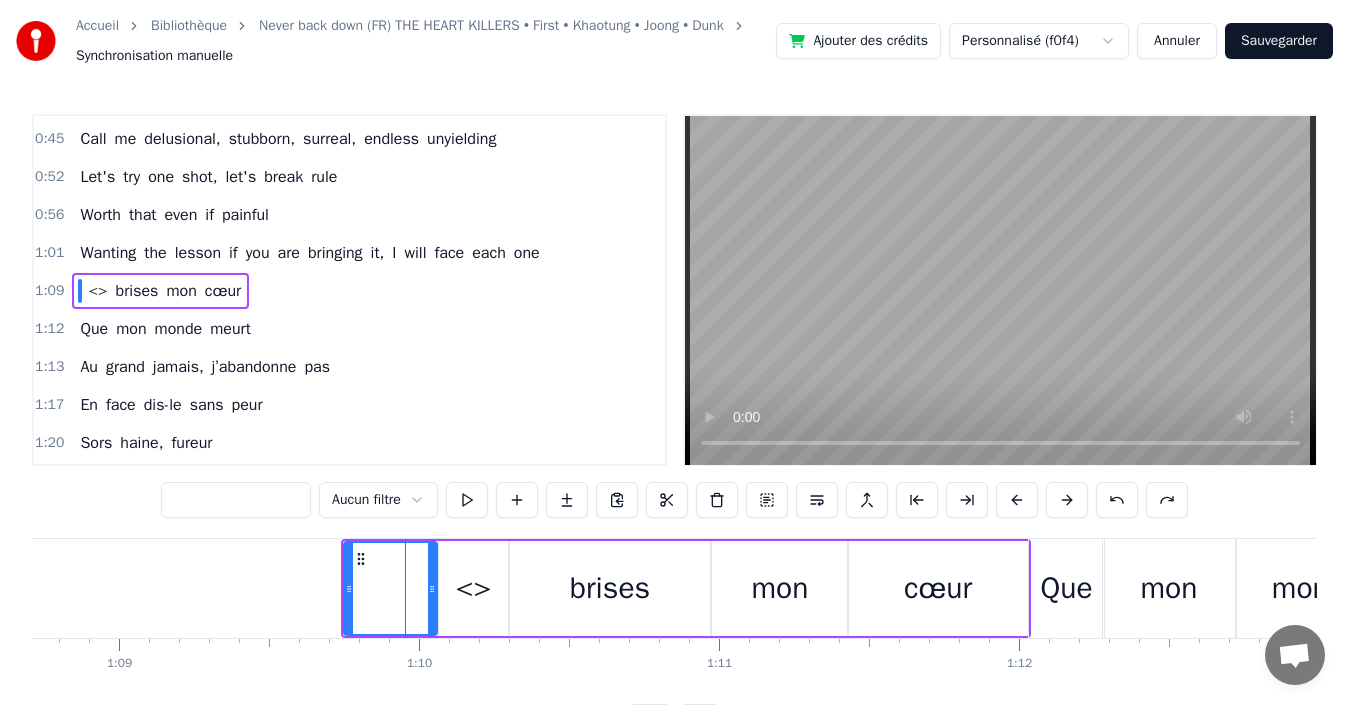 drag, startPoint x: 271, startPoint y: 494, endPoint x: 213, endPoint y: 512, distance: 60.728905 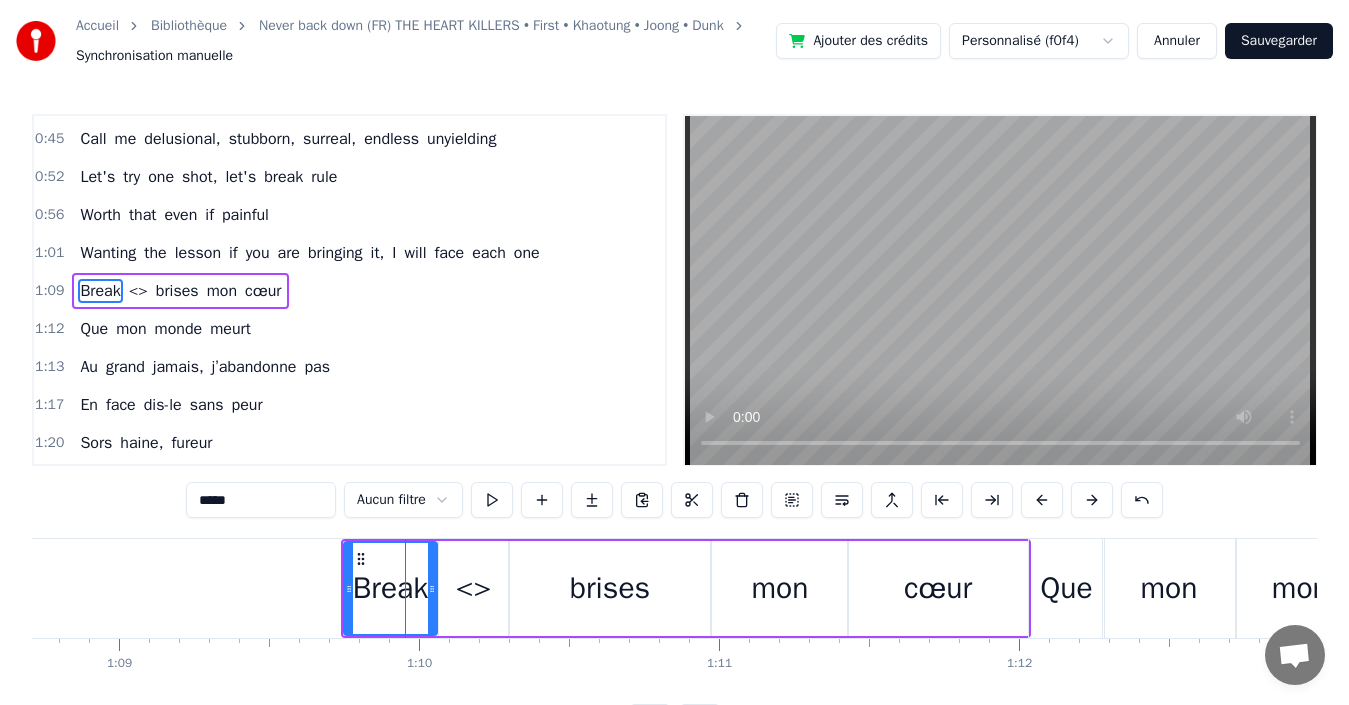click on "<>" at bounding box center [473, 588] 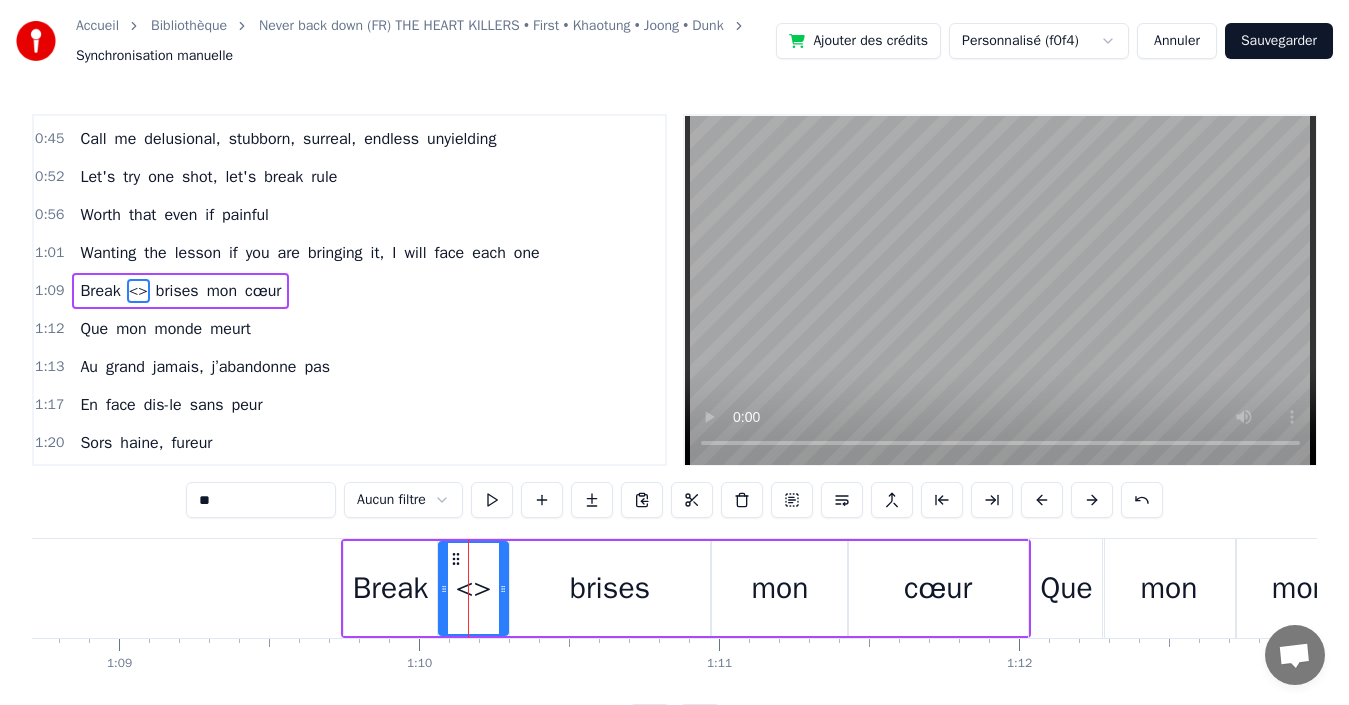 drag, startPoint x: 240, startPoint y: 503, endPoint x: 0, endPoint y: 532, distance: 241.74573 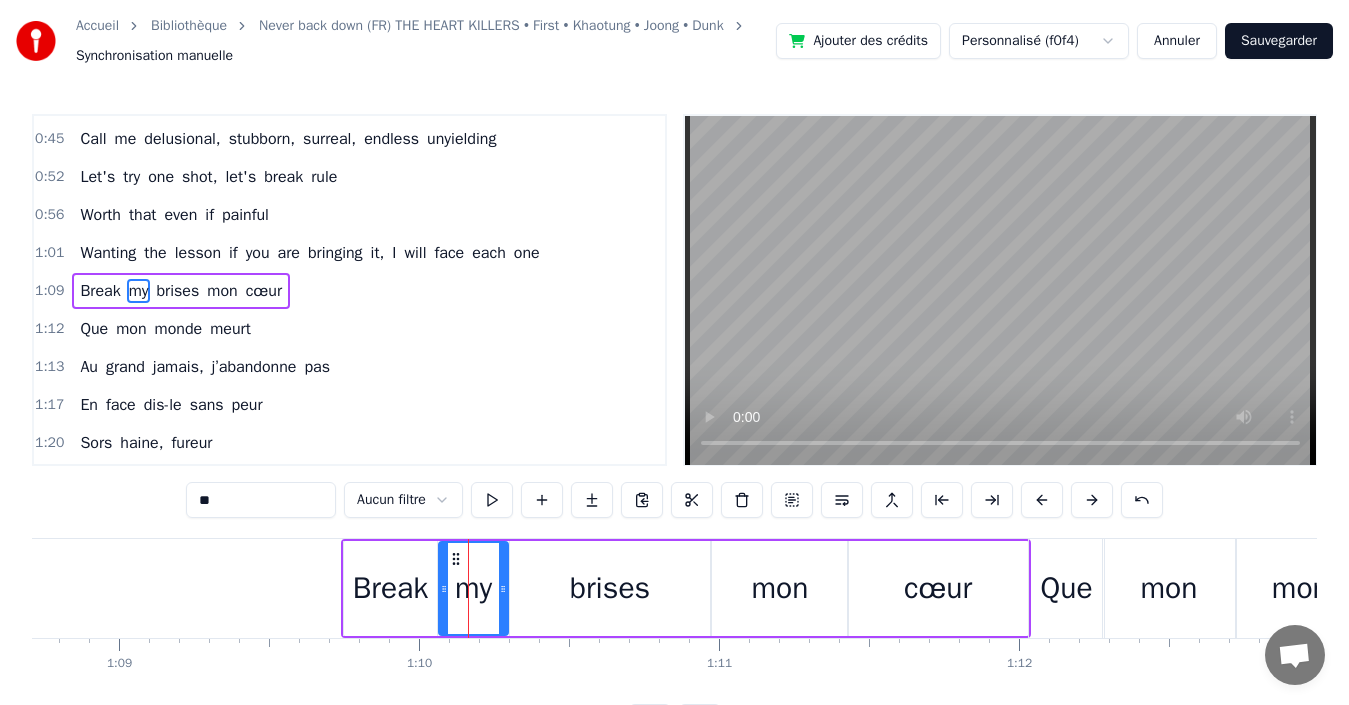 click on "brises" at bounding box center (610, 588) 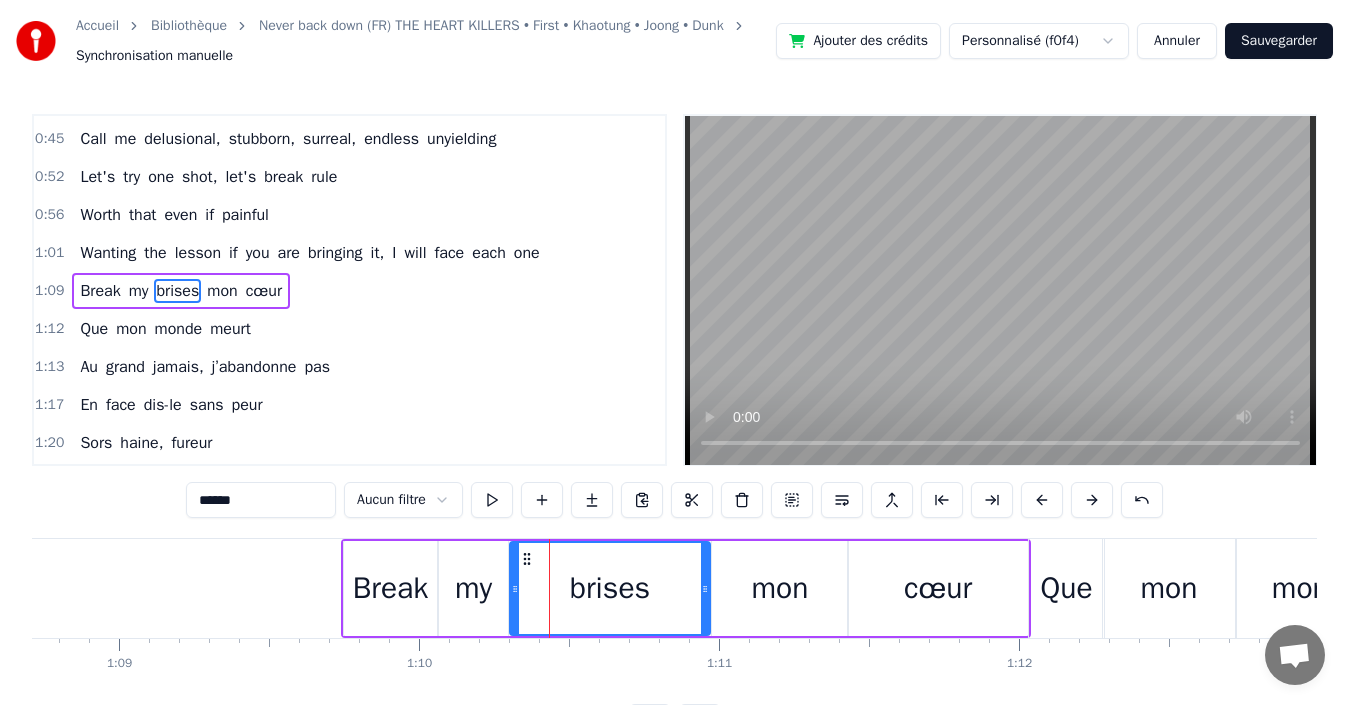 drag, startPoint x: 240, startPoint y: 500, endPoint x: 57, endPoint y: 505, distance: 183.0683 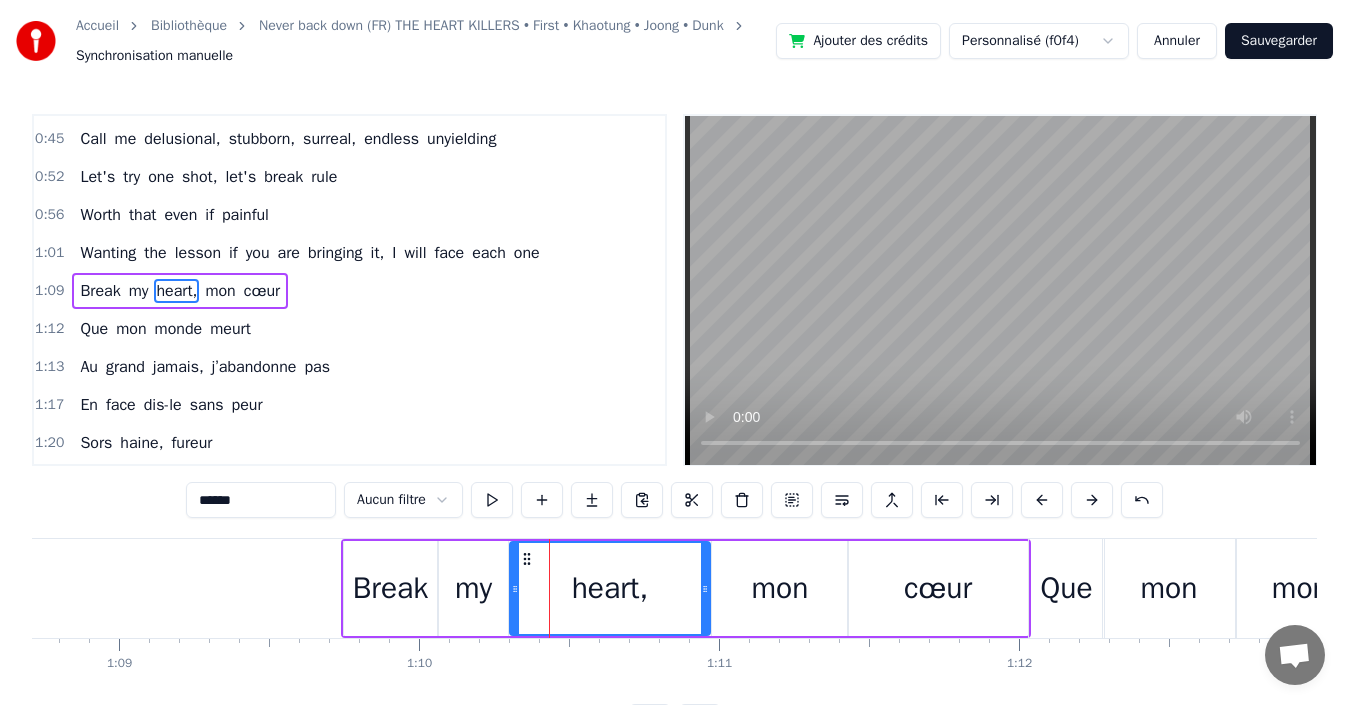 click on "mon" at bounding box center [780, 588] 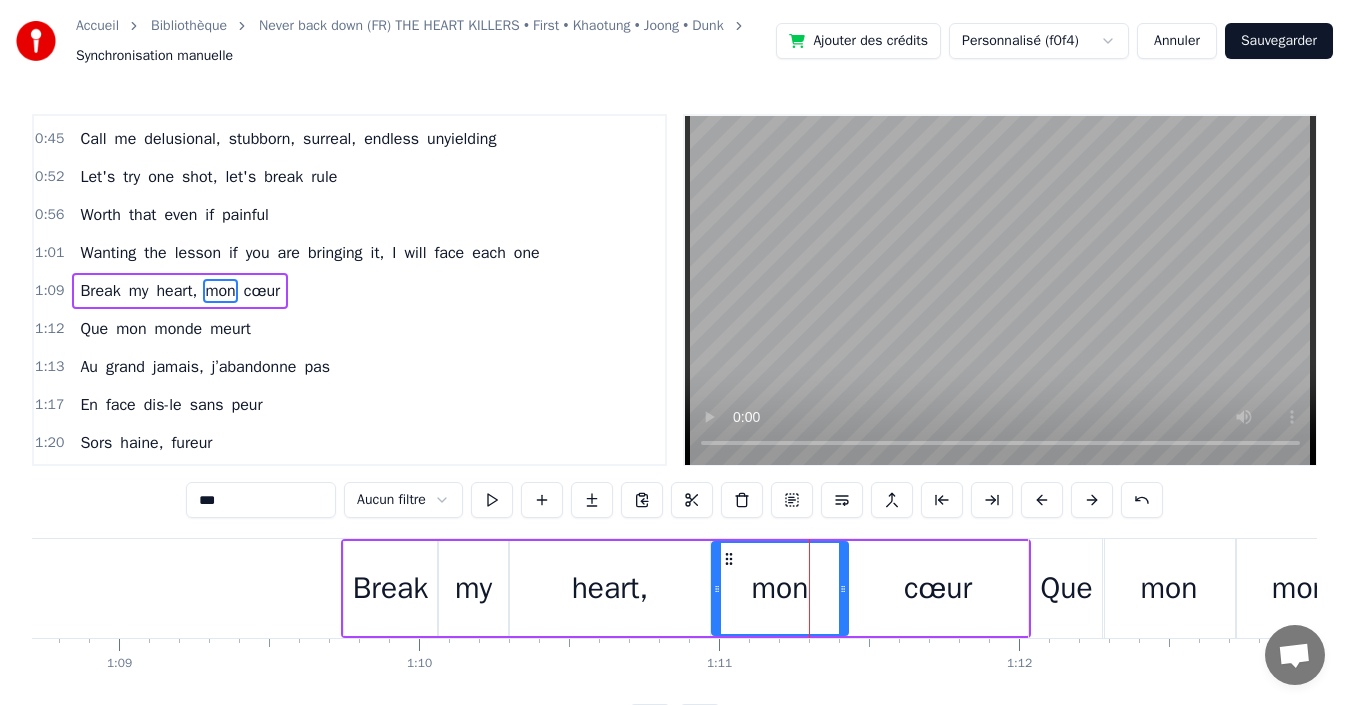 click on "***" at bounding box center [261, 500] 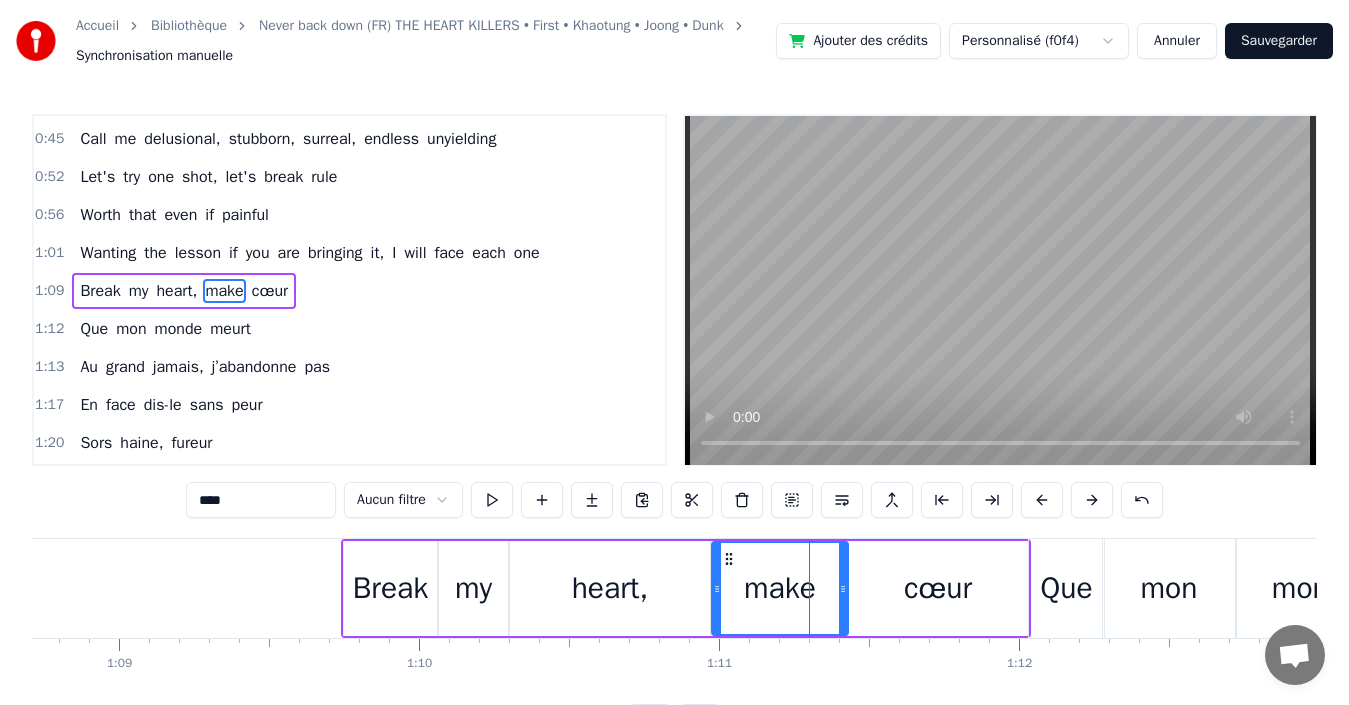 click on "cœur" at bounding box center (938, 588) 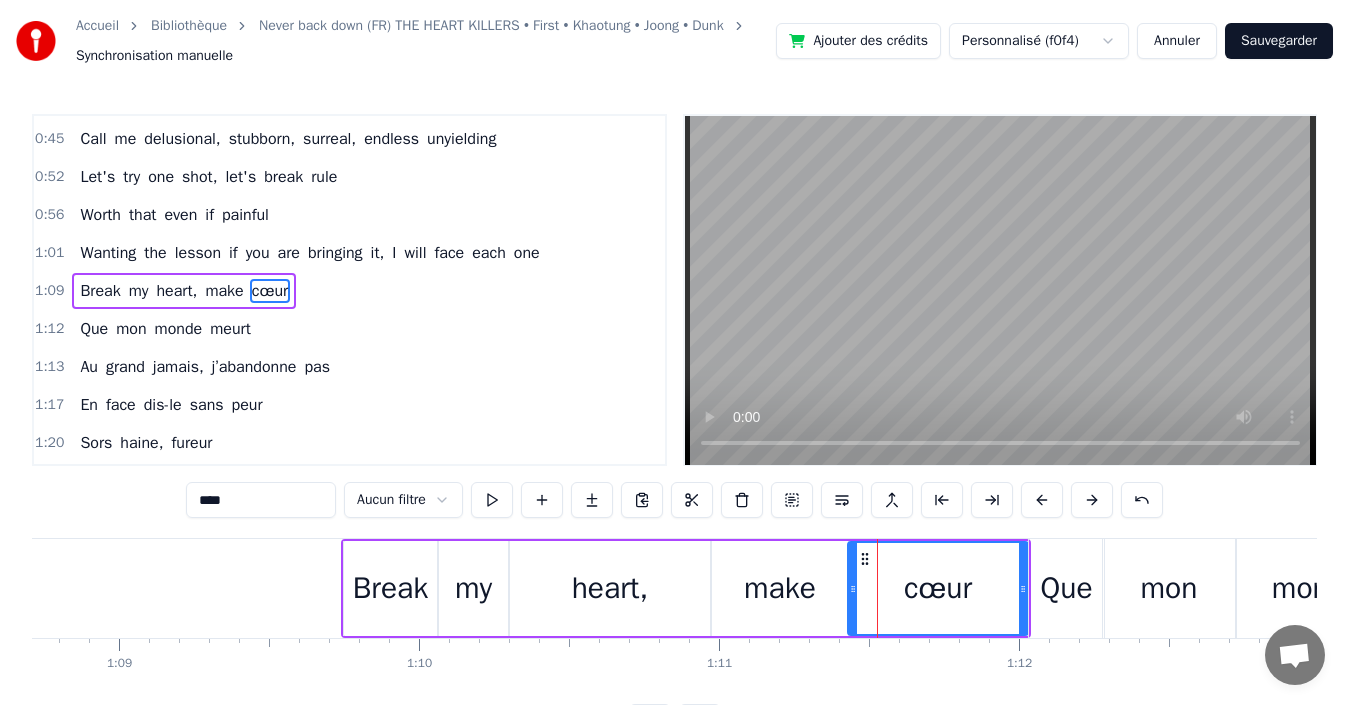click at bounding box center [542, 500] 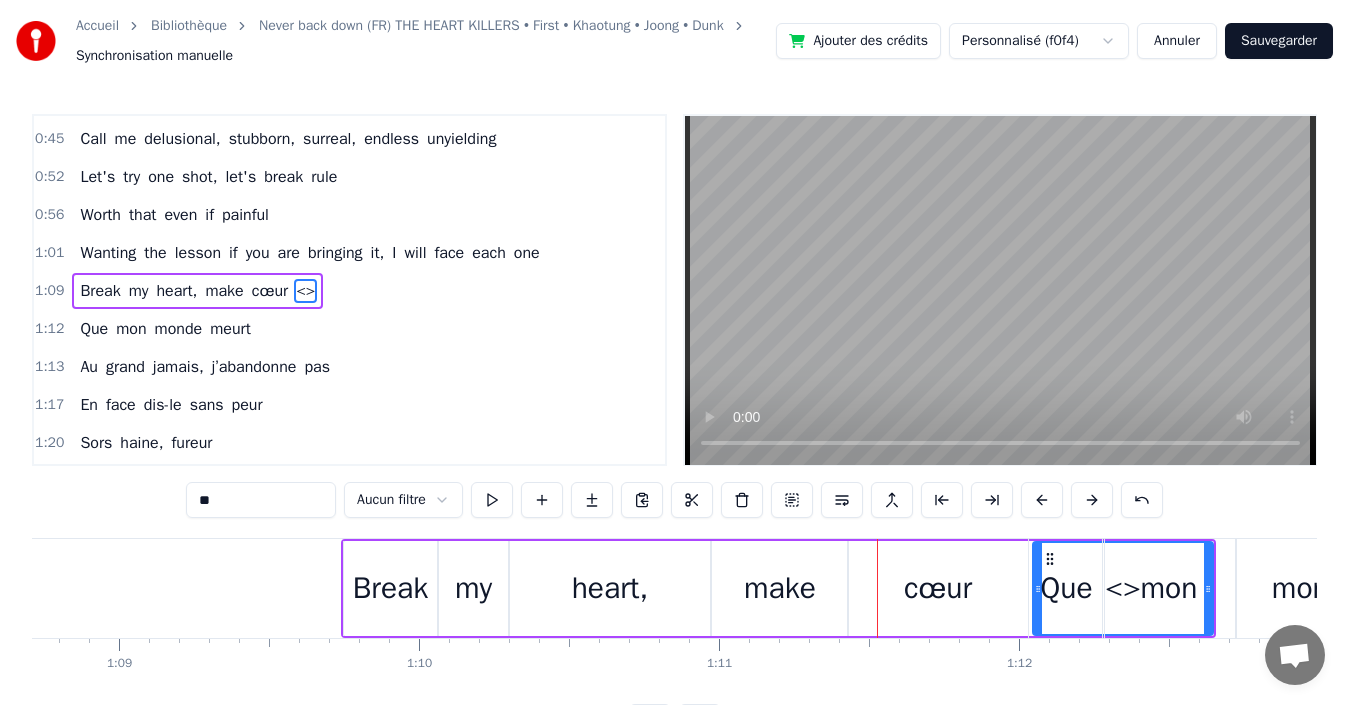 drag, startPoint x: 1049, startPoint y: 556, endPoint x: 805, endPoint y: 605, distance: 248.87146 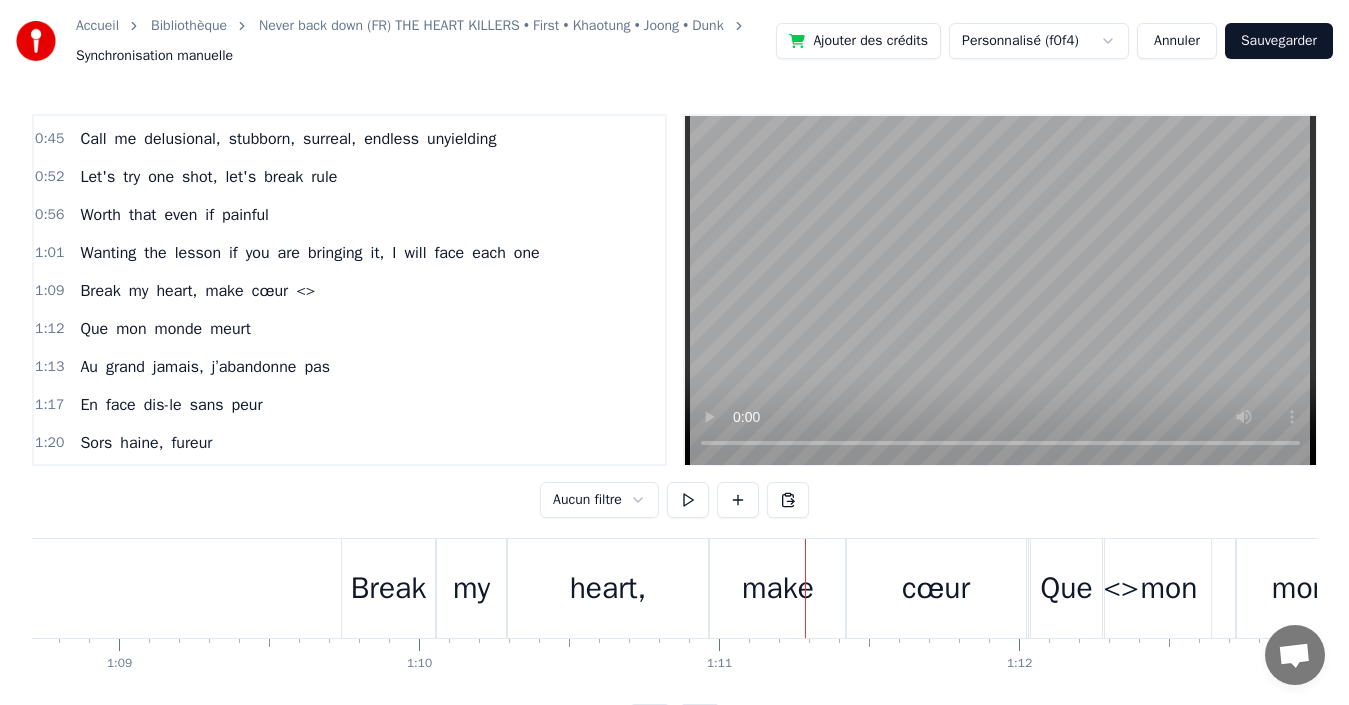 click on "heart," at bounding box center (608, 588) 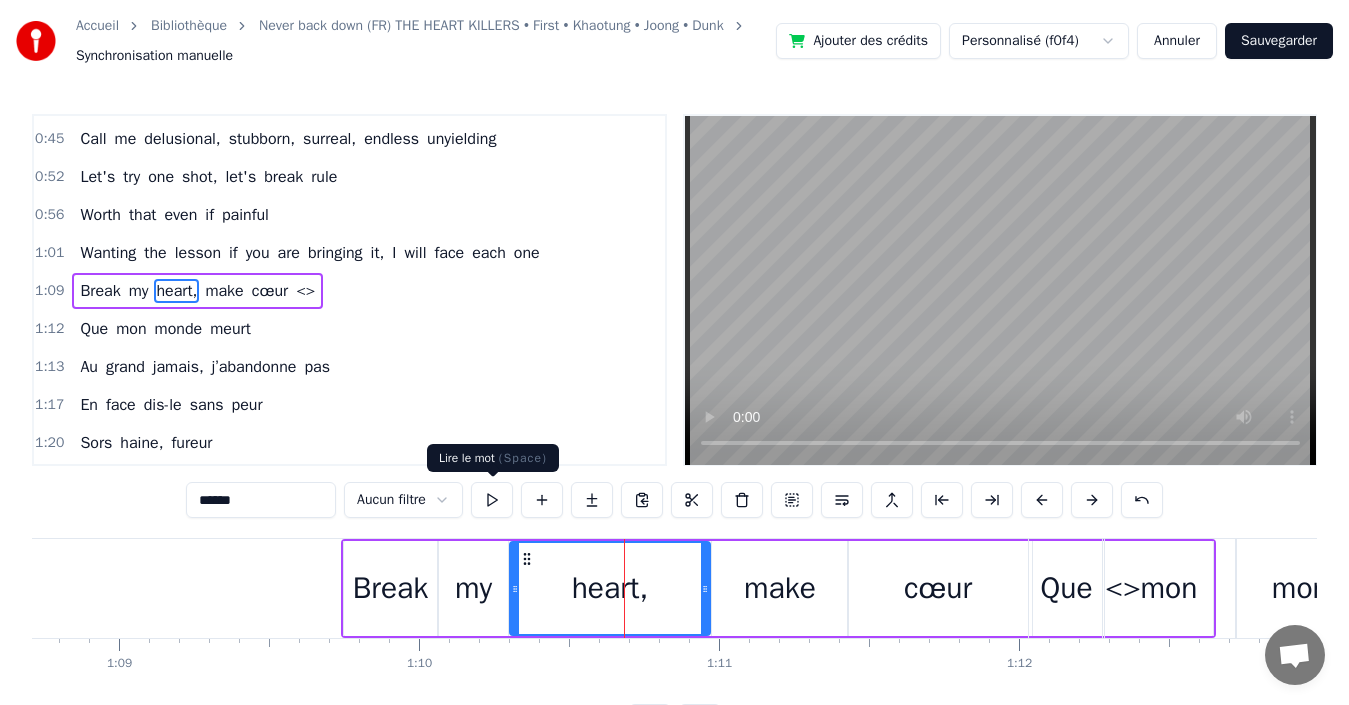 click at bounding box center [492, 500] 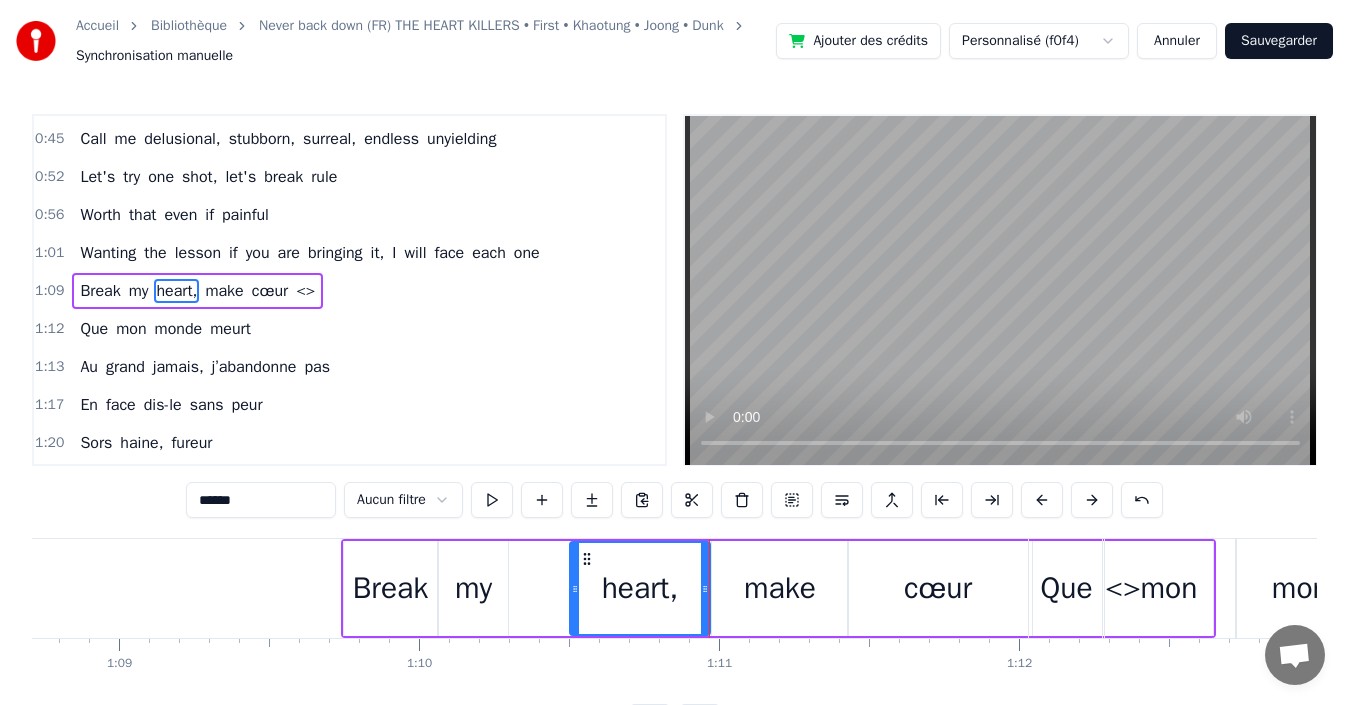 drag, startPoint x: 511, startPoint y: 593, endPoint x: 571, endPoint y: 583, distance: 60.827625 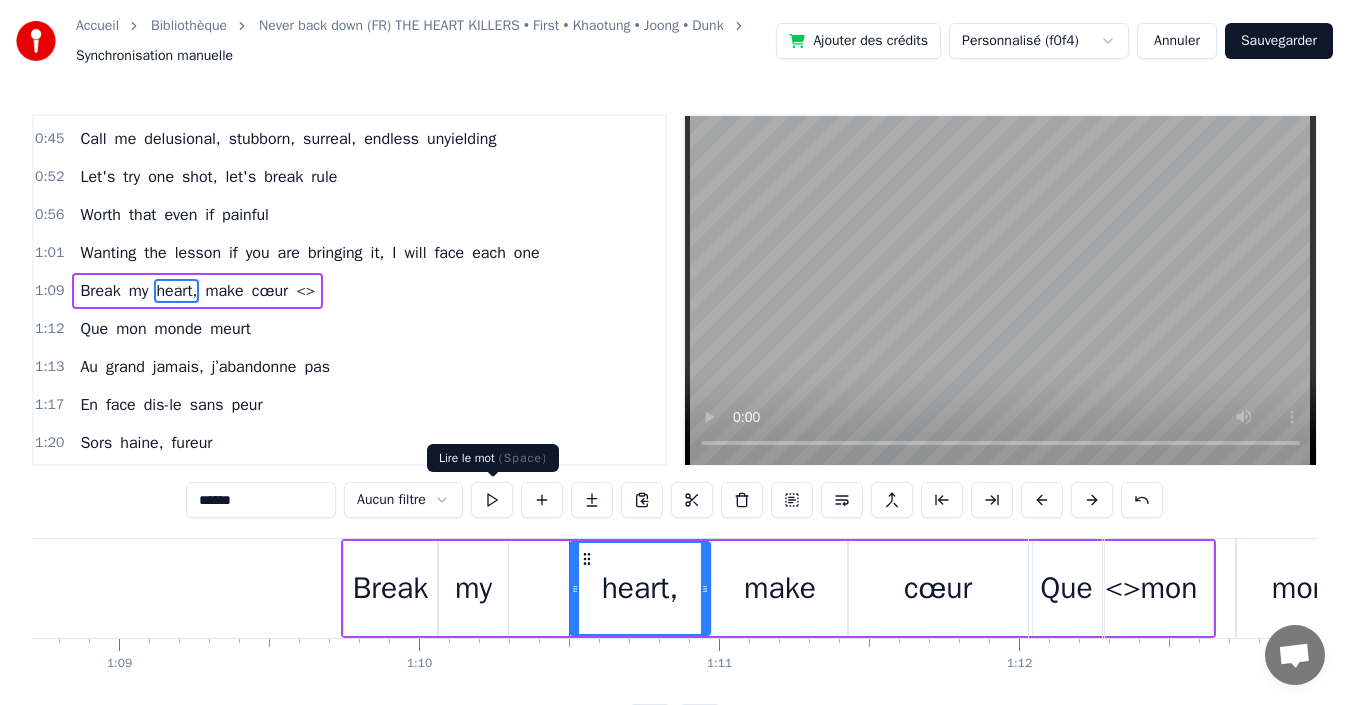 click at bounding box center [492, 500] 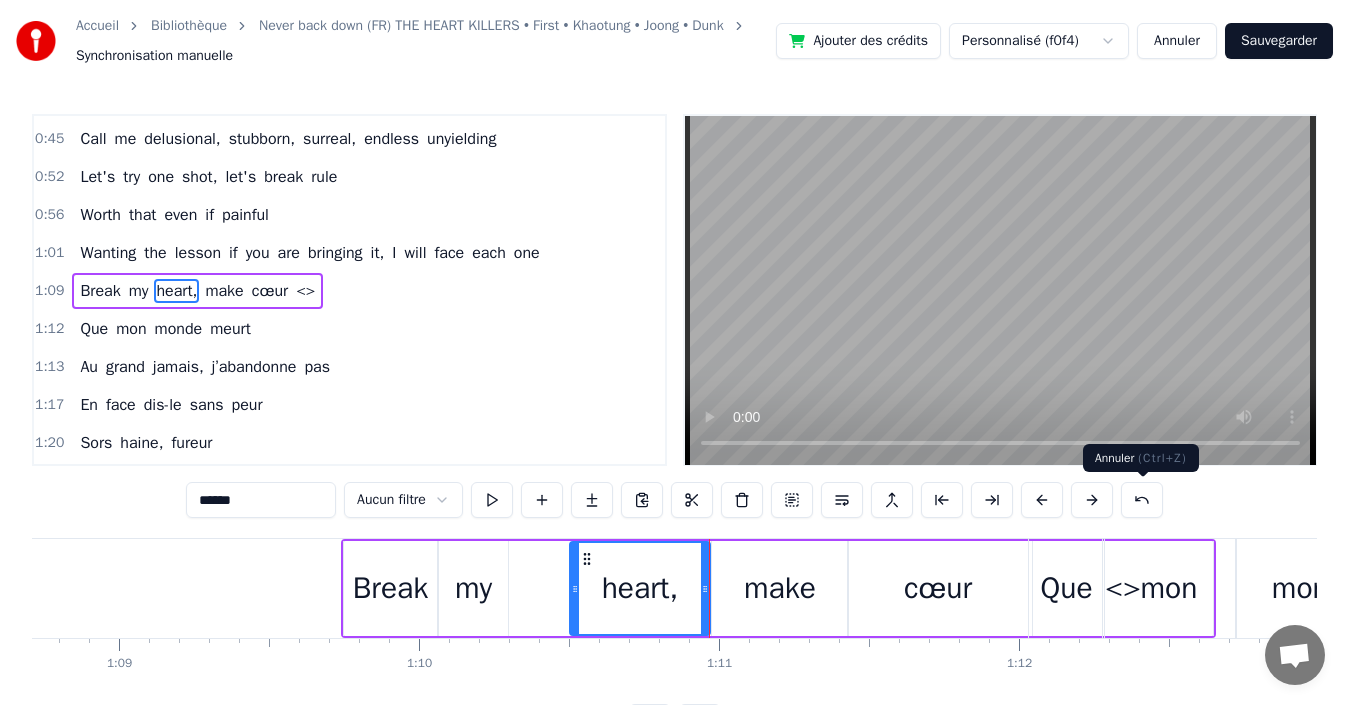 click at bounding box center [1142, 500] 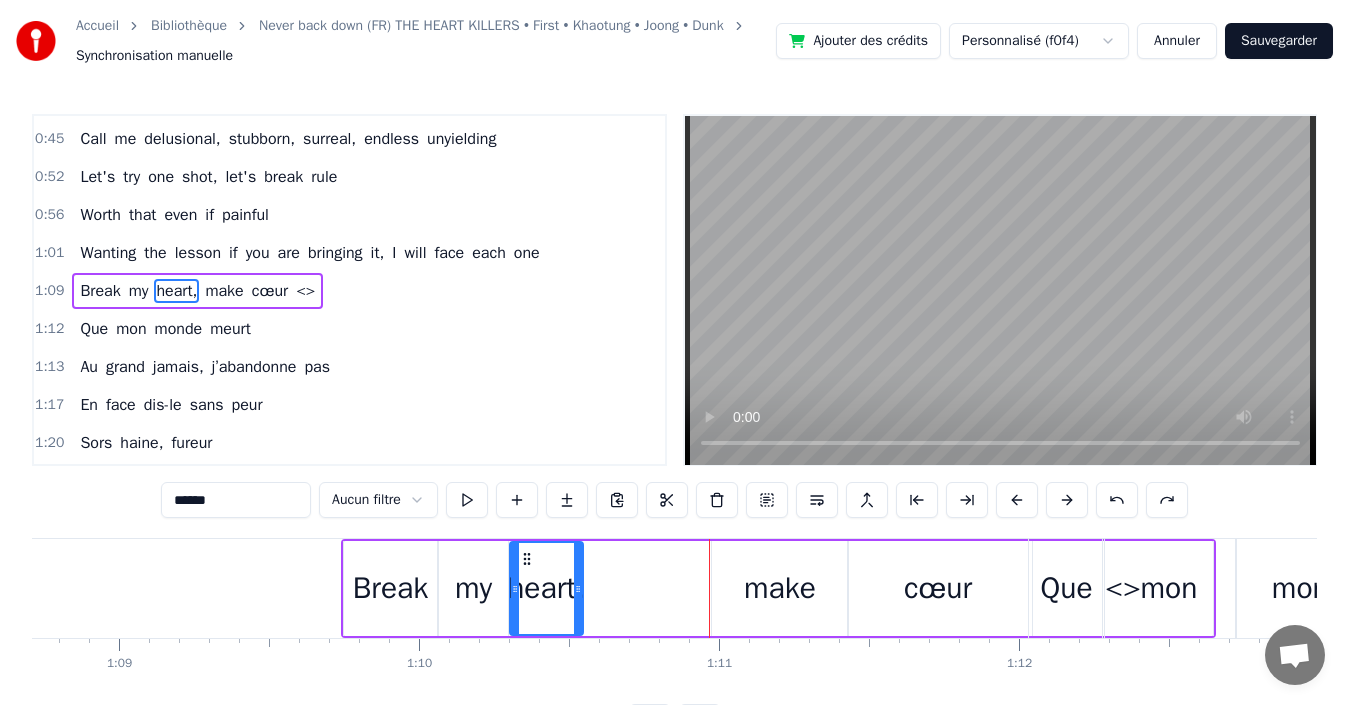 drag, startPoint x: 700, startPoint y: 596, endPoint x: 575, endPoint y: 612, distance: 126.01984 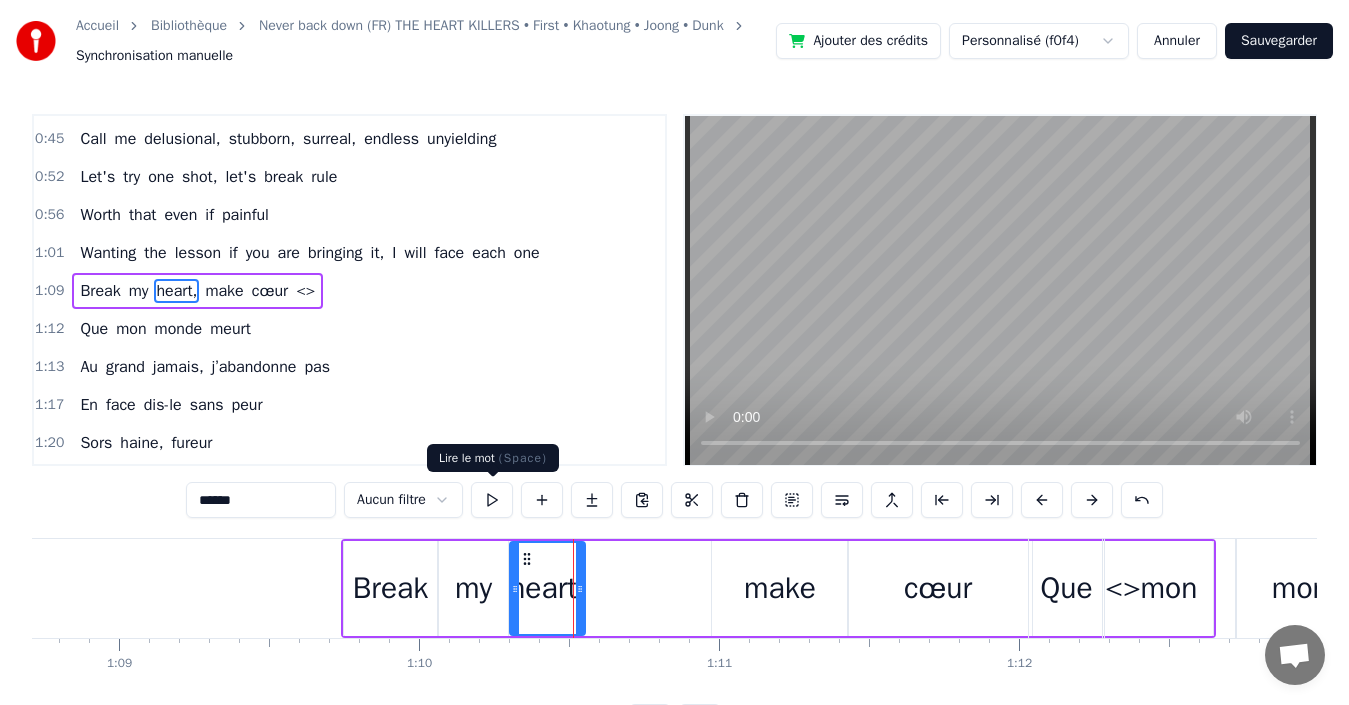 click at bounding box center [492, 500] 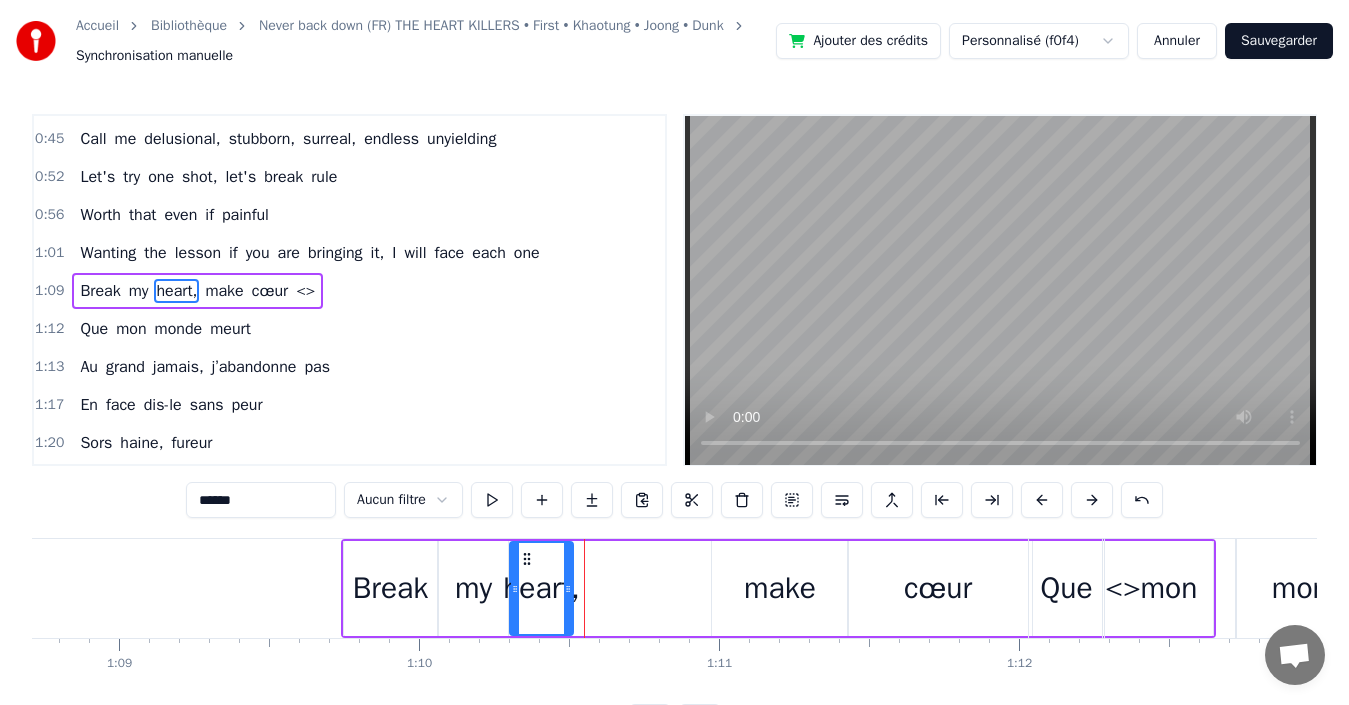 drag, startPoint x: 575, startPoint y: 587, endPoint x: 563, endPoint y: 590, distance: 12.369317 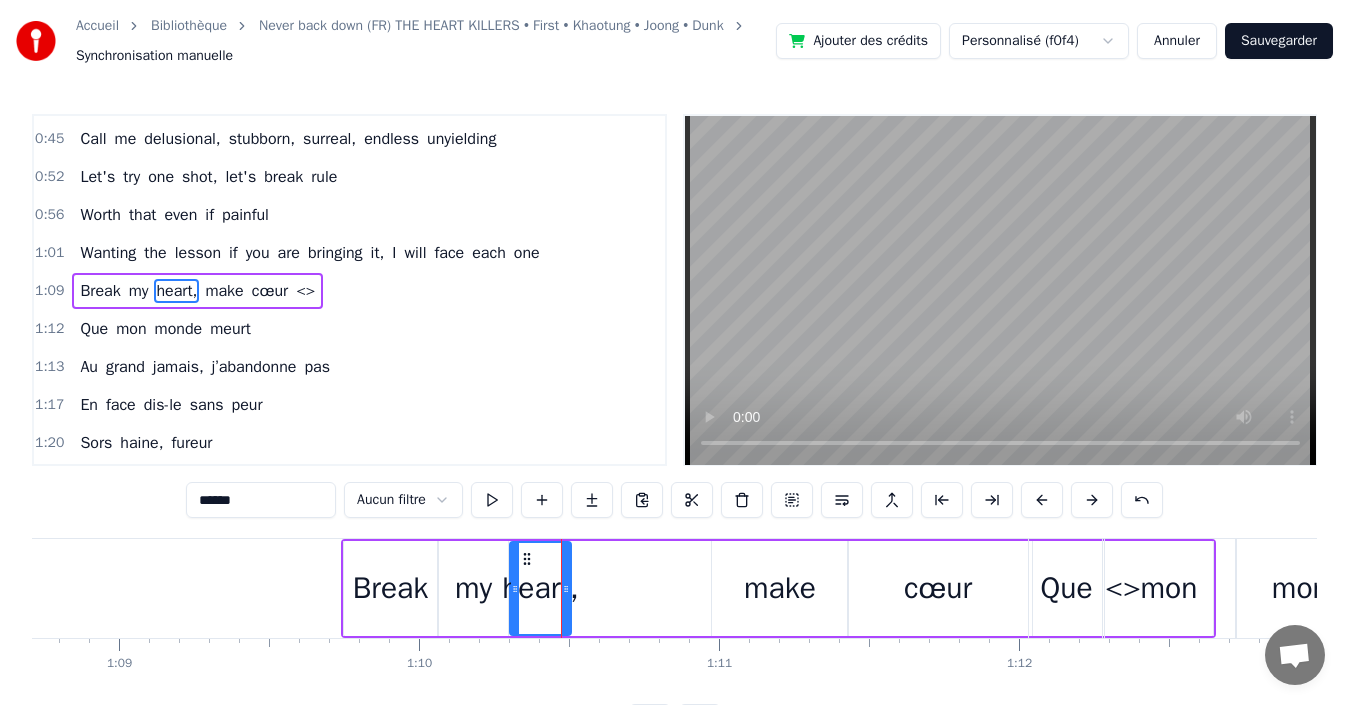 click on "my" at bounding box center [473, 588] 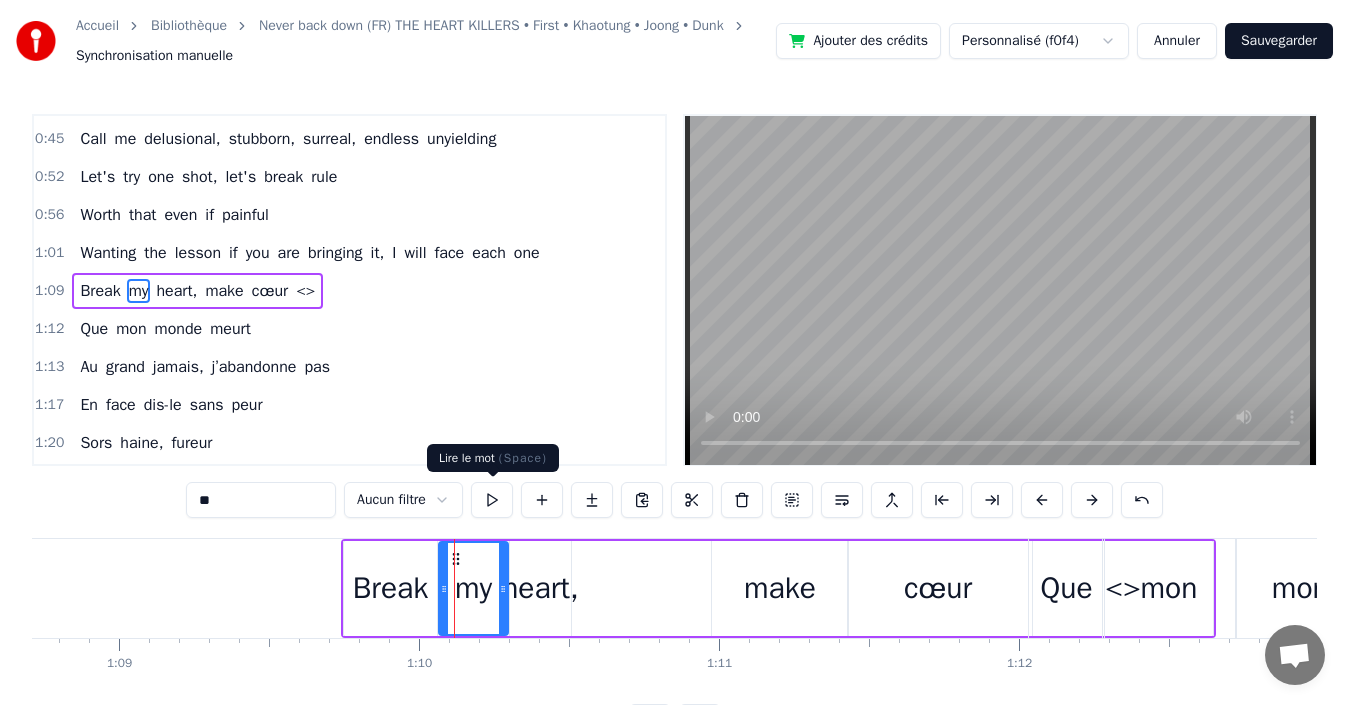 click at bounding box center [492, 500] 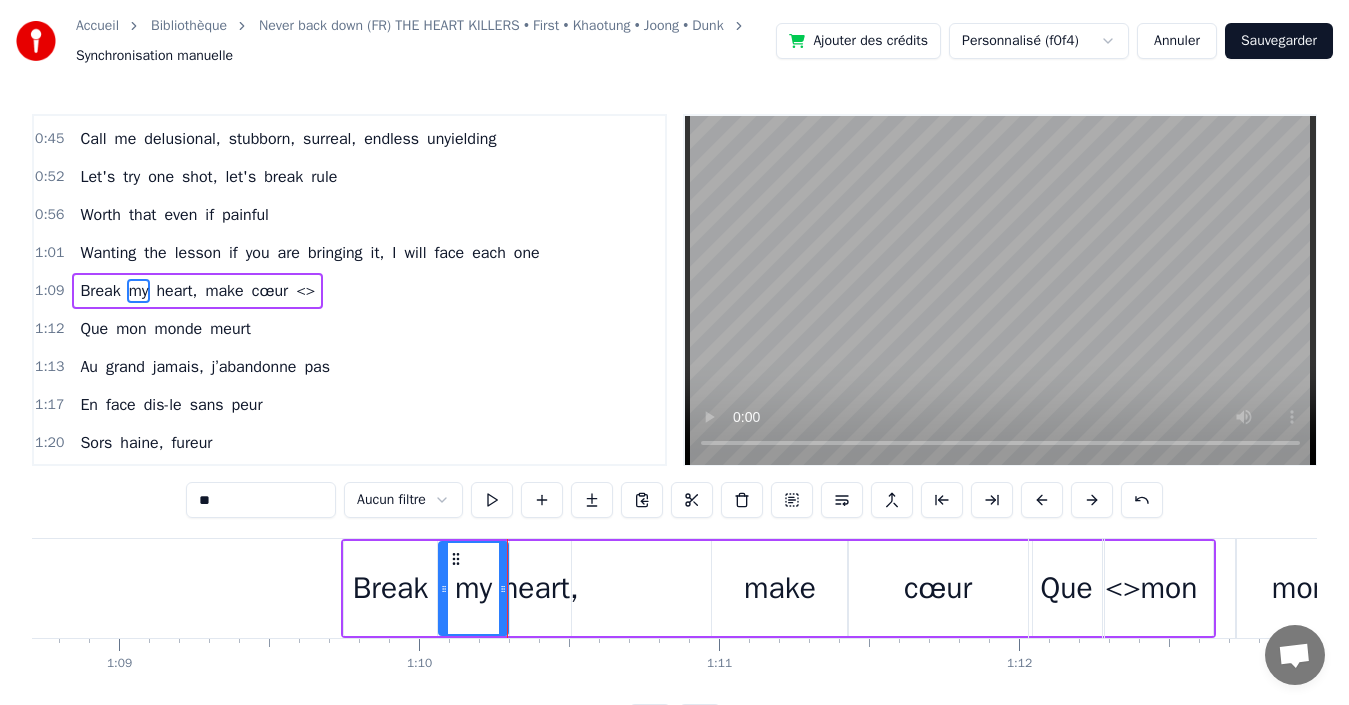 click on "mon" at bounding box center [1169, 588] 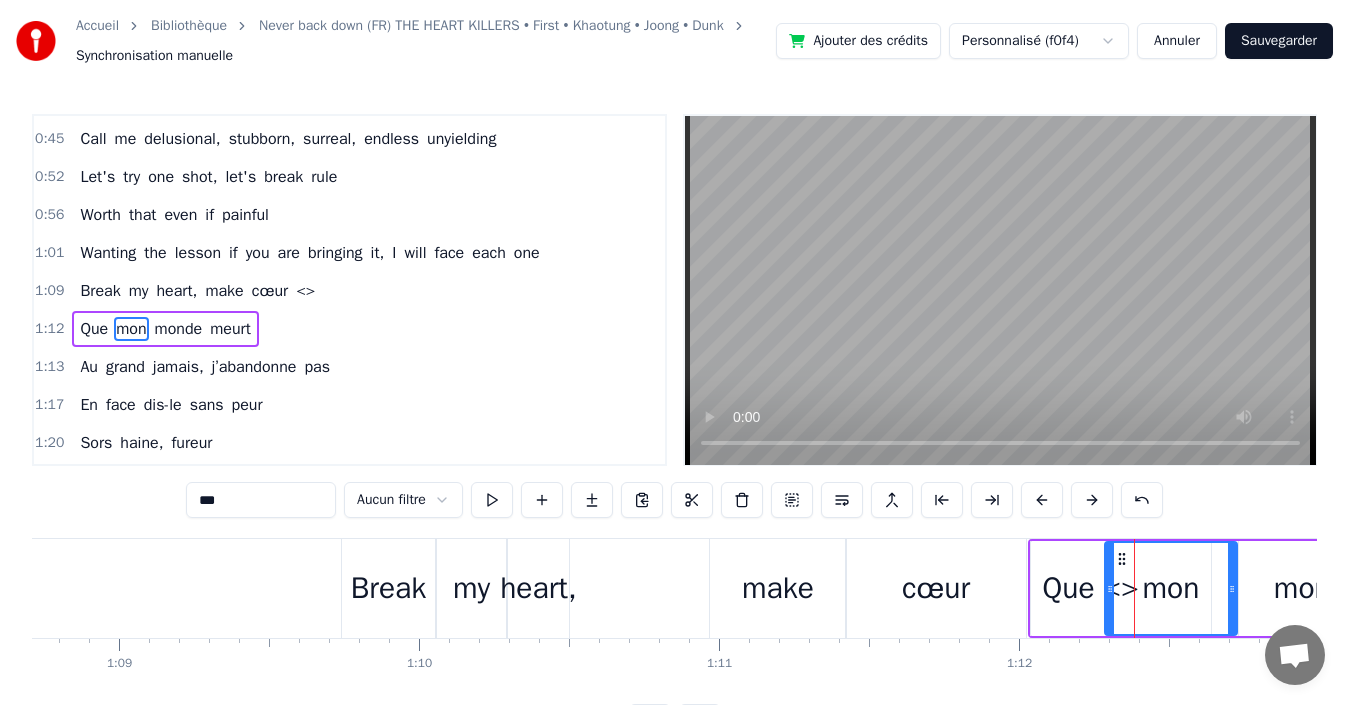 scroll, scrollTop: 528, scrollLeft: 0, axis: vertical 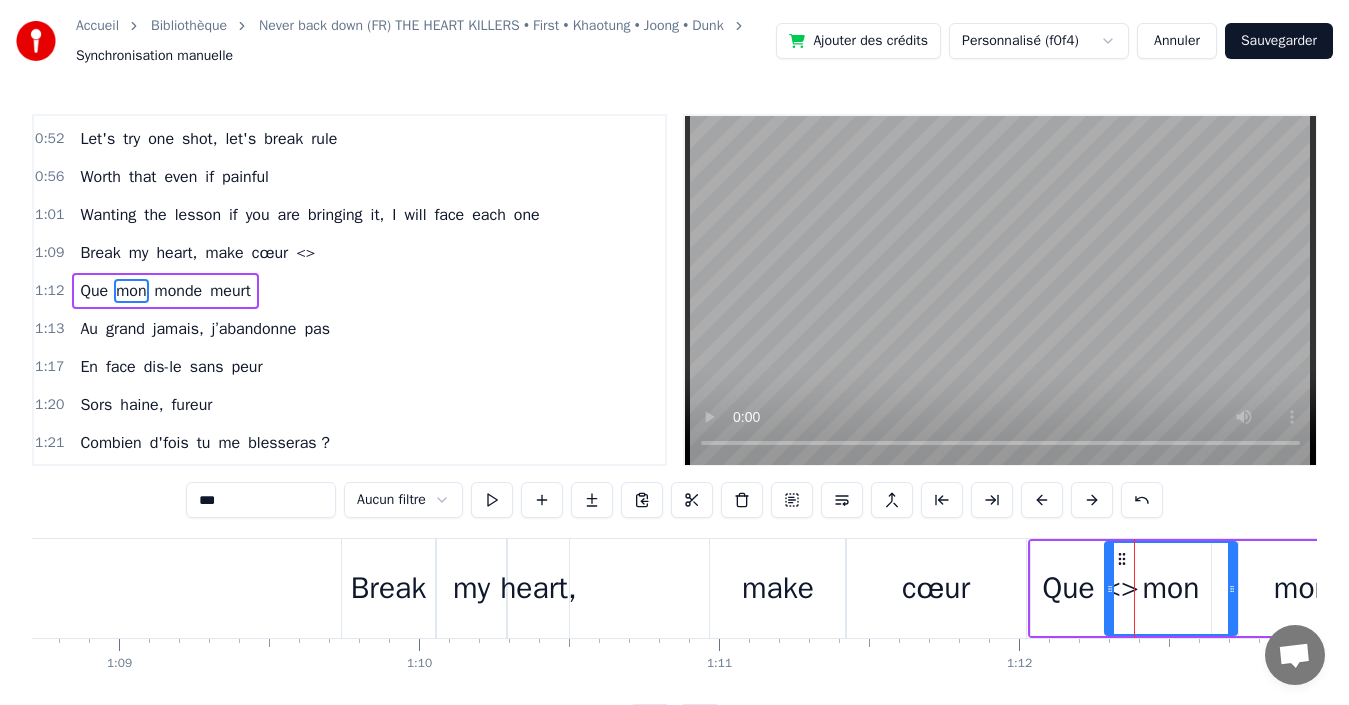 click on "<>" at bounding box center (305, 253) 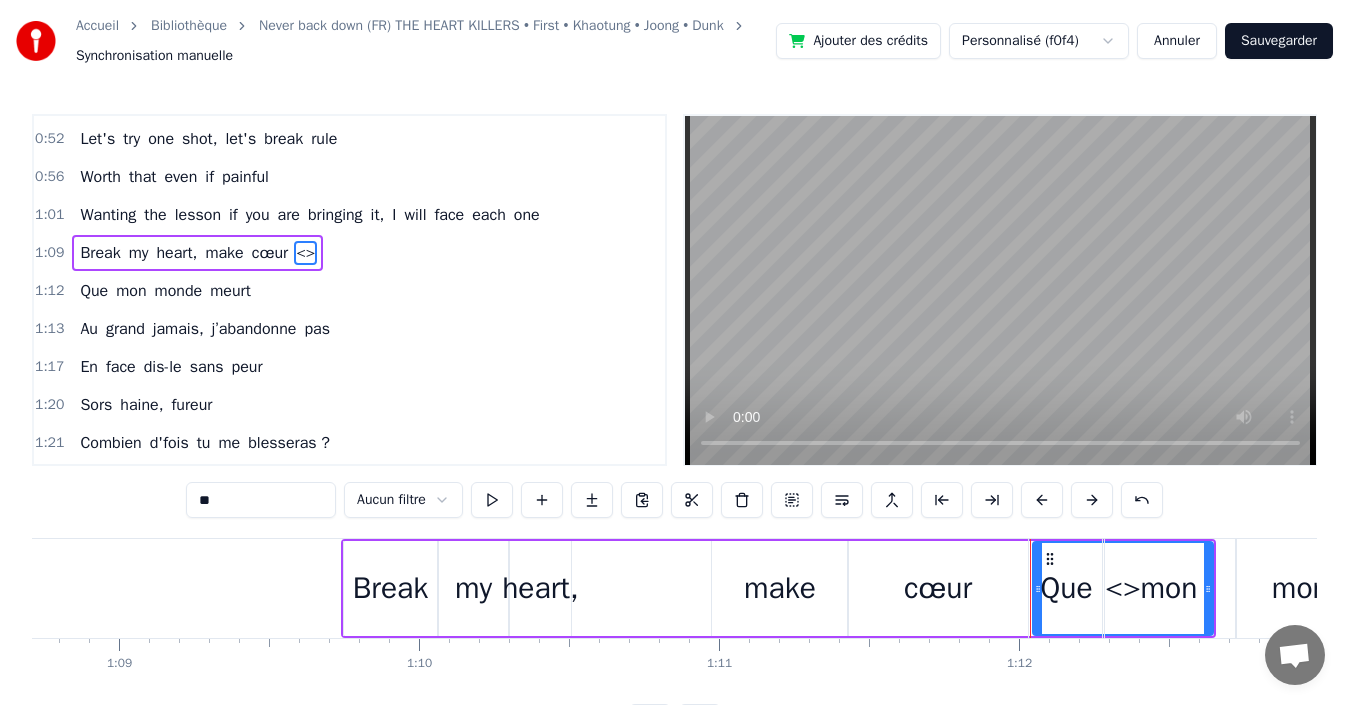 scroll, scrollTop: 490, scrollLeft: 0, axis: vertical 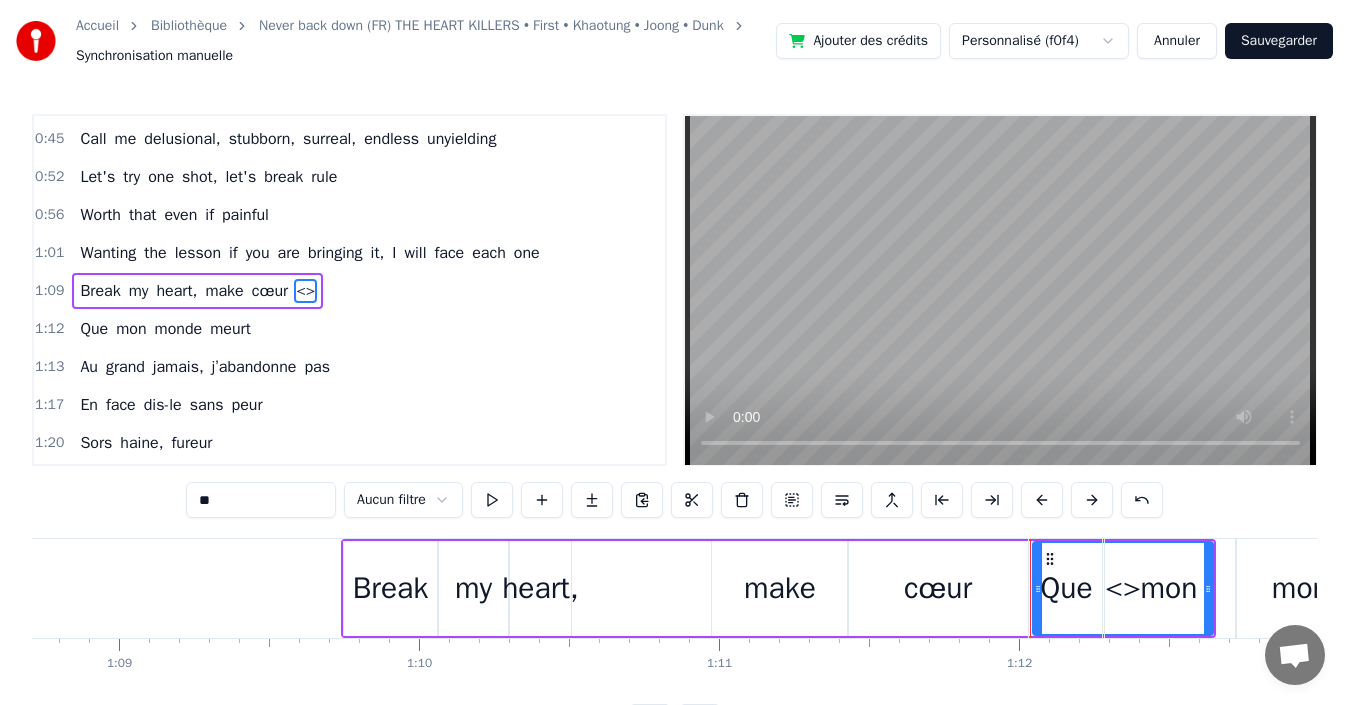 type on "***" 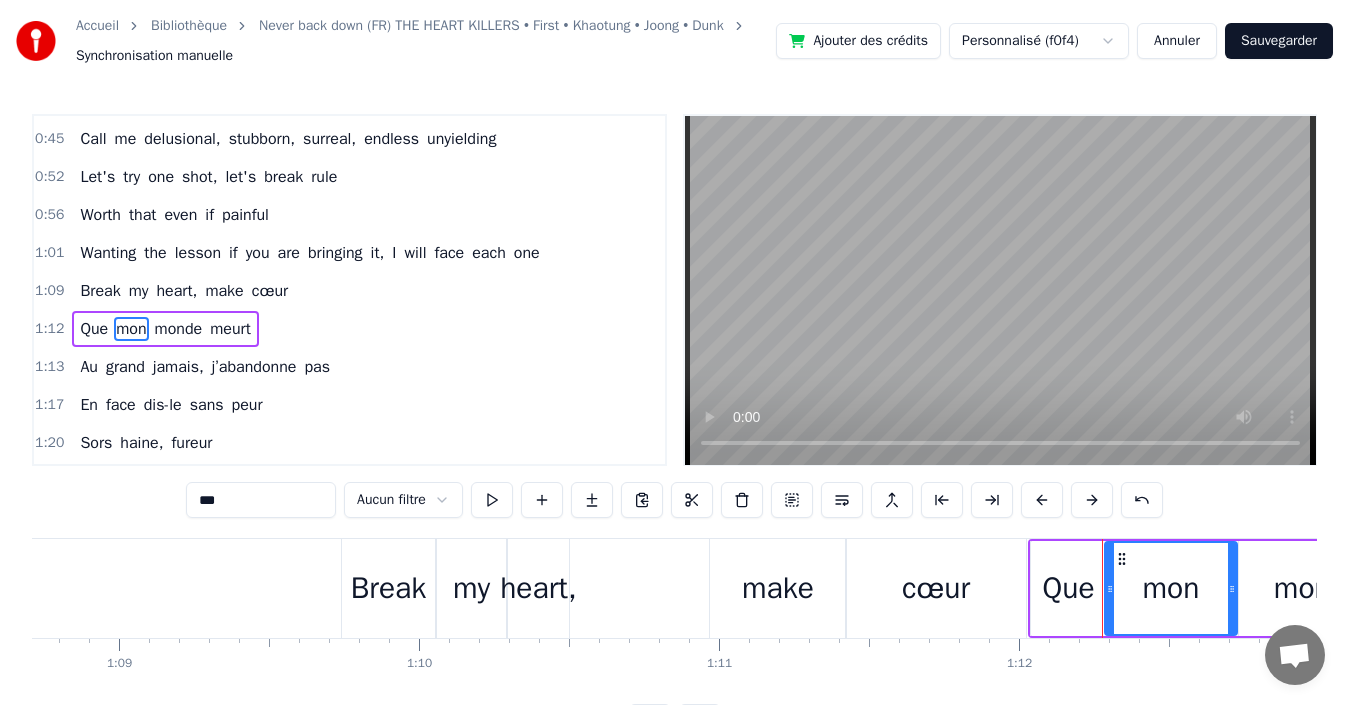 scroll, scrollTop: 528, scrollLeft: 0, axis: vertical 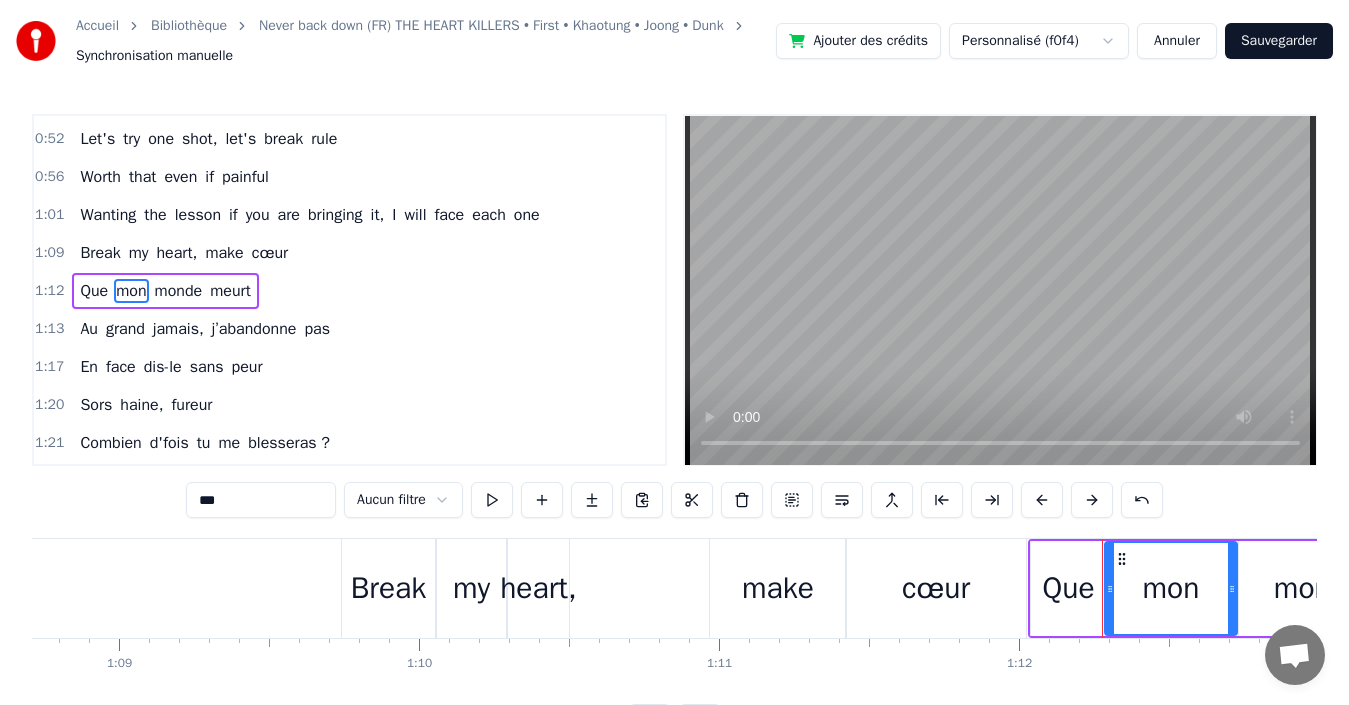 click on "Break my heart, make cœur" at bounding box center [686, 588] 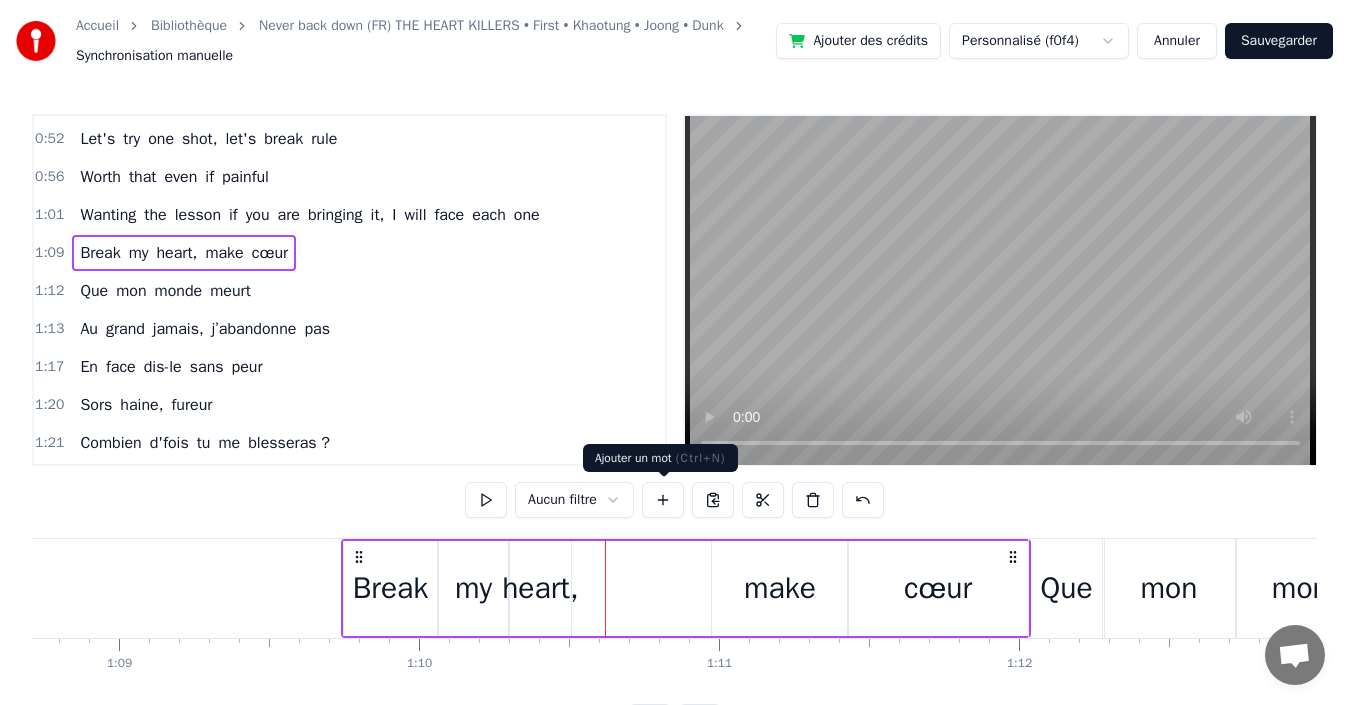 click at bounding box center (663, 500) 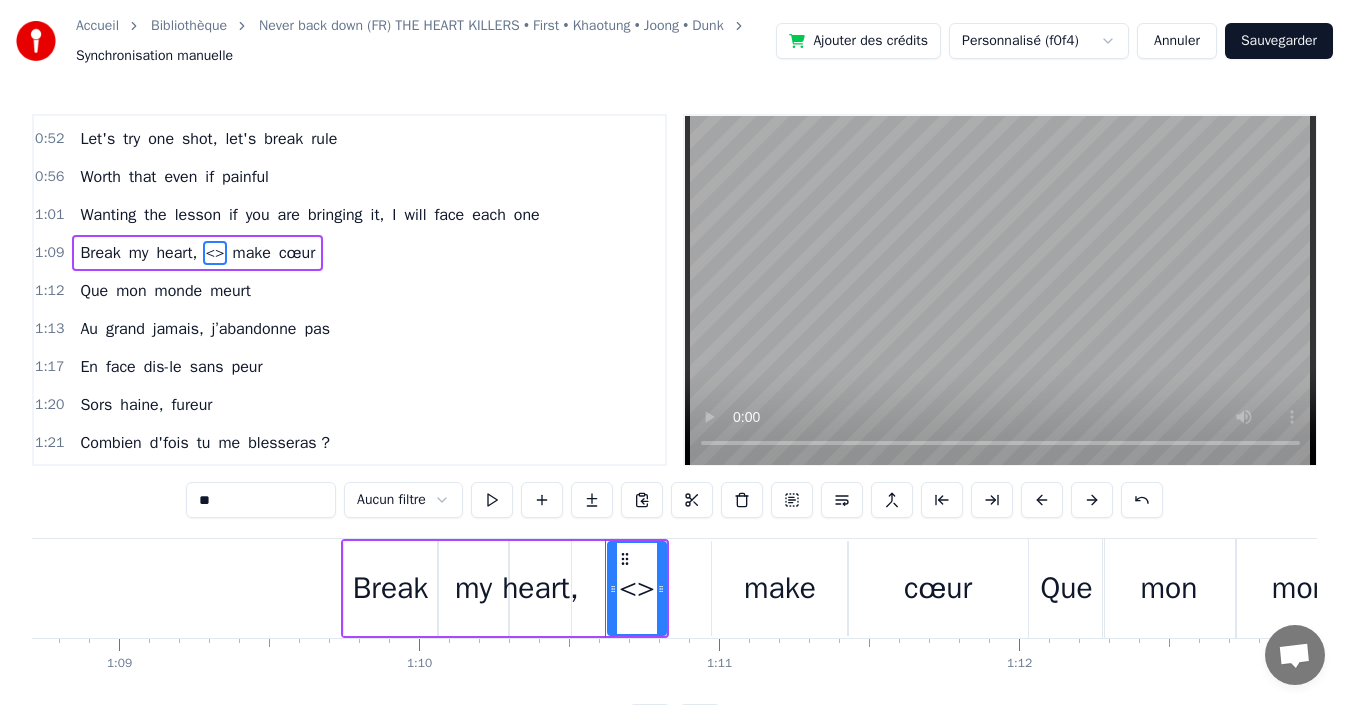 scroll, scrollTop: 490, scrollLeft: 0, axis: vertical 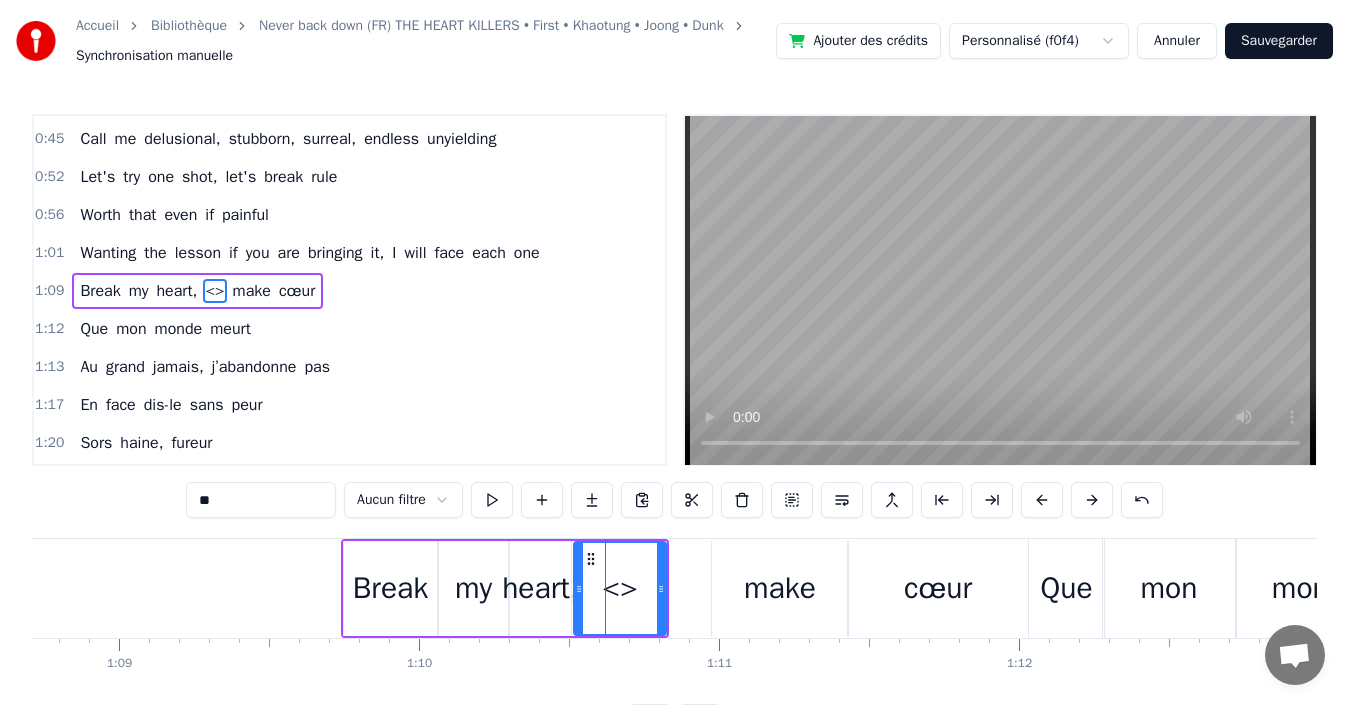 drag, startPoint x: 613, startPoint y: 582, endPoint x: 579, endPoint y: 581, distance: 34.0147 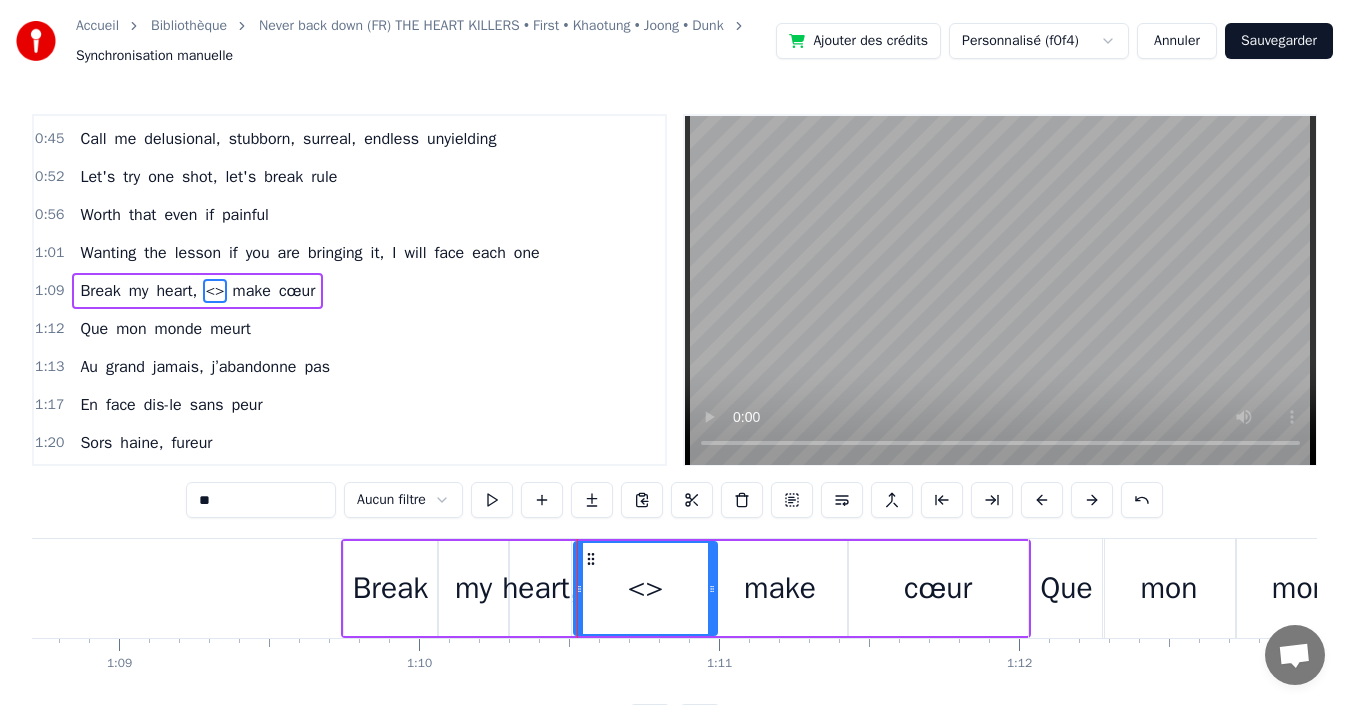 drag, startPoint x: 659, startPoint y: 592, endPoint x: 710, endPoint y: 576, distance: 53.450912 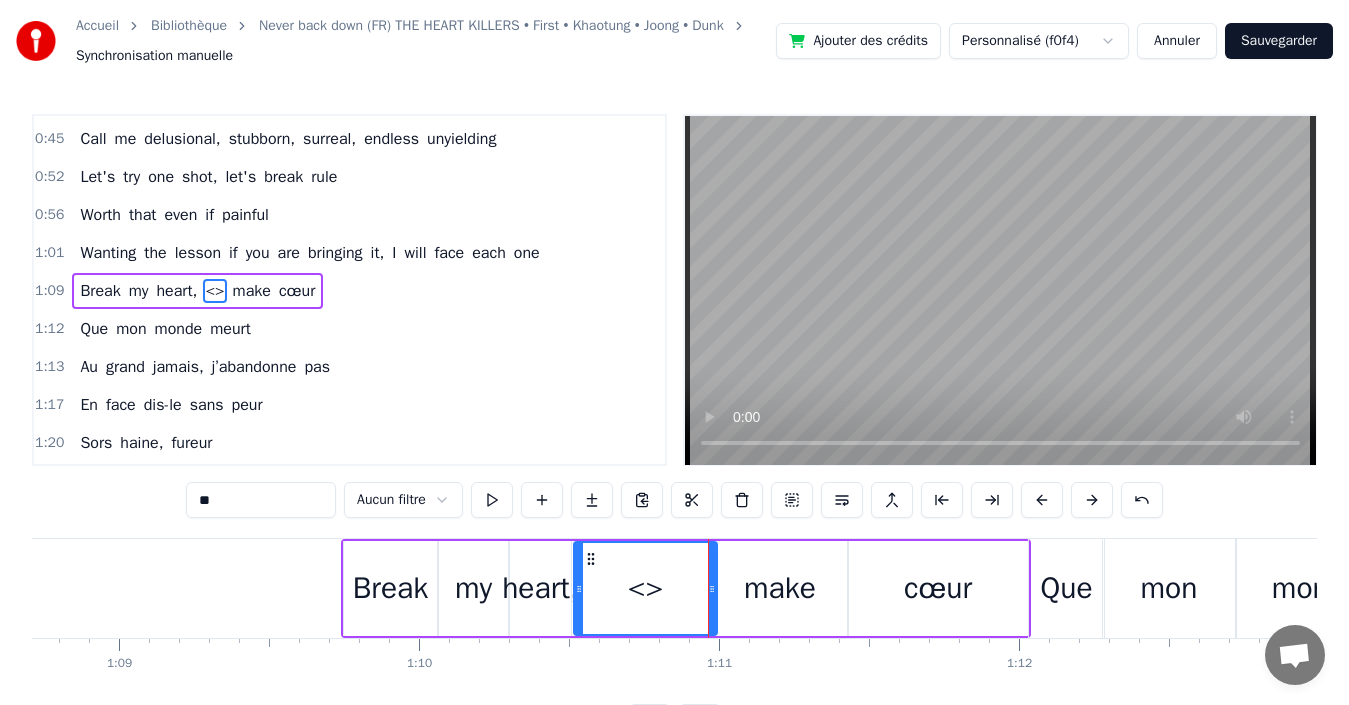 drag, startPoint x: 263, startPoint y: 503, endPoint x: 16, endPoint y: 547, distance: 250.88843 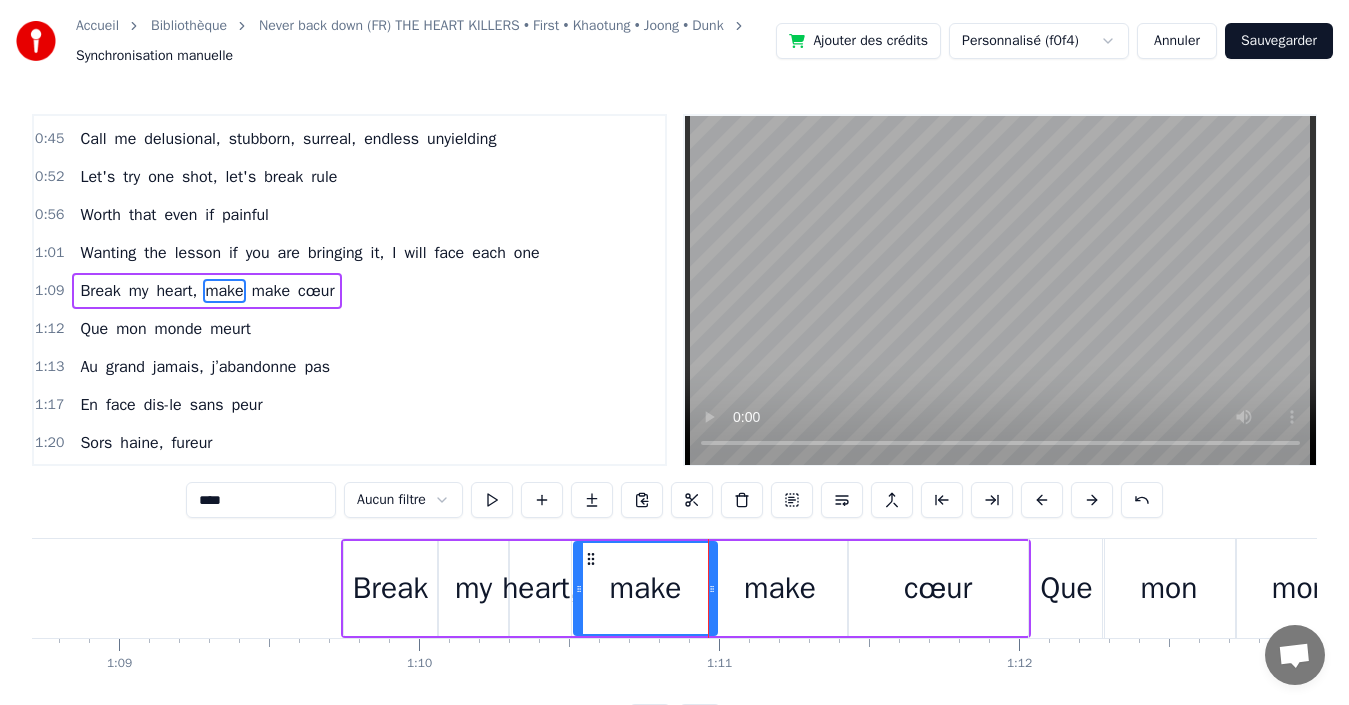 click on "make" at bounding box center [271, 291] 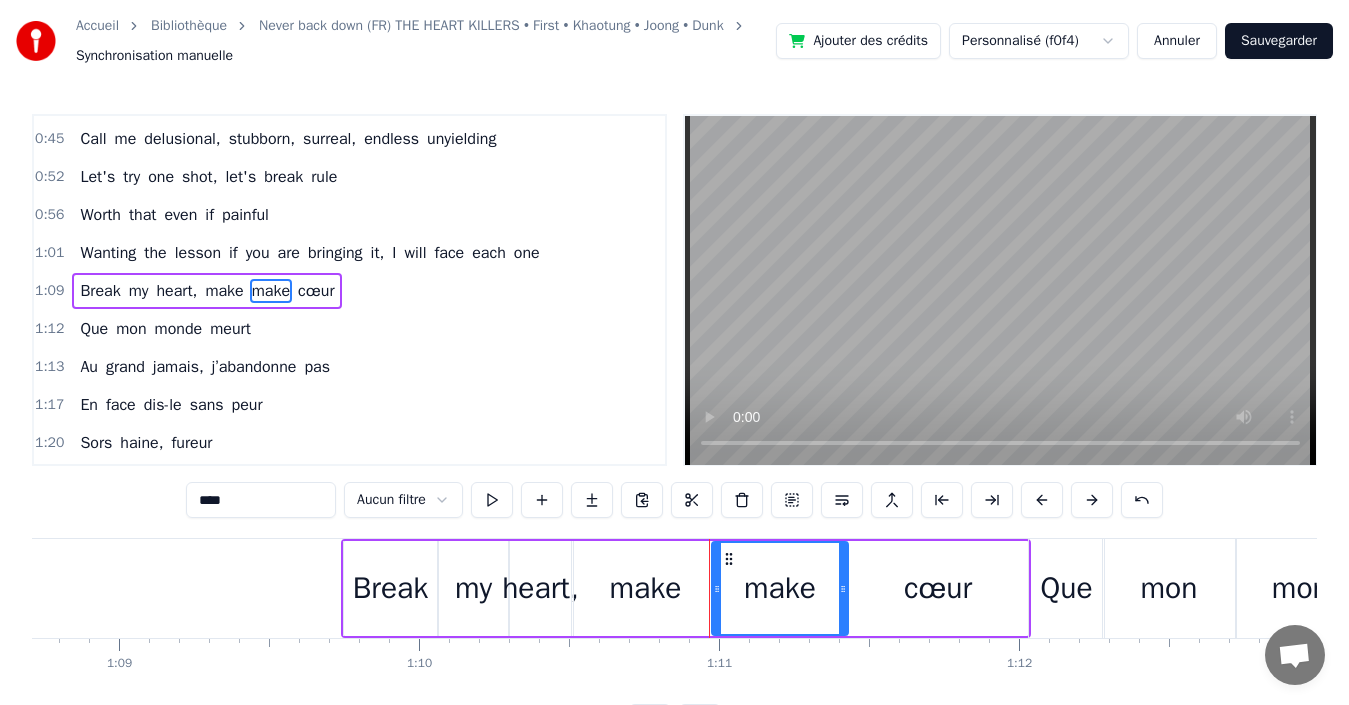 drag, startPoint x: 283, startPoint y: 493, endPoint x: 71, endPoint y: 496, distance: 212.02122 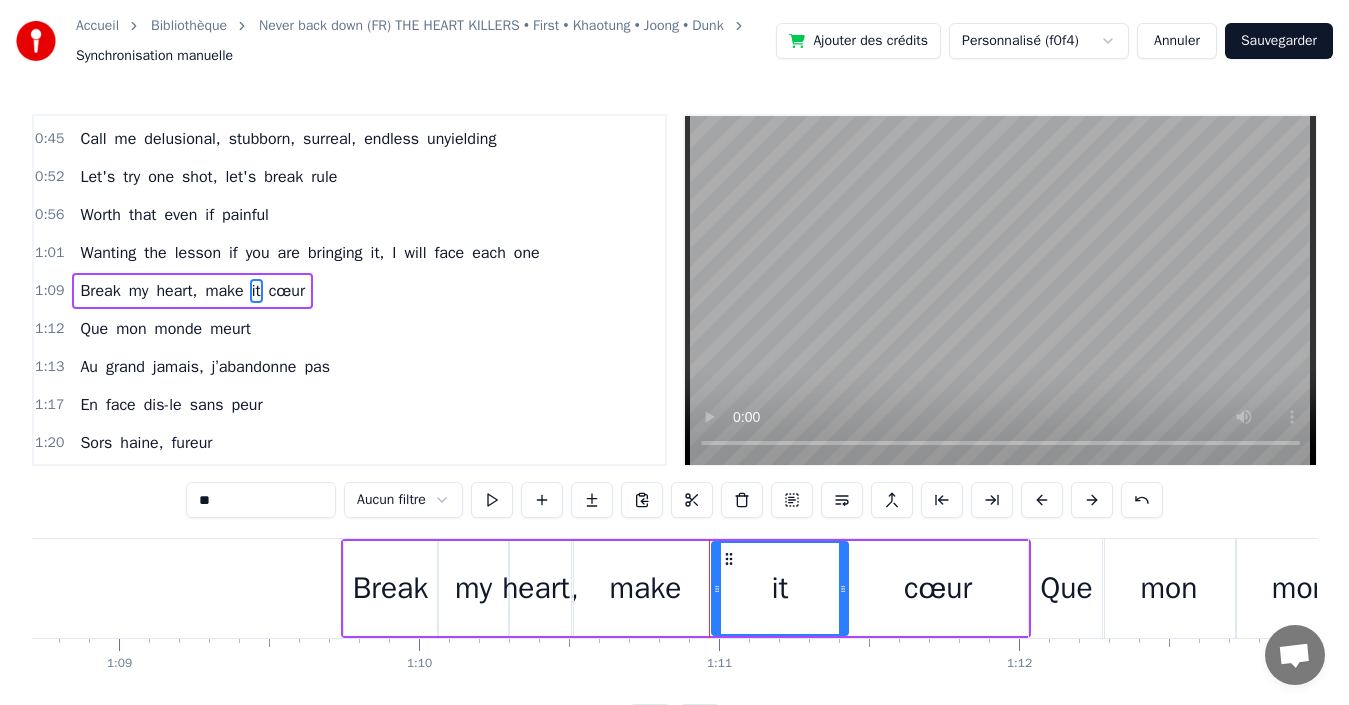 click on "cœur" at bounding box center (938, 588) 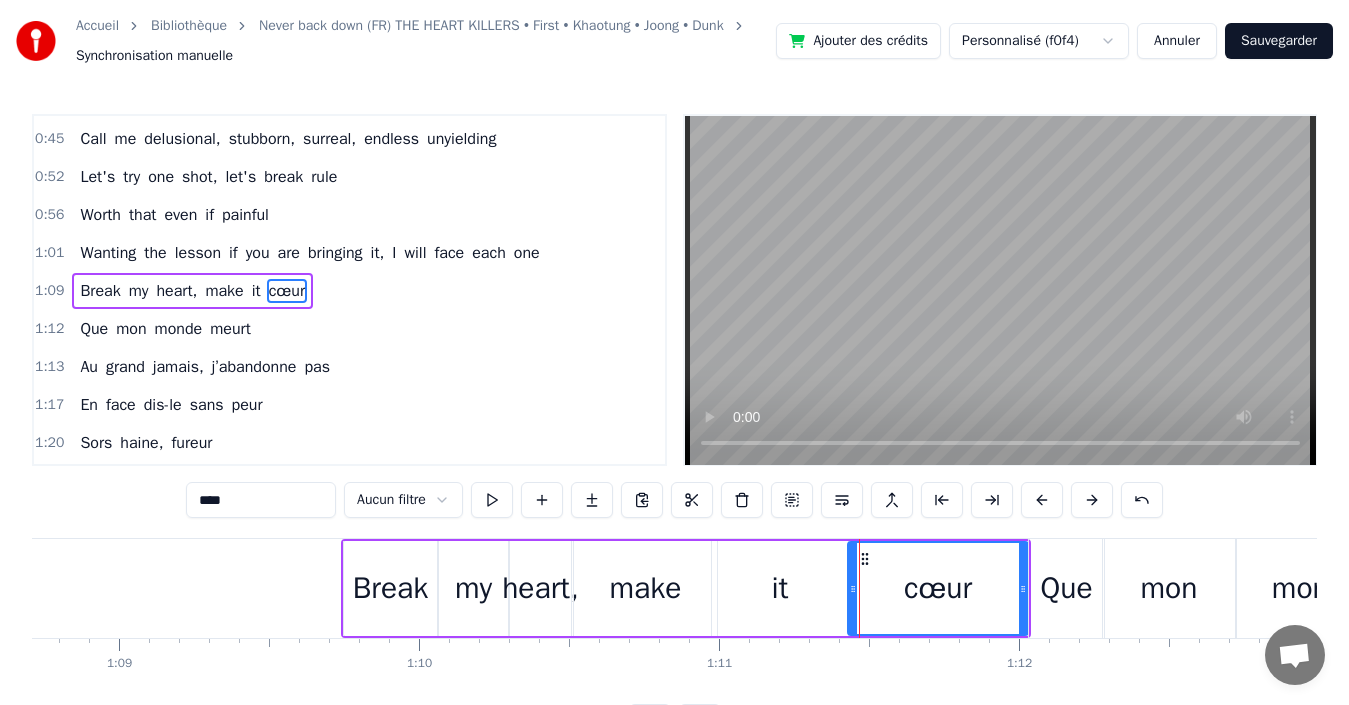 click on "****" at bounding box center (261, 500) 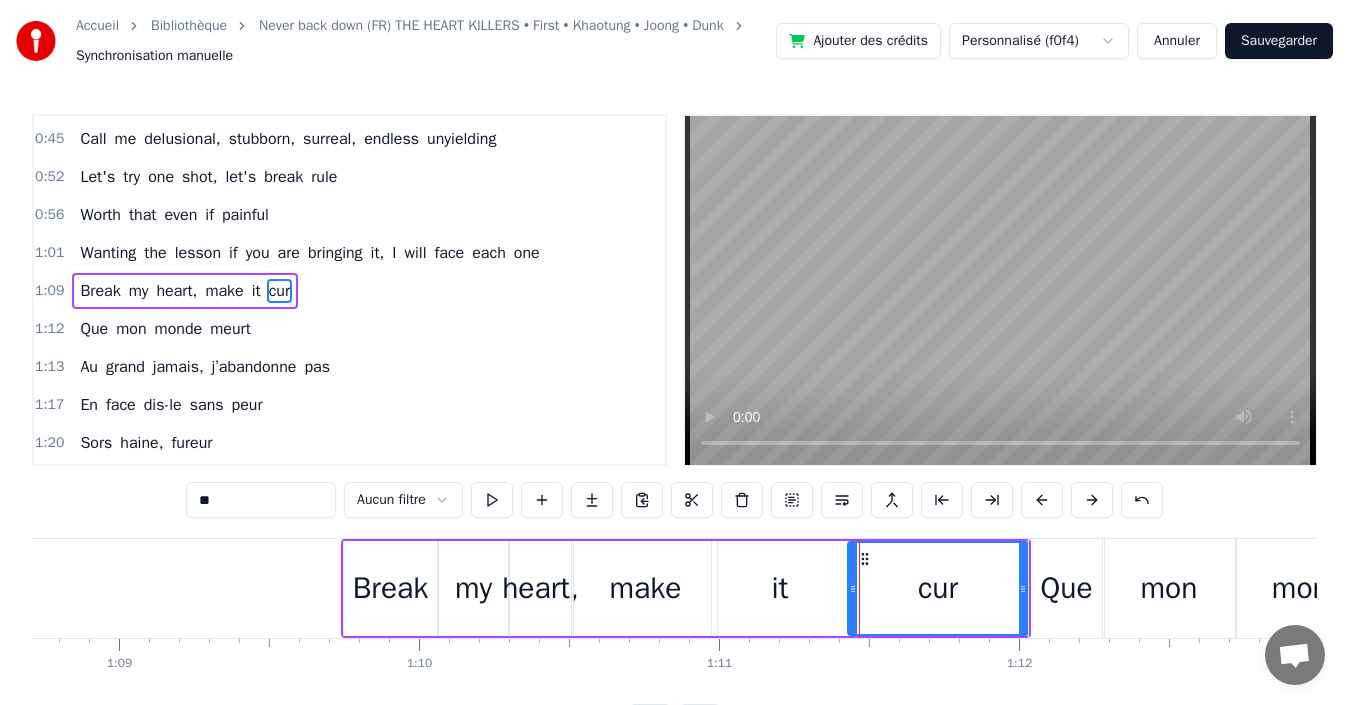 type on "*" 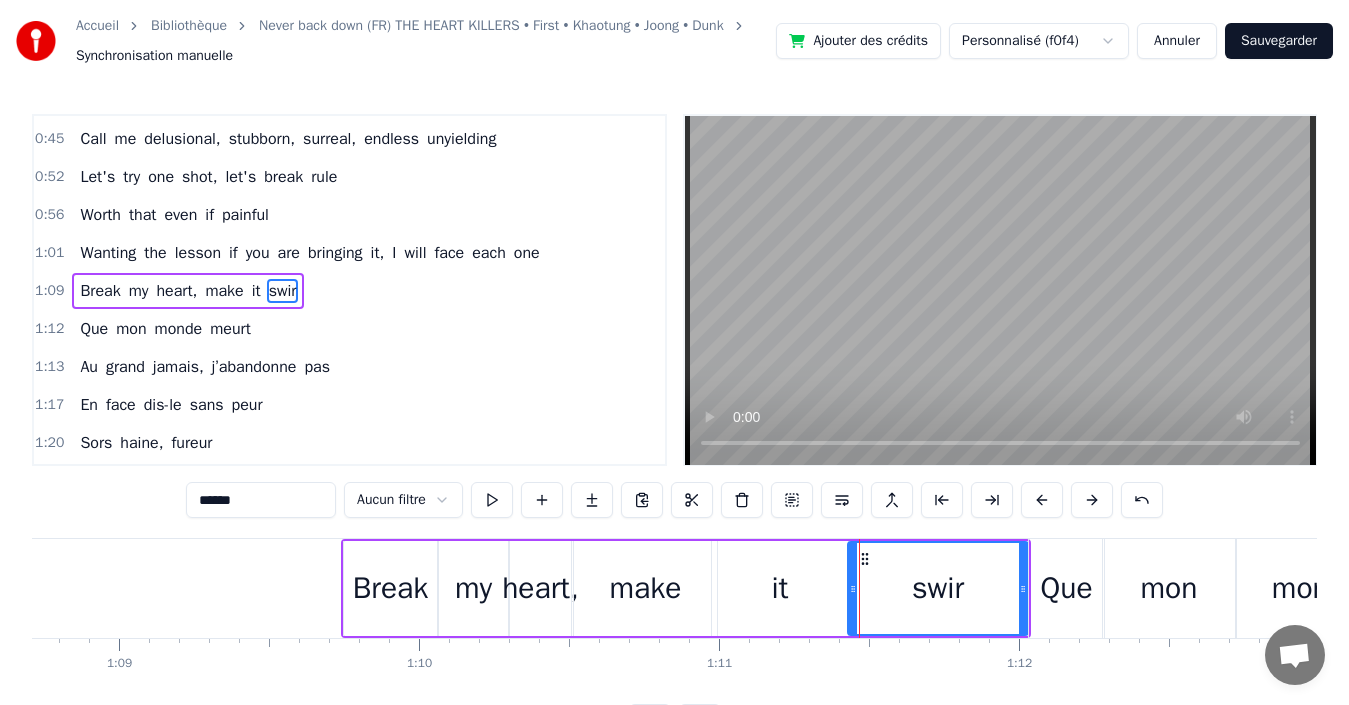 type on "*******" 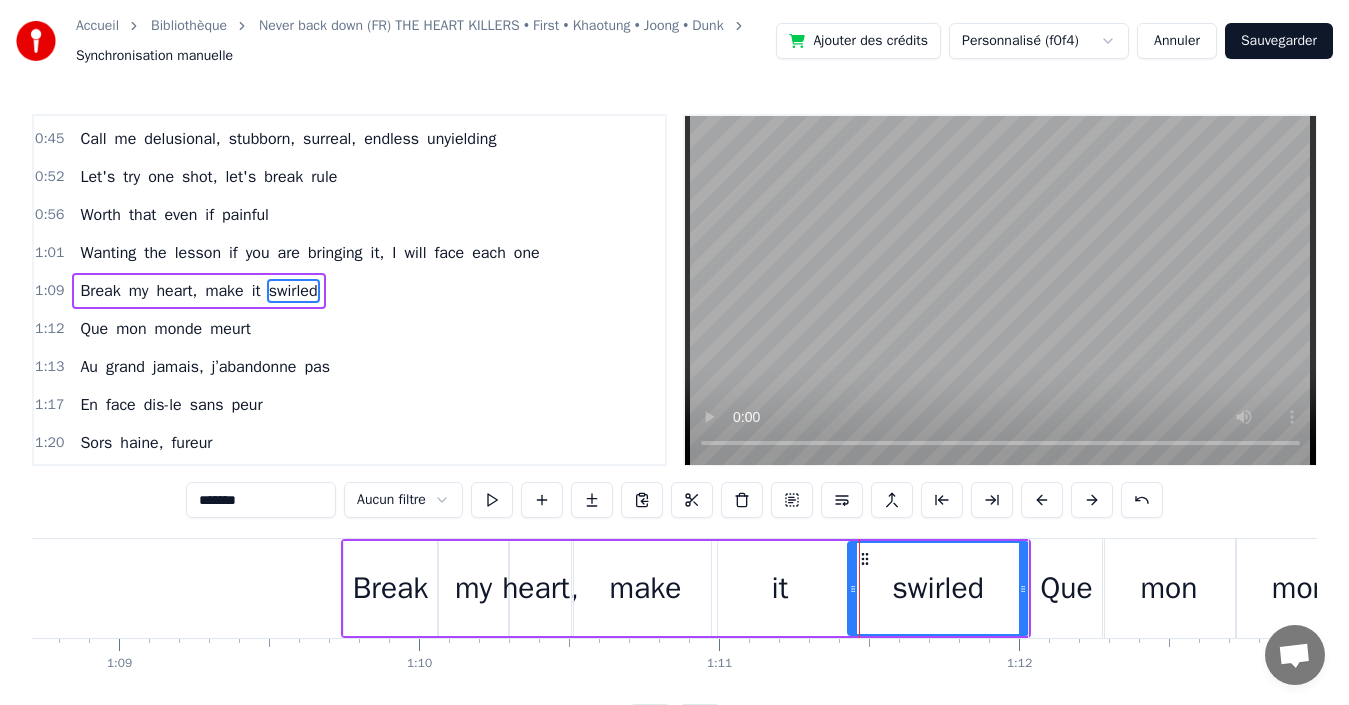 click on "Que mon monde meurt" at bounding box center (165, 329) 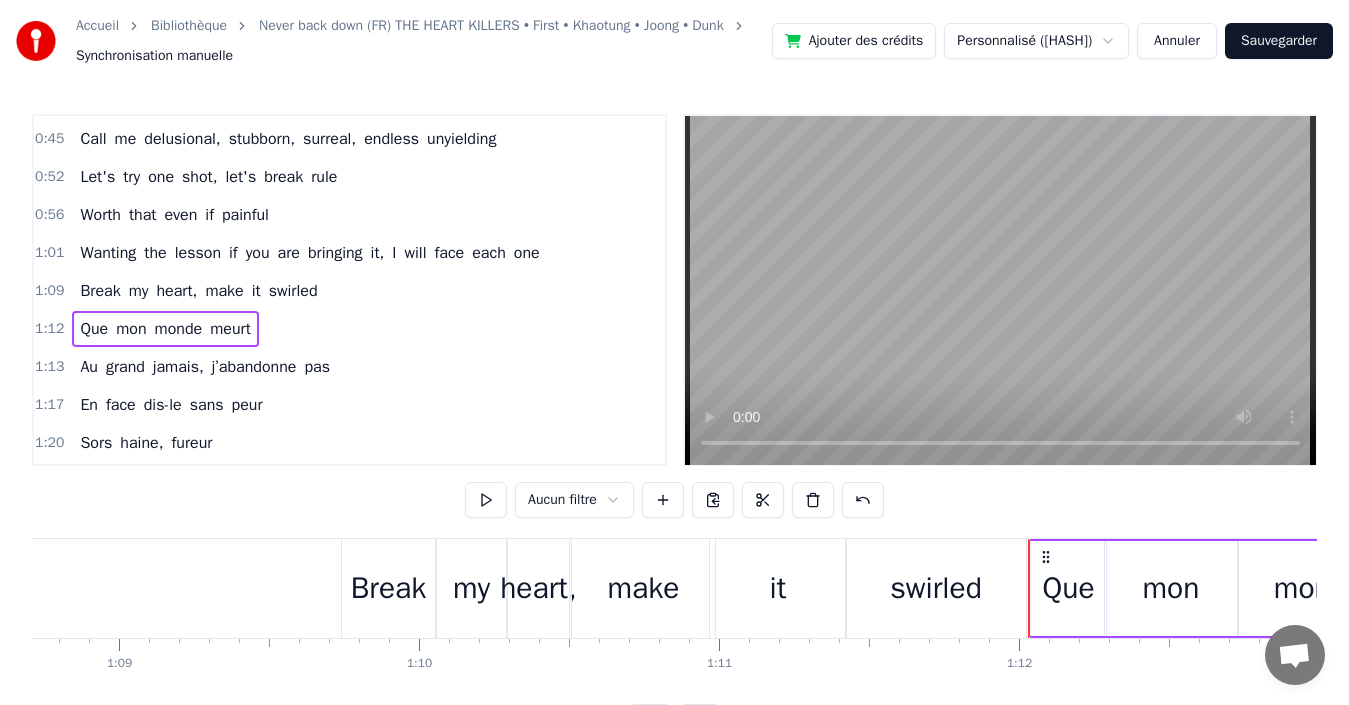 click on "Que" at bounding box center [1068, 588] 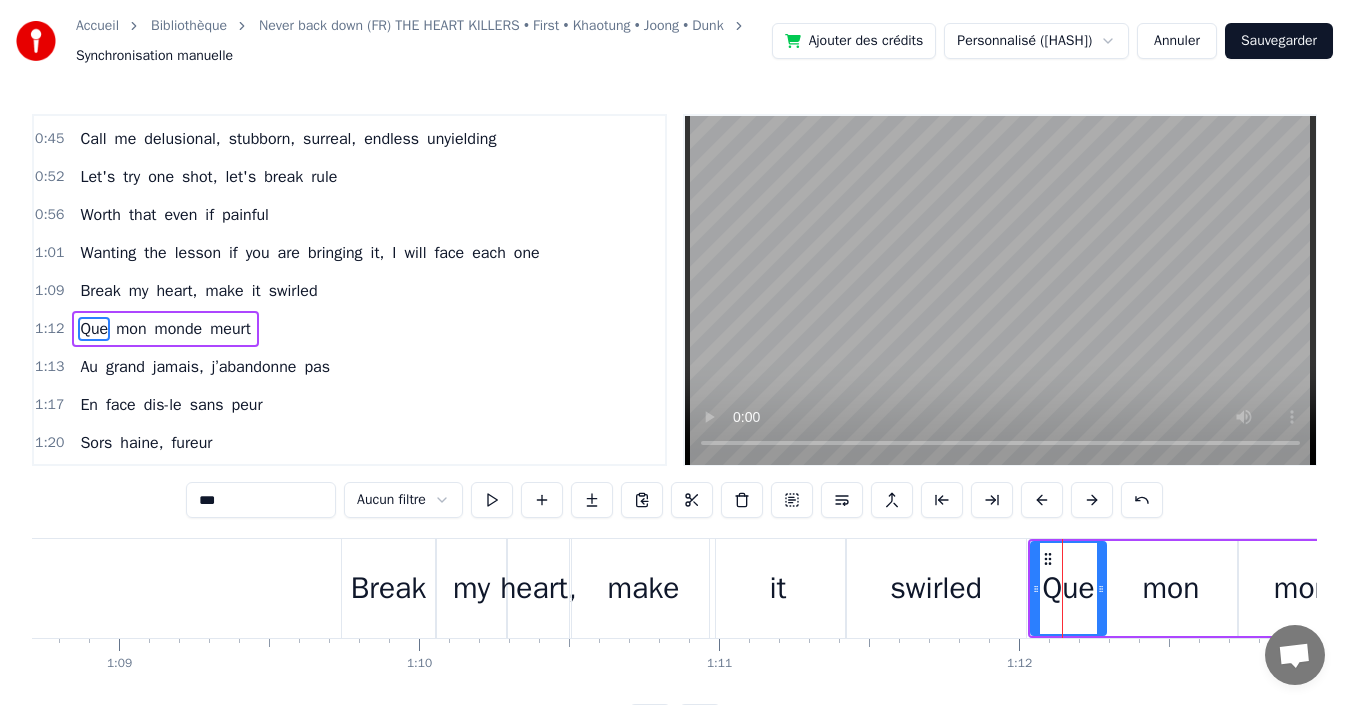 scroll, scrollTop: 528, scrollLeft: 0, axis: vertical 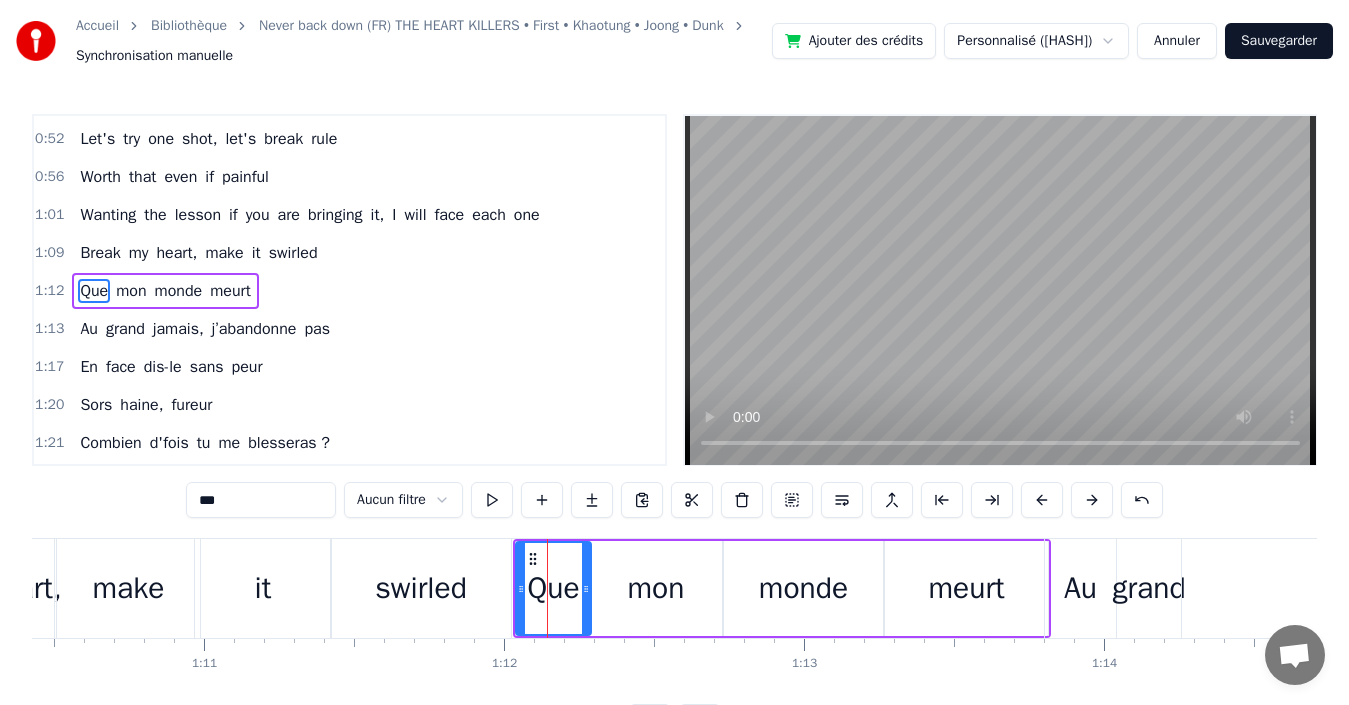 drag, startPoint x: 284, startPoint y: 509, endPoint x: 85, endPoint y: 508, distance: 199.00252 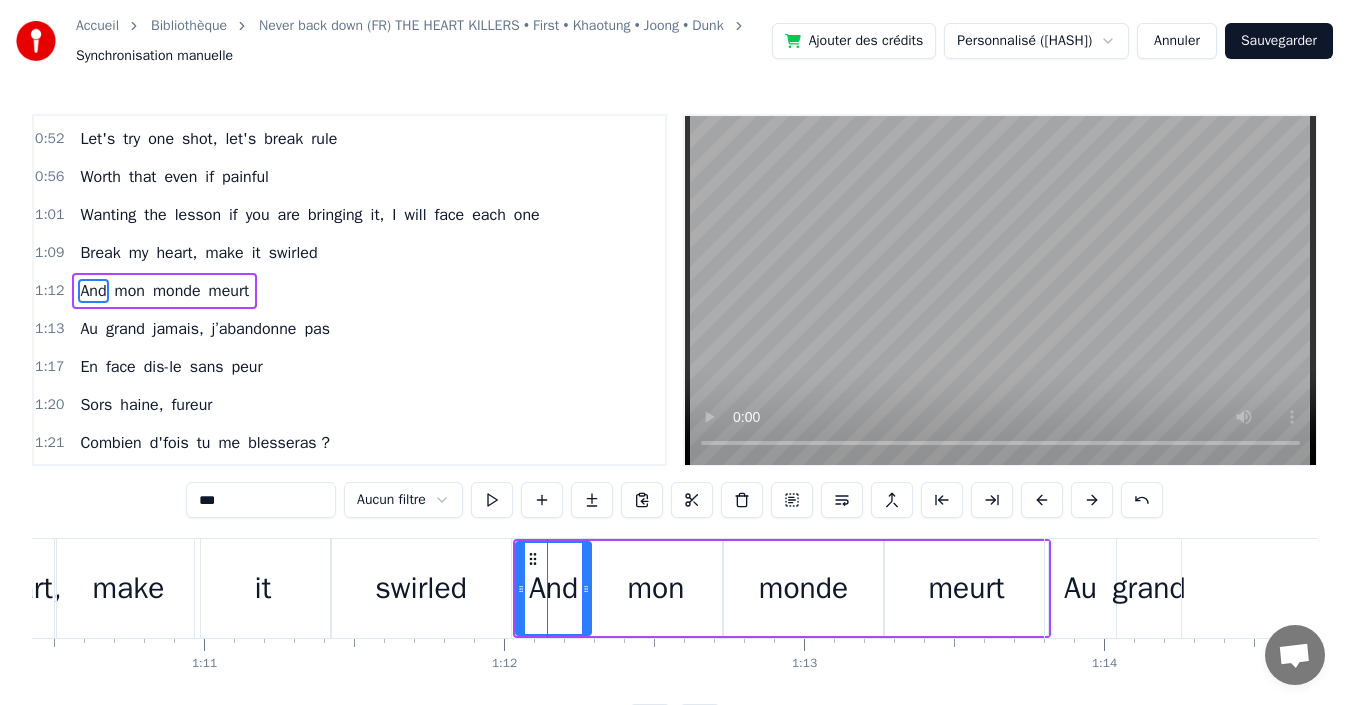 click on "mon" at bounding box center [656, 588] 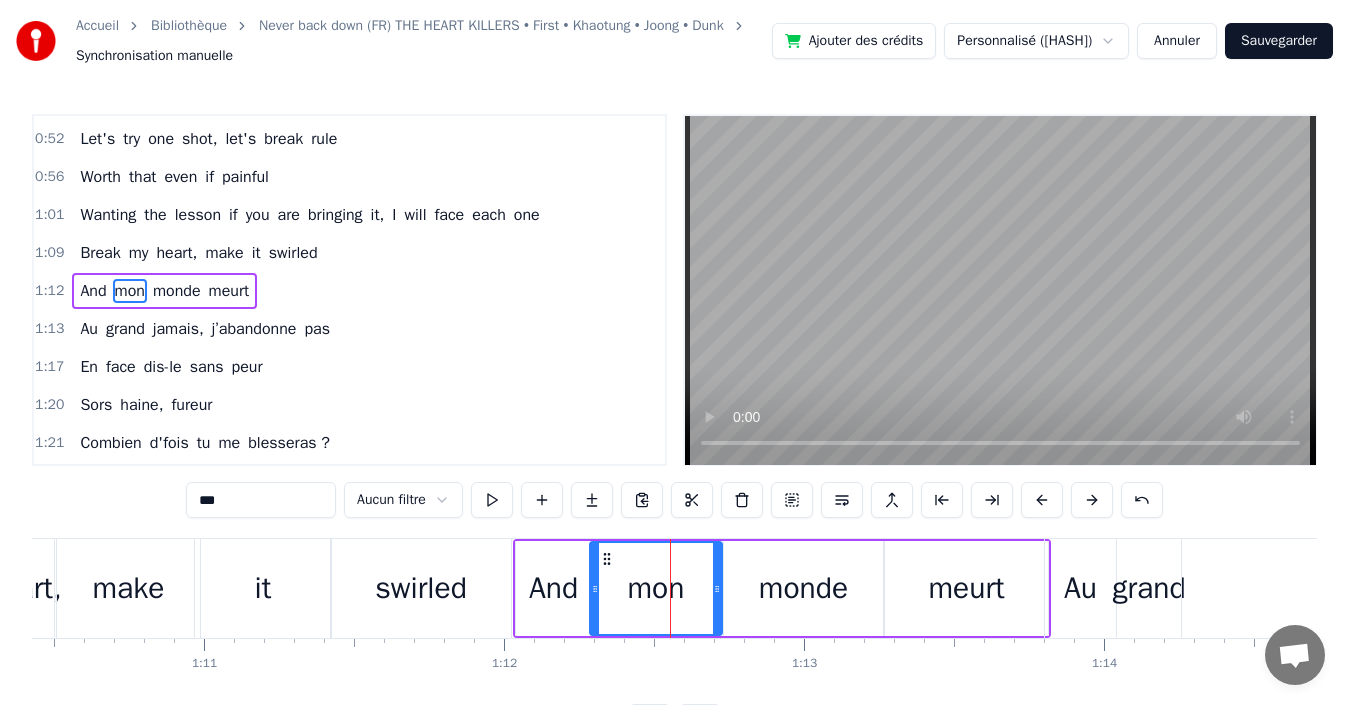 drag, startPoint x: 293, startPoint y: 491, endPoint x: 49, endPoint y: 506, distance: 244.46063 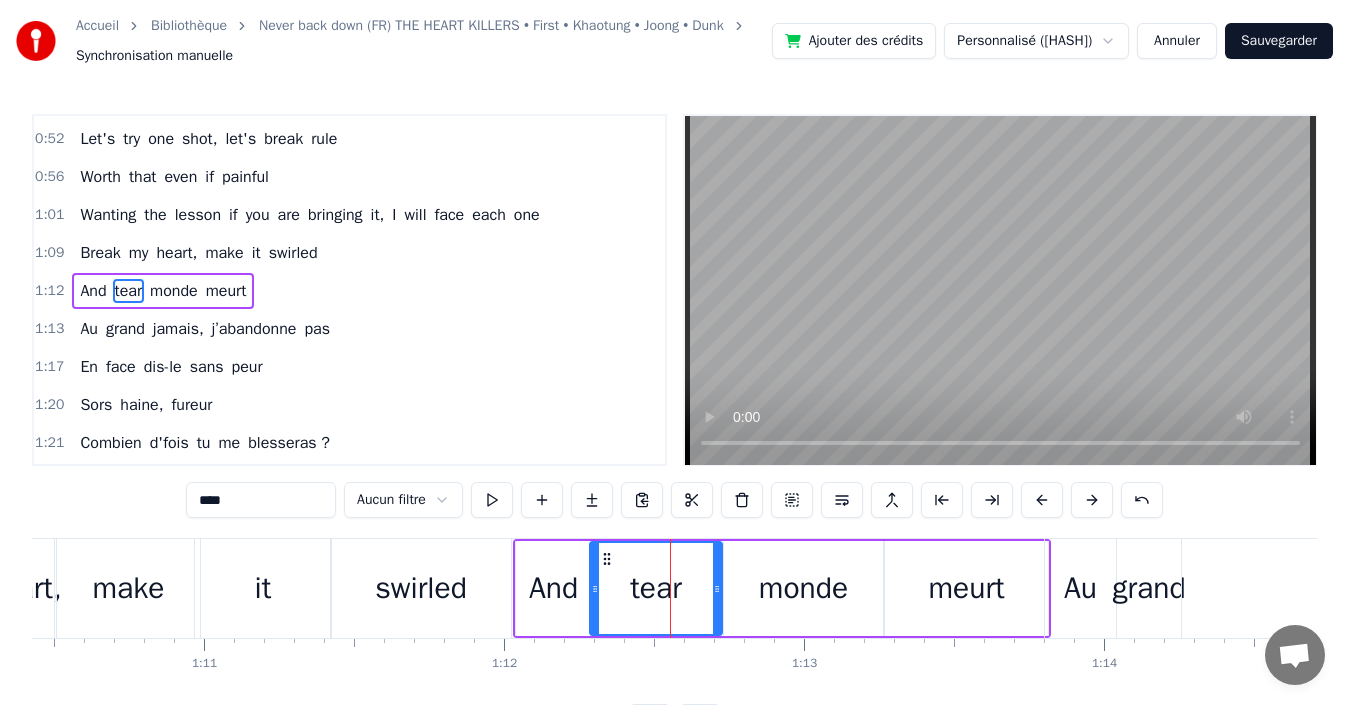 click on "monde" at bounding box center [174, 291] 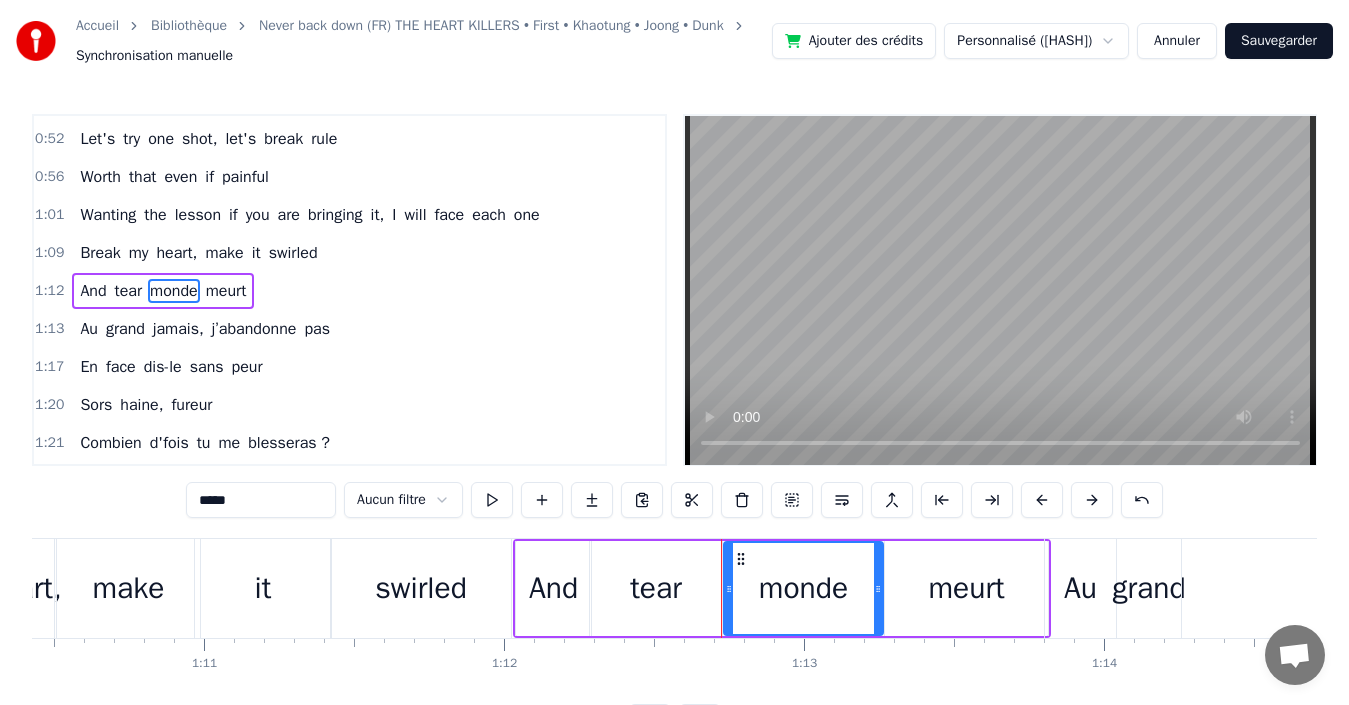 drag, startPoint x: 297, startPoint y: 484, endPoint x: 188, endPoint y: 466, distance: 110.47624 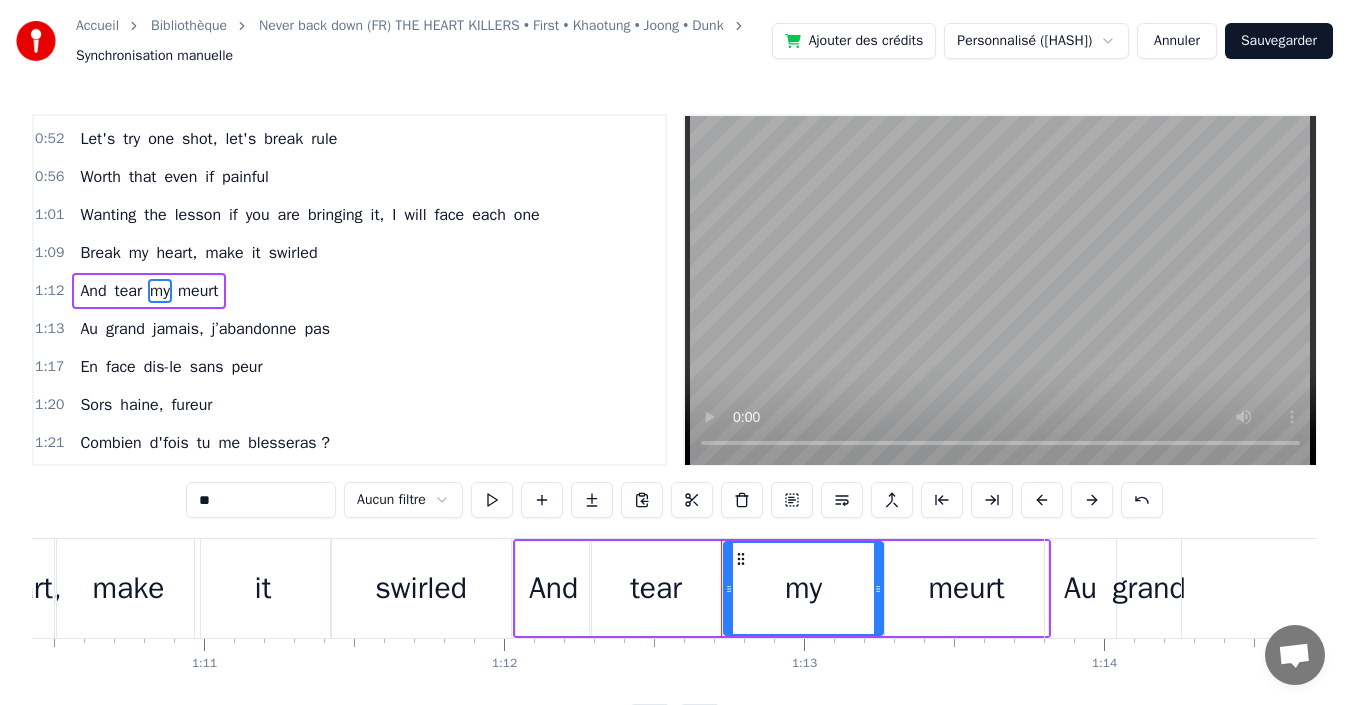 click on "meurt" at bounding box center [198, 291] 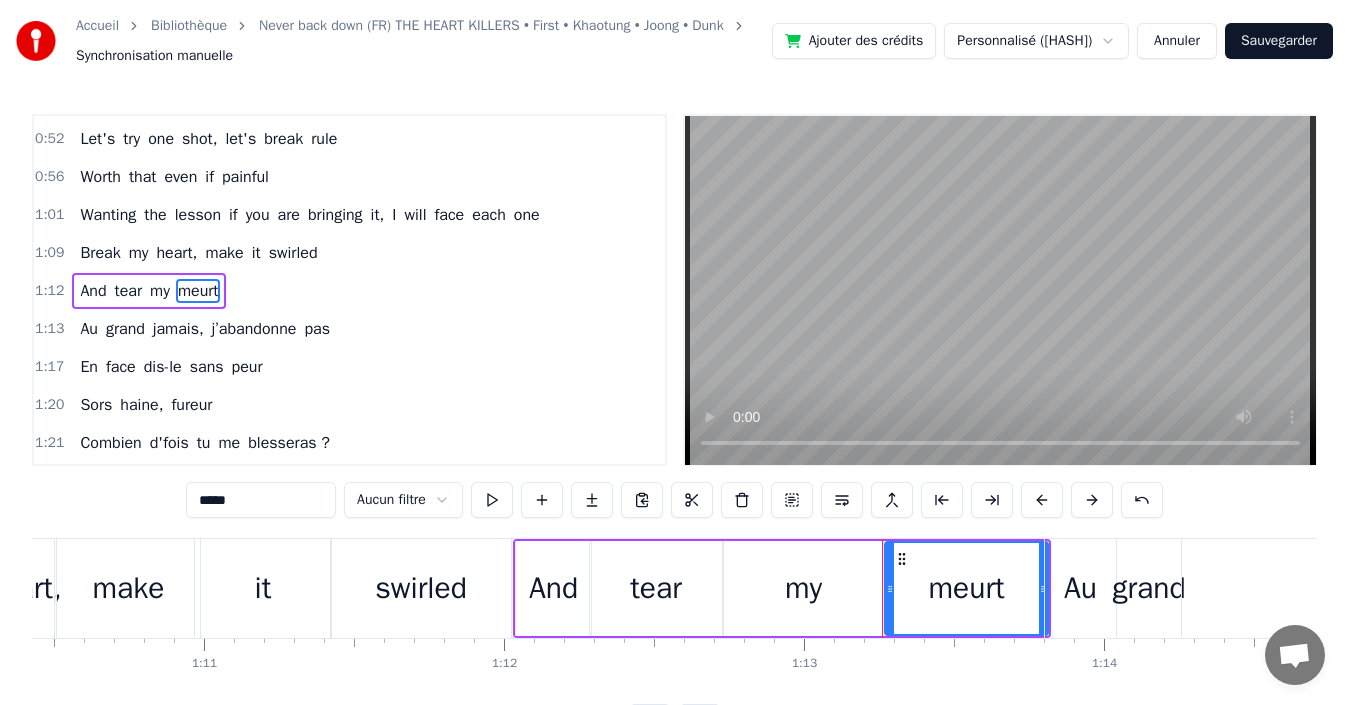 drag, startPoint x: 262, startPoint y: 493, endPoint x: 0, endPoint y: 528, distance: 264.32745 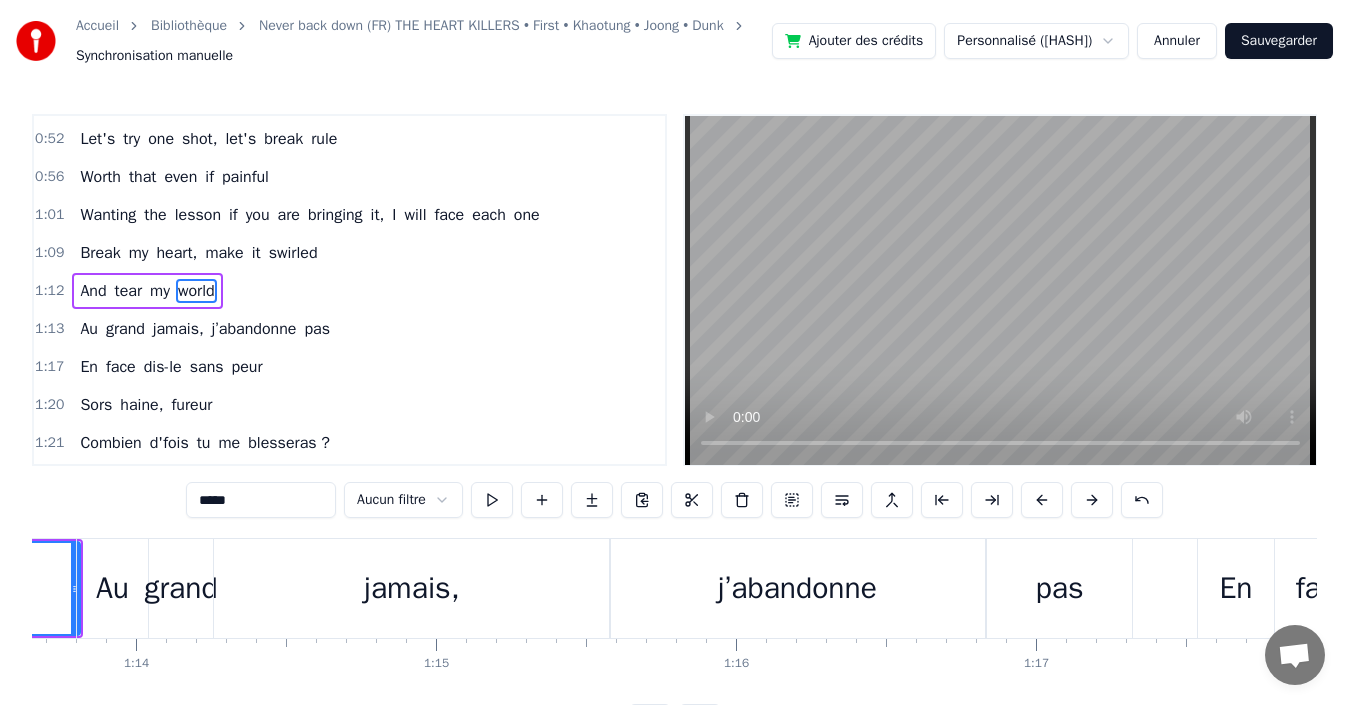 scroll, scrollTop: 0, scrollLeft: 22116, axis: horizontal 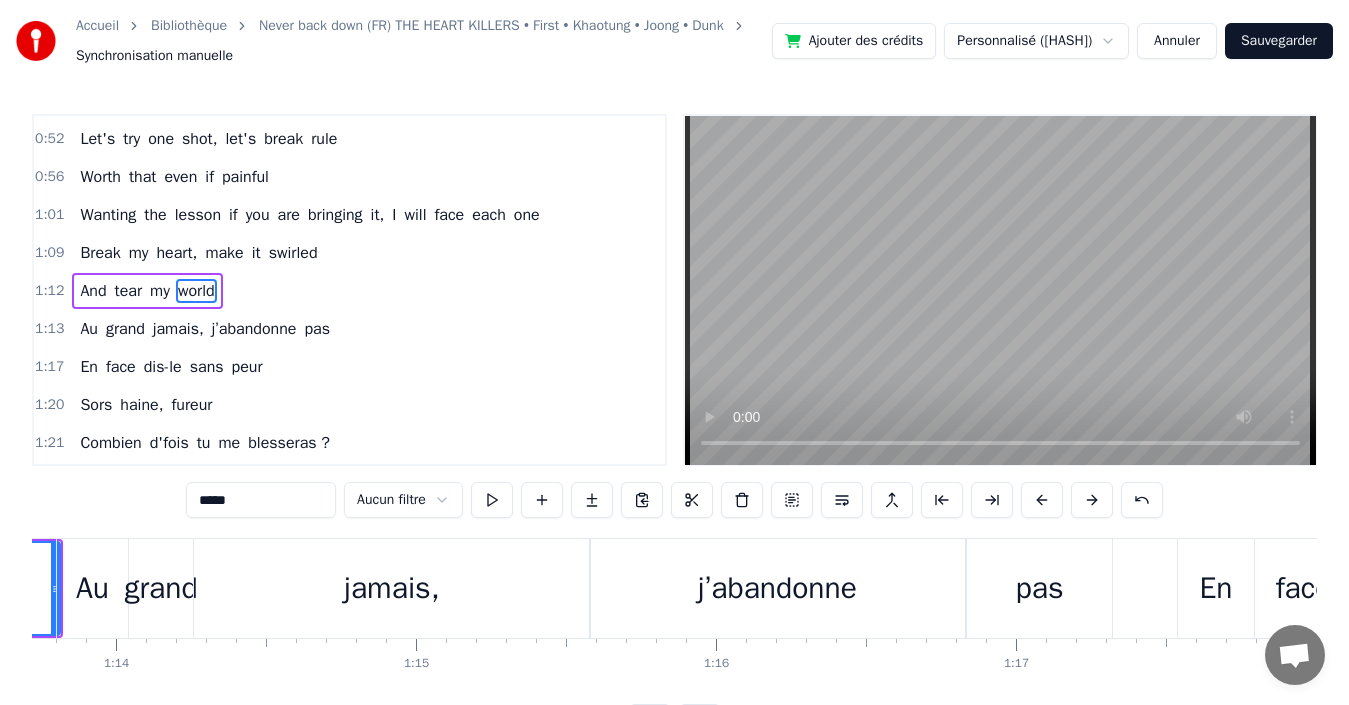 type on "*****" 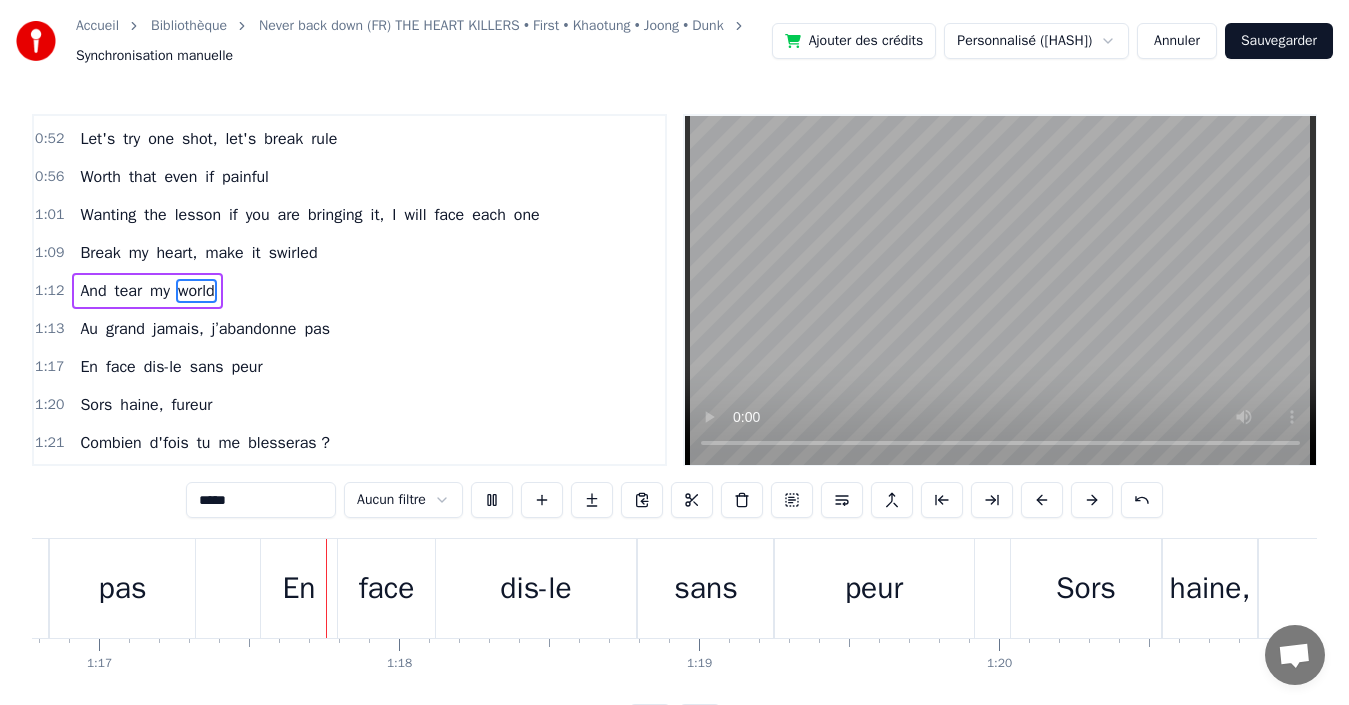 scroll, scrollTop: 0, scrollLeft: 23041, axis: horizontal 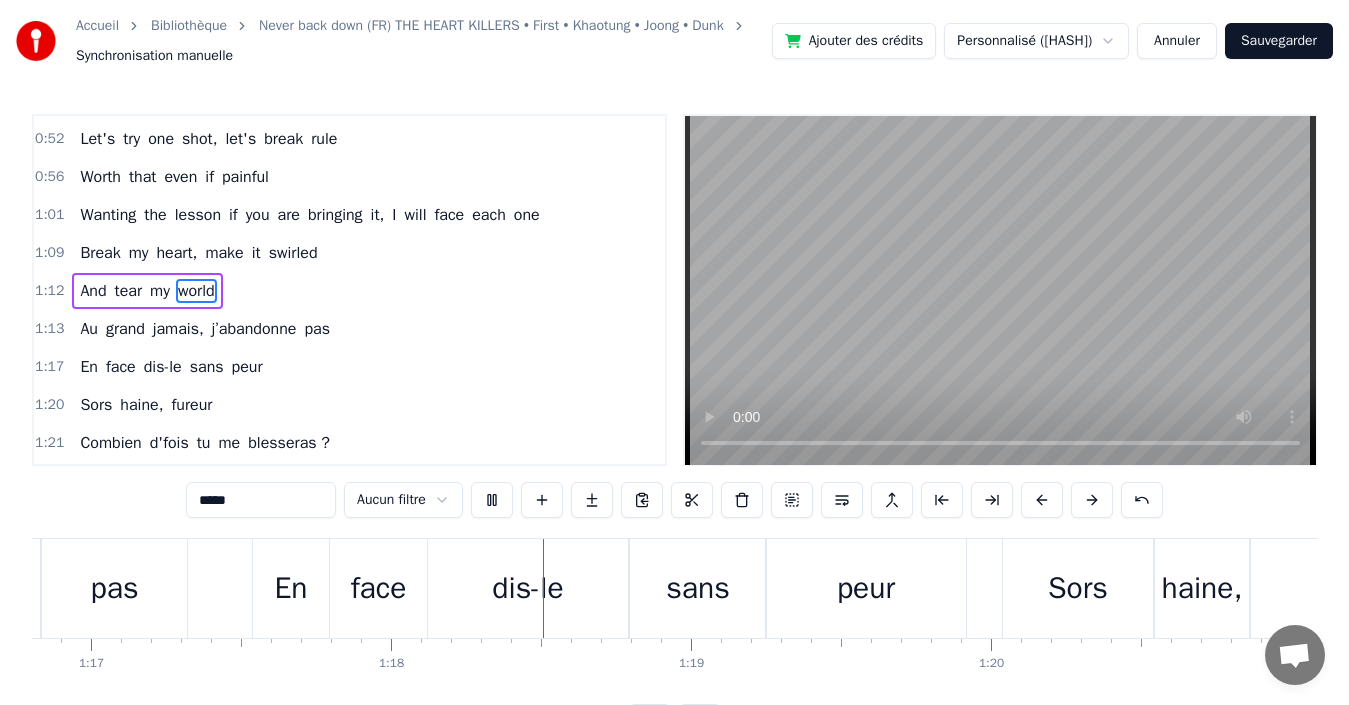 click on "Au grand jamais, j’abandonne pas" at bounding box center (205, 329) 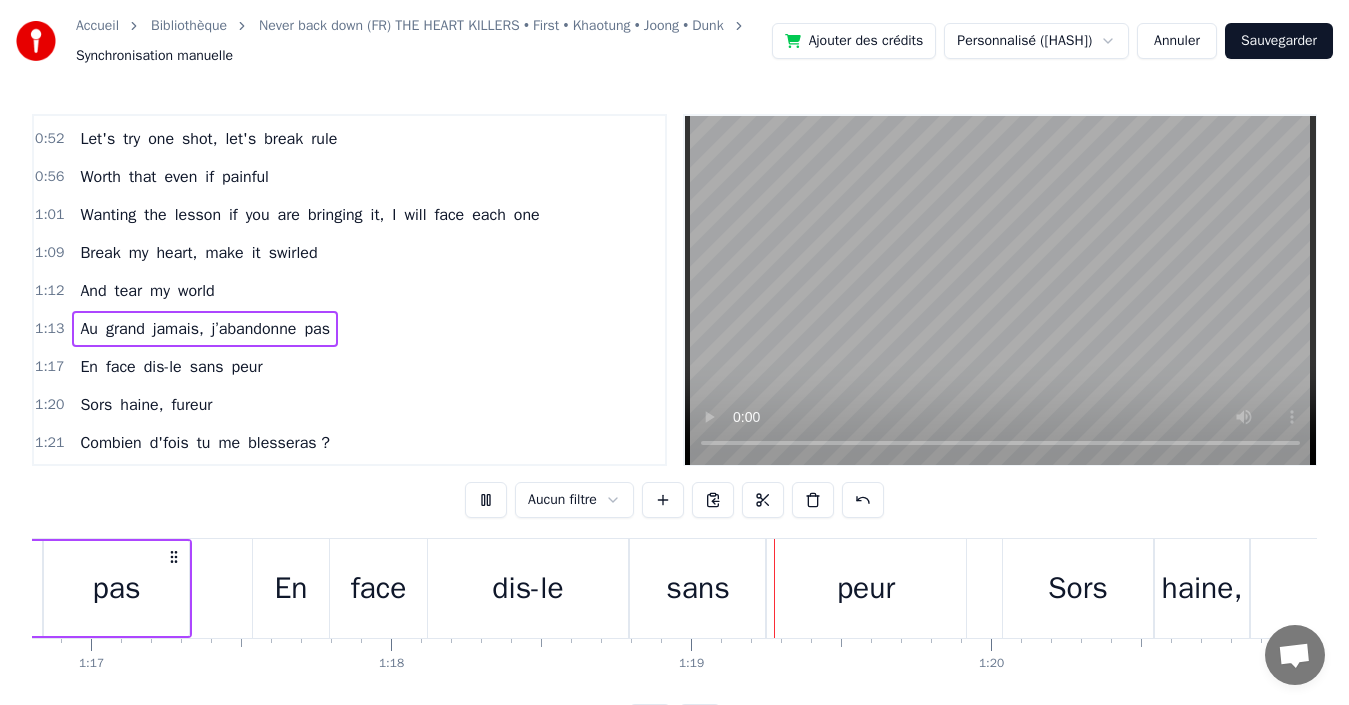 click on "grand" at bounding box center [125, 329] 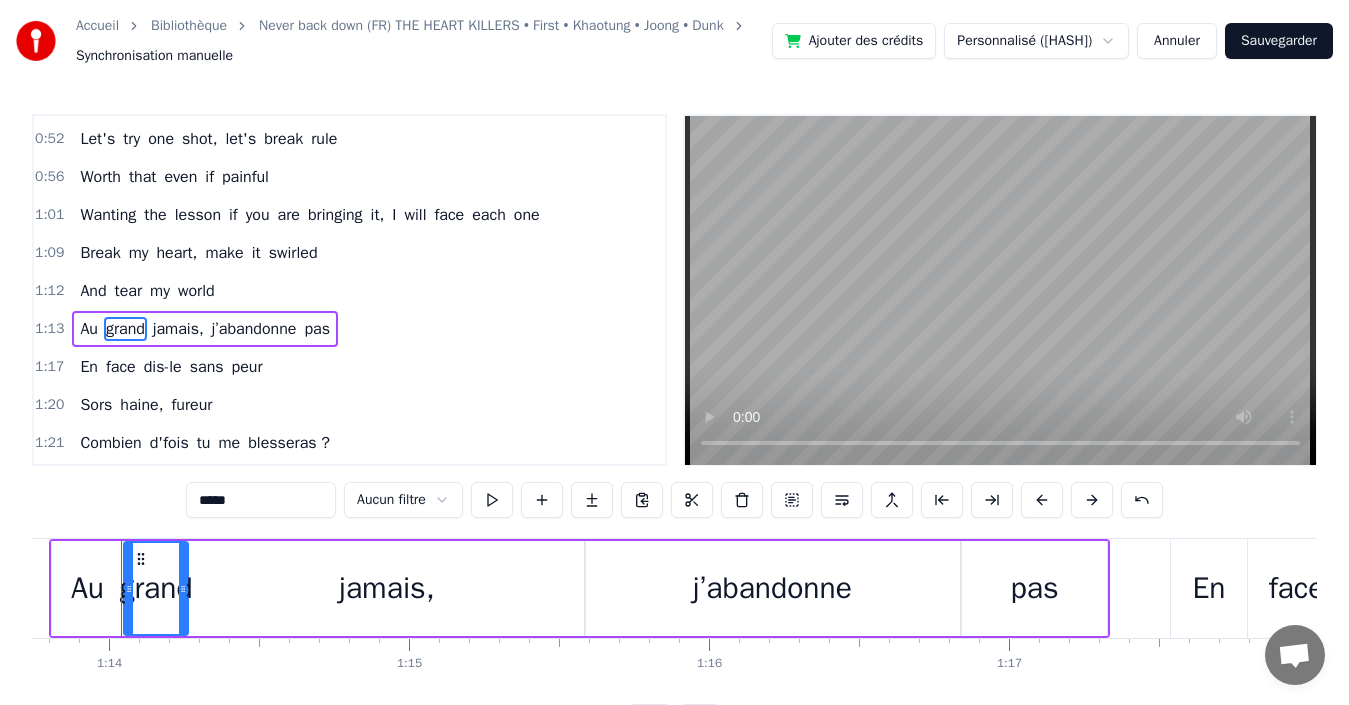 scroll, scrollTop: 0, scrollLeft: 22112, axis: horizontal 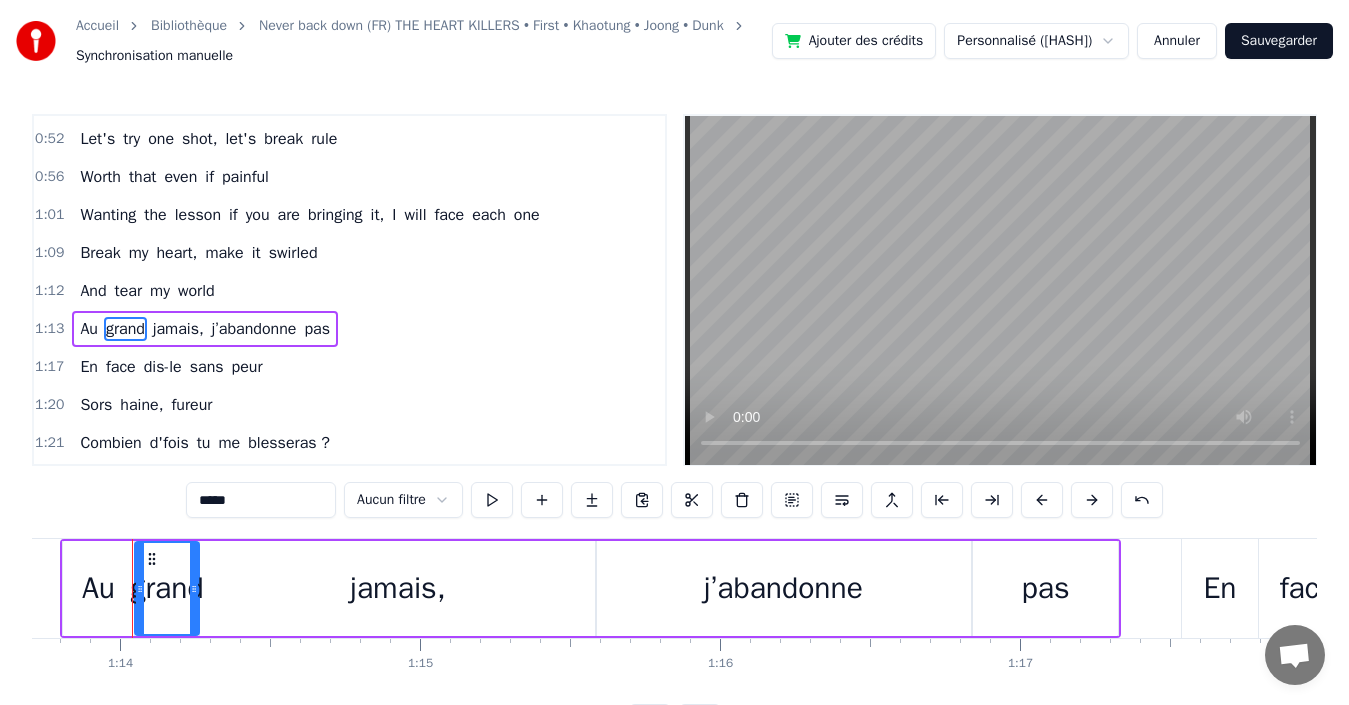 click on "Au" at bounding box center [98, 588] 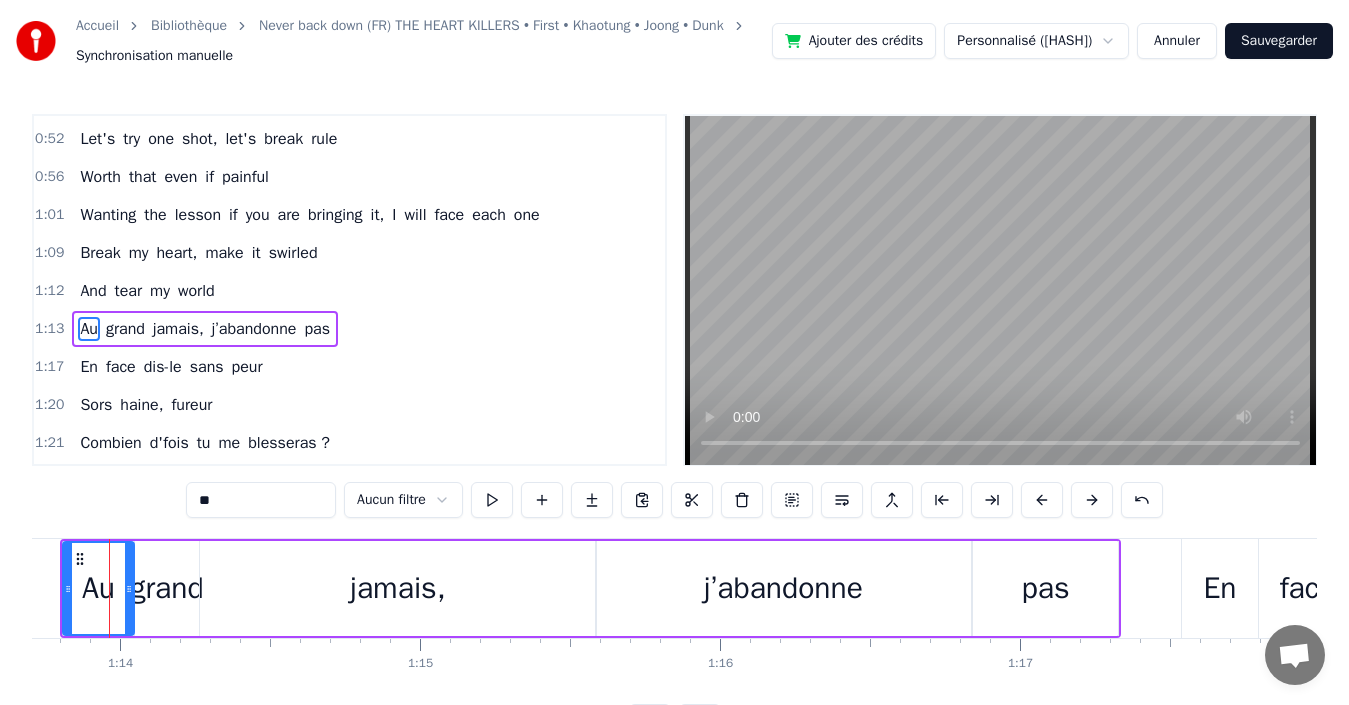 scroll, scrollTop: 546, scrollLeft: 0, axis: vertical 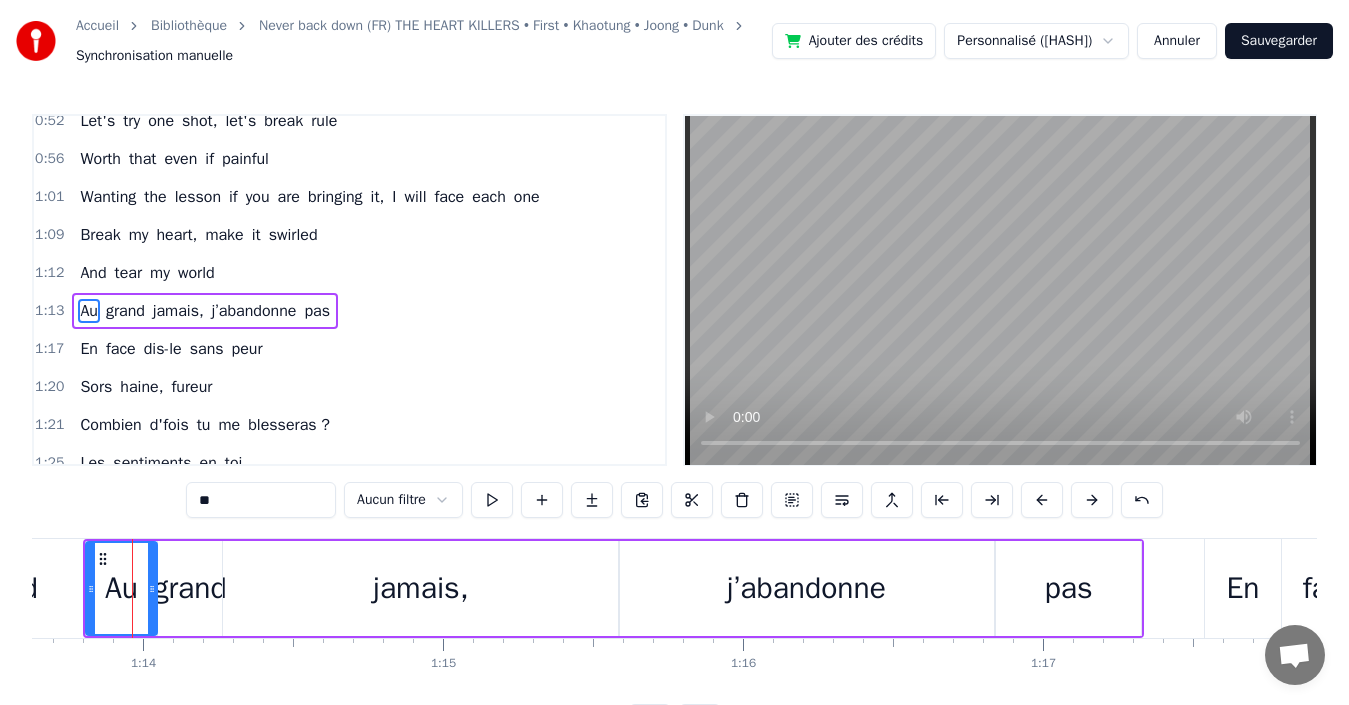 drag, startPoint x: 258, startPoint y: 509, endPoint x: 92, endPoint y: 521, distance: 166.43317 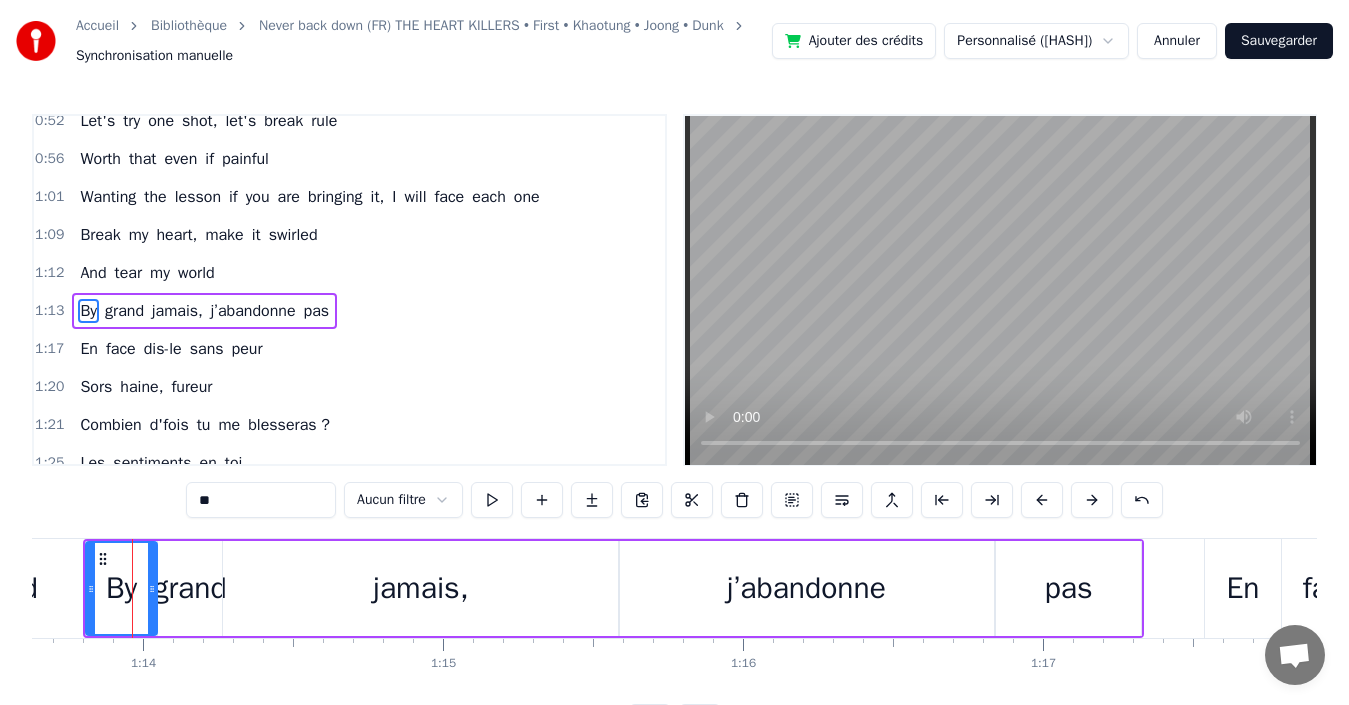 click on "grand" at bounding box center [189, 588] 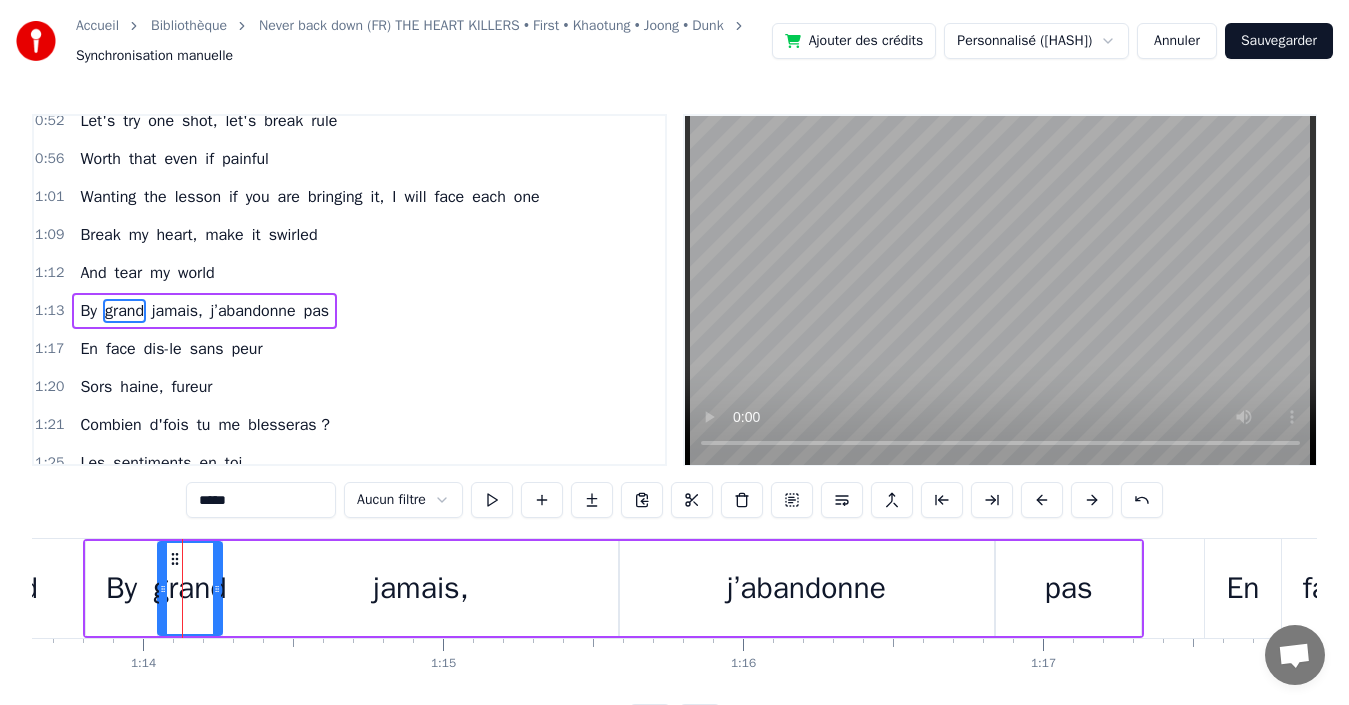 scroll, scrollTop: 566, scrollLeft: 0, axis: vertical 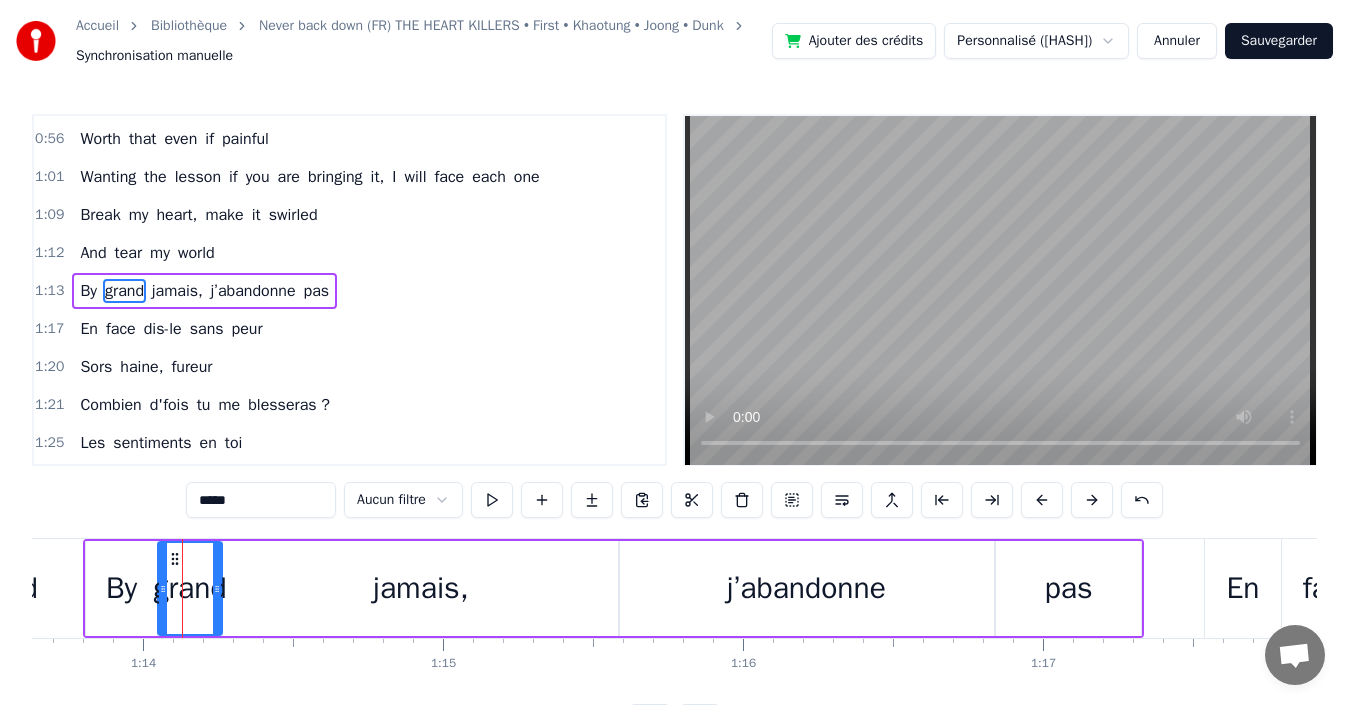 drag, startPoint x: 272, startPoint y: 496, endPoint x: 38, endPoint y: 524, distance: 235.66927 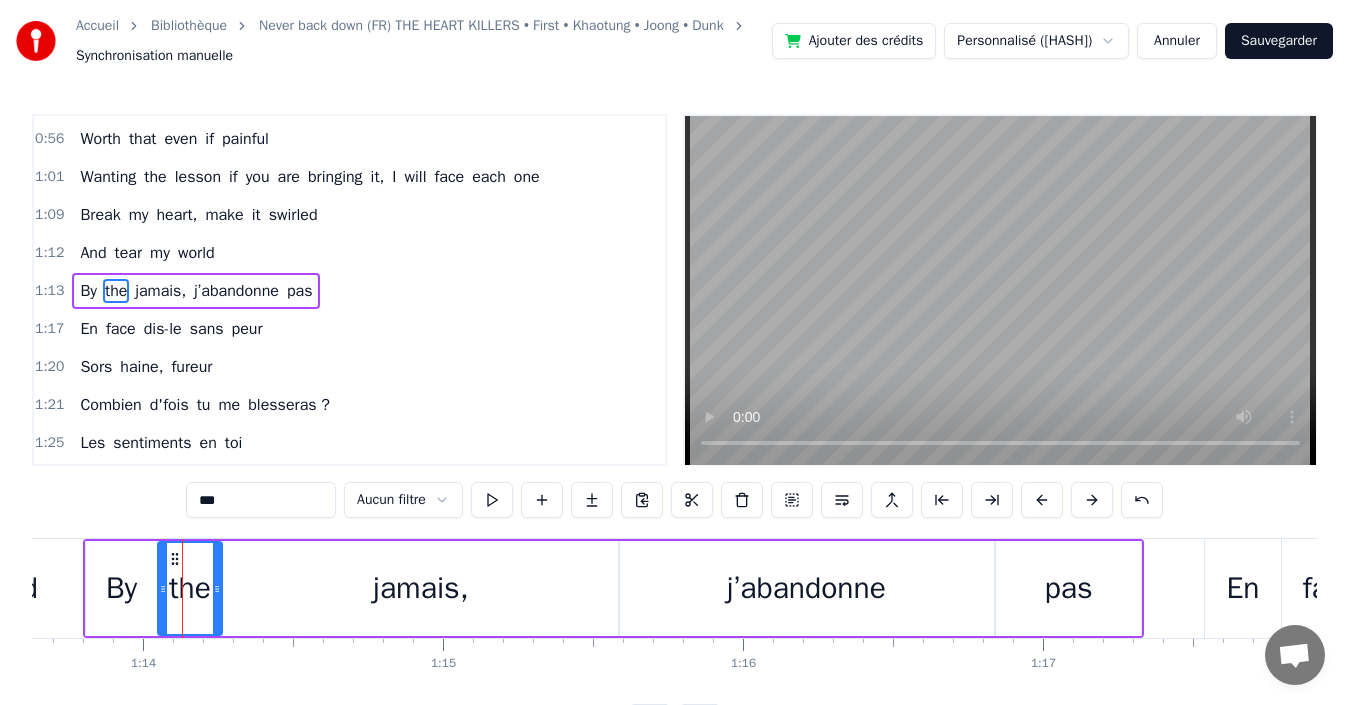 click on "jamais," at bounding box center [421, 588] 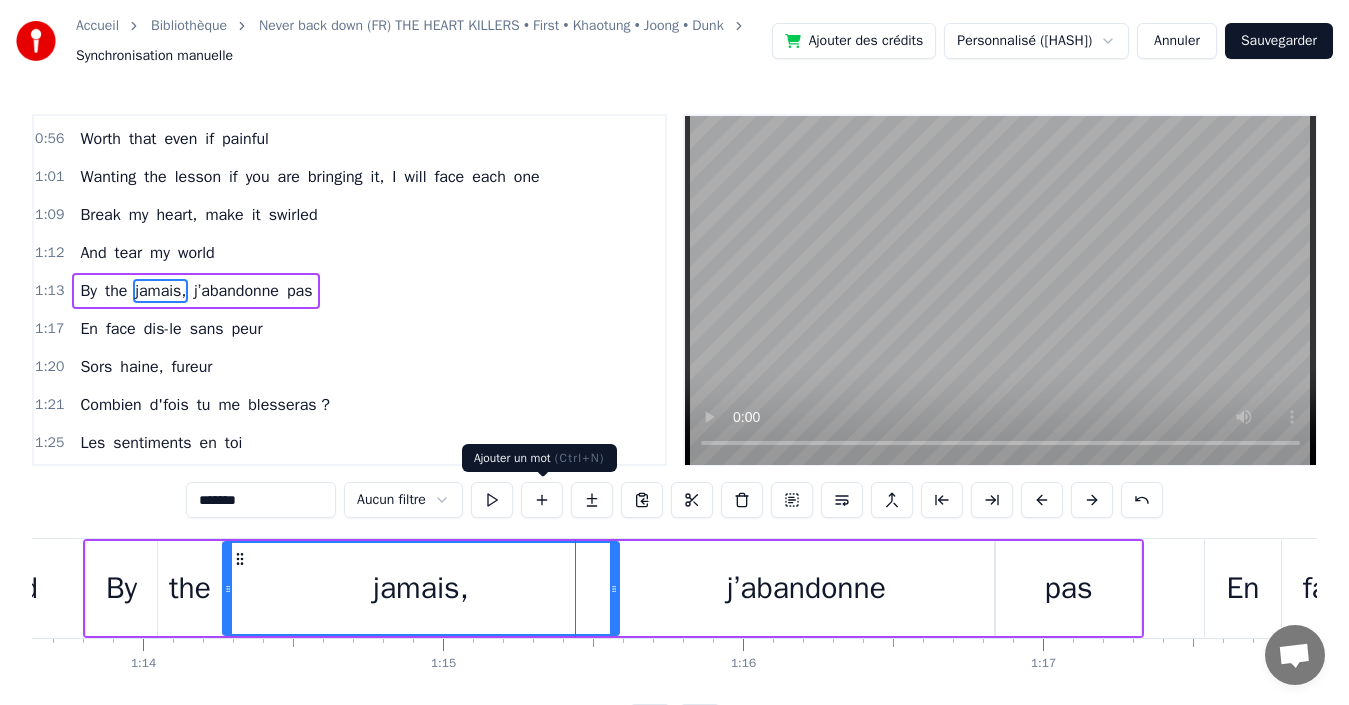 click at bounding box center (542, 500) 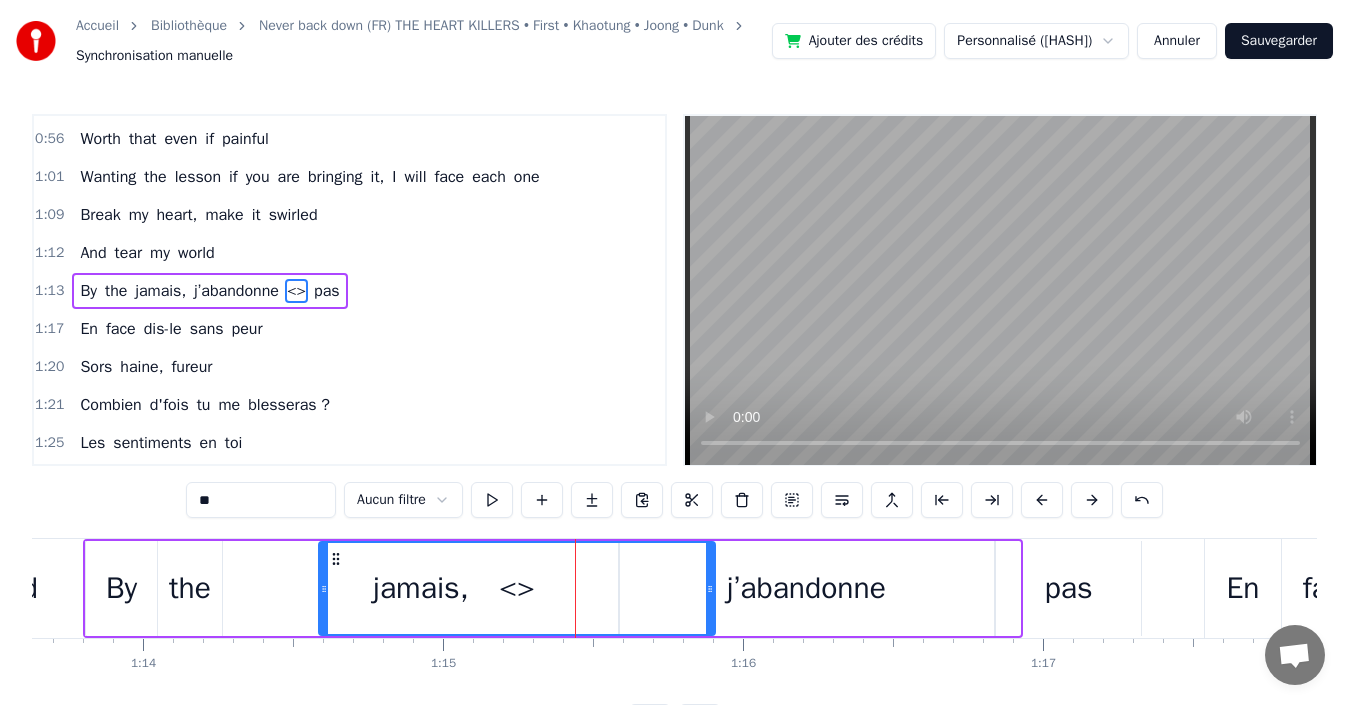 drag, startPoint x: 638, startPoint y: 559, endPoint x: 335, endPoint y: 539, distance: 303.65936 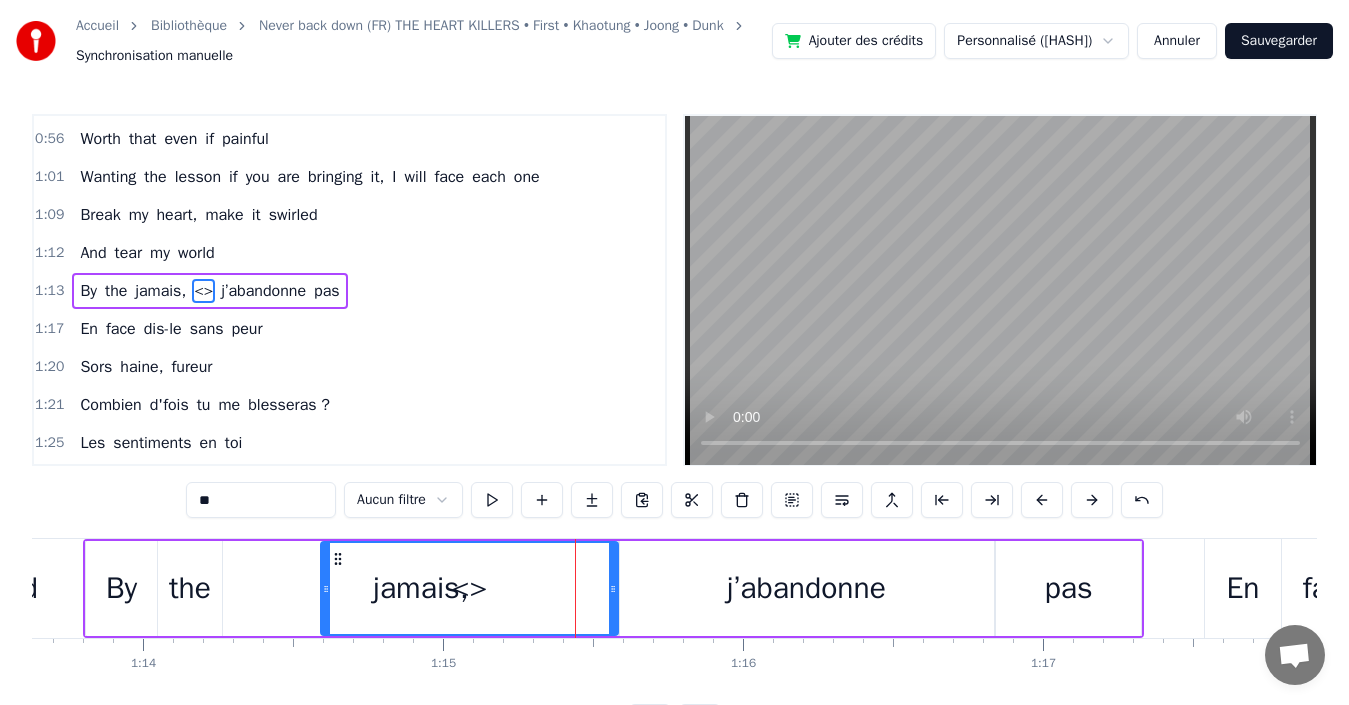drag, startPoint x: 624, startPoint y: 604, endPoint x: 611, endPoint y: 585, distance: 23.021729 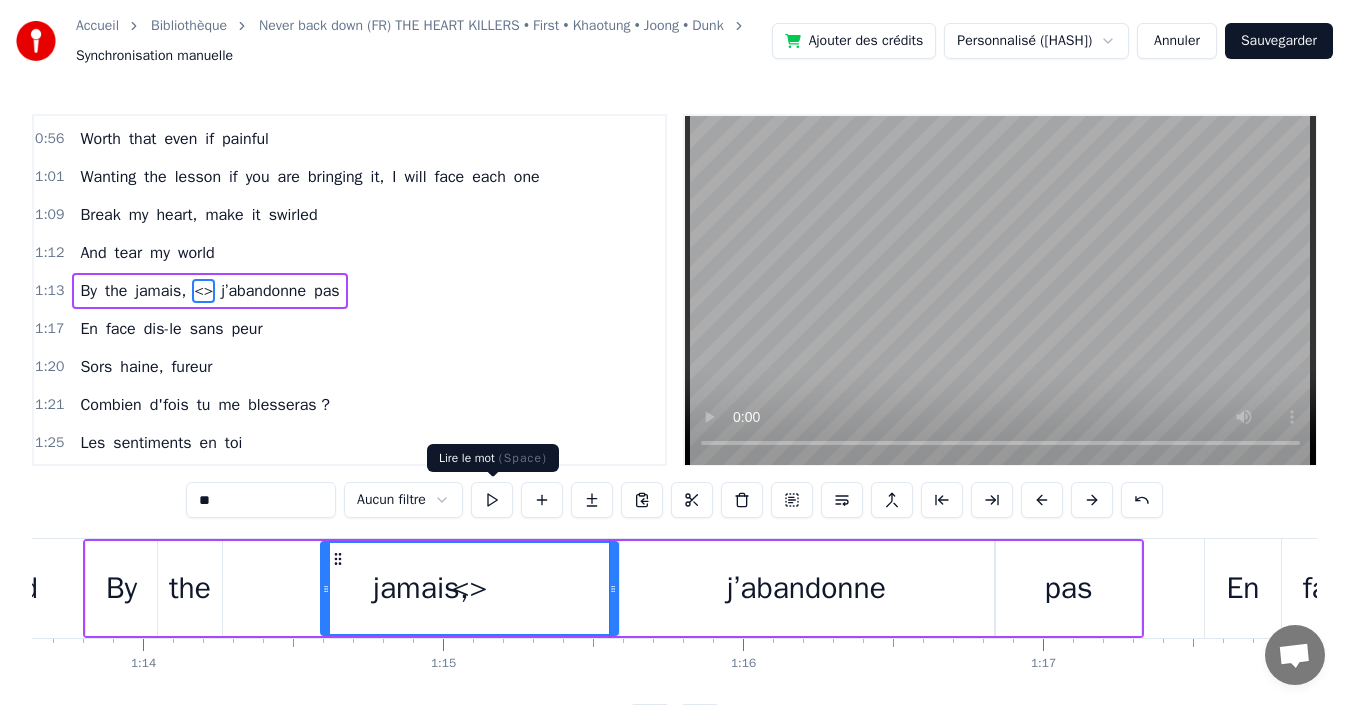 click at bounding box center (492, 500) 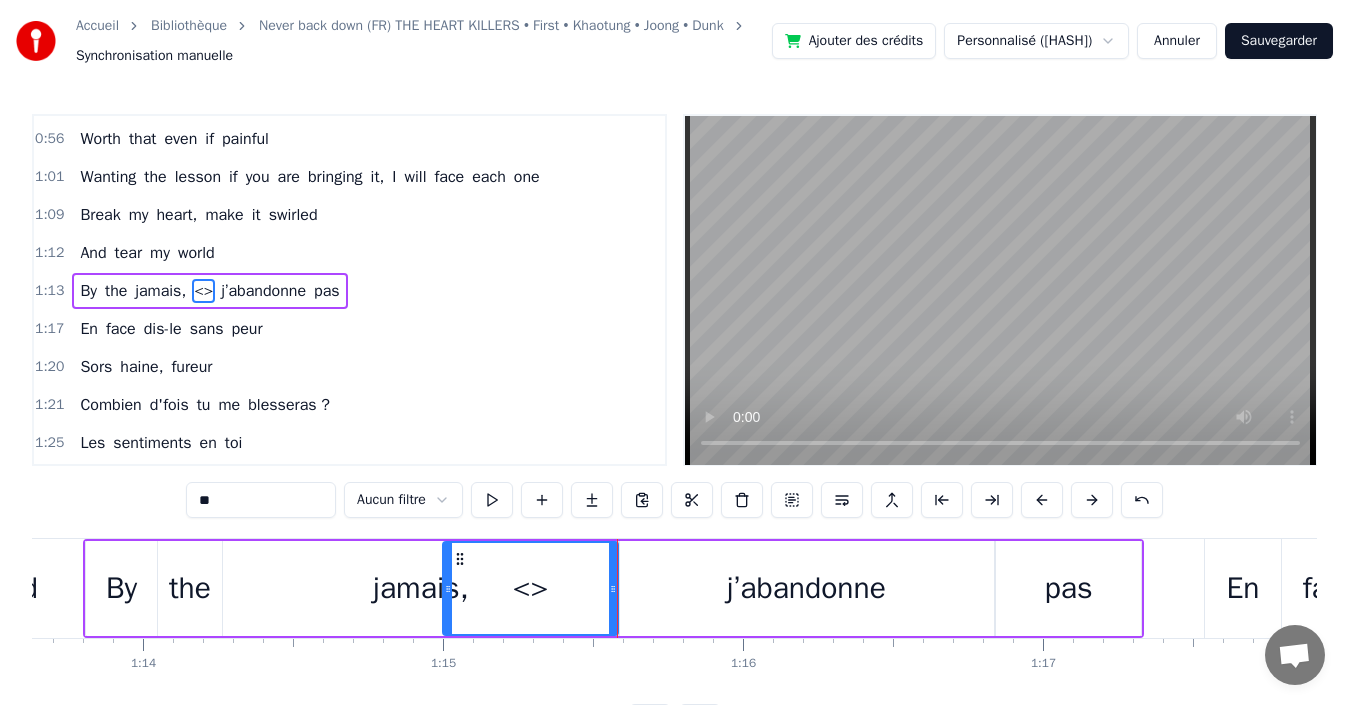 drag, startPoint x: 327, startPoint y: 587, endPoint x: 449, endPoint y: 582, distance: 122.10242 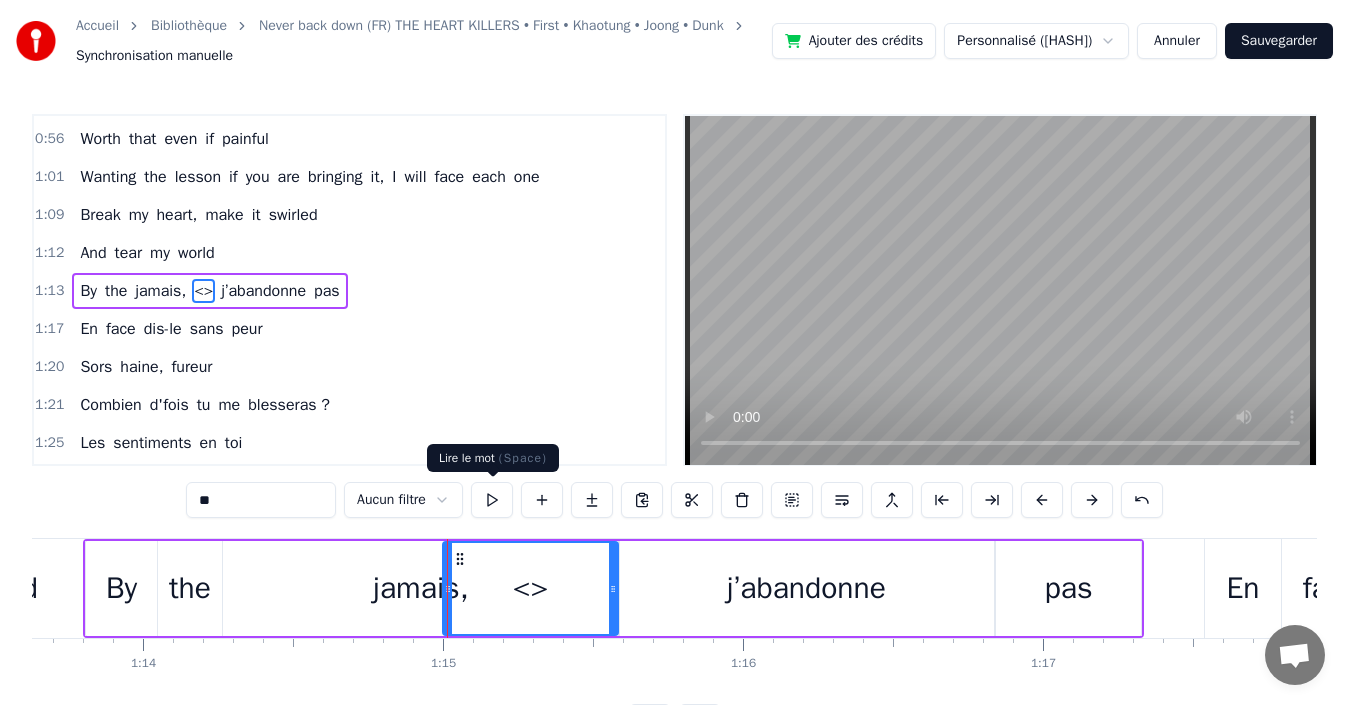 click at bounding box center [492, 500] 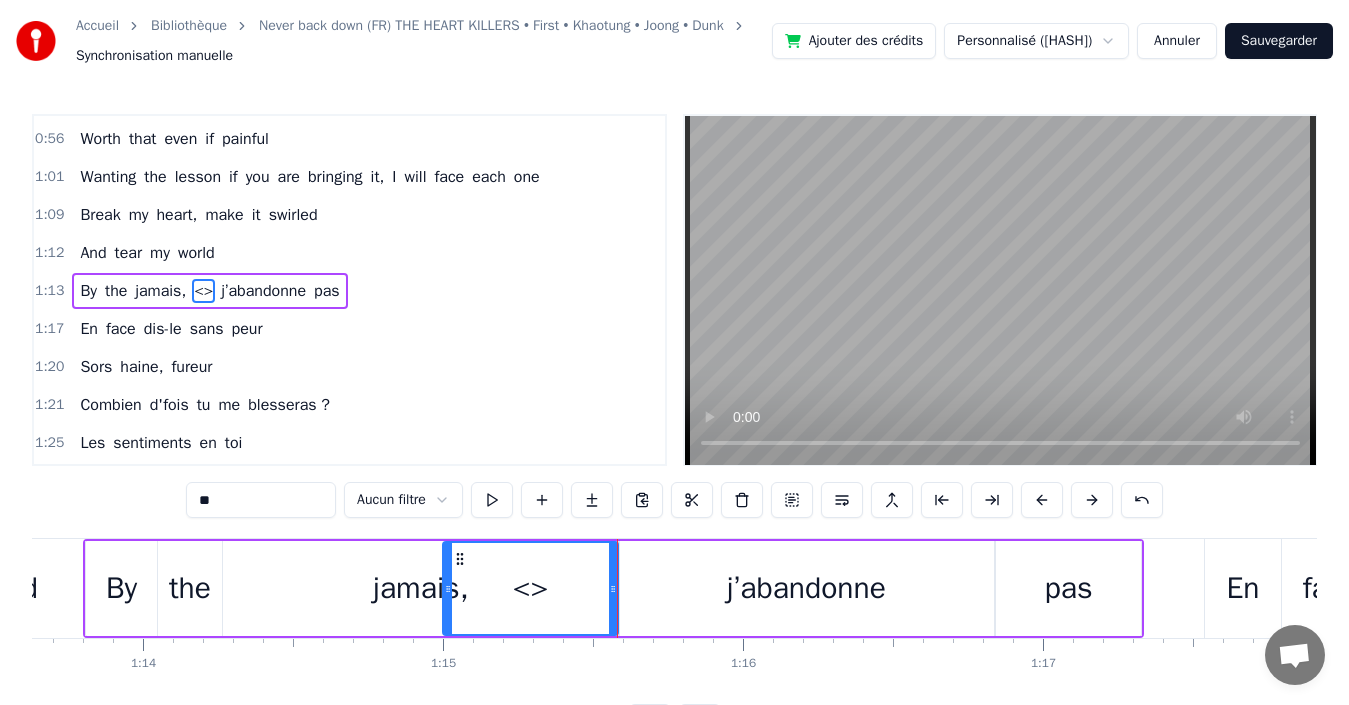 click on "jamais," at bounding box center (420, 588) 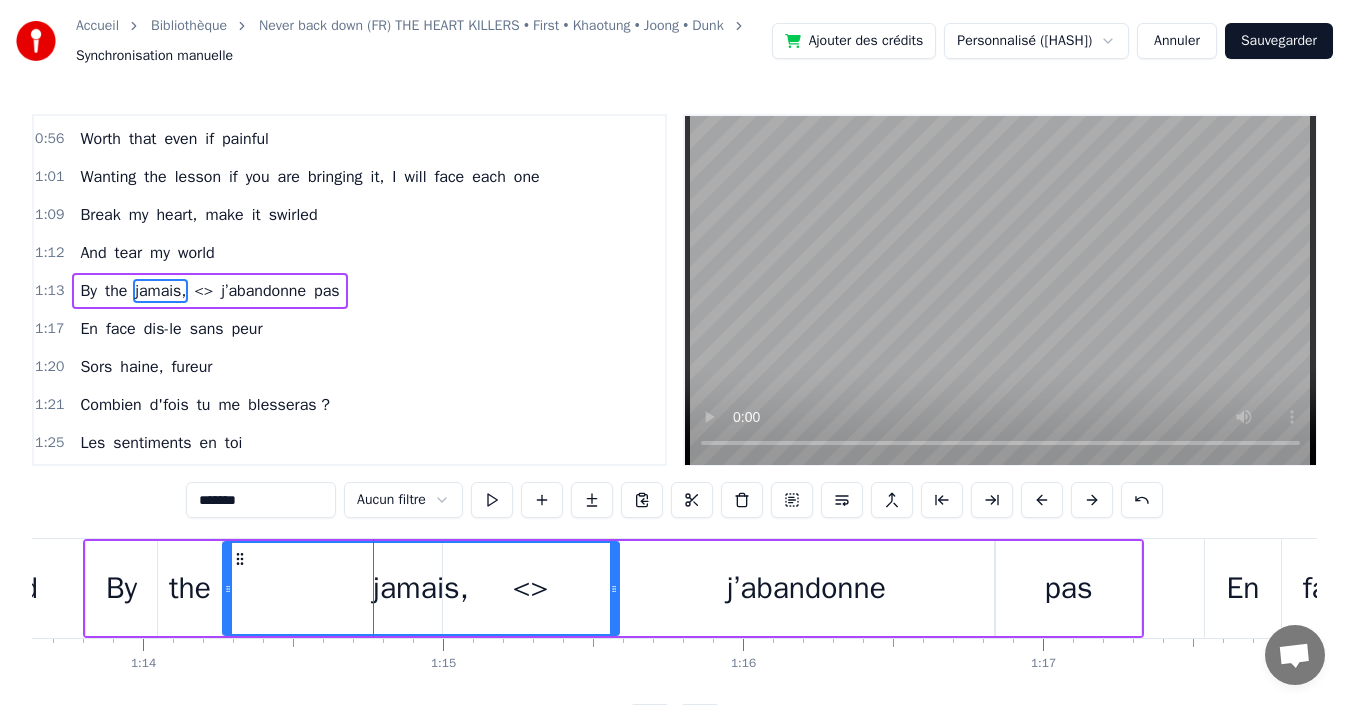 click 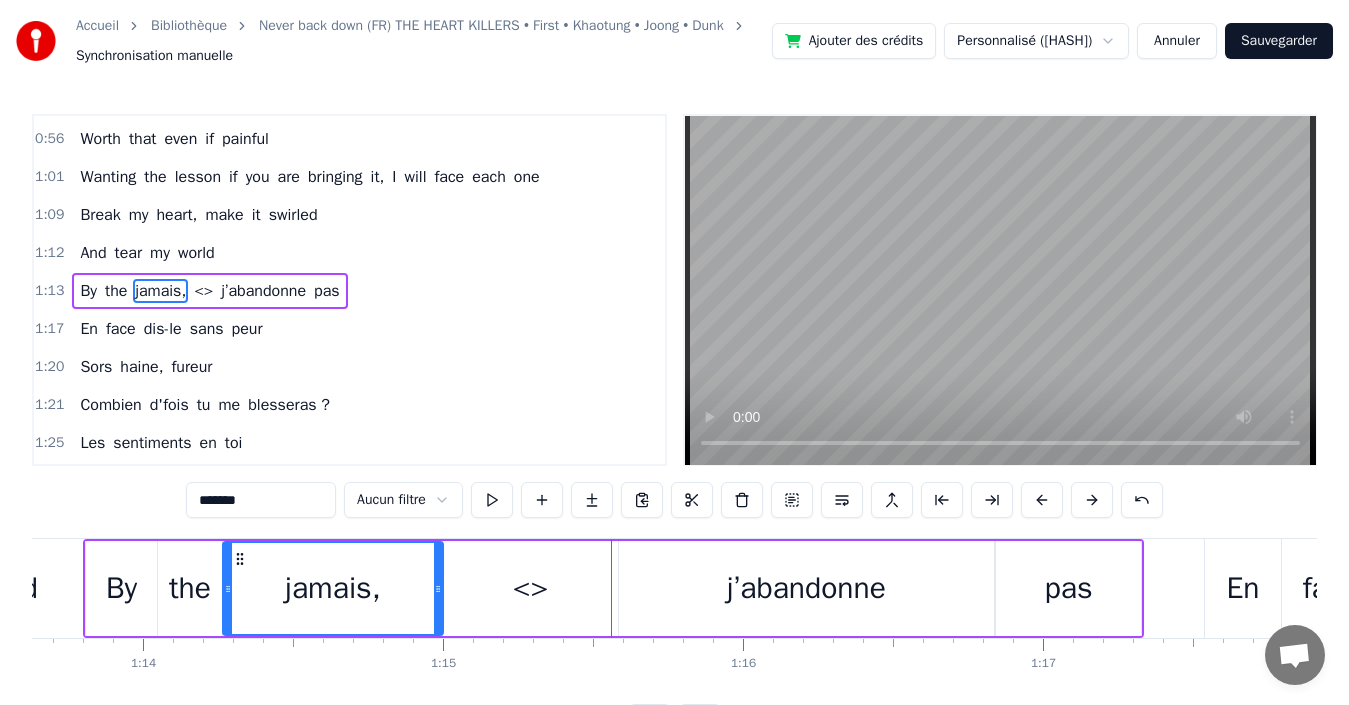 drag, startPoint x: 615, startPoint y: 590, endPoint x: 439, endPoint y: 603, distance: 176.47946 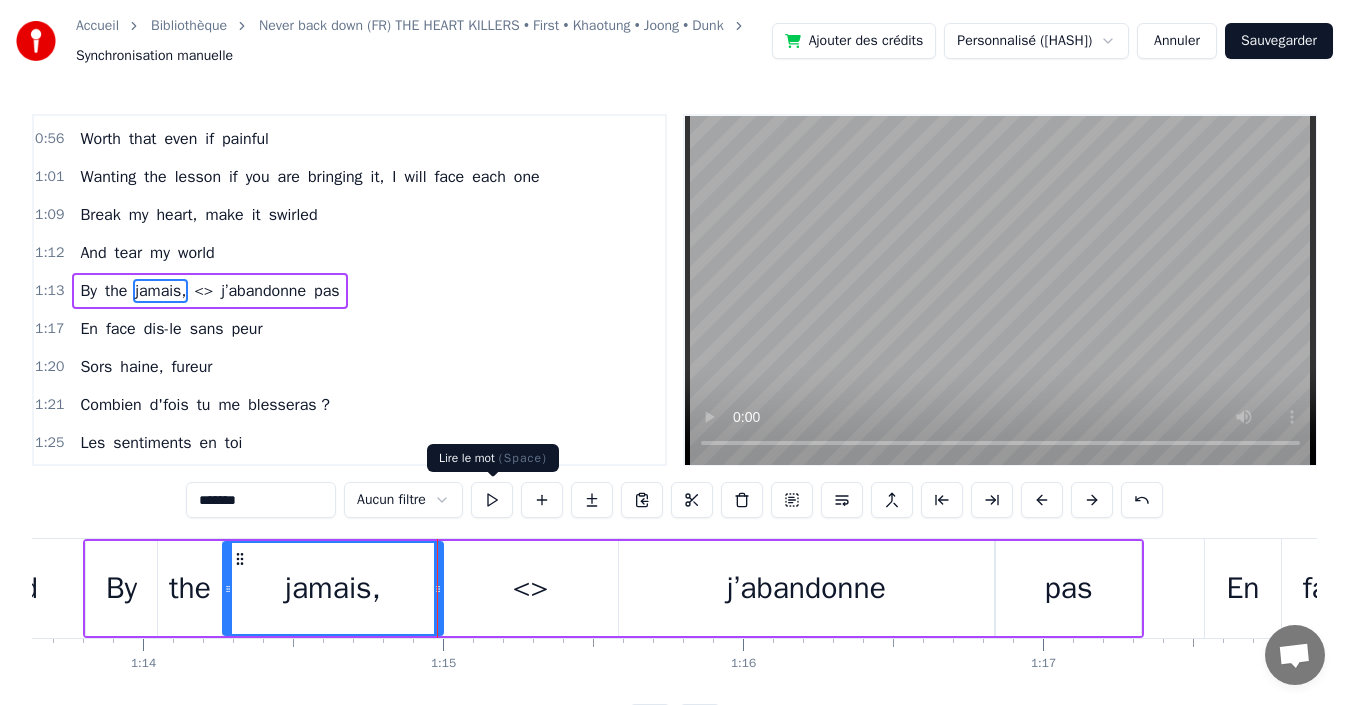 click at bounding box center [492, 500] 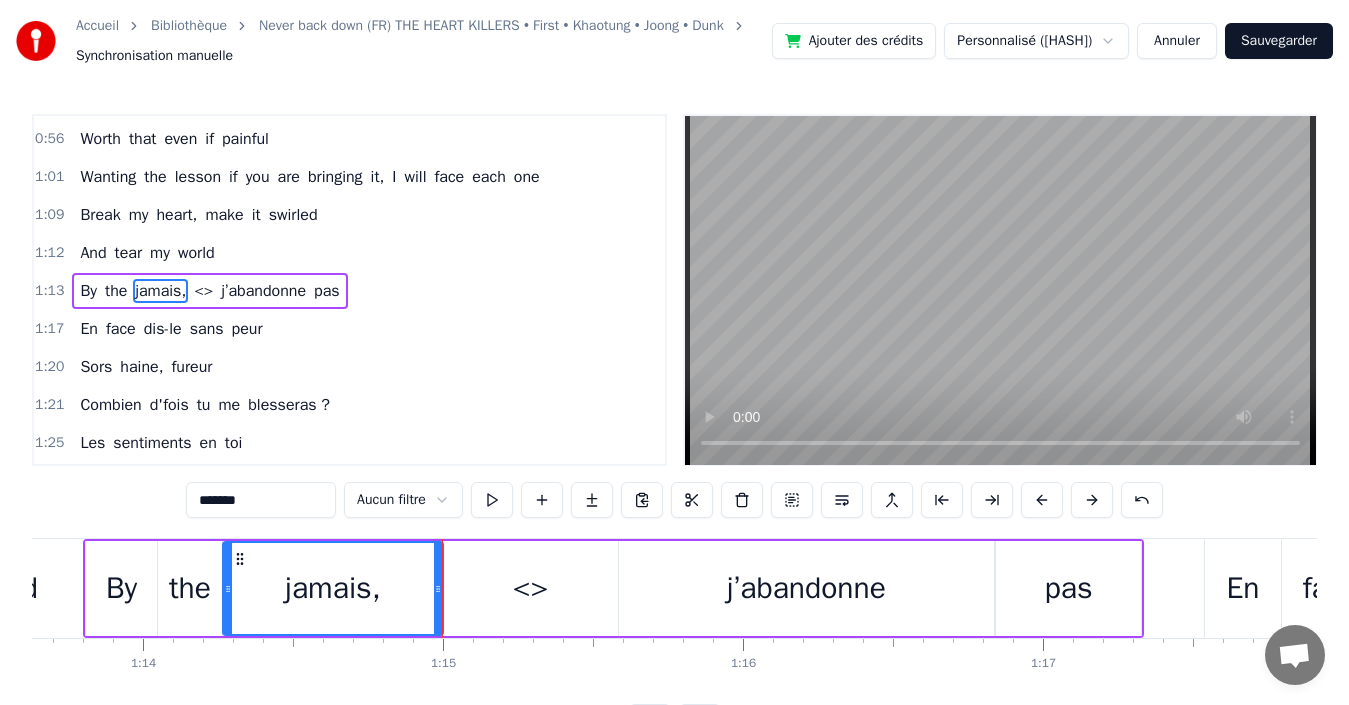 drag, startPoint x: 285, startPoint y: 489, endPoint x: 108, endPoint y: 489, distance: 177 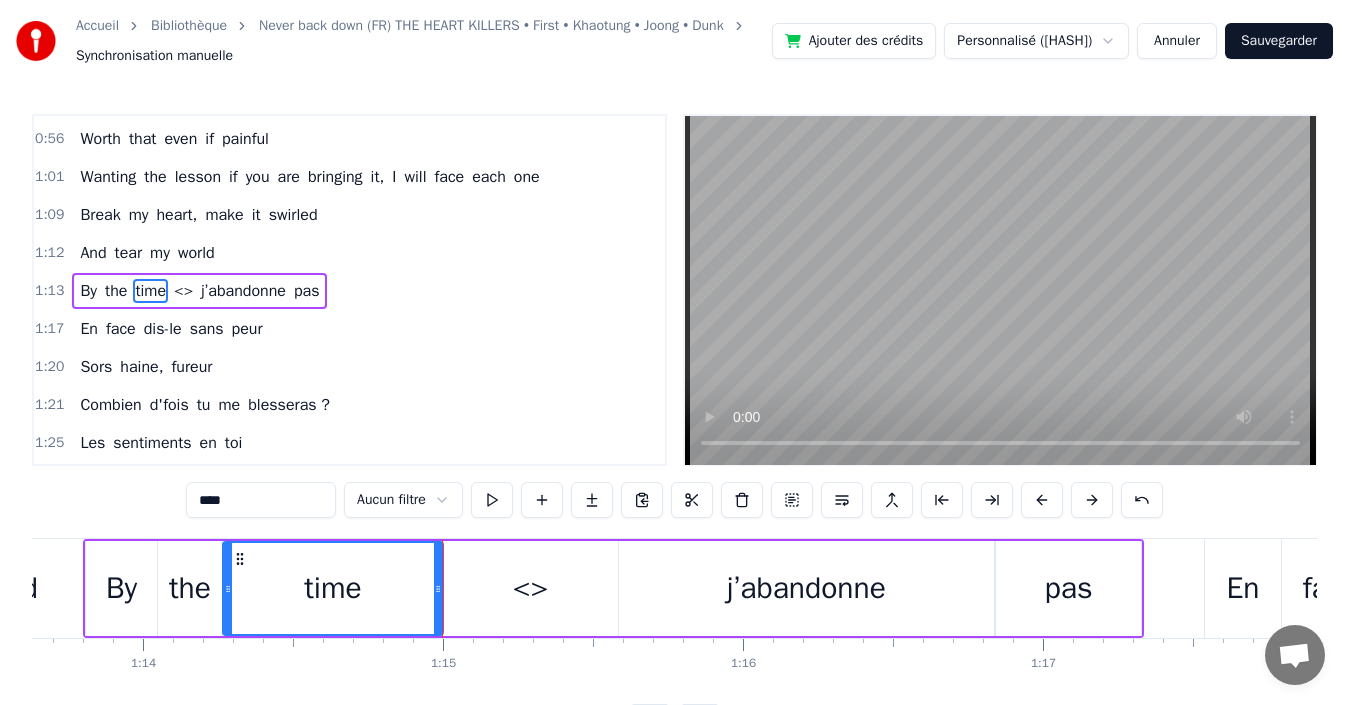 click on "<>" at bounding box center [530, 588] 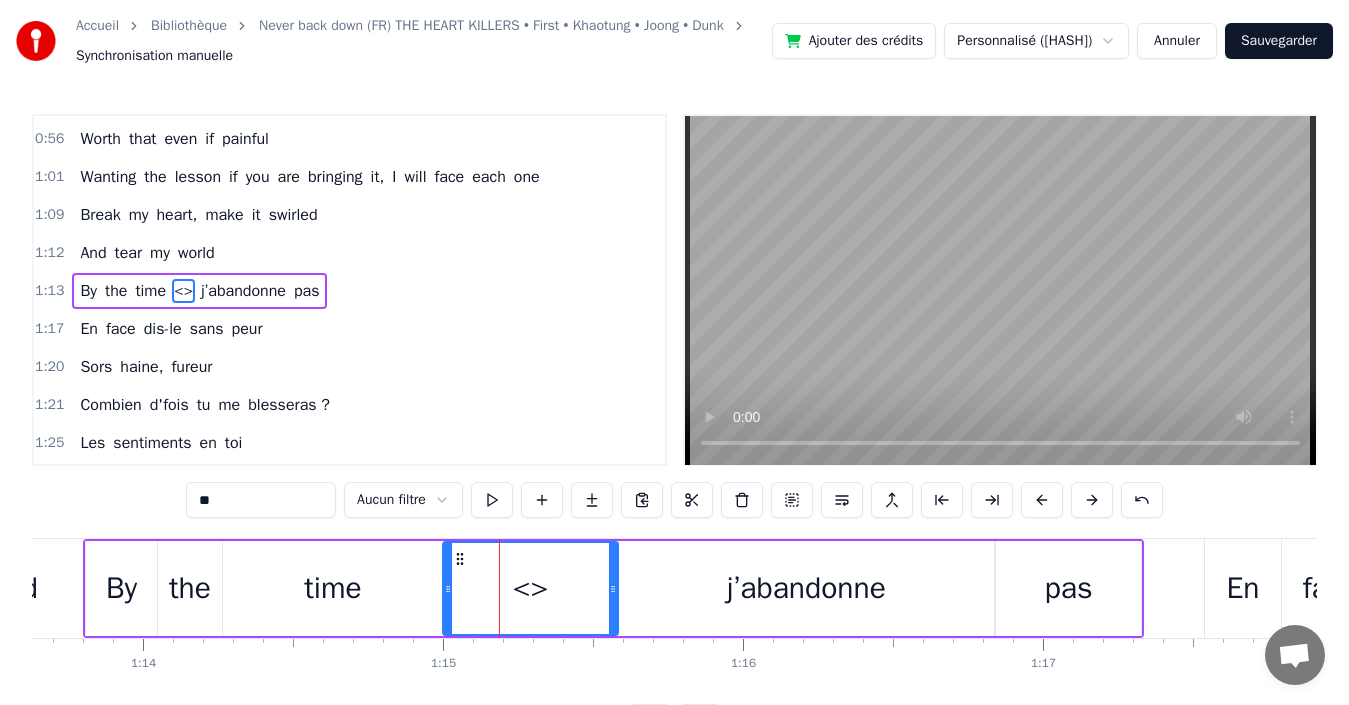 drag, startPoint x: 279, startPoint y: 502, endPoint x: 61, endPoint y: 509, distance: 218.11235 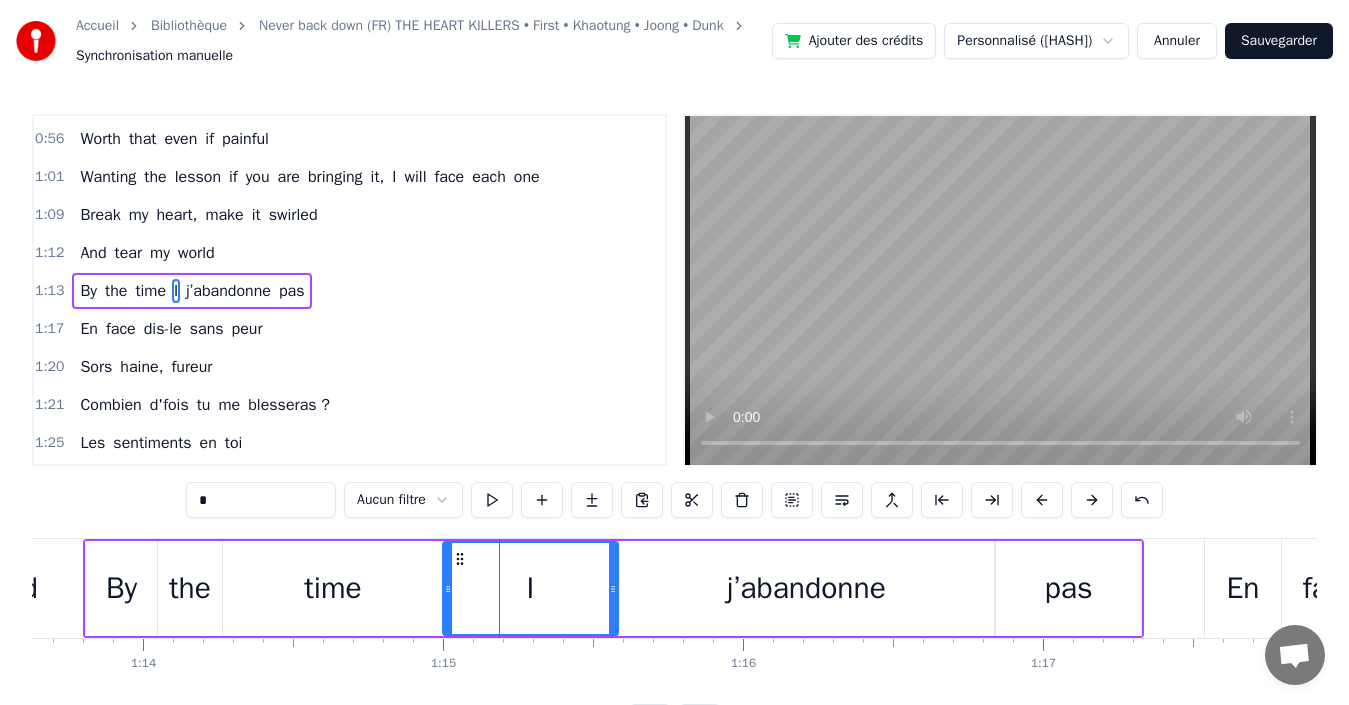 click on "j’abandonne" at bounding box center [806, 588] 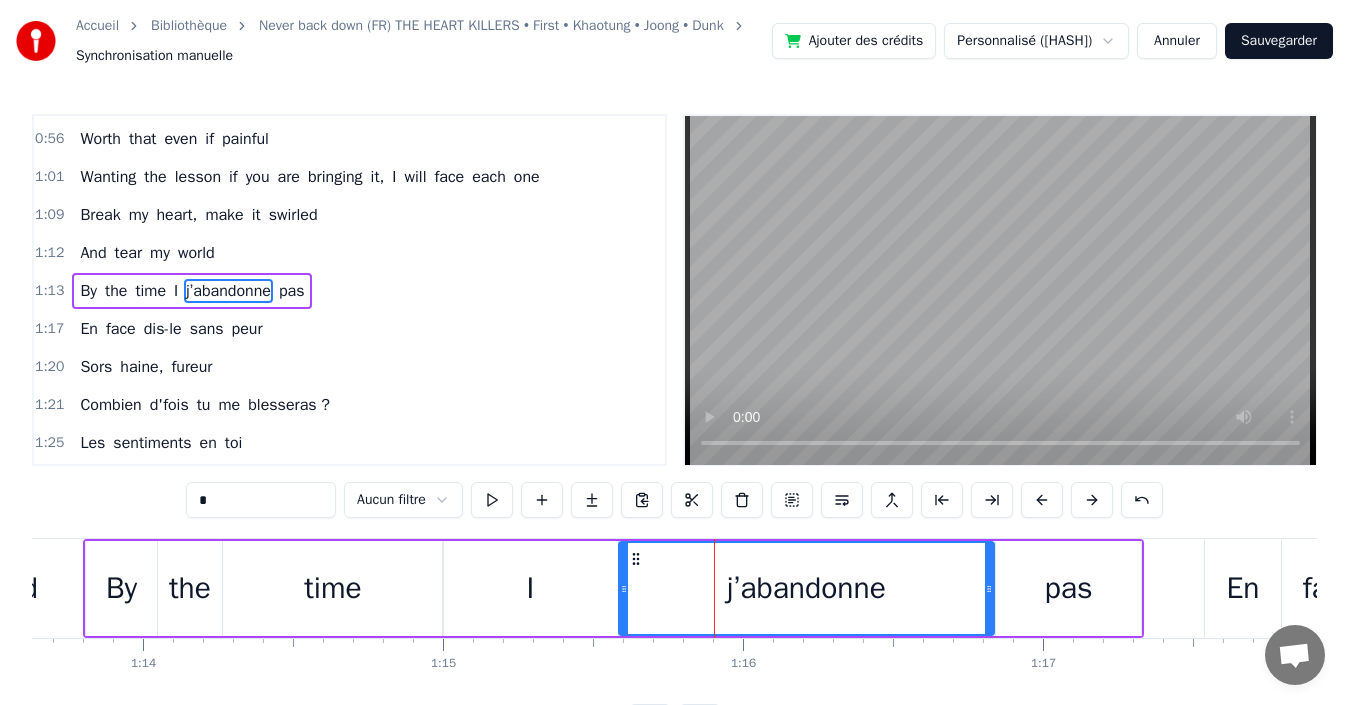 type on "**********" 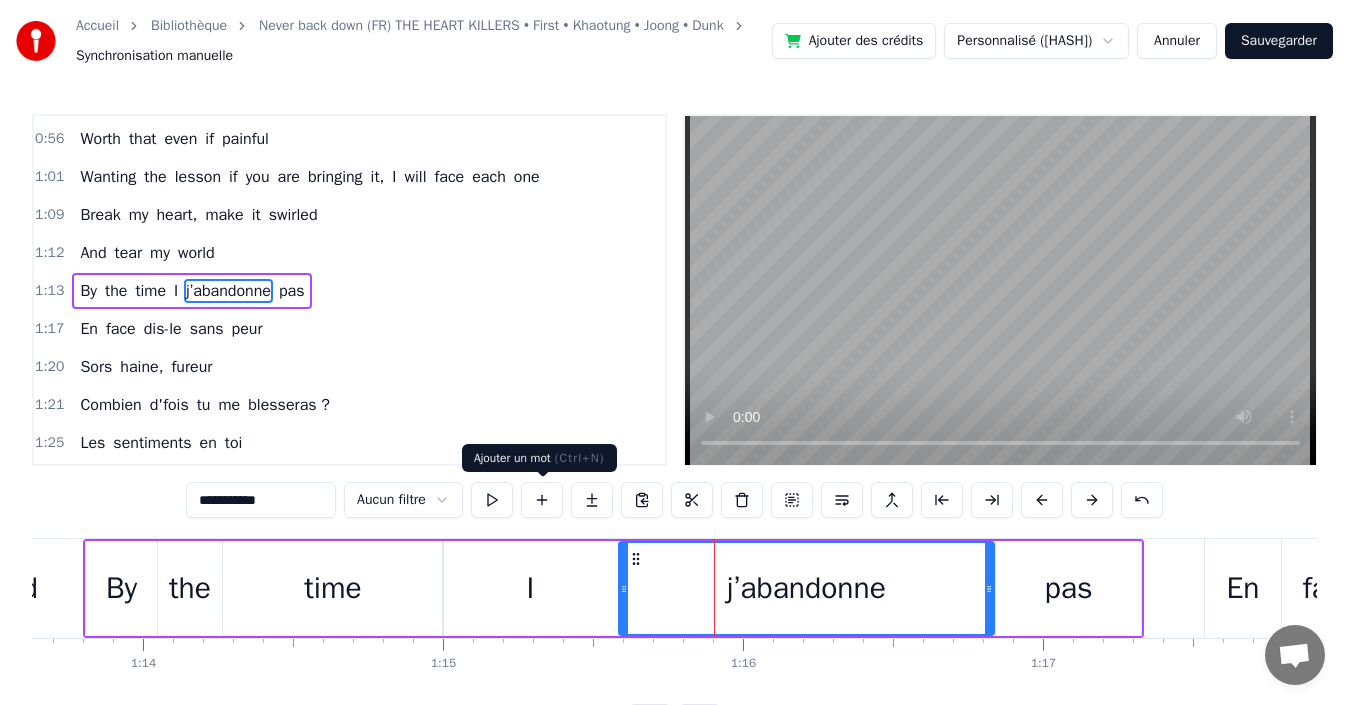 click on "**********" at bounding box center [674, 500] 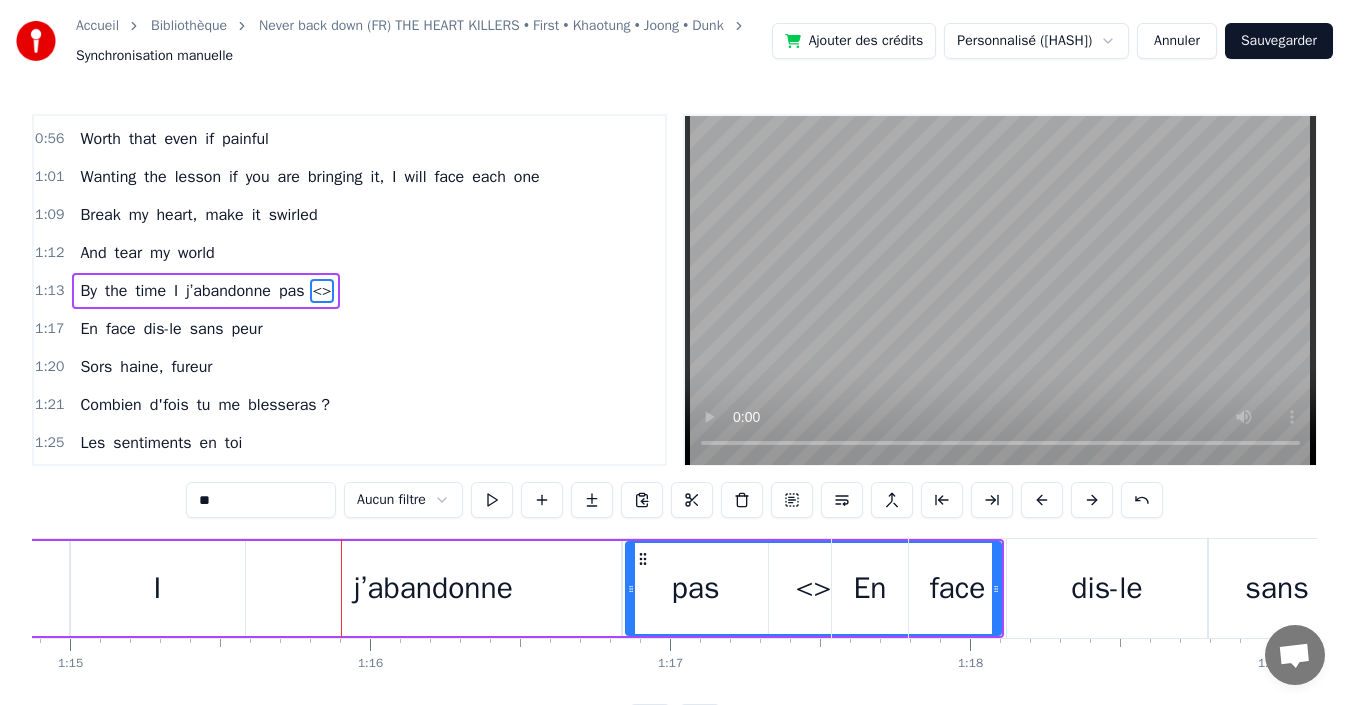 scroll, scrollTop: 0, scrollLeft: 22503, axis: horizontal 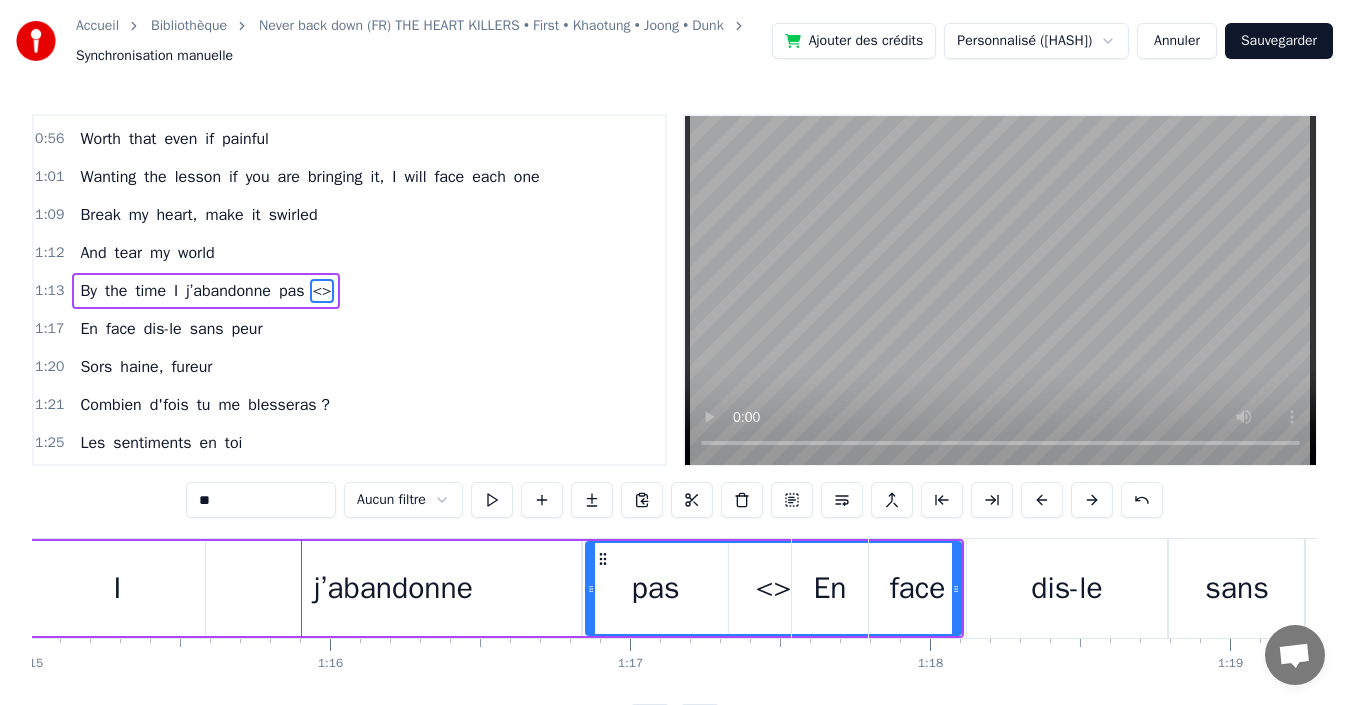 click on "0 0:01 0:02 0:03 0:04 0:05 0:06 0:07 0:08 0:09 0:10 0:11 0:12 0:13 0:14 0:15 0:16 0:17 0:18 0:19 0:20 0:21 0:22 0:23 0:24 0:25 0:26 0:27 0:28 0:29 0:30 0:31 0:32 0:33 0:34 0:35 0:36 0:37 0:38 0:39 0:40 0:41 0:42 0:43 0:44 0:45 0:46 0:47 0:48 0:49 0:50 0:51 0:52 0:53 0:54 0:55 0:56 0:57 0:58 0:59 1:00 1:01 1:02 1:03 1:04 1:05 1:06 1:07 1:08 1:09 1:10 1:11 1:12 1:13 1:14 1:15 1:16 1:17 1:18 1:19 1:20 1:21 1:22 1:23 1:24 1:25 1:26 1:27 1:28 1:29 1:30 1:31 1:32 1:33 1:34 1:35 1:36 1:37 1:38 1:39 1:40 1:41 1:42 1:43 1:44 1:45 1:46 1:47 1:48 1:49 1:50 1:51 1:52 1:53 1:54 1:55 1:56 1:57 1:58 1:59 2:00 2:01 2:02 2:03 2:04 2:05 2:06 2:07 2:08 2:09 2:10 2:11 2:12 2:13 2:14 2:15 2:16 2:17 2:18 2:19 2:20 2:21 2:22 2:23 2:24 2:25 2:26 2:27 2:28 2:29 2:30 2:31 2:32 2:33 2:34 2:35 2:36 2:37 2:38 2:39 2:40 2:41 2:42 2:43 2:44 2:45 2:46 2:47 2:48 2:49 2:50 2:51 2:52 2:53 2:54 2:55 2:56 2:57 2:58 2:59 3:00 3:01 3:02 3:03 3:04 3:05 3:06 3:07 3:08 3:09 3:10 3:11 3:12 3:13 3:14 3:15 3:16 3:17 3:18 3:19 3:20 3:21 3:22 3:23 3:24" at bounding box center [19228, 654] 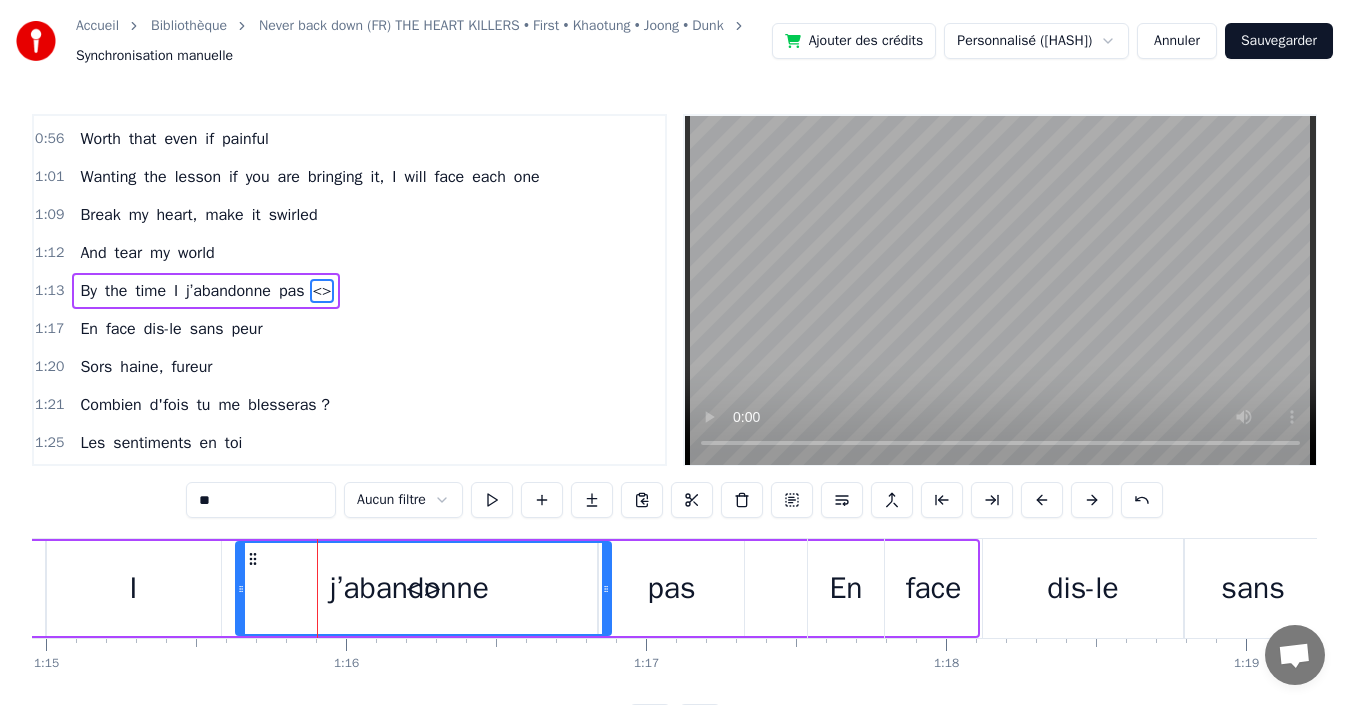 scroll, scrollTop: 0, scrollLeft: 22486, axis: horizontal 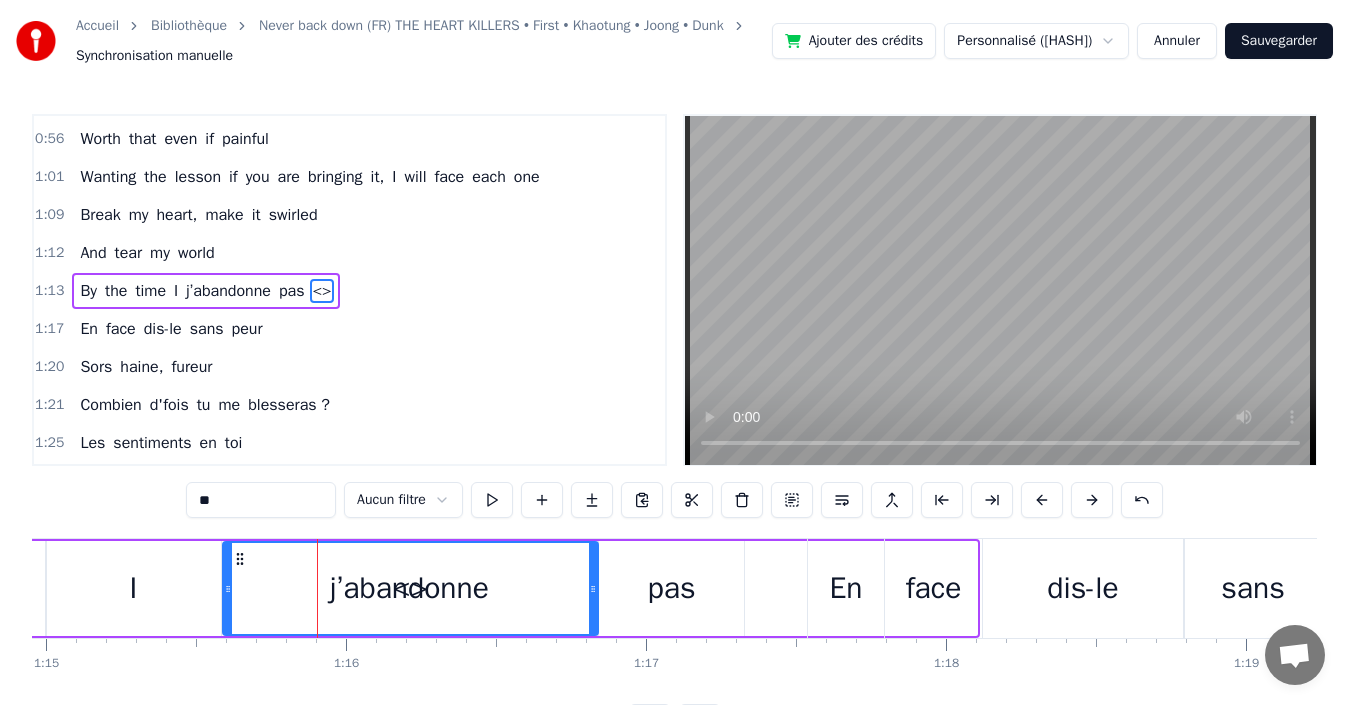 drag, startPoint x: 602, startPoint y: 556, endPoint x: 240, endPoint y: 566, distance: 362.1381 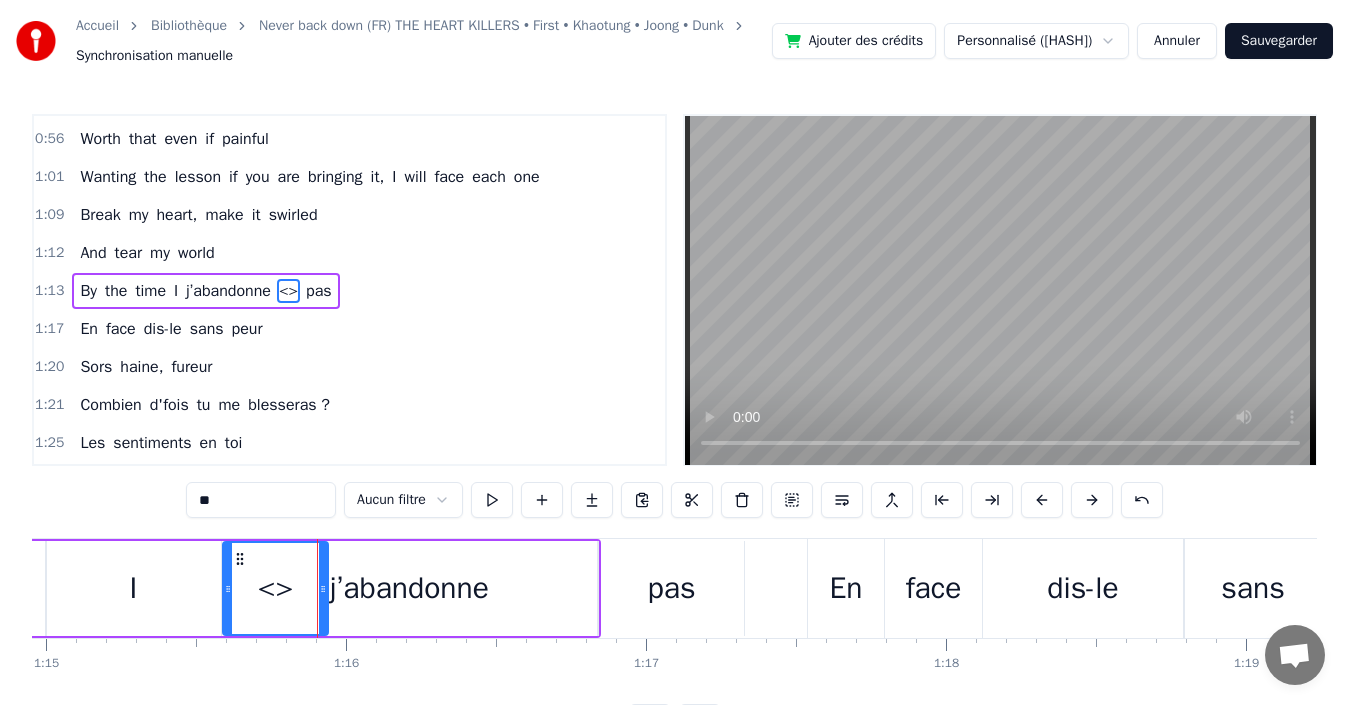 drag, startPoint x: 592, startPoint y: 590, endPoint x: 322, endPoint y: 575, distance: 270.41635 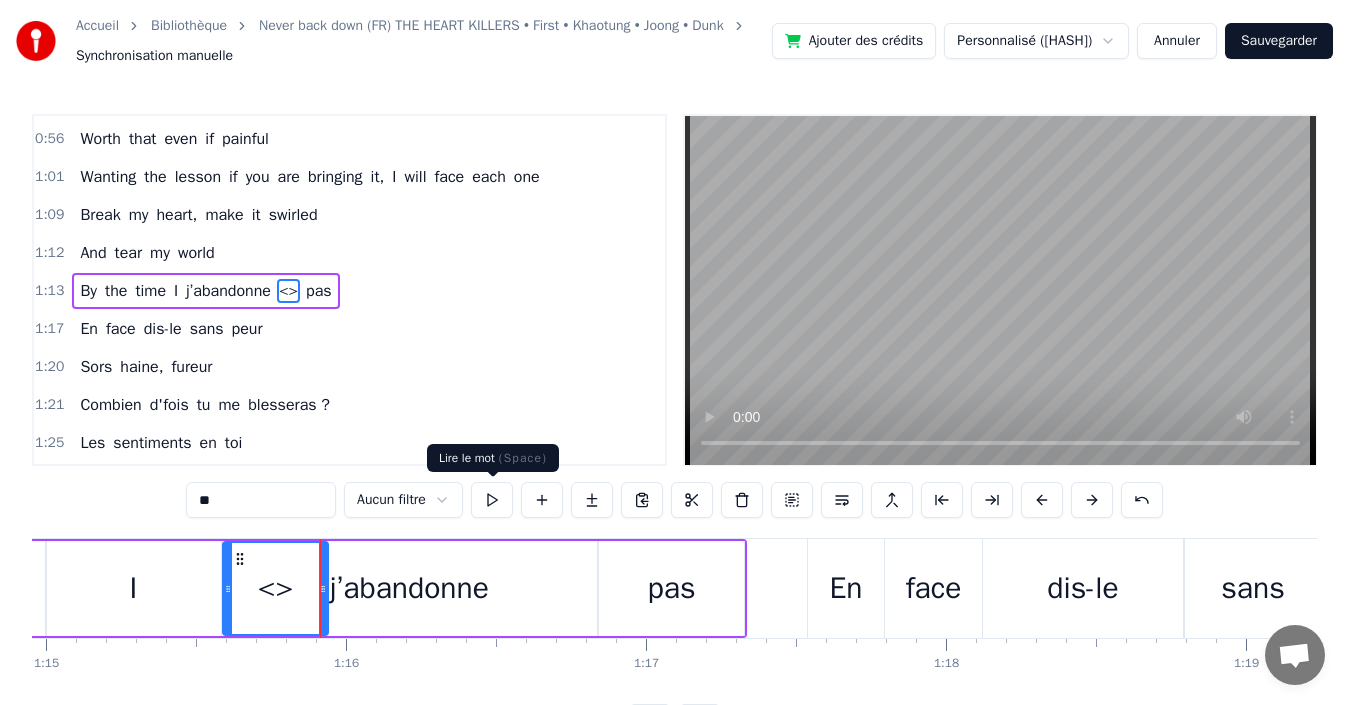 click at bounding box center (492, 500) 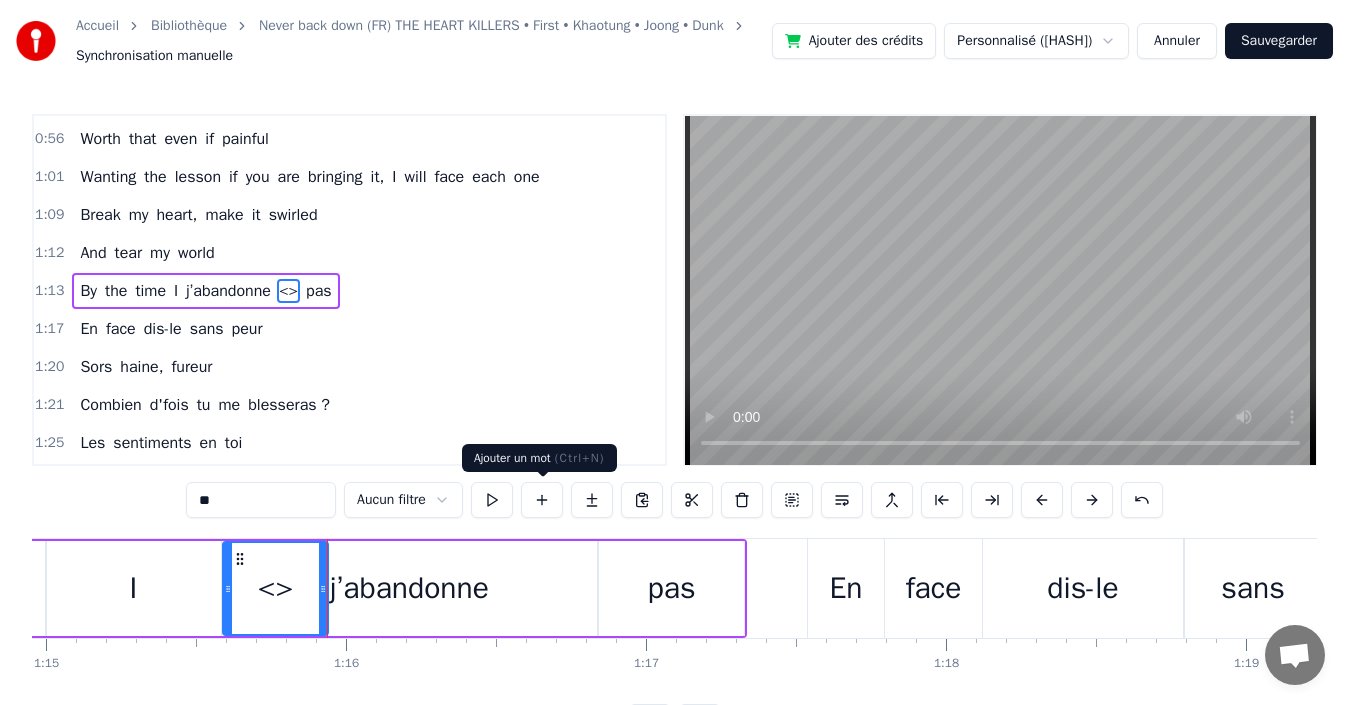 click at bounding box center (542, 500) 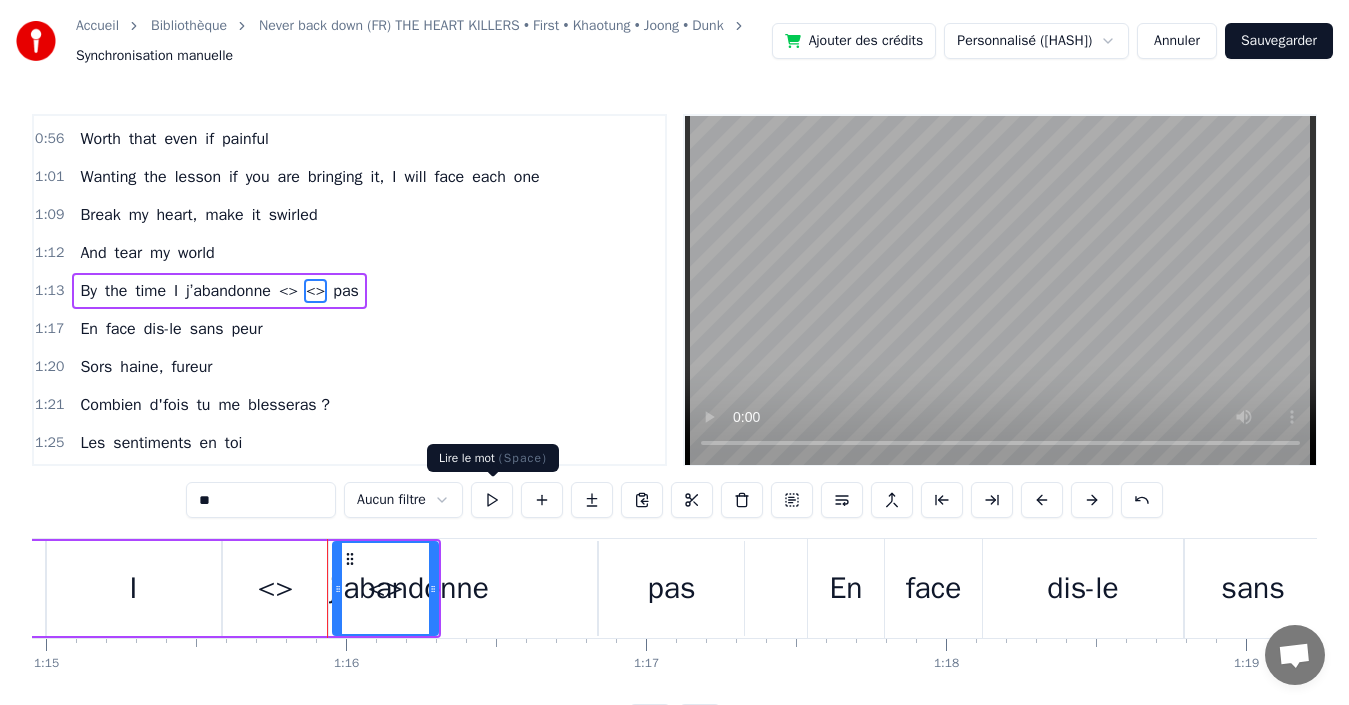 click at bounding box center [492, 500] 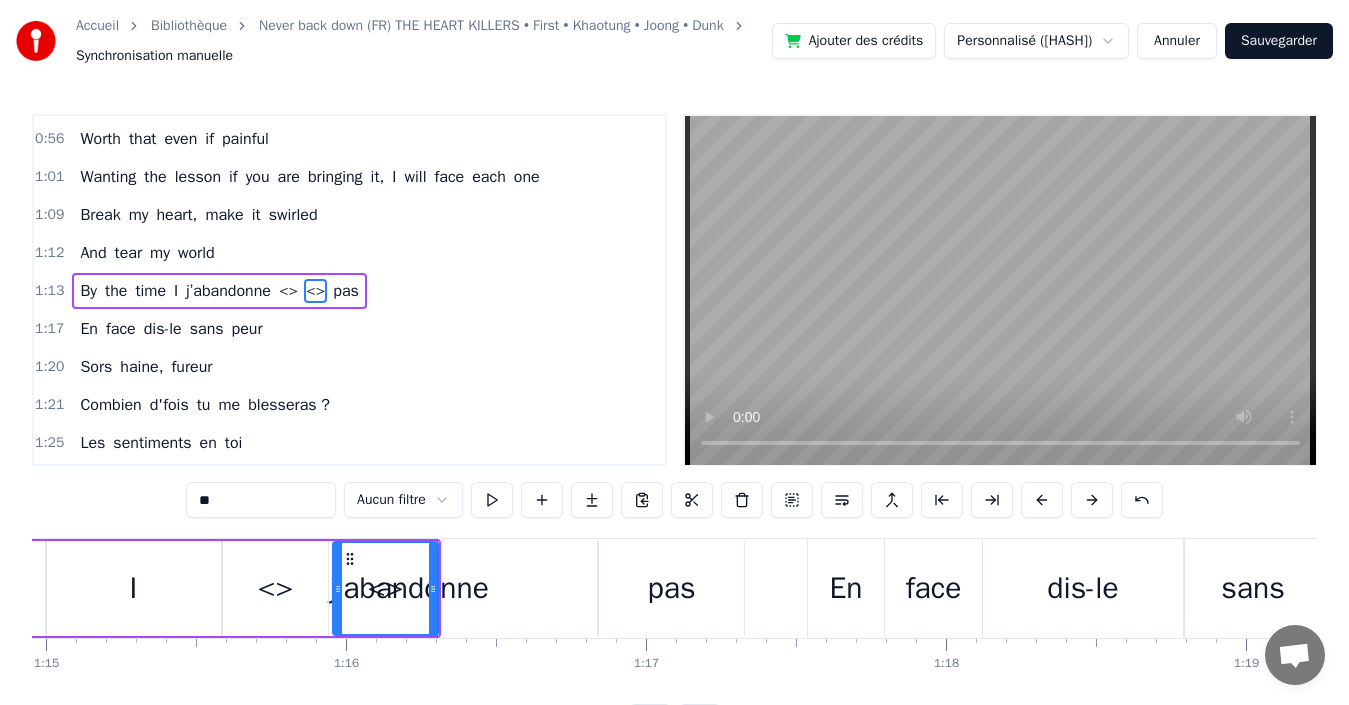 click on "<>" at bounding box center [276, 588] 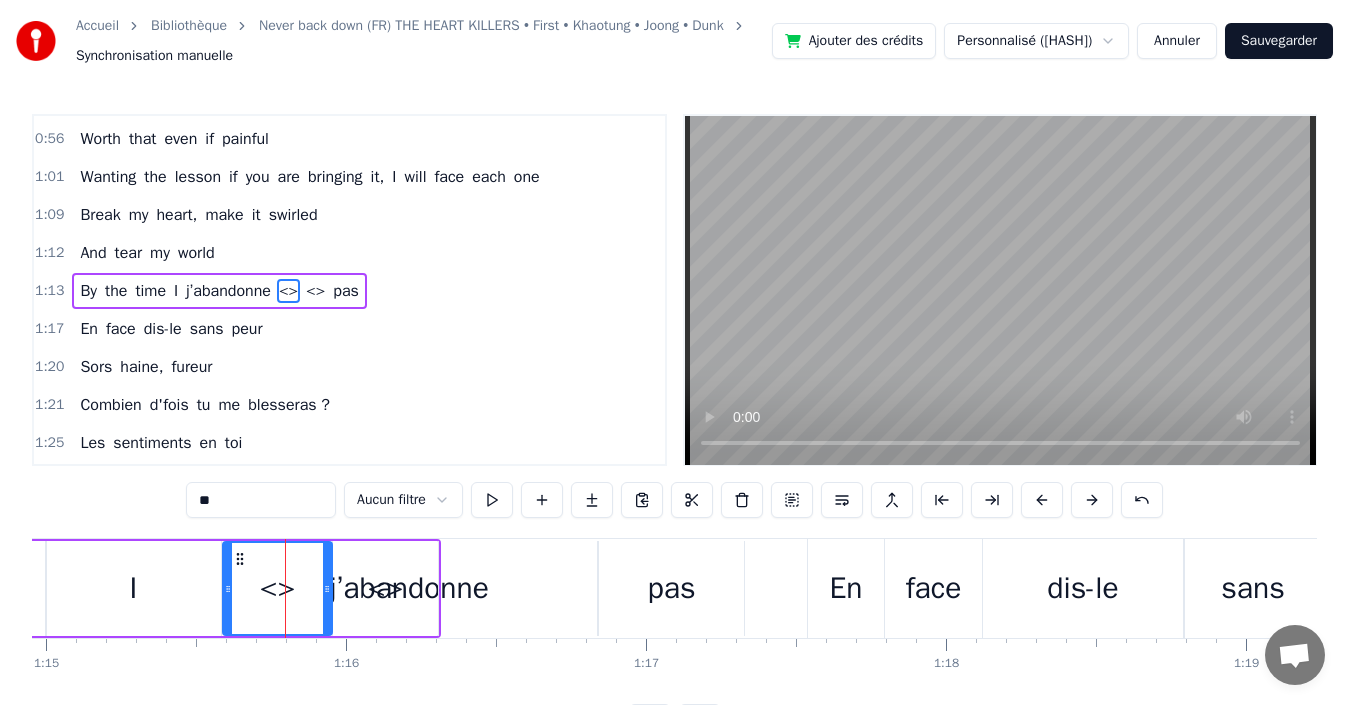 click 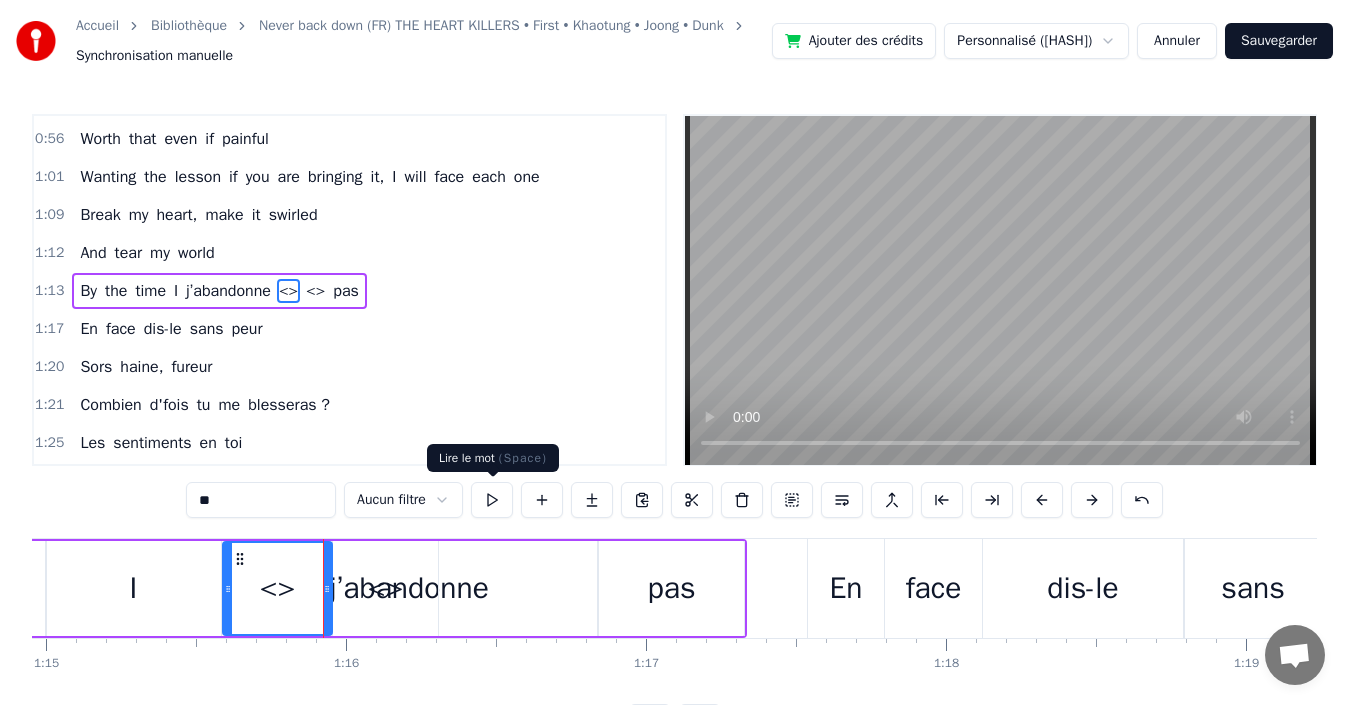 click at bounding box center [492, 500] 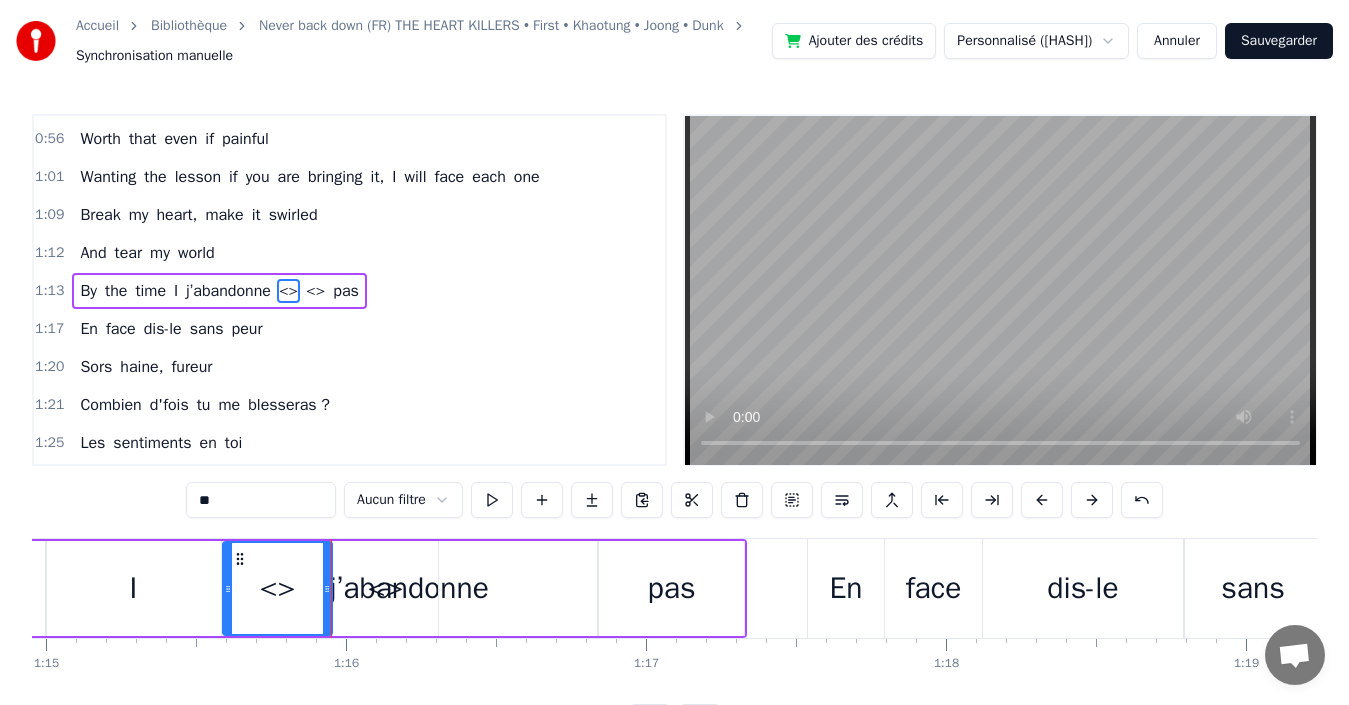 click on "<>" at bounding box center (386, 588) 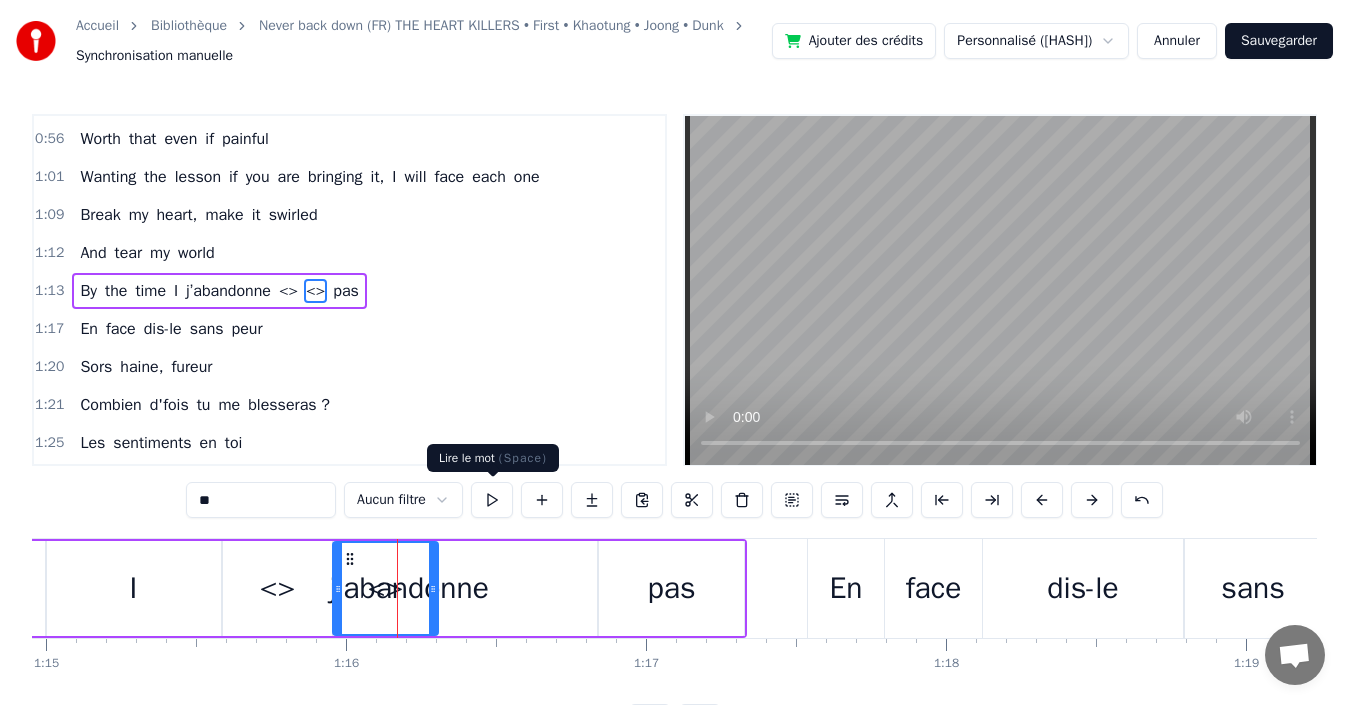 click at bounding box center [492, 500] 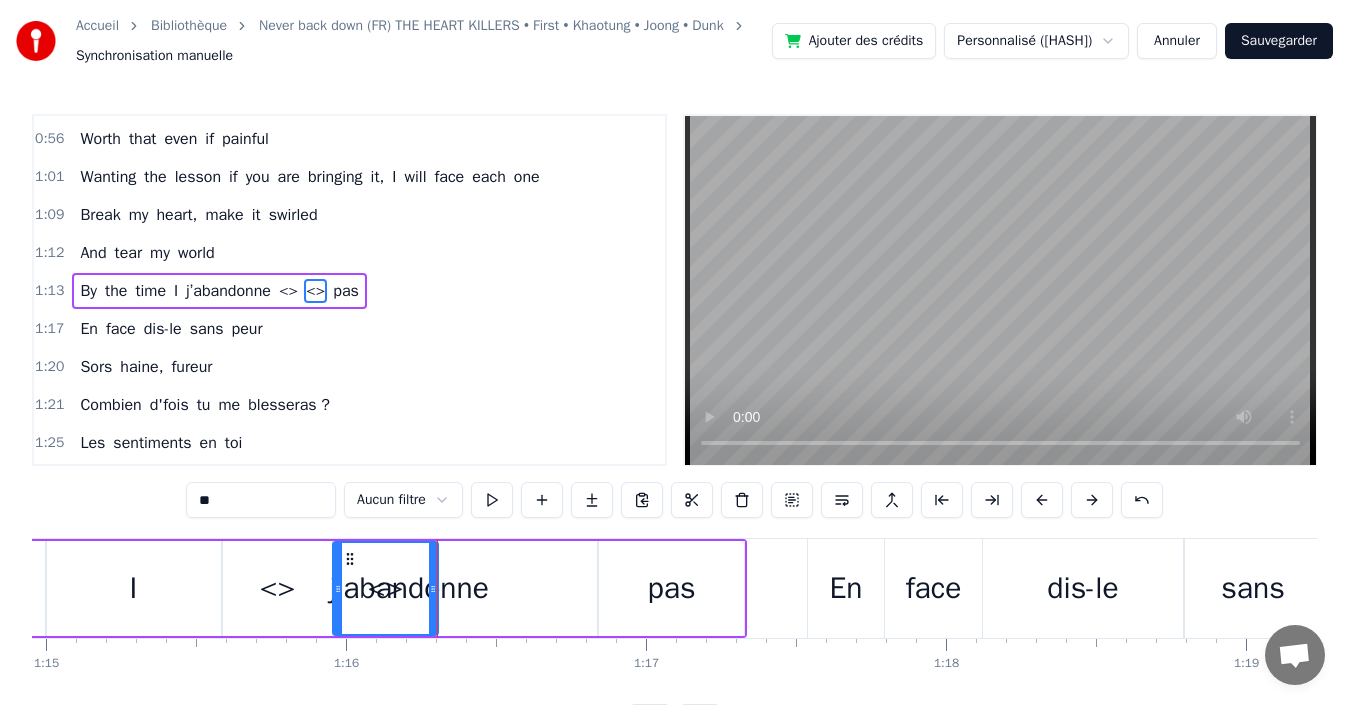 click on "j’abandonne" at bounding box center [409, 588] 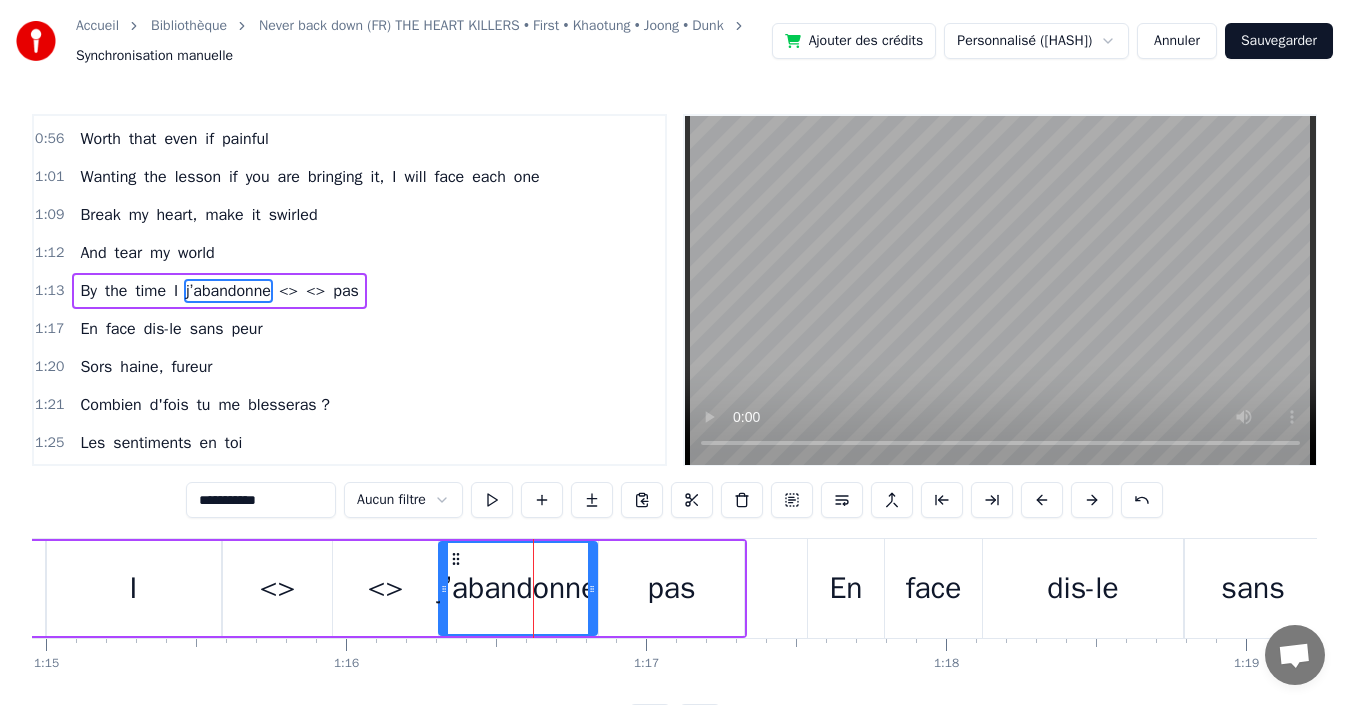 drag, startPoint x: 226, startPoint y: 589, endPoint x: 443, endPoint y: 557, distance: 219.34676 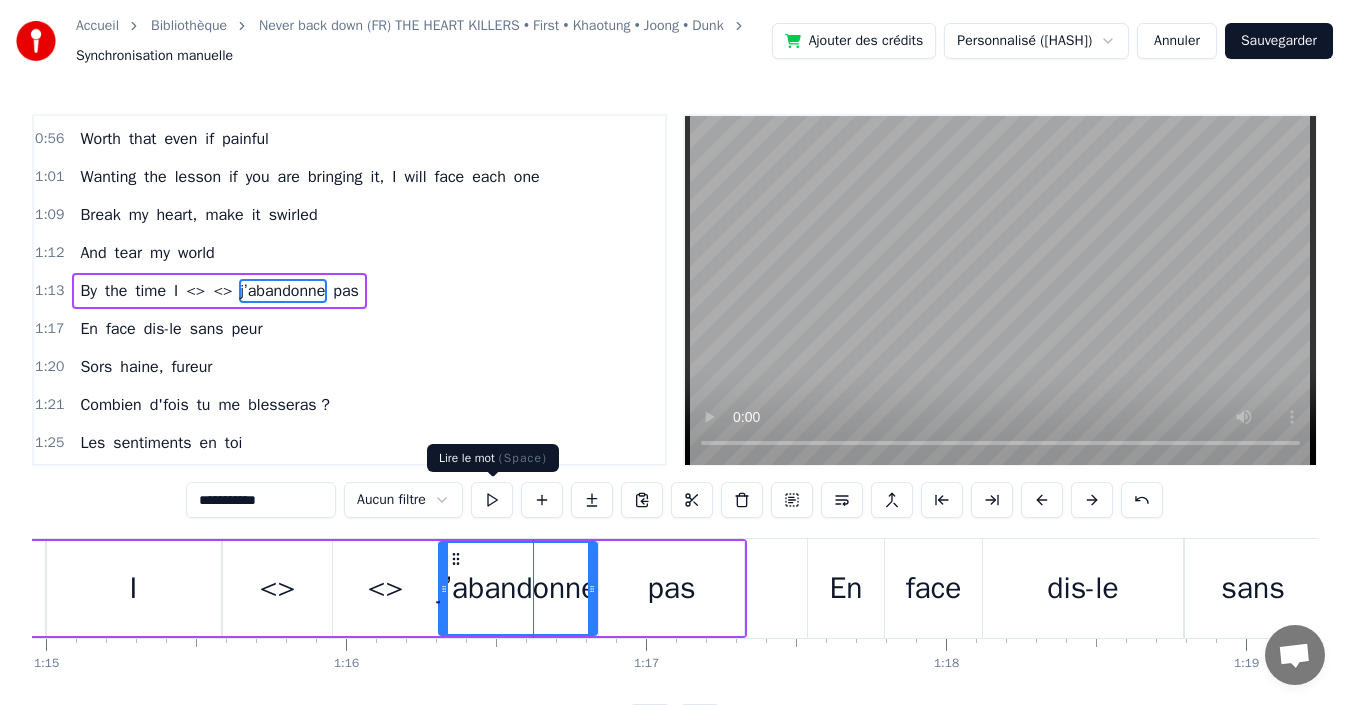click at bounding box center [492, 500] 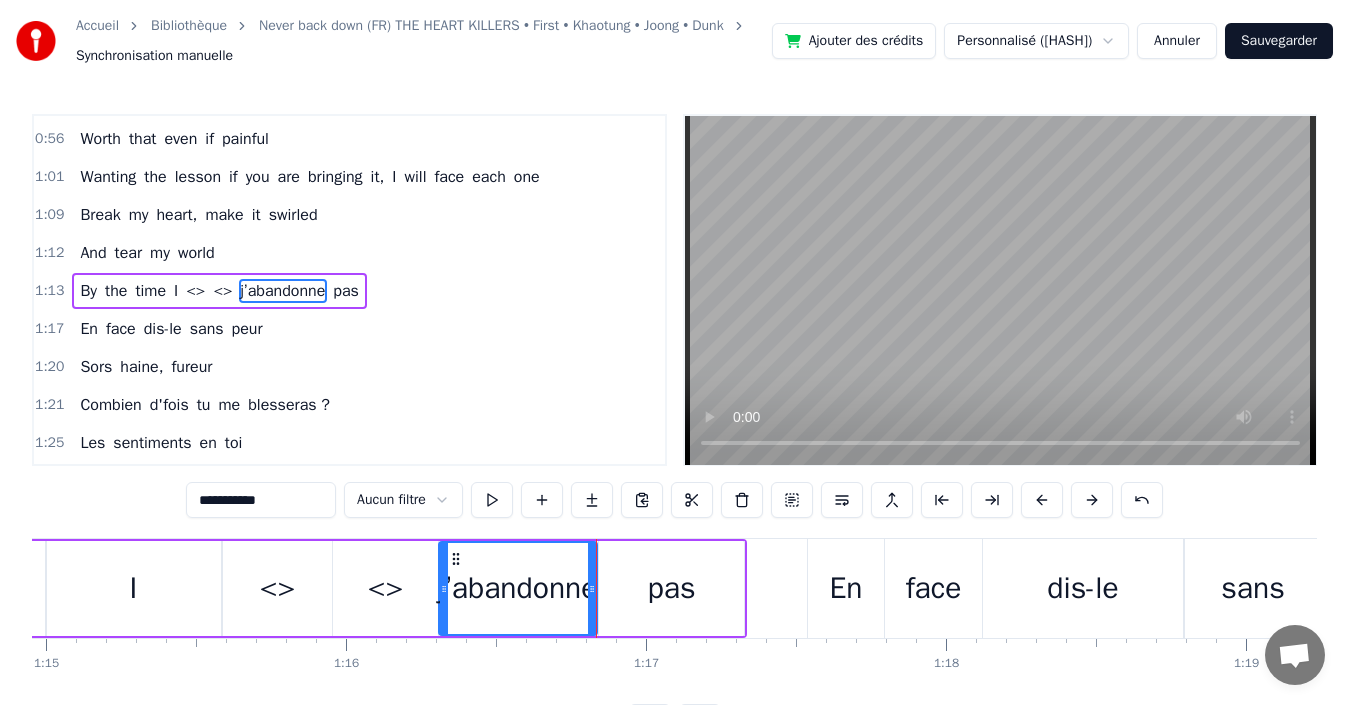 click on "<>" at bounding box center [278, 588] 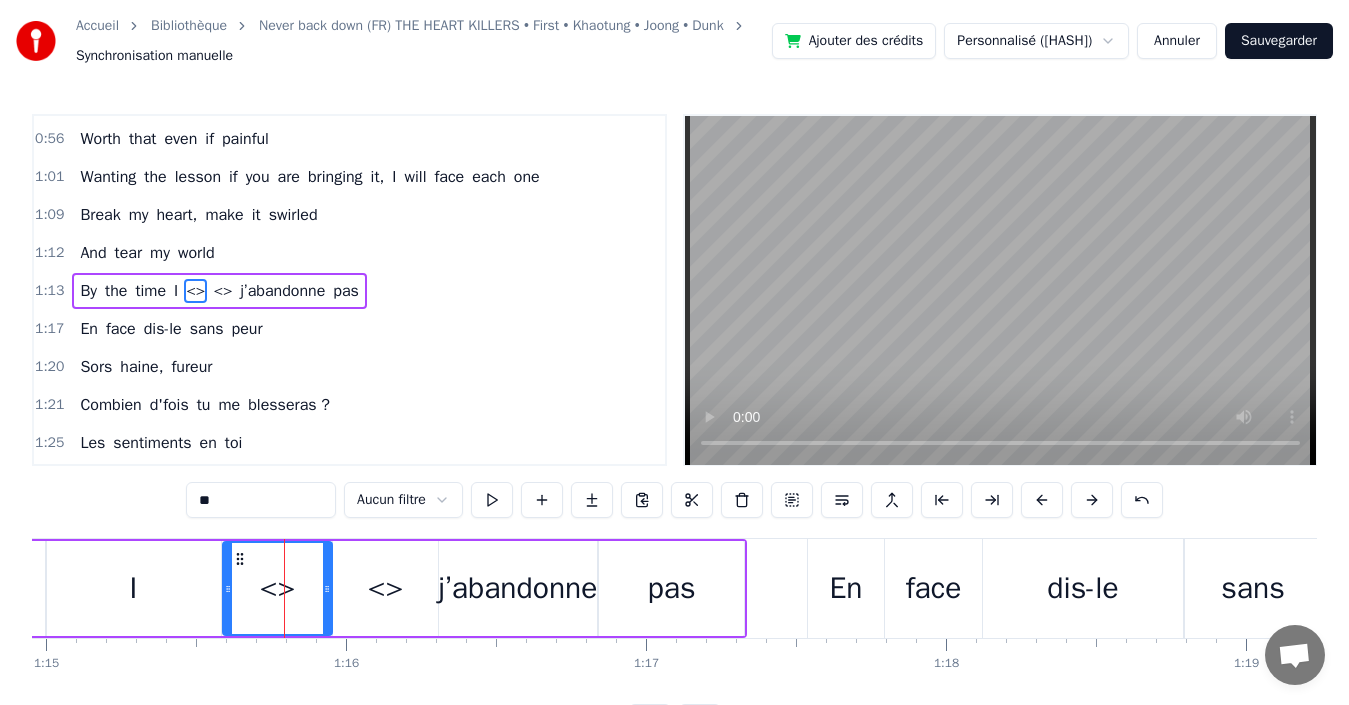 click on "**" at bounding box center [261, 500] 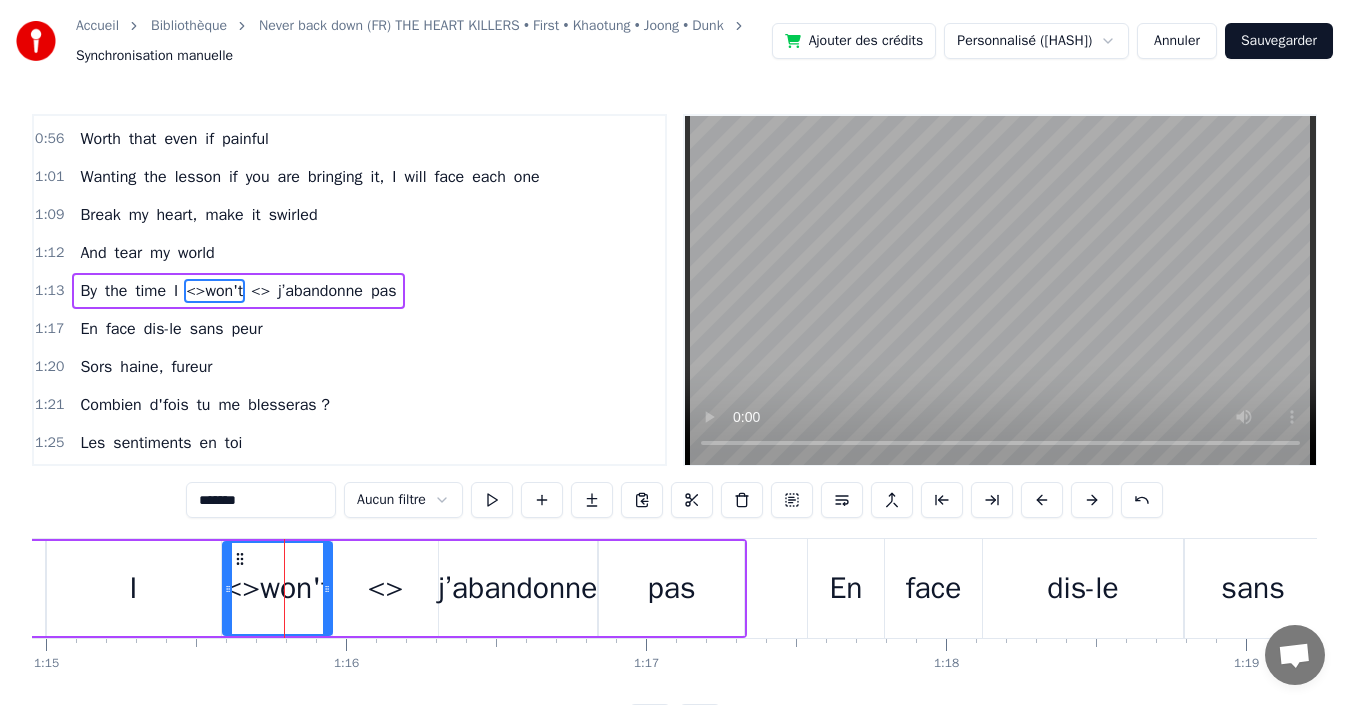 click on "0:00 I will risk it all too 0:02 . 0:04 I may get hurt but 0:06 I'll learn on my own way 0:08 Trying it a first time, 0:11 I didn't think I would win your heart 0:16 Let's try one shot, let's break rule 0:20 Worth that even if painful 0:25 Wanting the lesson if you are bringing it, I will face each one 0:33 Oh- oh- oh 0:33 . 0:37 Pain I'll never learn right 0:40 No matter how much I am hurt by you 0:45 Call me delusional, stubborn, surreal, endless unyielding 0:52 Let's try one shot, let's break rule 0:56 Worth that even if painful 1:01 Wanting the lesson if you are bringing it, I will face each one 1:09 Break my heart, <won't> j’abandonne pas 1:17 En face dis-le sans peur 1:20 Sors haine, fureur 1:21 Combien d'fois tu me blesseras ? 1:25 Les sentiments en toi 1:28 J'sais ne les caches pas 1:29 Cet amour que tu gardes tout bas 1:33 T'oses pas l'exprimer 1:34 Woo- oh- oh 1:36 Oh Woo- oh- oh 1:38 Si tu m'aimes 1:38 . 1:38 Woo- oh- oh Ça" at bounding box center (674, 427) 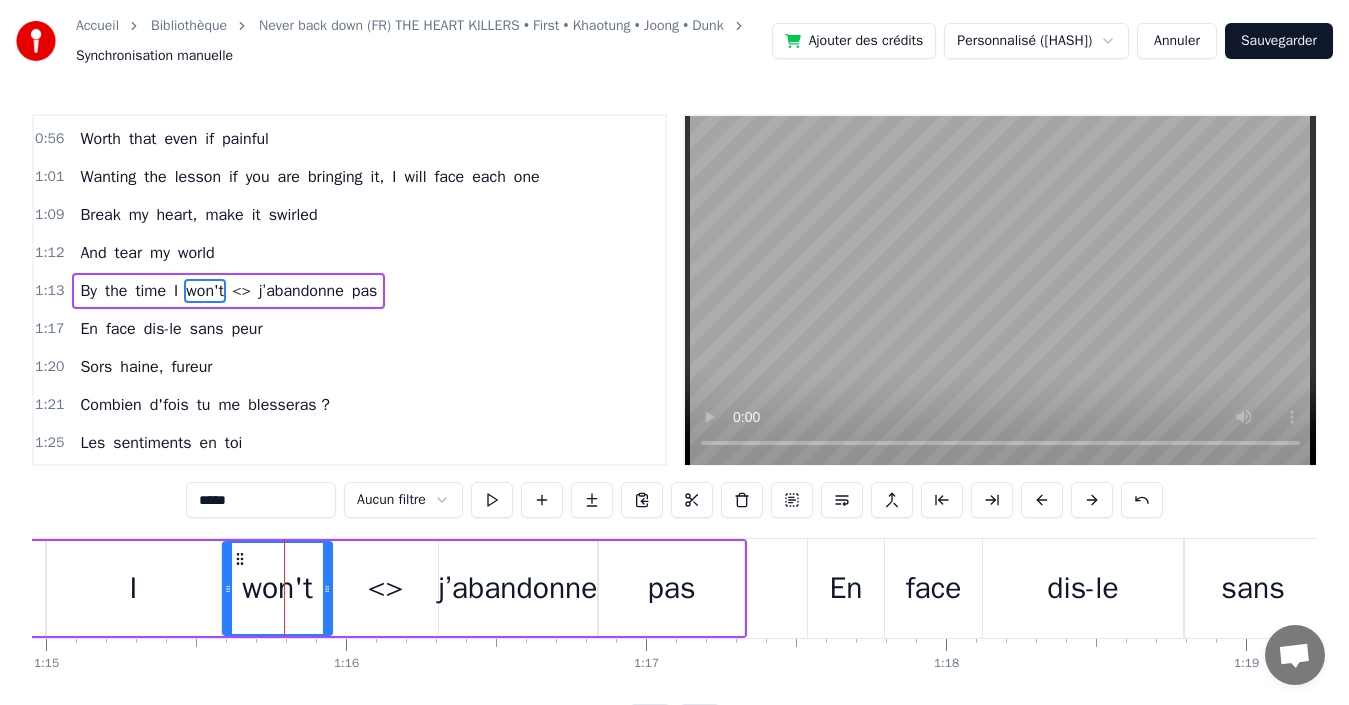click on "<>" at bounding box center [386, 588] 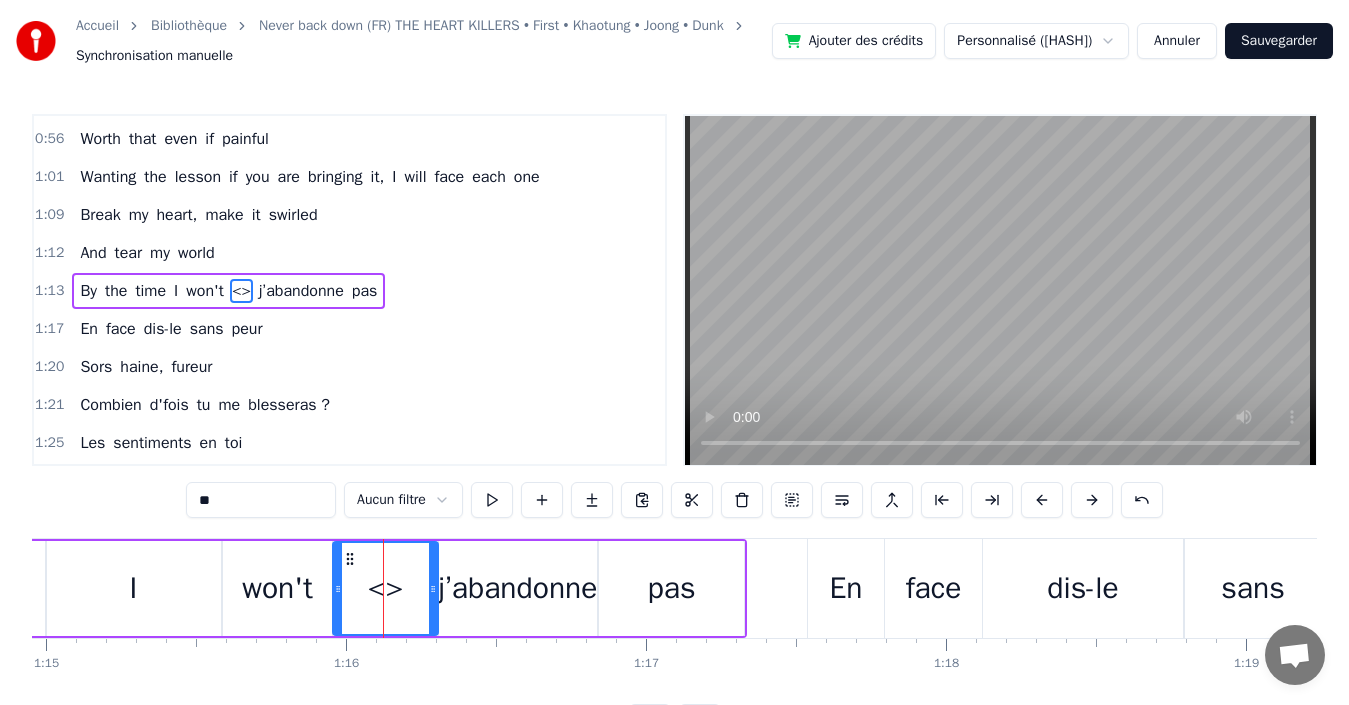drag, startPoint x: 8, startPoint y: 513, endPoint x: 0, endPoint y: 492, distance: 22.472204 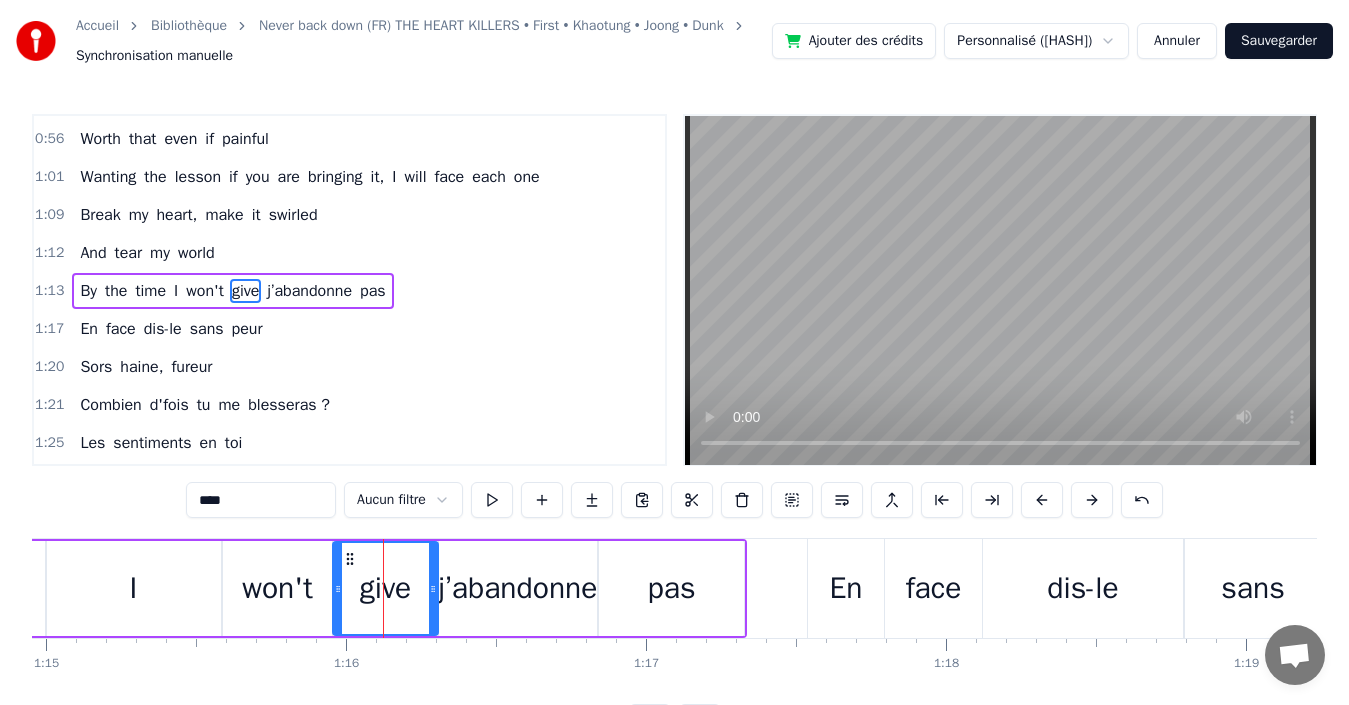 click on "j’abandonne" at bounding box center [518, 588] 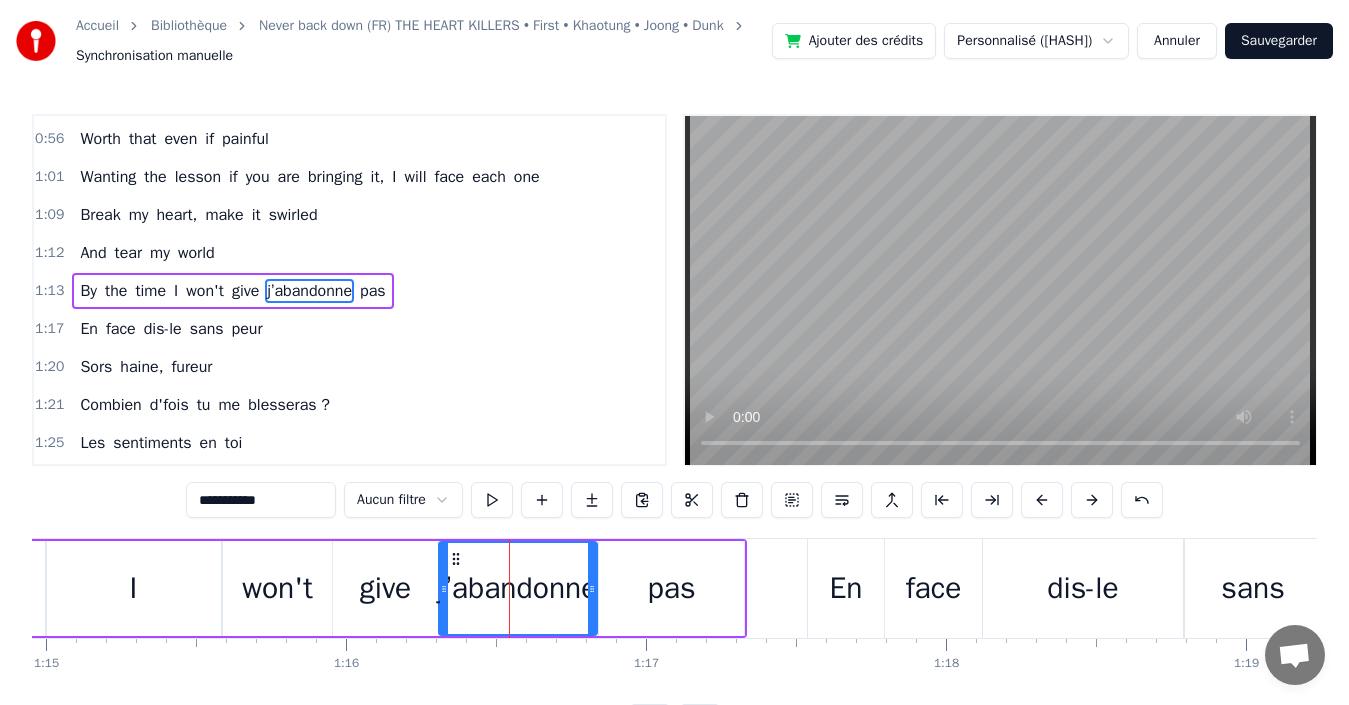 drag, startPoint x: 291, startPoint y: 491, endPoint x: 0, endPoint y: 502, distance: 291.20782 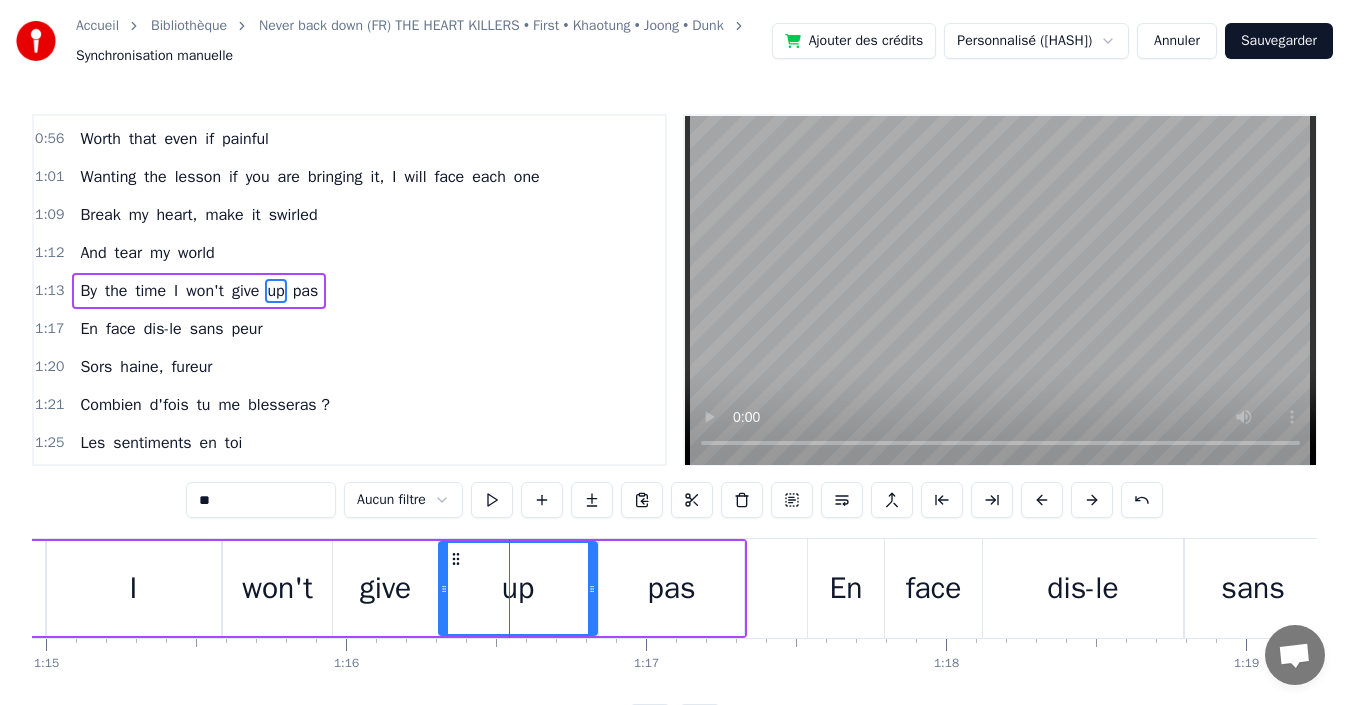 click on "pas" at bounding box center [306, 291] 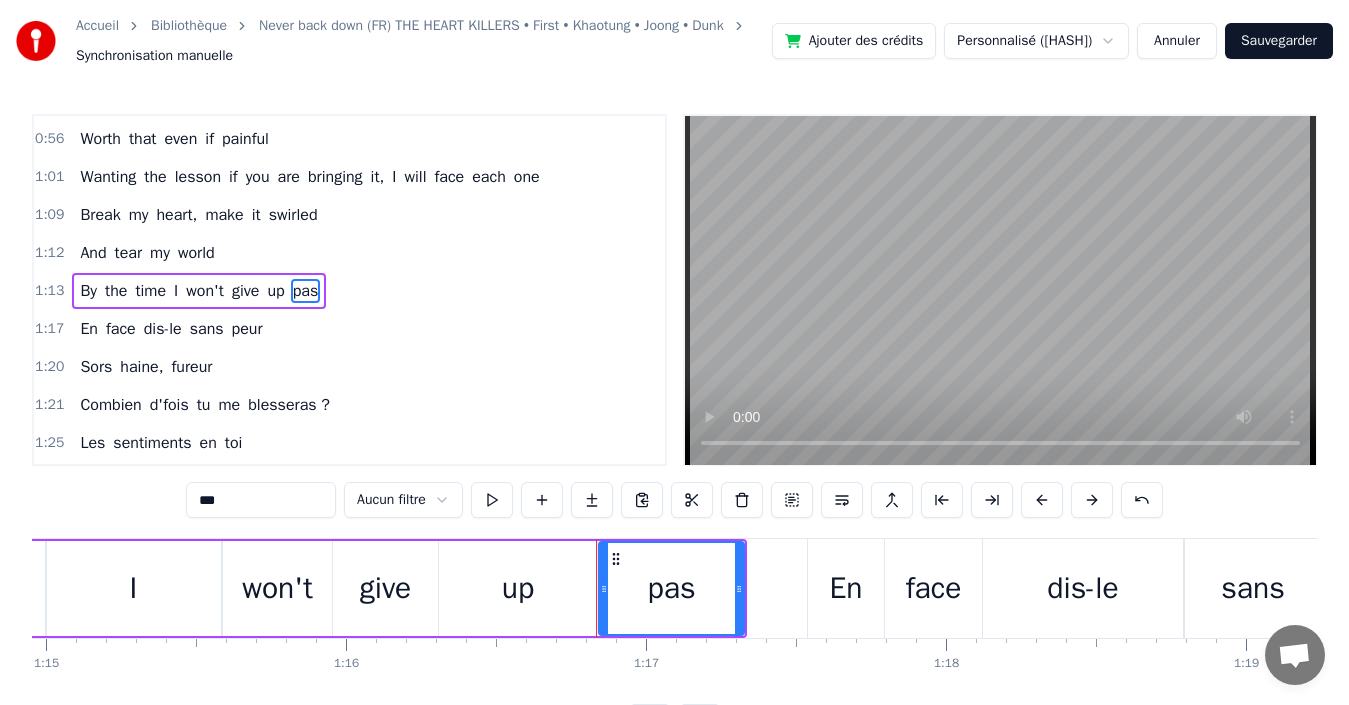 click on "0:00 I will risk it all too 0:02 . 0:04 I may get hurt but 0:06 I'll learn on my own way 0:08 Trying it a first time, 0:11 I didn't think I would win your heart 0:16 Let's try one shot, let's break rule 0:20 Worth that even if painful 0:25 Wanting the lesson if you are bringing it, I will face each one 0:33 Oh- oh- oh 0:33 . 0:37 Pain I'll never learn right 0:40 No matter how much I am hurt by you 0:45 Call me delusional, stubborn, surreal, endless unyielding 0:52 Let's try one shot, let's break rule 0:56 Worth that even if painful 1:01 Wanting the lesson if you are bringing it, I will face each one 1:09 Break my heart, make it swirled 1:12 And tear my world 1:13 By the time I won't give up pas 1:17 En face dis-le sans peur 1:20 Sors haine, fureur 1:21 Combien d'fois tu me blesseras ? 1:25 Les sentiments en toi 1:28 J'sais ne les caches pas 1:29 Cet amour que tu gardes tout bas 1:33 T'oses pas l'exprimer 1:34 Woo- oh- oh 1:36 Oh Woo- oh- oh 1:38 Si tu m'aimes 1:38 . 1:38 Woo- oh- oh 1:40 Ça pour" at bounding box center [674, 427] 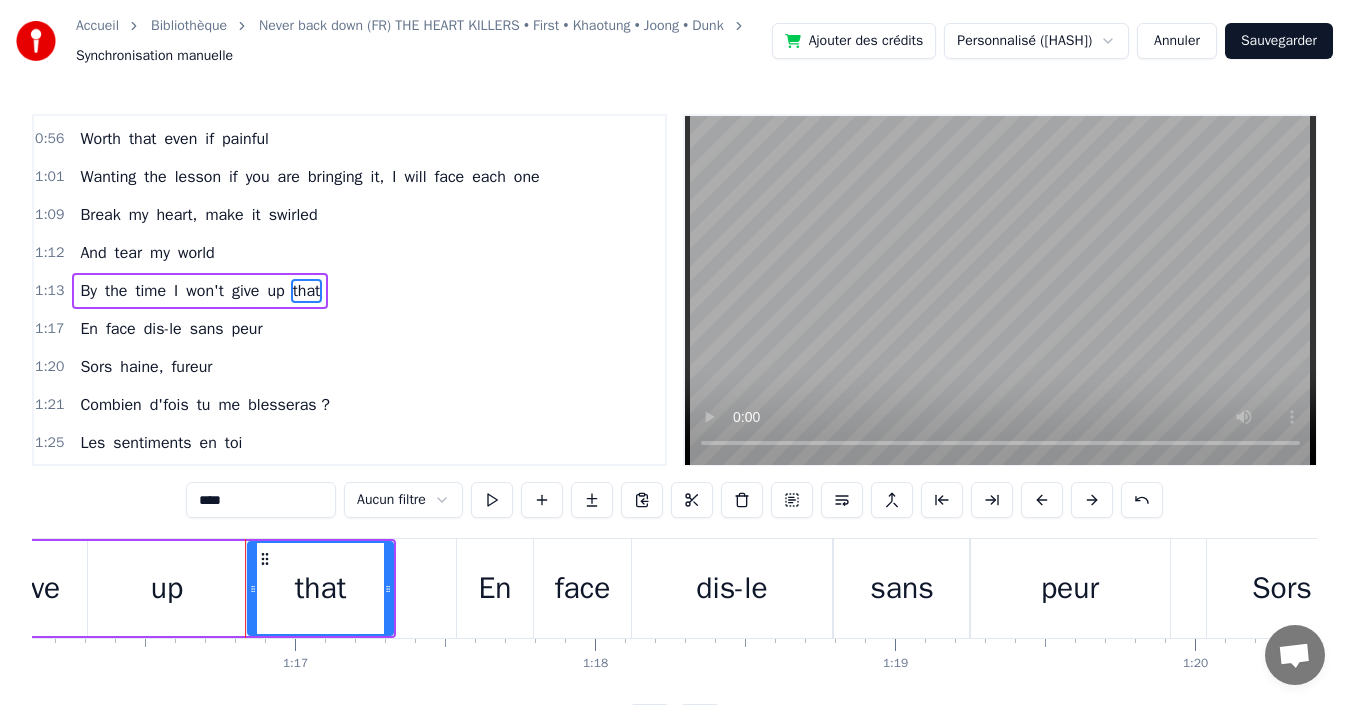 scroll, scrollTop: 0, scrollLeft: 22840, axis: horizontal 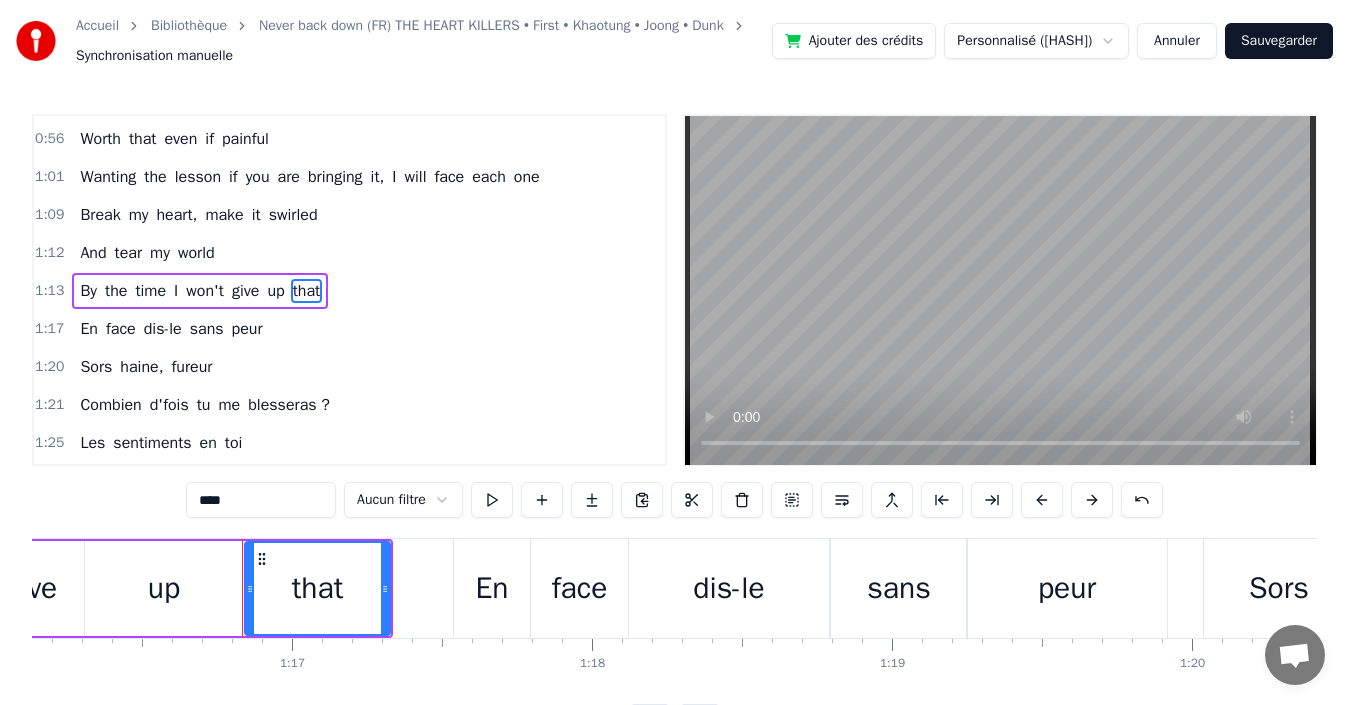 click on "En" at bounding box center (492, 588) 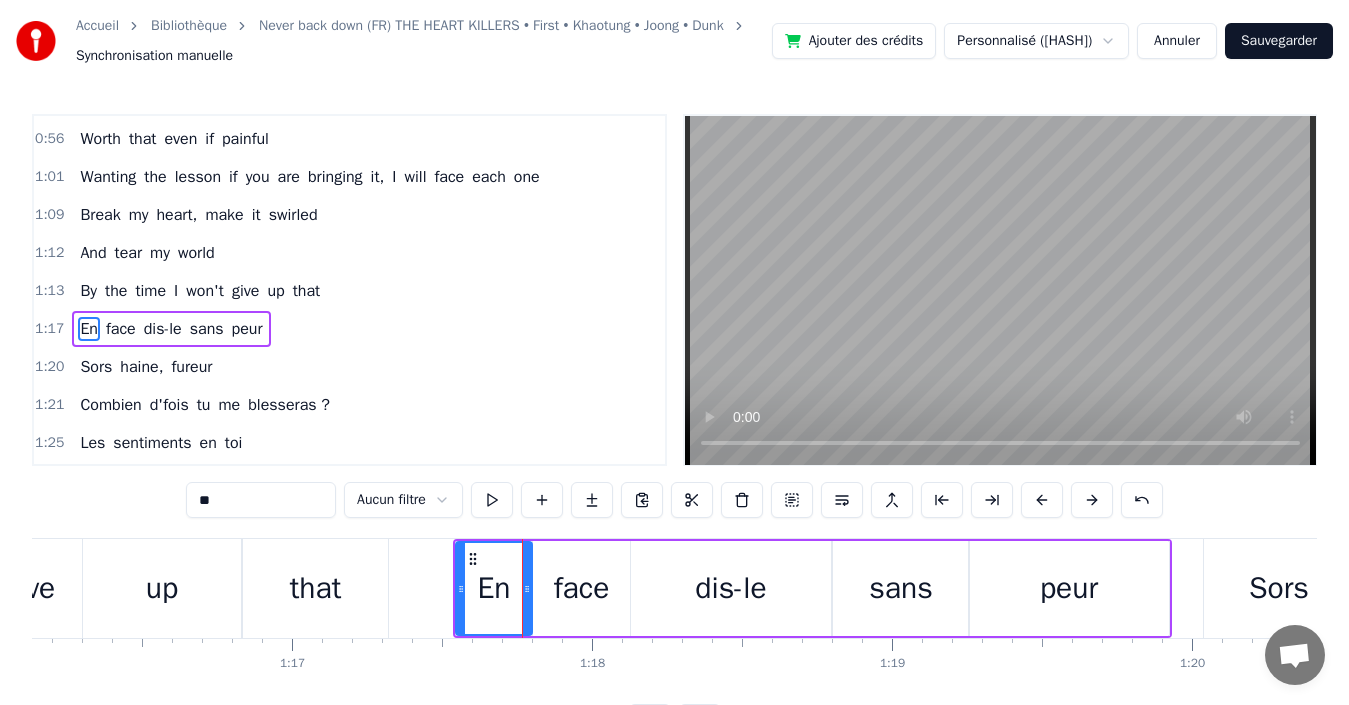 scroll, scrollTop: 604, scrollLeft: 0, axis: vertical 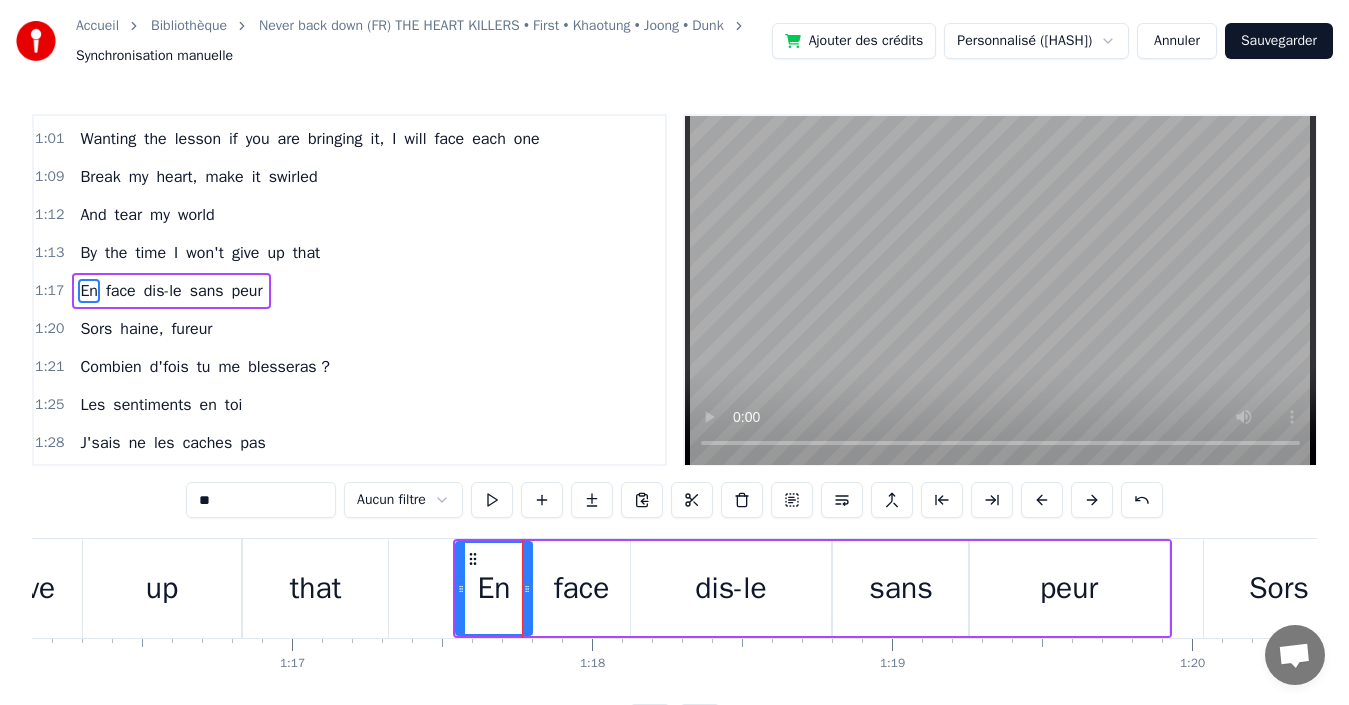 click on "**" at bounding box center (261, 500) 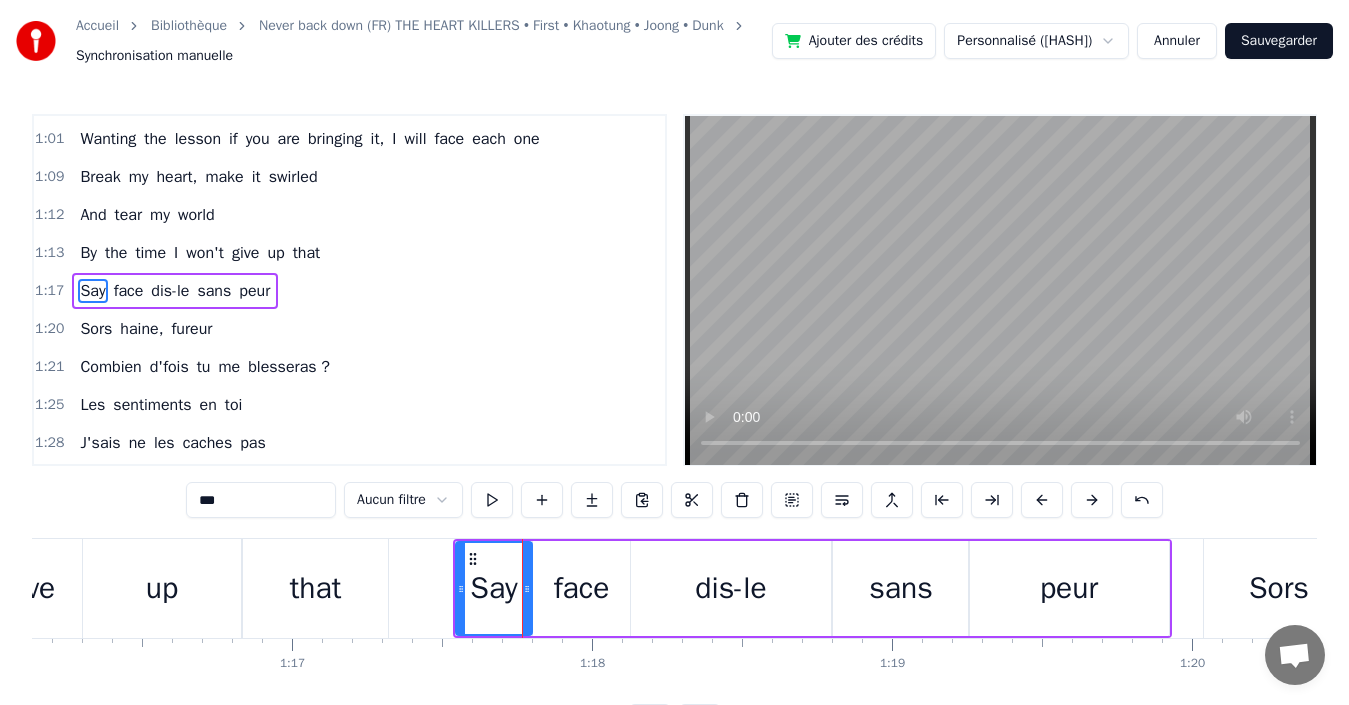 click on "face" at bounding box center [129, 291] 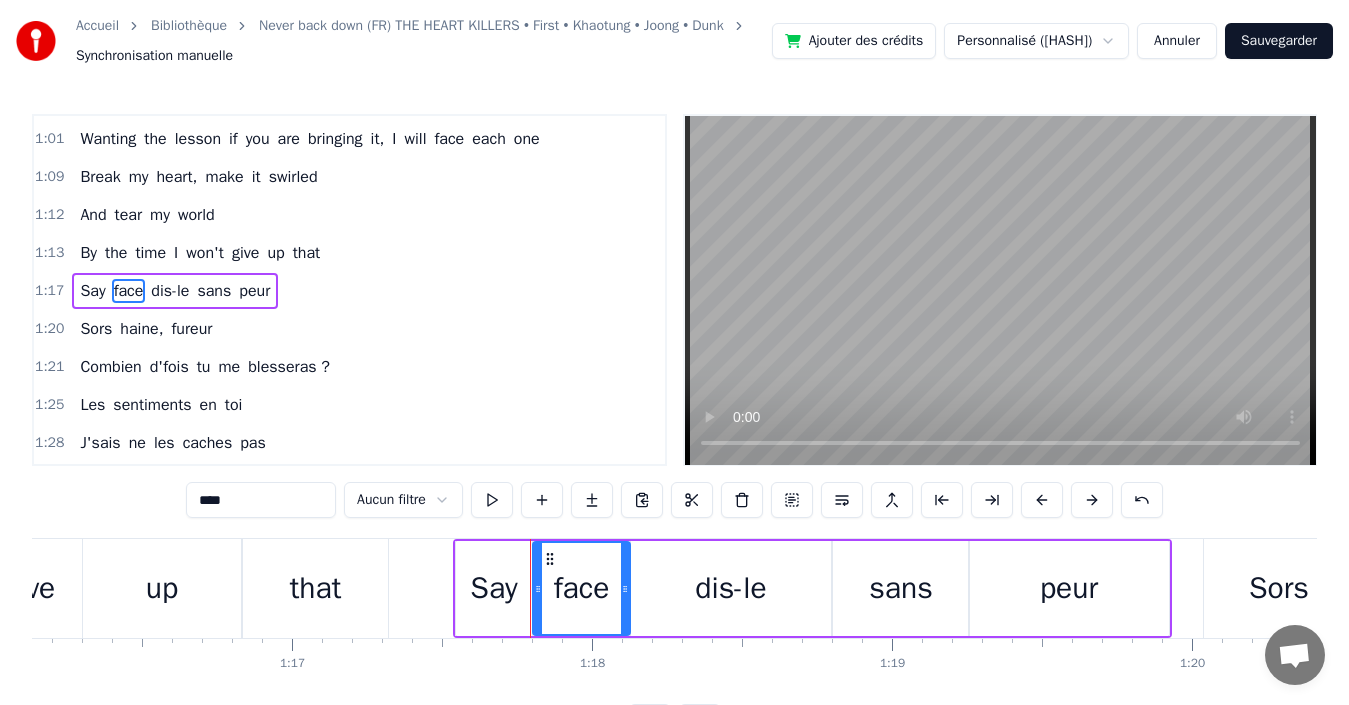 click on "0:00 I will risk it all too 0:02   .   0:04 I may get hurt but 0:06 I'll learn on my own way 0:08 Trying it a first time, 0:11 I didn't think I would win your heart 0:16 Let's try one shot, let's break rule 0:20 Worth that even if painful 0:25 Wanting the lesson if you are bringing it, I will face each one 0:33 Oh- oh- oh 0:33   .   0:37 Pain I'll never learn right 0:40 No matter how much I am hurt by you 0:45 Call me delusional, stubborn, surreal, endless unyielding 0:52 Let's try one shot, let's break rule 0:56 Worth that even if painful 1:01 Wanting the lesson if you are bringing it, I will face each one 1:09 Break my heart, make it swirled 1:12 And tear my world 1:13 By the time I won't give up that 1:17 Say face dis-le sans peur 1:20 Sors haine, fureur 1:21 Combien d'fois tu me blesseras ? 1:25 Les sentiments en toi 1:28 J'sais ne les caches pas 1:29 Cet amour que tu gardes tout bas 1:33 T'oses pas l'exprimer 1:34 Woo- oh- oh 1:36 Oh Woo- oh- oh 1:38 Si tu m'aimes 1:38   .   1:38 Woo- oh- oh 1:40 Ça moi" at bounding box center (674, 427) 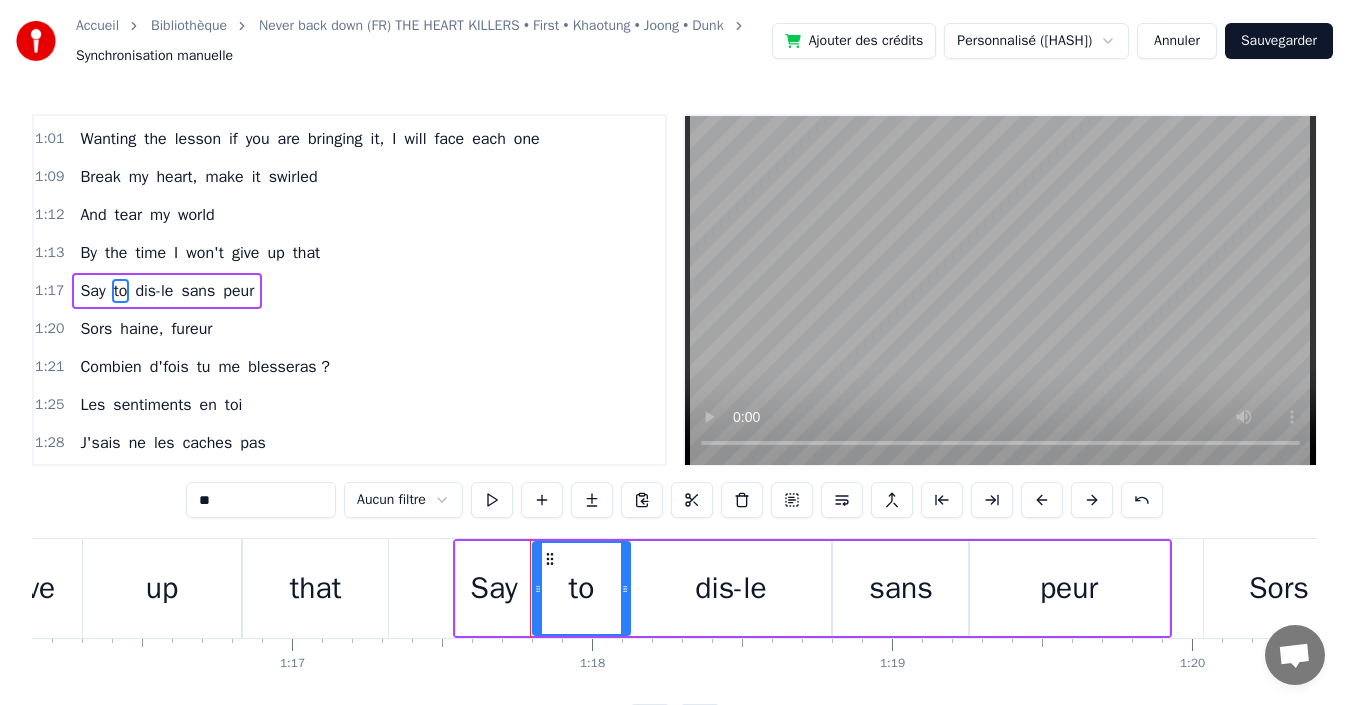 click on "dis-le" at bounding box center [154, 291] 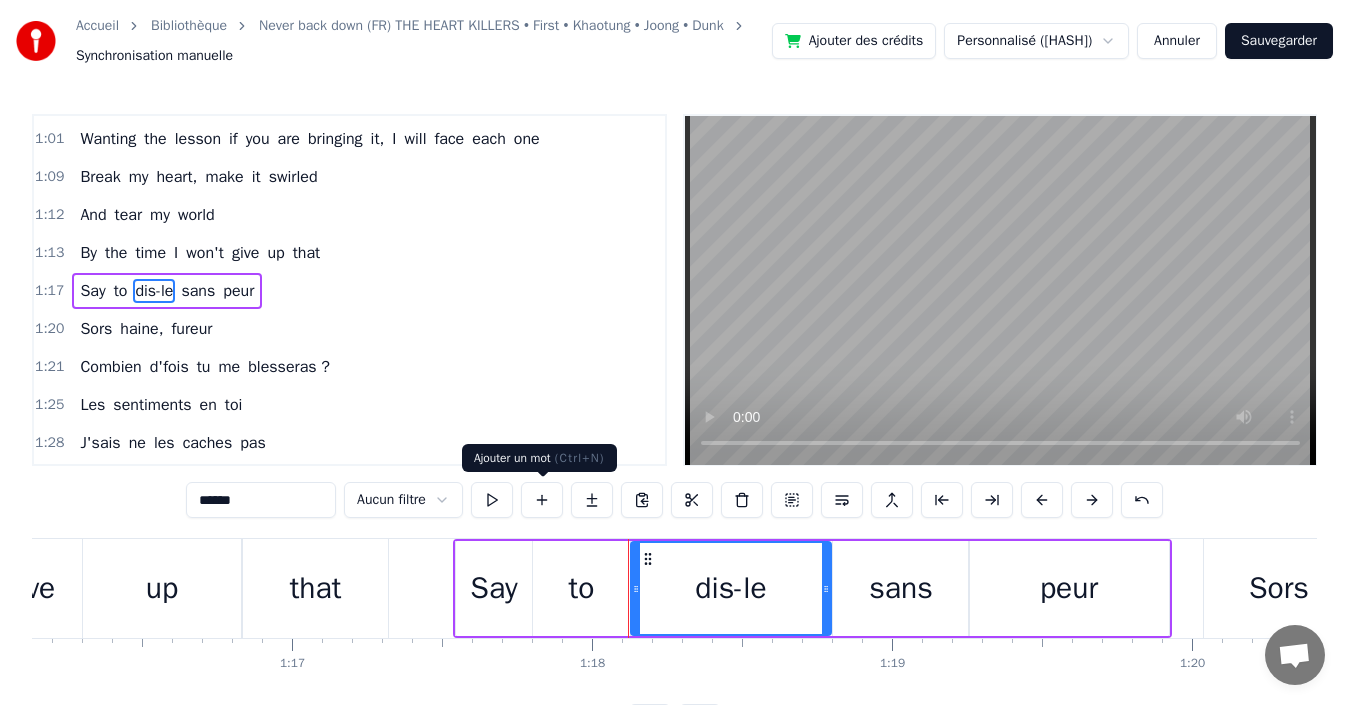 click at bounding box center (542, 500) 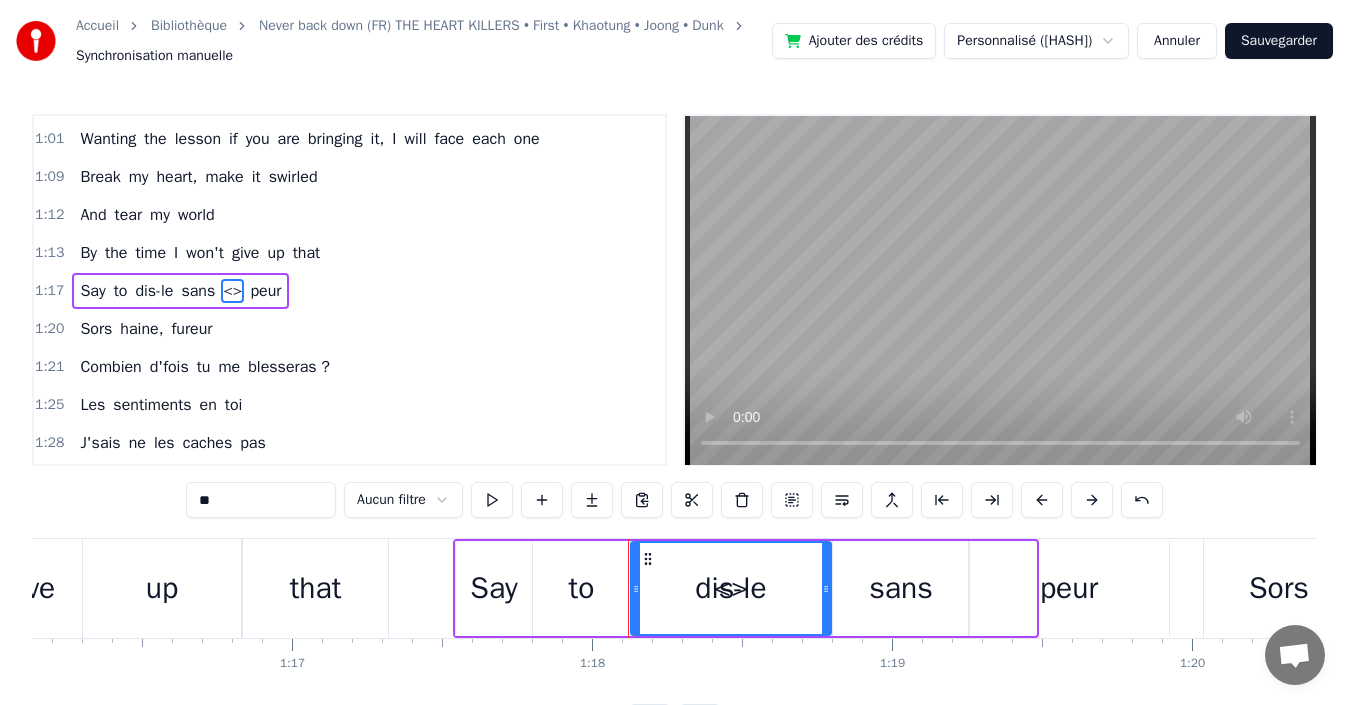 drag, startPoint x: 743, startPoint y: 573, endPoint x: 642, endPoint y: 568, distance: 101.12369 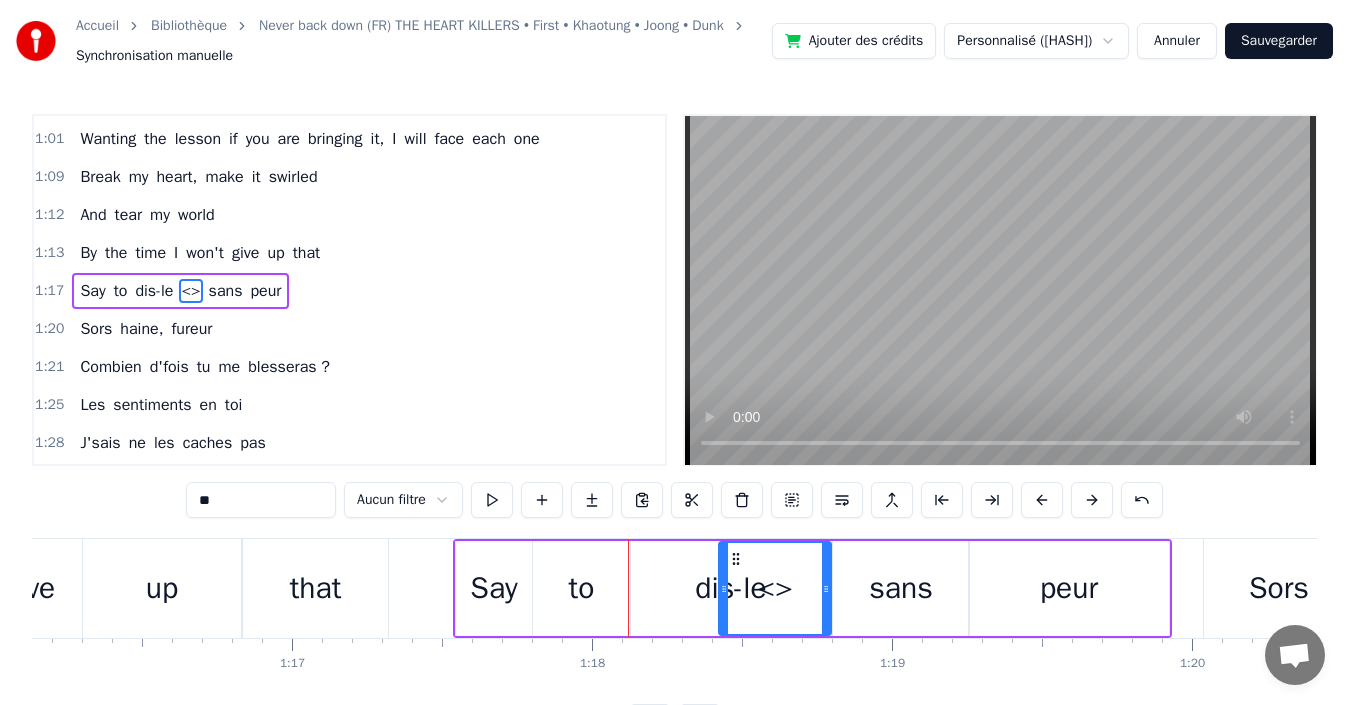 drag, startPoint x: 633, startPoint y: 594, endPoint x: 721, endPoint y: 584, distance: 88.56636 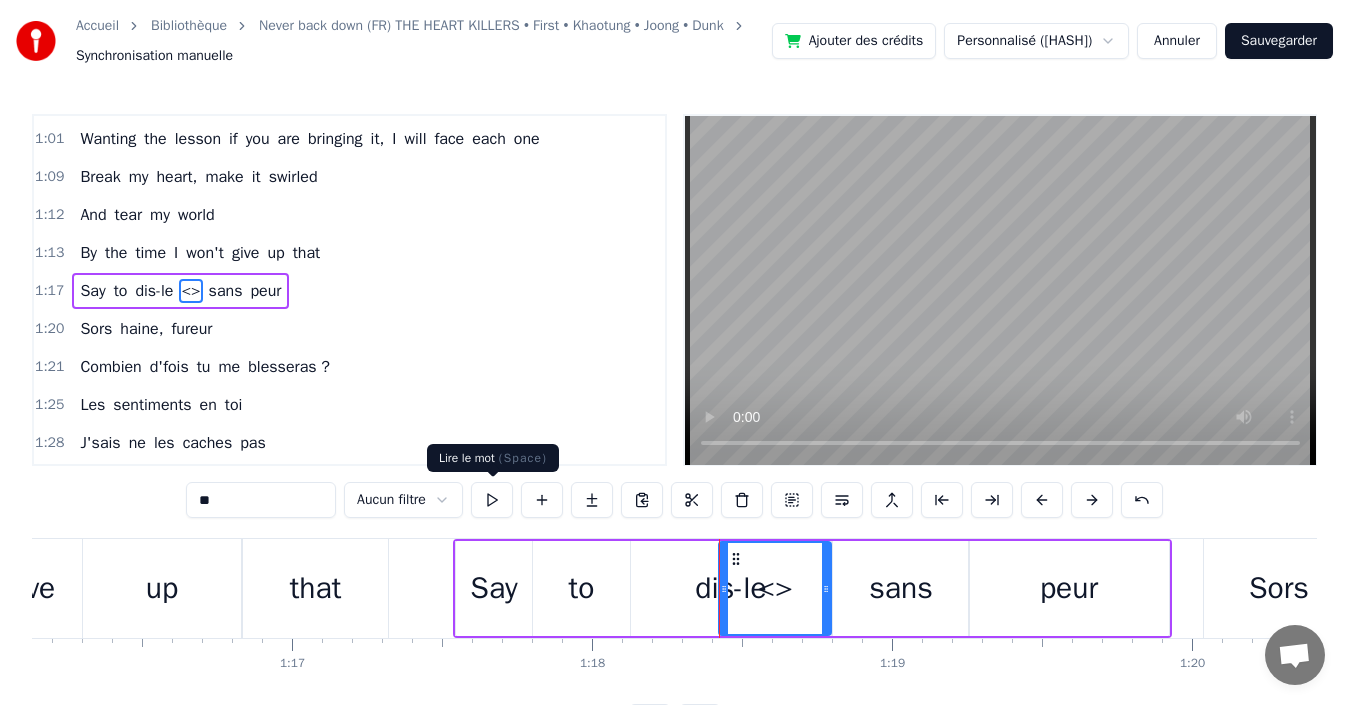 click at bounding box center [492, 500] 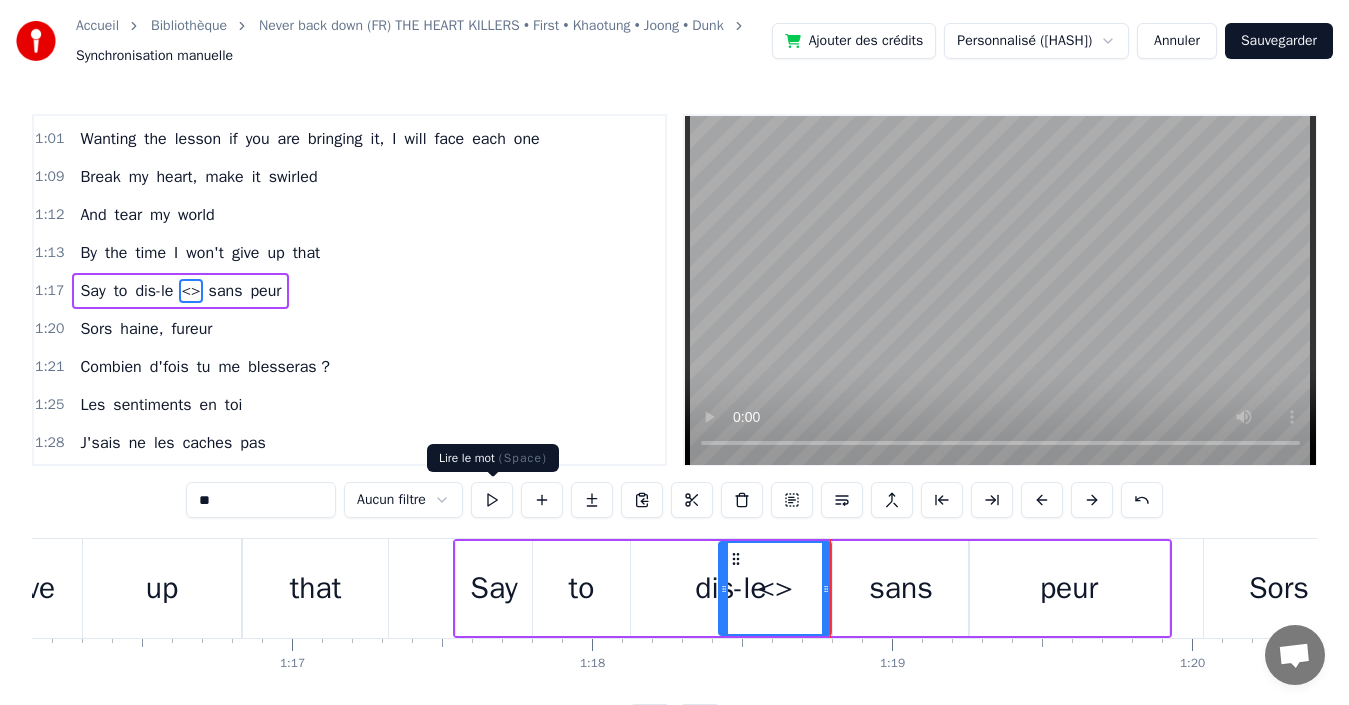 click at bounding box center [492, 500] 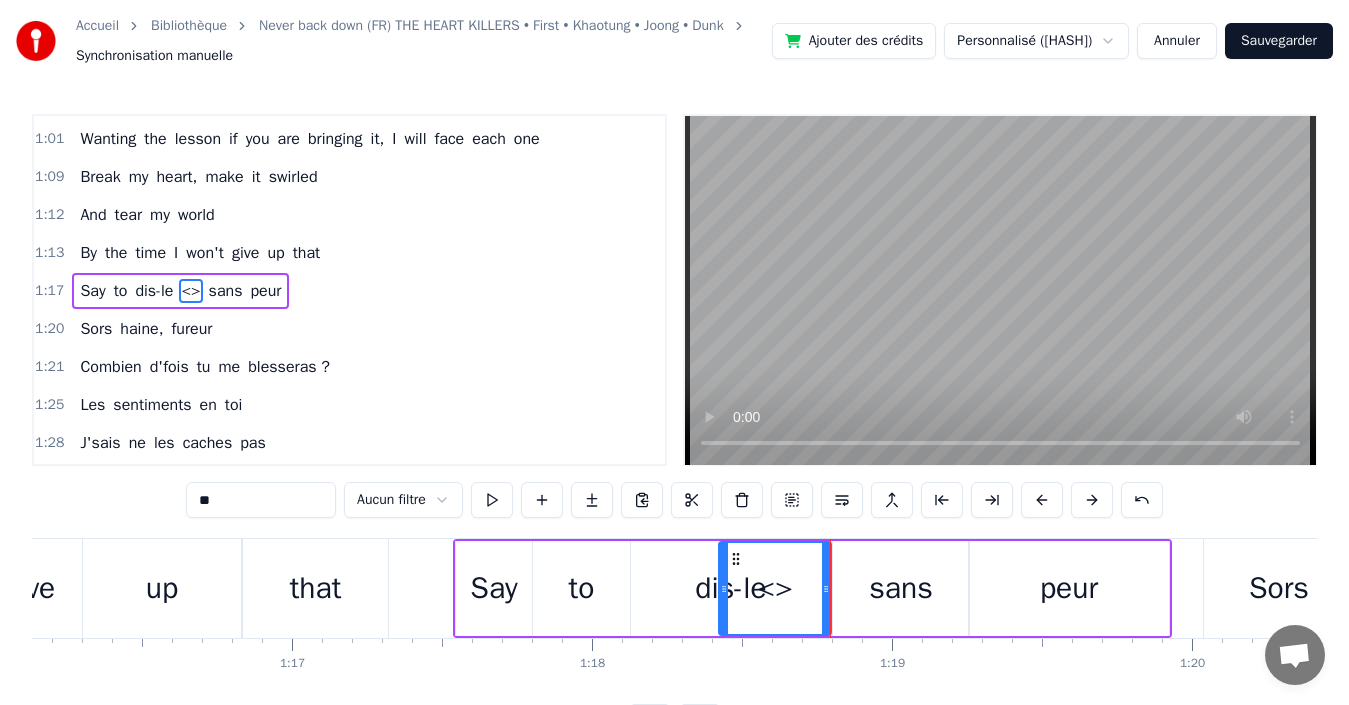 click on "dis-le" at bounding box center [730, 588] 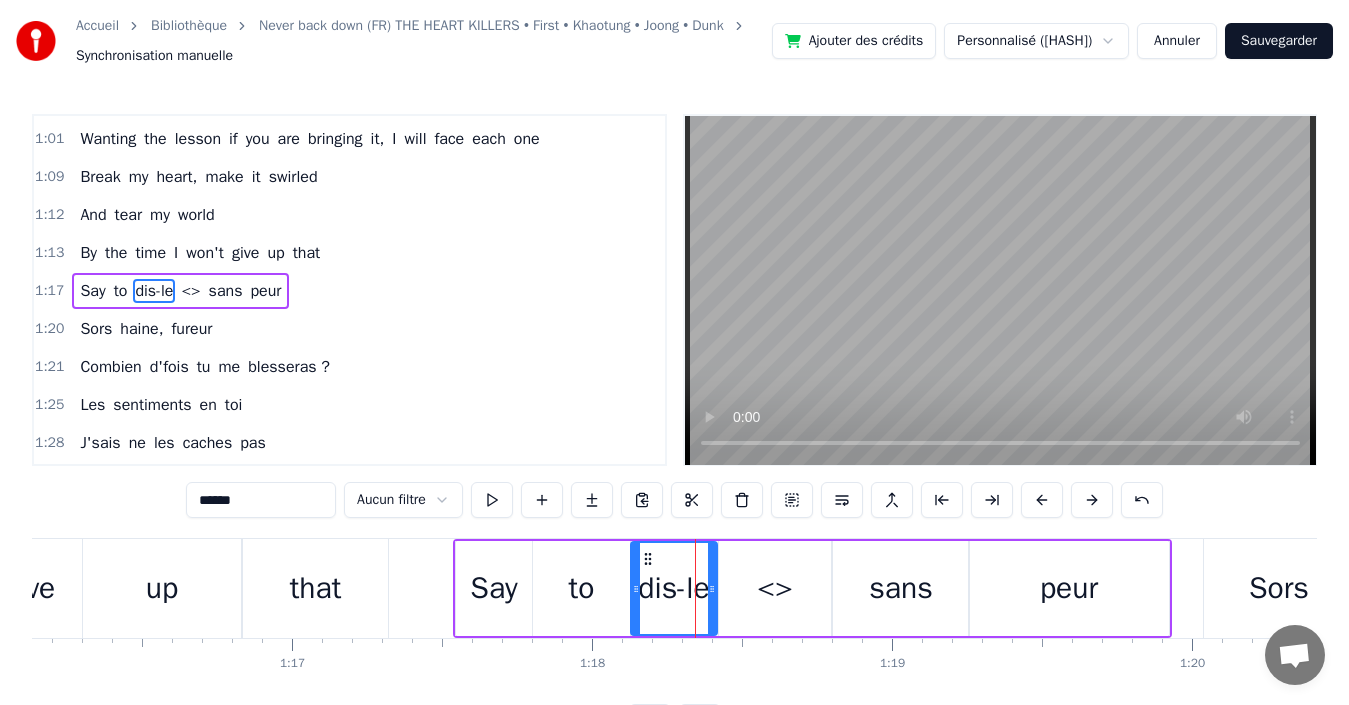 drag, startPoint x: 826, startPoint y: 588, endPoint x: 672, endPoint y: 578, distance: 154.32434 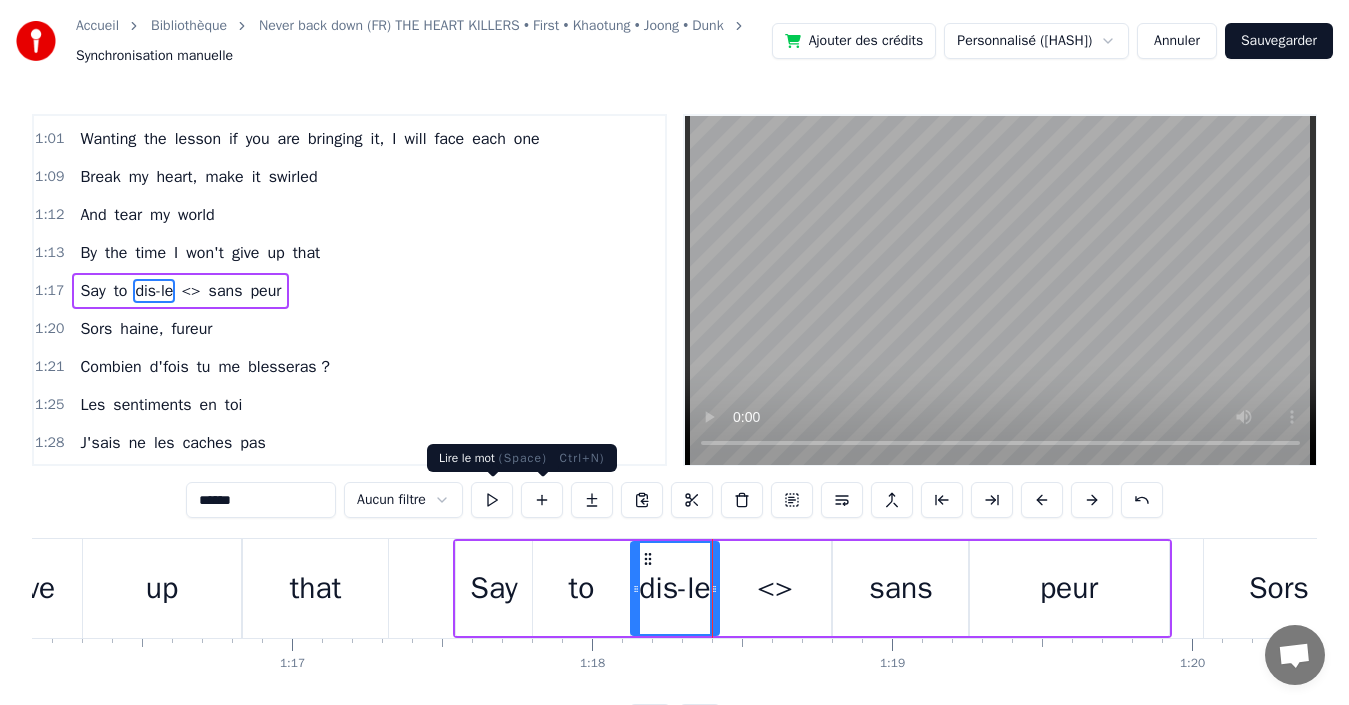 click at bounding box center [492, 500] 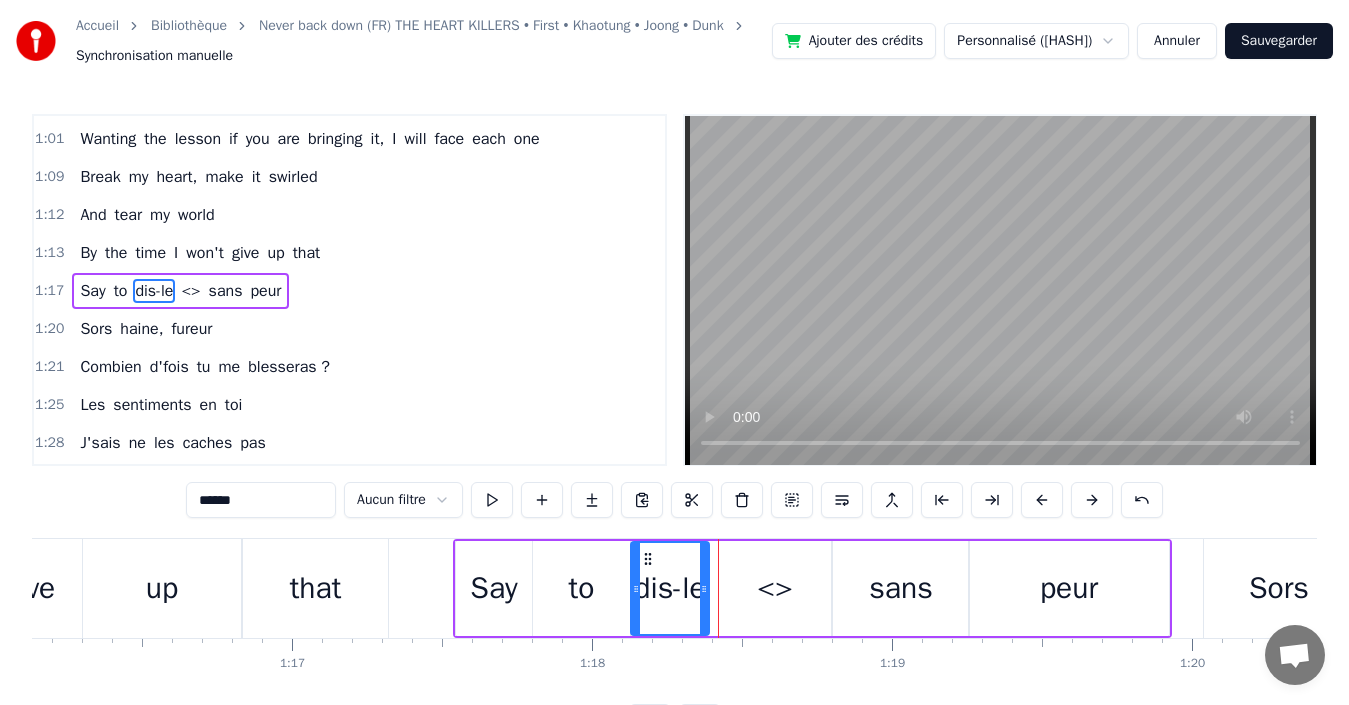 click 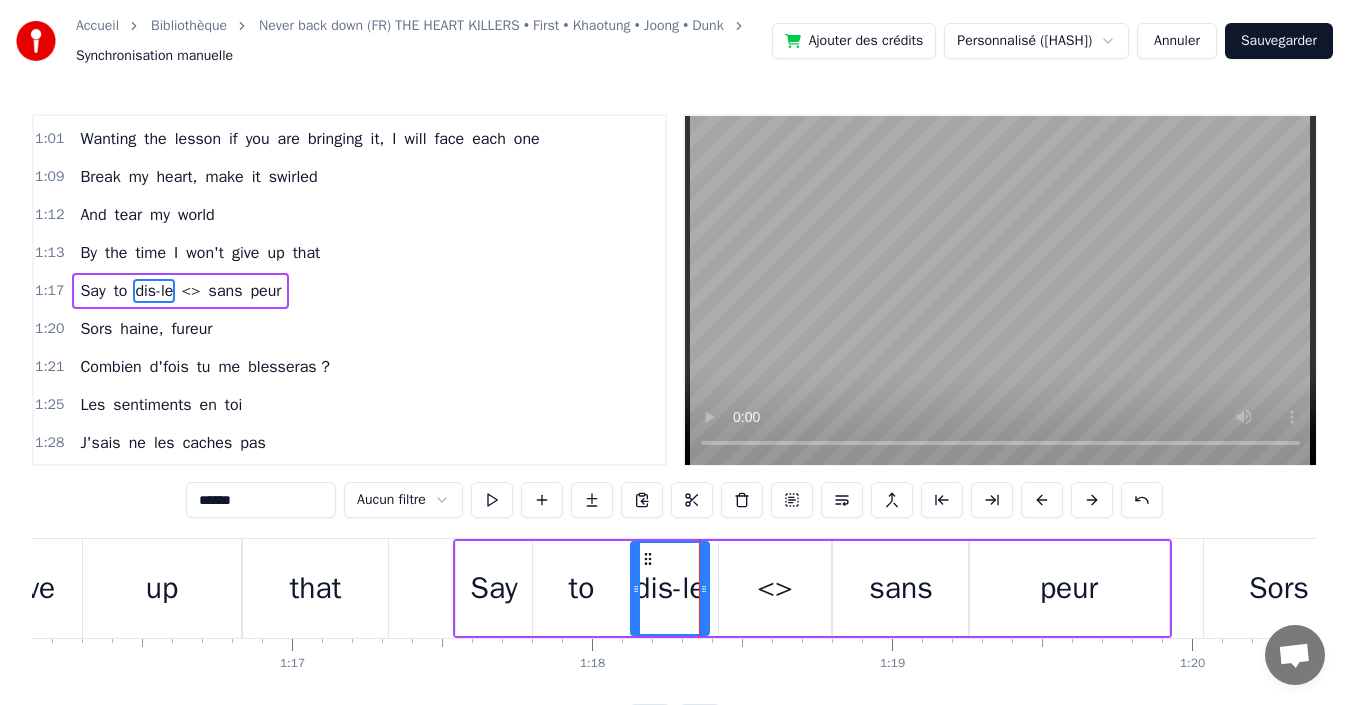 click on "<>" at bounding box center [775, 588] 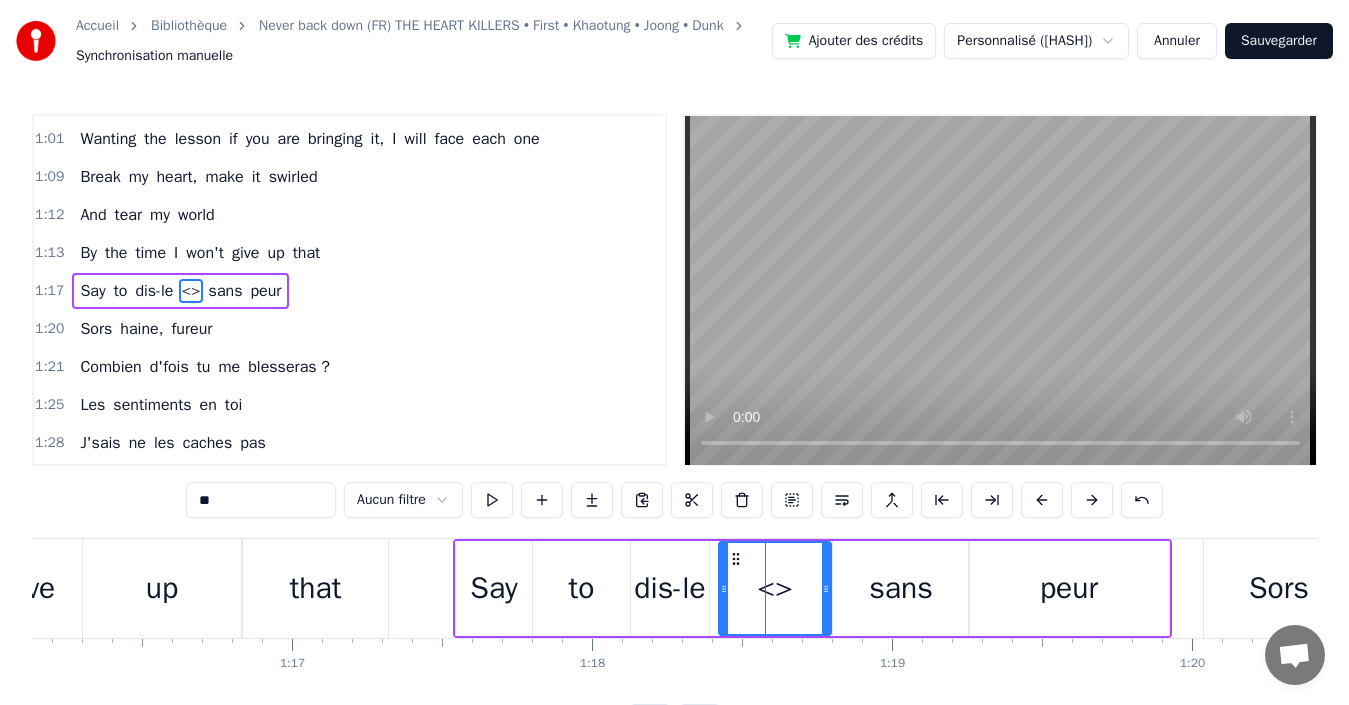 click 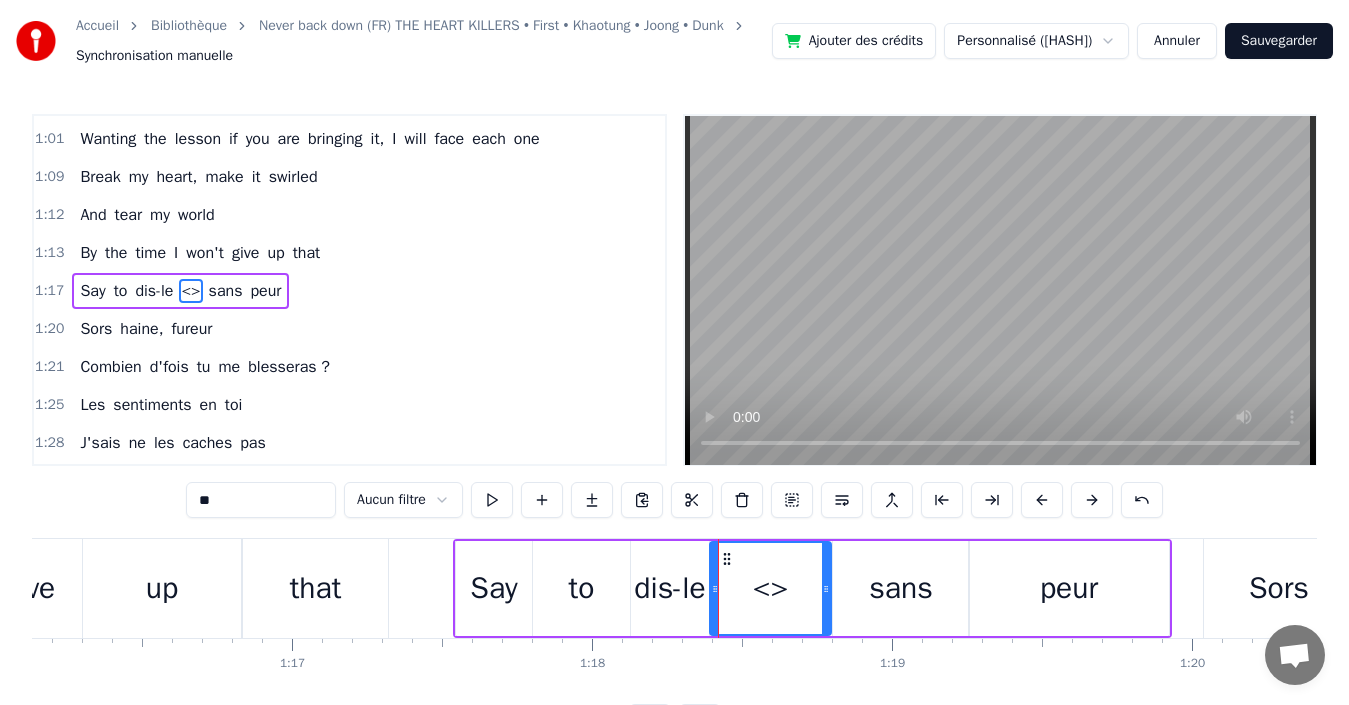 click 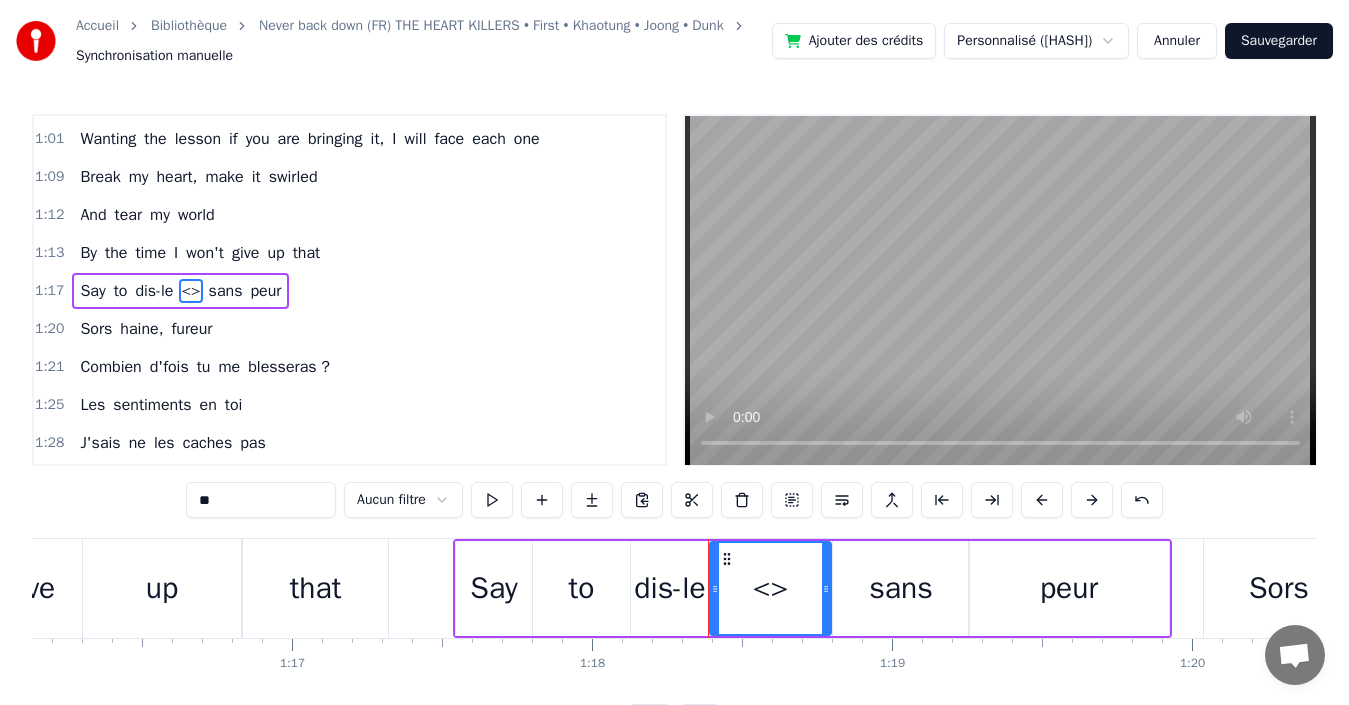 click on "dis-le" at bounding box center [669, 588] 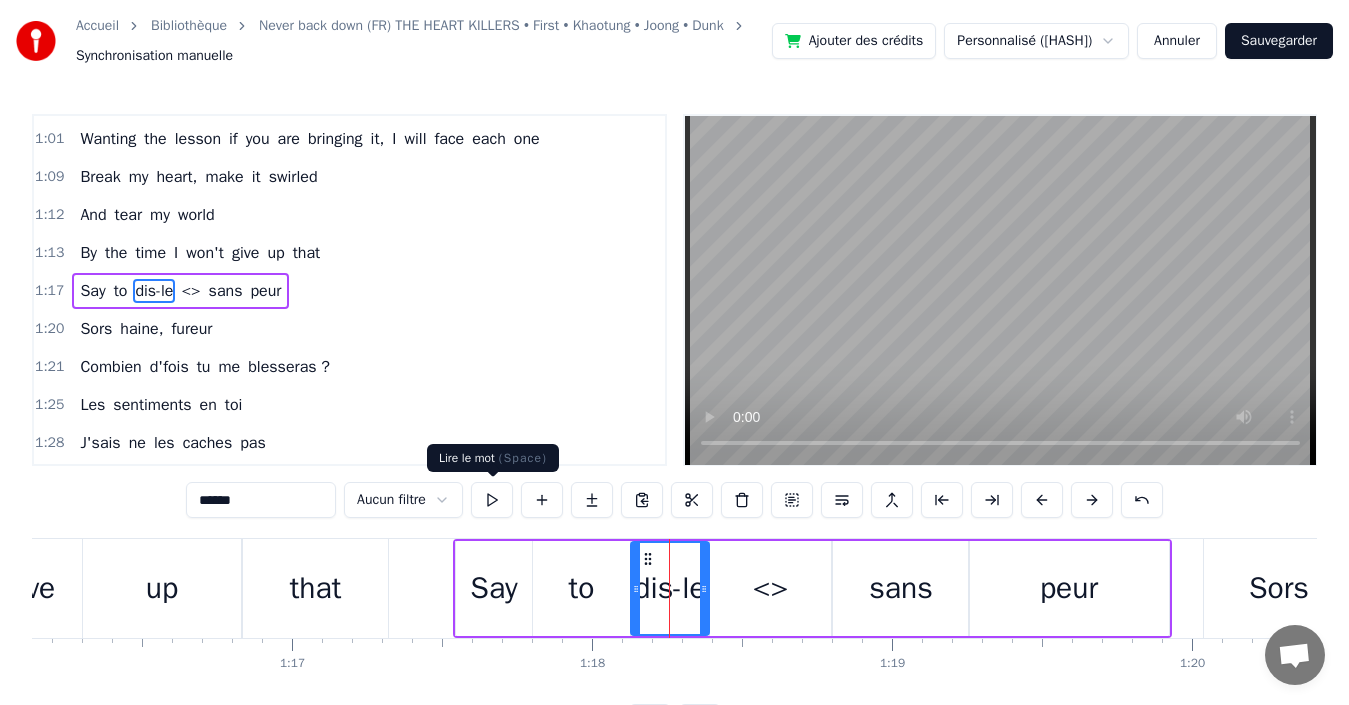 click at bounding box center (492, 500) 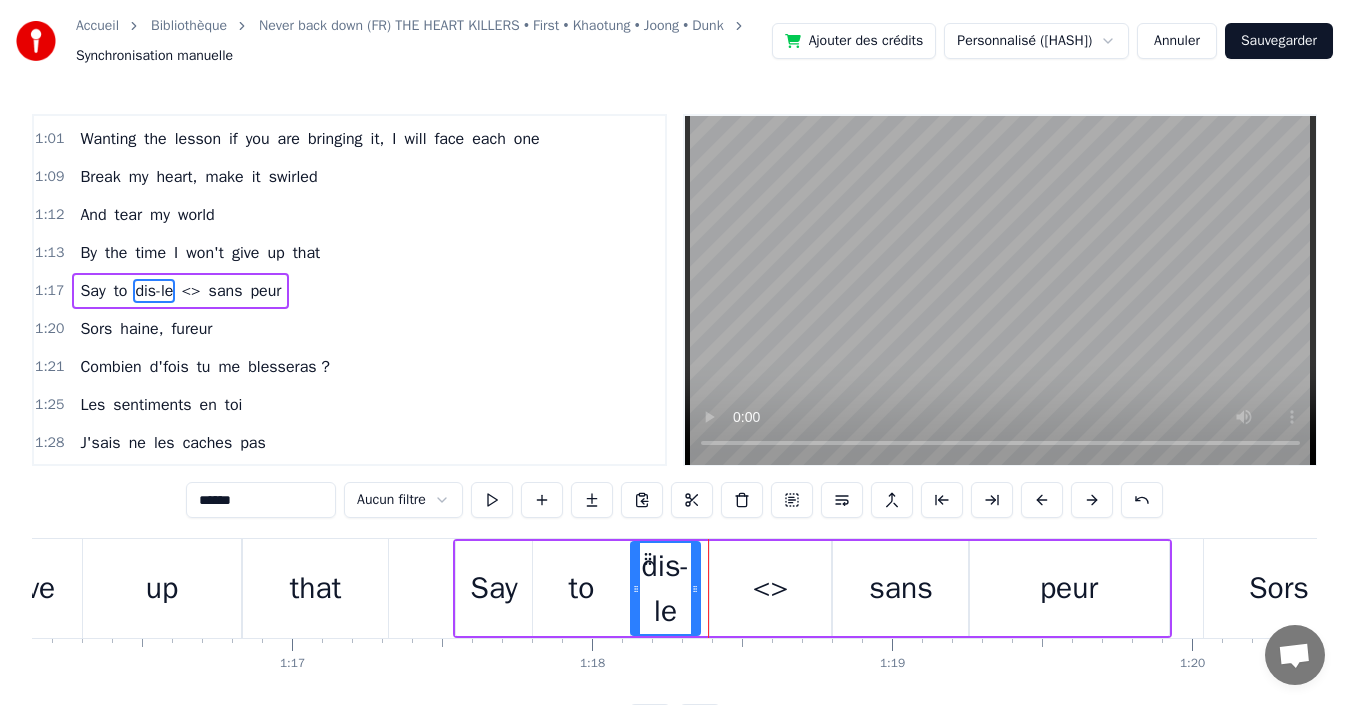 click 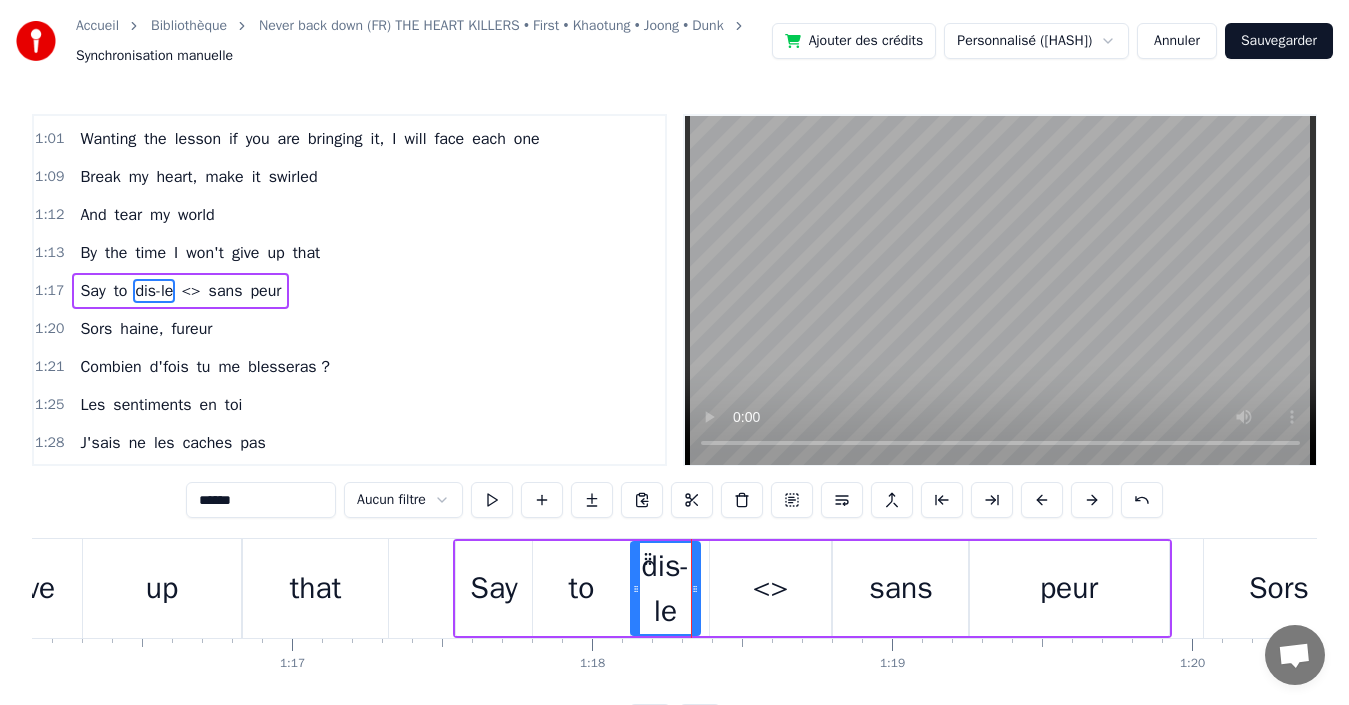 click on "<>" at bounding box center (770, 588) 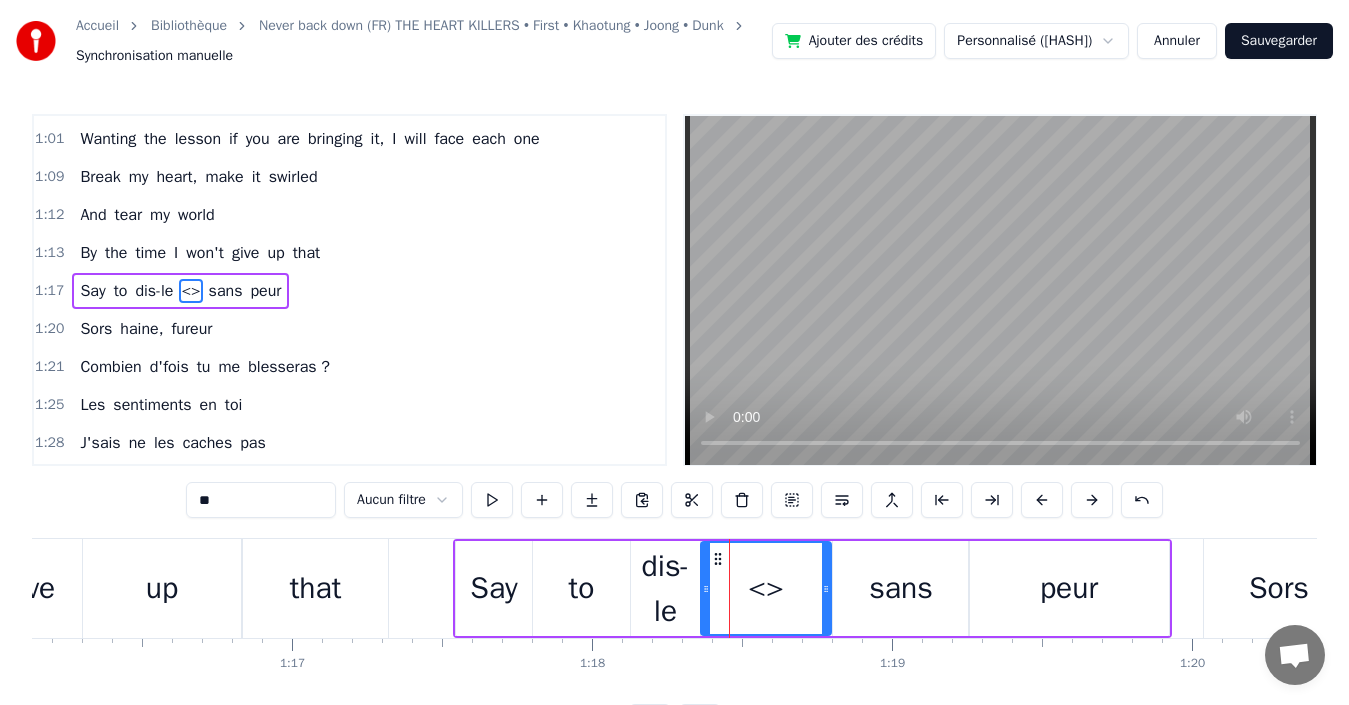 click 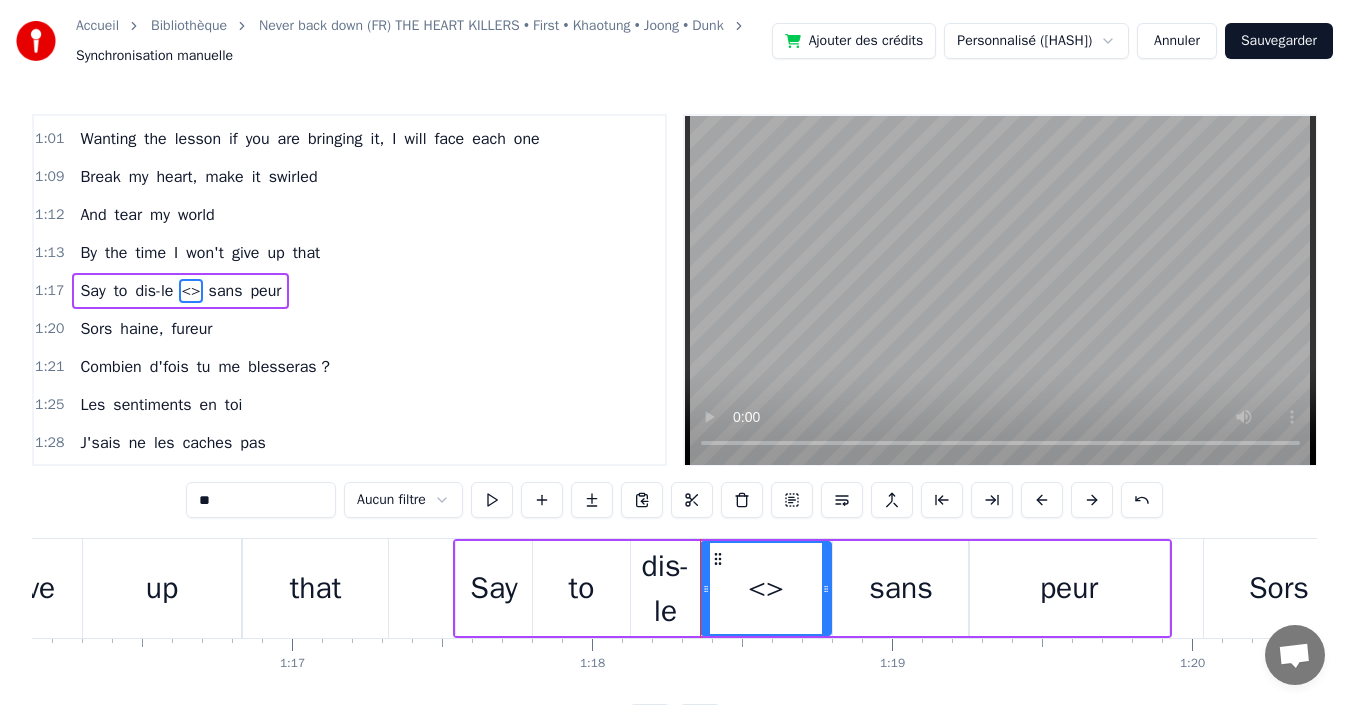 click on "dis-le" at bounding box center (665, 589) 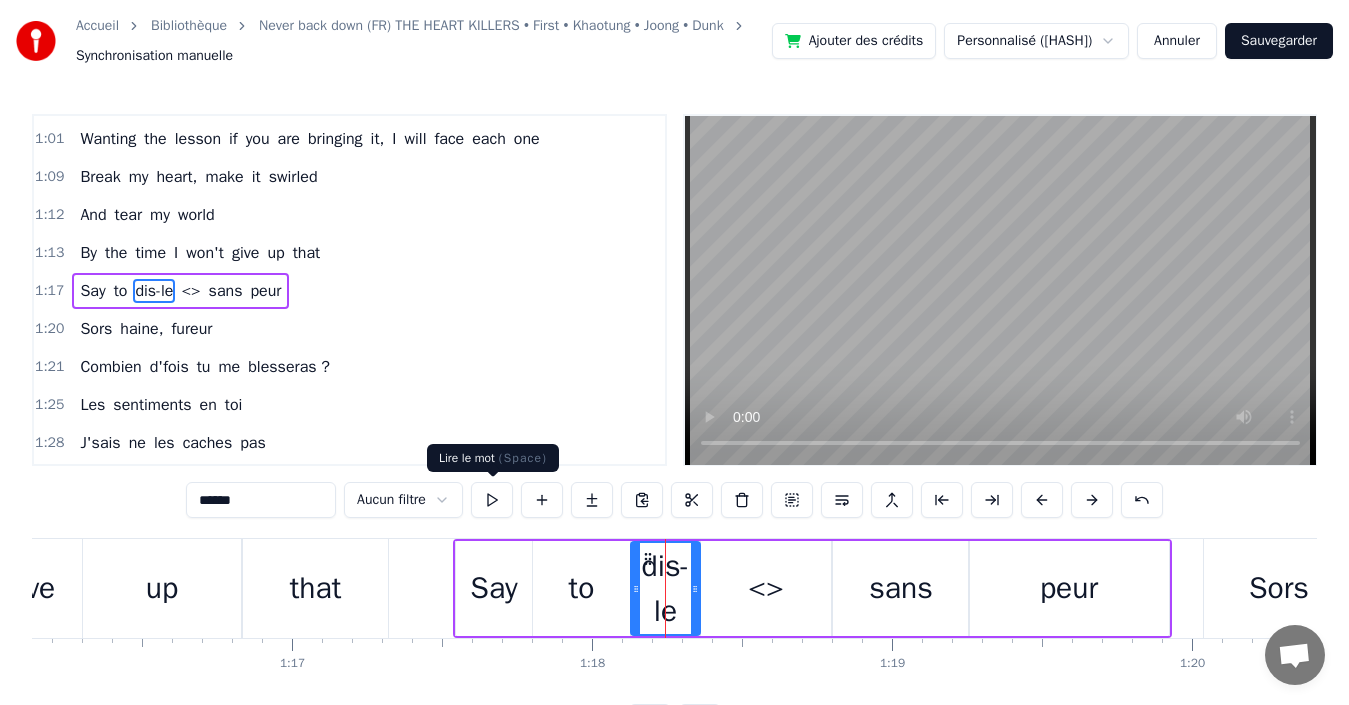 click at bounding box center [492, 500] 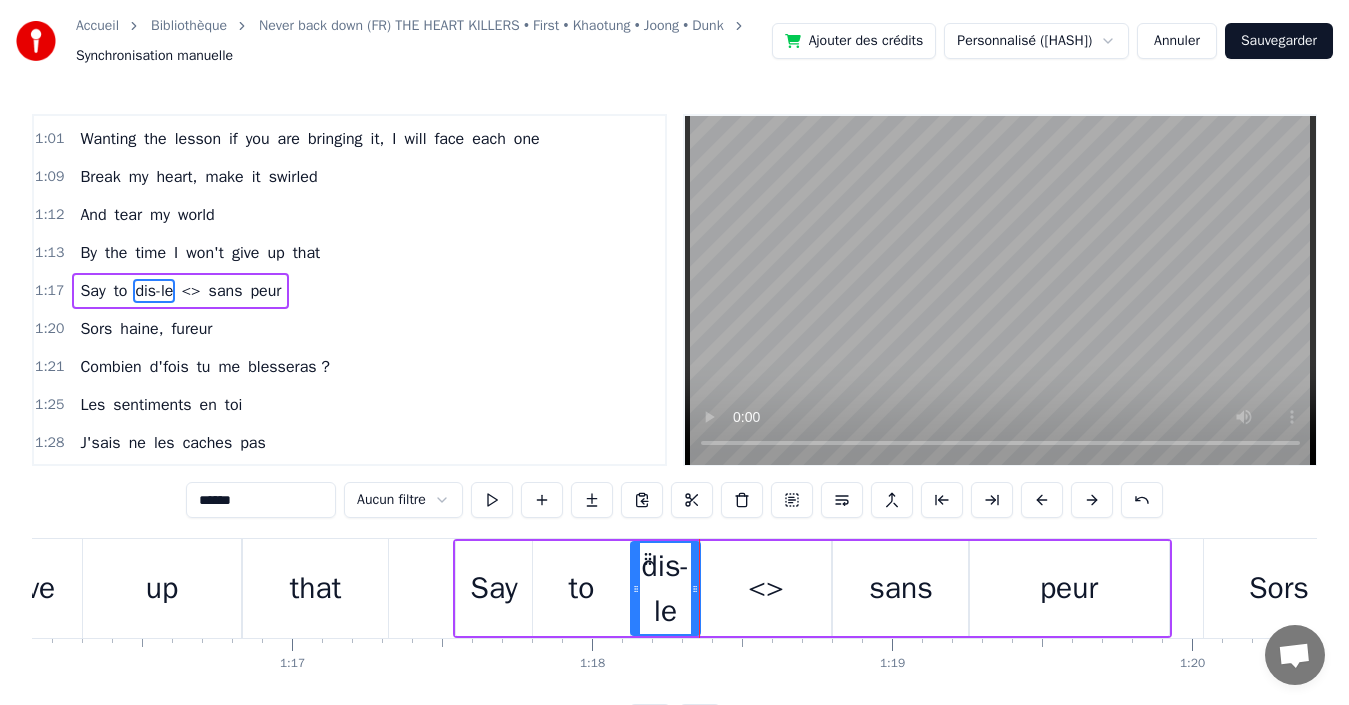 click on "<>" at bounding box center (766, 588) 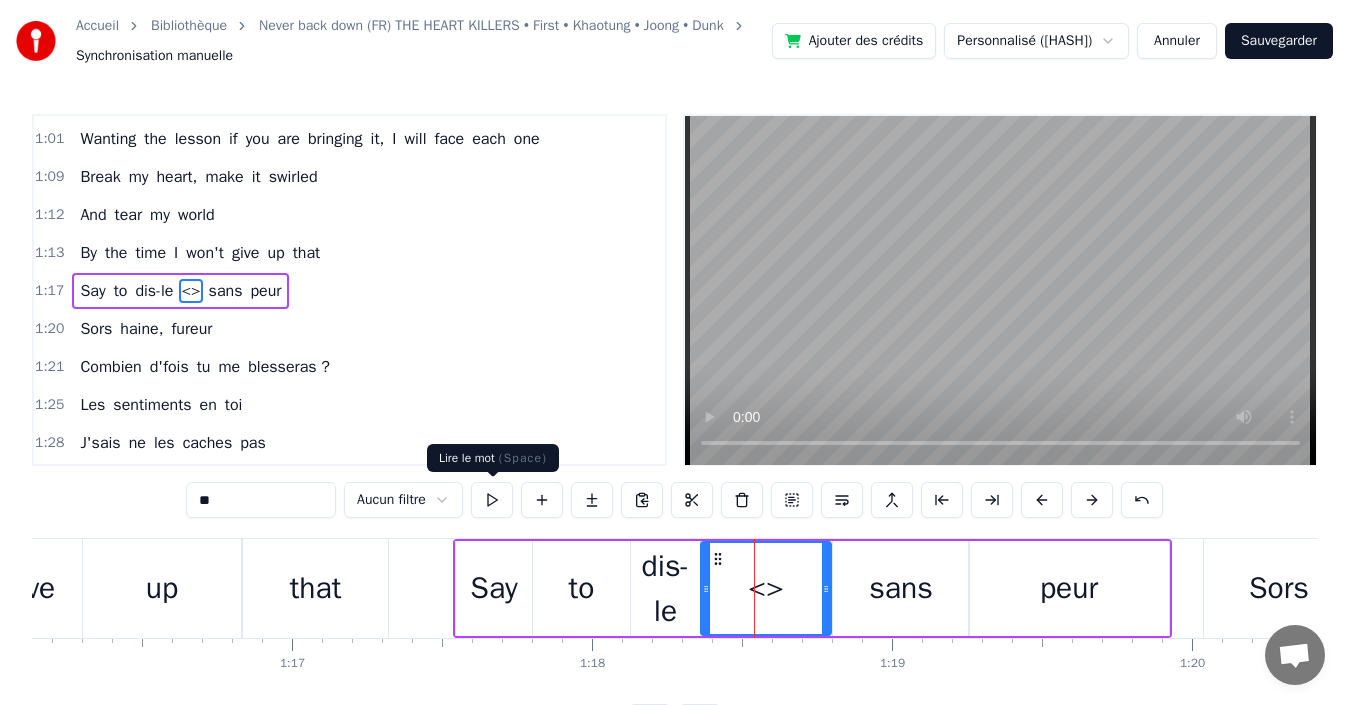 click at bounding box center [492, 500] 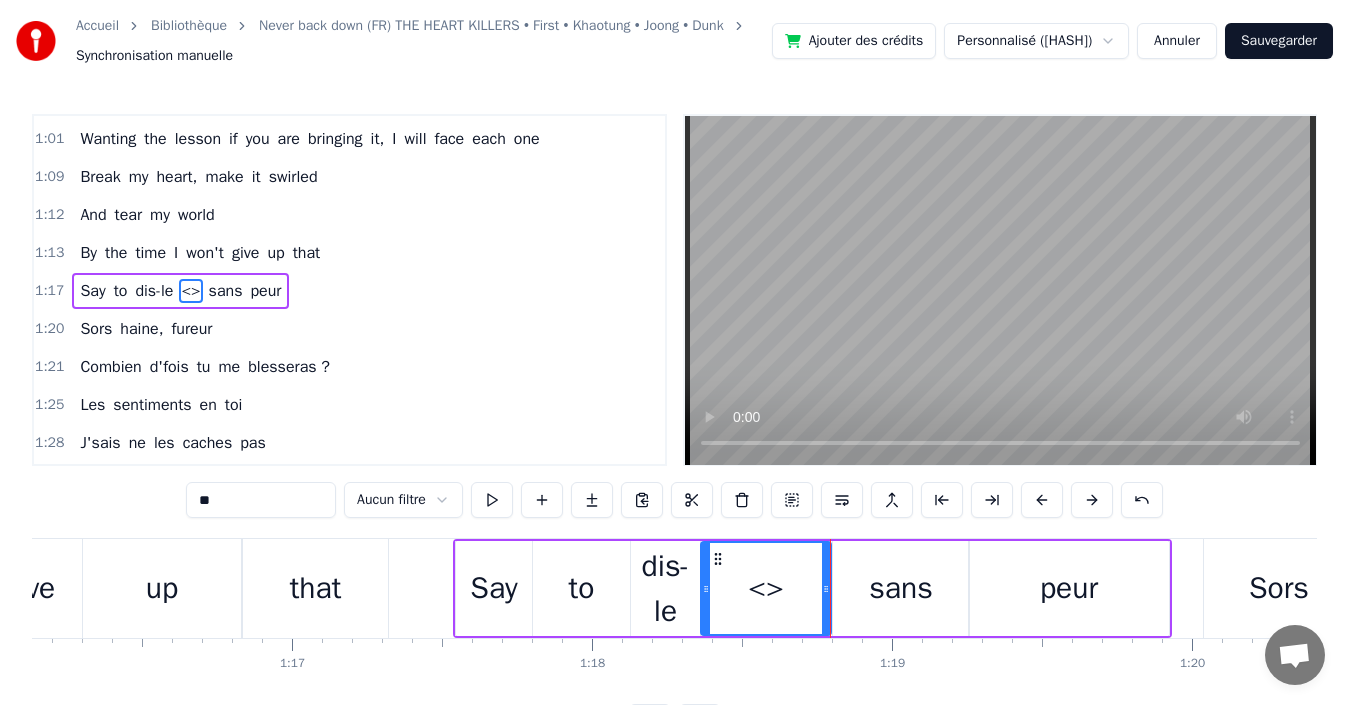 click on "dis-le" at bounding box center [665, 589] 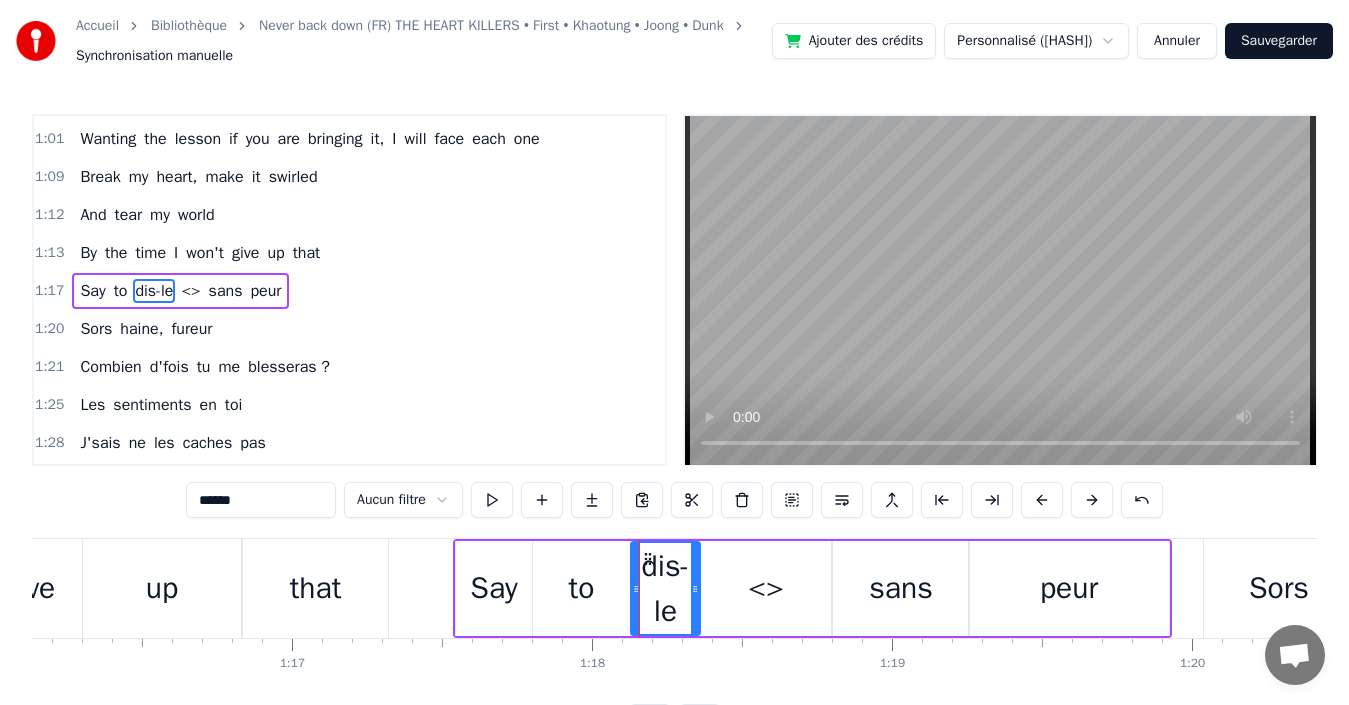 drag, startPoint x: 271, startPoint y: 490, endPoint x: 138, endPoint y: 473, distance: 134.08206 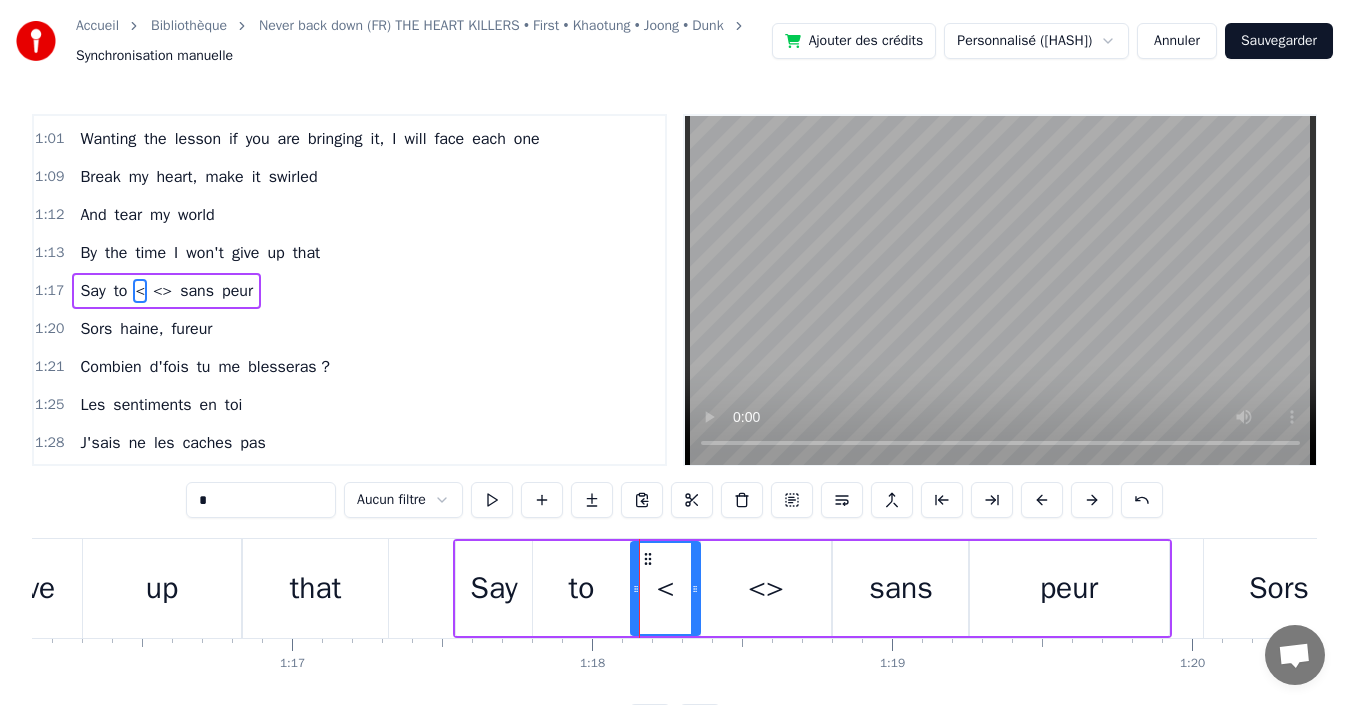 drag, startPoint x: 204, startPoint y: 490, endPoint x: 132, endPoint y: 520, distance: 78 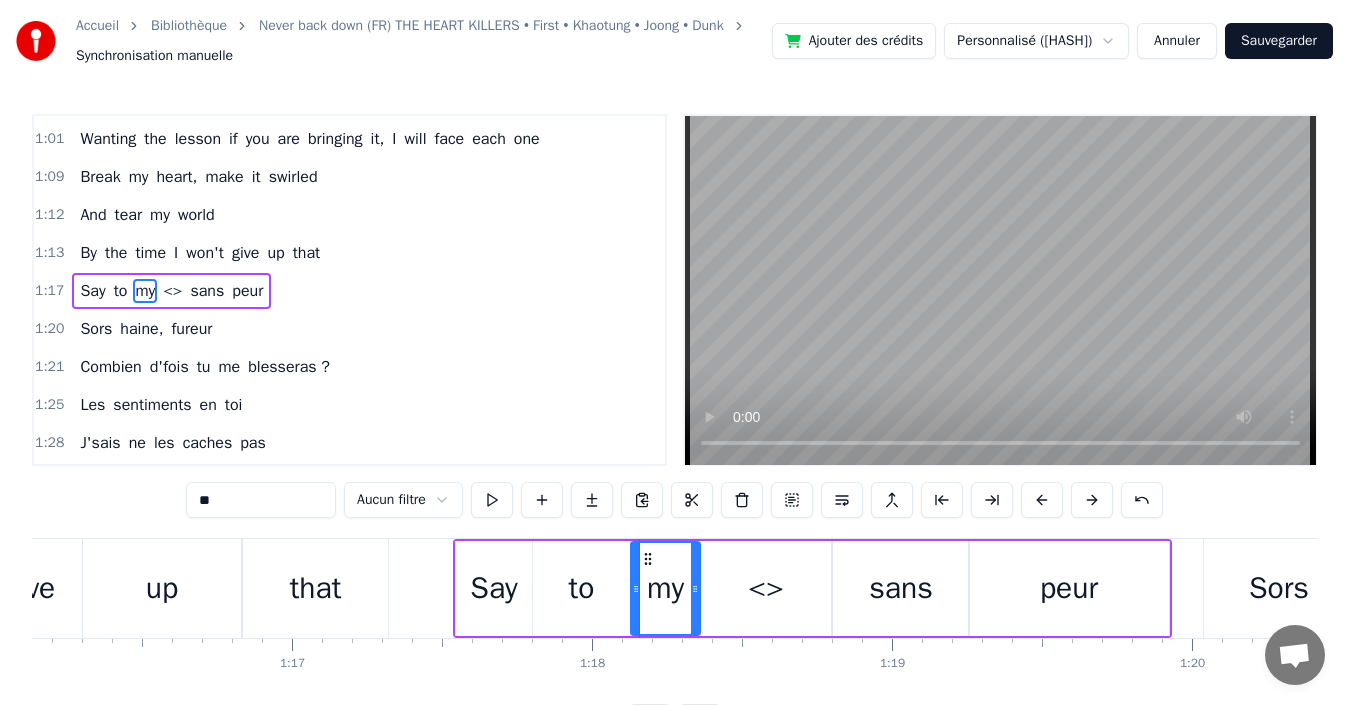 click on "<>" at bounding box center (766, 588) 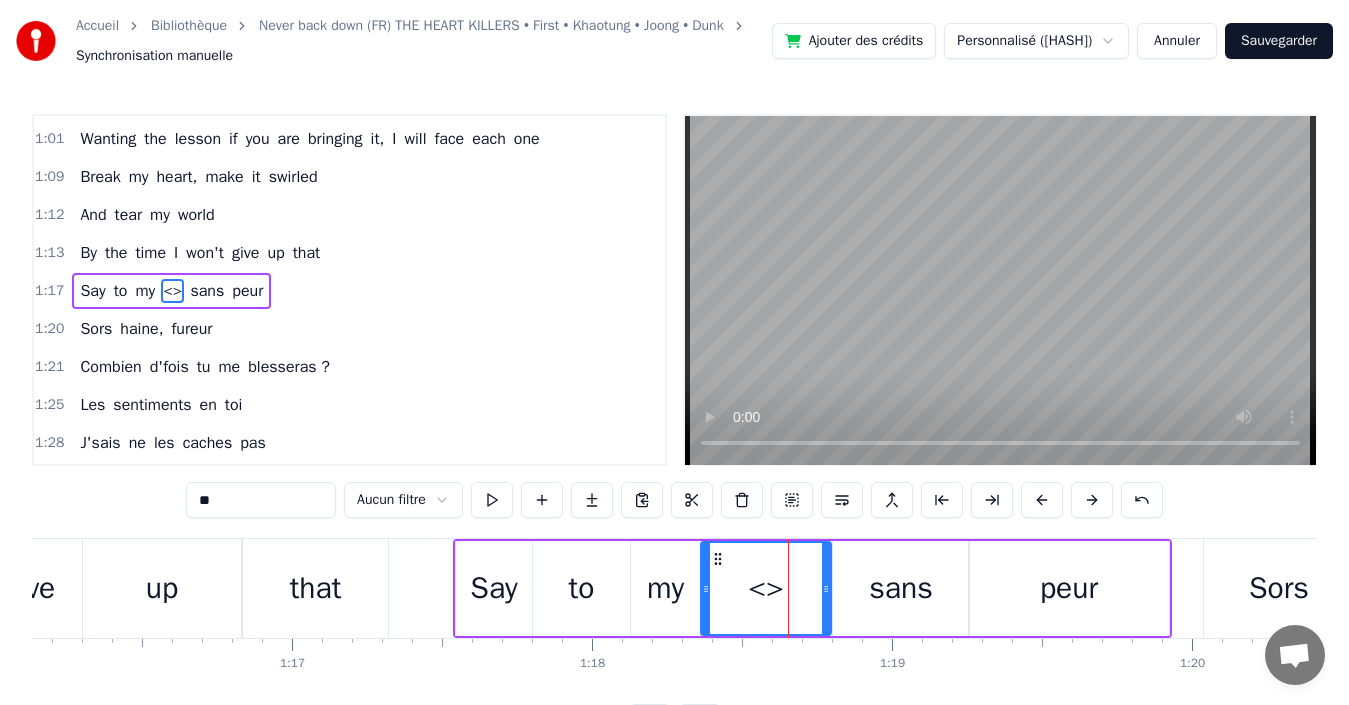 drag, startPoint x: 252, startPoint y: 497, endPoint x: 30, endPoint y: 467, distance: 224.01785 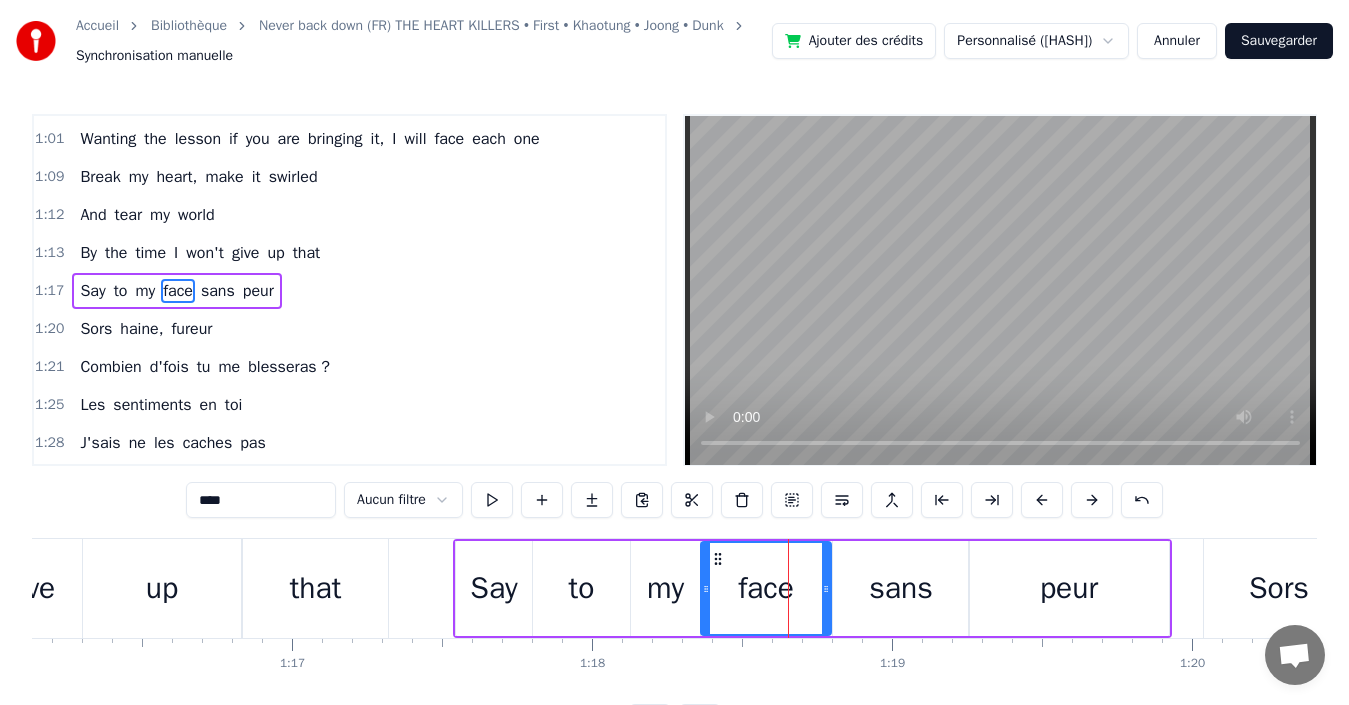 click on "sans" at bounding box center [218, 291] 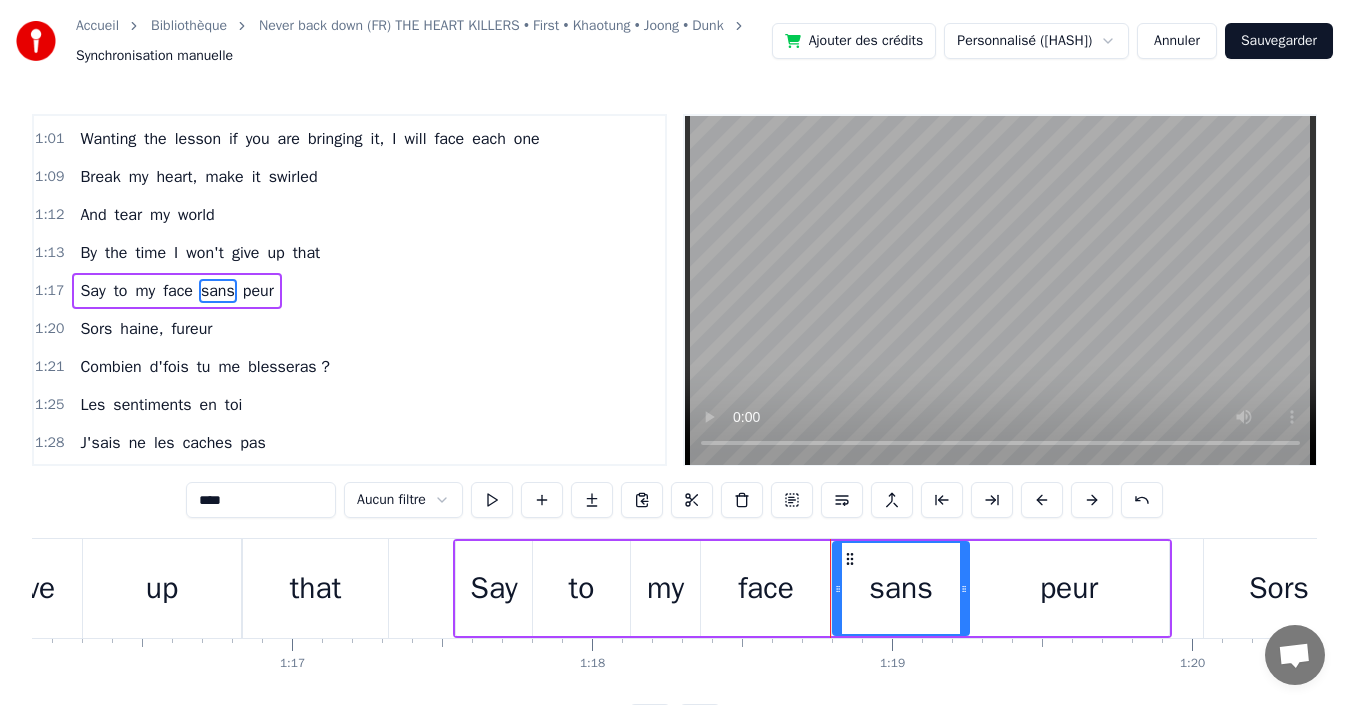 drag, startPoint x: 279, startPoint y: 505, endPoint x: 118, endPoint y: 515, distance: 161.31026 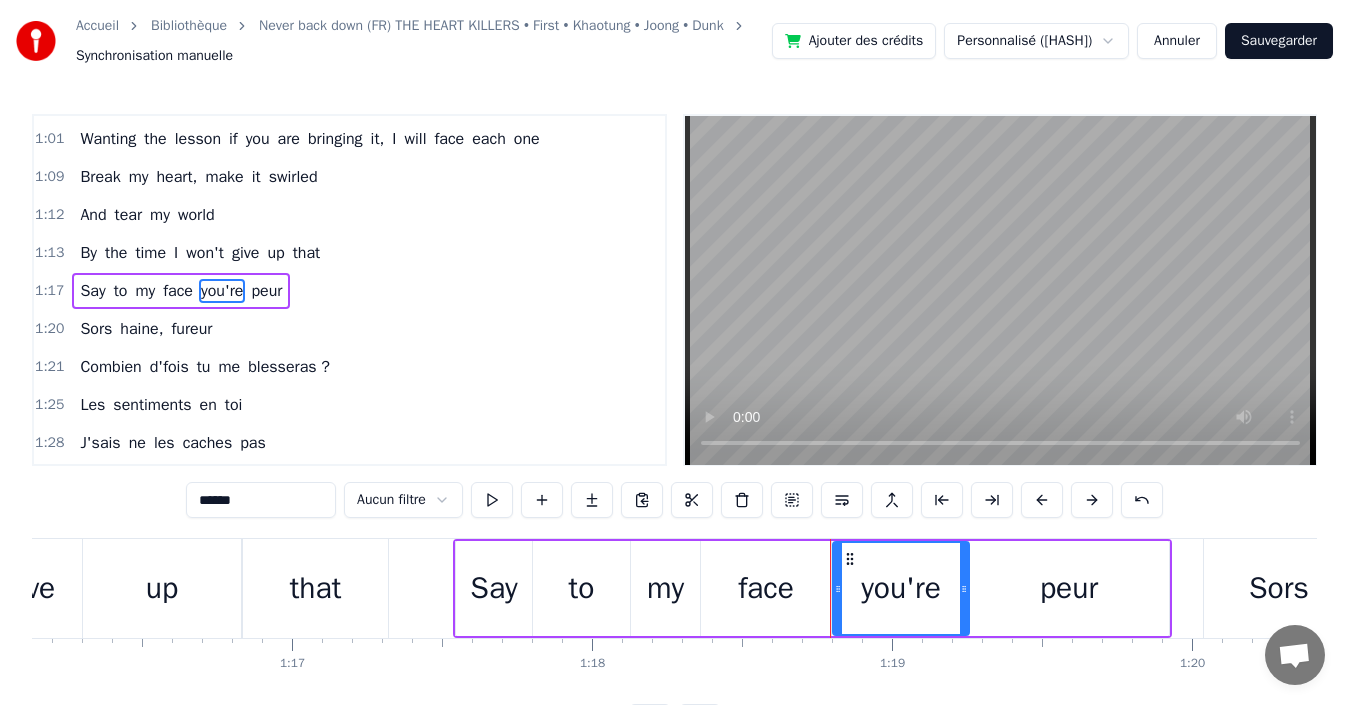 type on "******" 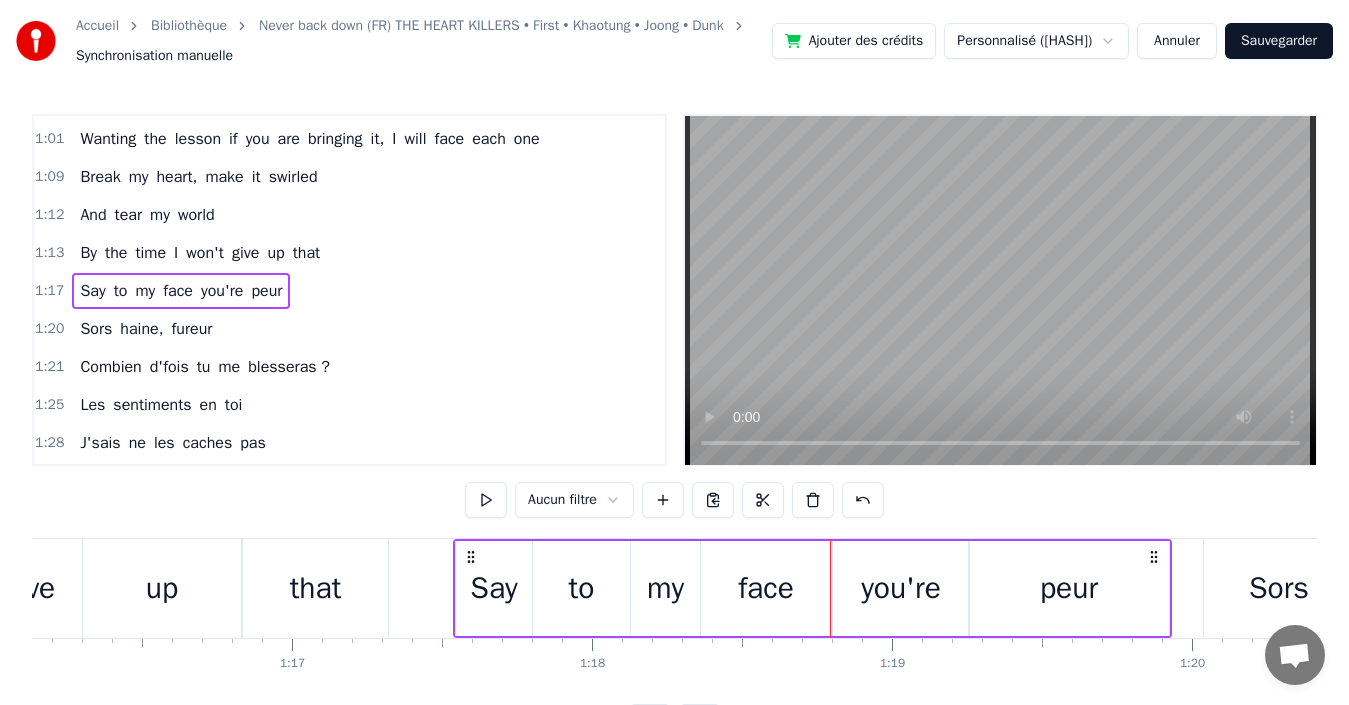 click on "peur" at bounding box center [266, 291] 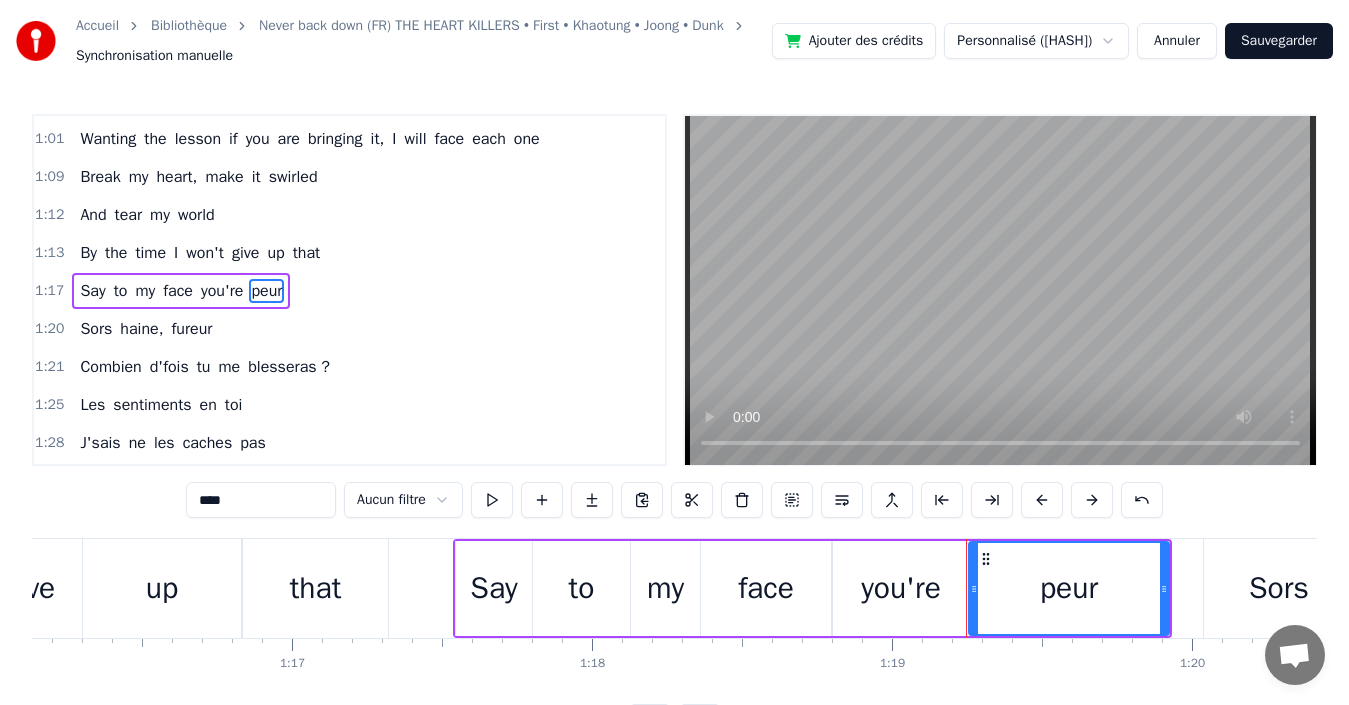 drag, startPoint x: 244, startPoint y: 492, endPoint x: 90, endPoint y: 473, distance: 155.16765 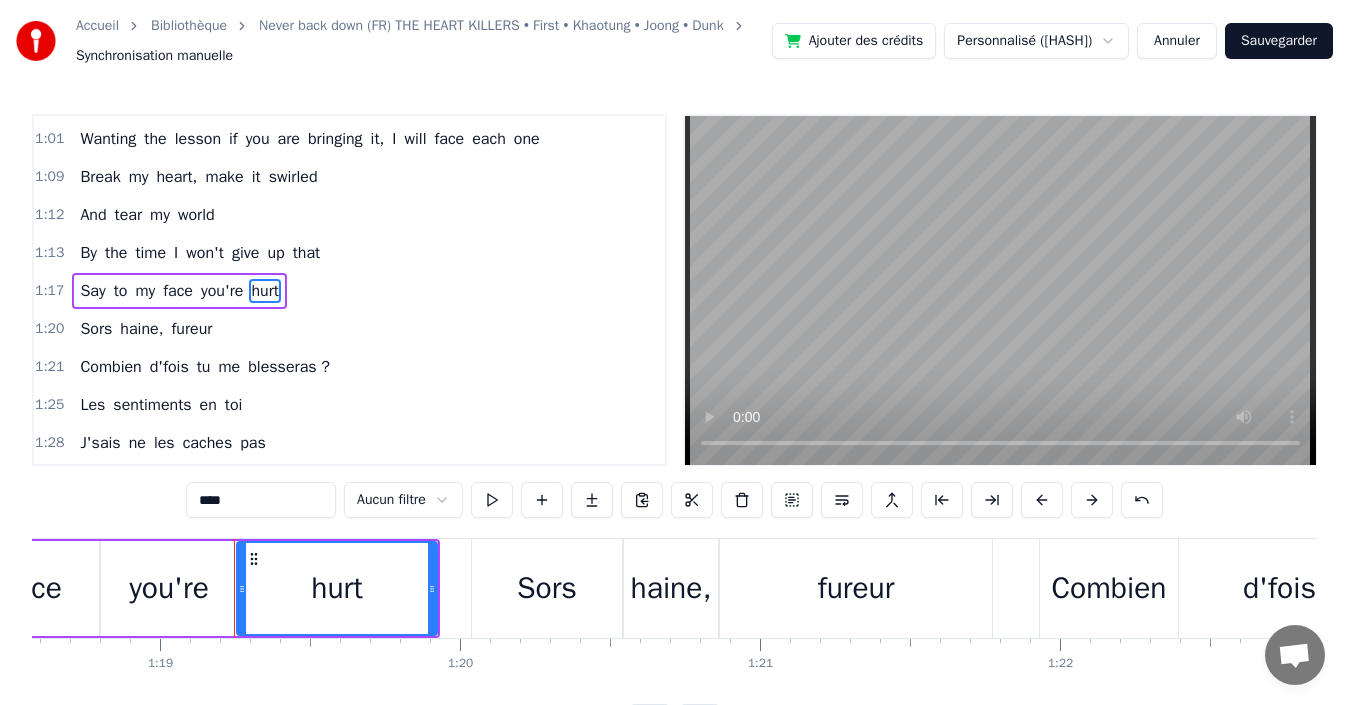 scroll, scrollTop: 0, scrollLeft: 23584, axis: horizontal 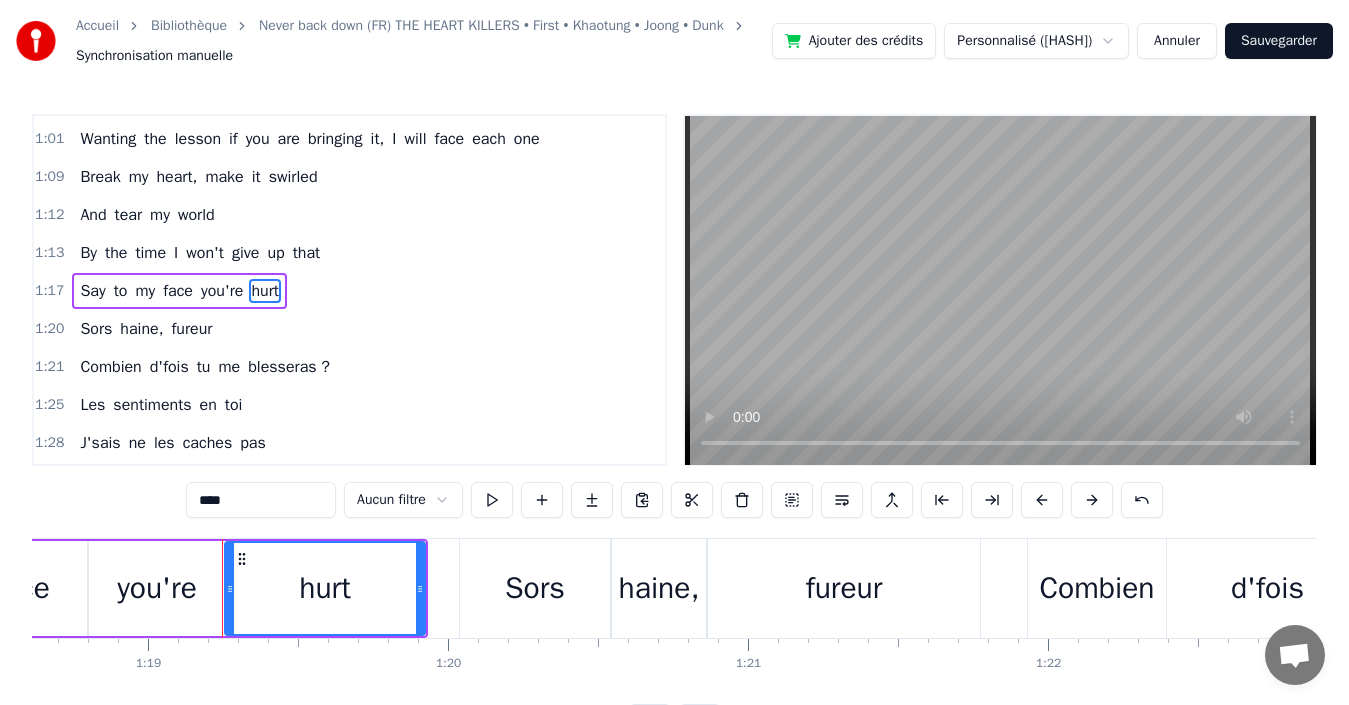 click on "Sors" at bounding box center (535, 588) 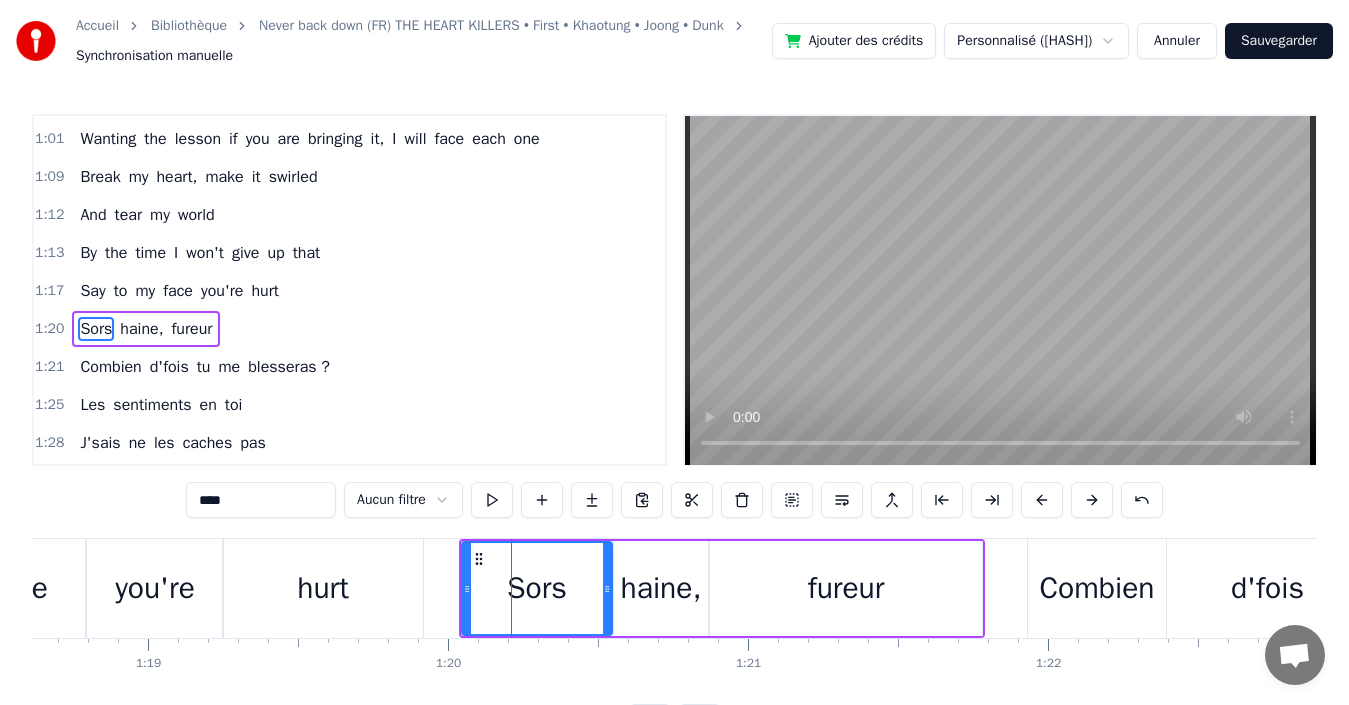 scroll, scrollTop: 642, scrollLeft: 0, axis: vertical 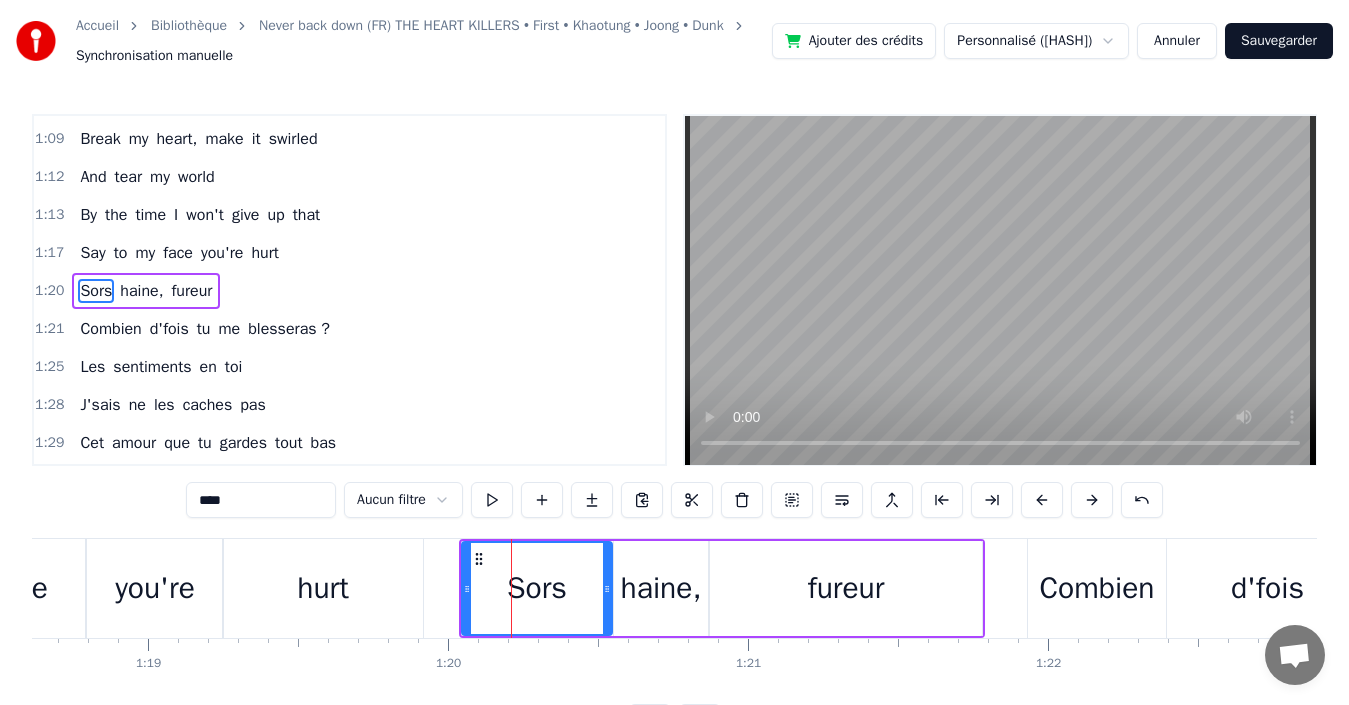 drag, startPoint x: 264, startPoint y: 491, endPoint x: 98, endPoint y: 502, distance: 166.36406 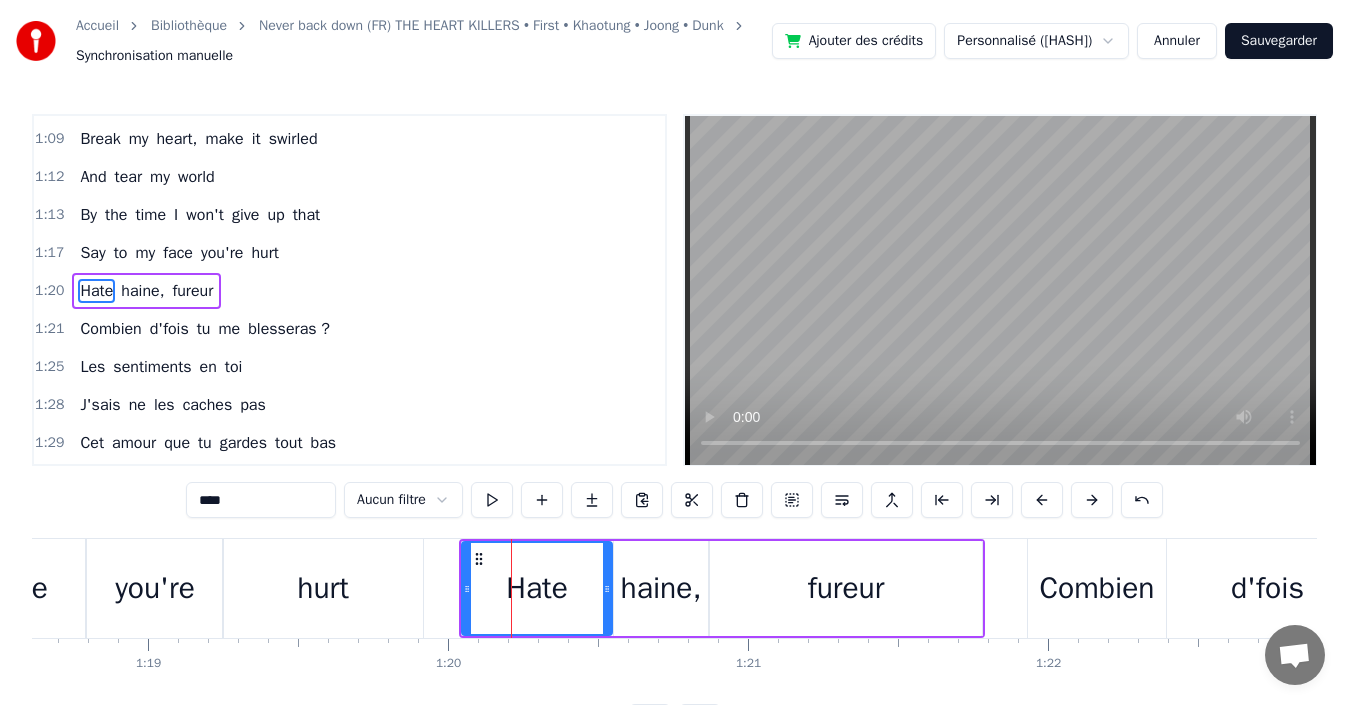 click on "haine," at bounding box center (142, 291) 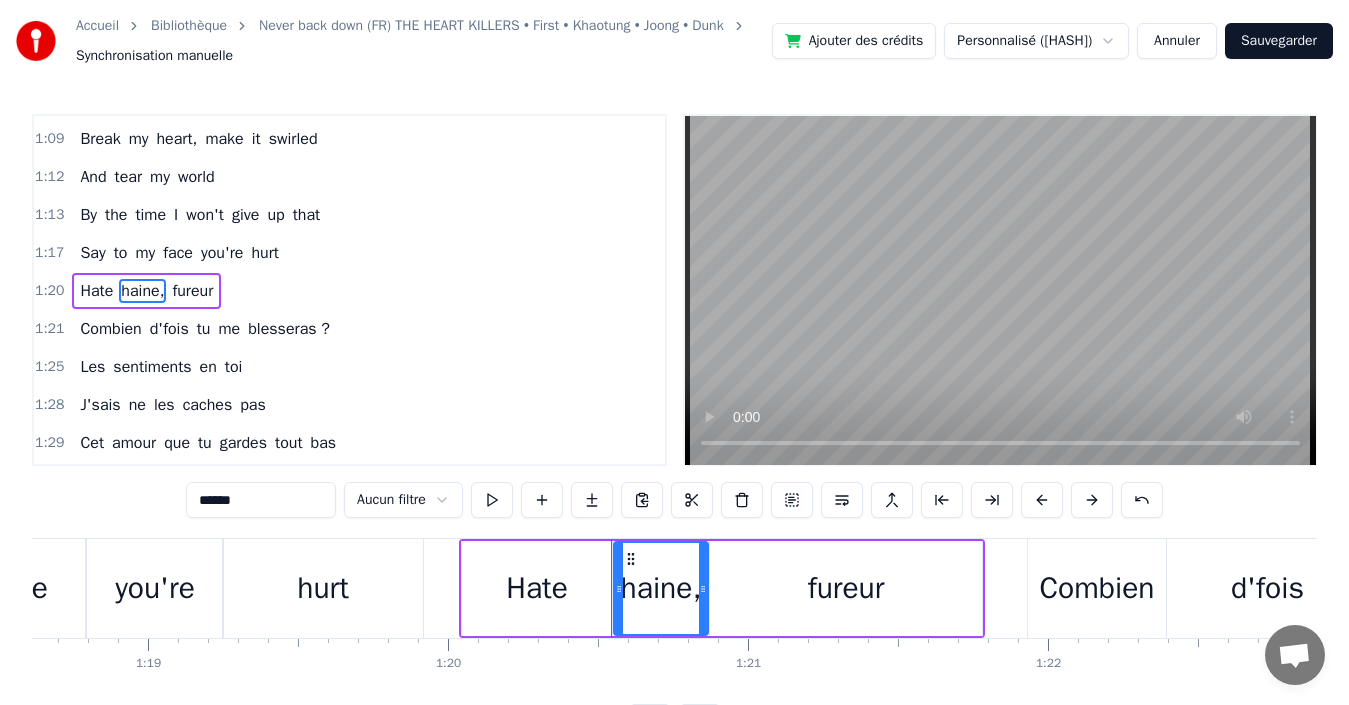 drag, startPoint x: 304, startPoint y: 504, endPoint x: 162, endPoint y: 506, distance: 142.01408 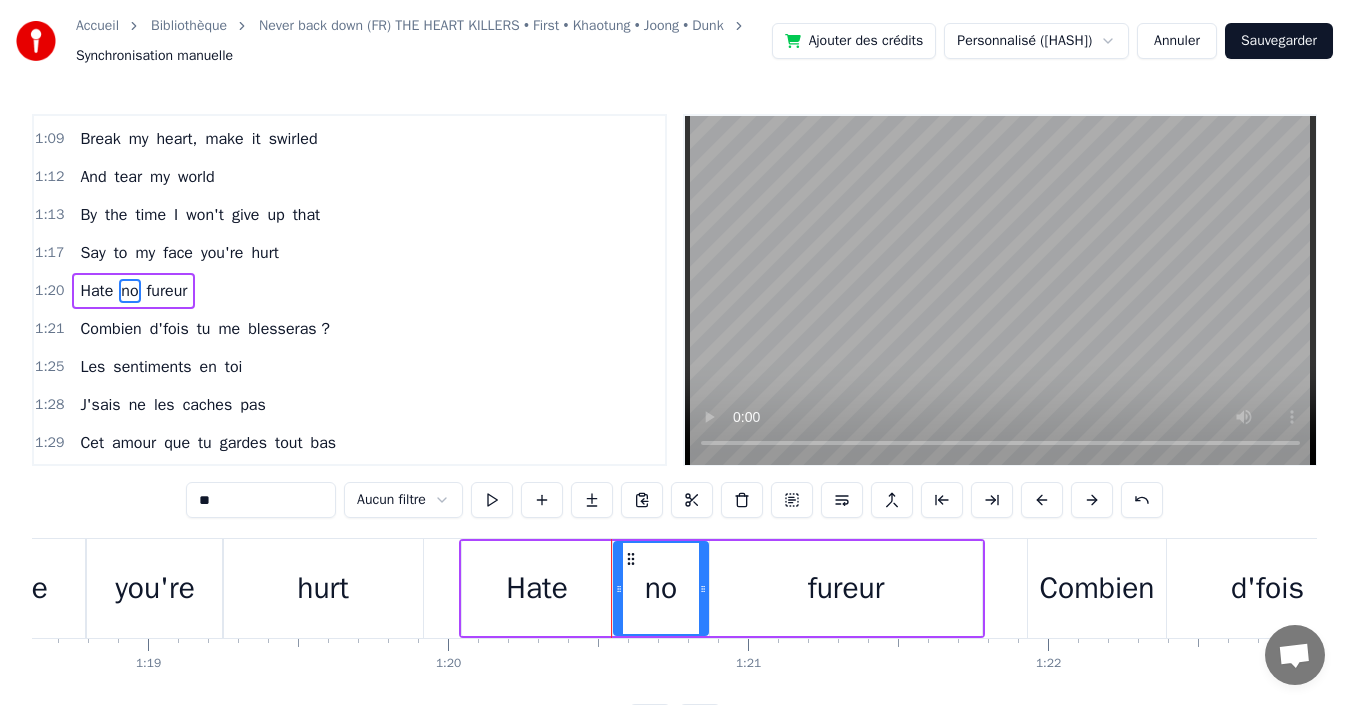 click on "fureur" at bounding box center (167, 291) 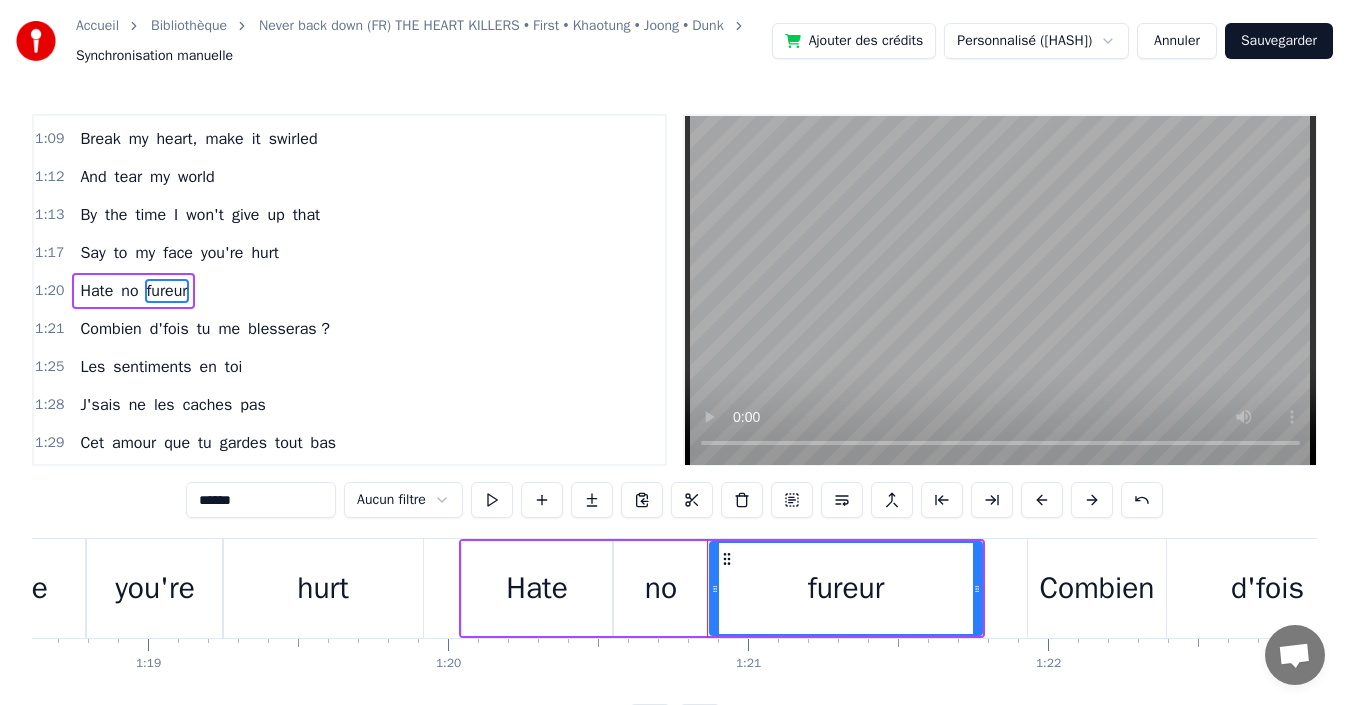 drag, startPoint x: 273, startPoint y: 500, endPoint x: 40, endPoint y: 527, distance: 234.55916 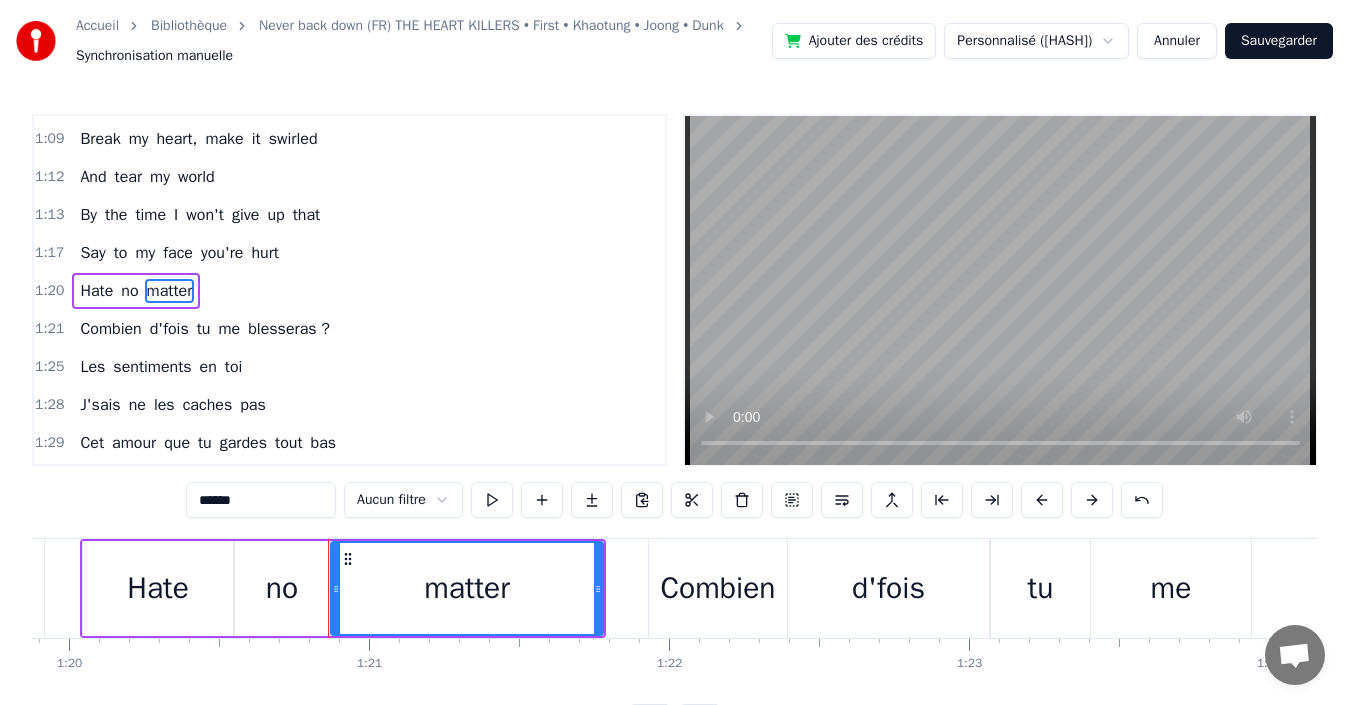 scroll, scrollTop: 0, scrollLeft: 23992, axis: horizontal 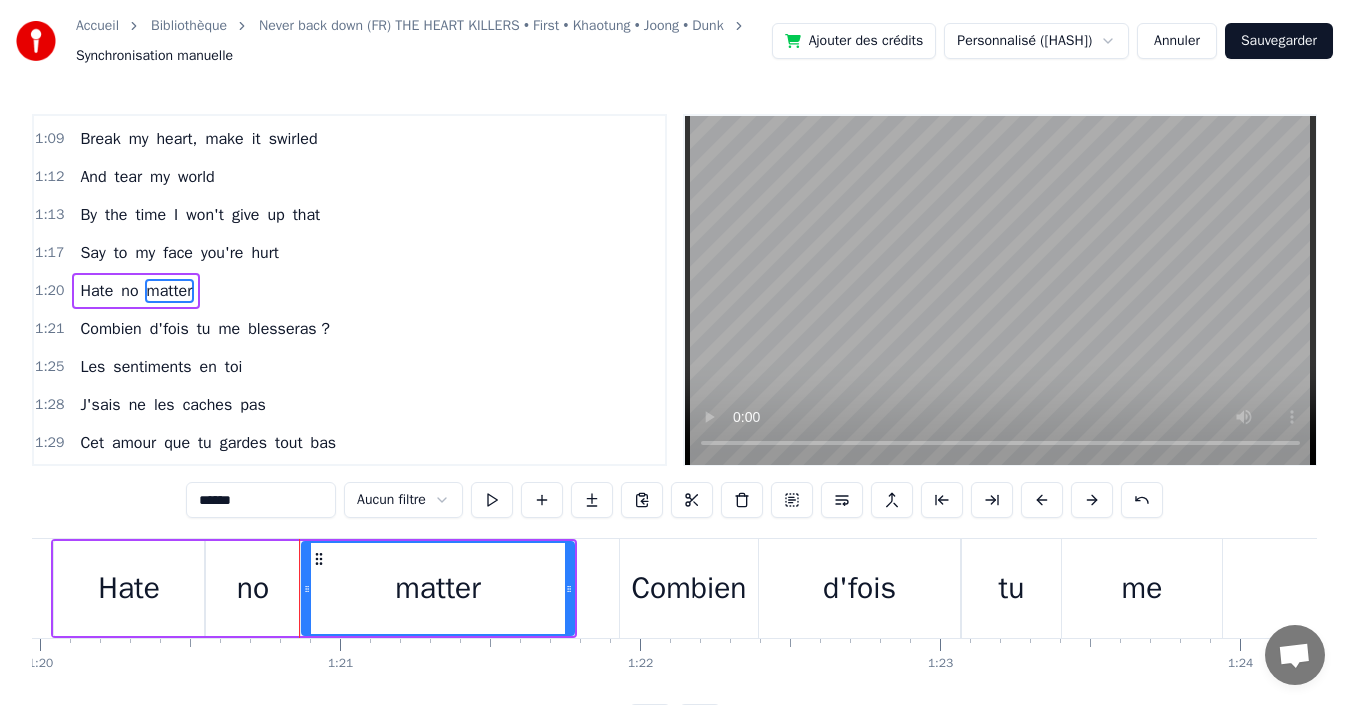 click on "Combien" at bounding box center (688, 588) 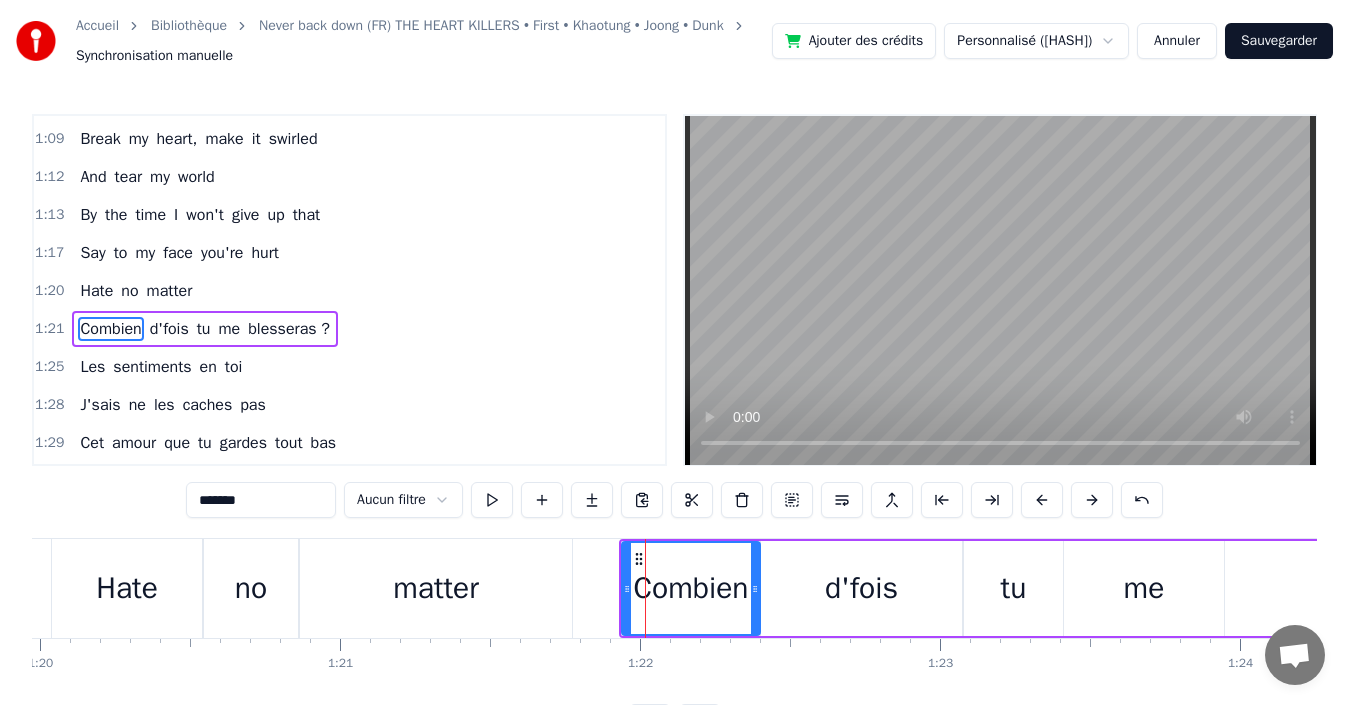 scroll, scrollTop: 680, scrollLeft: 0, axis: vertical 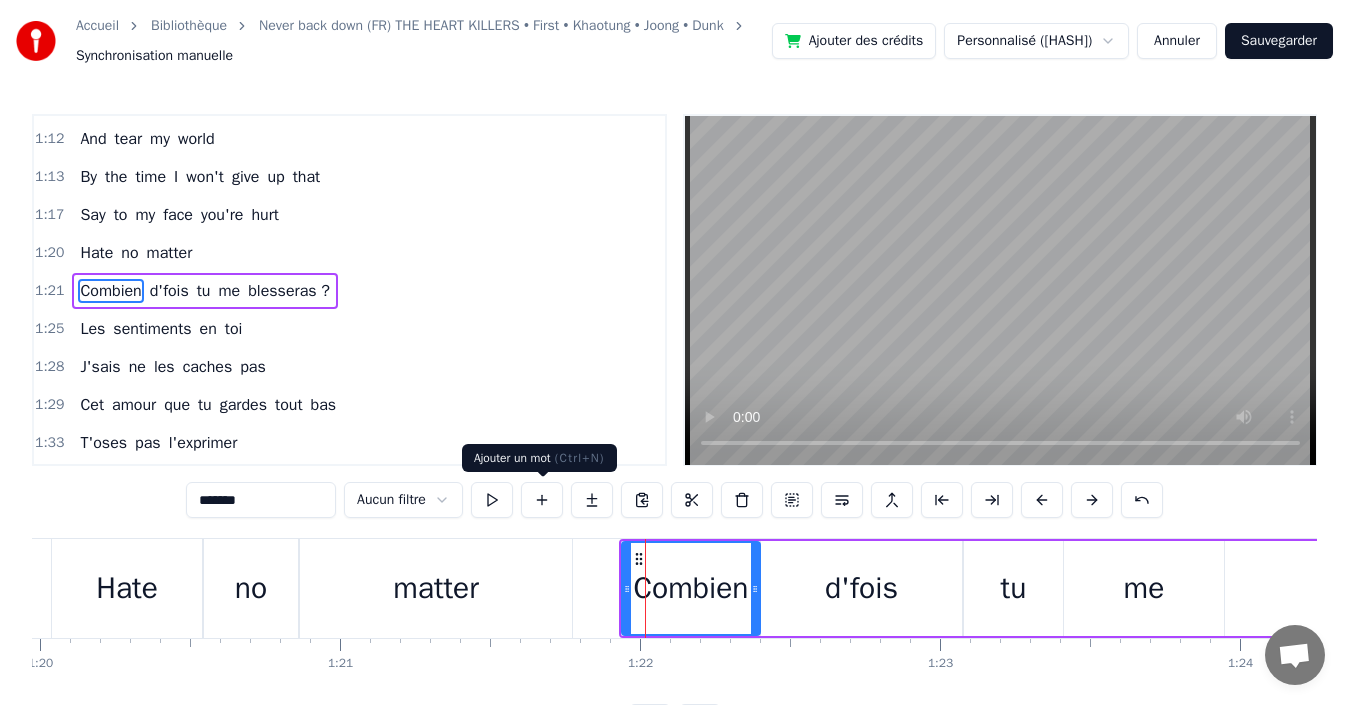 click at bounding box center [542, 500] 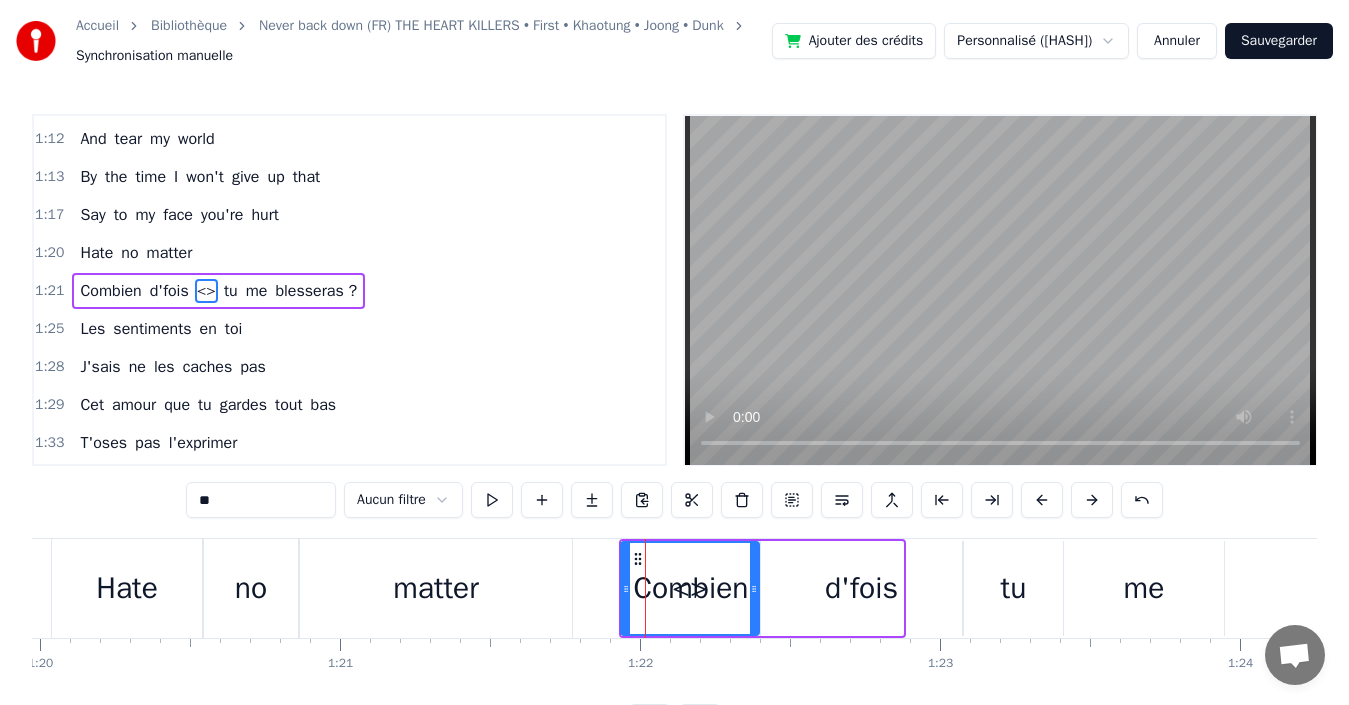 drag, startPoint x: 743, startPoint y: 558, endPoint x: 633, endPoint y: 574, distance: 111.15755 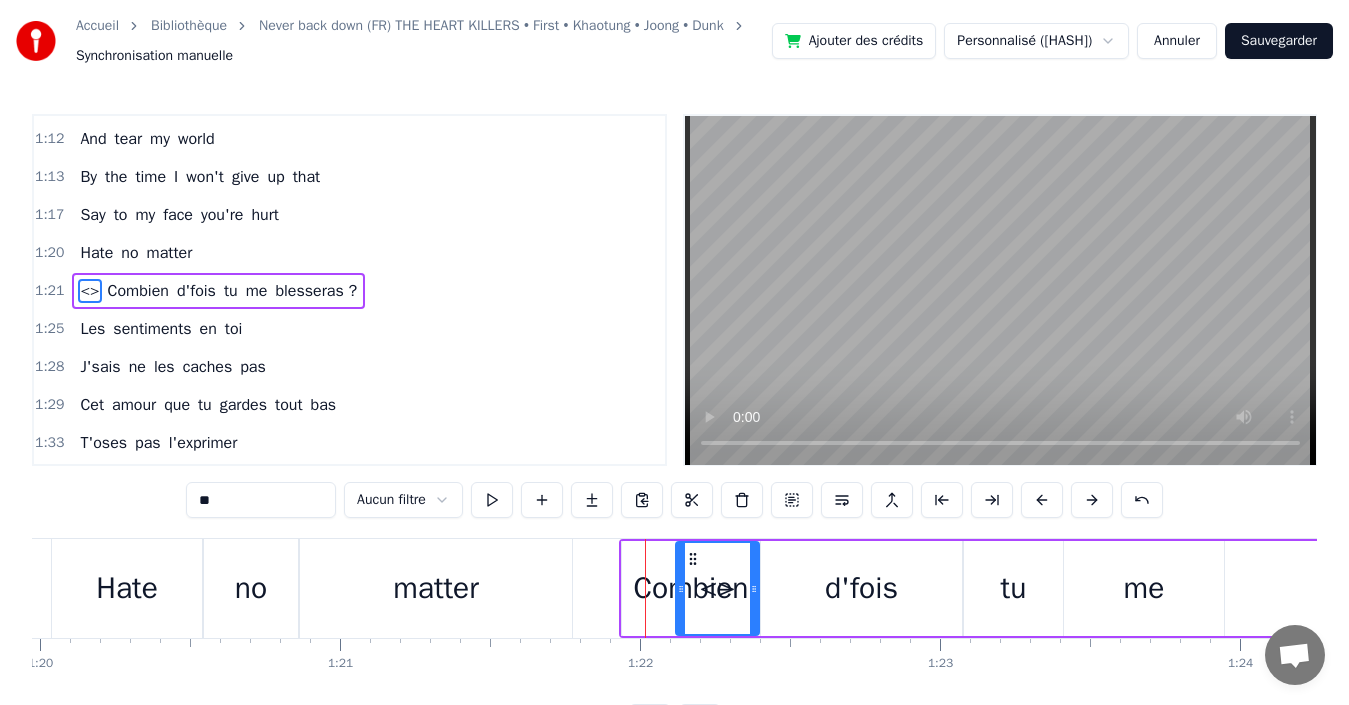 drag, startPoint x: 632, startPoint y: 590, endPoint x: 681, endPoint y: 582, distance: 49.648766 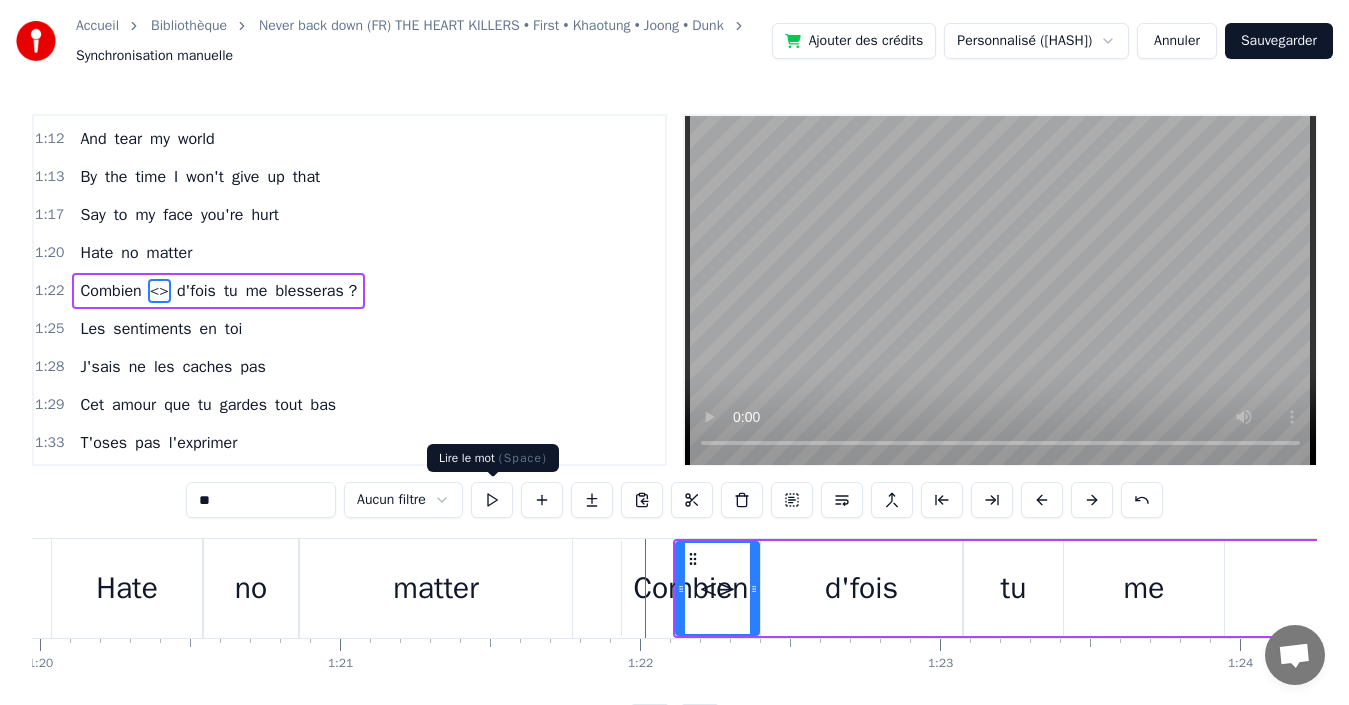 click at bounding box center (492, 500) 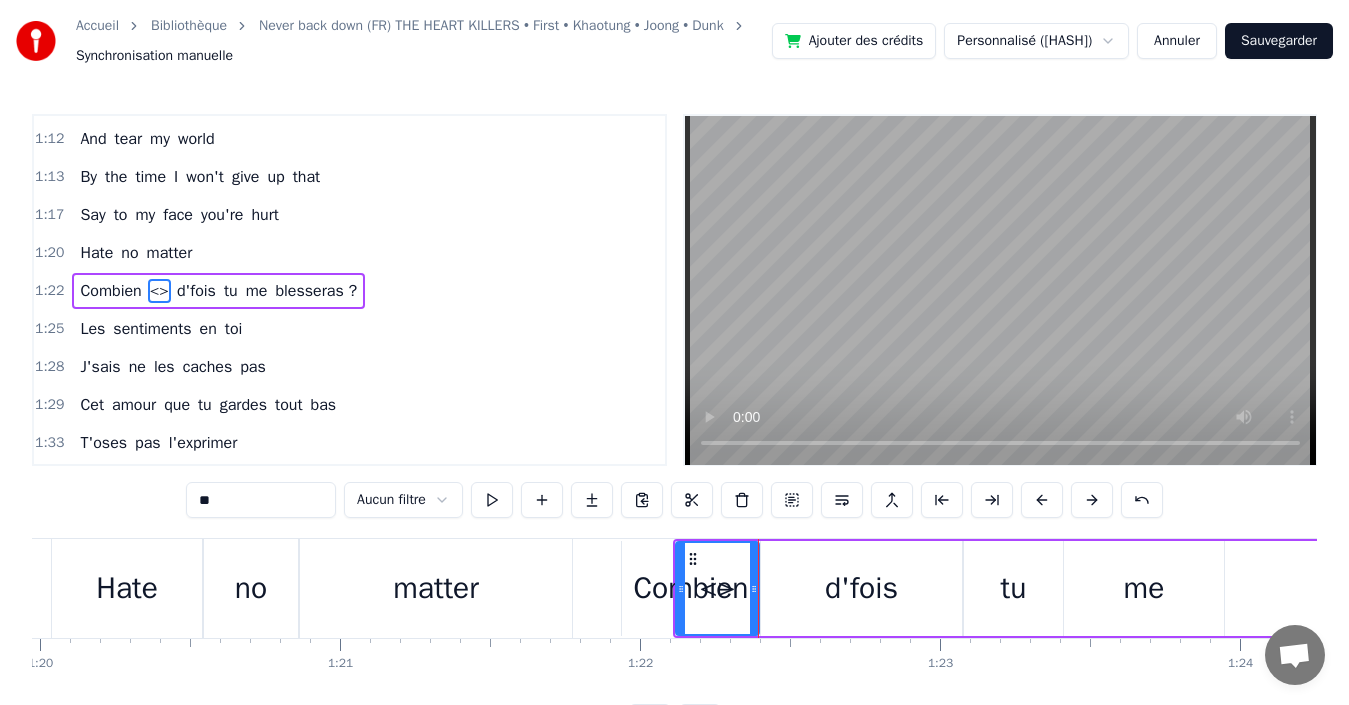 click on "Combien" at bounding box center [690, 588] 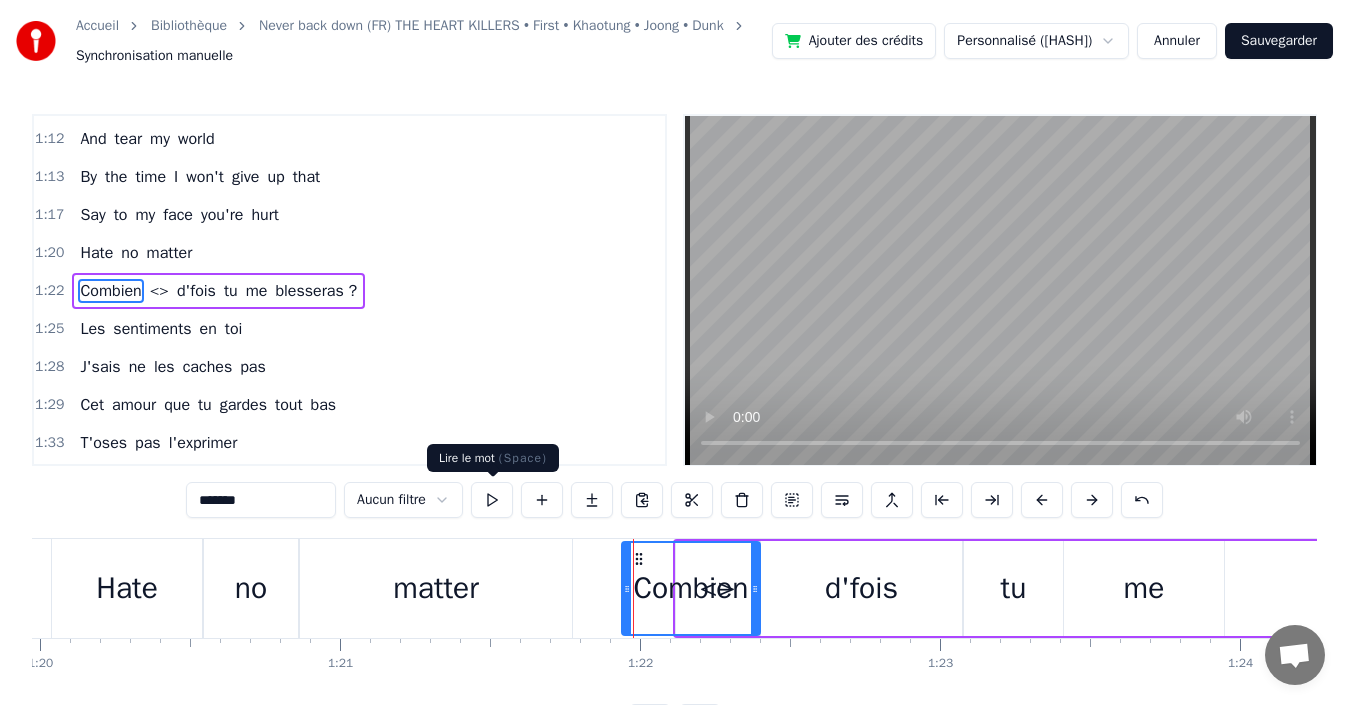 click at bounding box center (492, 500) 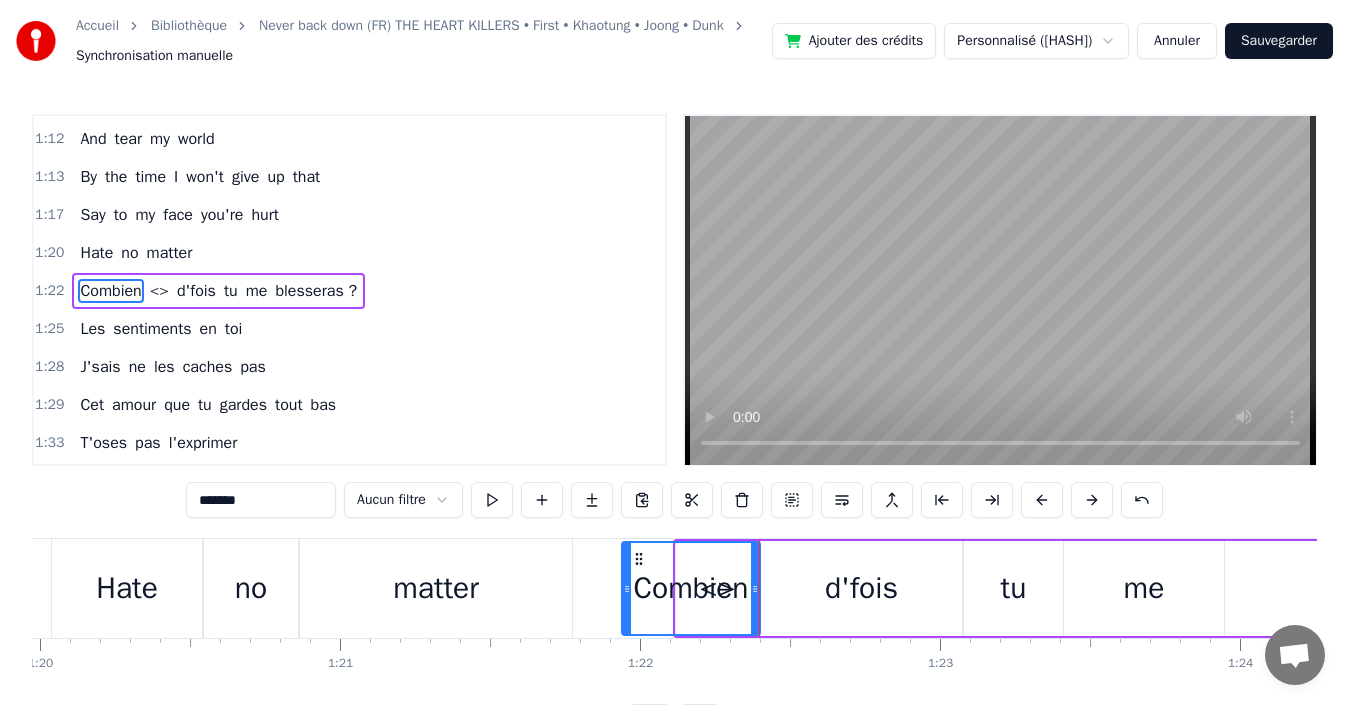 click on "Combien" at bounding box center [690, 588] 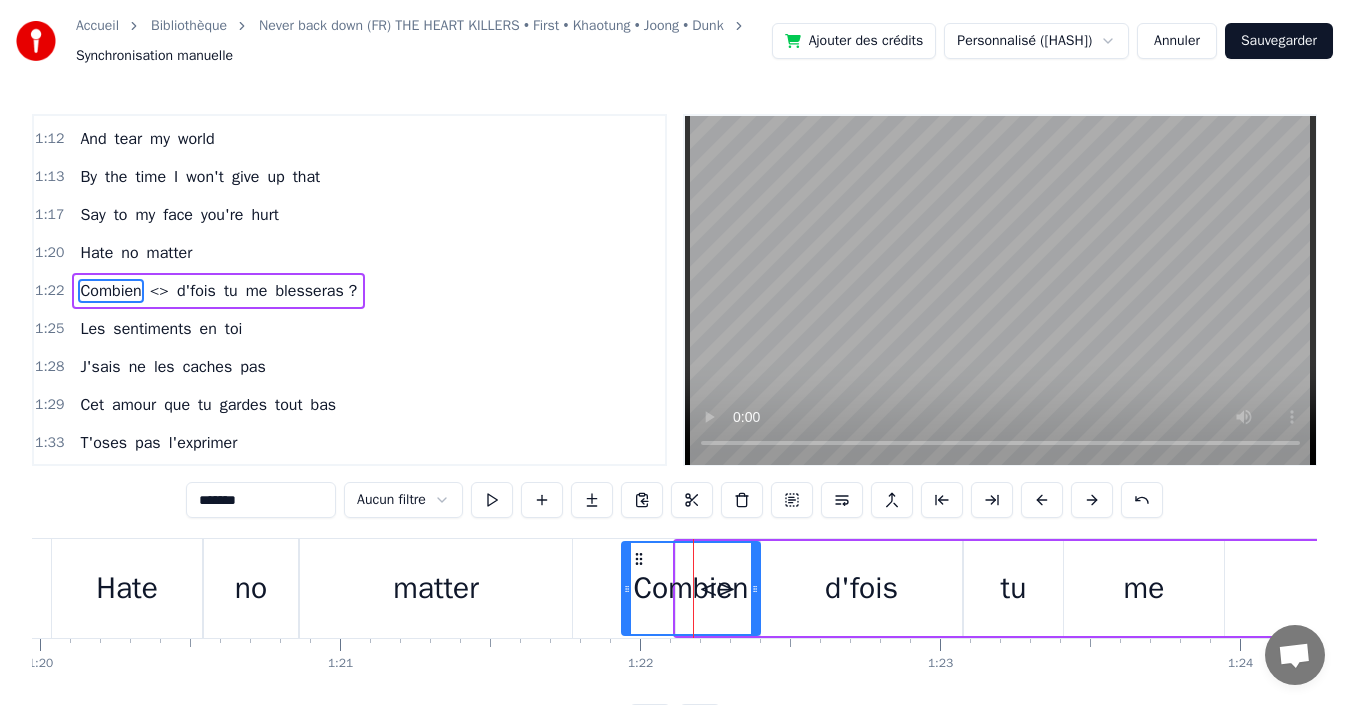 click on "<>" at bounding box center (159, 291) 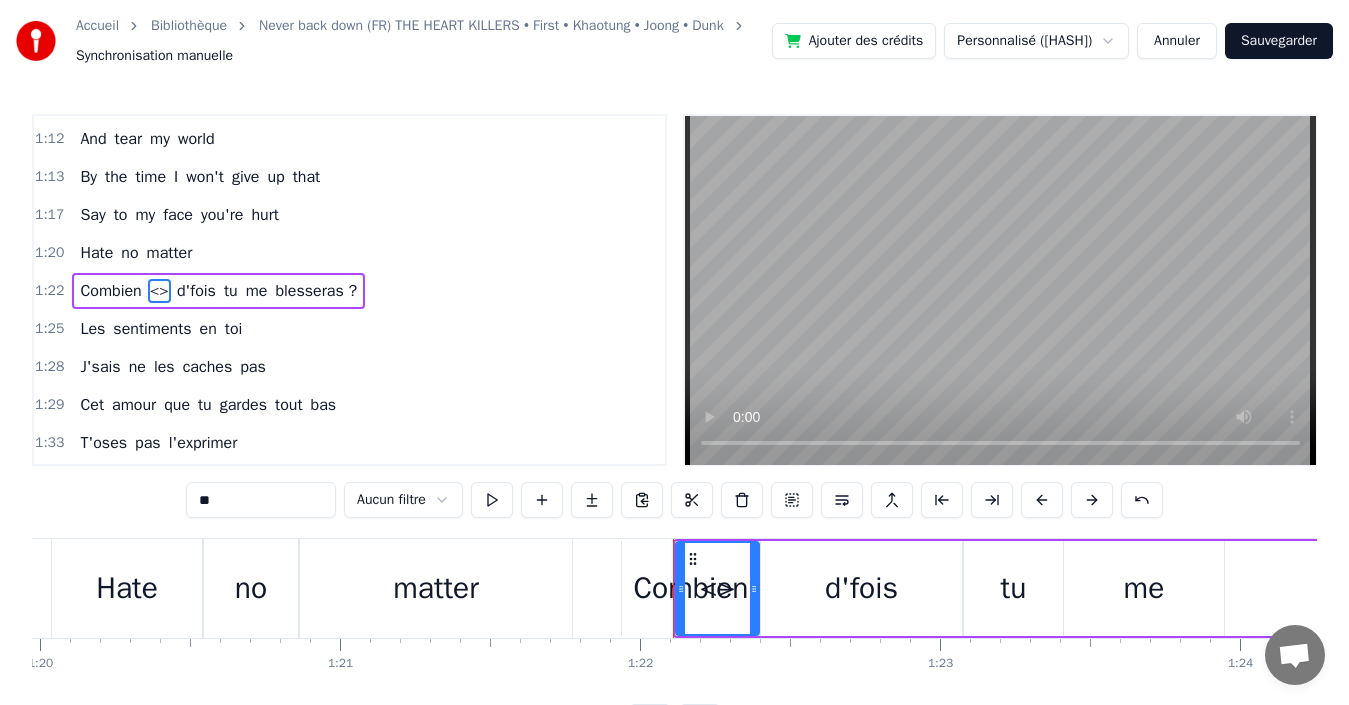 click at bounding box center (492, 500) 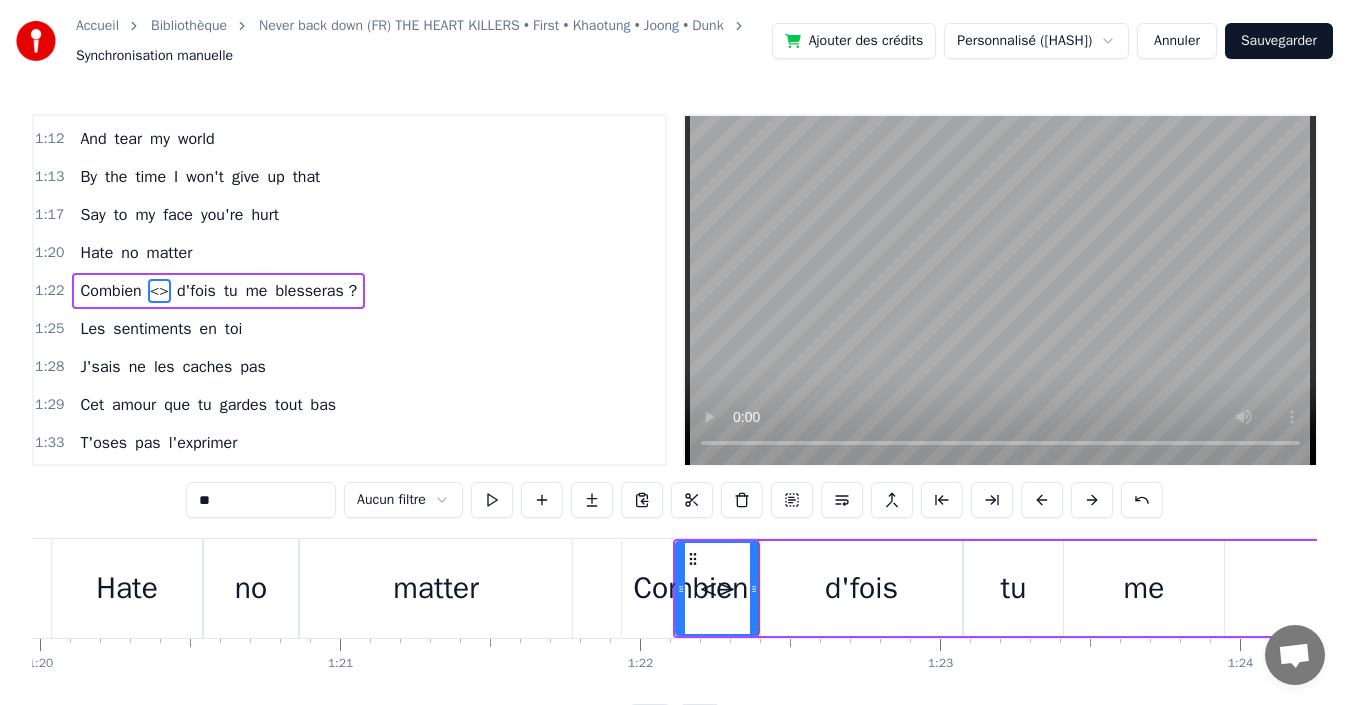 click on "Combien" at bounding box center (690, 588) 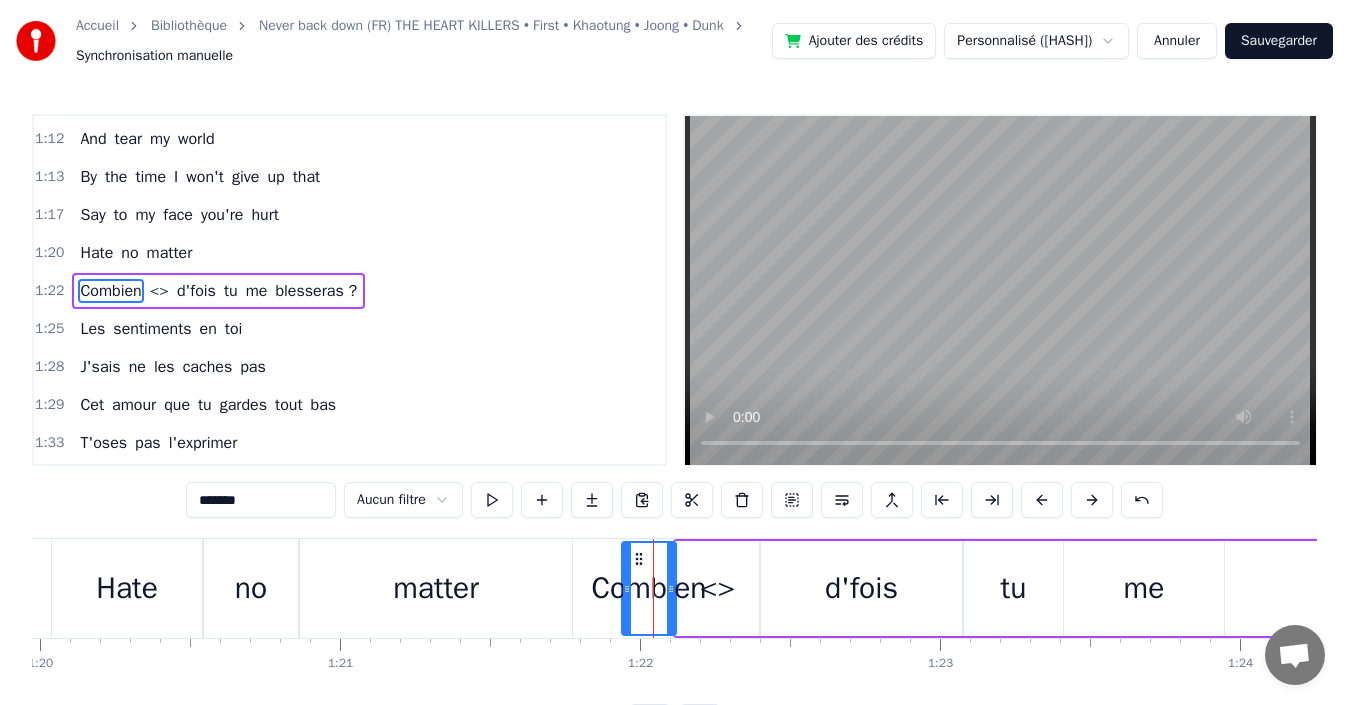 drag, startPoint x: 756, startPoint y: 590, endPoint x: 673, endPoint y: 600, distance: 83.60024 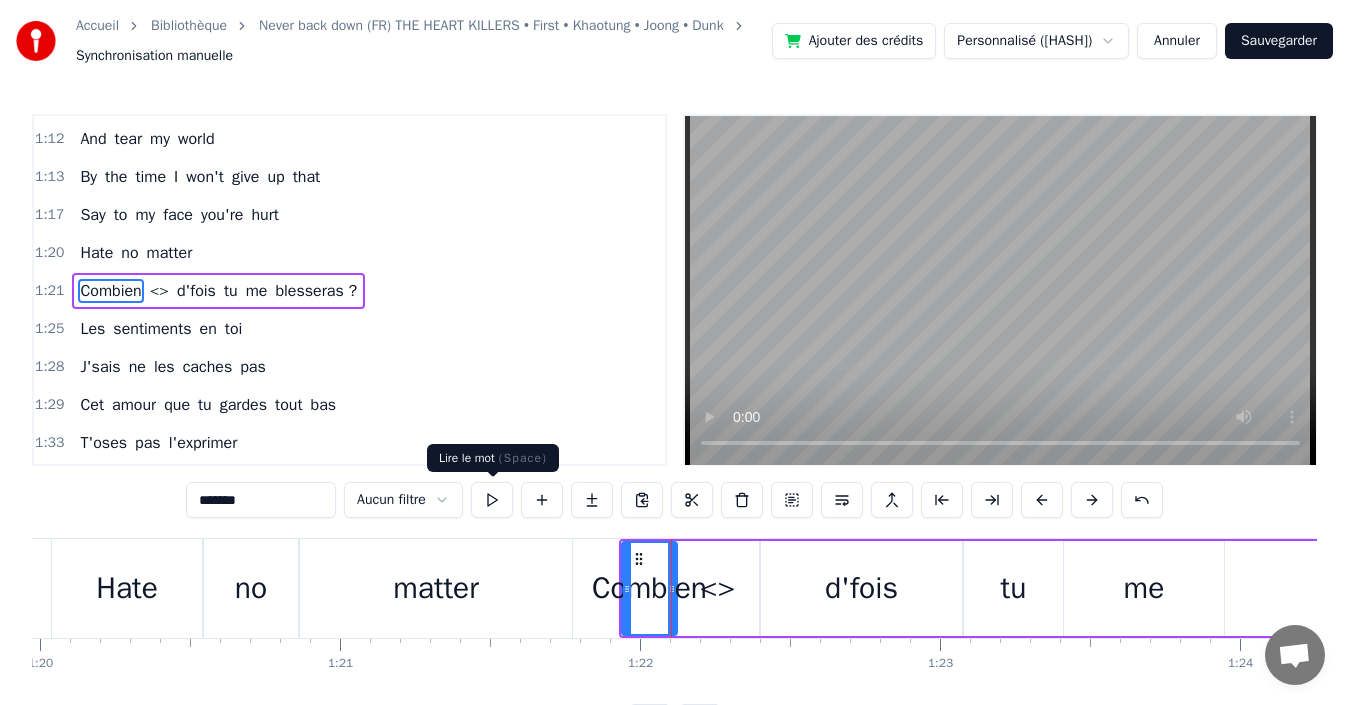 click at bounding box center [492, 500] 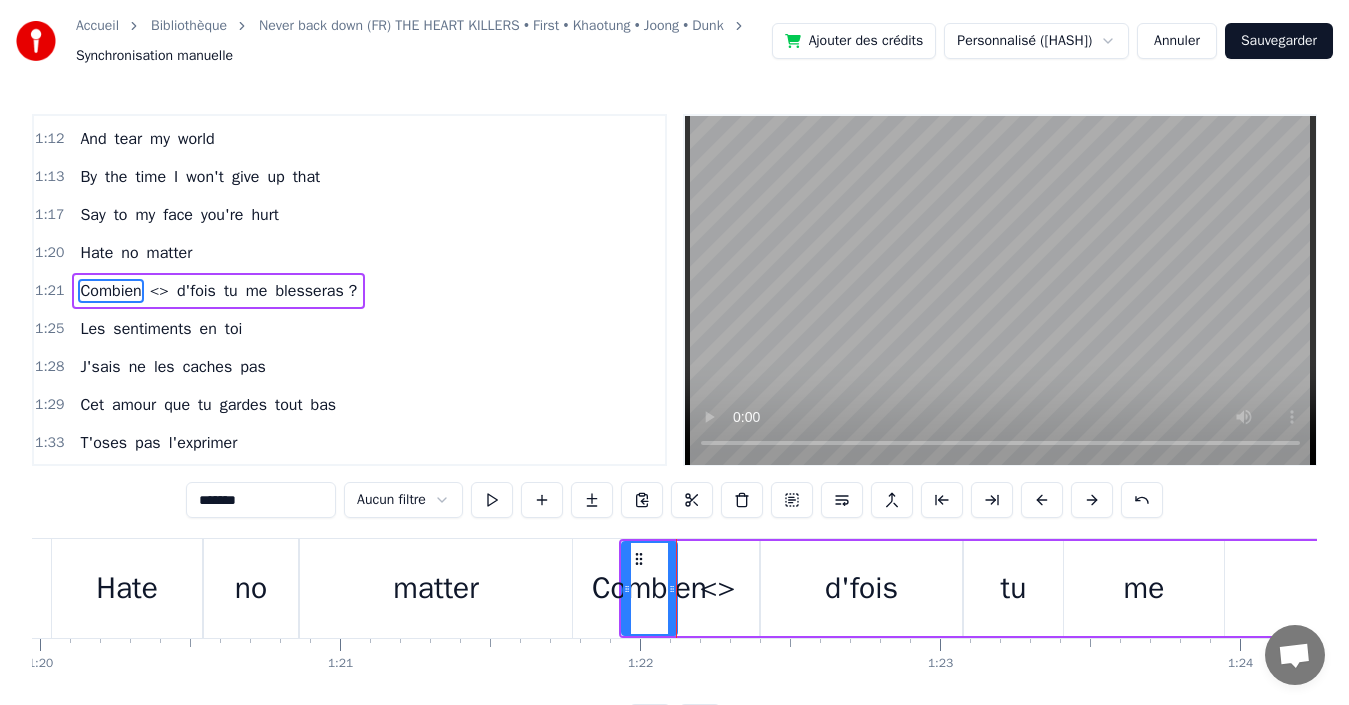 drag, startPoint x: 98, startPoint y: 522, endPoint x: 76, endPoint y: 509, distance: 25.553865 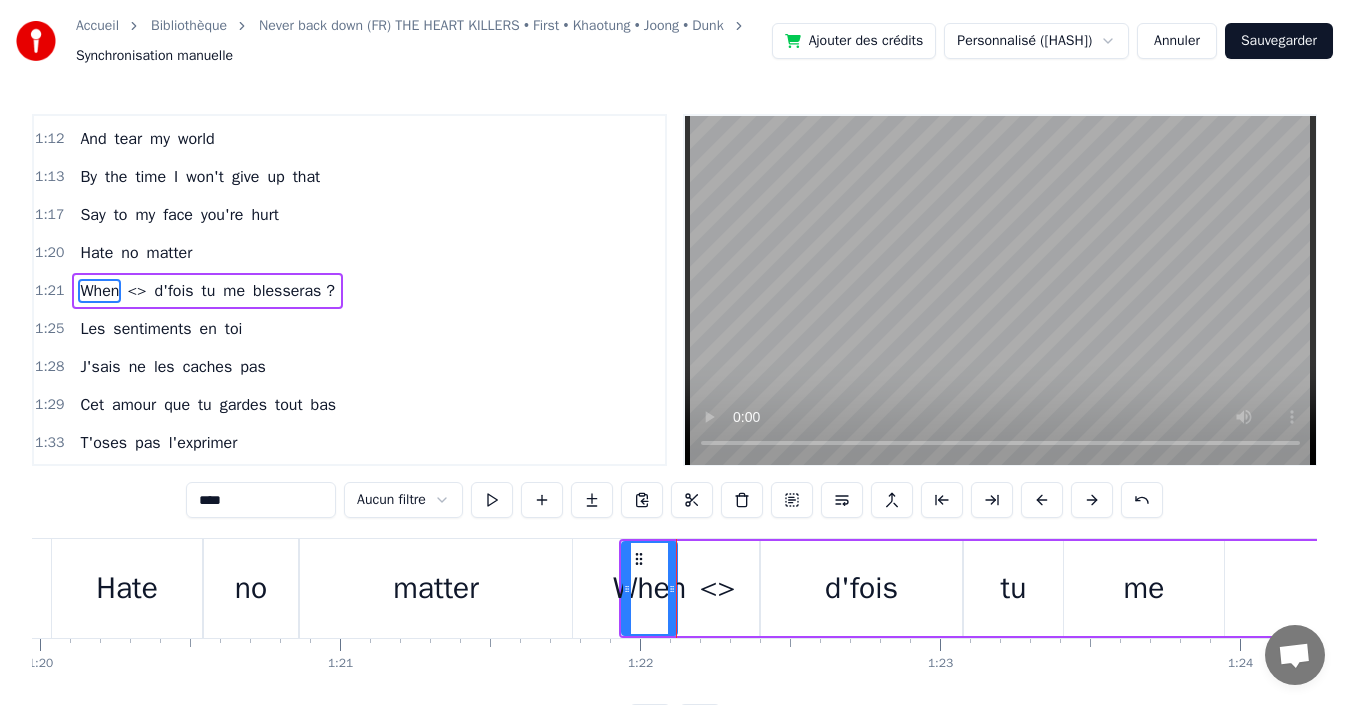 click on "<>" at bounding box center (136, 291) 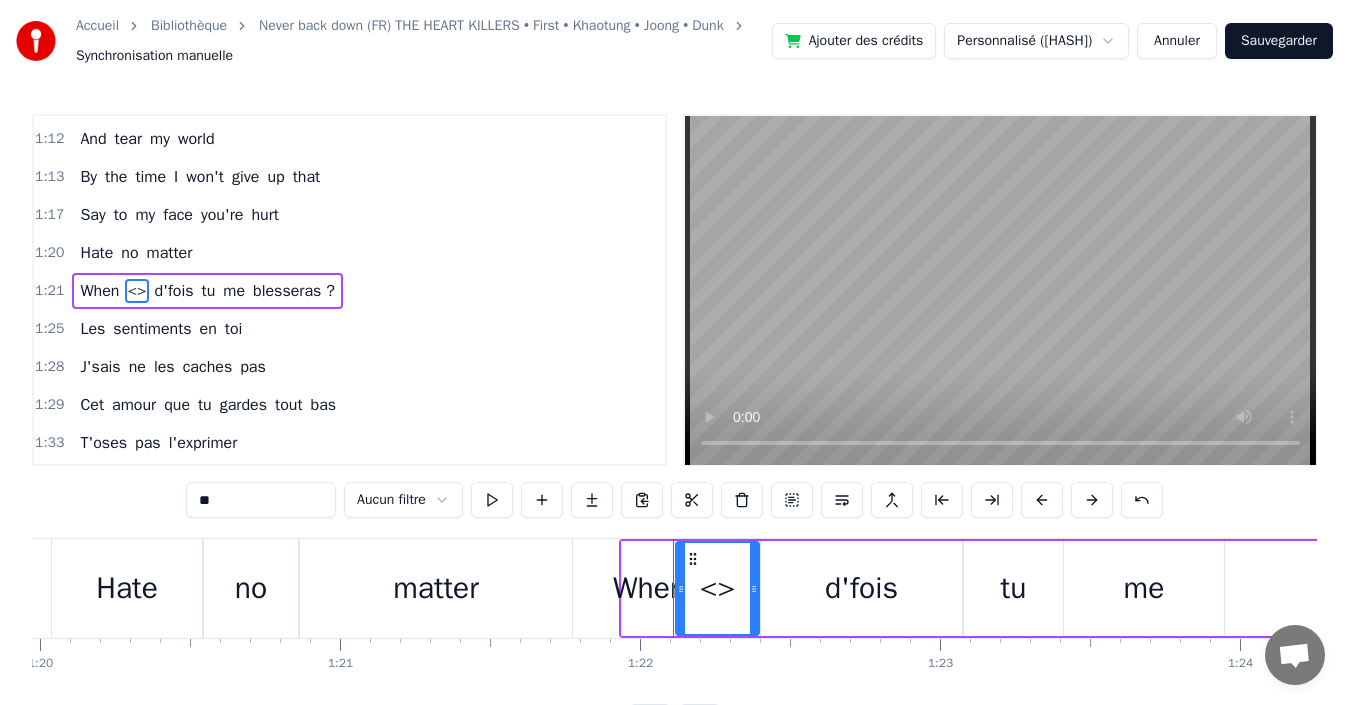 drag, startPoint x: 266, startPoint y: 498, endPoint x: 118, endPoint y: 514, distance: 148.86235 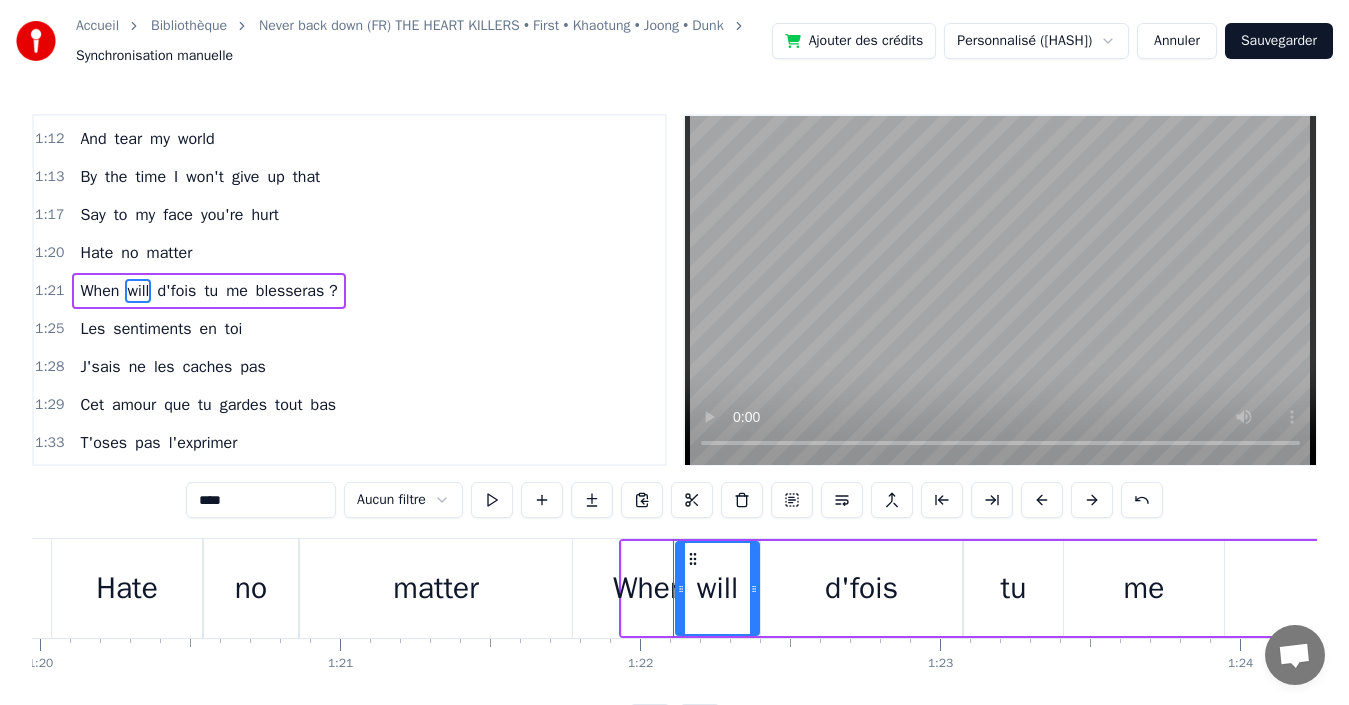 click on "d'fois" at bounding box center [176, 291] 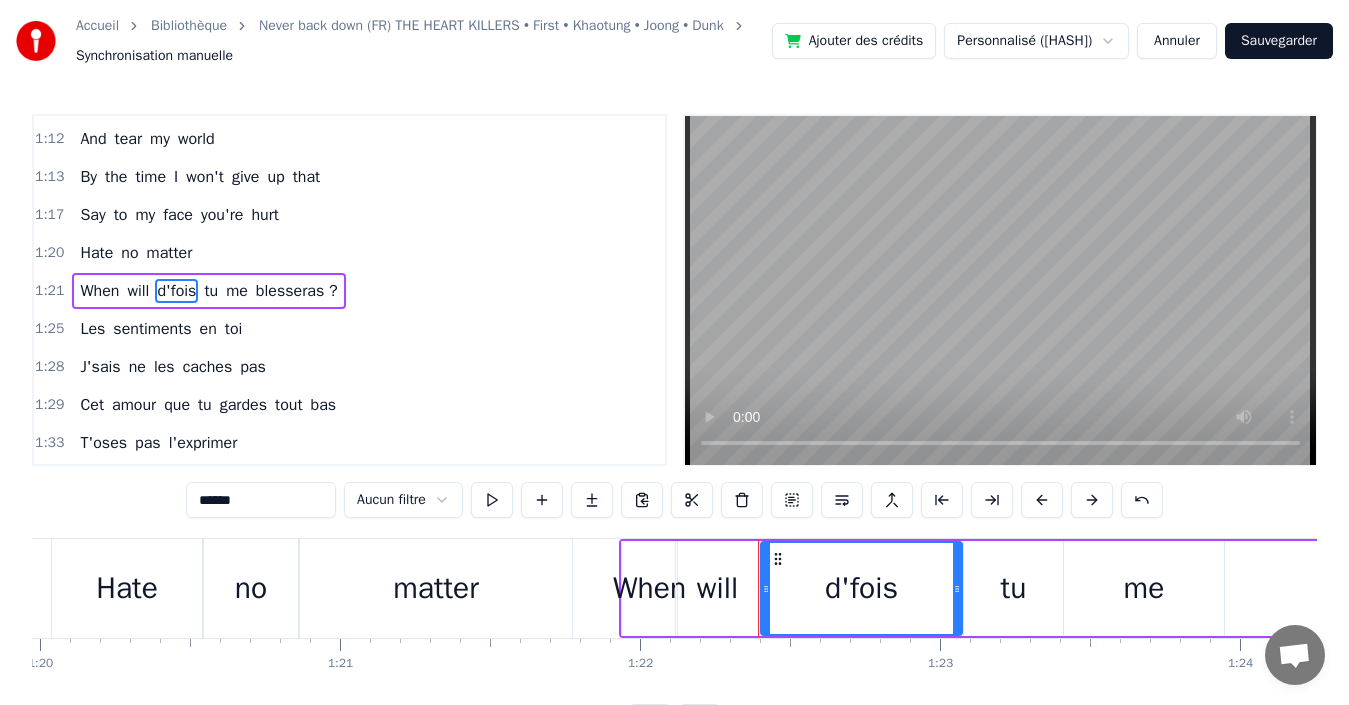 click on "d'fois" at bounding box center (176, 291) 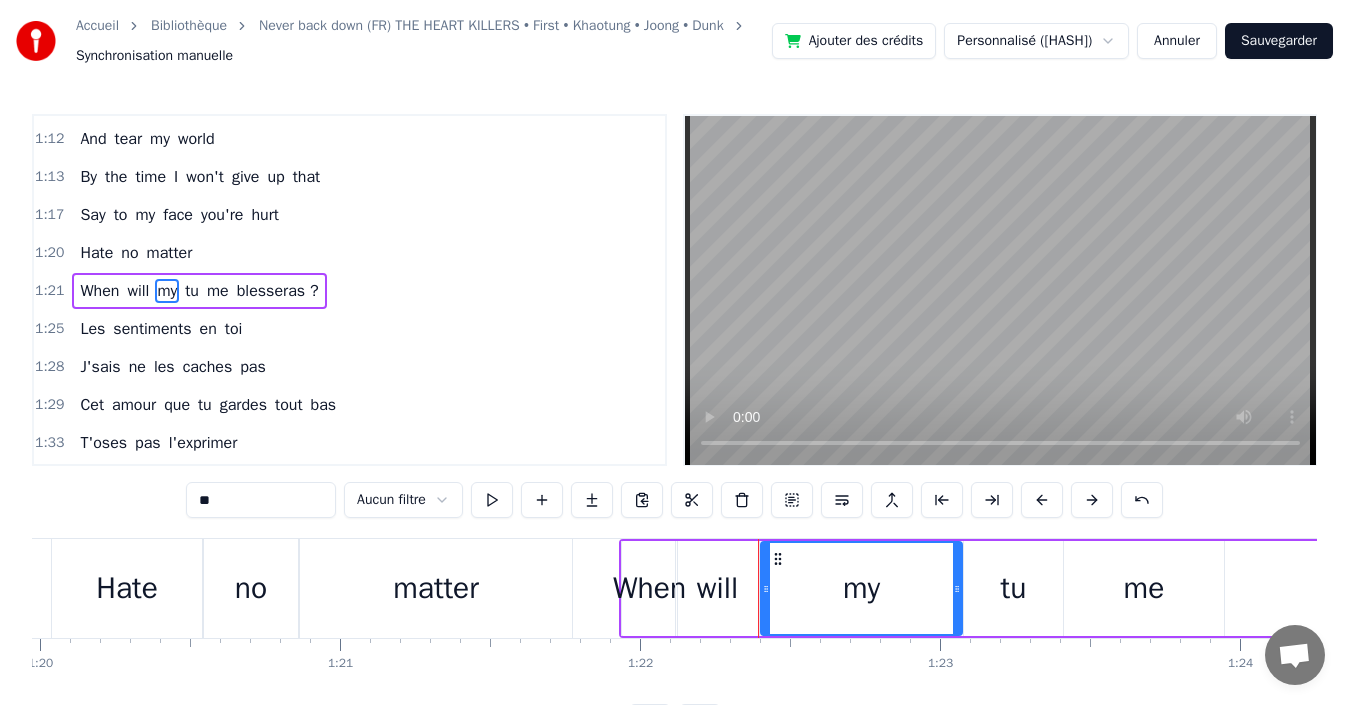 click on "tu" at bounding box center (1014, 588) 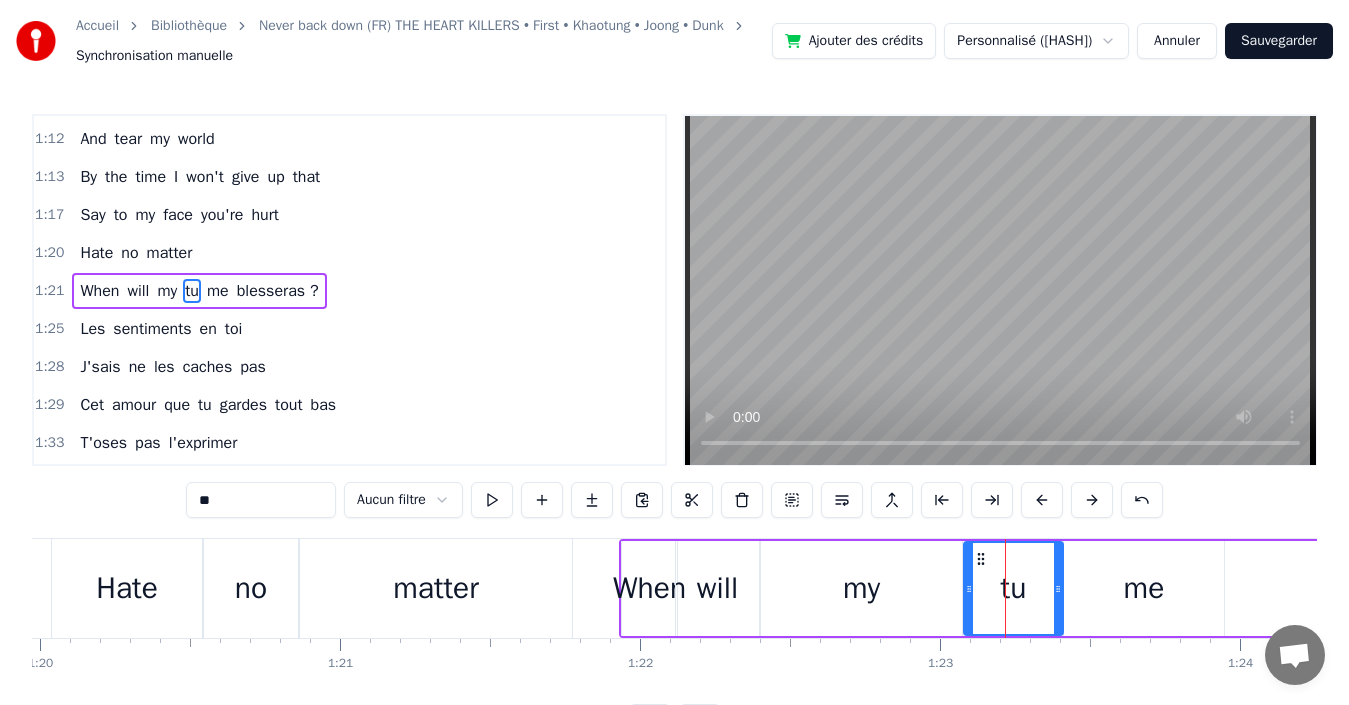 click on "**" at bounding box center [261, 500] 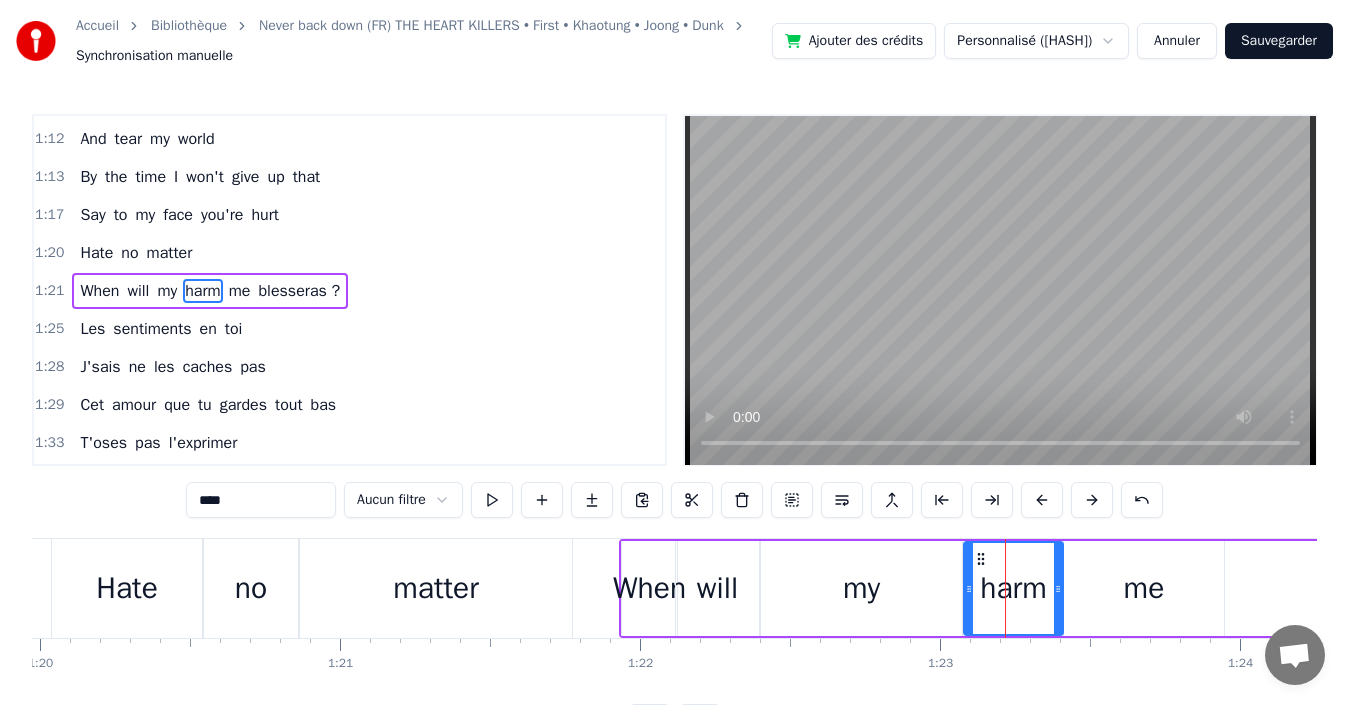 click on "me" at bounding box center [240, 291] 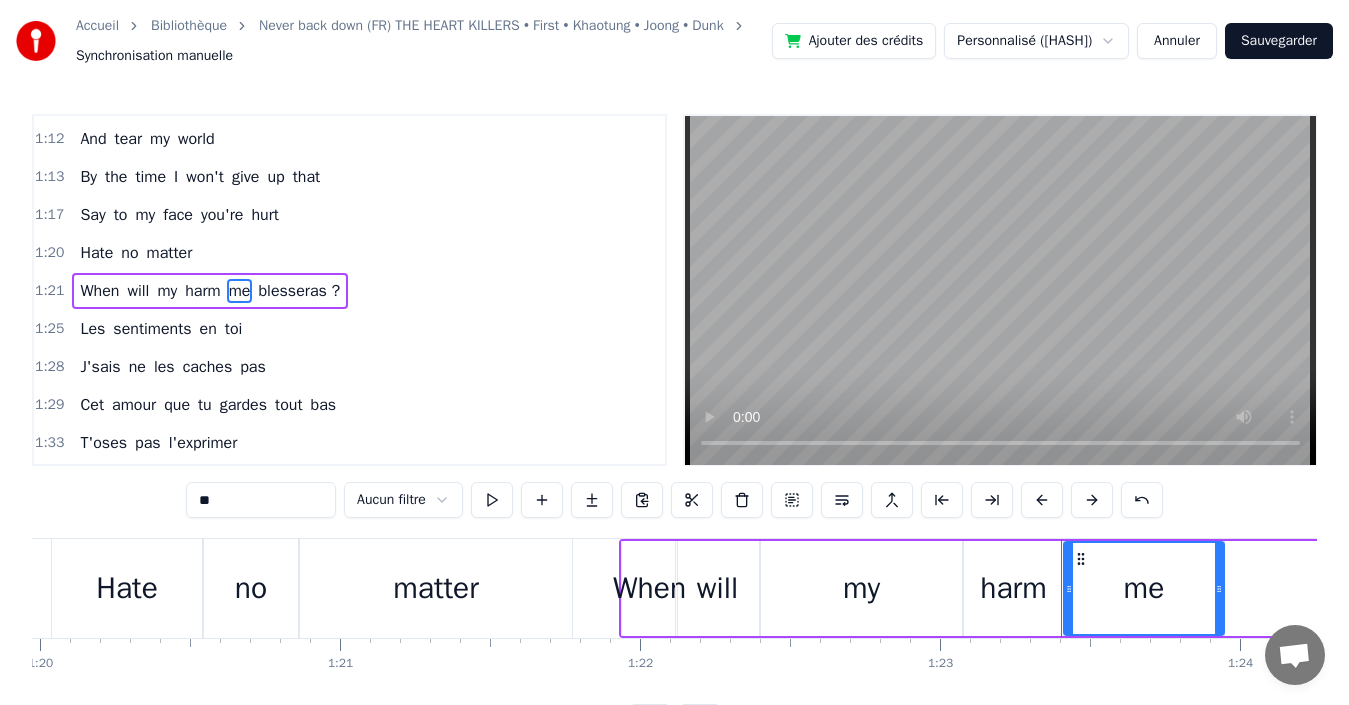 drag, startPoint x: 265, startPoint y: 507, endPoint x: 89, endPoint y: 533, distance: 177.9101 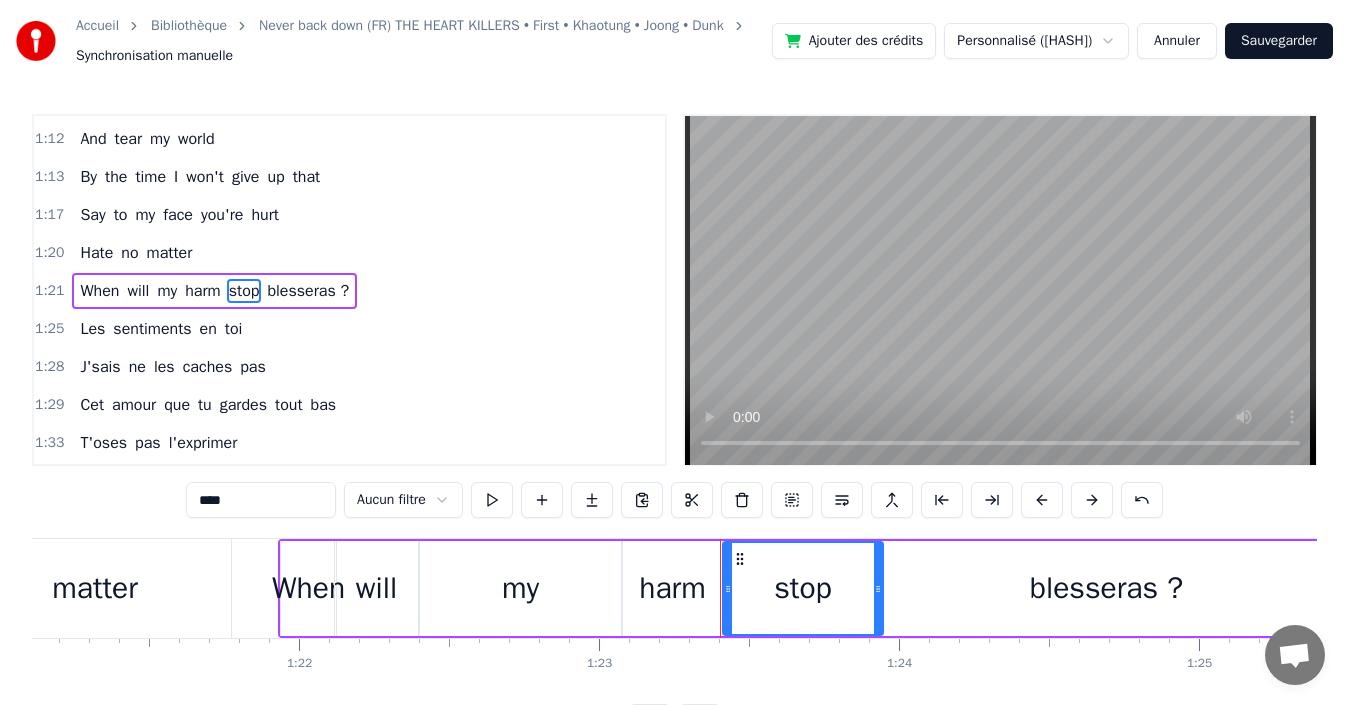scroll, scrollTop: 0, scrollLeft: 24397, axis: horizontal 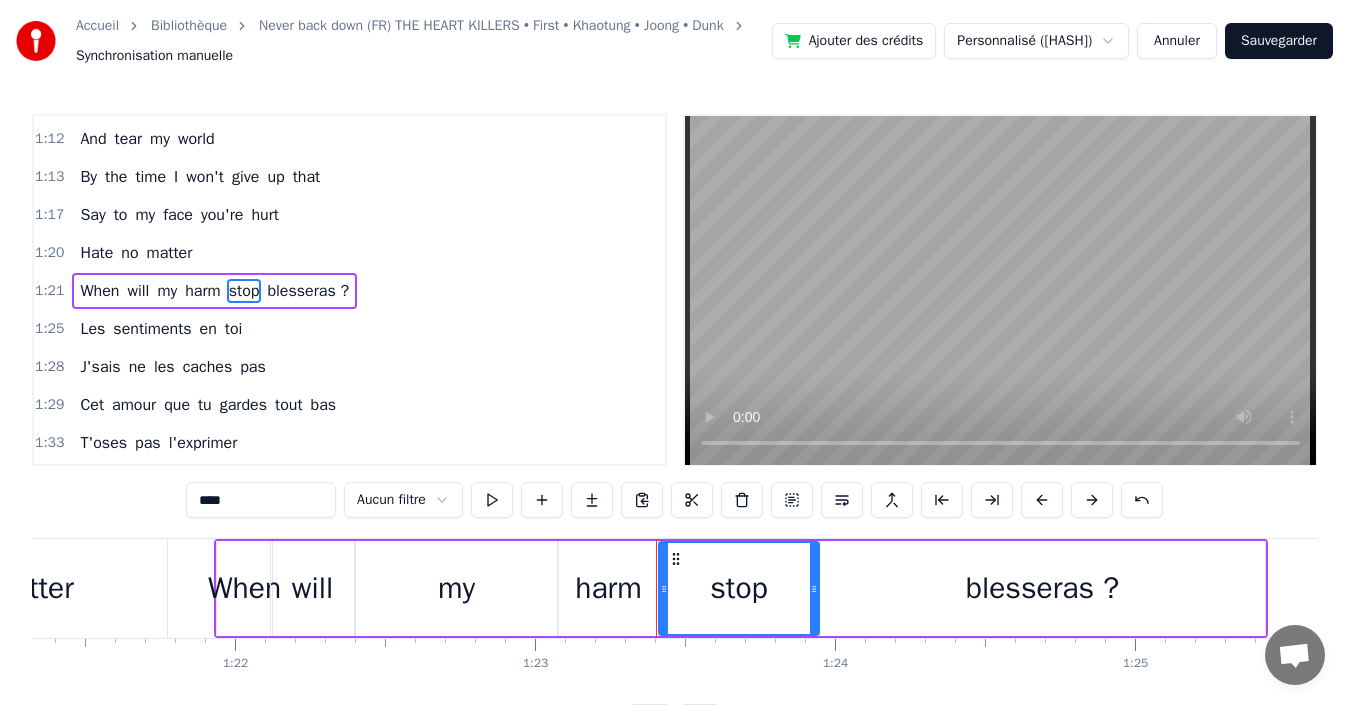 click on "blesseras ?" at bounding box center (1042, 588) 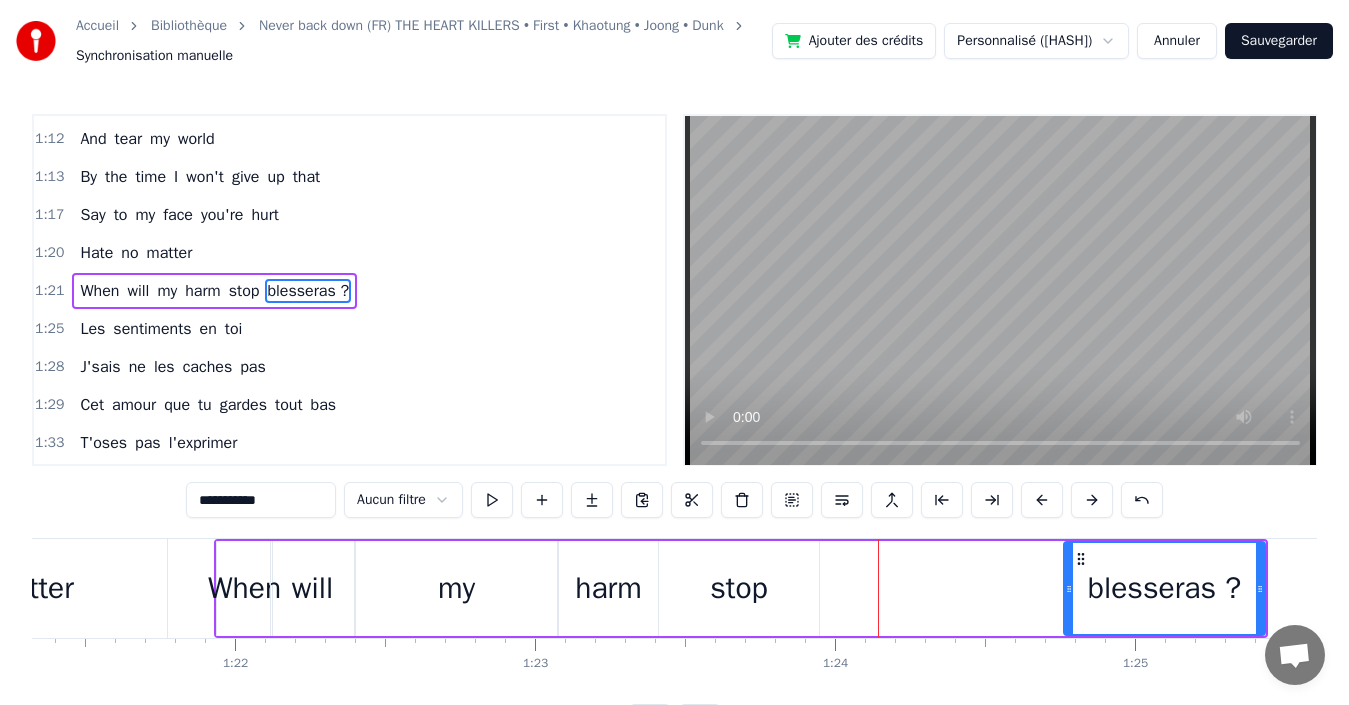 drag, startPoint x: 823, startPoint y: 588, endPoint x: 1067, endPoint y: 600, distance: 244.2949 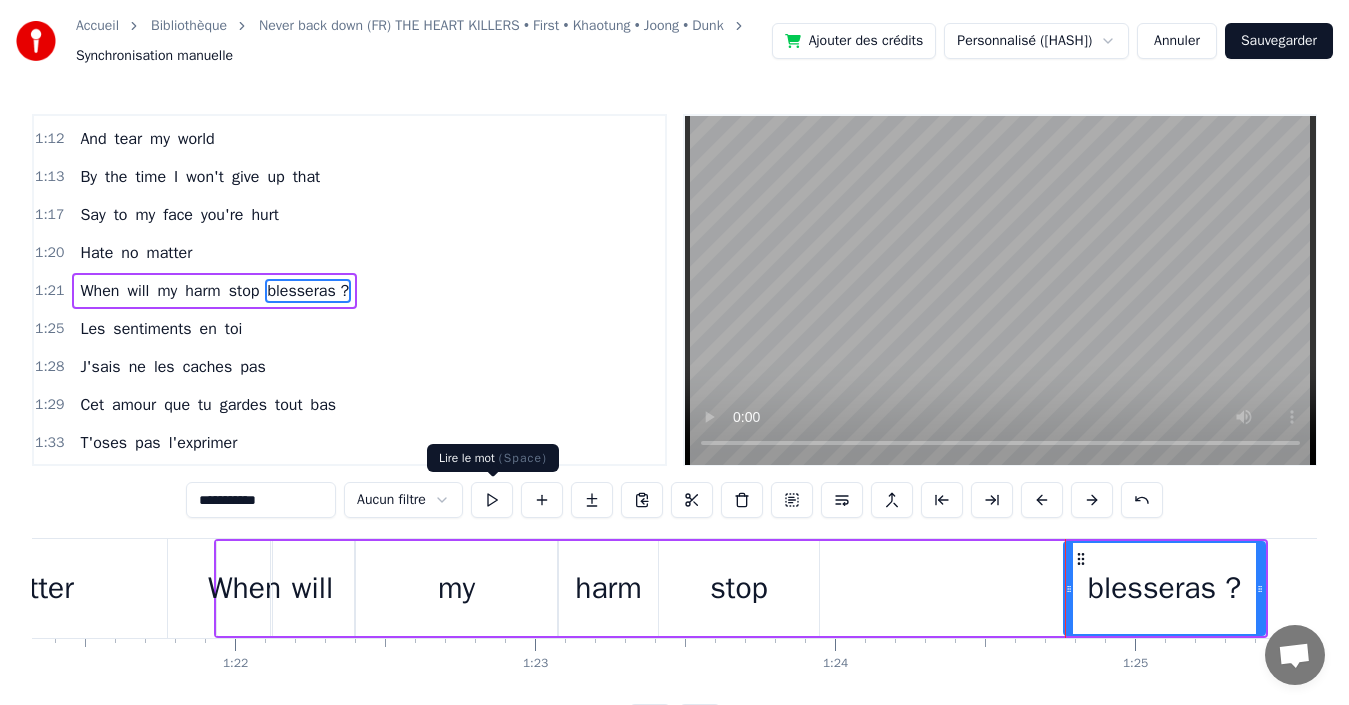 click at bounding box center (492, 500) 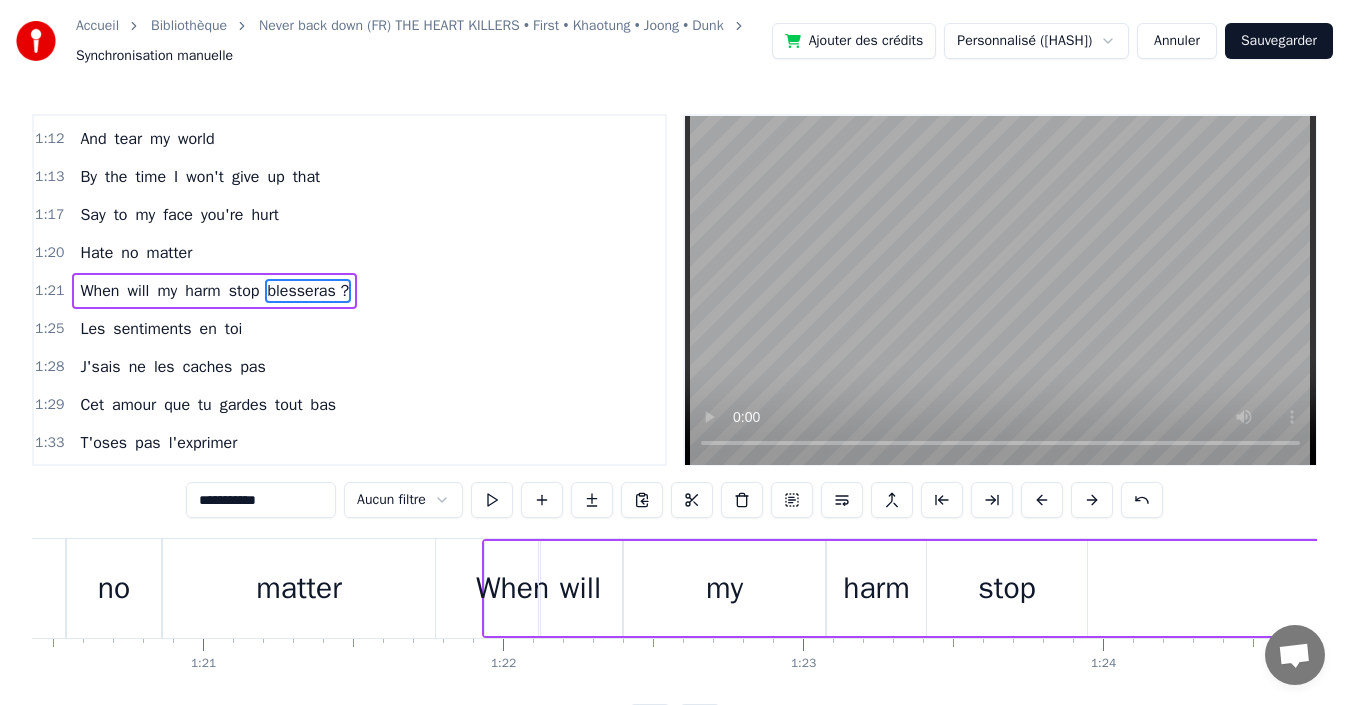 scroll, scrollTop: 0, scrollLeft: 24292, axis: horizontal 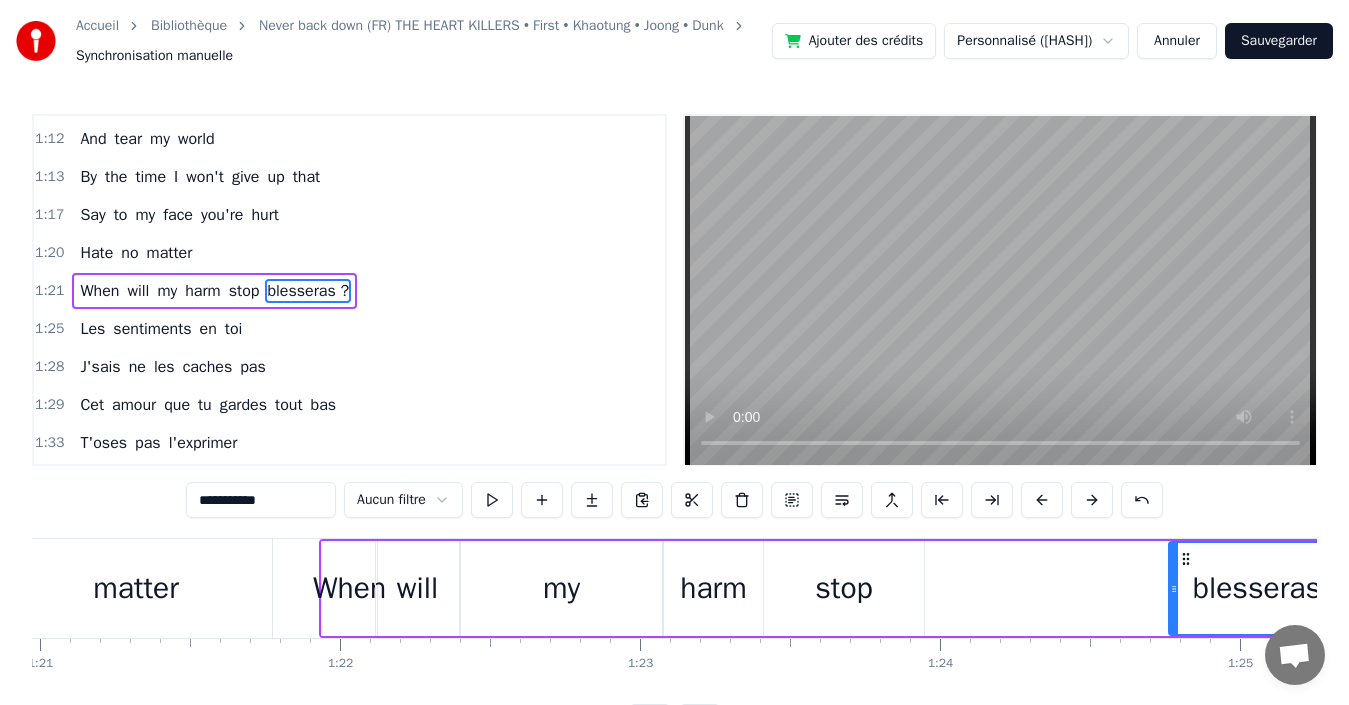 click on "When will my harm stop blesseras ?" at bounding box center [846, 588] 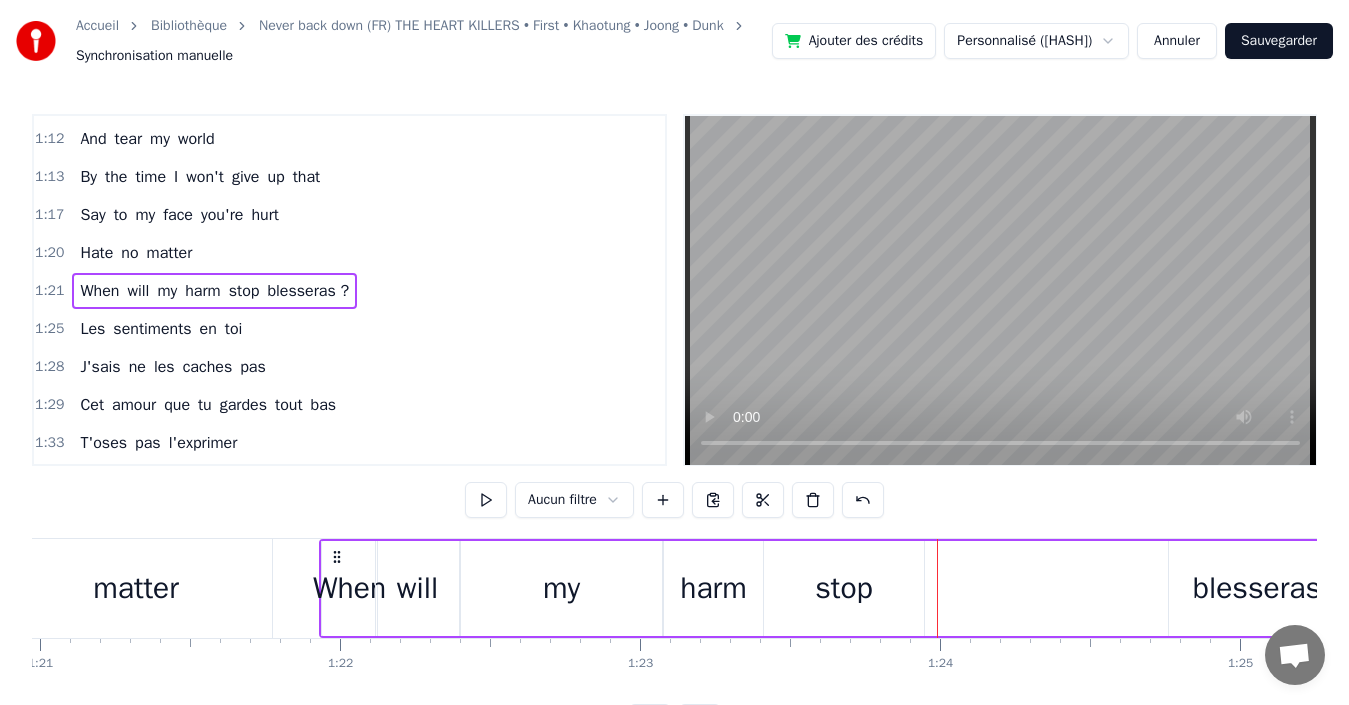 click at bounding box center [663, 500] 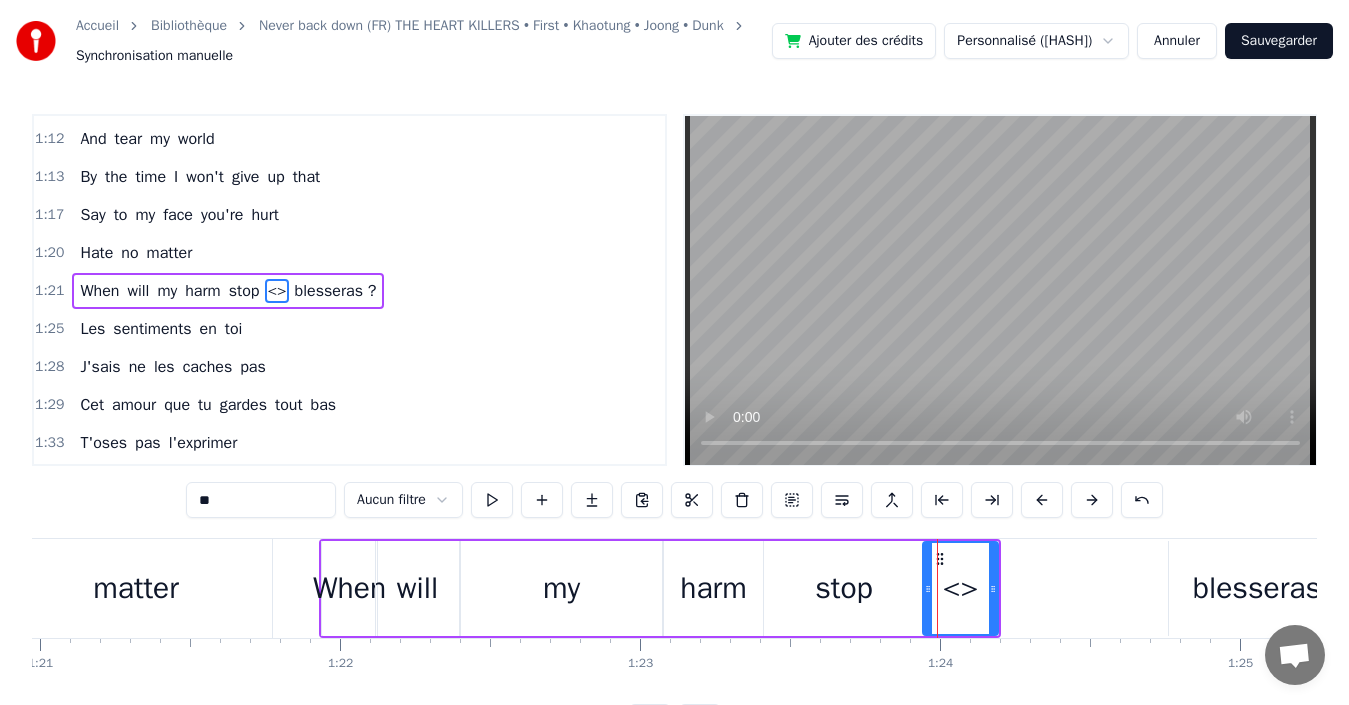 drag, startPoint x: 943, startPoint y: 593, endPoint x: 926, endPoint y: 600, distance: 18.384777 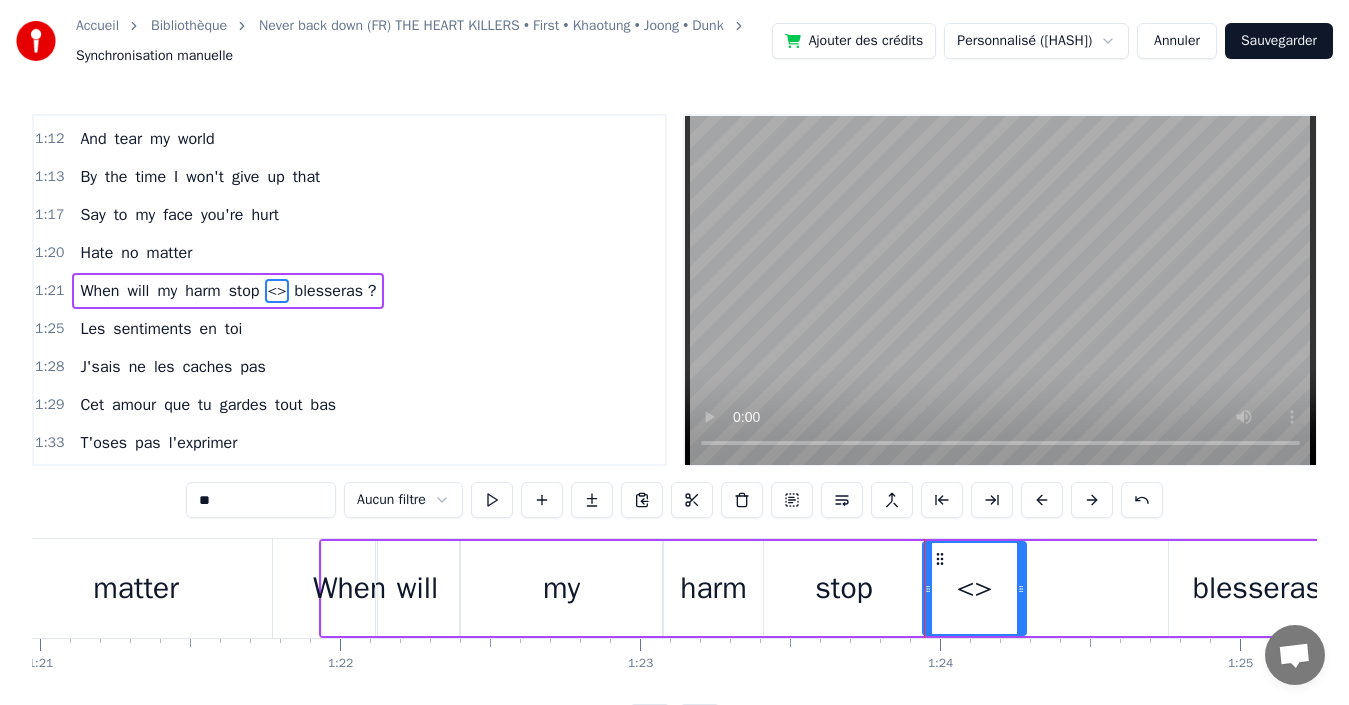 drag, startPoint x: 994, startPoint y: 595, endPoint x: 1022, endPoint y: 592, distance: 28.160255 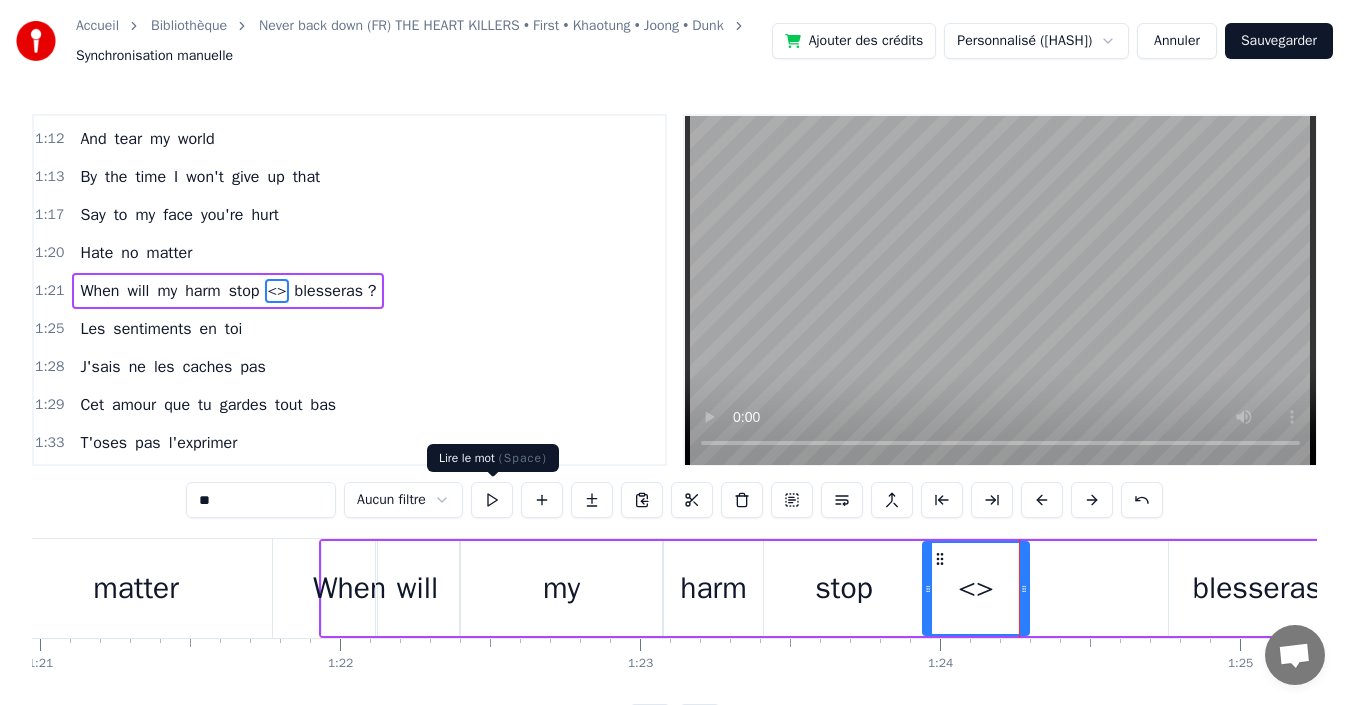 click at bounding box center (492, 500) 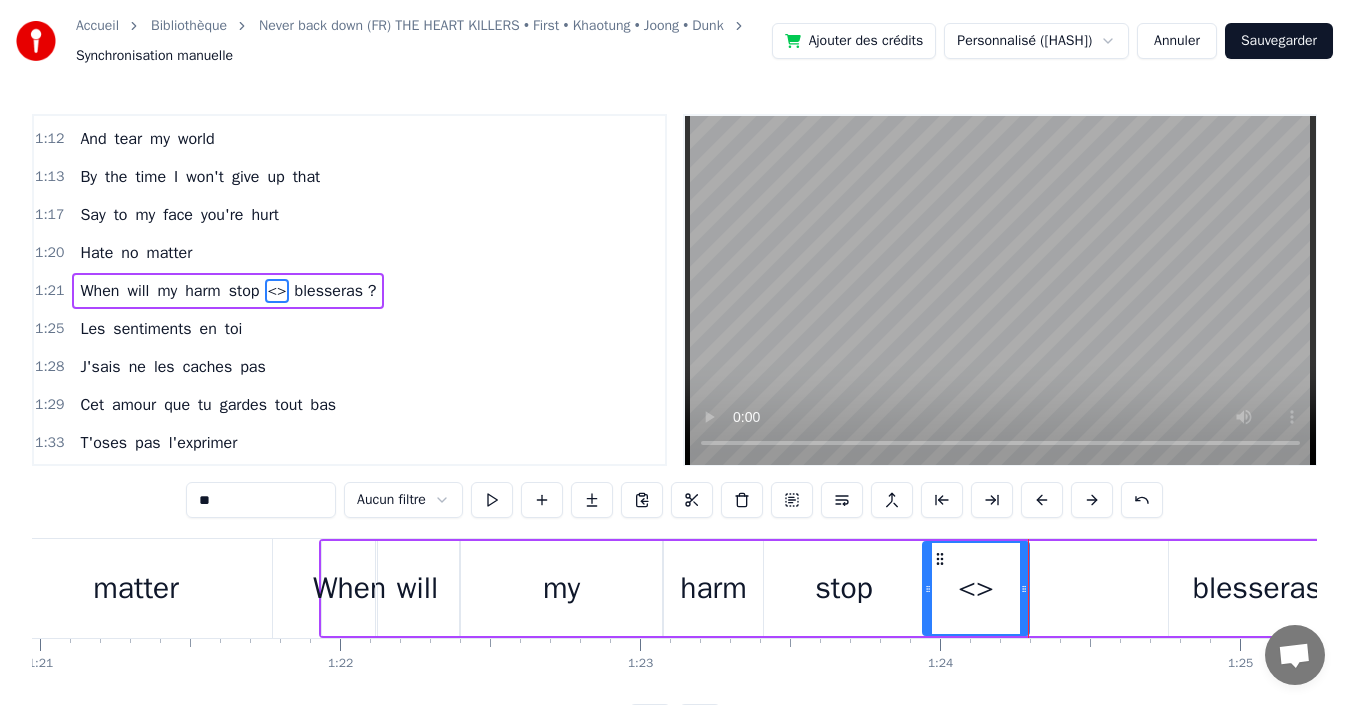 click at bounding box center (1028, 588) 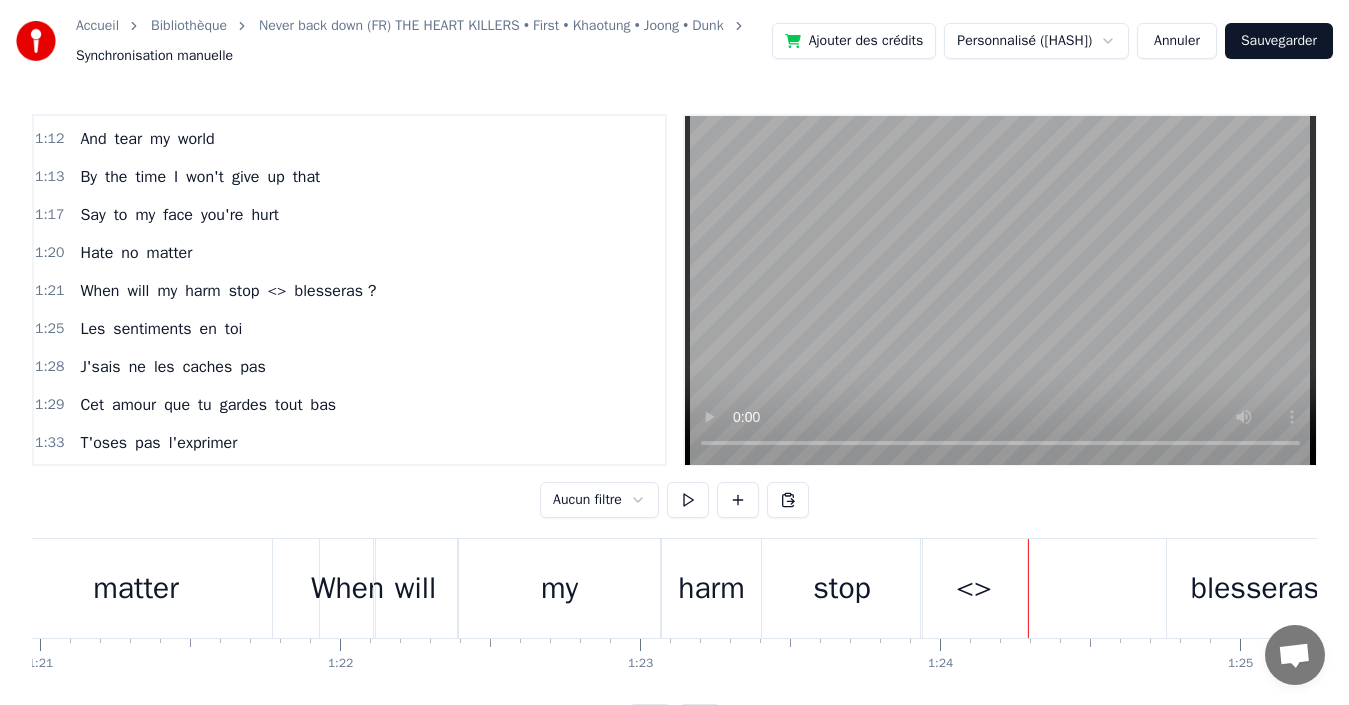 click on "<>" at bounding box center [974, 588] 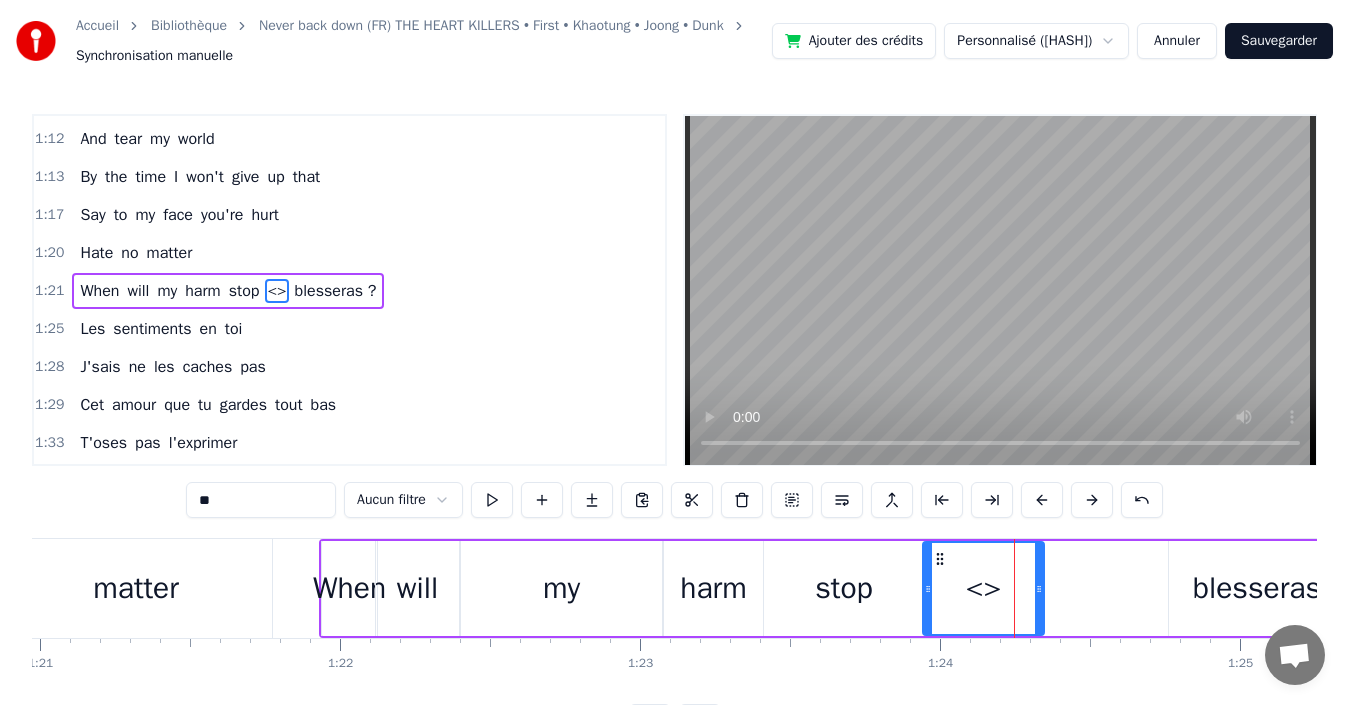 drag, startPoint x: 1025, startPoint y: 590, endPoint x: 1040, endPoint y: 587, distance: 15.297058 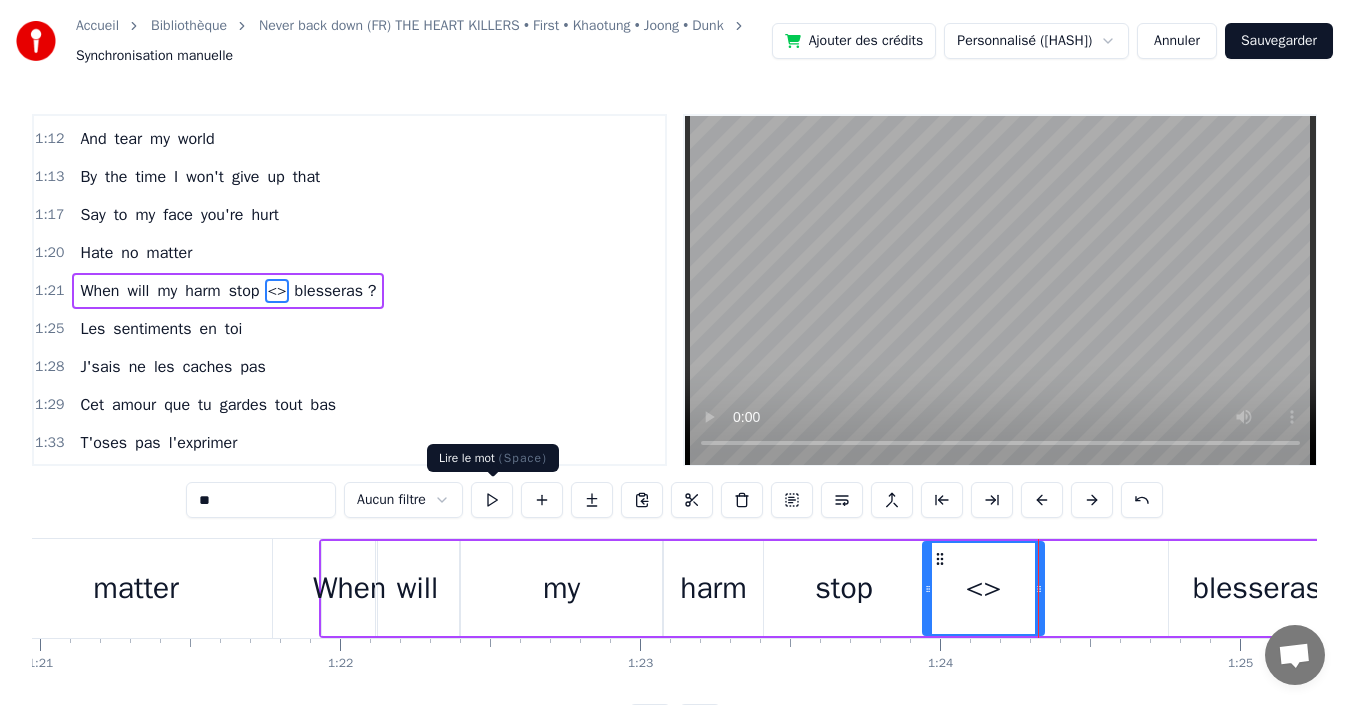 click at bounding box center (492, 500) 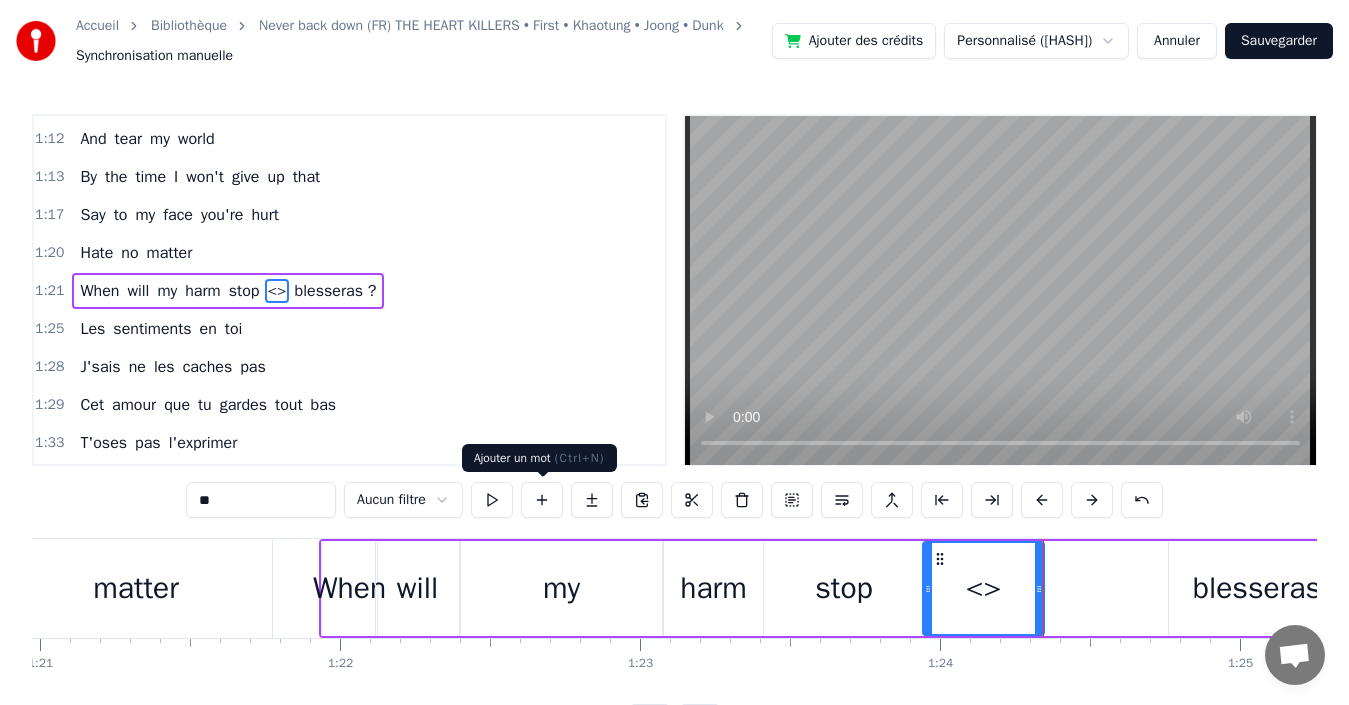 click at bounding box center [542, 500] 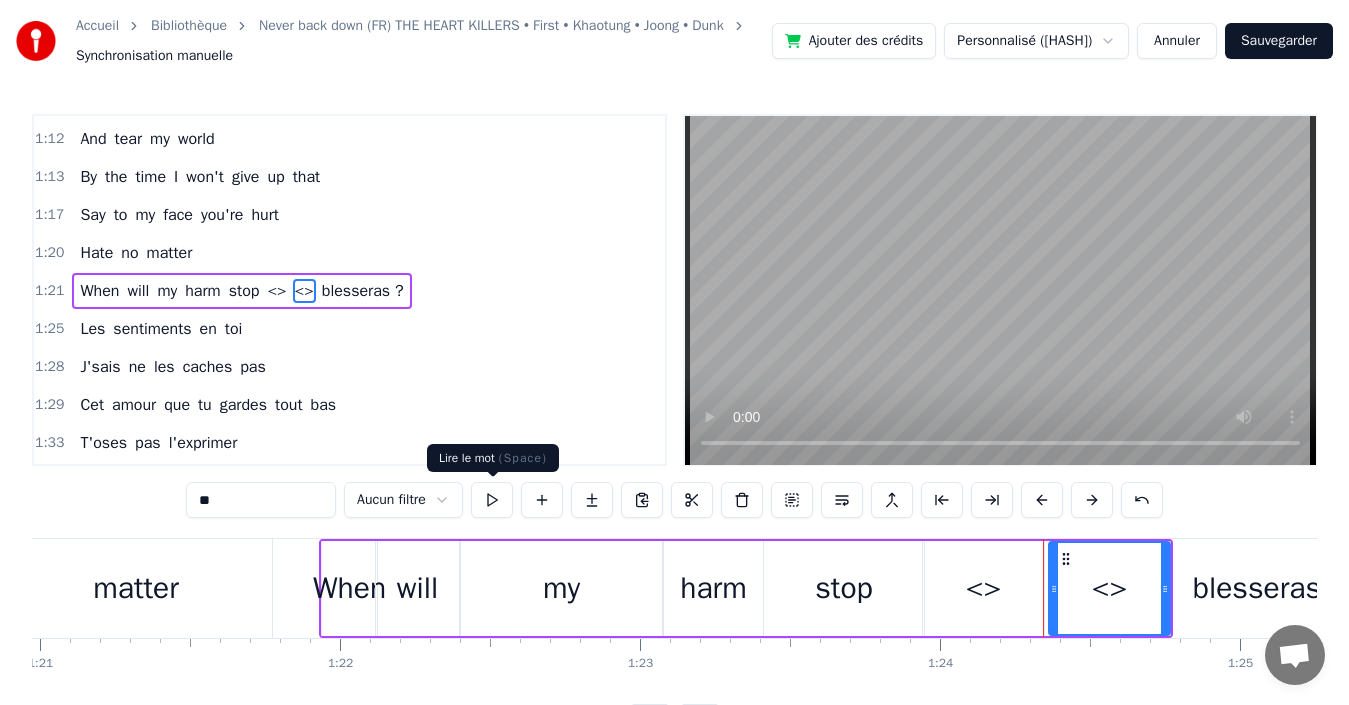 click at bounding box center [492, 500] 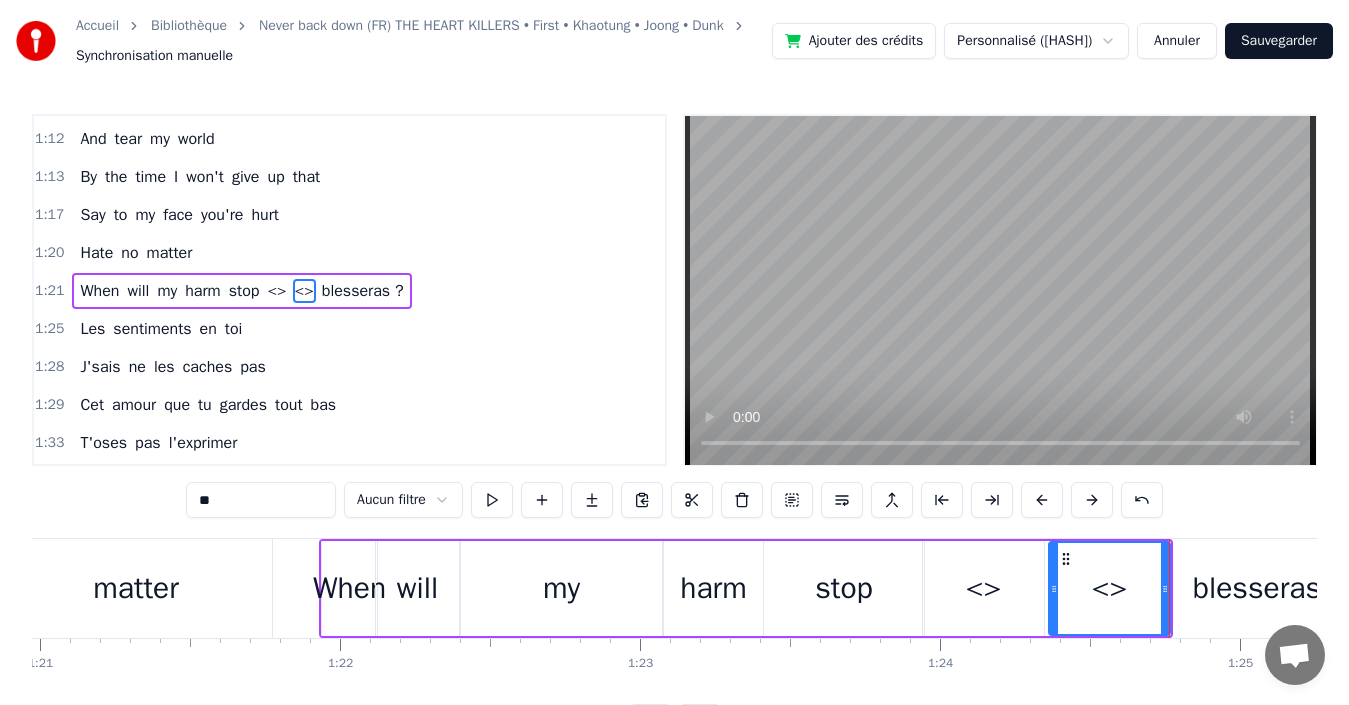 click on "<>" at bounding box center (983, 588) 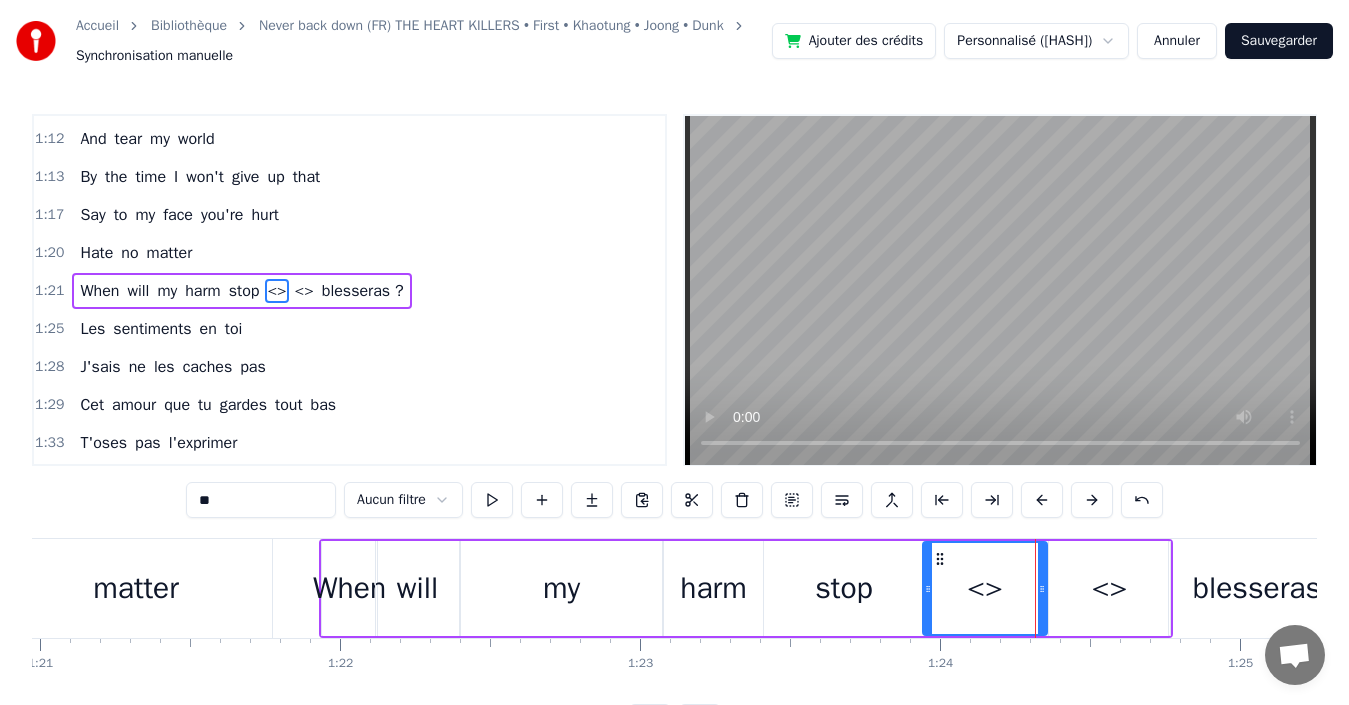 click 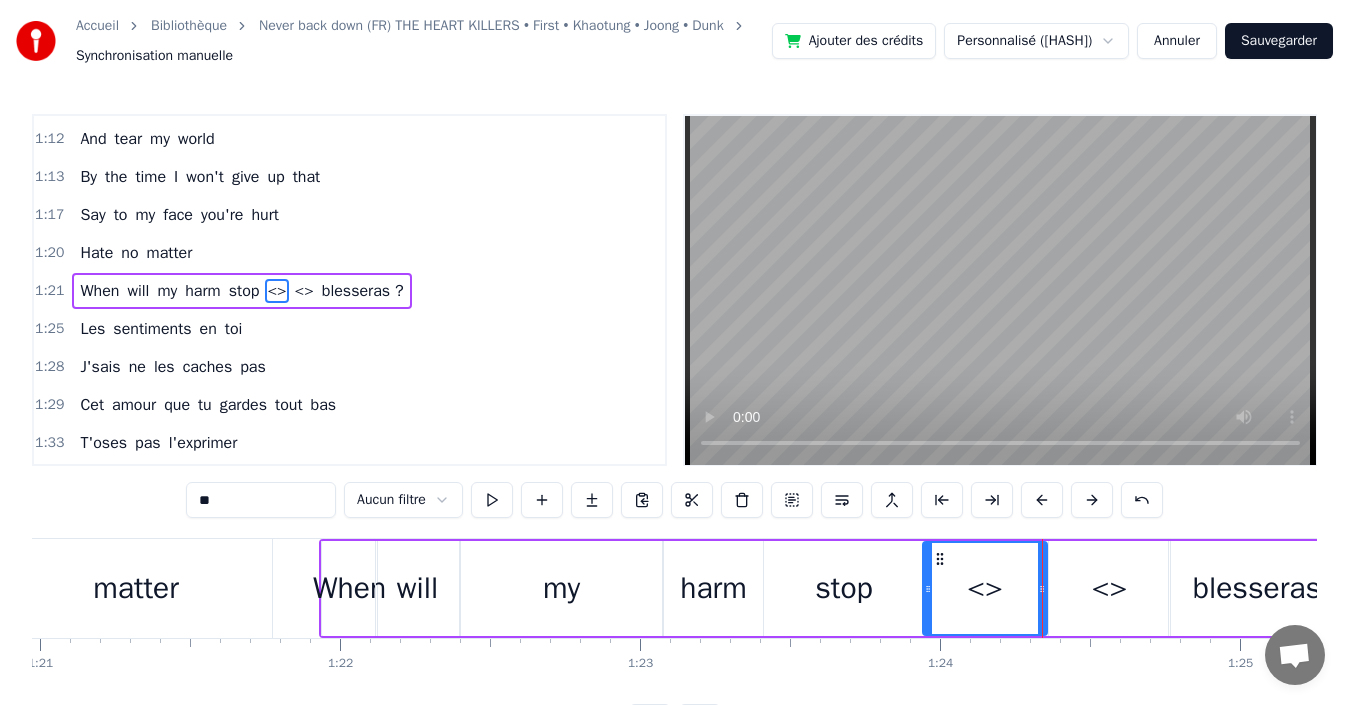 click on "**" at bounding box center [261, 500] 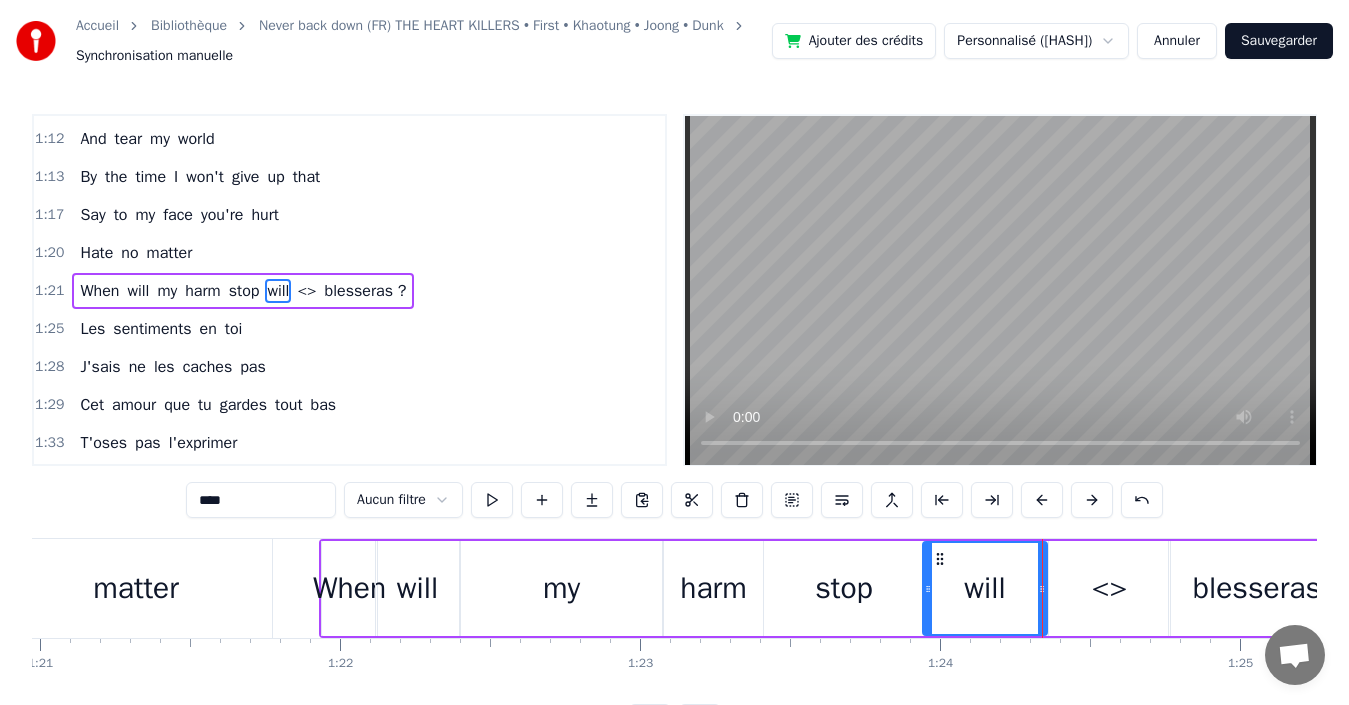 click on "<>" at bounding box center [306, 291] 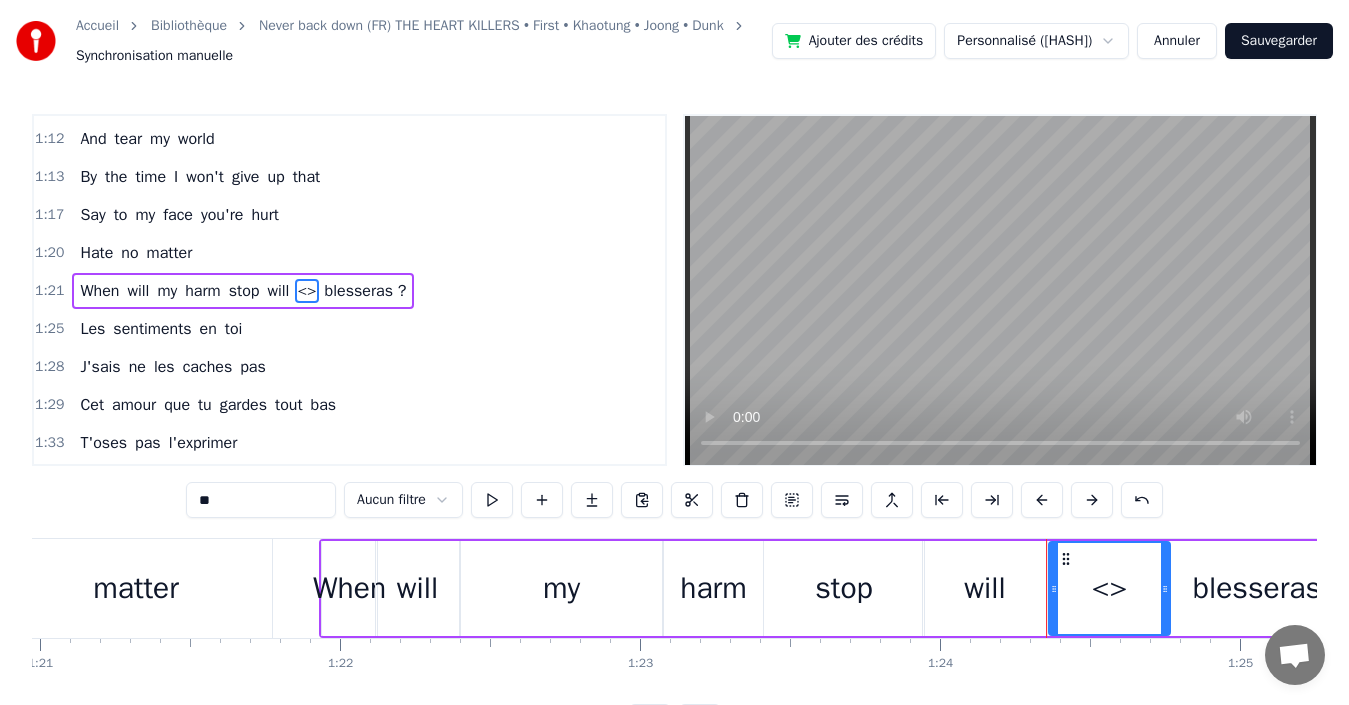 drag, startPoint x: 274, startPoint y: 498, endPoint x: 85, endPoint y: 576, distance: 204.4627 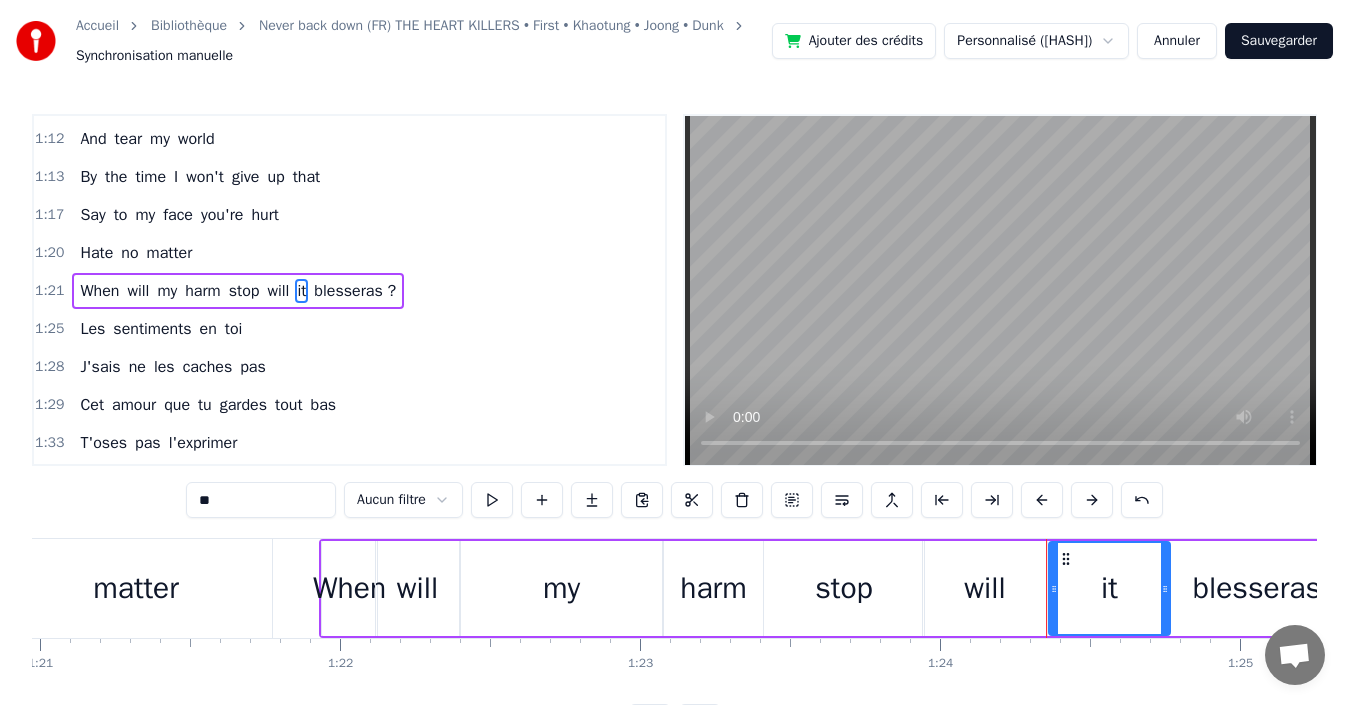 click on "blesseras ?" at bounding box center (355, 291) 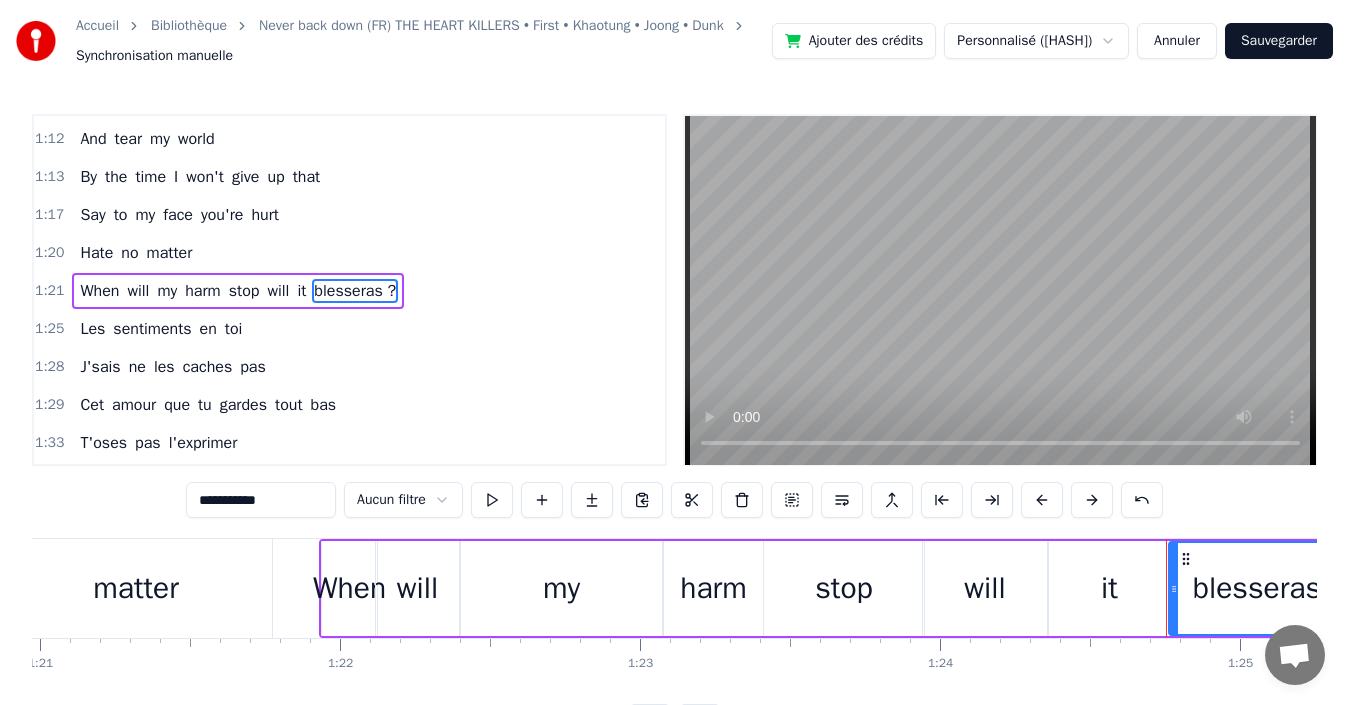 click on "0:00 I will risk it all too 0:02 . 0:04 I may get hurt but 0:06 I'll learn on my own way 0:08 Trying it a first time, 0:11 I didn't think I would win your heart 0:16 Let's try one shot, let's break rule 0:20 Worth that even if painful 0:25 Wanting the lesson if you are bringing it, I will face each one 0:33 Oh- oh- oh 0:33 . 0:37 Pain I'll never learn right 0:40 No matter how much I am hurt by you 0:45 Call me delusional, stubborn, surreal, endless unyielding 0:52 Let's try one shot, let's break rule 0:56 Worth that even if painful 1:01 Wanting the lesson if you are bringing it, I will face each one 1:09 Break my heart, make it swirled 1:12 And tear my world 1:13 By the time I won't give up that 1:17 Say to my face you're hurt 1:20 Hate no matter 1:21 When will my harm stop will it blesseras ? 1:25 Les sentiments en toi 1:28 J'sais ne les caches pas 1:29 Cet amour que tu gardes tout bas 1:33 T'oses pas l'exprimer 1:34 Woo- oh- oh 1:36 Oh Woo- oh- oh 1:38 Si tu m'aimes 1:38 . 1:38 Woo- oh- oh 1:40" at bounding box center [674, 427] 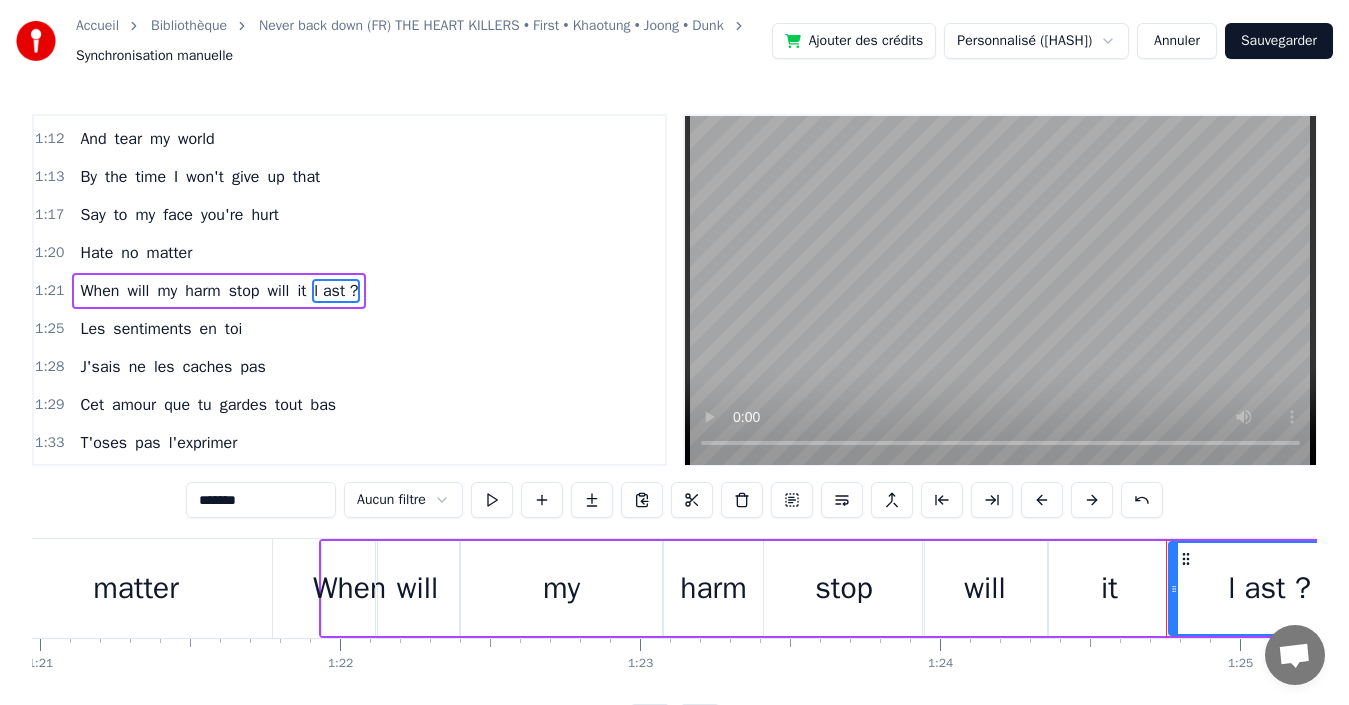 click on "*******" at bounding box center (261, 500) 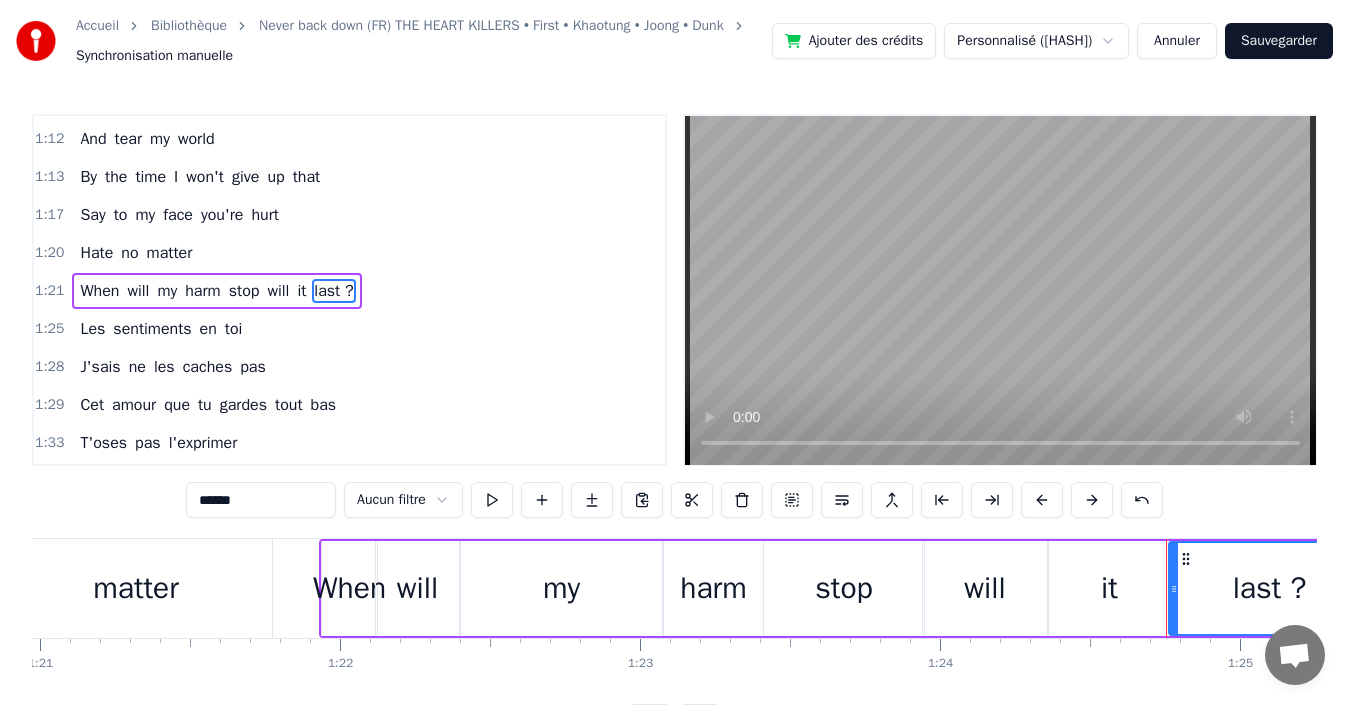 click at bounding box center [17438, 588] 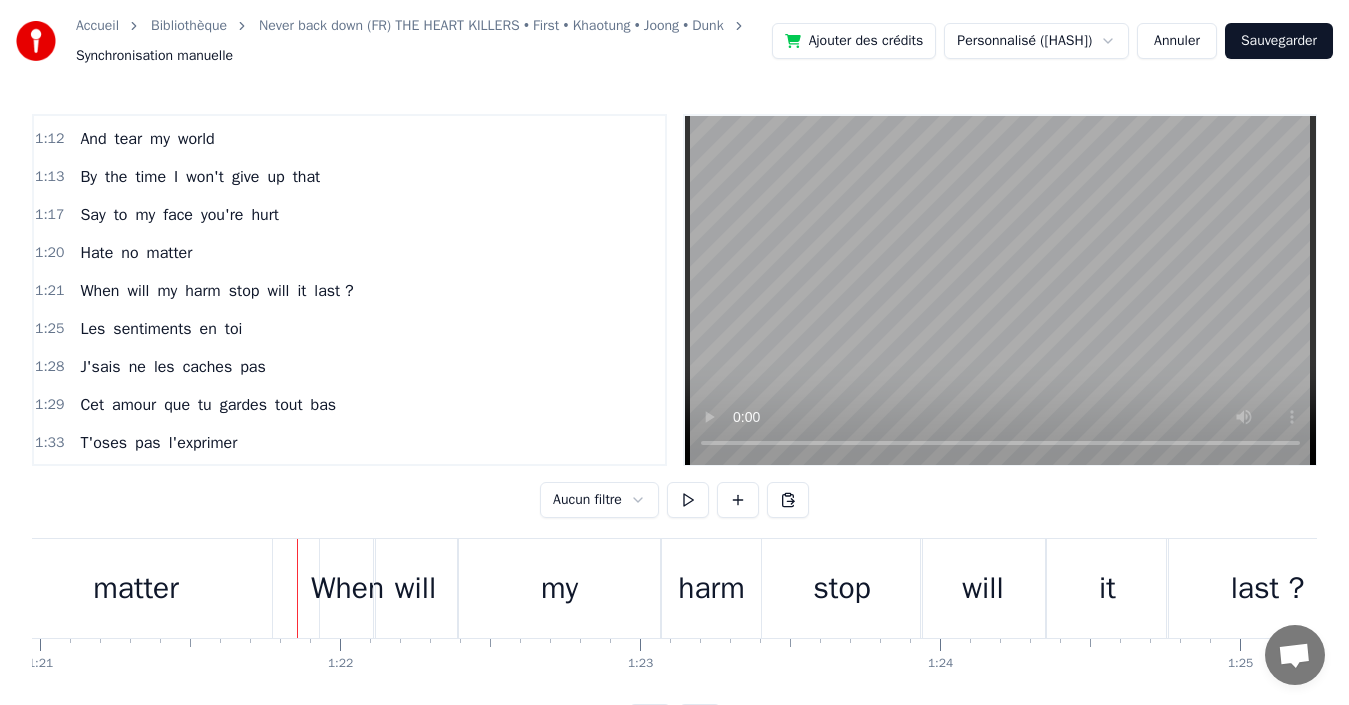 click at bounding box center (688, 500) 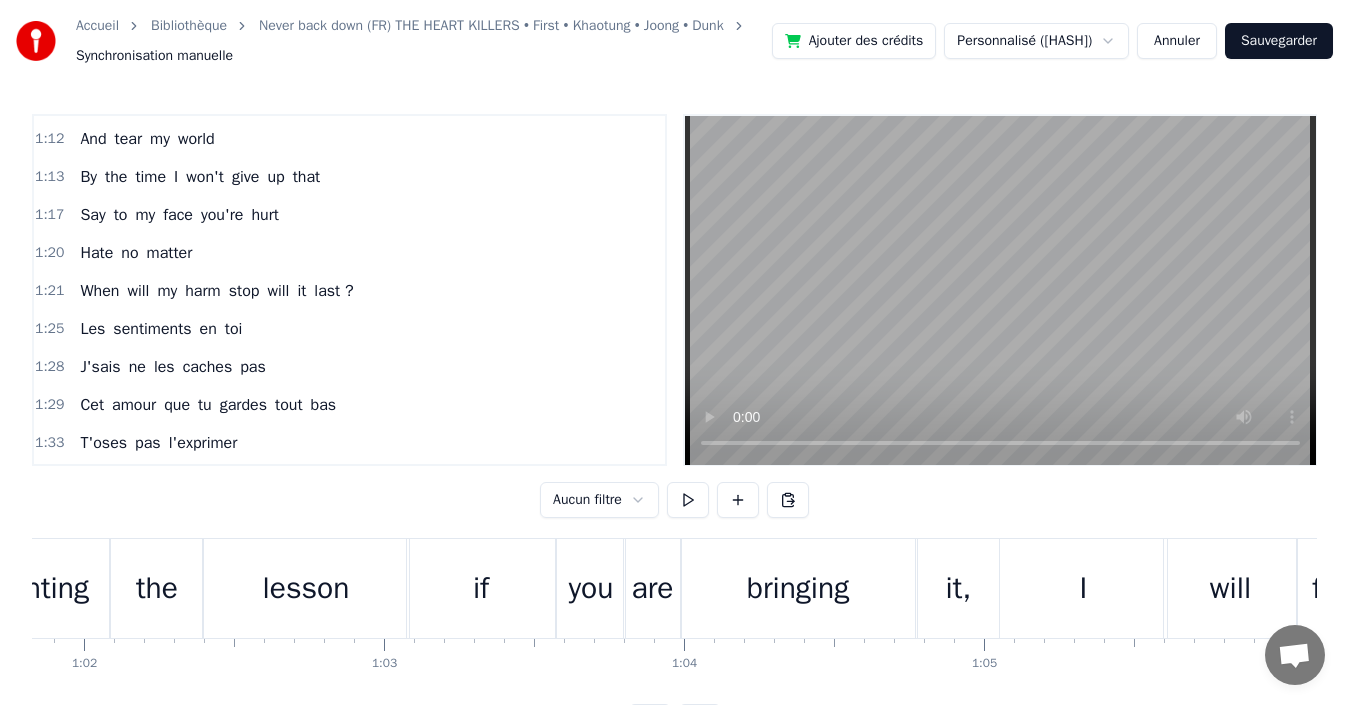 scroll, scrollTop: 0, scrollLeft: 17830, axis: horizontal 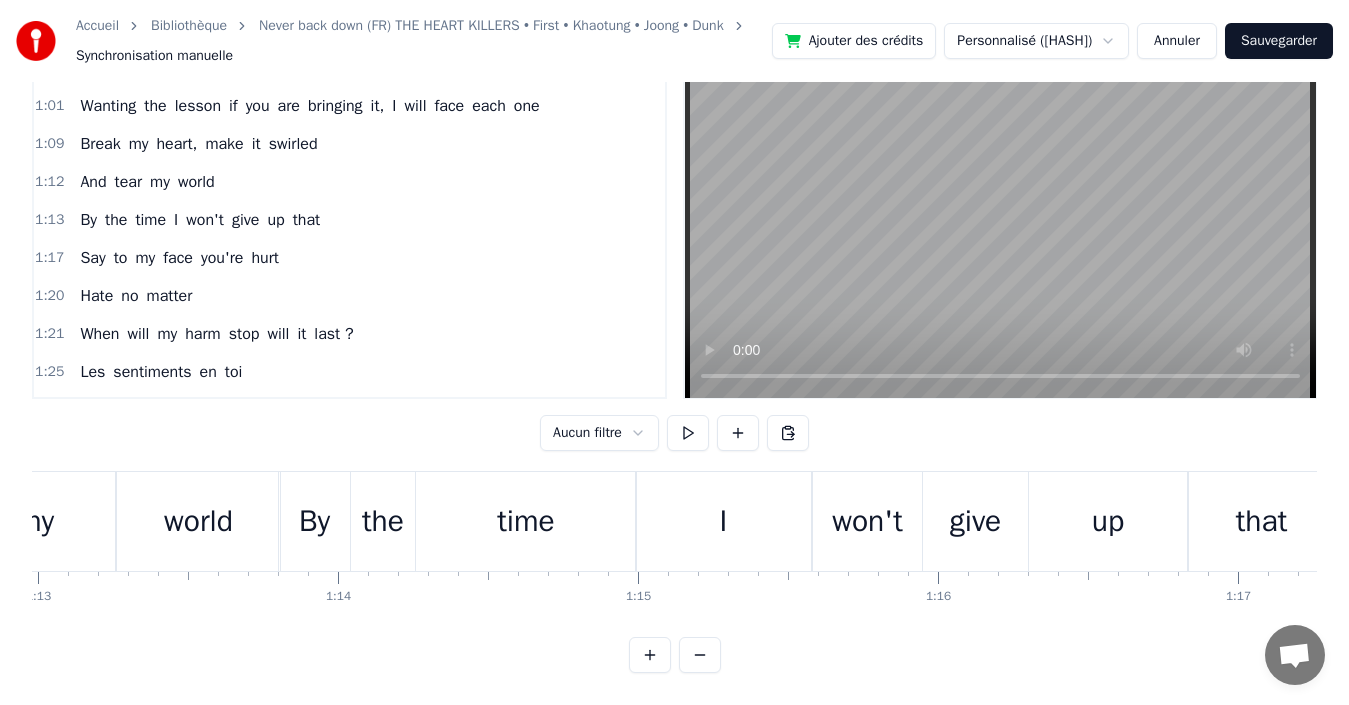 click on "sentiments" at bounding box center [152, 372] 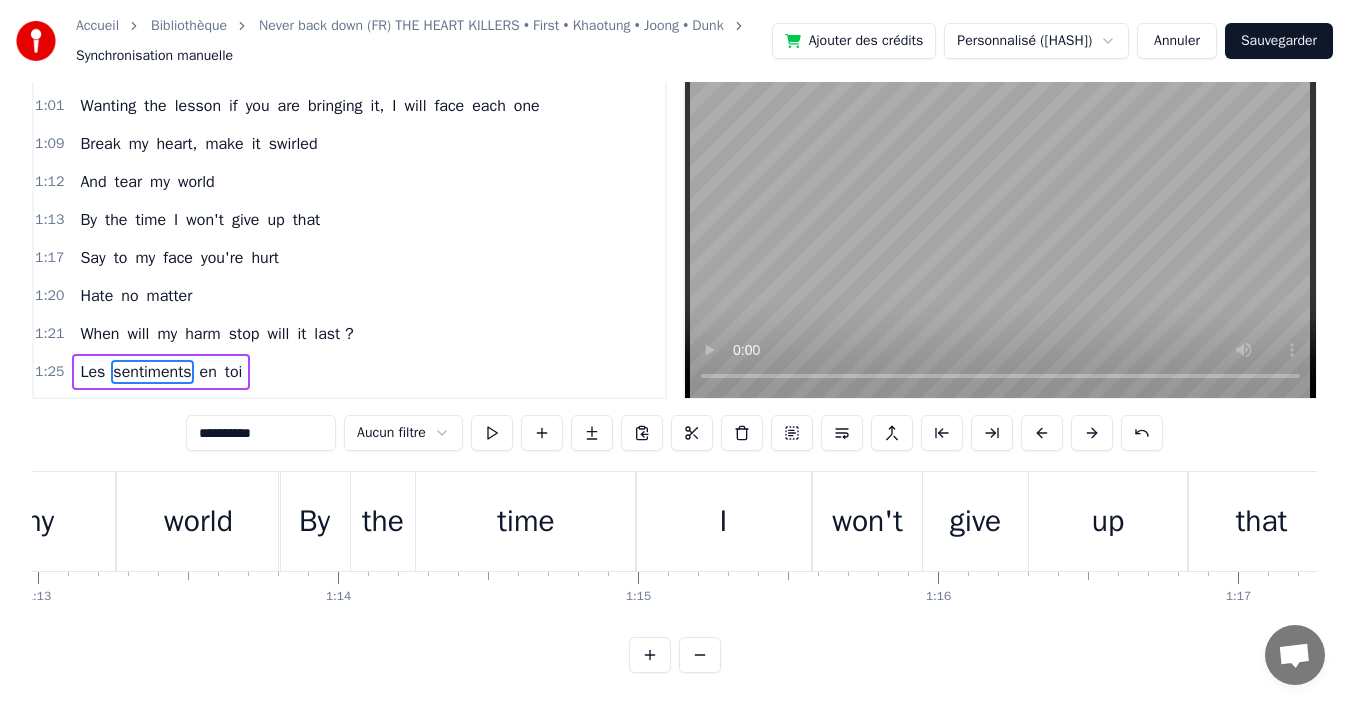 scroll, scrollTop: 51, scrollLeft: 0, axis: vertical 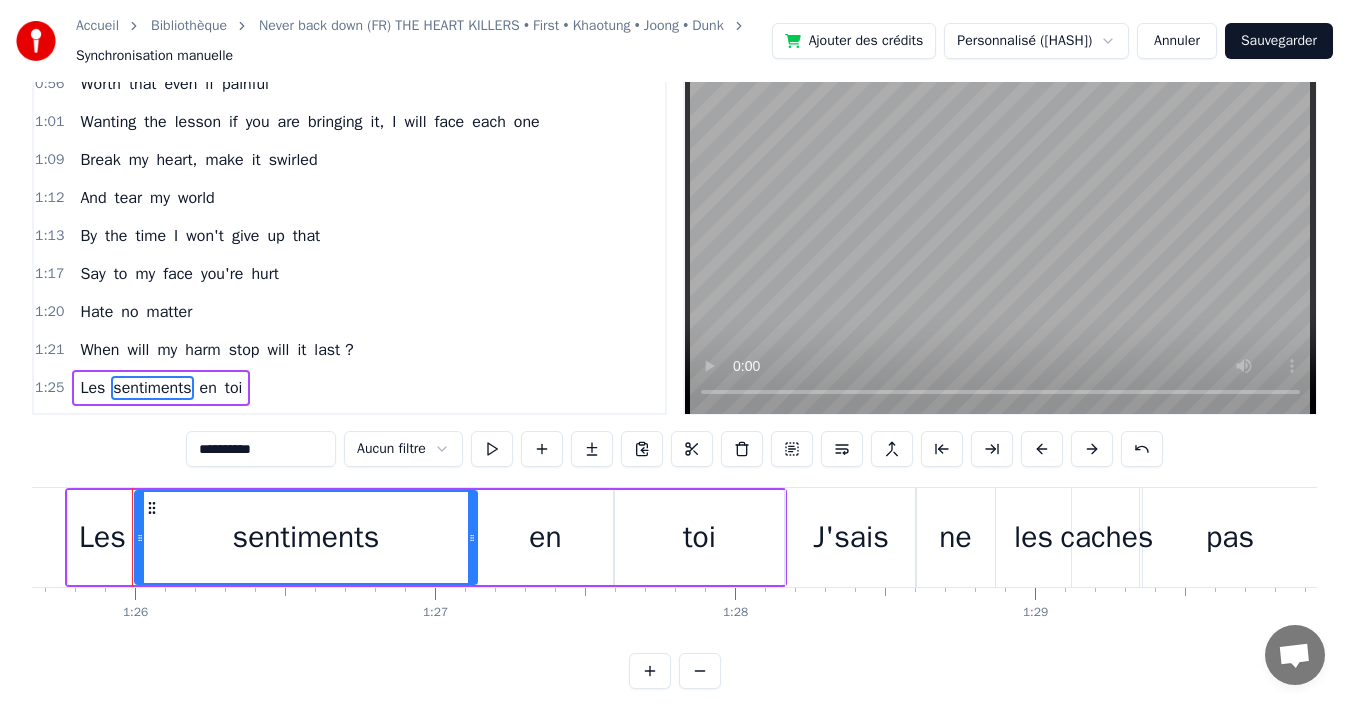 click on "J'sais" at bounding box center [851, 537] 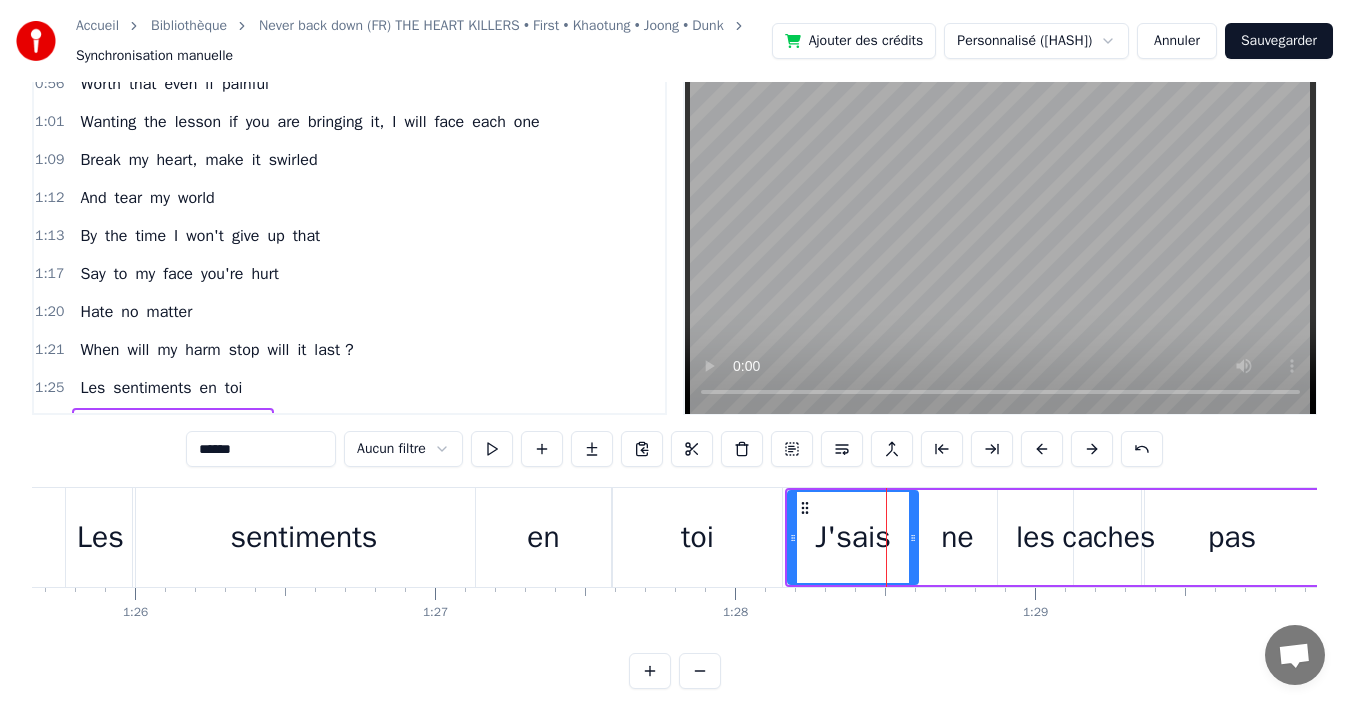 scroll, scrollTop: 0, scrollLeft: 0, axis: both 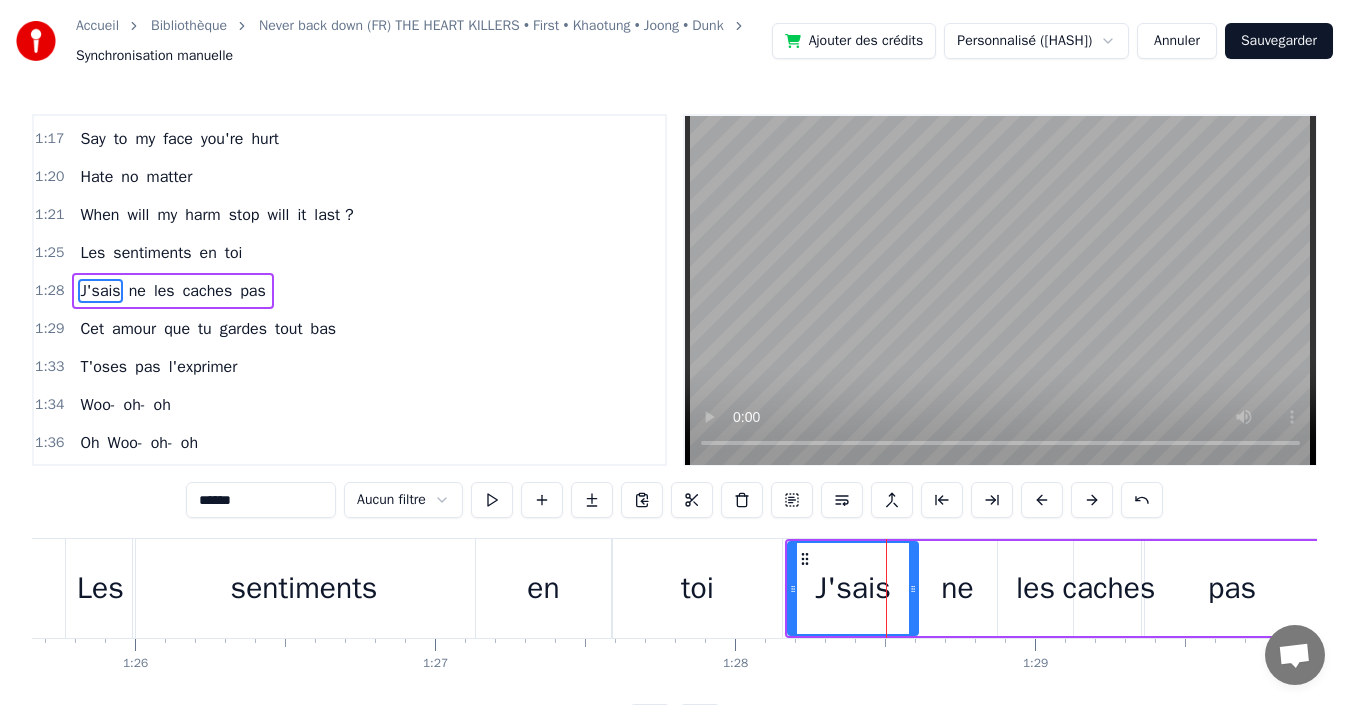 click on "Accueil Bibliothèque Never back down (FR) THE HEART KILLERS • First • Khaotung • Joong • Dunk Synchronisation manuelle Ajouter des crédits Personnalisé (f0f4) Annuler Sauvegarder 0:00 I will risk it all too 0:02   .   0:04 I may get hurt but 0:06 I'll learn on my own way 0:08 Trying it a first time, 0:11 I didn't think I would win your heart 0:16 Let's try one shot, let's break rule 0:20 Worth that even if painful 0:25 Wanting the lesson if you are bringing it, I will face each one 0:33 Oh- oh- oh 0:33   .   0:37 Pain I'll never learn right 0:40 No matter how much I am hurt by you 0:45 Call me delusional, stubborn, surreal, endless unyielding 0:52 Let's try one shot, let's break rule 0:56 Worth that even if painful 1:01 Wanting the lesson if you are bringing it, I will face each one 1:09 Break my heart, make it swirled 1:12 And tear my world 1:13 By the time I won't give up that 1:17 Say to my face you're hurt 1:20 Hate no matter 1:21 When will my harm stop will it last ? 1:25 Les sentiments en toi" at bounding box center (674, 370) 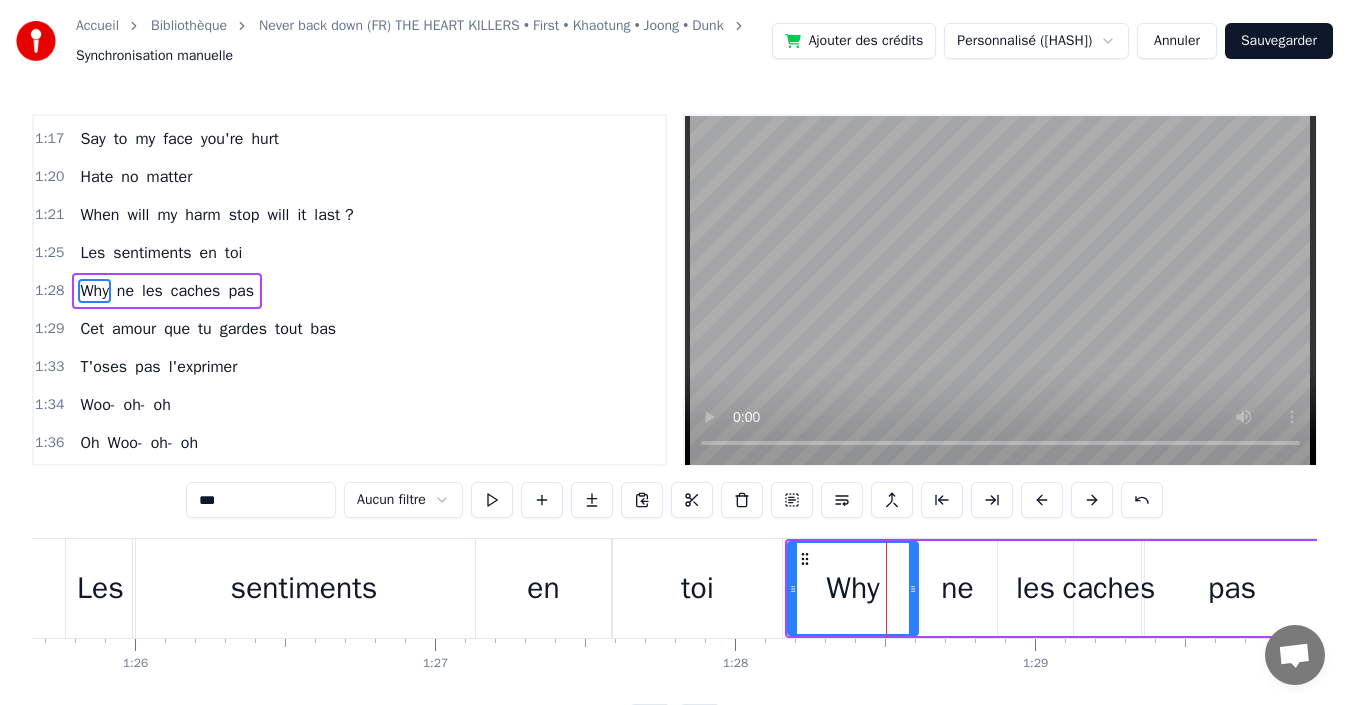 click on "ne" at bounding box center [125, 291] 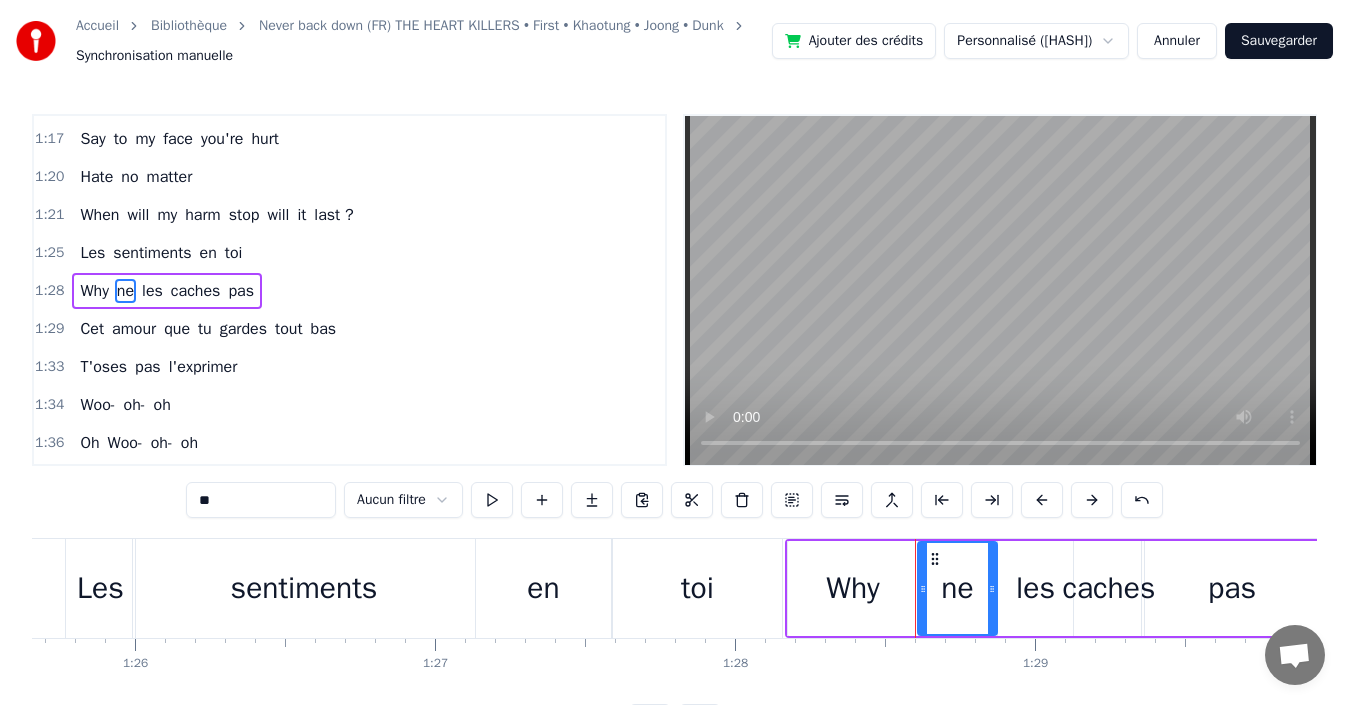 click on "**" at bounding box center [261, 500] 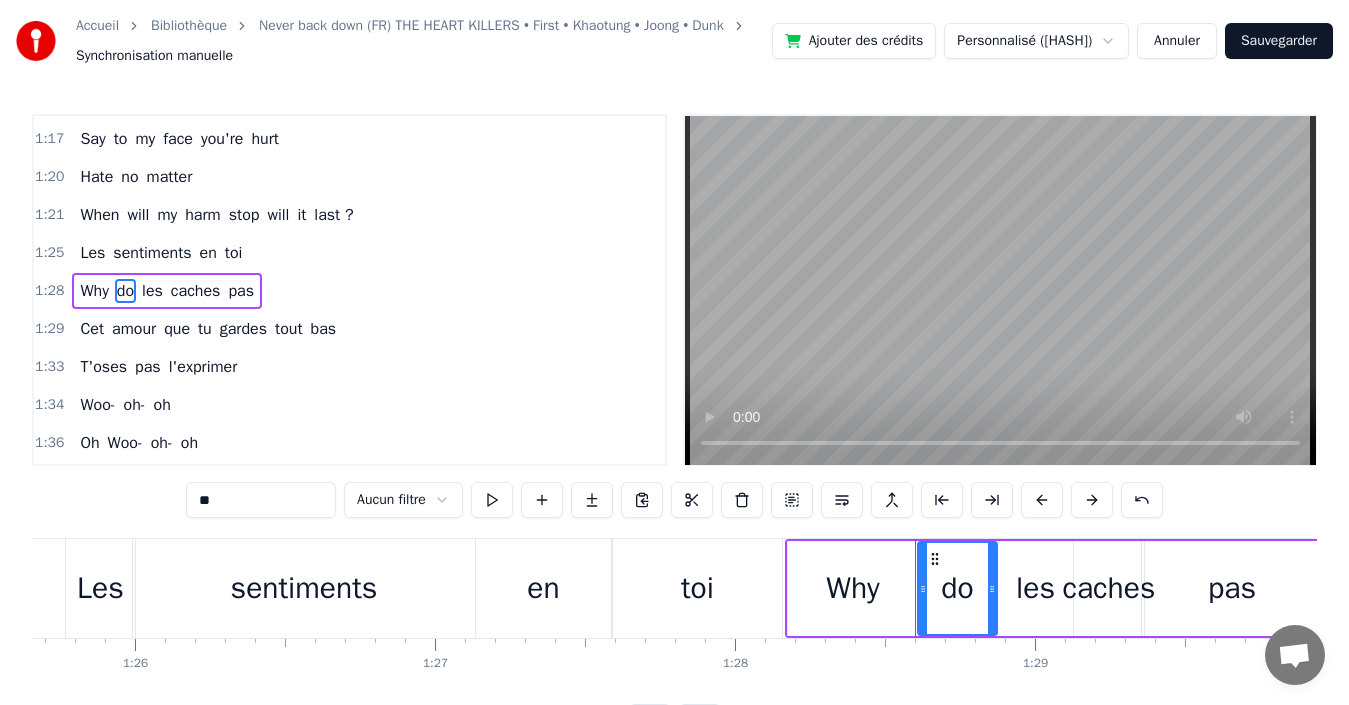 click on "les" at bounding box center (152, 291) 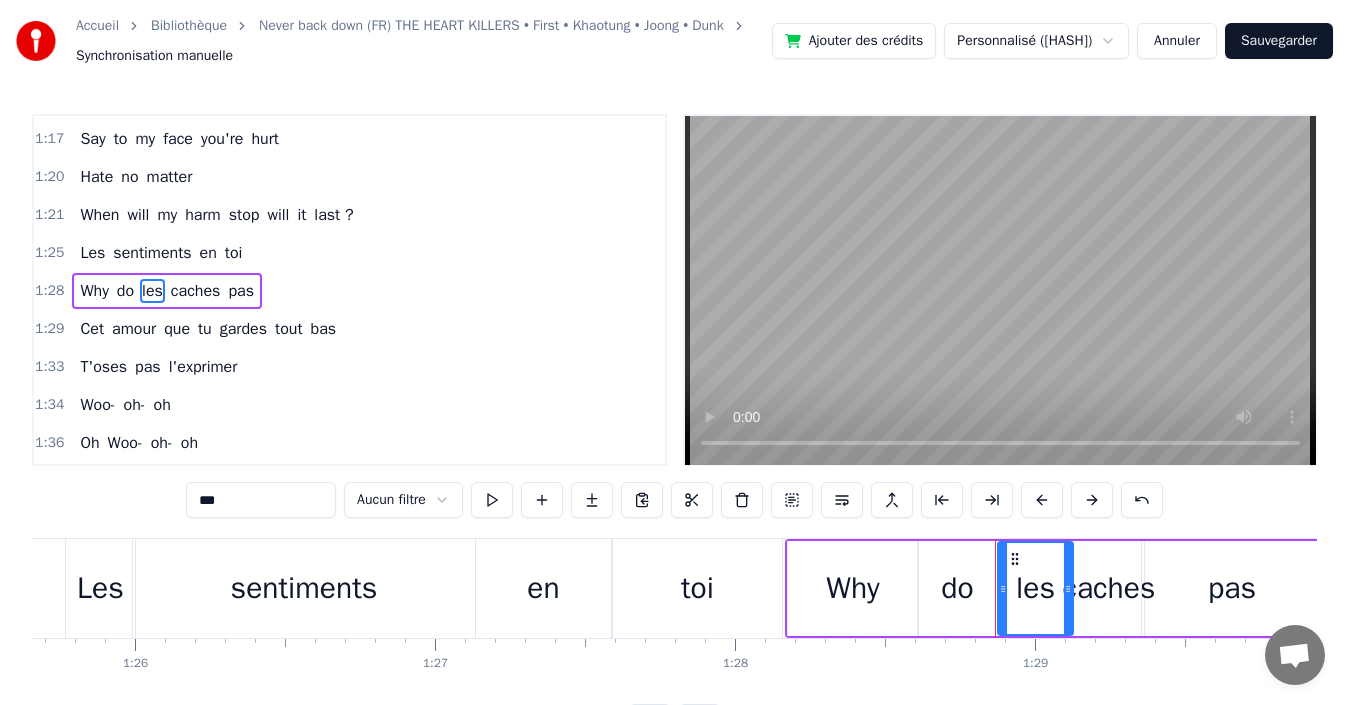 click on "0:00 I will risk it all too 0:02   .   0:04 I may get hurt but 0:06 I'll learn on my own way 0:08 Trying it a first time, 0:11 I didn't think I would win your heart 0:16 Let's try one shot, let's break rule 0:20 Worth that even if painful 0:25 Wanting the lesson if you are bringing it, I will face each one 0:33 Oh- oh- oh 0:33   .   0:37 Pain I'll never learn right 0:40 No matter how much I am hurt by you 0:45 Call me delusional, stubborn, surreal, endless unyielding 0:52 Let's try one shot, let's break rule 0:56 Worth that even if painful 1:01 Wanting the lesson if you are bringing it, I will face each one 1:09 Break my heart, make it swirled 1:12 And tear my world 1:13 By the time I won't give up that 1:17 Say to my face you're hurt 1:20 Hate no matter 1:21 Les sentiments en toi 1:28 Why do les caches pas 1:29 Cet amour que tu gardes tout bas 1:33 T'oses pas l'exprimer 1:34 Woo- oh- oh 1:36 Oh Woo- oh- oh 1:38 Si tu m'aimes 1:38   .   1:38 Woo- oh- oh 1:40 Ça pour" at bounding box center (674, 427) 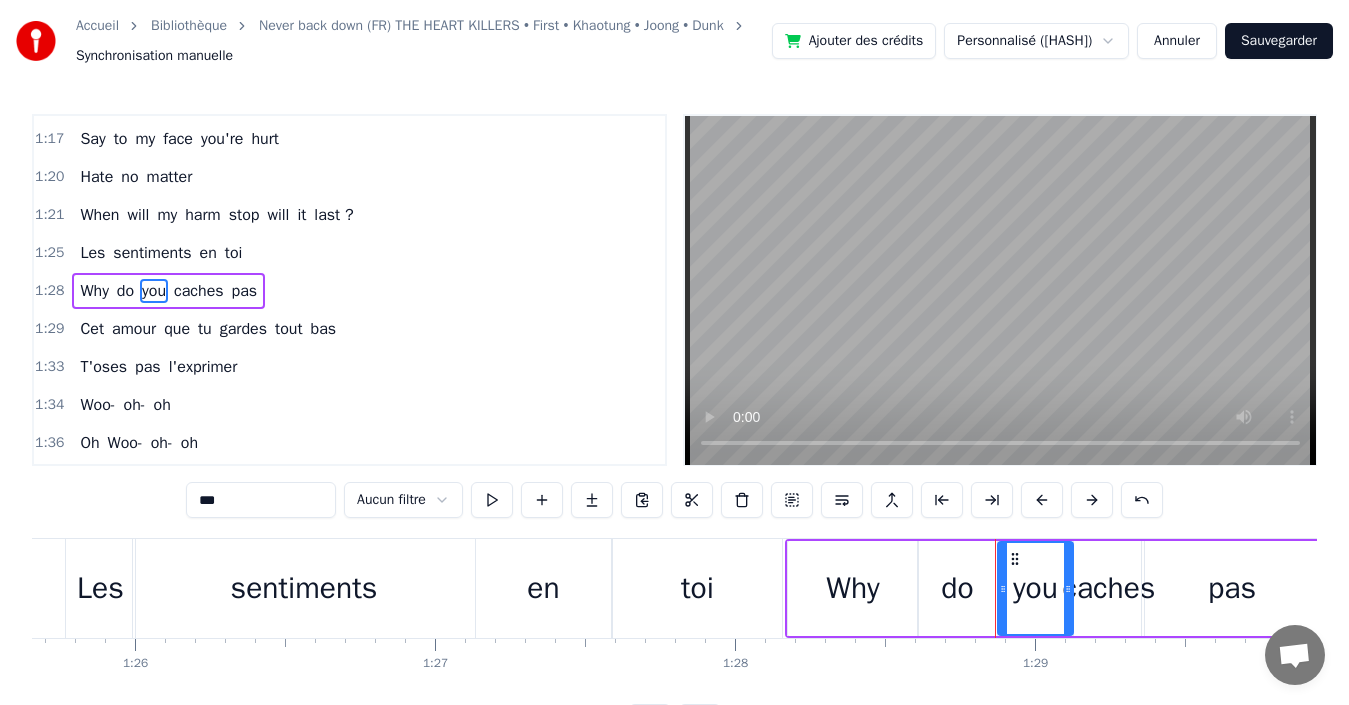 click on "pas" at bounding box center (245, 291) 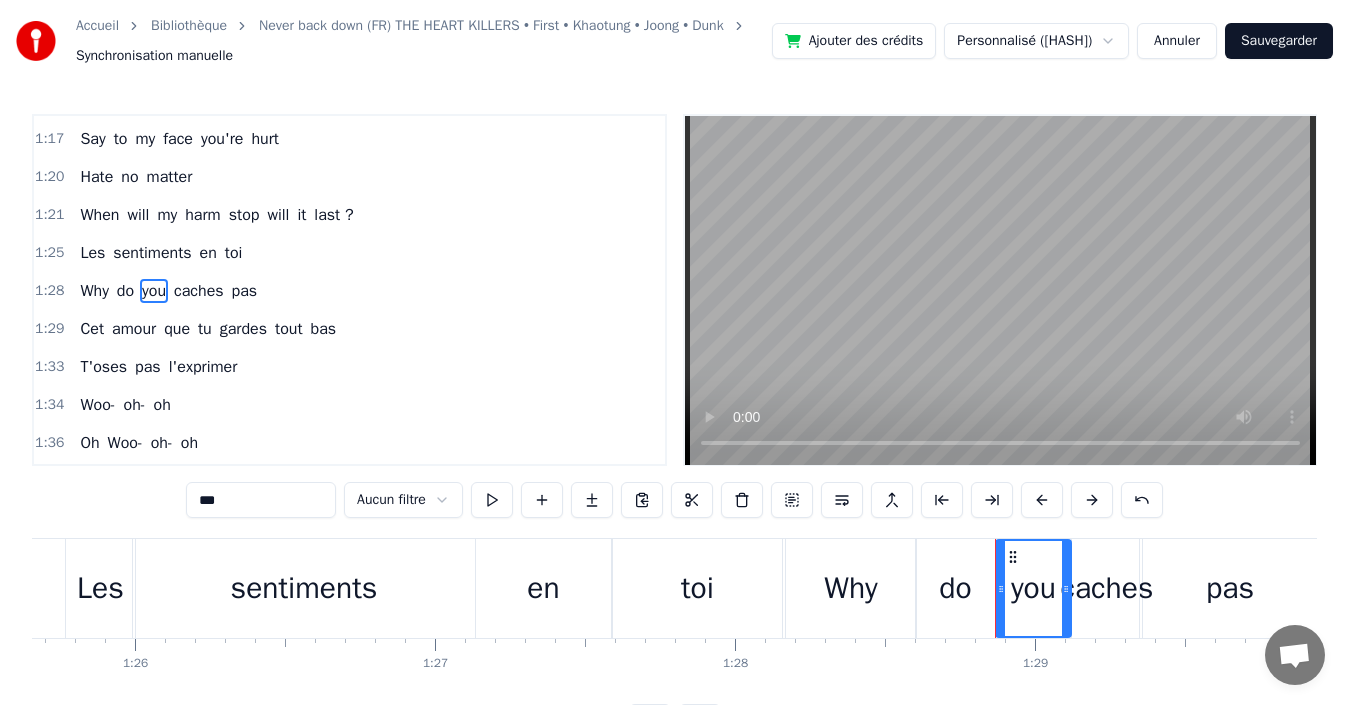 click on "caches" at bounding box center [199, 291] 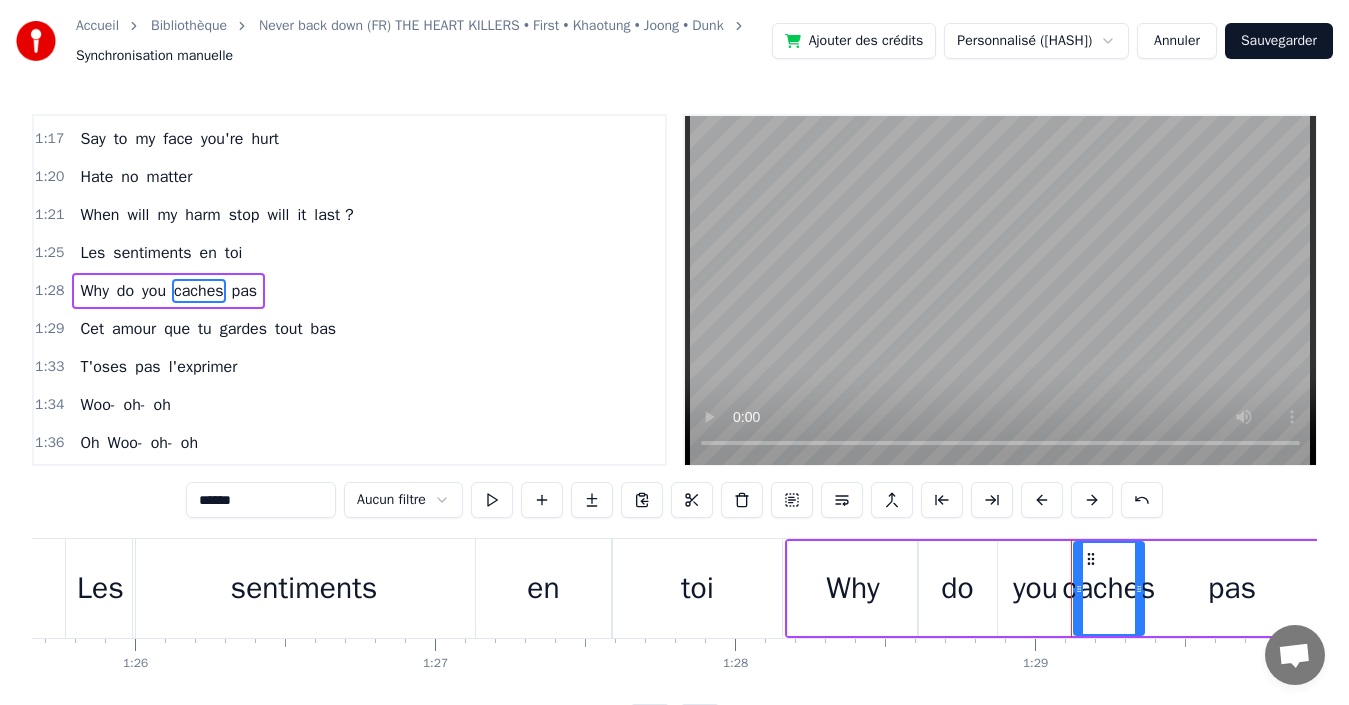click on "0:00 I will risk it all too 0:02 . 0:04 I may get hurt but 0:06 I'll learn on my own way 0:08 Trying it a first time, 0:11 I didn't think I would win your heart 0:16 Let's try one shot, let's break rule 0:20 Worth that even if painful 0:25 Wanting the lesson if you are bringing it, I will face each one 0:33 Oh- oh- oh 0:33 . 0:37 Pain I'll never learn right 0:40 No matter how much I am hurt by you 0:45 Call me delusional, stubborn, surreal, endless unyielding 0:52 Let's try one shot, let's break rule 0:56 Worth that even if painful 1:01 Wanting the lesson if you are bringing it, I will face each one 1:09 Break my heart, make it swirled 1:12 And tear my world 1:13 By the time I won't give up that 1:17 Say to my face you're hurt 1:20 Hate no matter 1:21 When will my harm stop will it last ? 1:25 Les sentiments en toi 1:28 Why do you caches pas 1:29 Cet amour que tu gardes tout bas 1:33 T'oses pas l'exprimer 1:34 Woo- oh- oh 1:36 Oh Woo- oh- oh 1:38 Si tu m'aimes 1:38 . 1:38 Woo- oh- oh 1:40 Ça pour" at bounding box center [674, 427] 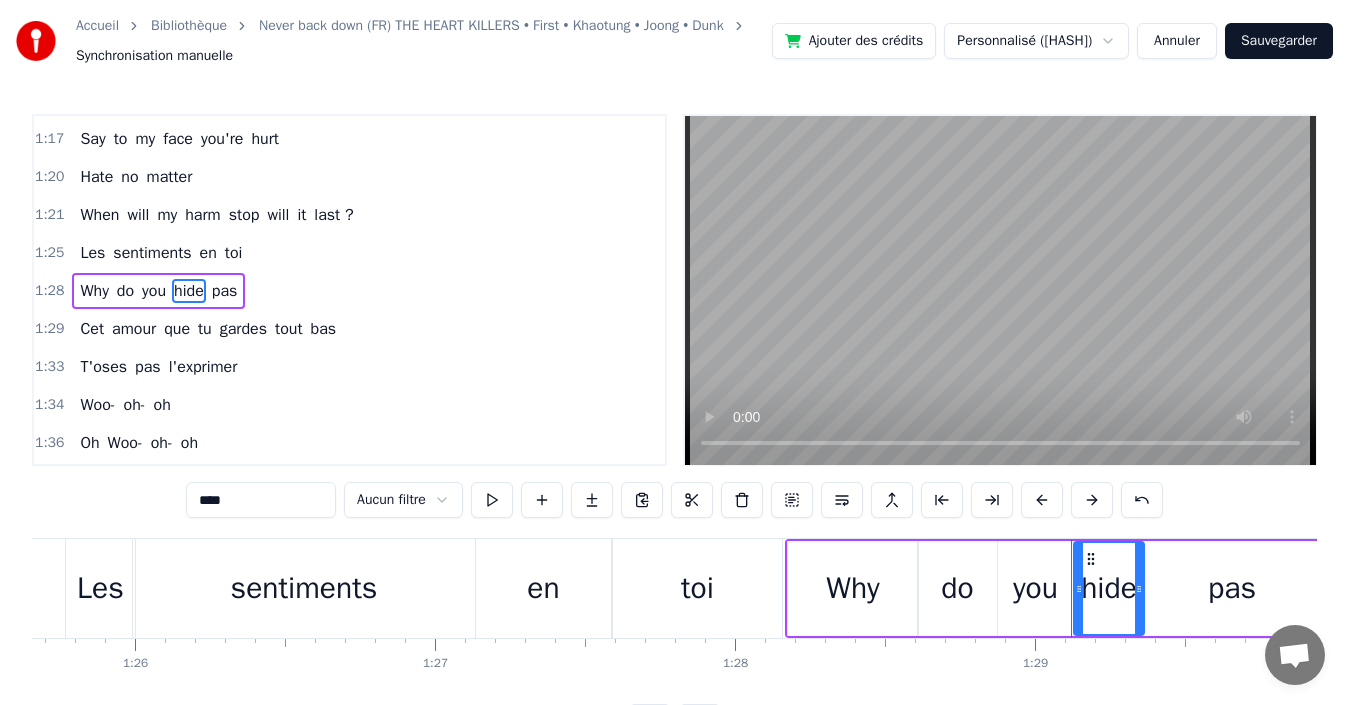 click on "pas" at bounding box center (225, 291) 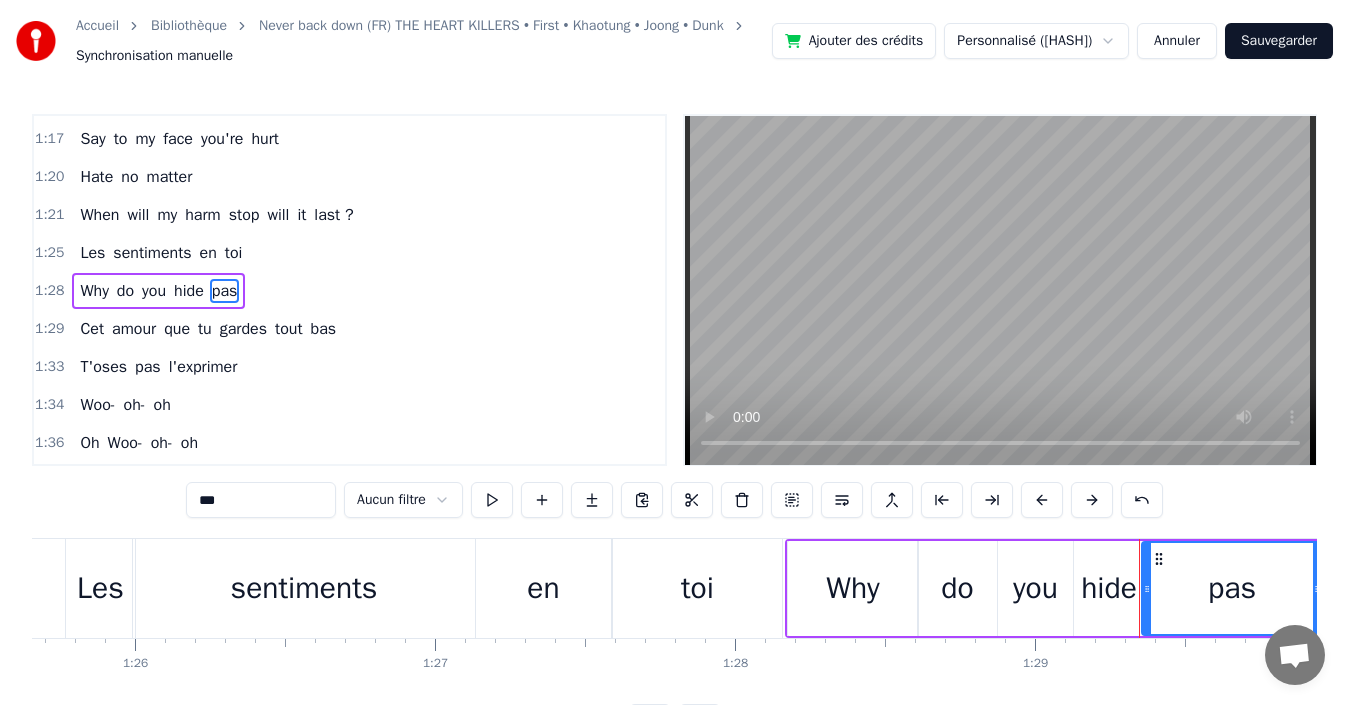 click on "0:00 I will risk it all too 0:02   .   0:04 I may get hurt but 0:06 I'll learn on my own way 0:08 Trying it a first time, 0:11 I didn't think I would win your heart 0:16 Let's try one shot, let's break rule 0:20 Worth that even if painful 0:25 Wanting the lesson if you are bringing it, I will face each one 0:33 Oh- oh- oh 0:33   .   0:37 Pain I'll never learn right 0:40 No matter how much I am hurt by you 0:45 Call me delusional, stubborn, surreal, endless unyielding 0:52 Let's try one shot, let's break rule 0:56 Worth that even if painful 1:01 Wanting the lesson if you are bringing it, I will face each one 1:09 Break my heart, make it swirled 1:12 And tear my world 1:13 By the time I won't give up that 1:17 Say to my face you're hurt 1:20 Hate no matter 1:21 When will my harm stop will it last ? 1:25 I know what you feel like 1:28 Why do you hide pas 1:29 Cet amour que tu gardes tout bas 1:33 T'oses pas l'exprimer 1:34 Woo- oh- oh 1:36 Oh Woo- oh- oh 1:38 Si tu m'aimes 1:38   .   1:38 Woo- oh- oh 1:40 Ça pour" at bounding box center [674, 427] 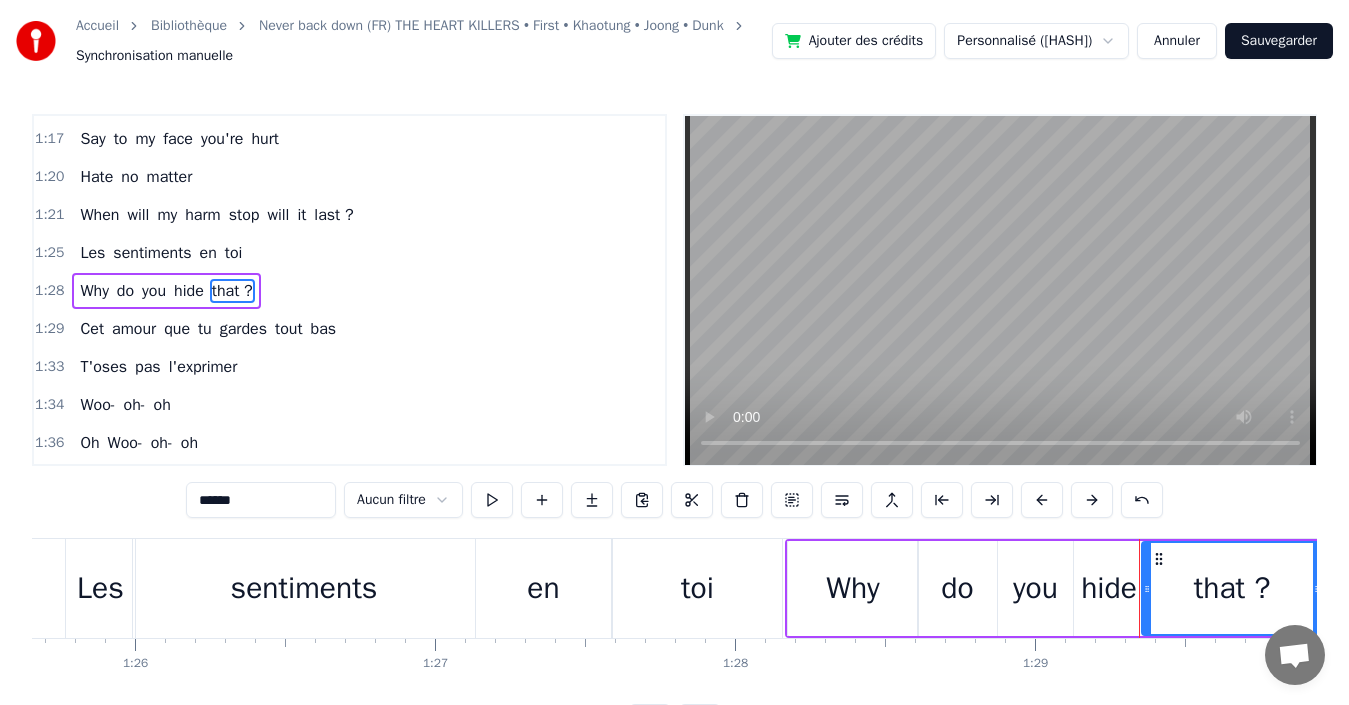 click on "Les" at bounding box center [100, 588] 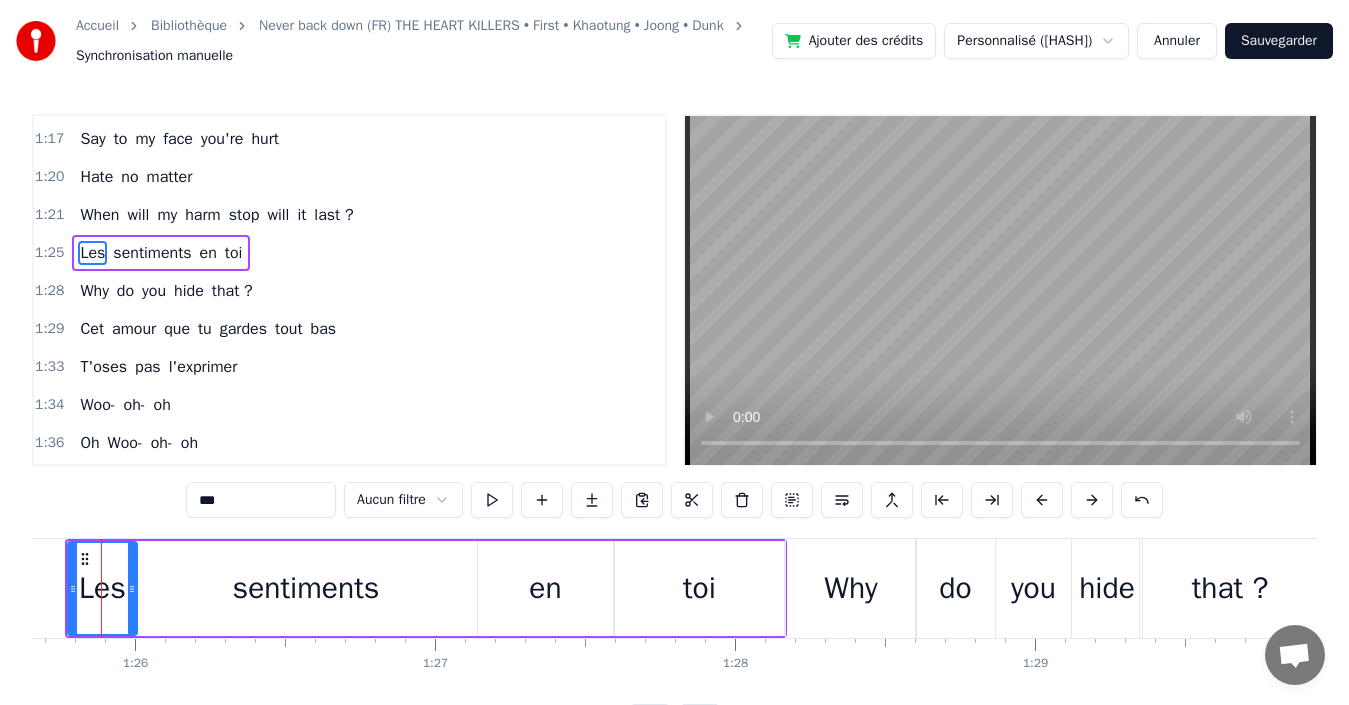 scroll, scrollTop: 720, scrollLeft: 0, axis: vertical 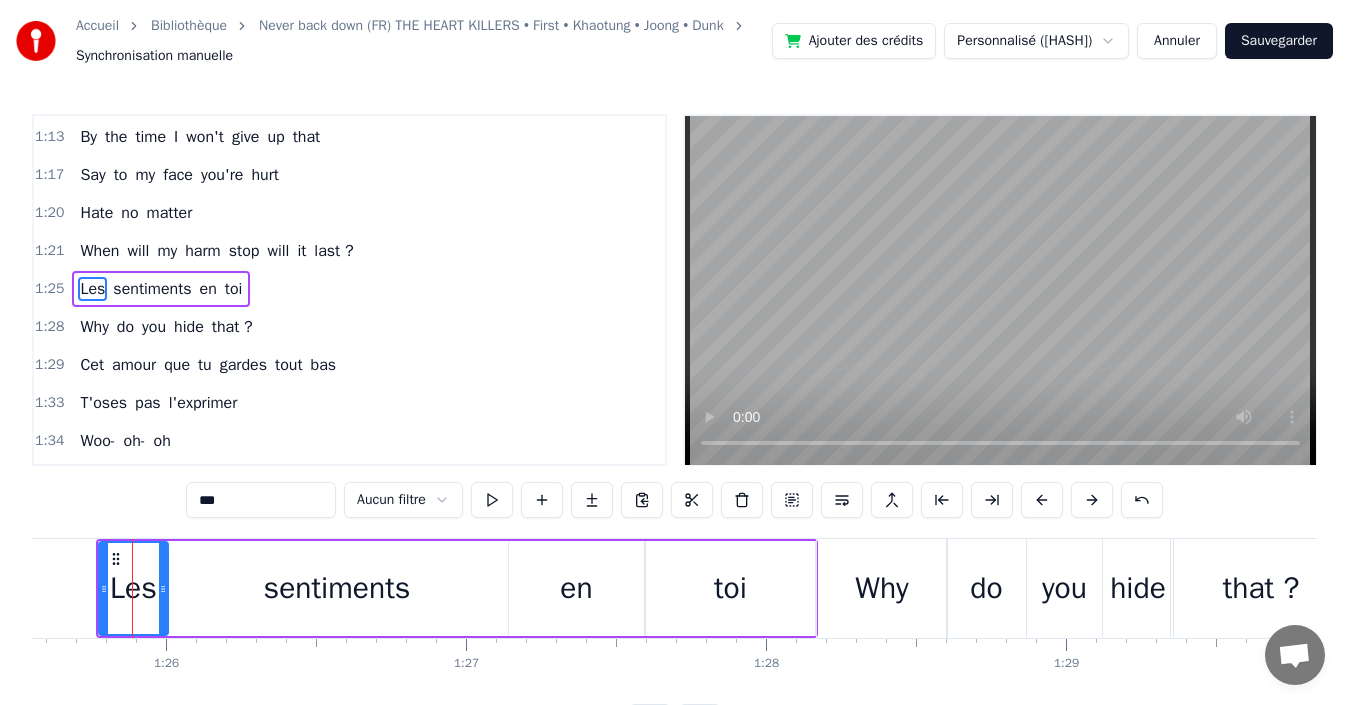 click on "0:00 I will risk it all too 0:02 . 0:04 I may get hurt but 0:06 I'll learn on my own way 0:08 Trying it a first time, 0:11 I didn't think I would win your heart 0:16 Let's try one shot, let's break rule 0:20 Worth that even if painful 0:25 Wanting the lesson if you are bringing it, I will face each one 0:33 Oh- oh- oh 0:33 . 0:37 Pain I'll never learn right 0:40 No matter how much I am hurt by you 0:45 Call me delusional, stubborn, surreal, endless unyielding 0:52 Let's try one shot, let's break rule 0:56 Worth that even if painful 1:01 Wanting the lesson if you are bringing it, I will face each one 1:09 Break my heart, make it swirled 1:12 And tear my world 1:13 Les sentiments en toi 1:28 Why do you hide that ? 1:29 Cet amour que tu gardes tout bas 1:33 T'oses pas l'exprimer 1:34 Woo- oh- oh 1:36 Oh Woo- oh- oh 1:38 Si tu m'aimes 1:38 . 1:38 Woo- oh- oh 1:40 Ça moi" at bounding box center [674, 427] 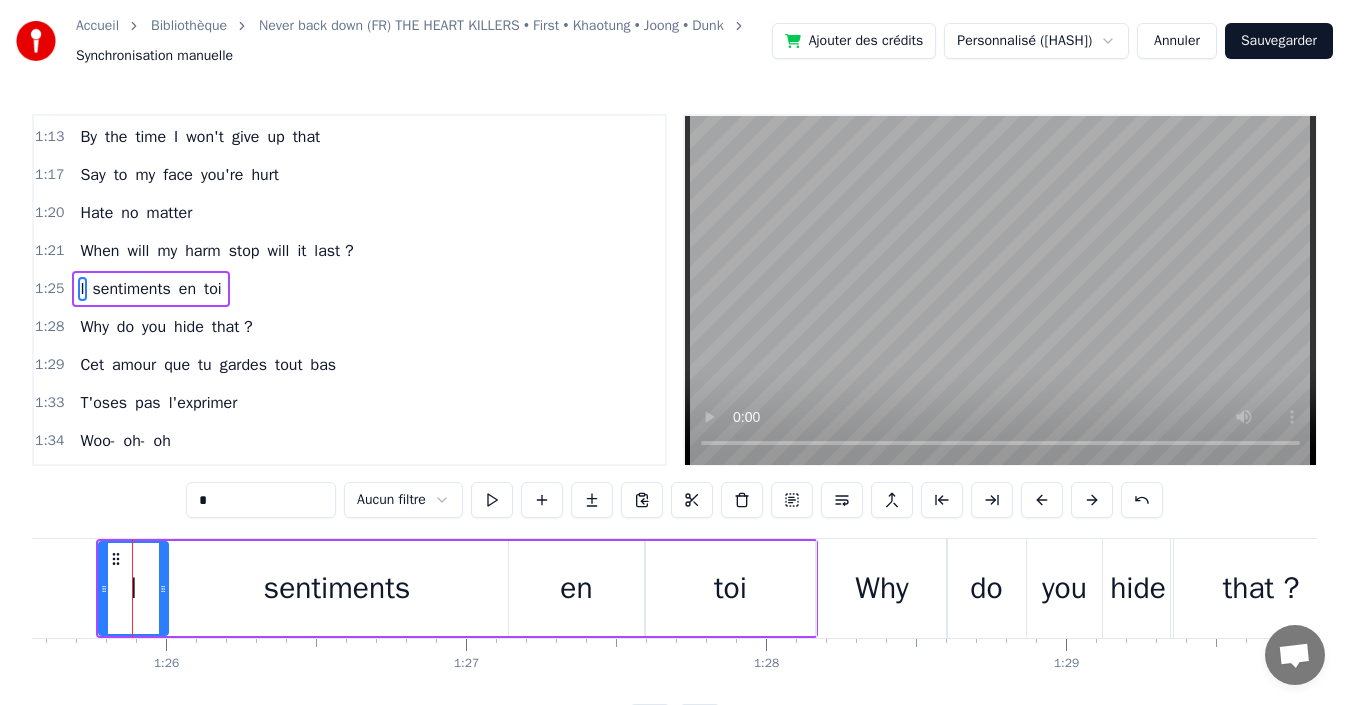 click on "sentiments" at bounding box center [337, 588] 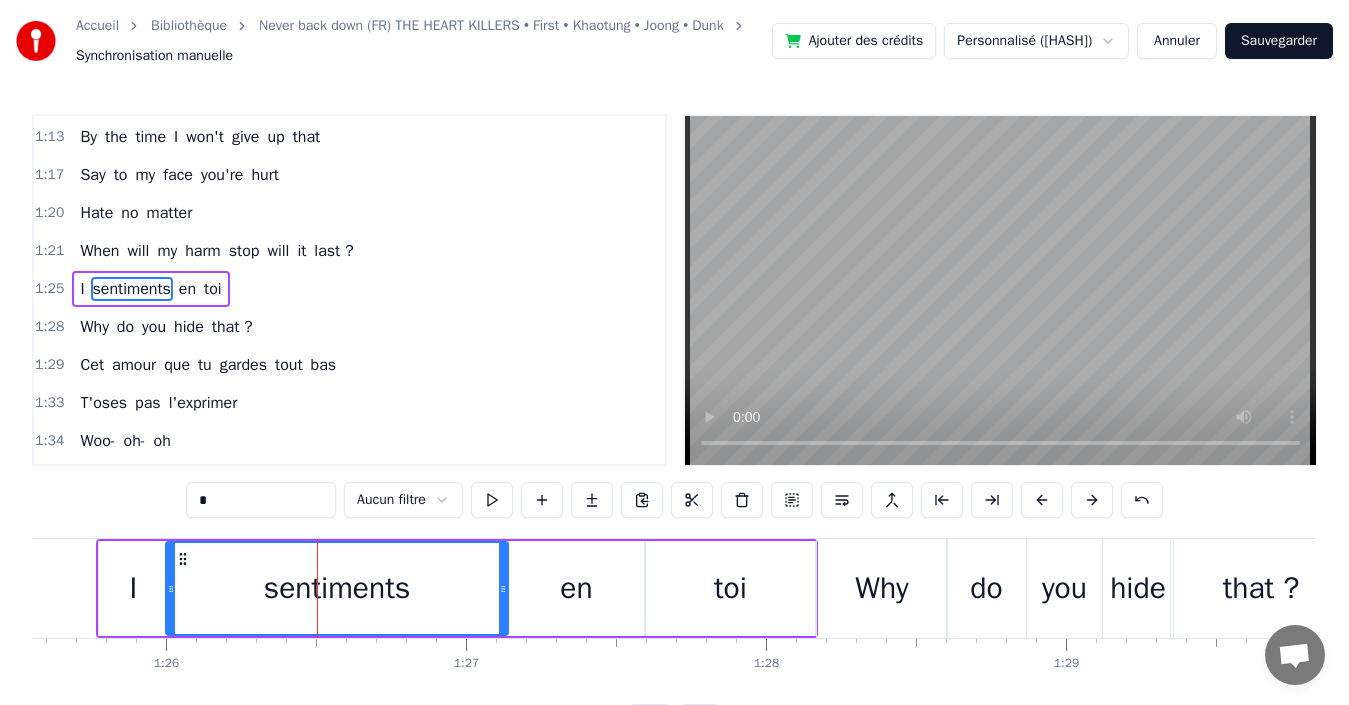 type on "**********" 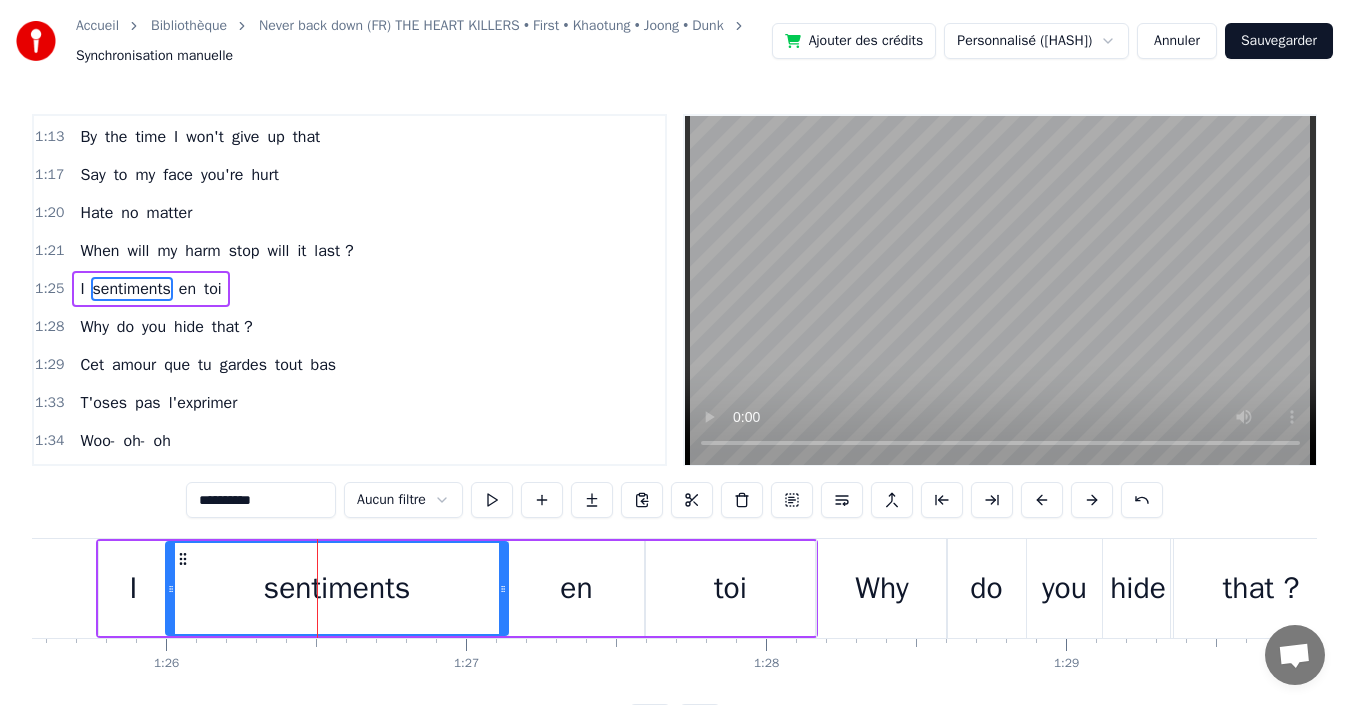 scroll, scrollTop: 718, scrollLeft: 0, axis: vertical 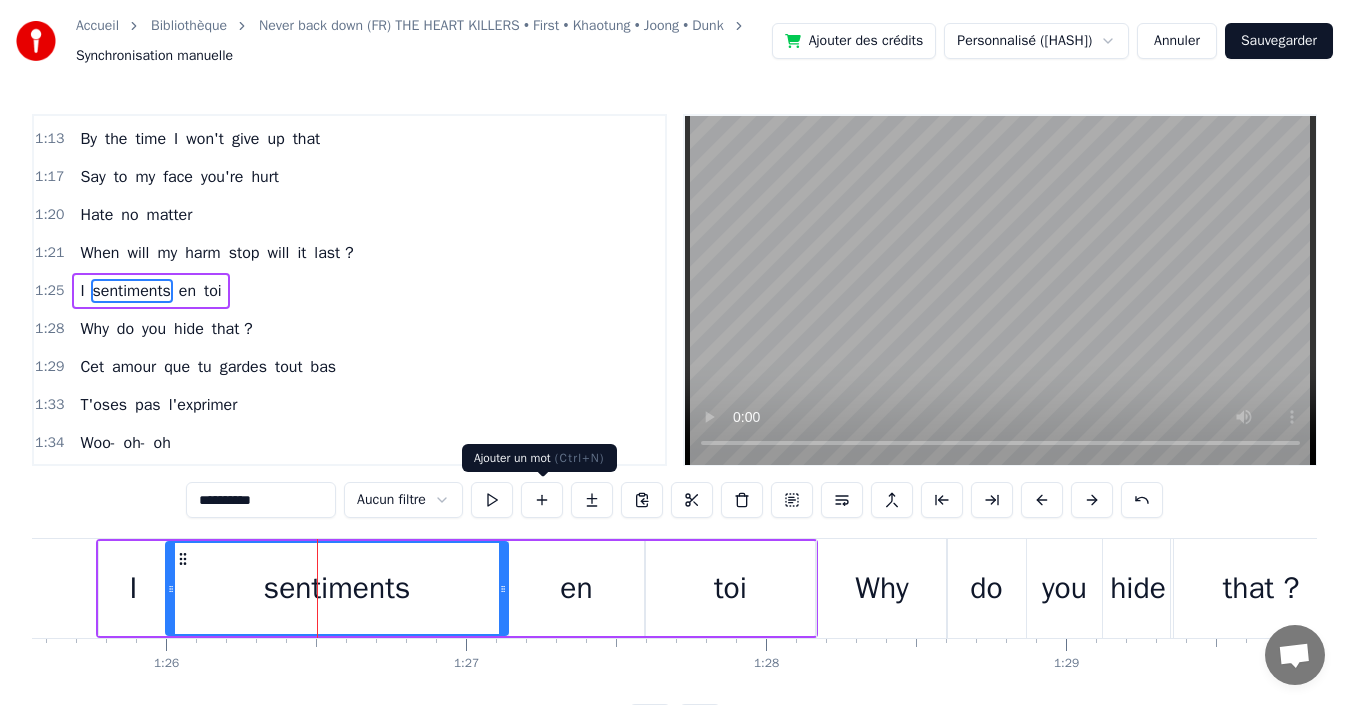 click at bounding box center [542, 500] 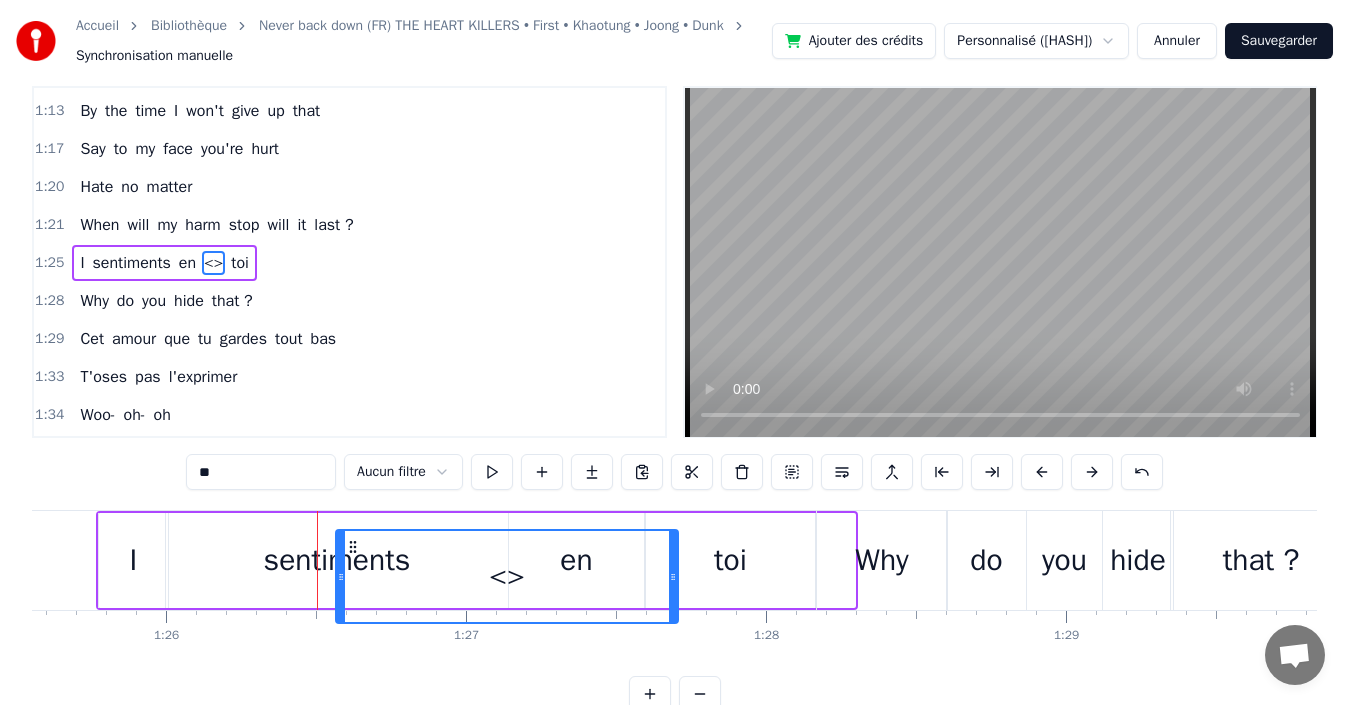 scroll, scrollTop: 38, scrollLeft: 0, axis: vertical 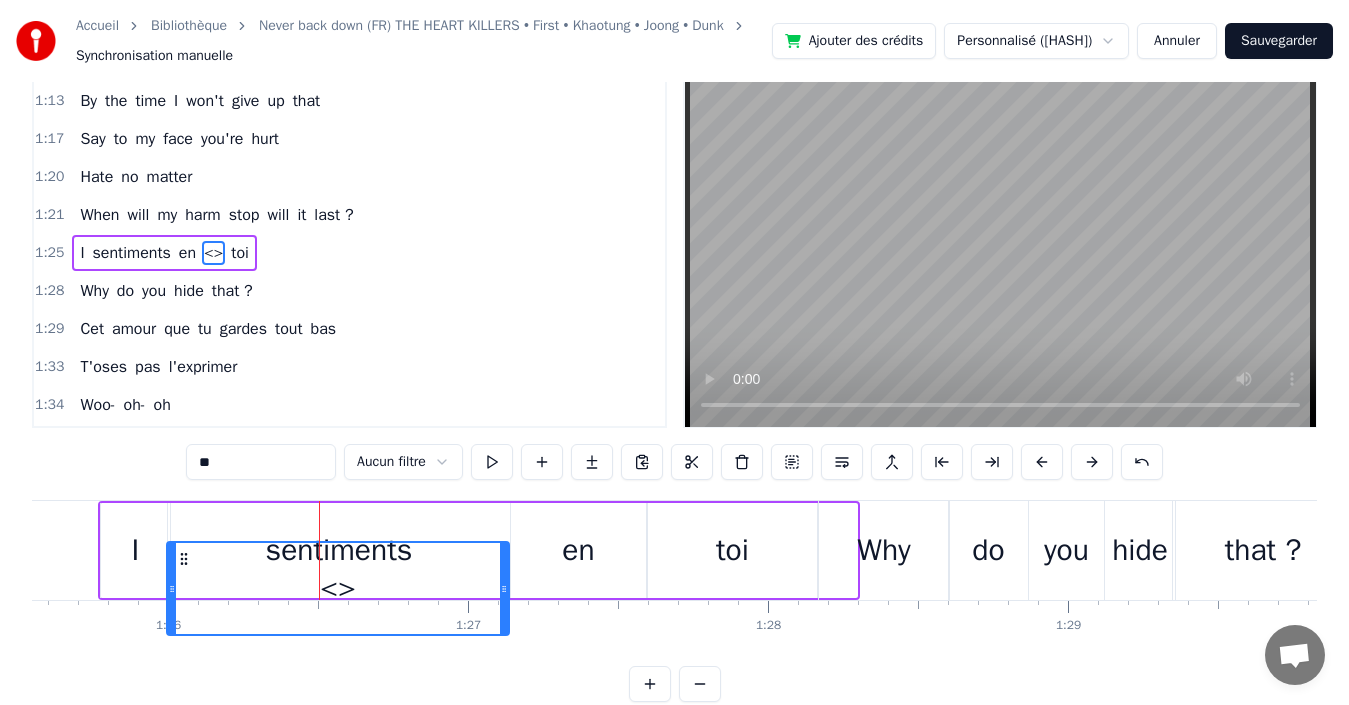 drag, startPoint x: 530, startPoint y: 556, endPoint x: 184, endPoint y: 573, distance: 346.4174 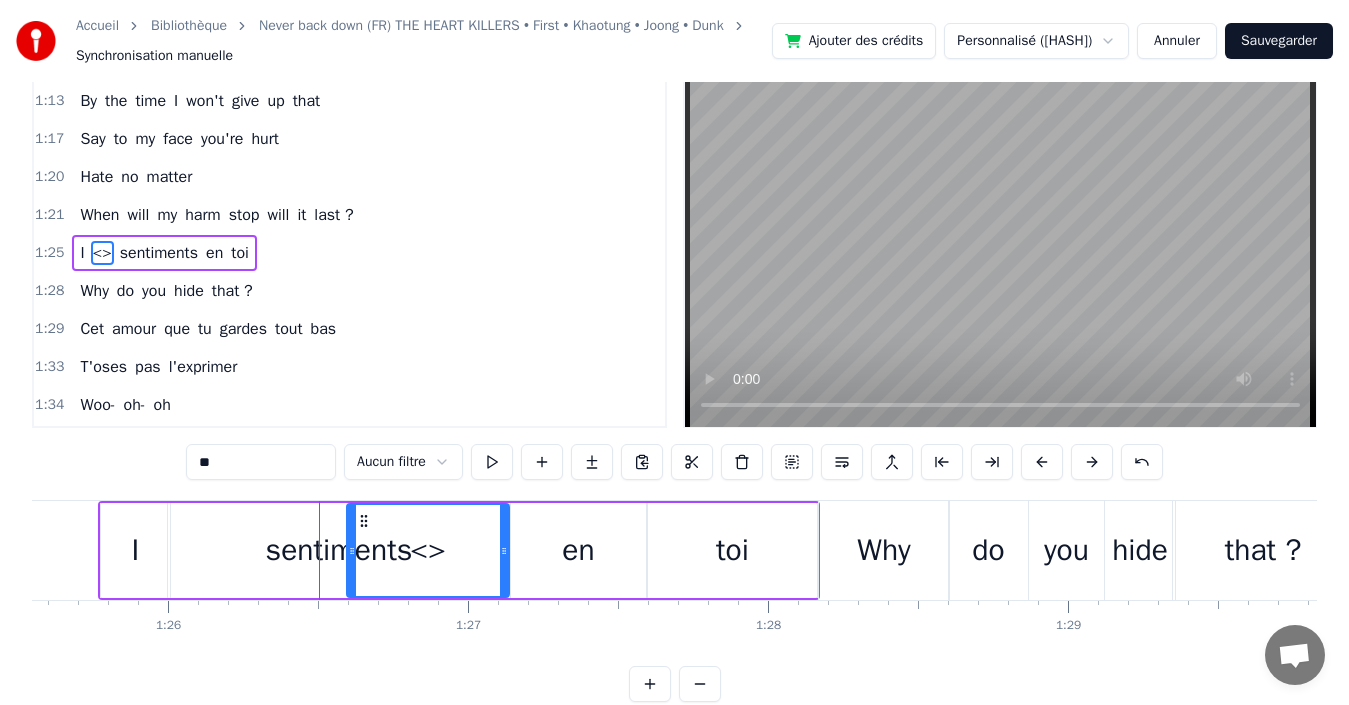 drag, startPoint x: 168, startPoint y: 549, endPoint x: 348, endPoint y: 542, distance: 180.13606 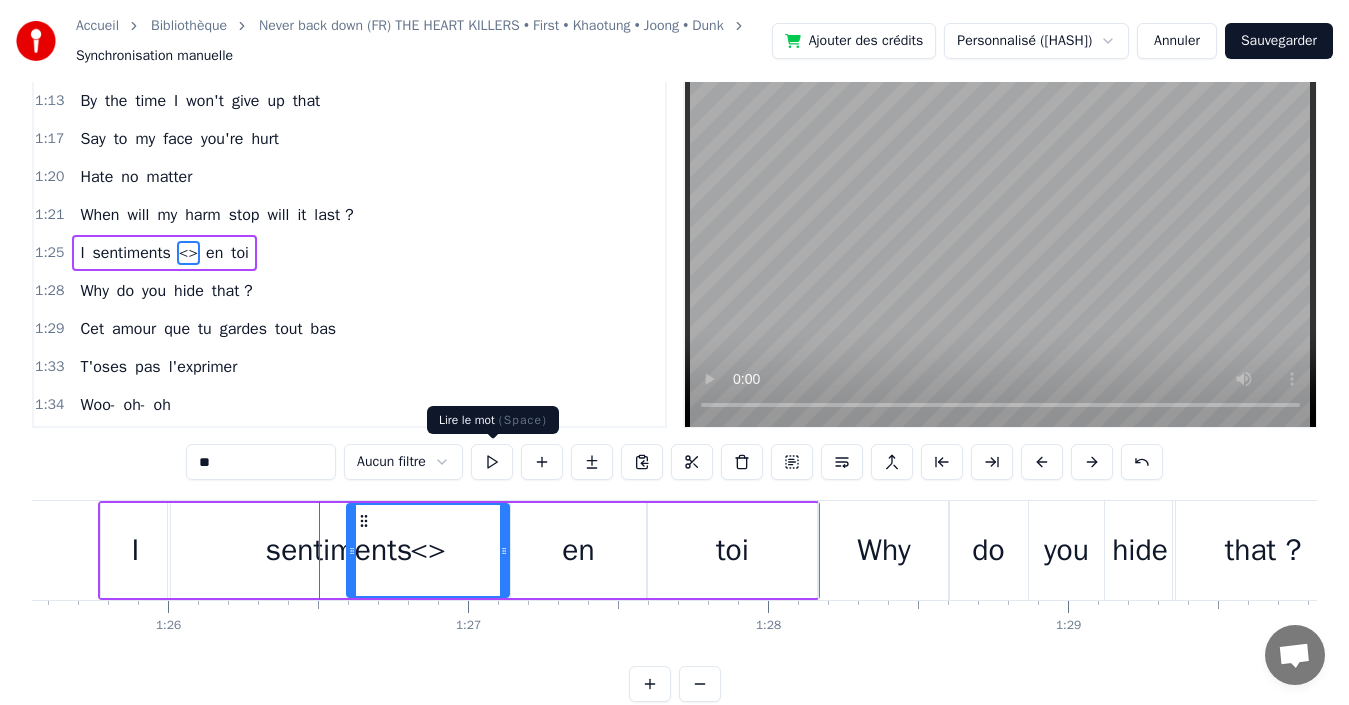 click at bounding box center [492, 462] 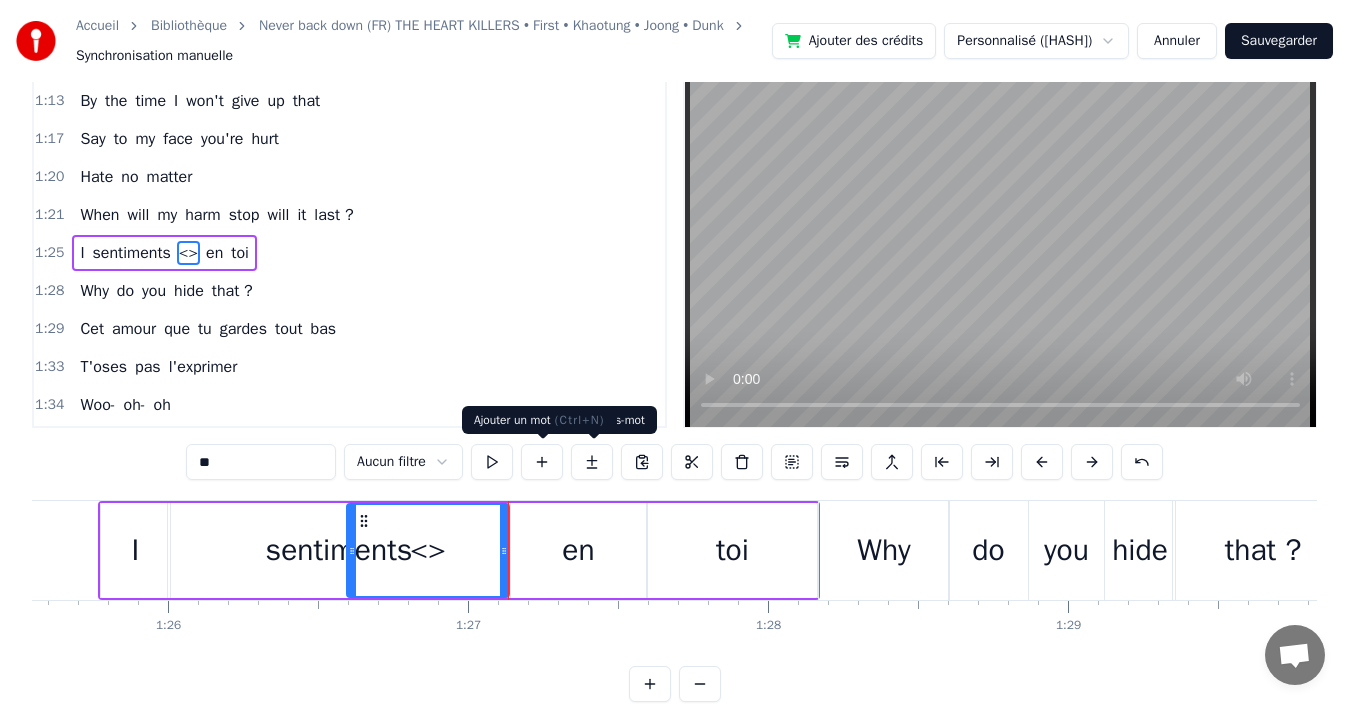 click at bounding box center [542, 462] 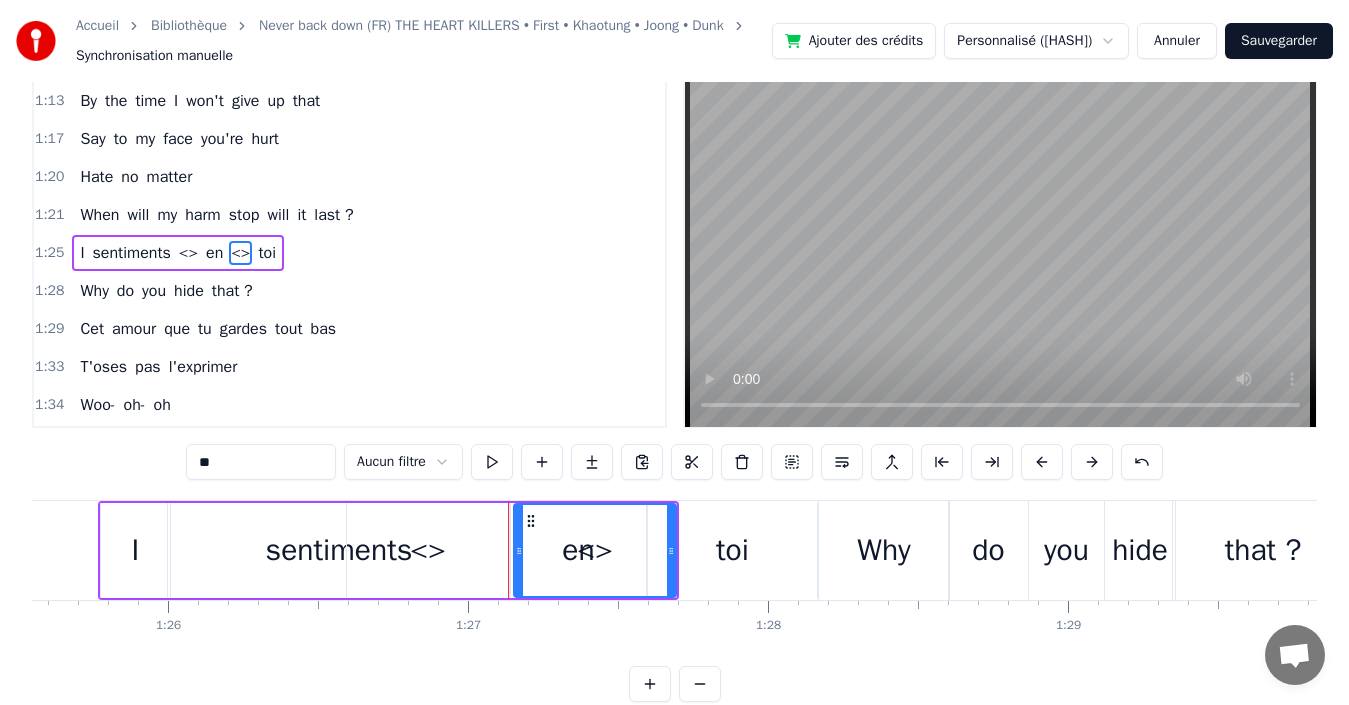 scroll, scrollTop: 0, scrollLeft: 0, axis: both 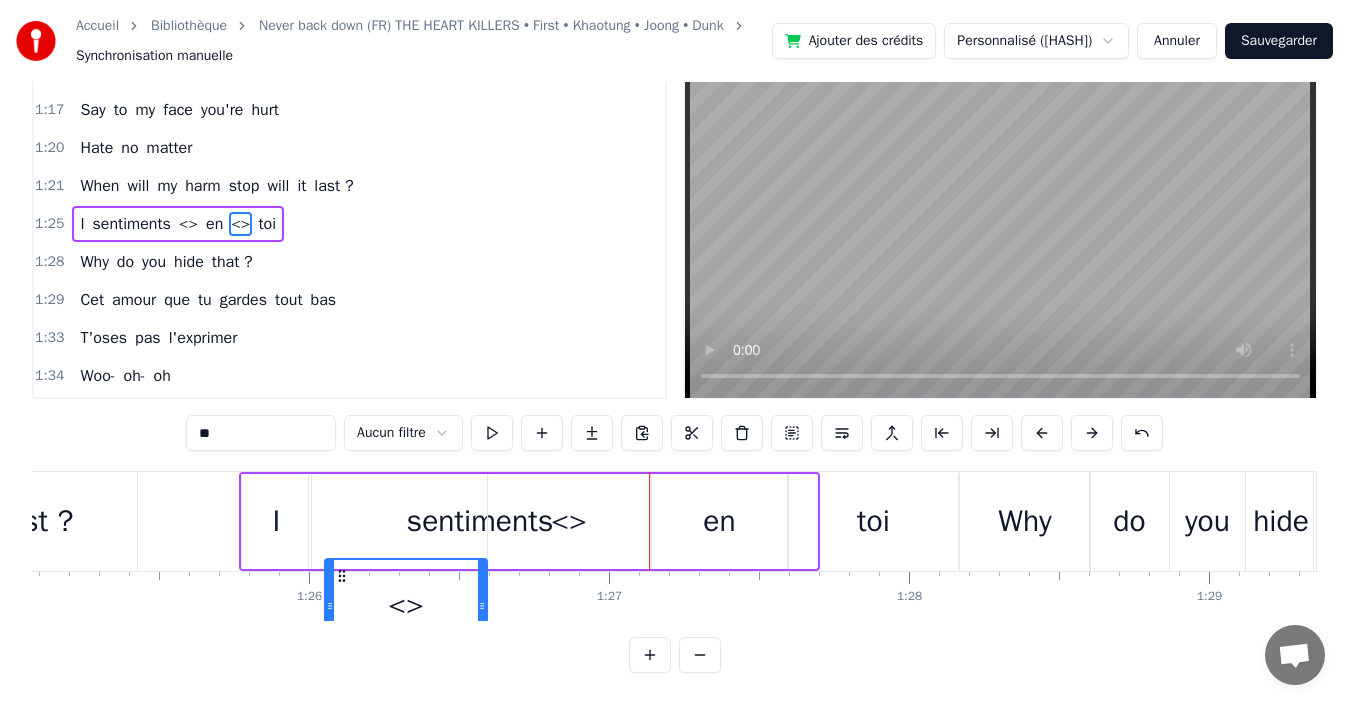 drag, startPoint x: 535, startPoint y: 553, endPoint x: 346, endPoint y: 538, distance: 189.5943 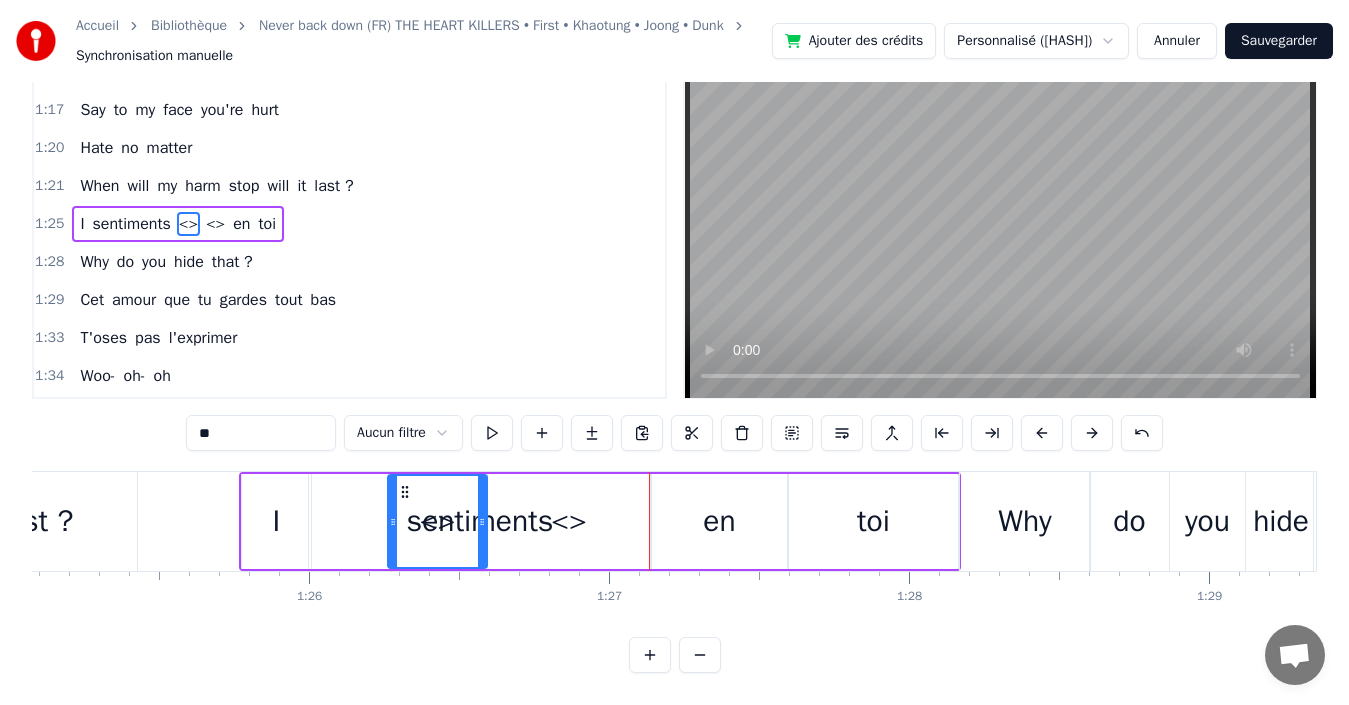 drag, startPoint x: 332, startPoint y: 516, endPoint x: 456, endPoint y: 498, distance: 125.299644 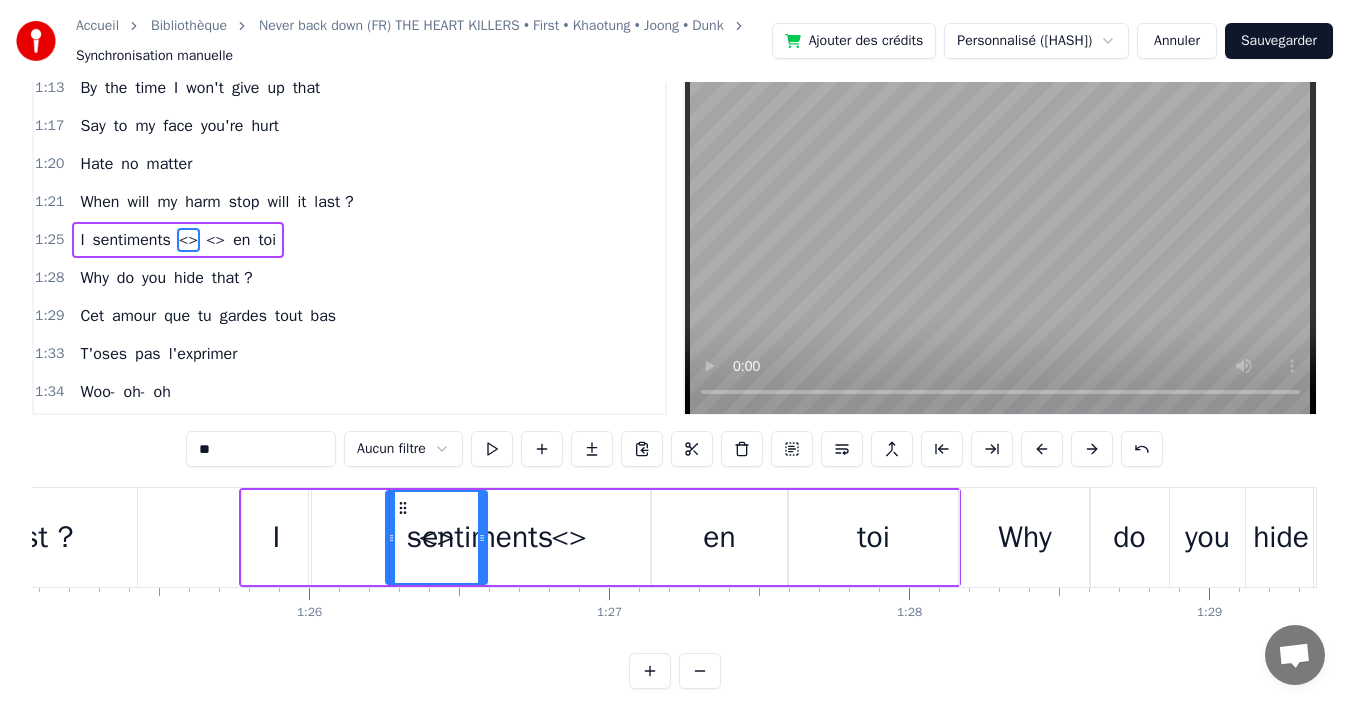 scroll, scrollTop: 0, scrollLeft: 0, axis: both 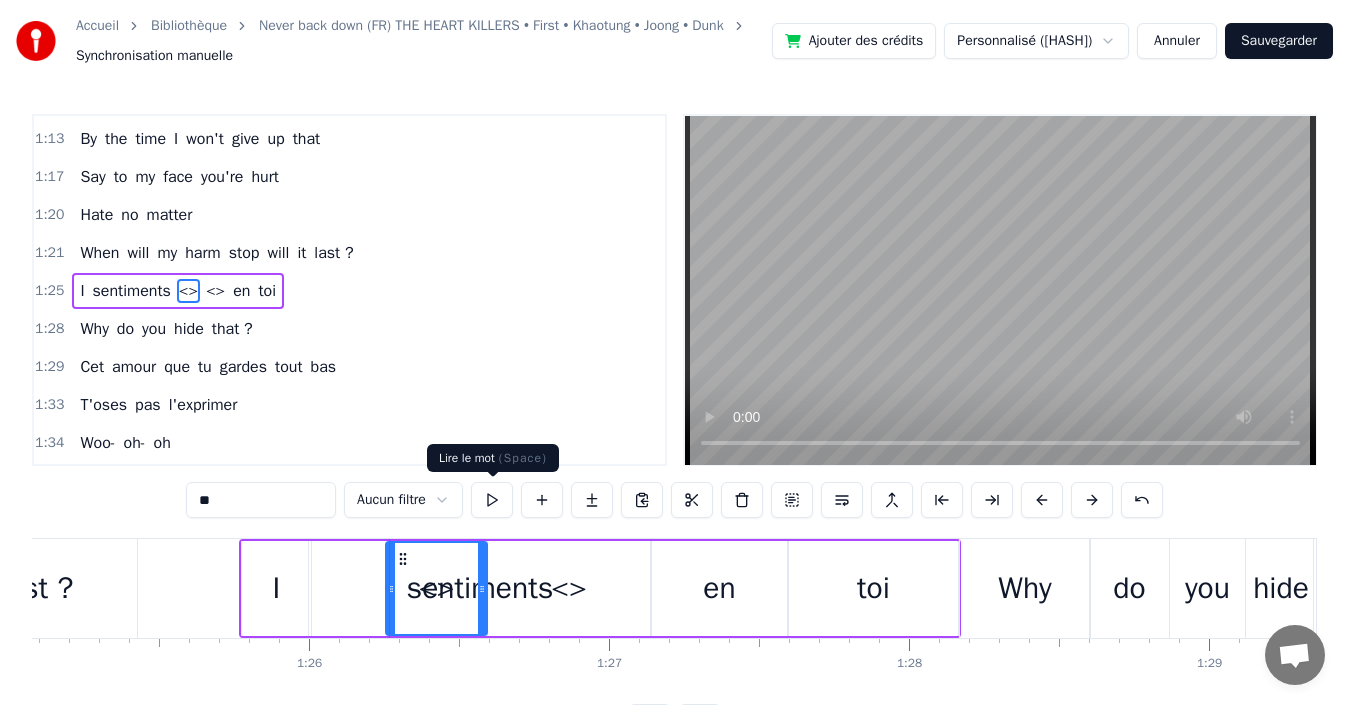 click at bounding box center [492, 500] 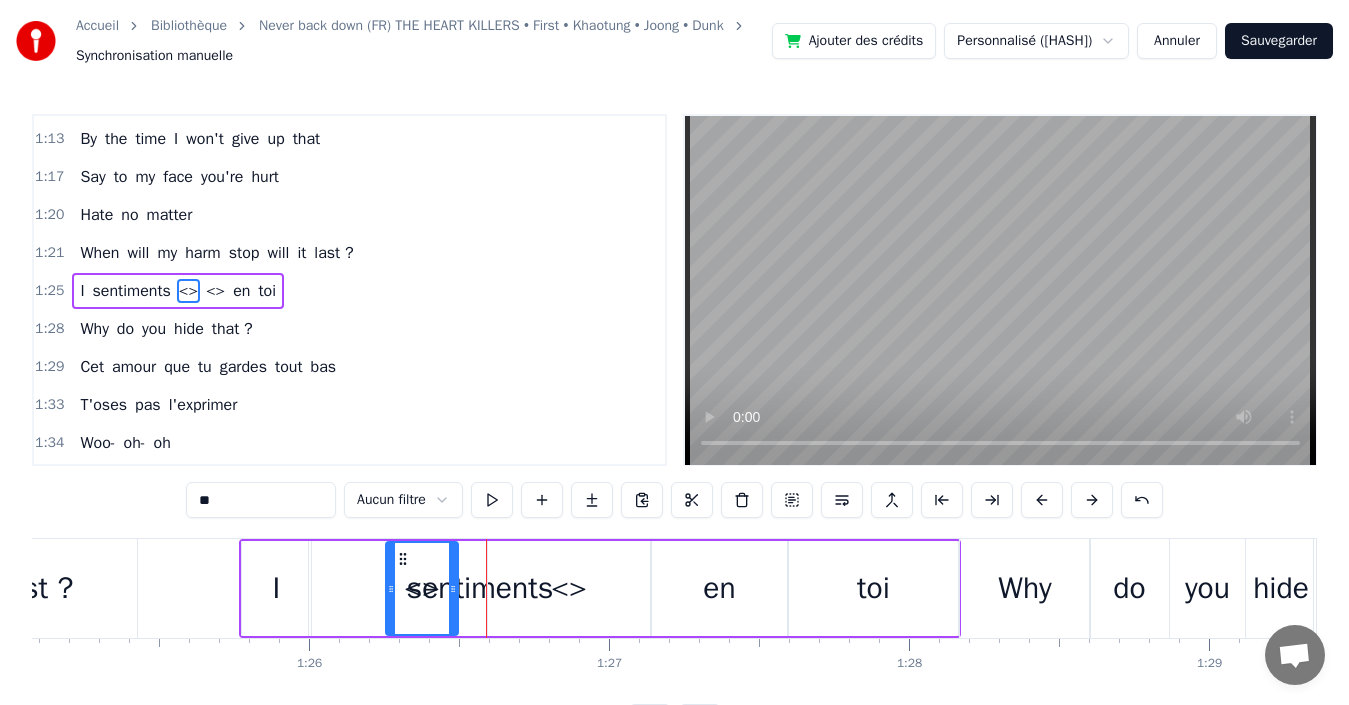 drag, startPoint x: 481, startPoint y: 588, endPoint x: 452, endPoint y: 587, distance: 29.017237 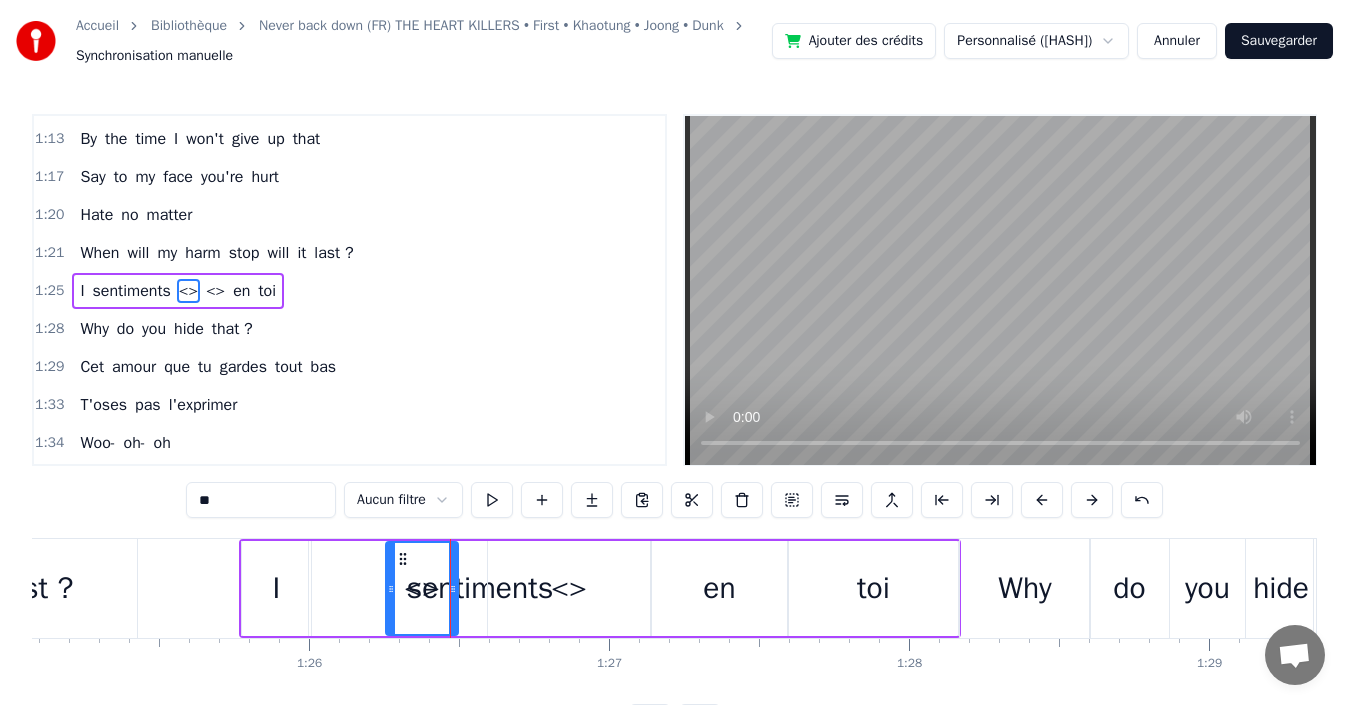click on "<>" at bounding box center (569, 588) 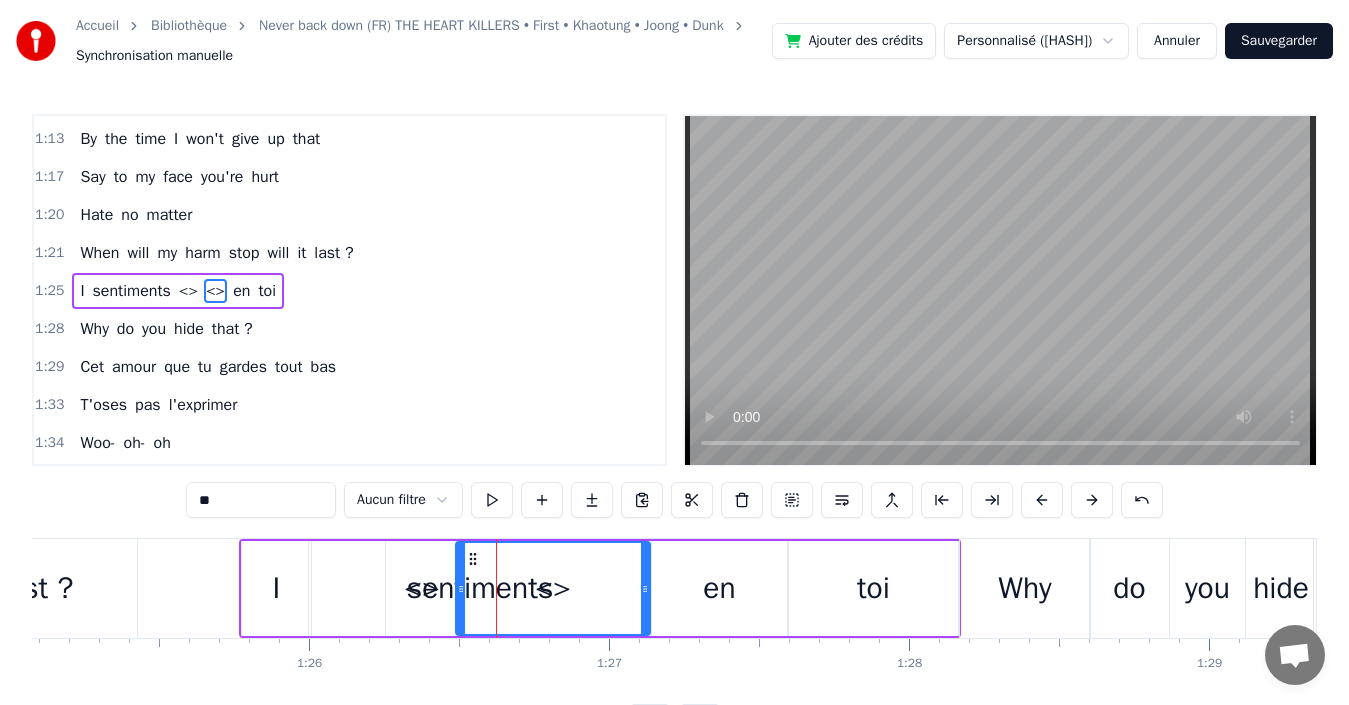 drag, startPoint x: 489, startPoint y: 590, endPoint x: 457, endPoint y: 600, distance: 33.526108 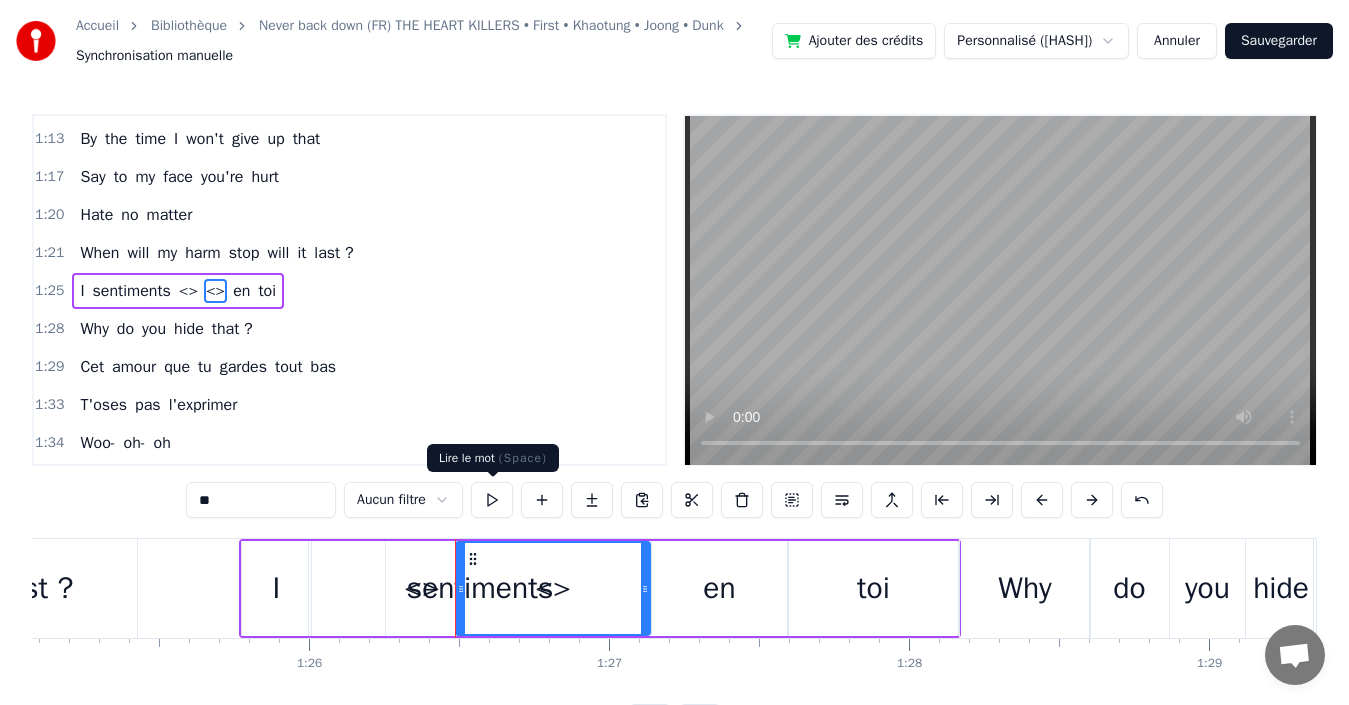 click at bounding box center (492, 500) 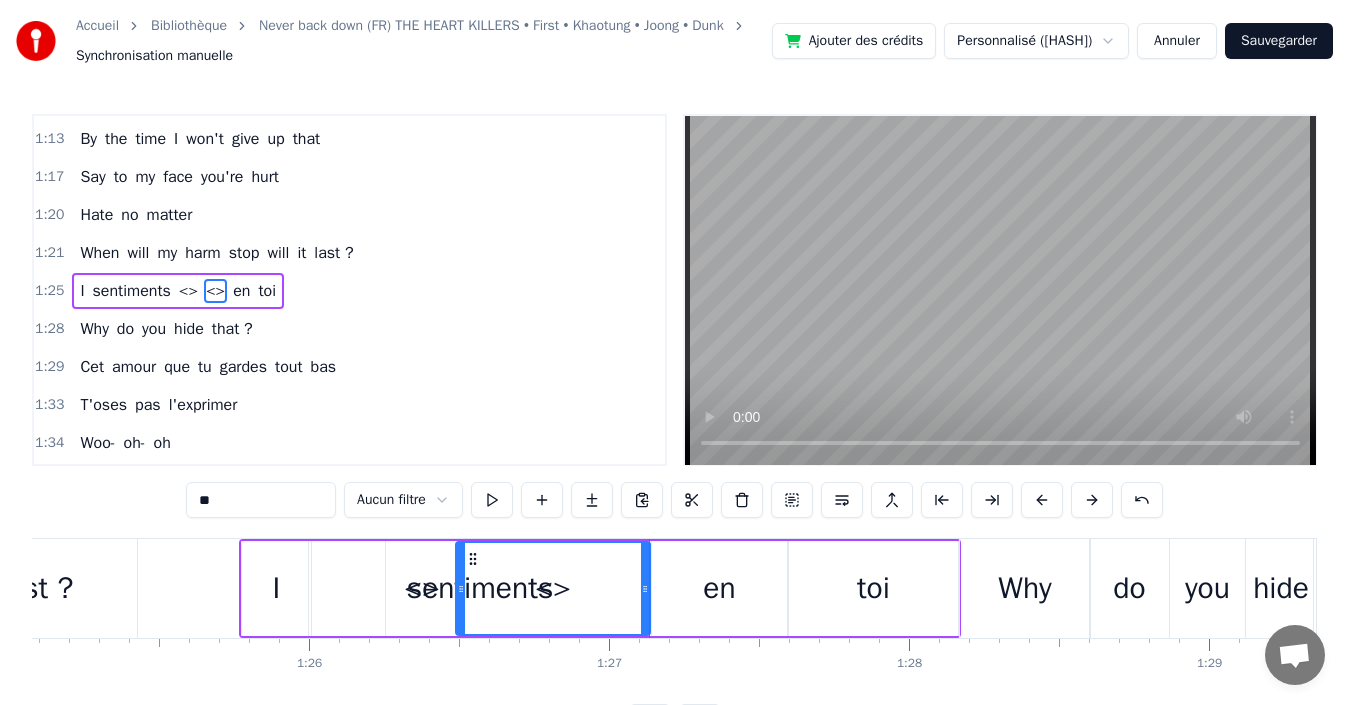 click on "<>" at bounding box center [422, 588] 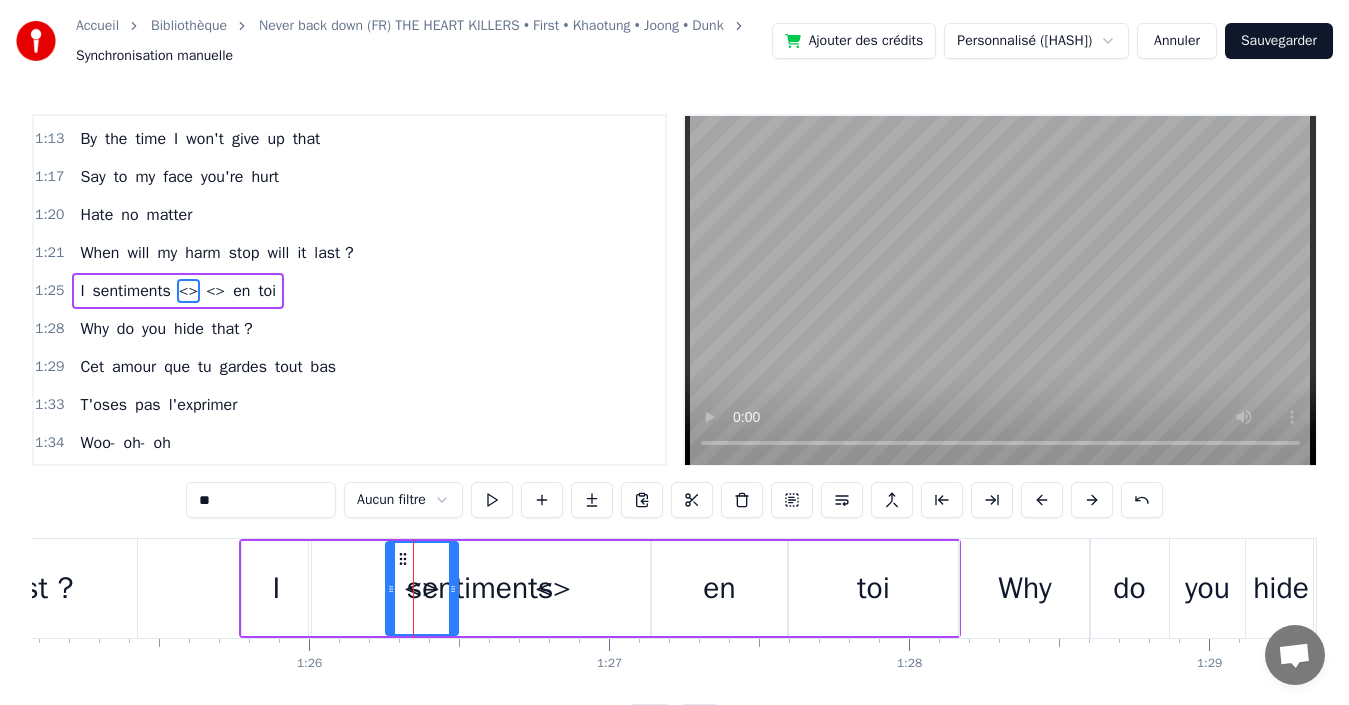click on "sentiments" at bounding box center (480, 588) 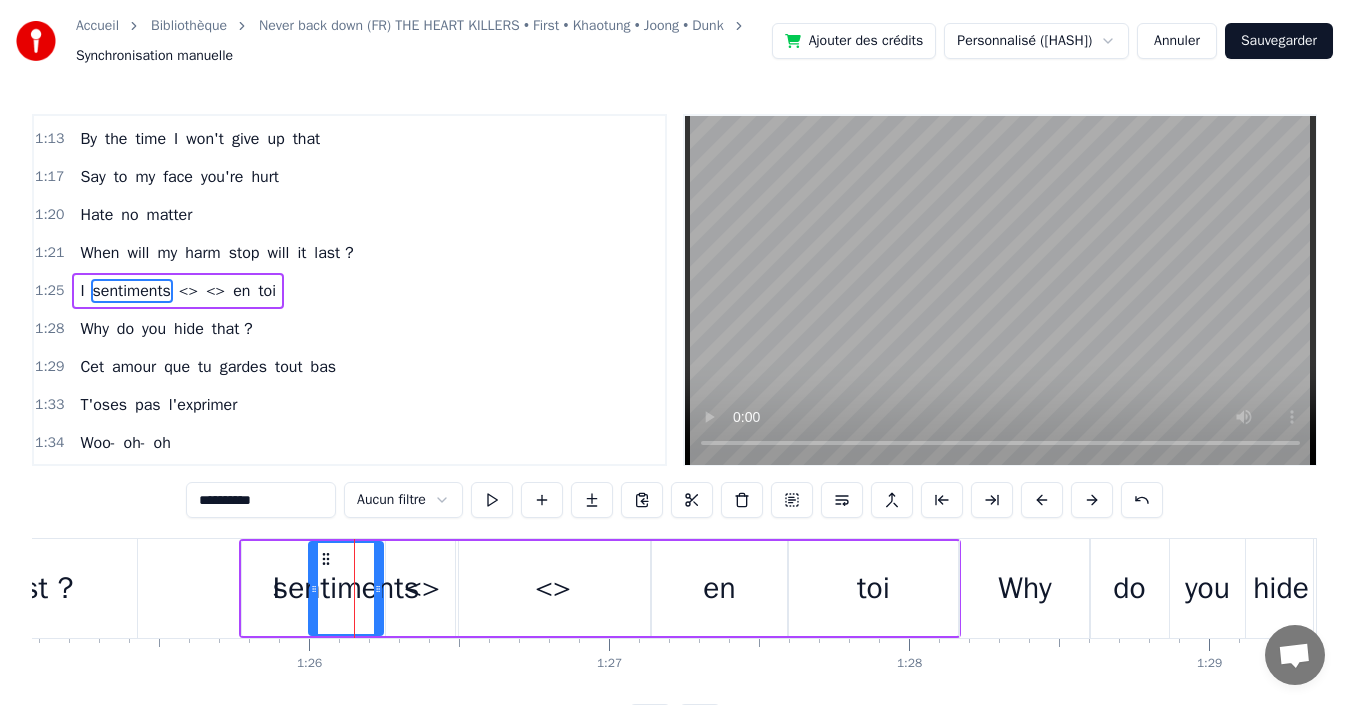 drag, startPoint x: 648, startPoint y: 585, endPoint x: 380, endPoint y: 585, distance: 268 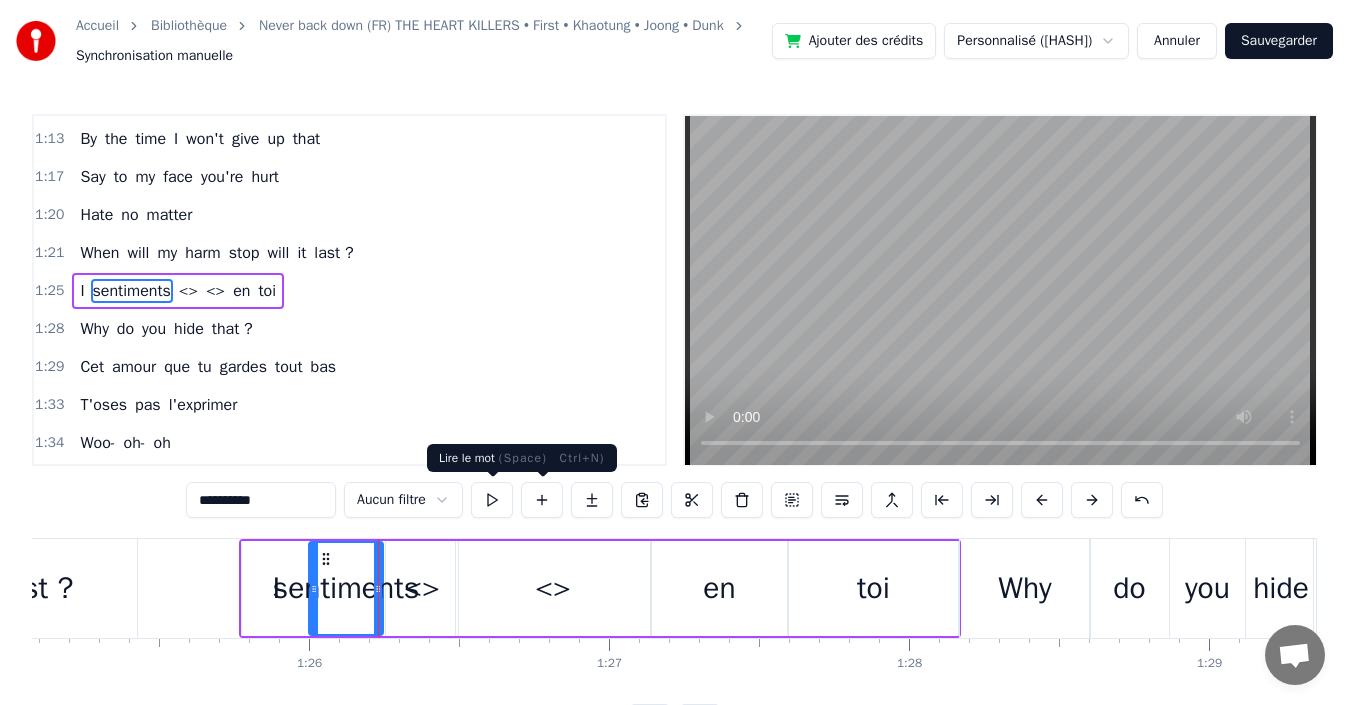 click at bounding box center (492, 500) 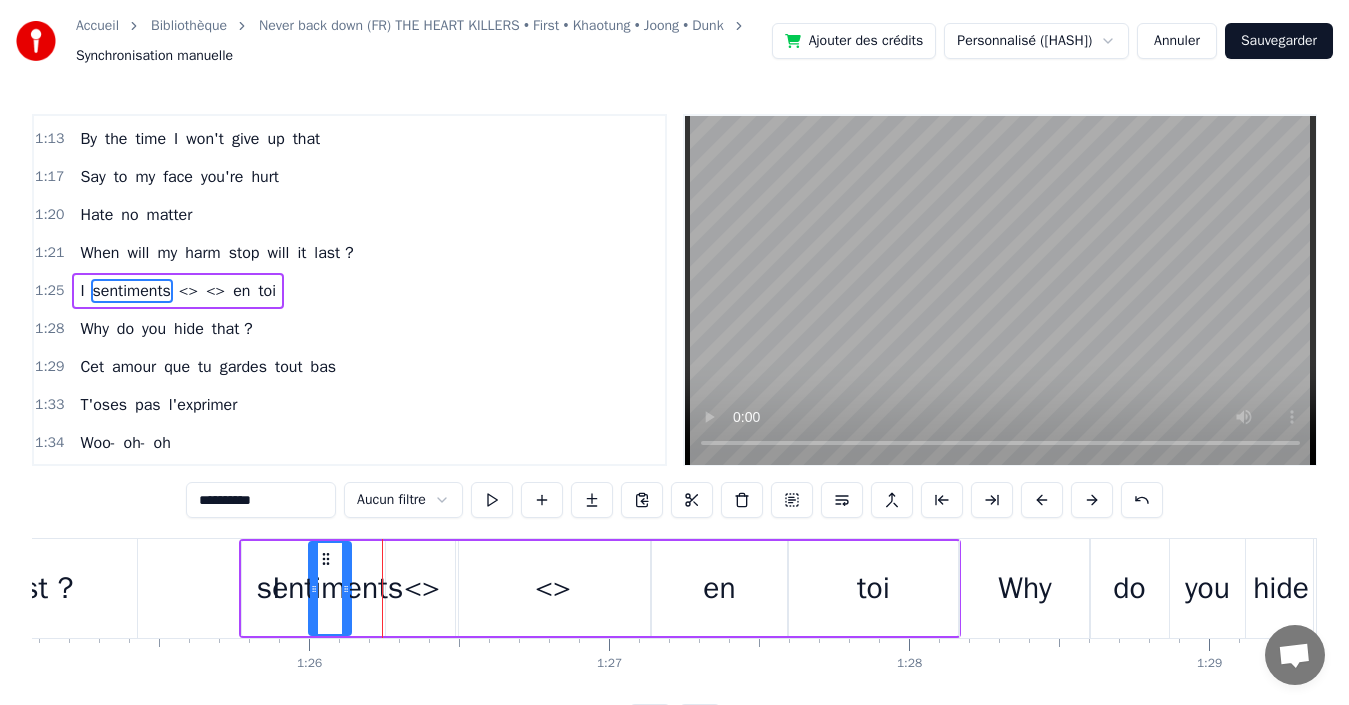 drag, startPoint x: 378, startPoint y: 587, endPoint x: 335, endPoint y: 608, distance: 47.853943 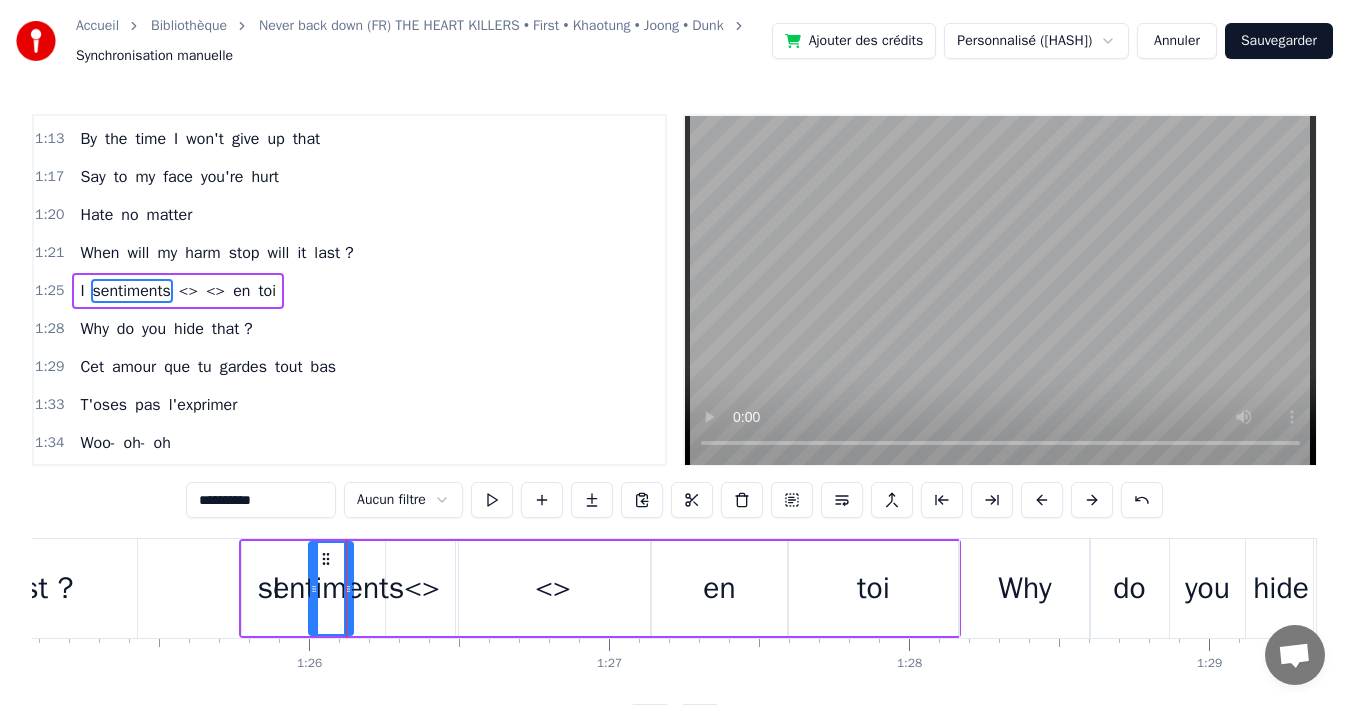 click on "sentiments" at bounding box center [331, 588] 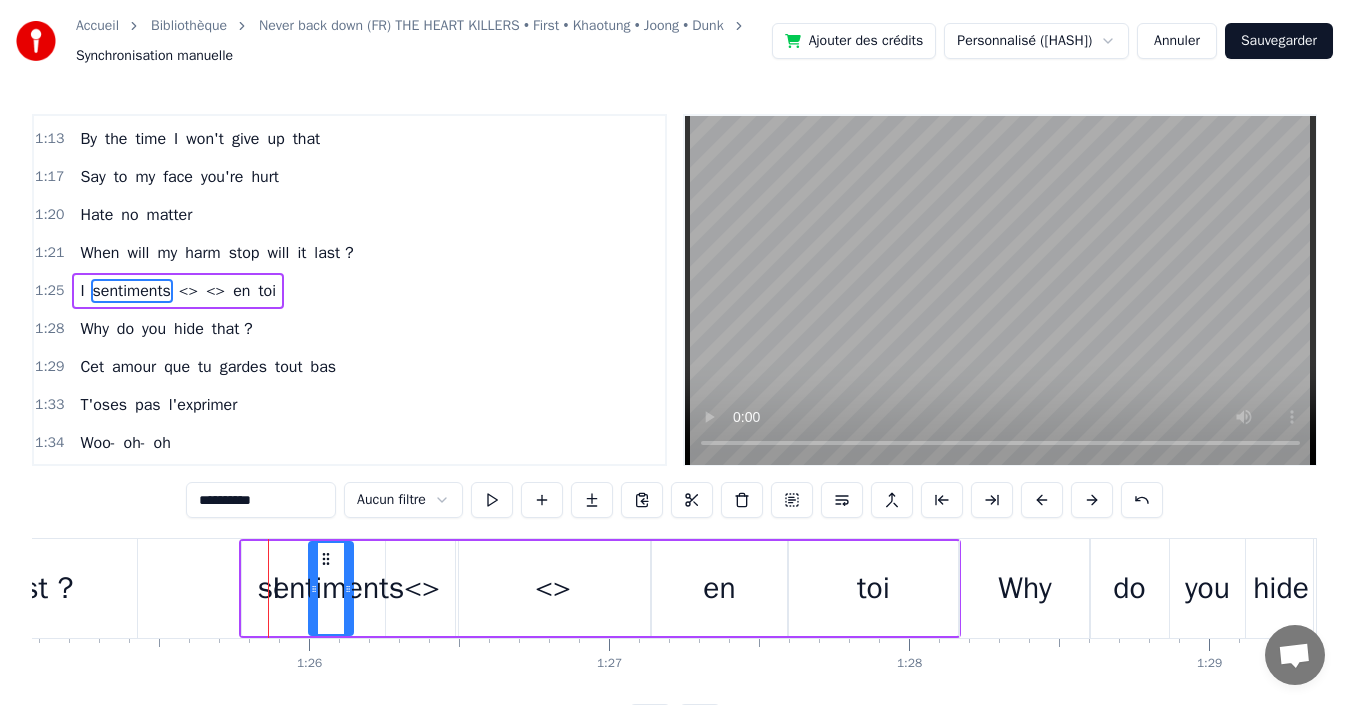click on "I" at bounding box center (82, 291) 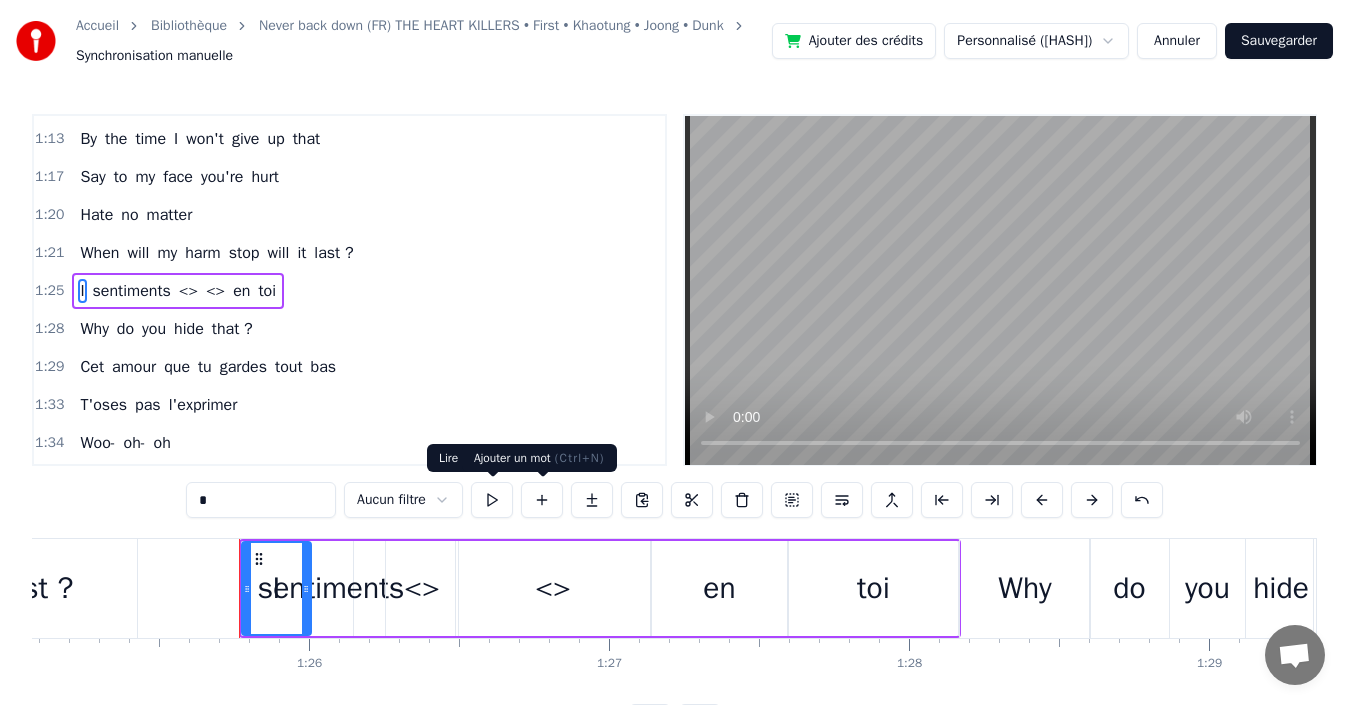 click at bounding box center (492, 500) 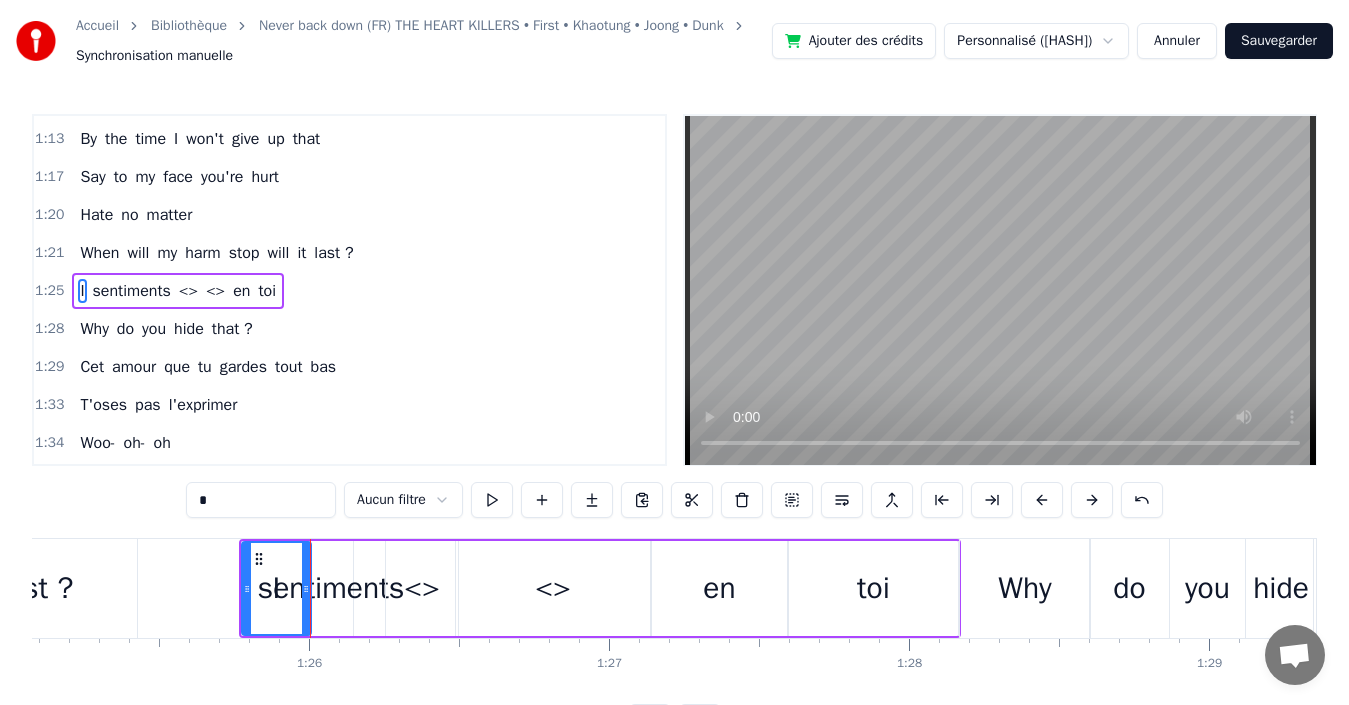 click on "sentiments" at bounding box center [331, 588] 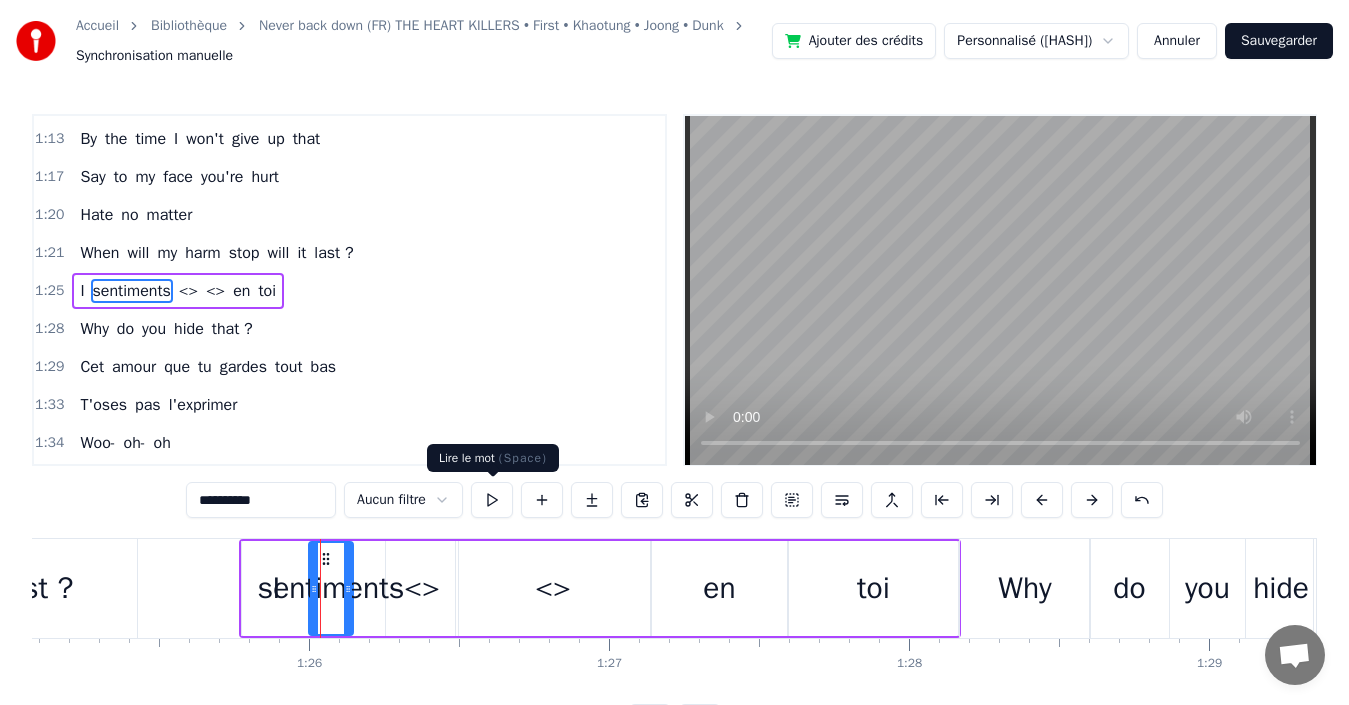 click at bounding box center (492, 500) 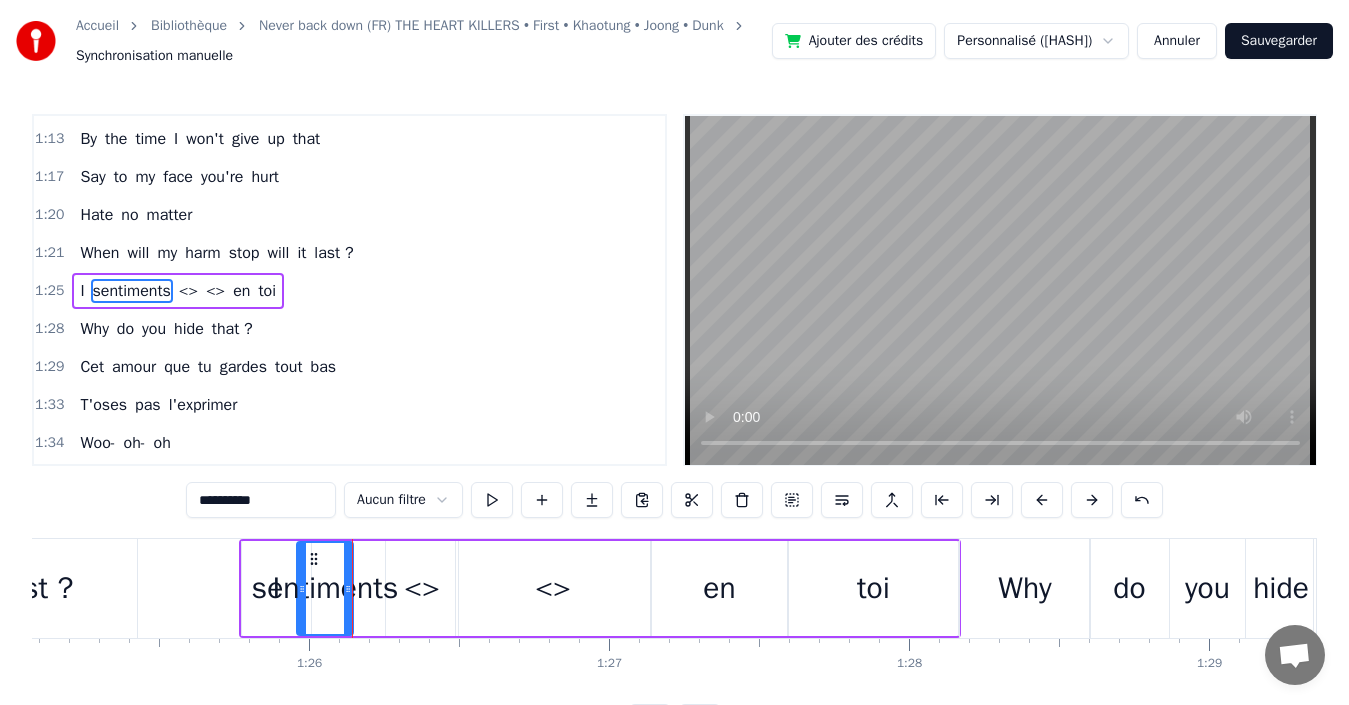 drag, startPoint x: 312, startPoint y: 594, endPoint x: 300, endPoint y: 594, distance: 12 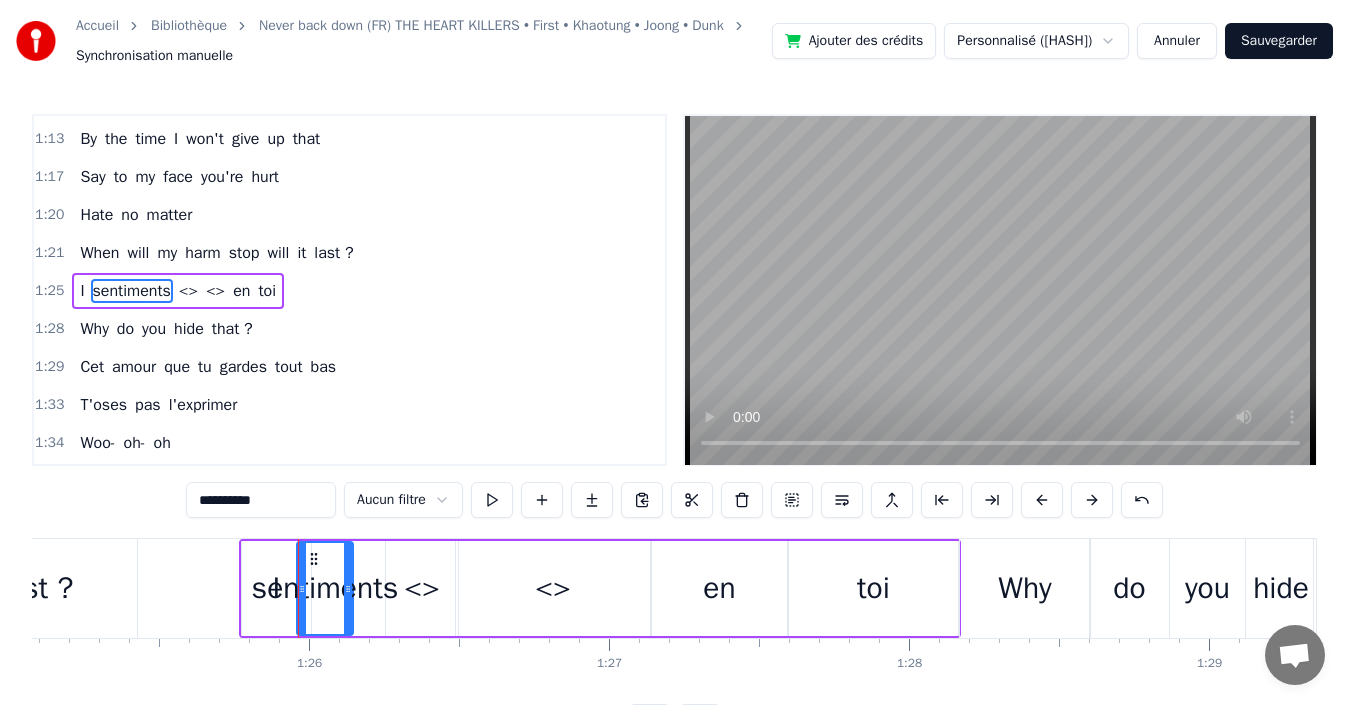click on "sentiments" at bounding box center [325, 588] 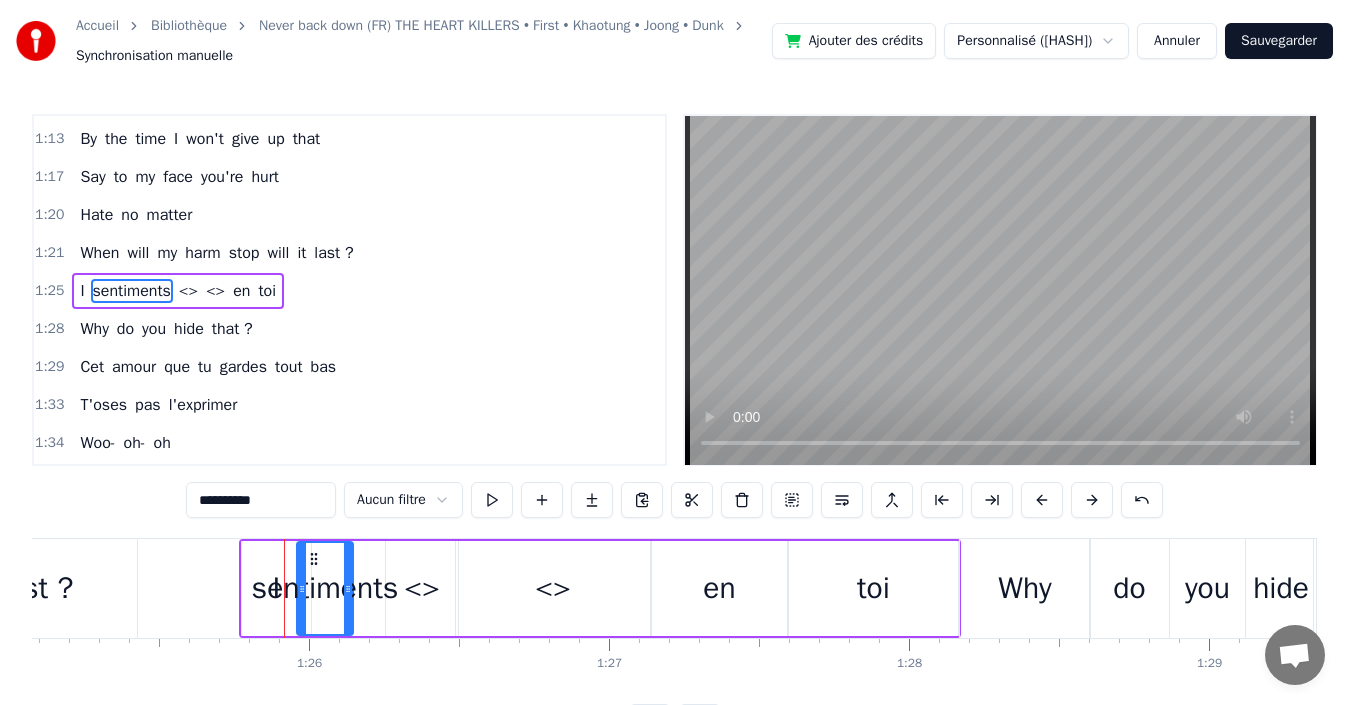 click on "I" at bounding box center (276, 588) 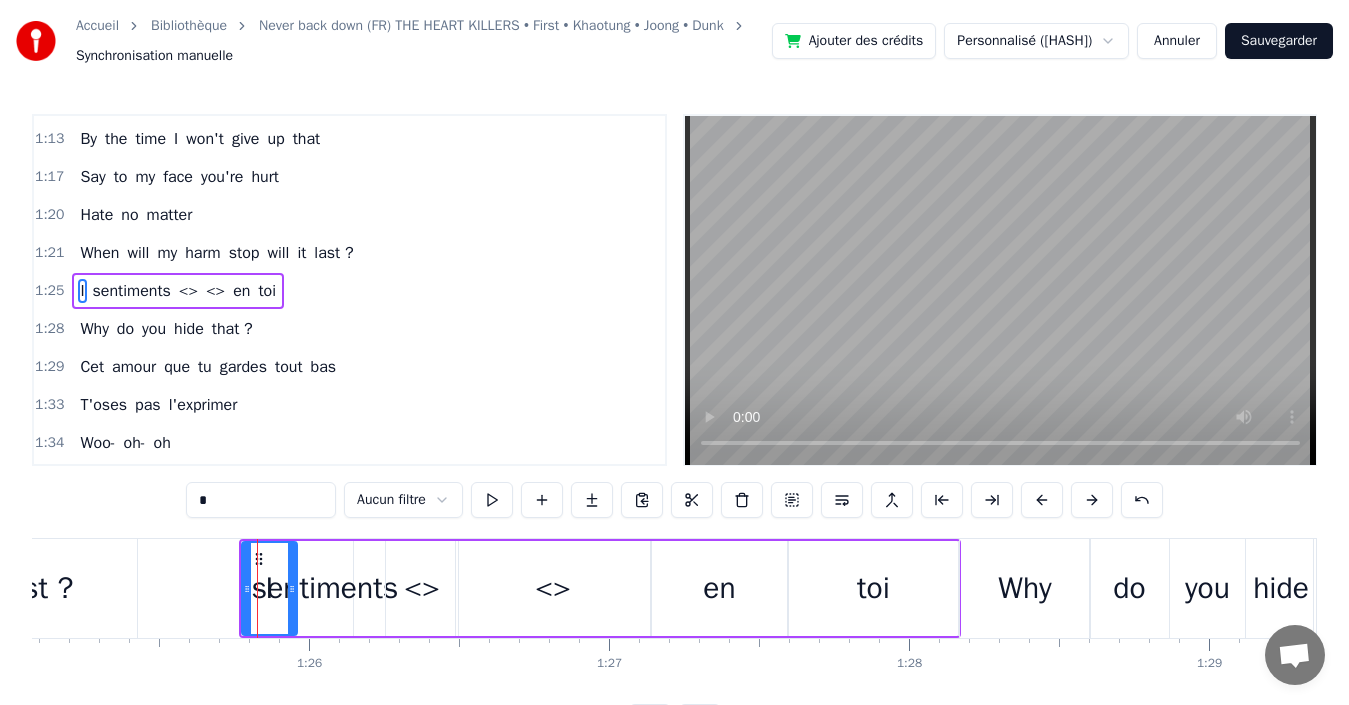 drag, startPoint x: 305, startPoint y: 587, endPoint x: 291, endPoint y: 587, distance: 14 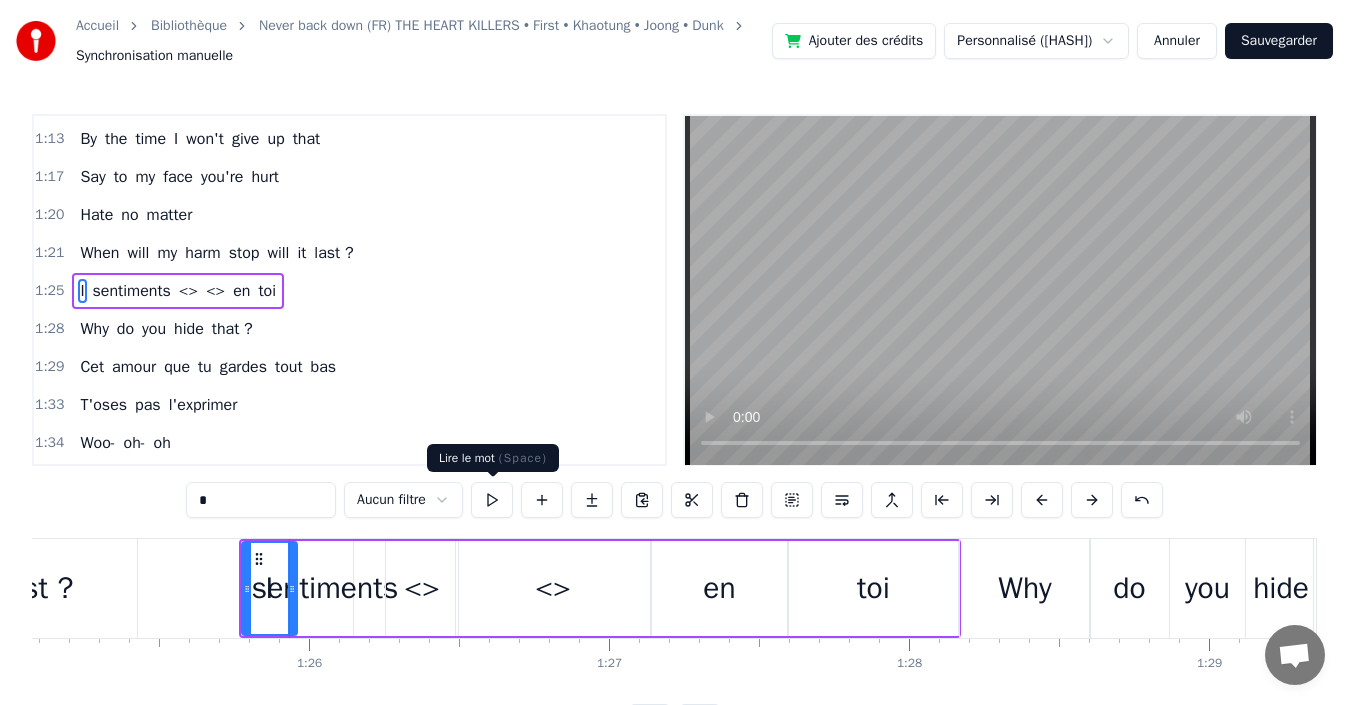 click at bounding box center (492, 500) 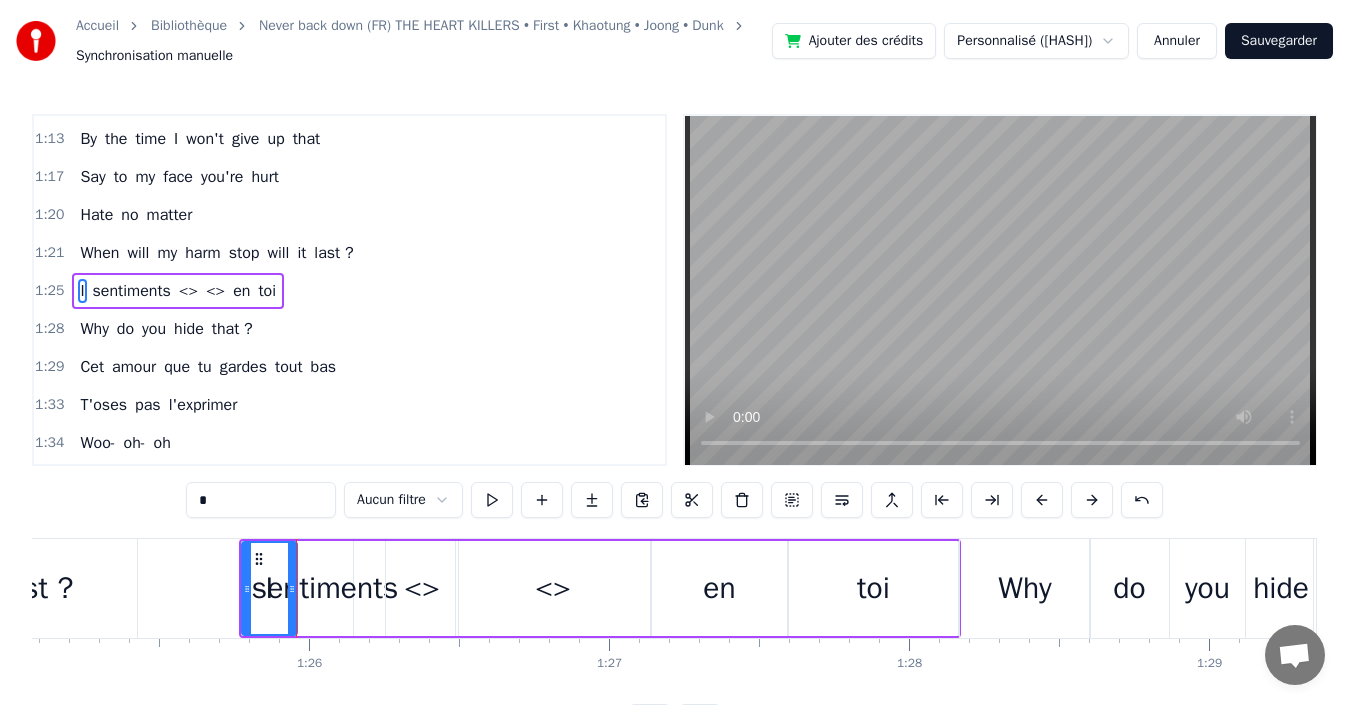 click on "sentiments" at bounding box center [325, 588] 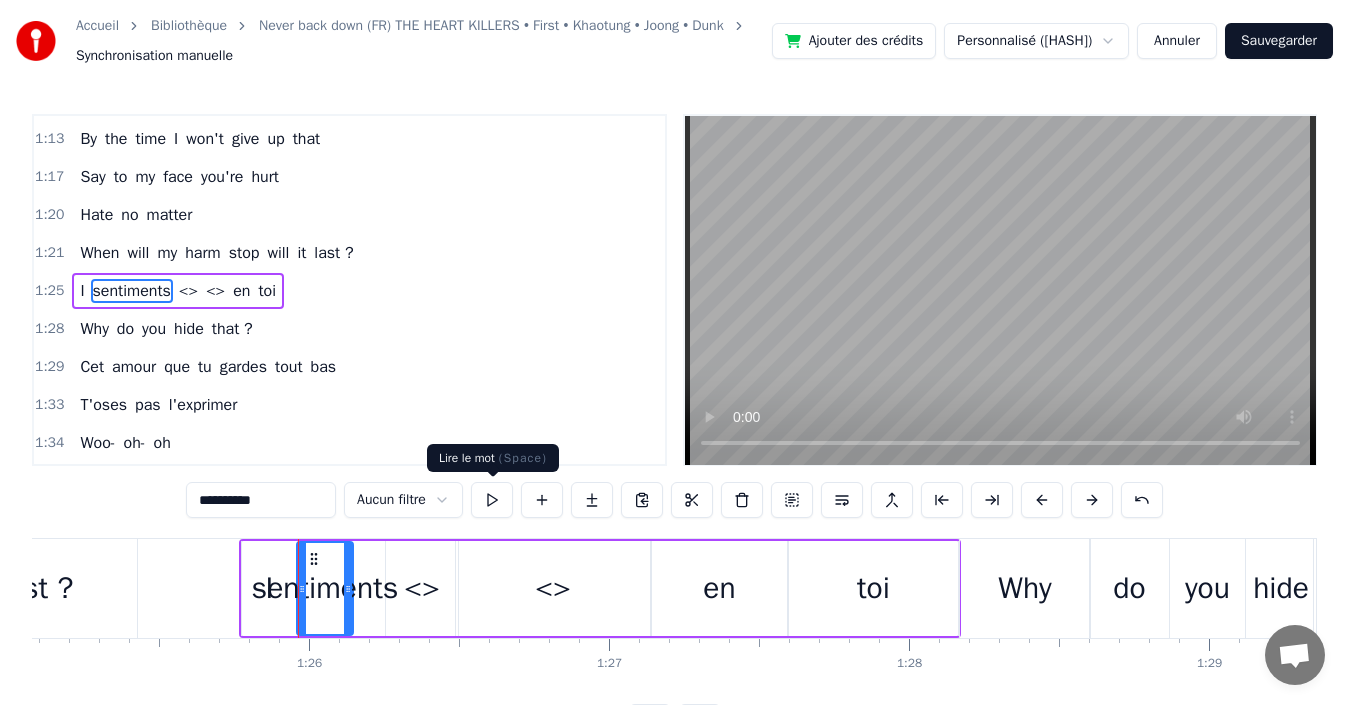 click at bounding box center [492, 500] 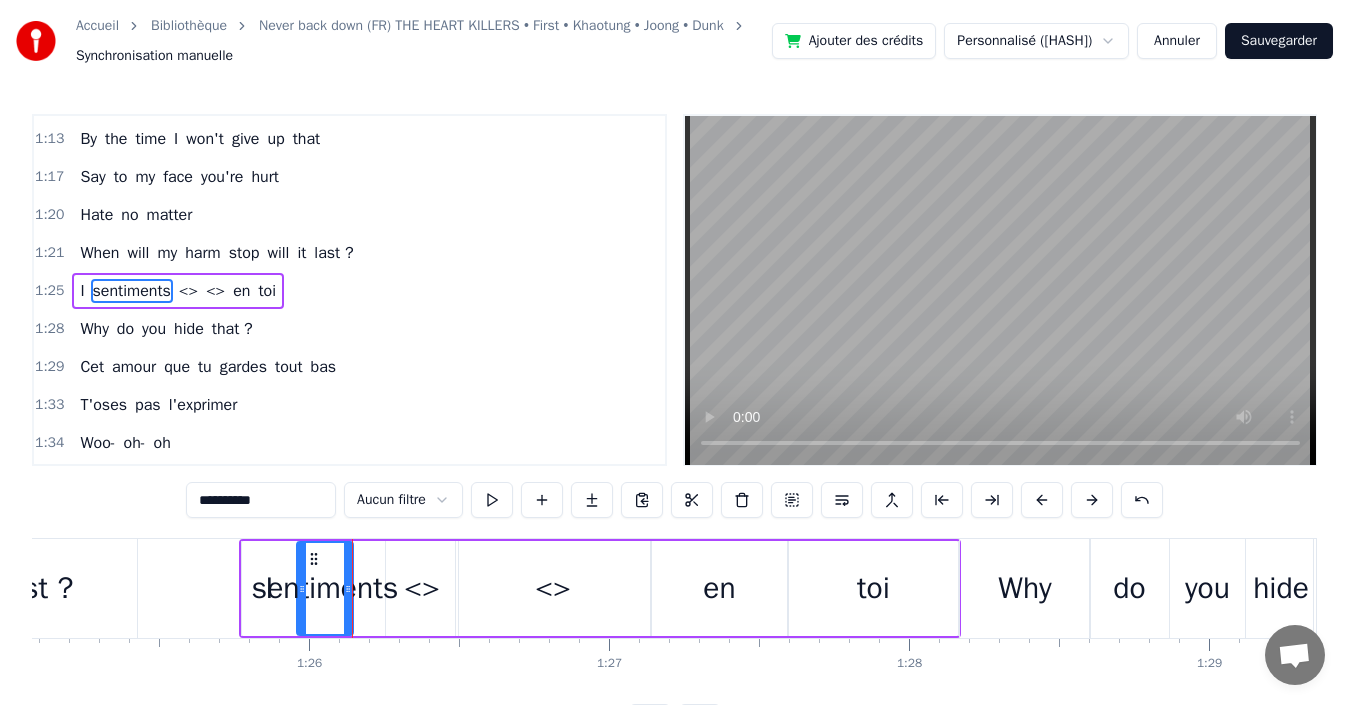 click on "<>" at bounding box center [422, 588] 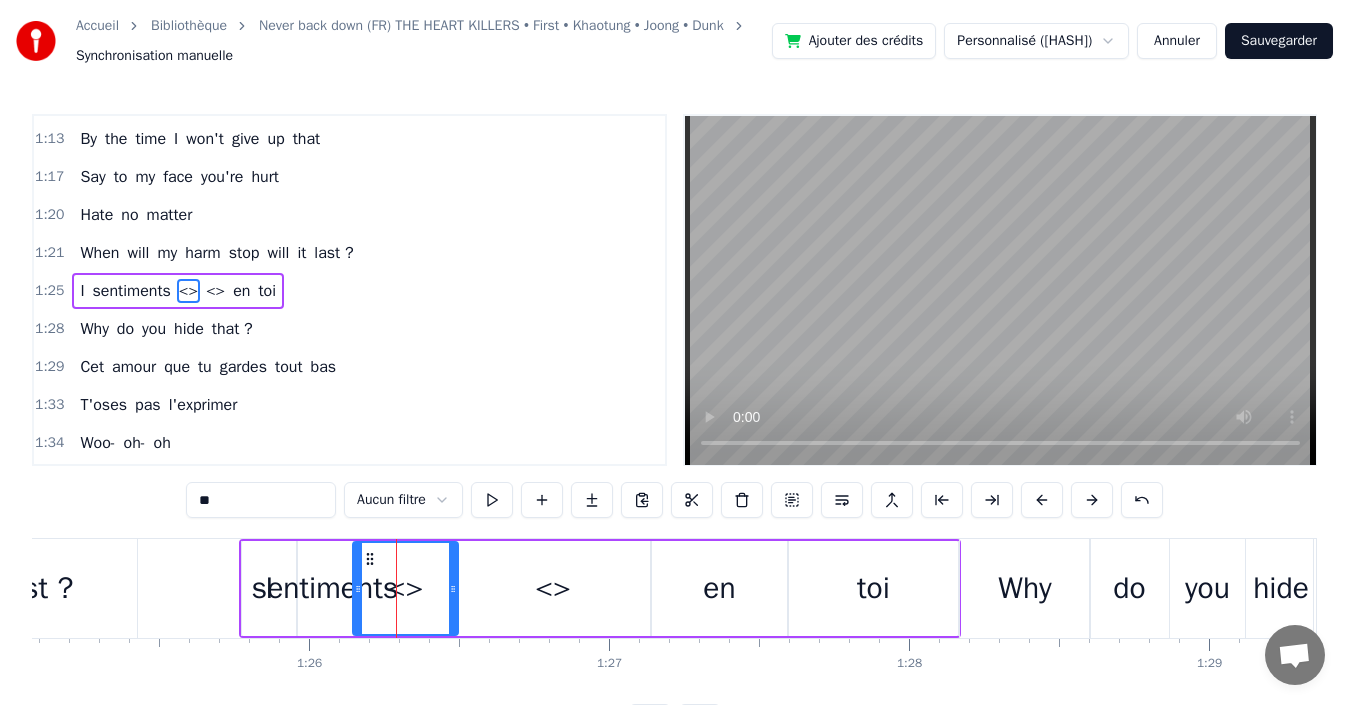 drag, startPoint x: 389, startPoint y: 589, endPoint x: 356, endPoint y: 600, distance: 34.785053 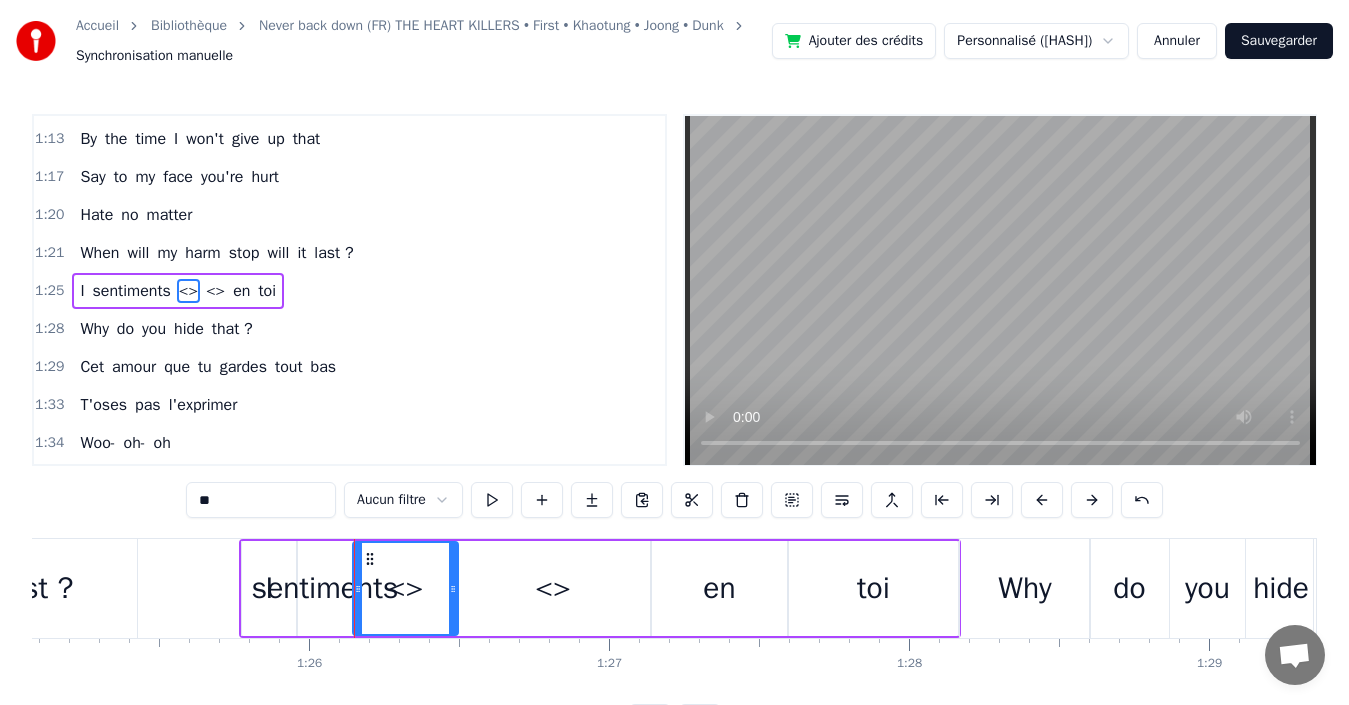 click on "sentiments" at bounding box center (325, 588) 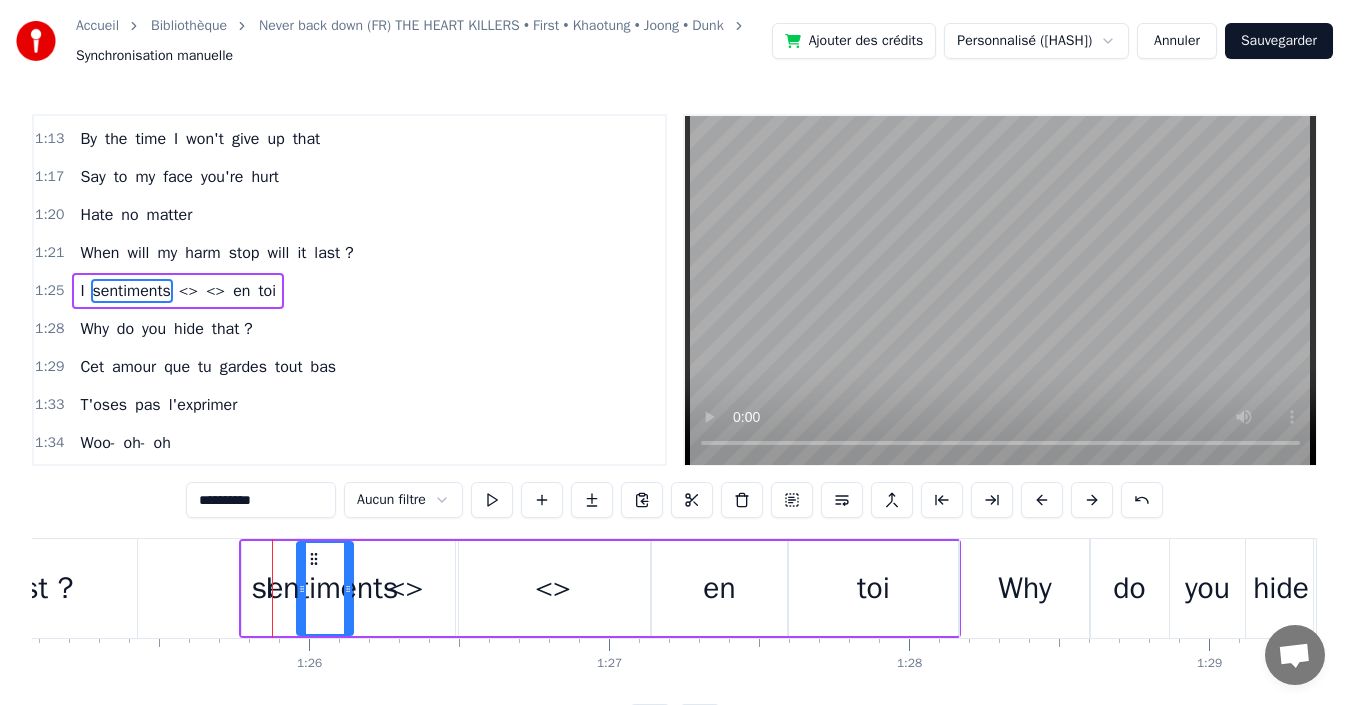 click on "I" at bounding box center [269, 588] 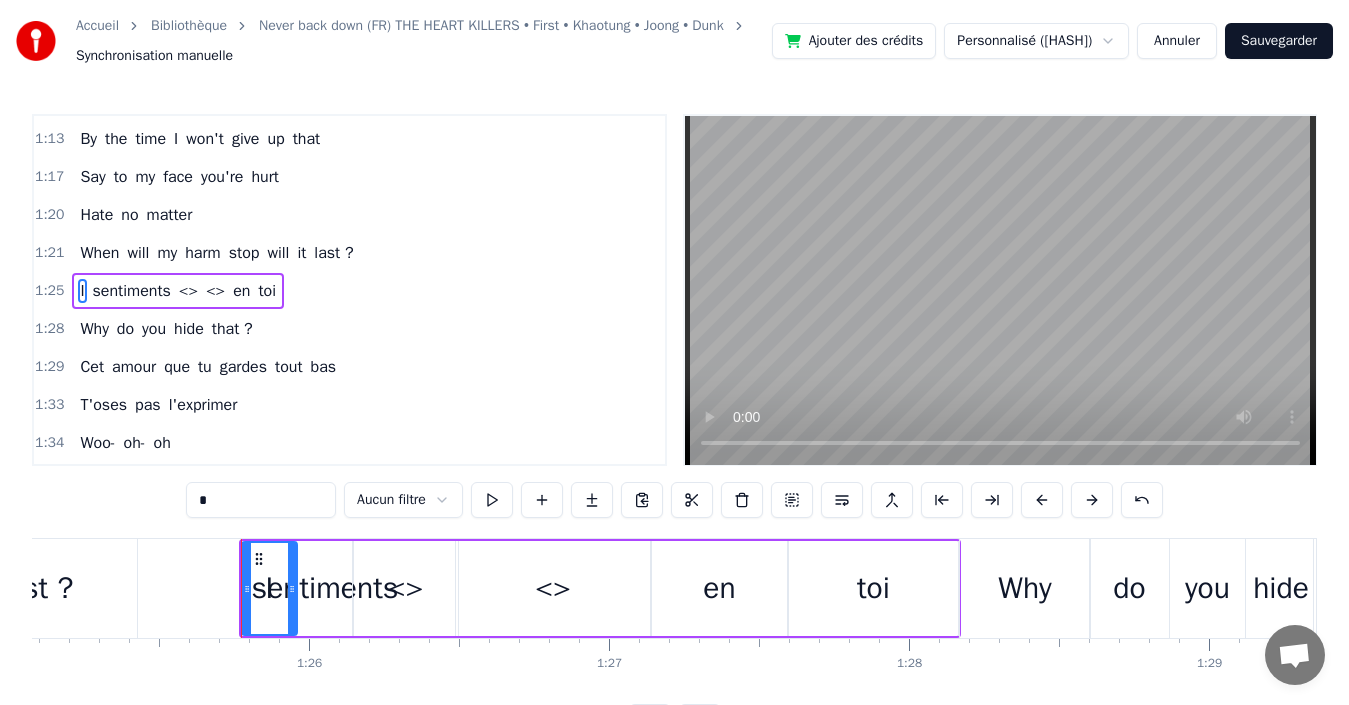 click on "I will risk it all too   .   I may get hurt but I'll learn on my own way Trying it a first time, I didn't think I would win your heart Let's try one shot, let's break rule Worth that even if painful Wanting the lesson if you are bringing it, I will face each one Oh- oh- oh   .   Pain I'll never learn right No matter how much I am hurt by you Call me delusional, stubborn, surreal, endless unyielding Let's try one shot, let's break rule Worth that even if painful Wanting the lesson if you are bringing it, I will face each one Break my heart, make it swirled And tear my world By the time I won't give up that Say to my face you're hurt Hate no matter When will my harm stop will it last ? I sentiments <> <> en toi Why do you hide that ? Cet amour que tu gardes tout bas T'oses pas l'exprimer Woo- oh- oh Oh Woo- oh- oh Si tu m'aimes   .   Woo- oh- oh Ça suffira pour moi Ton cœur fond-il bientôt ? Car demain ma patience n'aura faiblie Tu sais je suis tenace, vivace, peu loquace, rêveur infini Une fois, tentons la" at bounding box center (16207, 588) 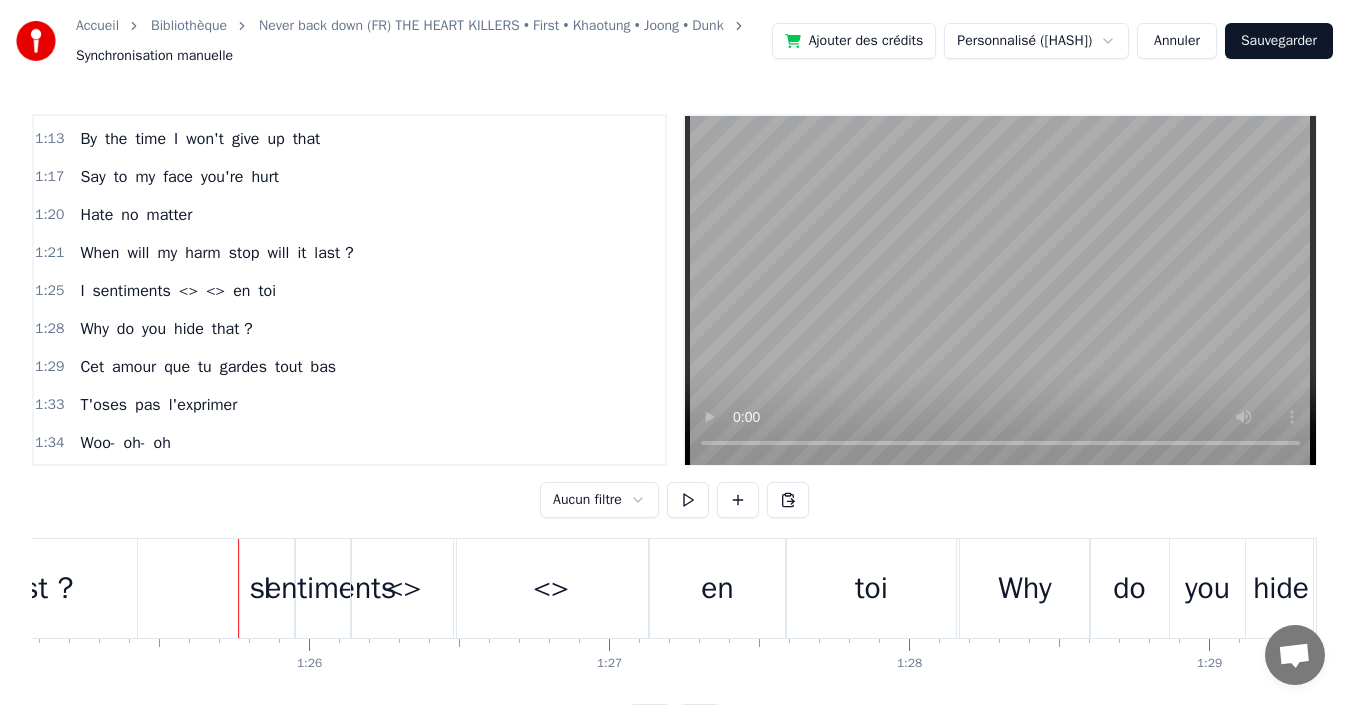 click on "sentiments" at bounding box center [323, 588] 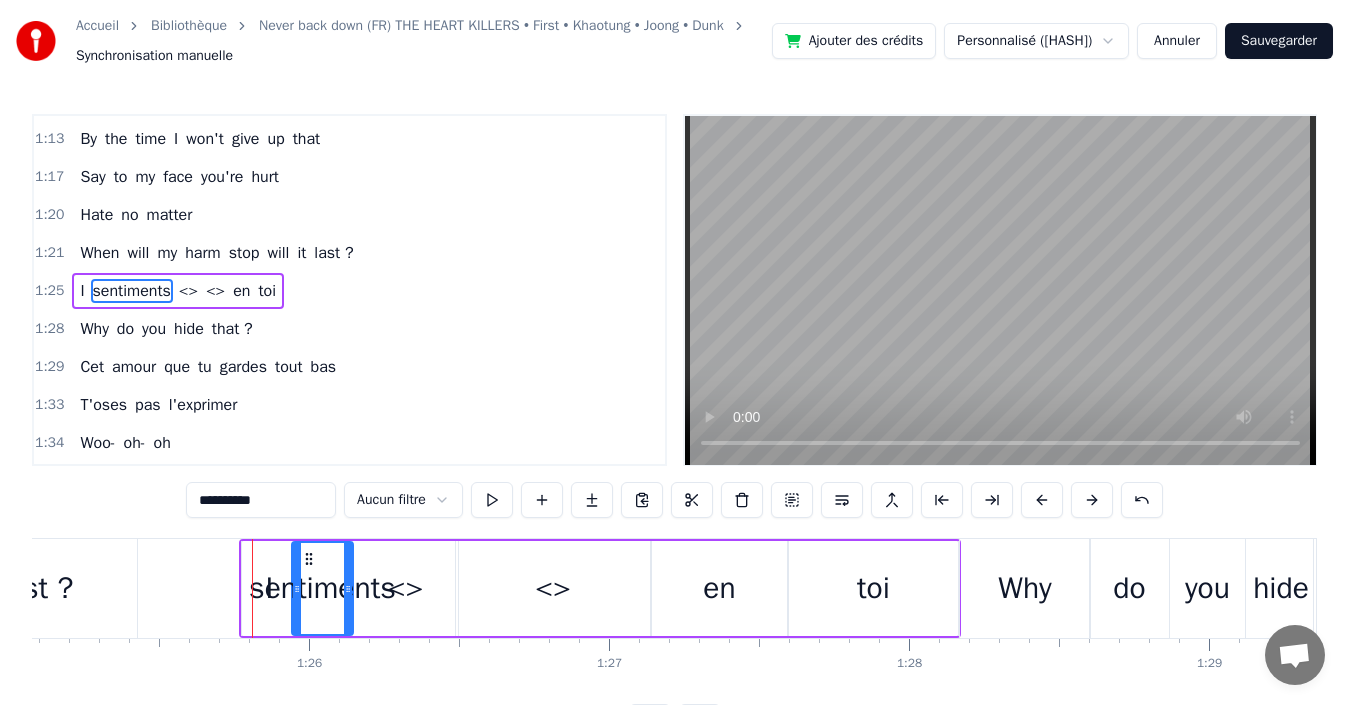 click 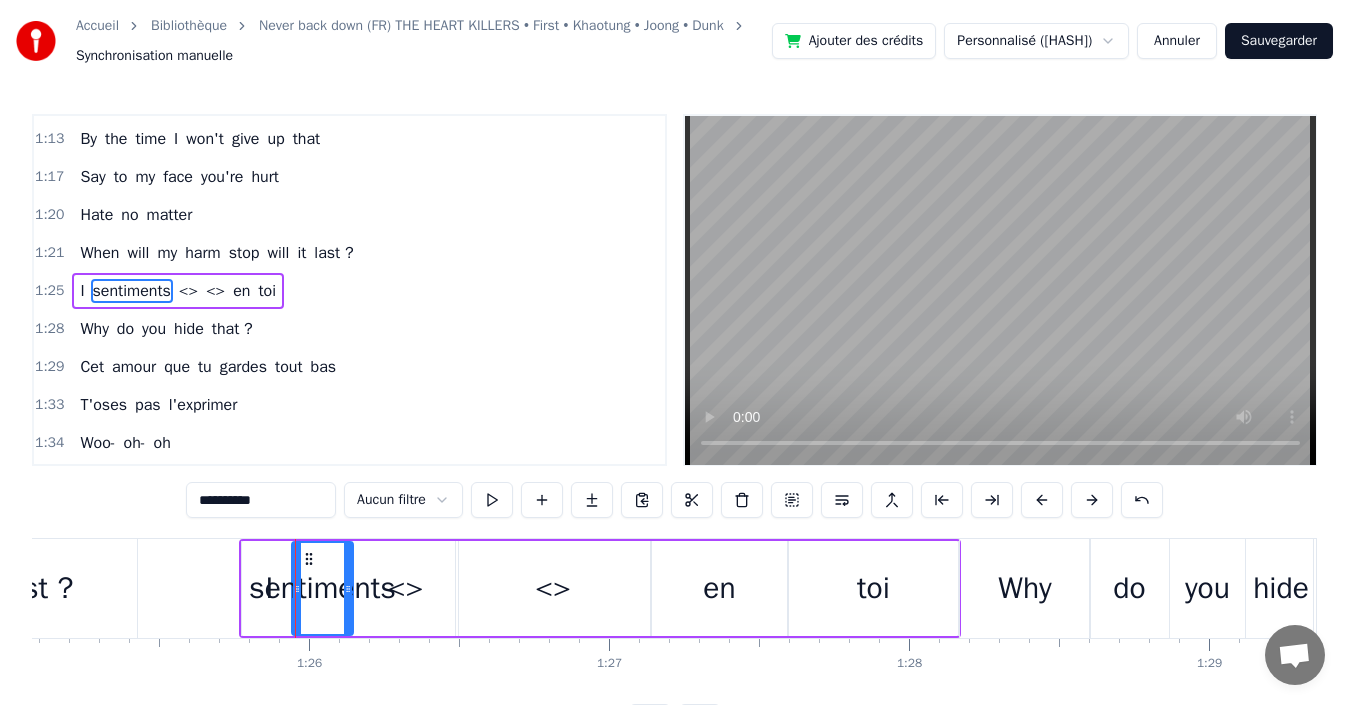 click on "sentiments" at bounding box center [322, 588] 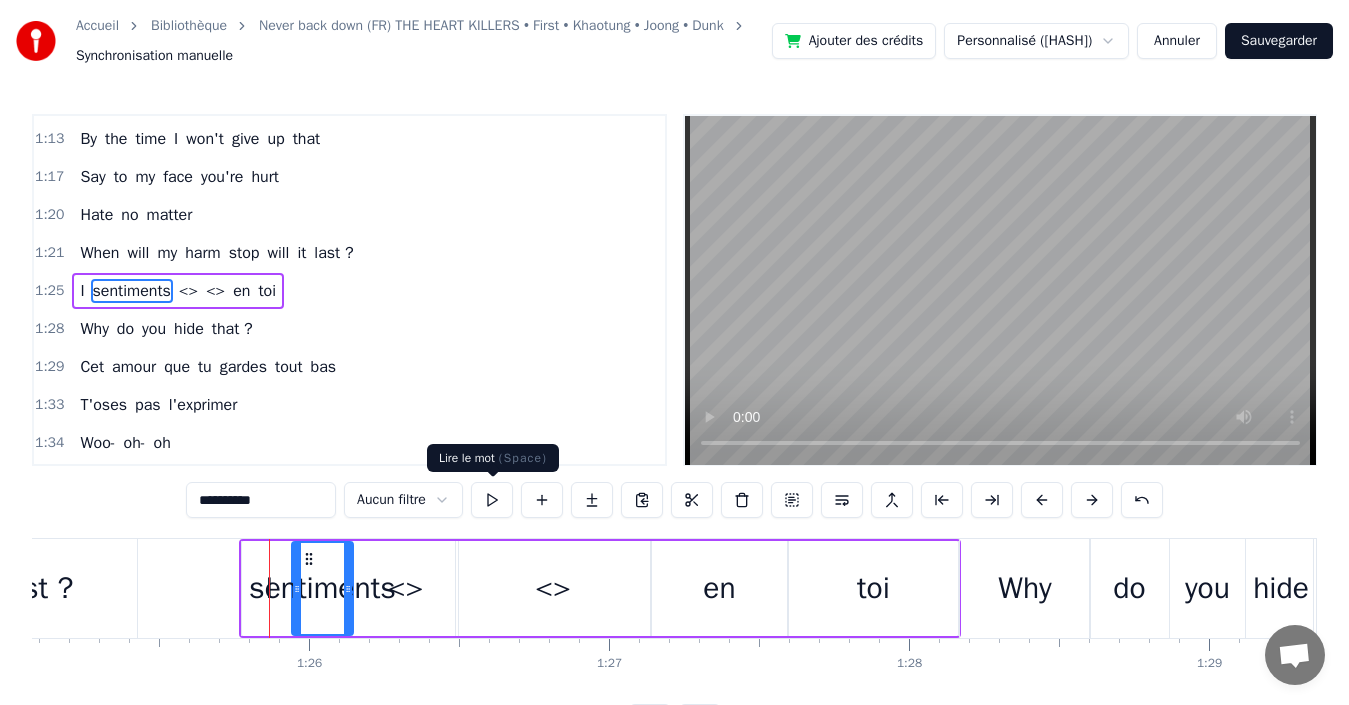 click at bounding box center [492, 500] 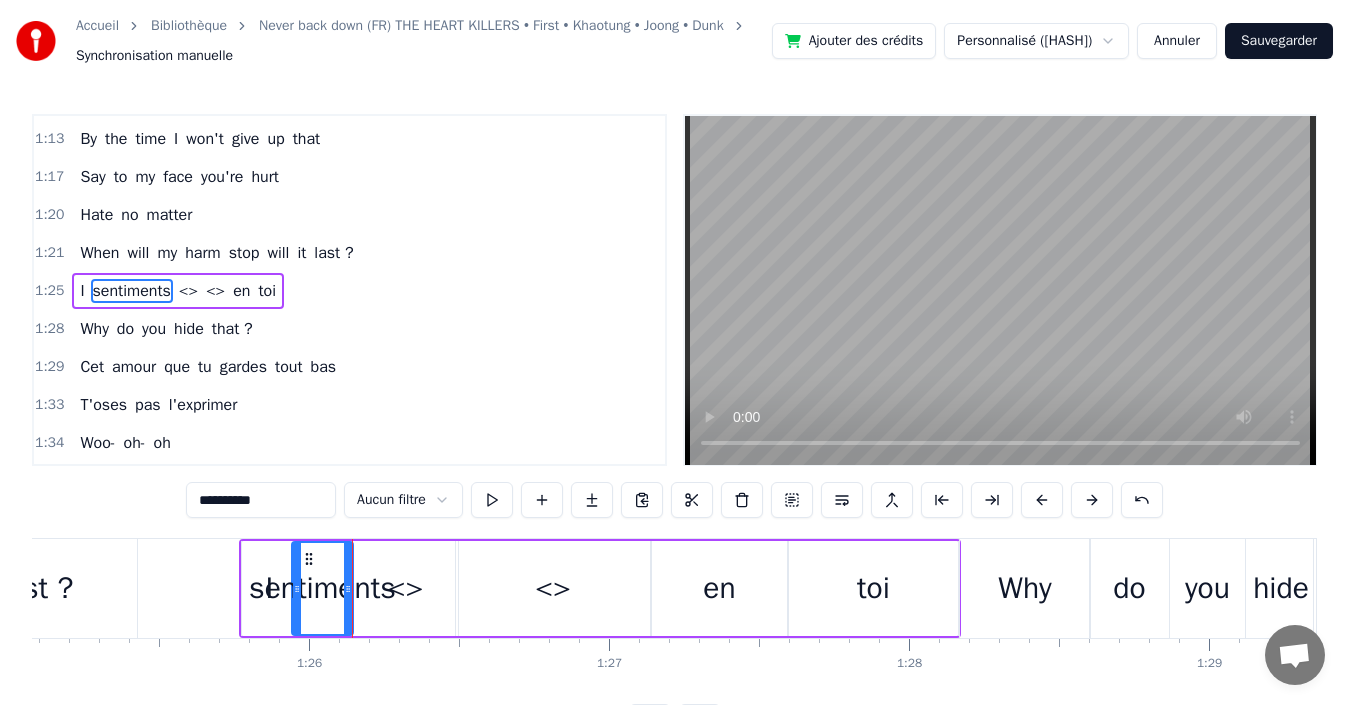 click on "<>" at bounding box center [405, 588] 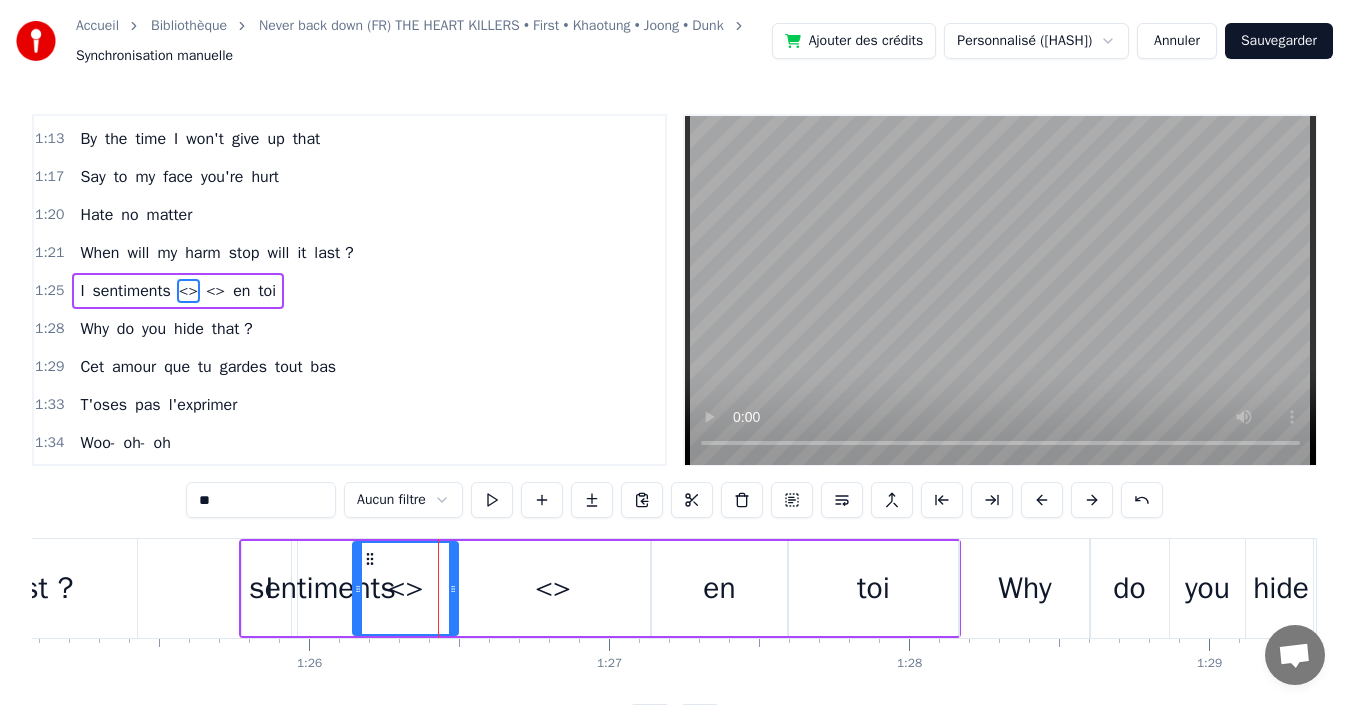 click on "sentiments" at bounding box center [132, 291] 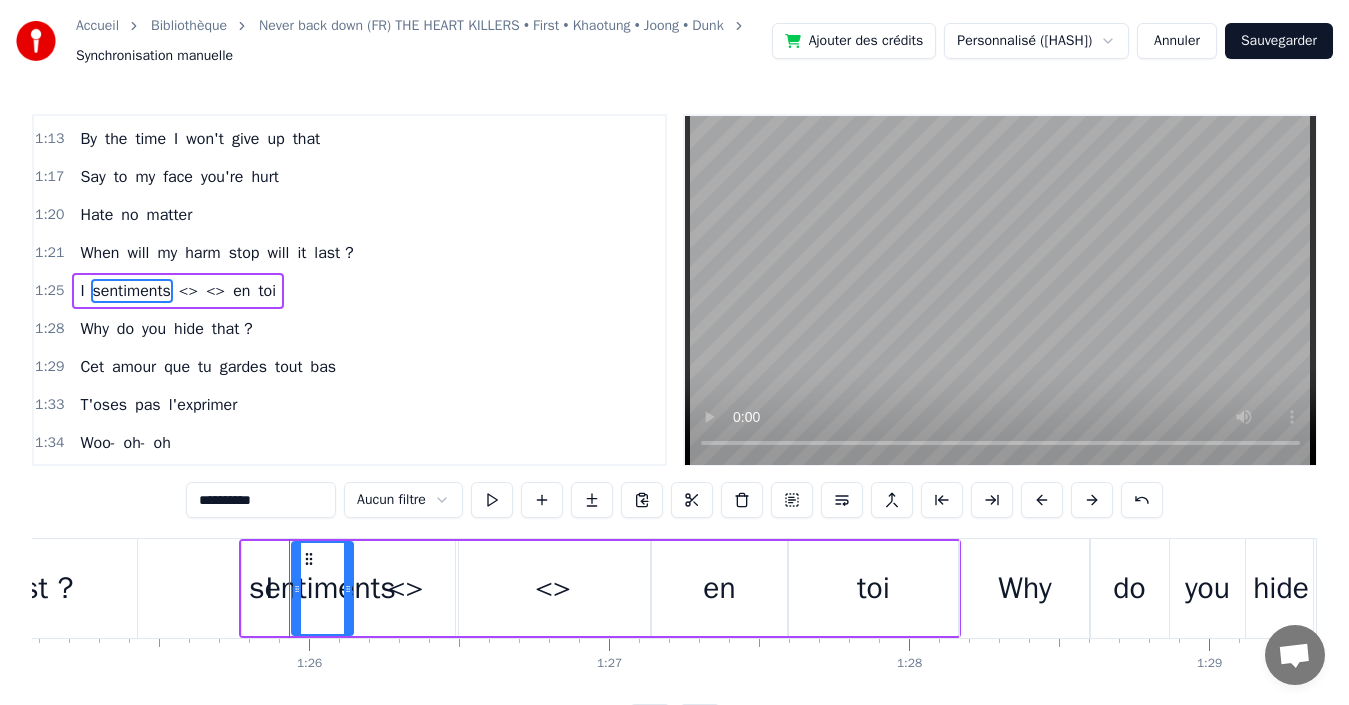 click on "0:00 I will risk it all too 0:02 . 0:04 I may get hurt but 0:06 I'll learn on my own way 0:08 Trying it a first time, 0:11 I didn't think I would win your heart 0:16 Let's try one shot, let's break rule 0:20 Worth that even if painful 0:25 Wanting the lesson if you are bringing it, I will face each one 0:33 Oh- oh- oh 0:33 . 0:37 Pain I'll never learn right 0:40 No matter how much I am hurt by you 0:45 Call me delusional, stubborn, surreal, endless unyielding 0:52 Let's try one shot, let's break rule 0:56 Worth that even if painful 1:01 Wanting the lesson if you are bringing it, I will face each one 1:09 Break my heart, make it swirled 1:12 And tear my world 1:13 By the time I won't give up that 1:17 Say to my face you're hurt 1:20 Hate no matter 1:21 When will my harm stop will it last ? 1:25 I sentiments < > en toi 1:28 Why do you hide that ? 1:29 Cet amour que tu gardes tout bas 1:33 T'oses pas l'exprimer 1:34 Woo- oh- oh 1:36 Oh Woo- oh- oh 1:38 Si tu m'aimes 1:38 . 1:38 Woo- oh- oh 1:40 Ça" at bounding box center [674, 427] 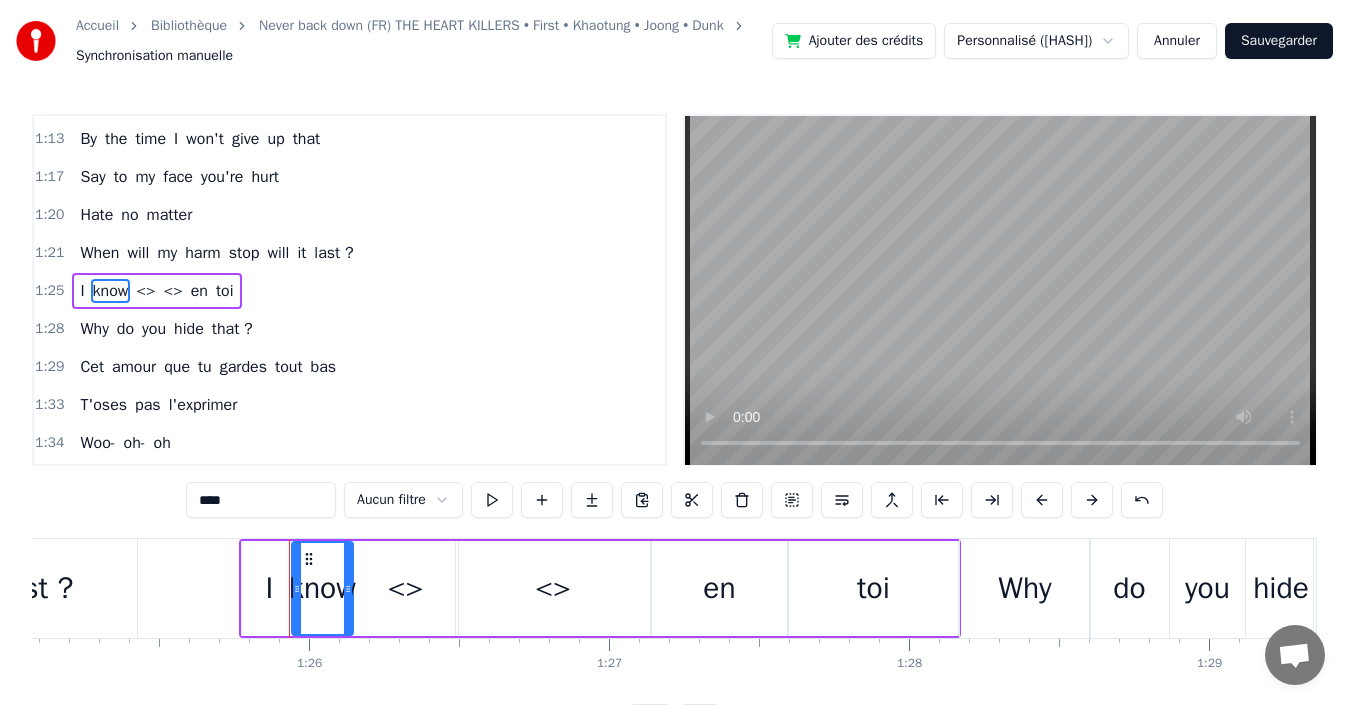 click on "<>" at bounding box center [145, 291] 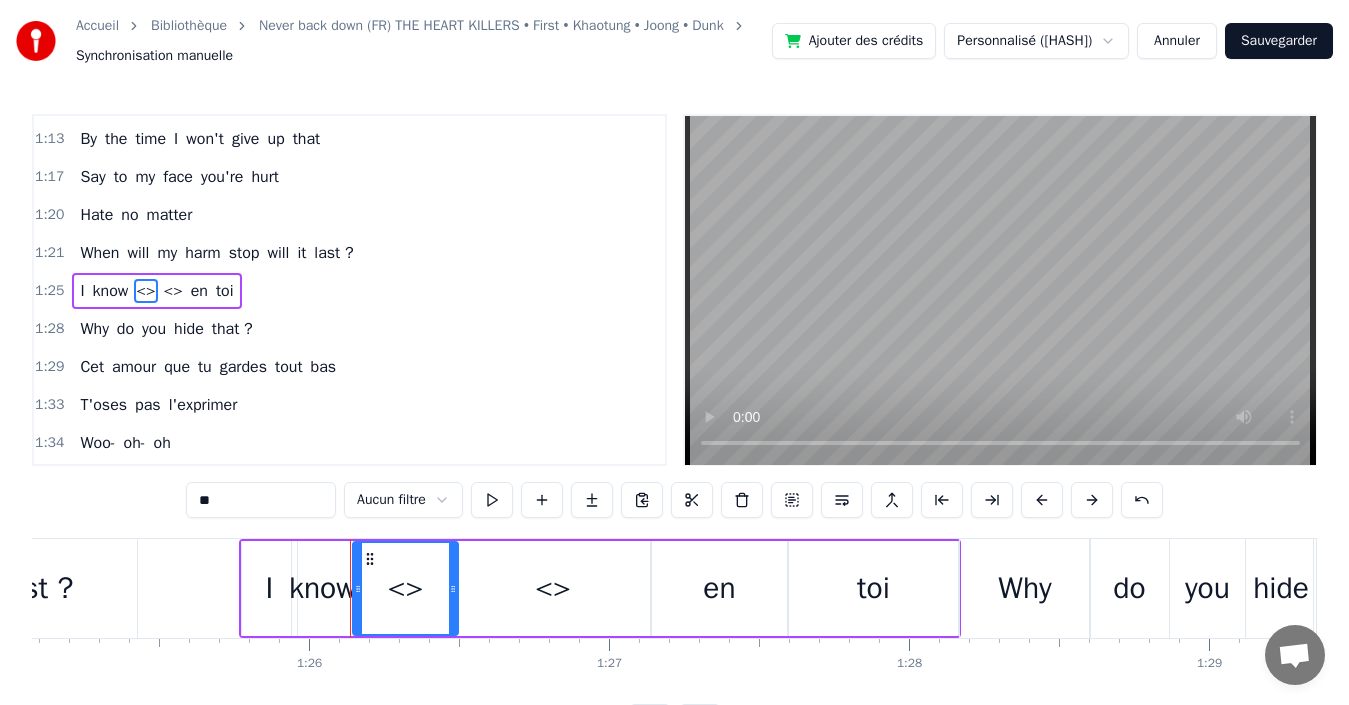 drag, startPoint x: 228, startPoint y: 509, endPoint x: 114, endPoint y: 492, distance: 115.260574 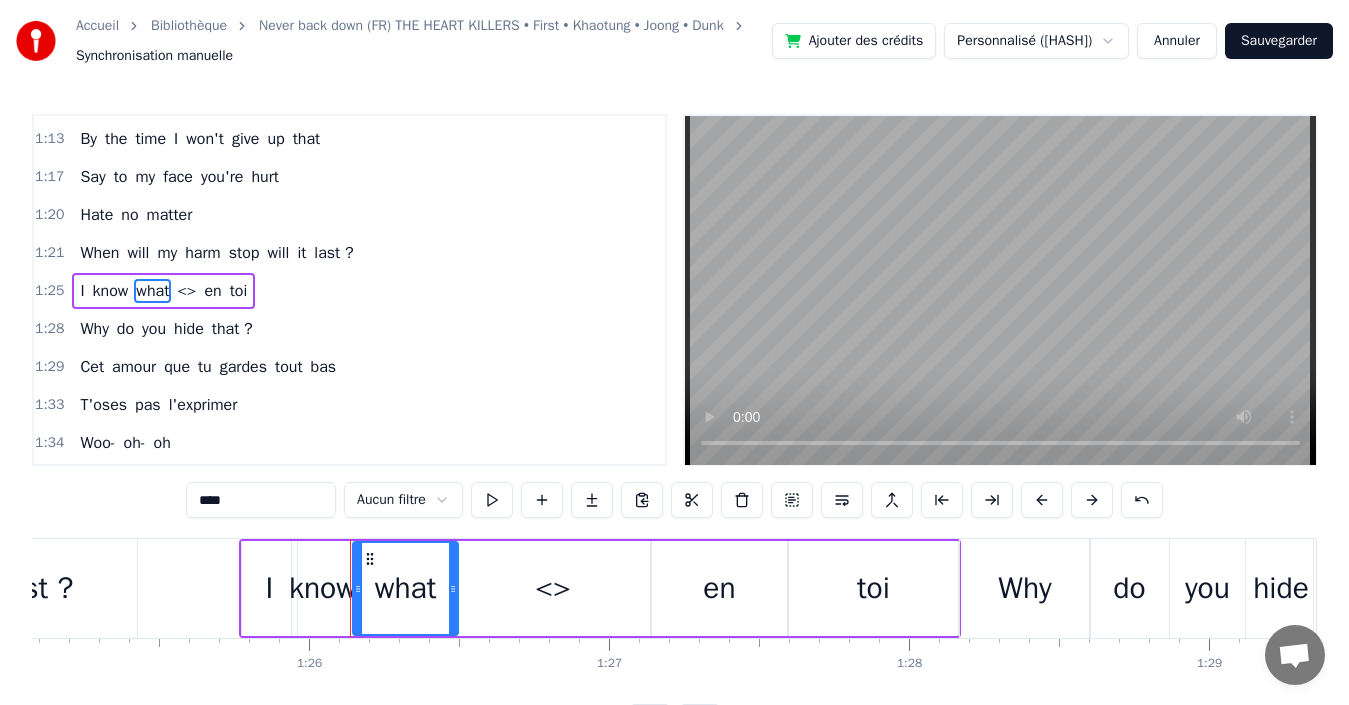 click on "<>" at bounding box center (186, 291) 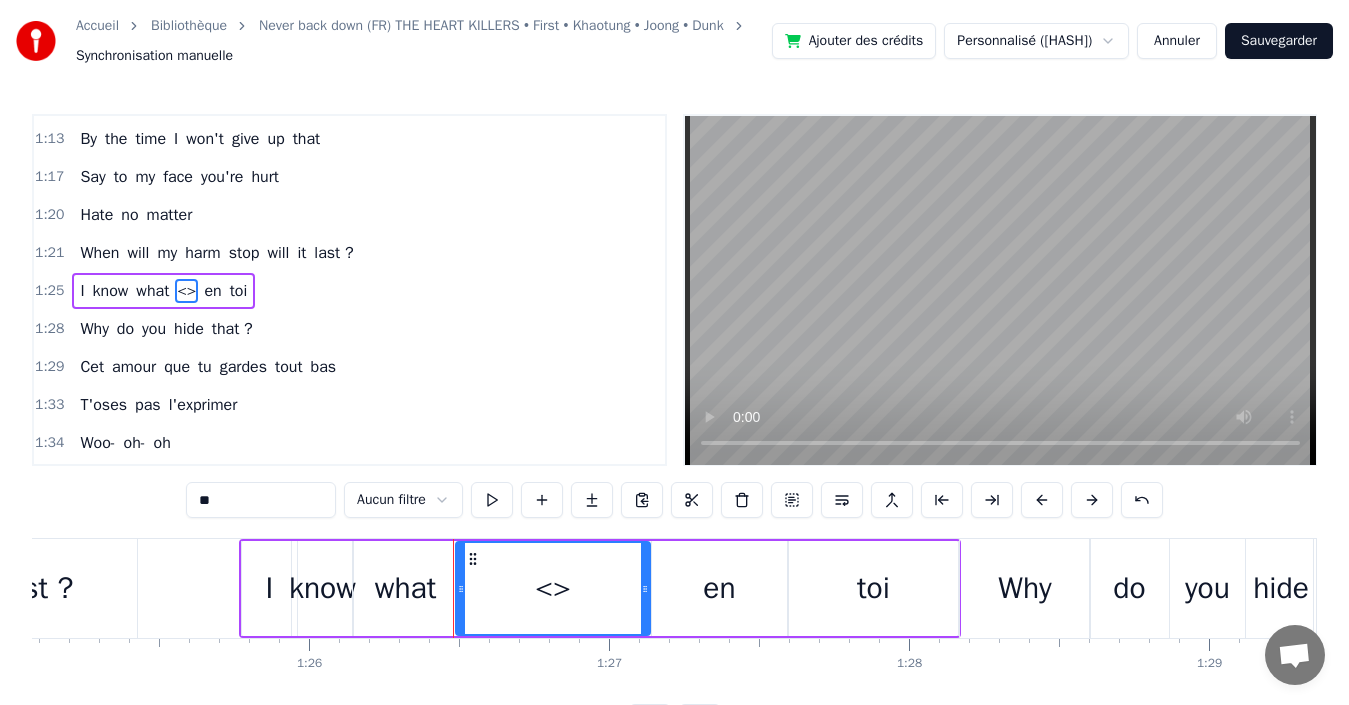 drag, startPoint x: 246, startPoint y: 486, endPoint x: 150, endPoint y: 485, distance: 96.00521 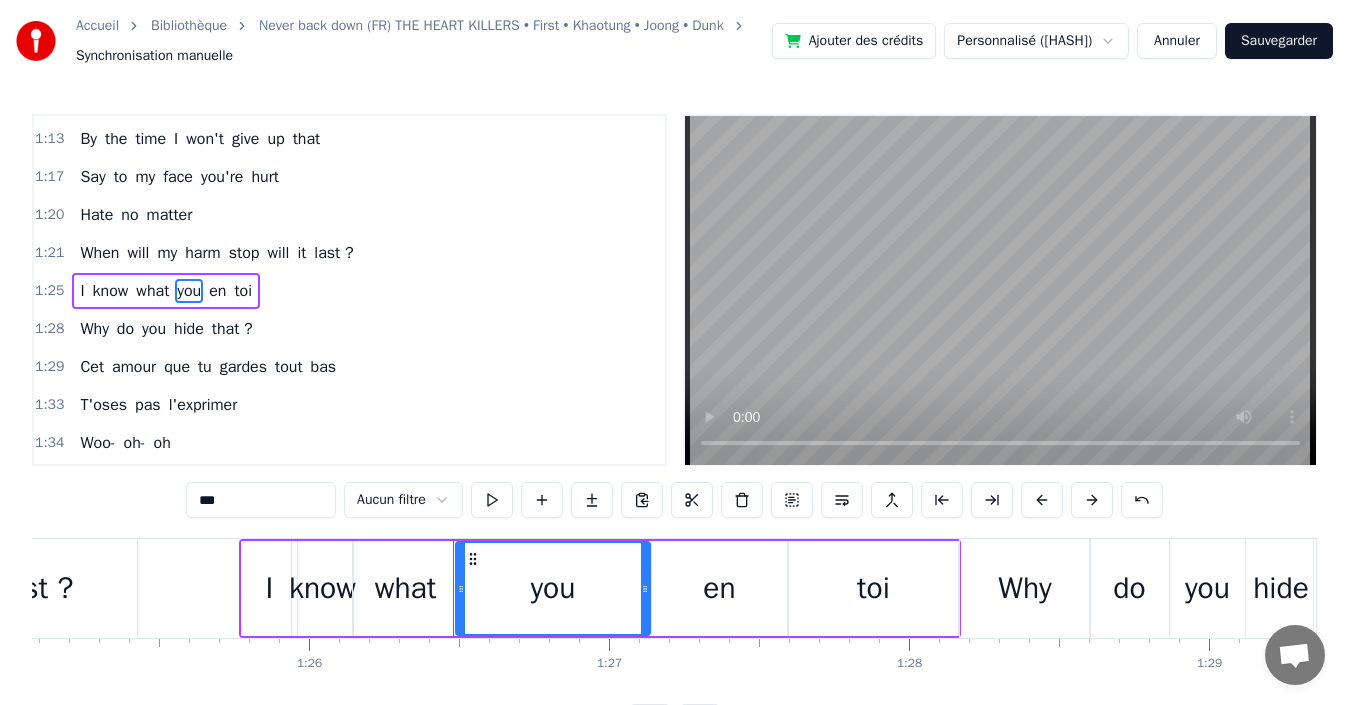 click on "en" at bounding box center [217, 291] 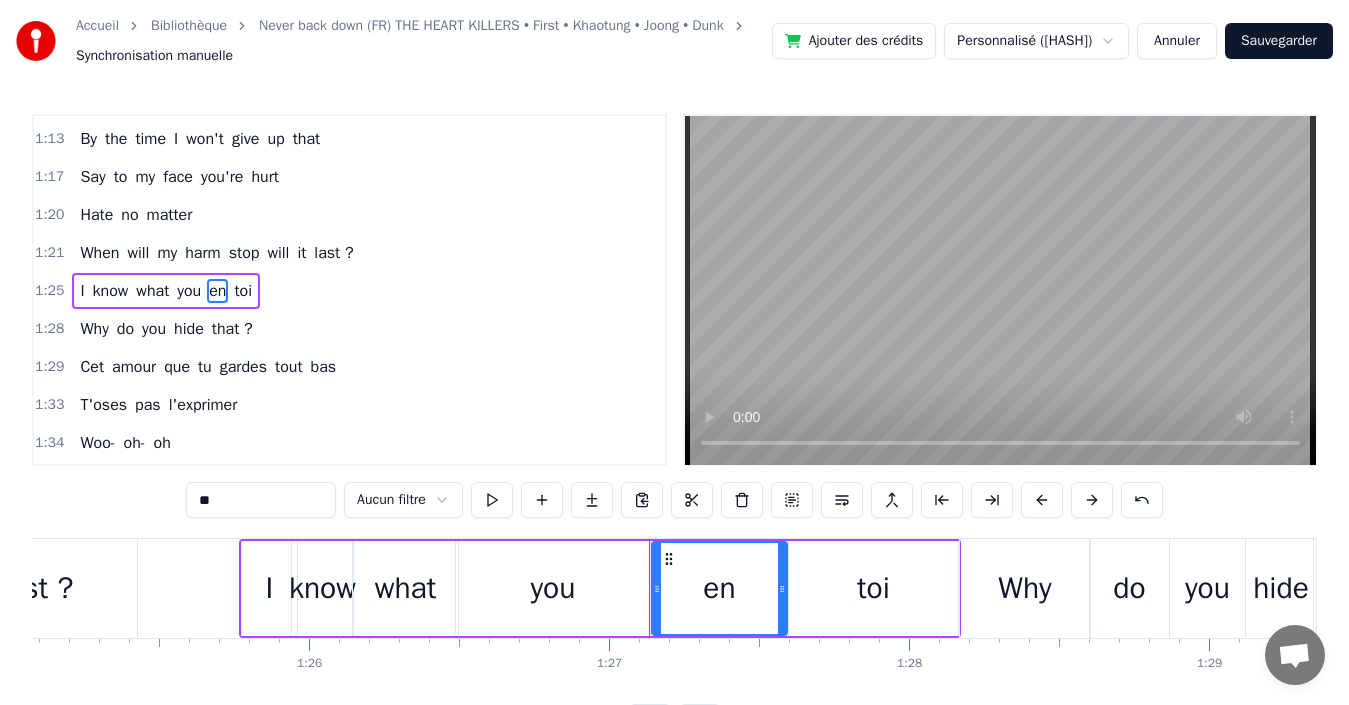 click on "0:00 I will risk it all too 0:02   .   0:04 I may get hurt but 0:06 I'll learn on my own way 0:08 Trying it a first time, 0:11 I didn't think I would win your heart 0:16 Let's try one shot, let's break rule 0:20 Worth that even if painful 0:25 Wanting the lesson if you are bringing it, I will face each one 0:33 Oh- oh- oh 0:33   .   0:37 Pain I'll never learn right 0:40 No matter how much I am hurt by you 0:45 Call me delusional, stubborn, surreal, endless unyielding 0:52 Let's try one shot, let's break rule 0:56 Worth that even if painful 1:01 Wanting the lesson if you are bringing it, I will face each one 1:09 Break my heart, make it swirled 1:12 And tear my world 1:13 By the time I won't give up that 1:17 Say to my face you're hurt 1:20 Hate no matter 1:21 When will my harm stop will it last ? 1:25 I know what you en toi 1:28 Why do you hide that ? 1:29 Cet amour que tu gardes tout bas 1:33 T'oses pas l'exprimer 1:34 Woo- oh- oh 1:36 Oh Woo- oh- oh 1:38 Si tu m'aimes 1:38   .   1:38 Woo- oh- oh 1:40 Ça ma" at bounding box center (674, 427) 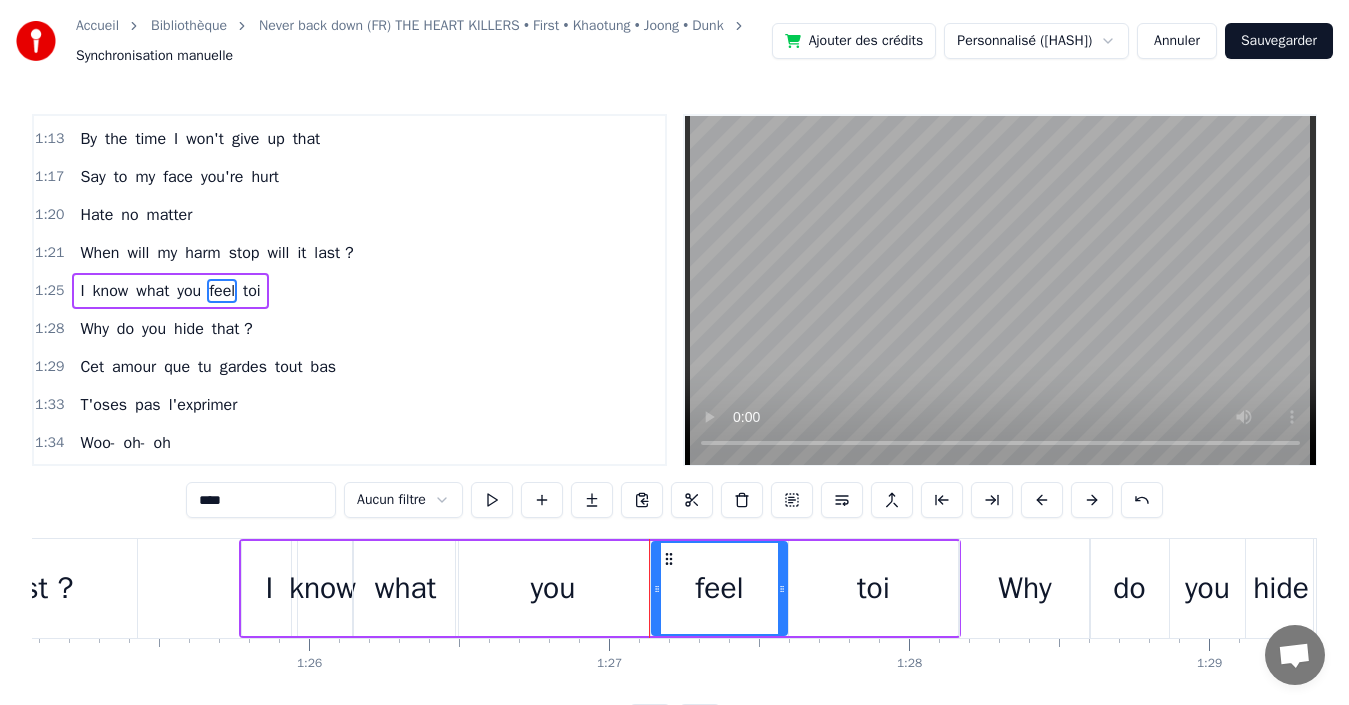 click on "toi" at bounding box center (252, 291) 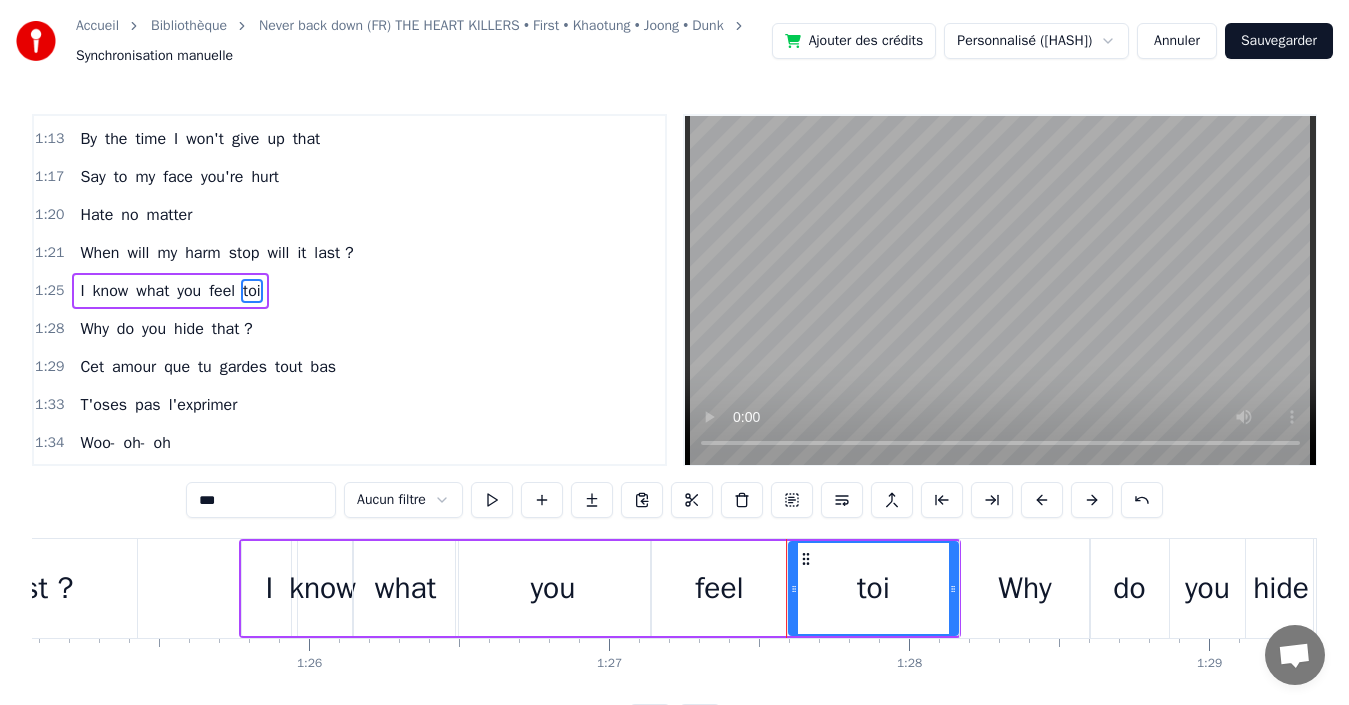 click on "0:00 I will risk it all too 0:02 . 0:04 I may get hurt but 0:06 I'll learn on my own way 0:08 Trying it a first time, 0:11 I didn't think I would win your heart 0:16 Let's try one shot, let's break rule 0:20 Worth that even if painful 0:25 Wanting the lesson if you are bringing it, I will face each one 0:33 Oh- oh- oh 0:33 . 0:37 Pain I'll never learn right 0:40 No matter how much I am hurt by you 0:45 Call me delusional, stubborn, surreal, endless unyielding 0:52 Let's try one shot, let's break rule 0:56 Worth that even if painful 1:01 Wanting the lesson if you are bringing it, I will face each one 1:09 Break my heart, make it swirled 1:12 And tear my world 1:13 By the time I won't give up that 1:17 Say to my face you're hurt 1:20 Hate no matter 1:21 When will my harm stop will it last ? 1:25 I know what you feel toi 1:28 Why do you hide that ? 1:29 Cet amour que tu gardes tout bas 1:33 T'oses pas l'exprimer 1:34 Woo- oh- oh 1:36 Oh Woo- oh- oh 1:38 Si tu m'aimes 1:38 . 1:38 Woo- oh- oh 1:40 Ça" at bounding box center [674, 427] 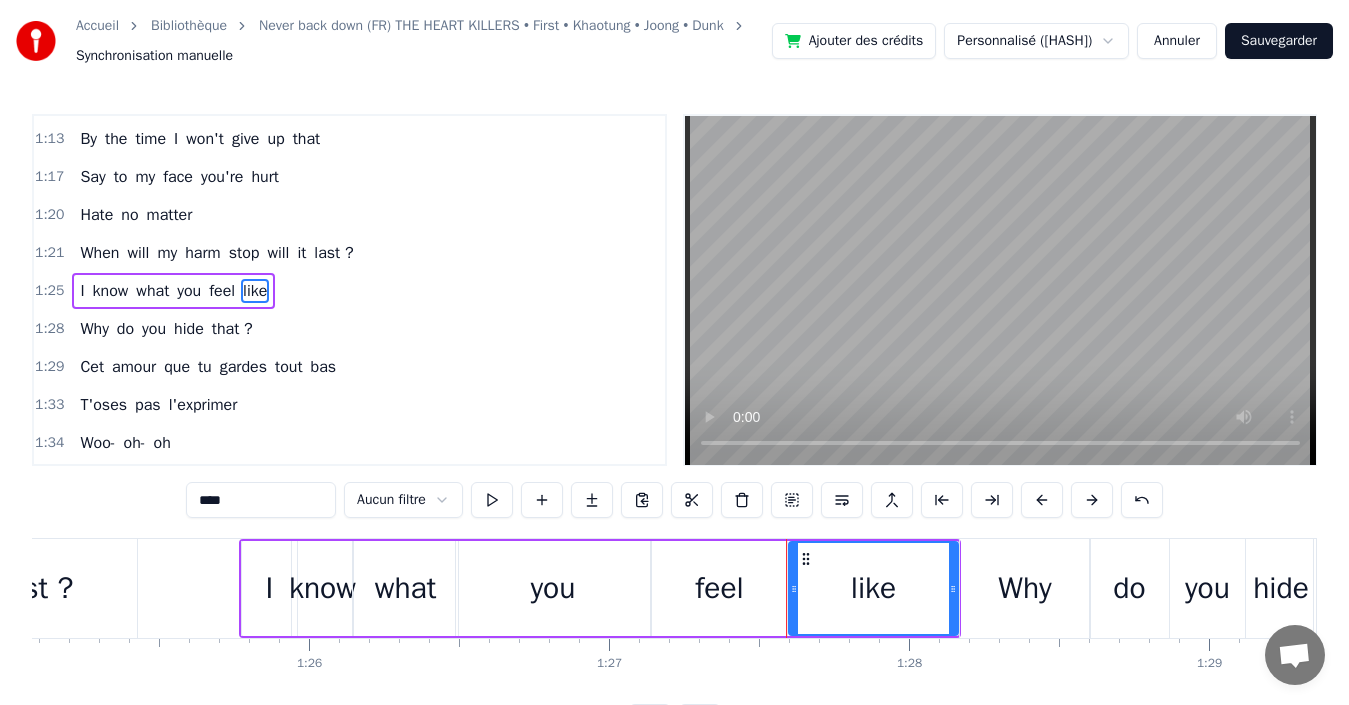 type on "****" 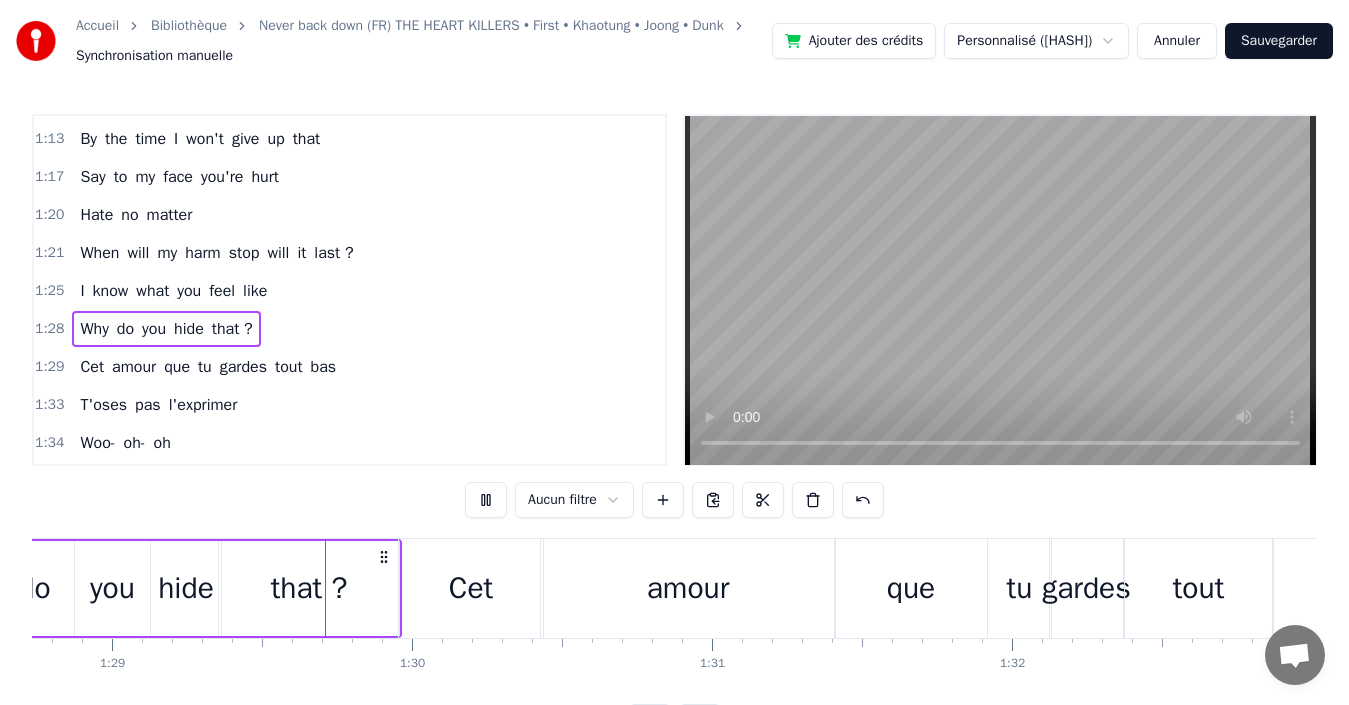 scroll, scrollTop: 0, scrollLeft: 26623, axis: horizontal 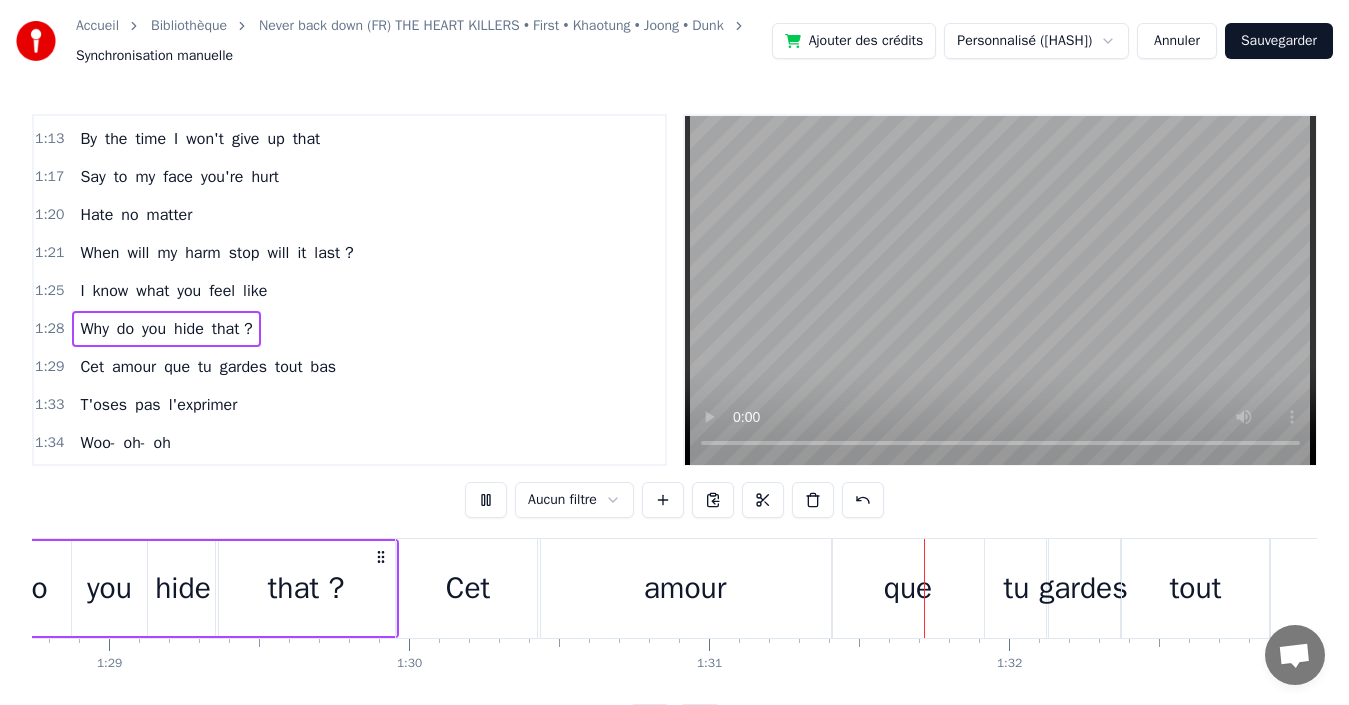 click on "Cet" at bounding box center (468, 588) 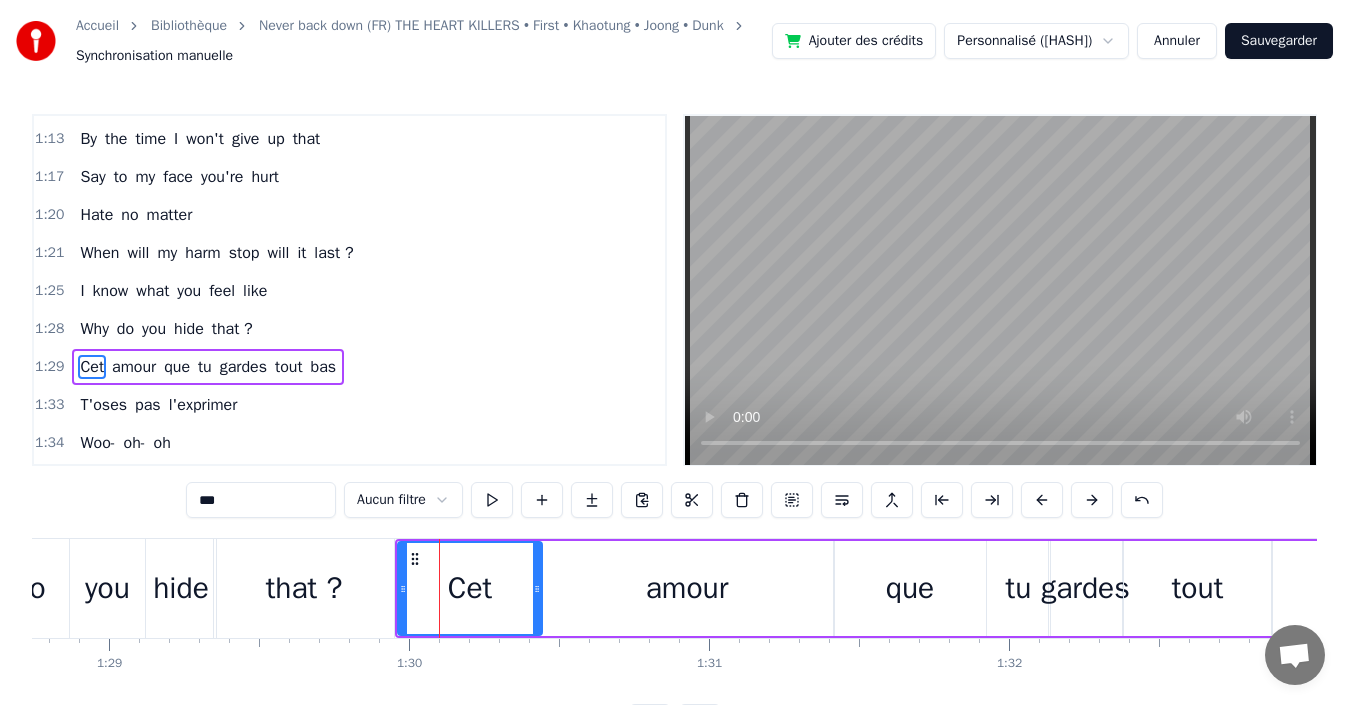 scroll, scrollTop: 794, scrollLeft: 0, axis: vertical 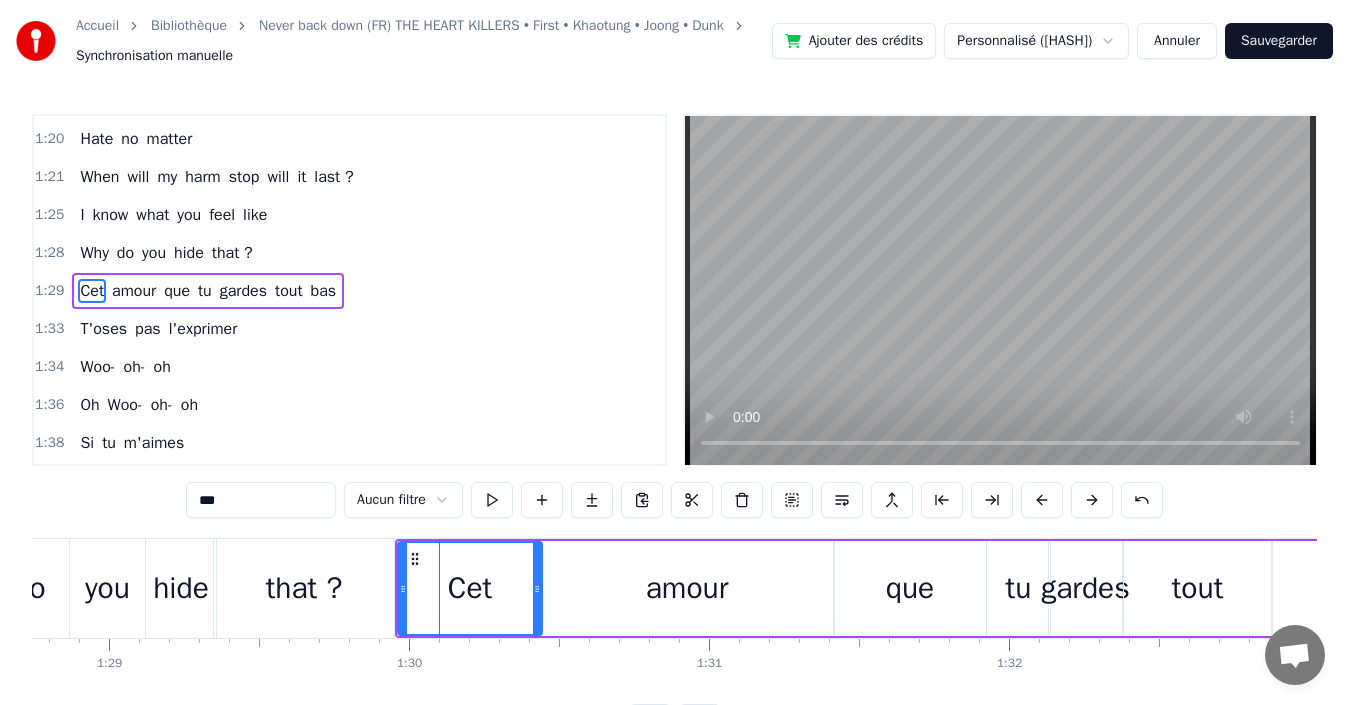 click on "that ?" at bounding box center (232, 253) 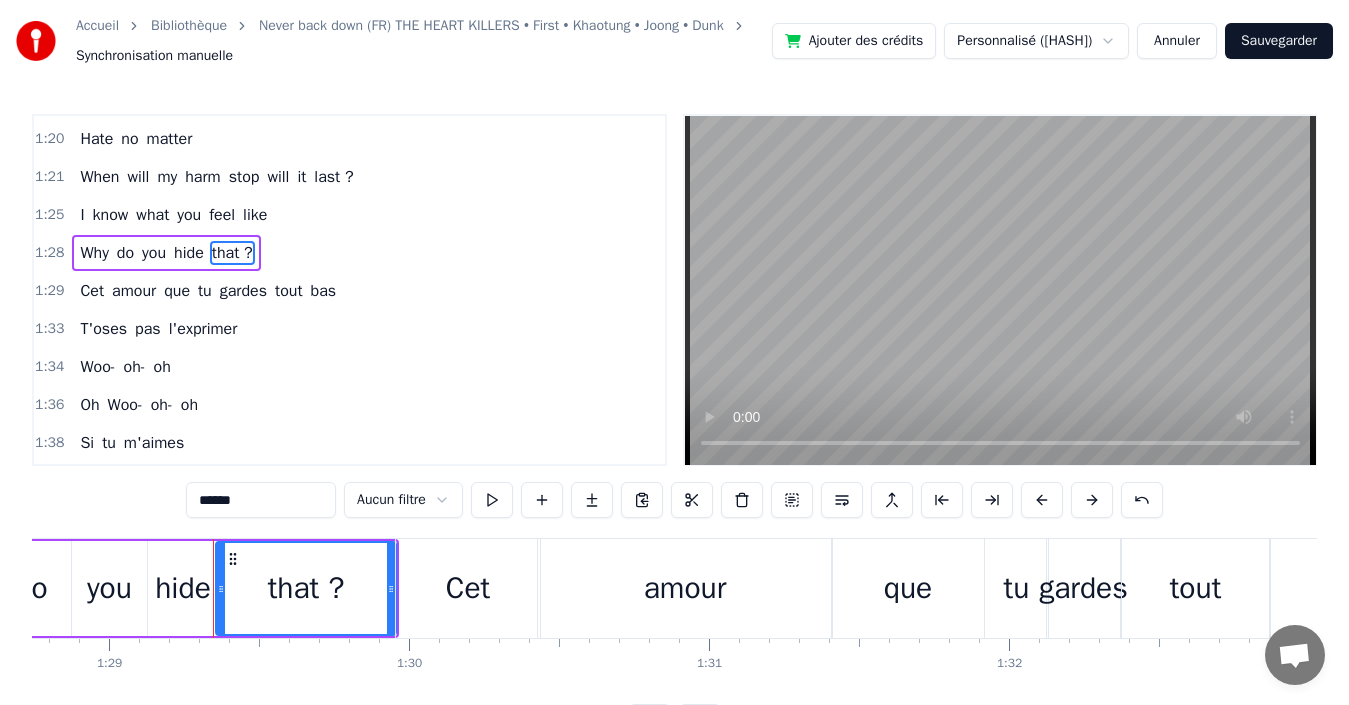 scroll, scrollTop: 756, scrollLeft: 0, axis: vertical 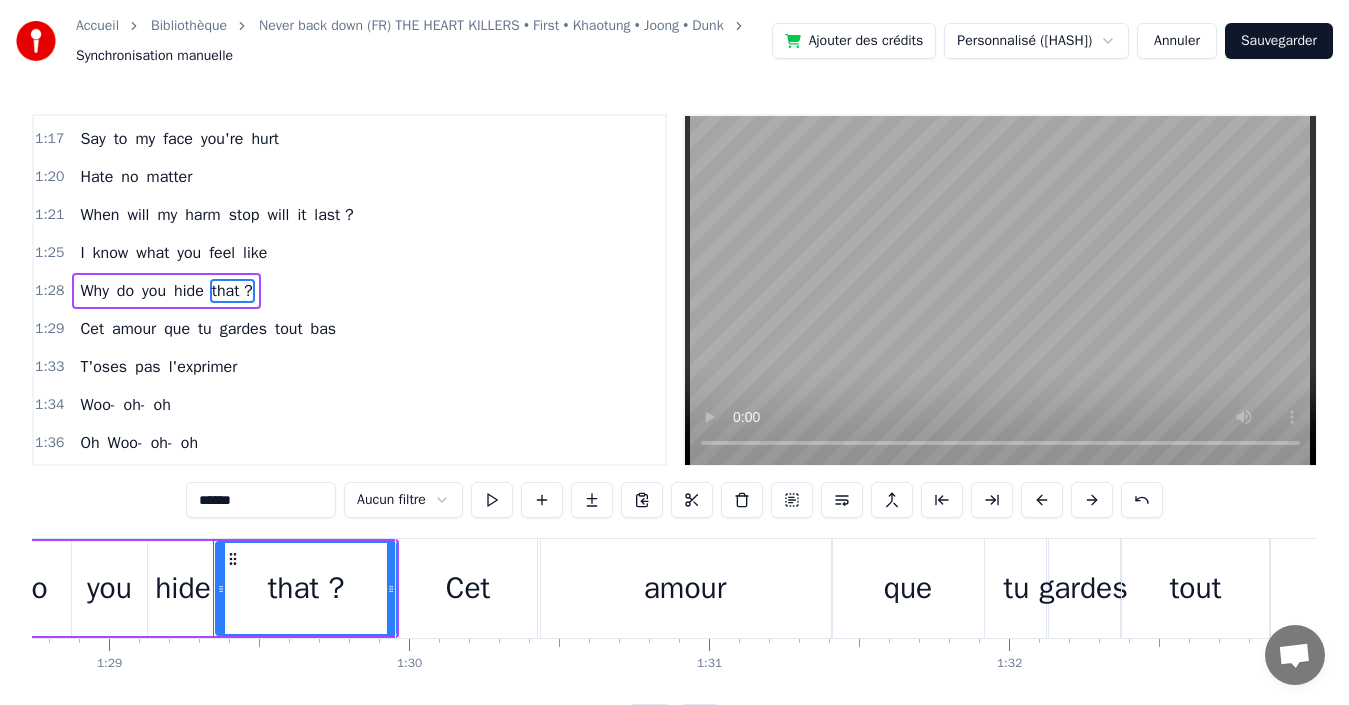 click on "******" at bounding box center [261, 500] 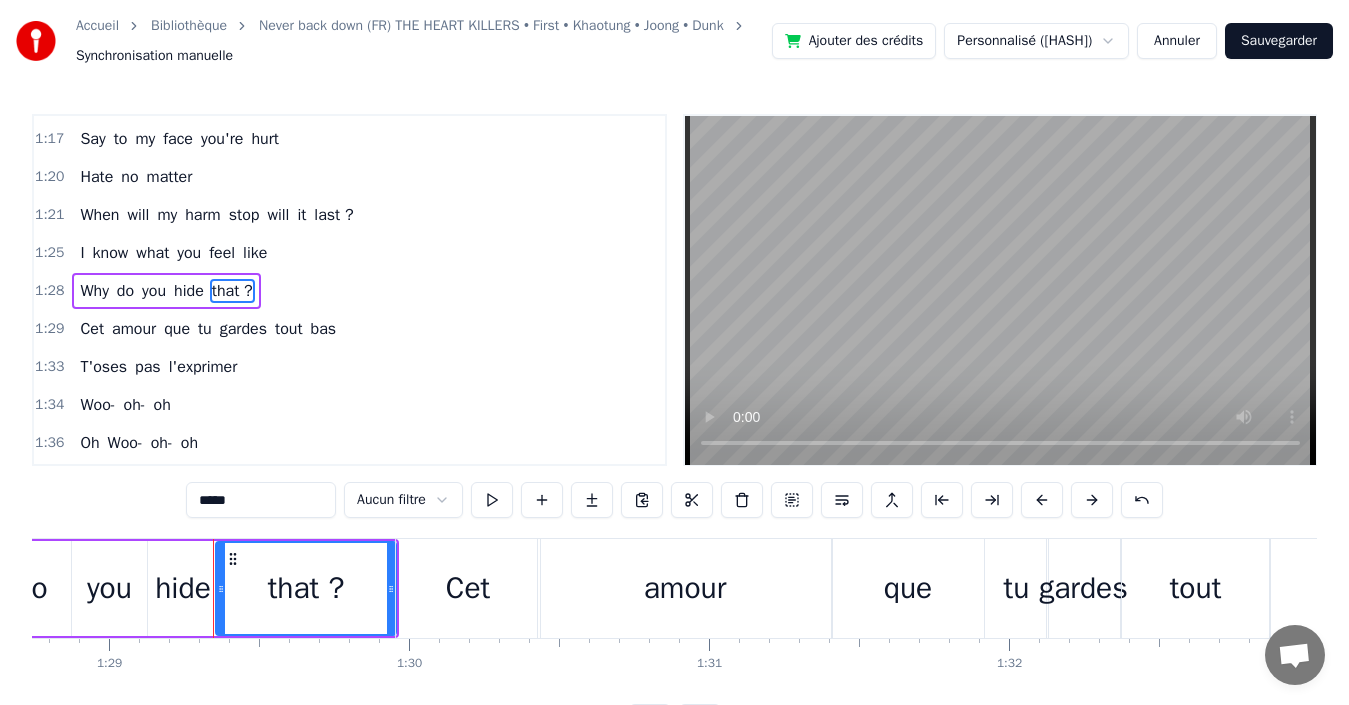 type on "****" 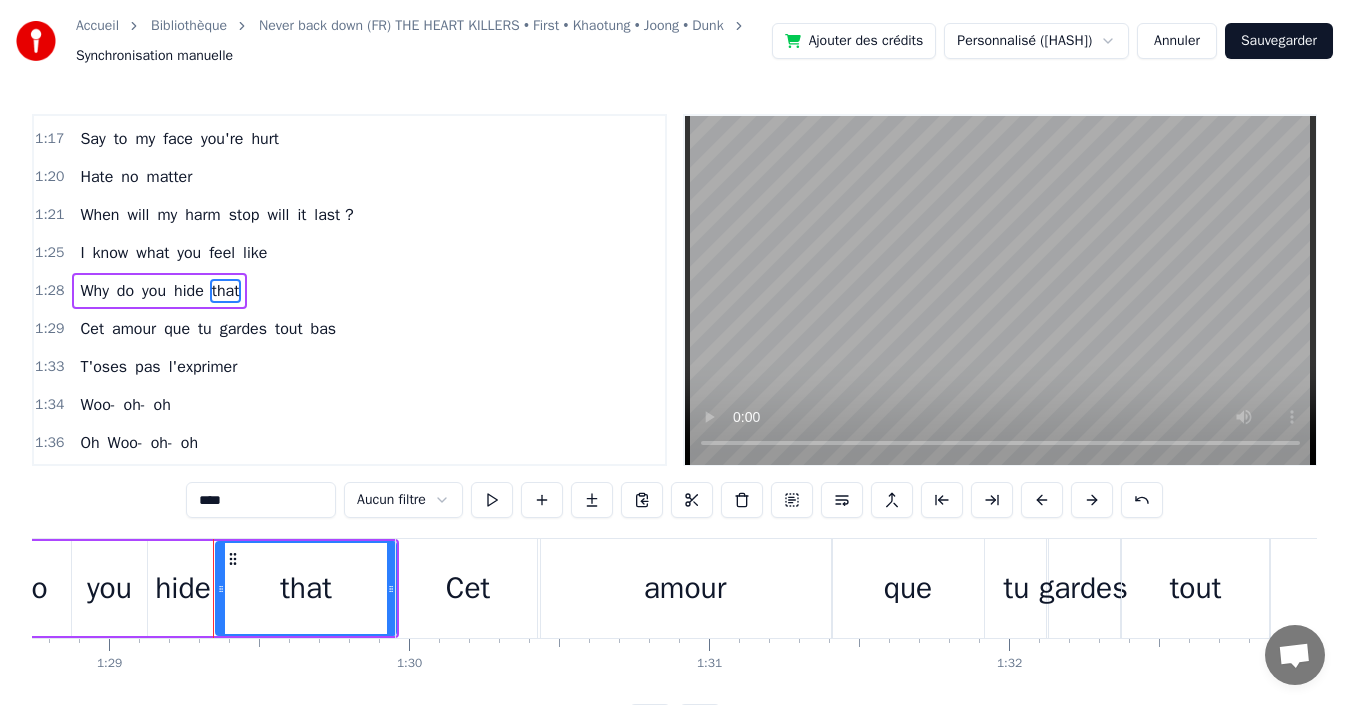 click on "Cet amour que tu gardes tout bas" at bounding box center (208, 329) 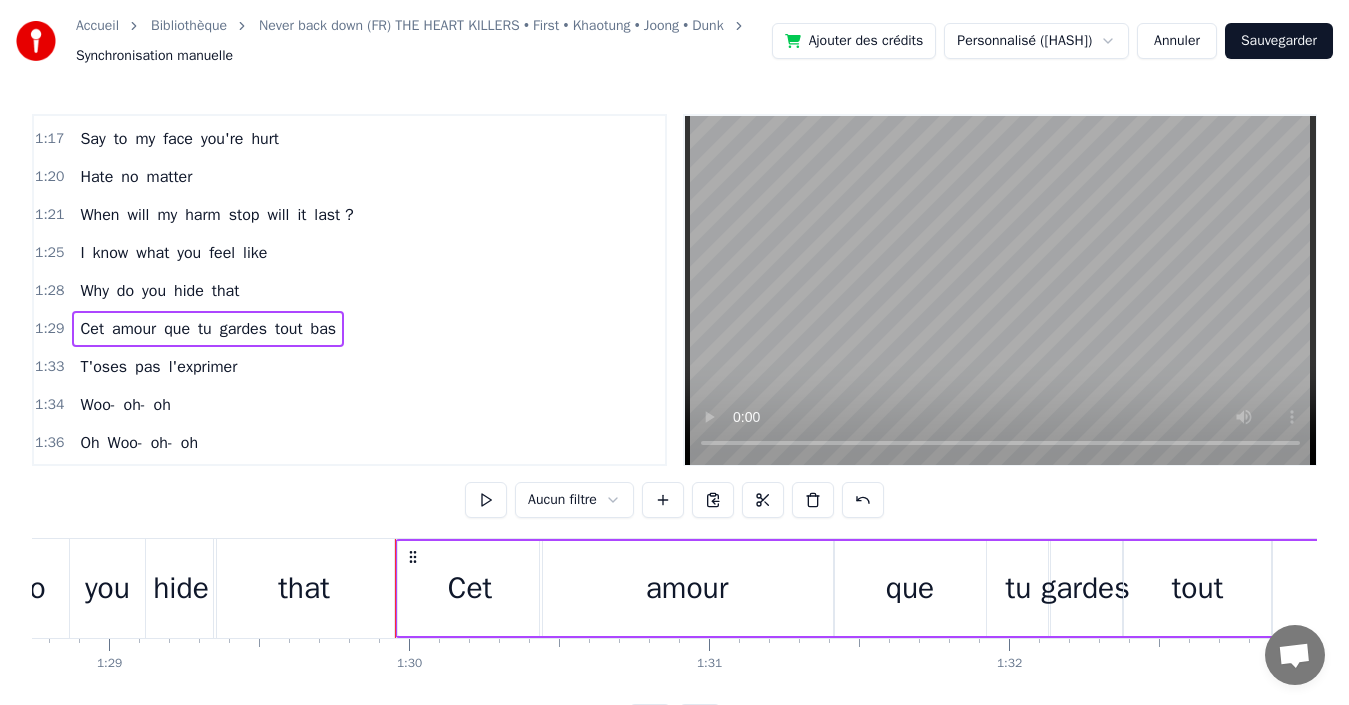 click on "Cet" at bounding box center (92, 329) 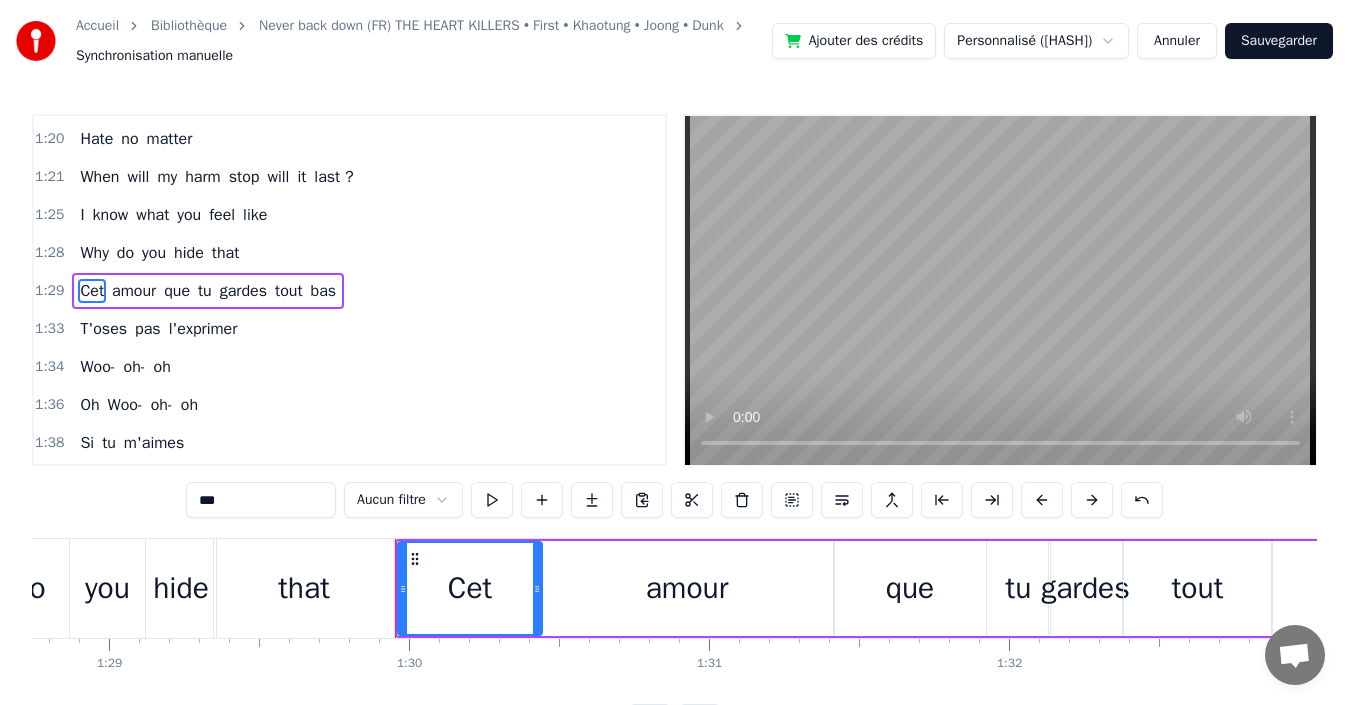 click on "***" at bounding box center [261, 500] 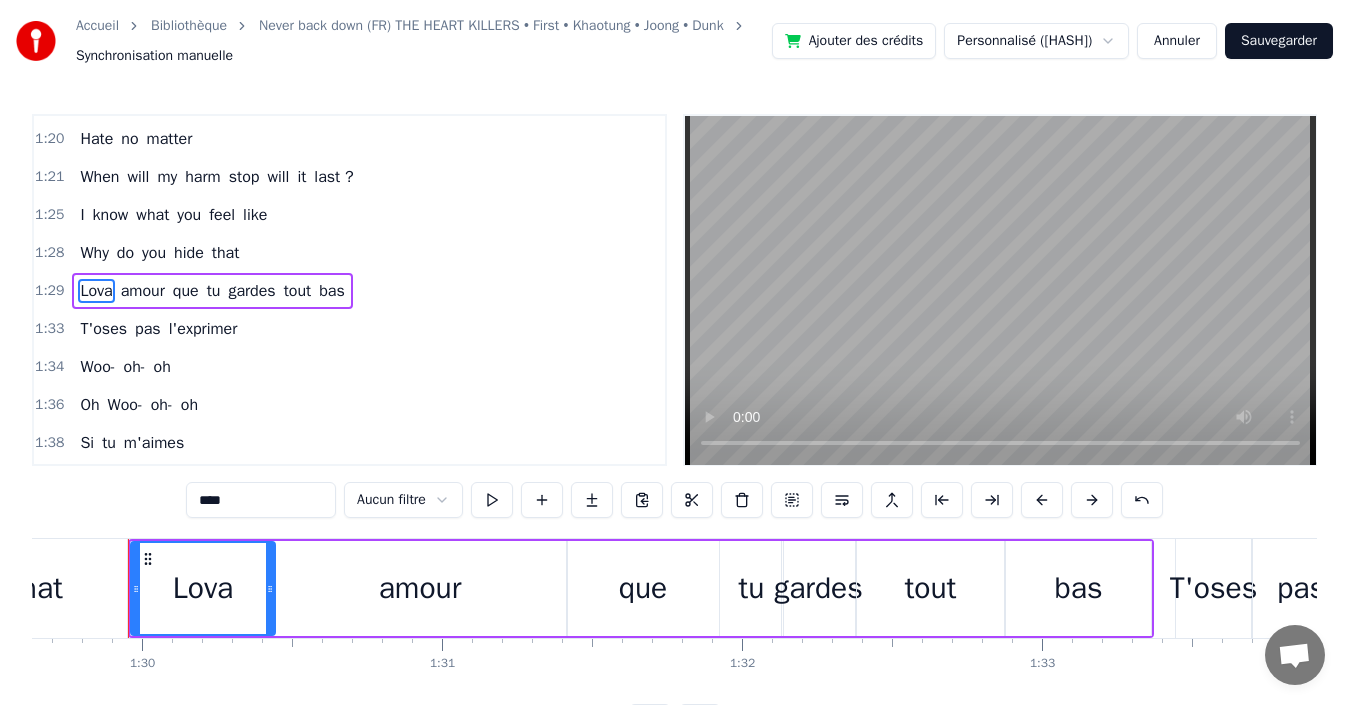 scroll, scrollTop: 0, scrollLeft: 26892, axis: horizontal 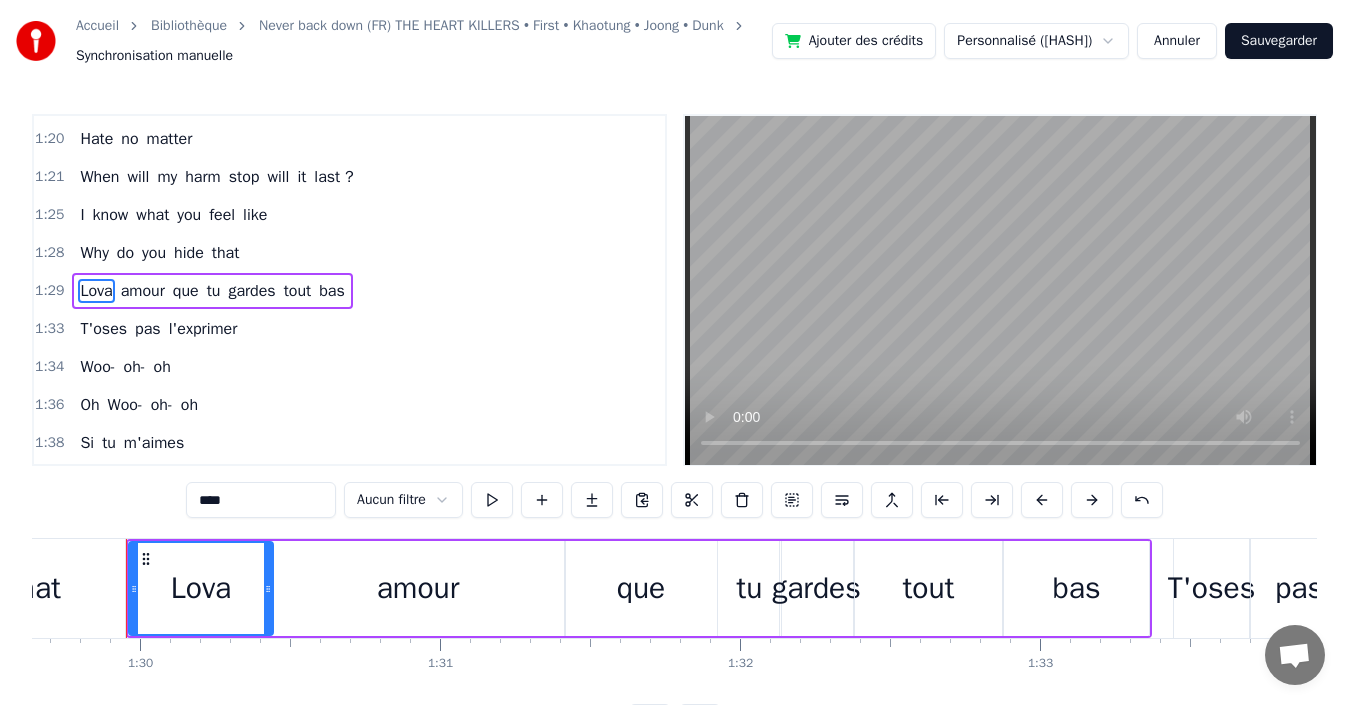 click on "tout" at bounding box center (929, 588) 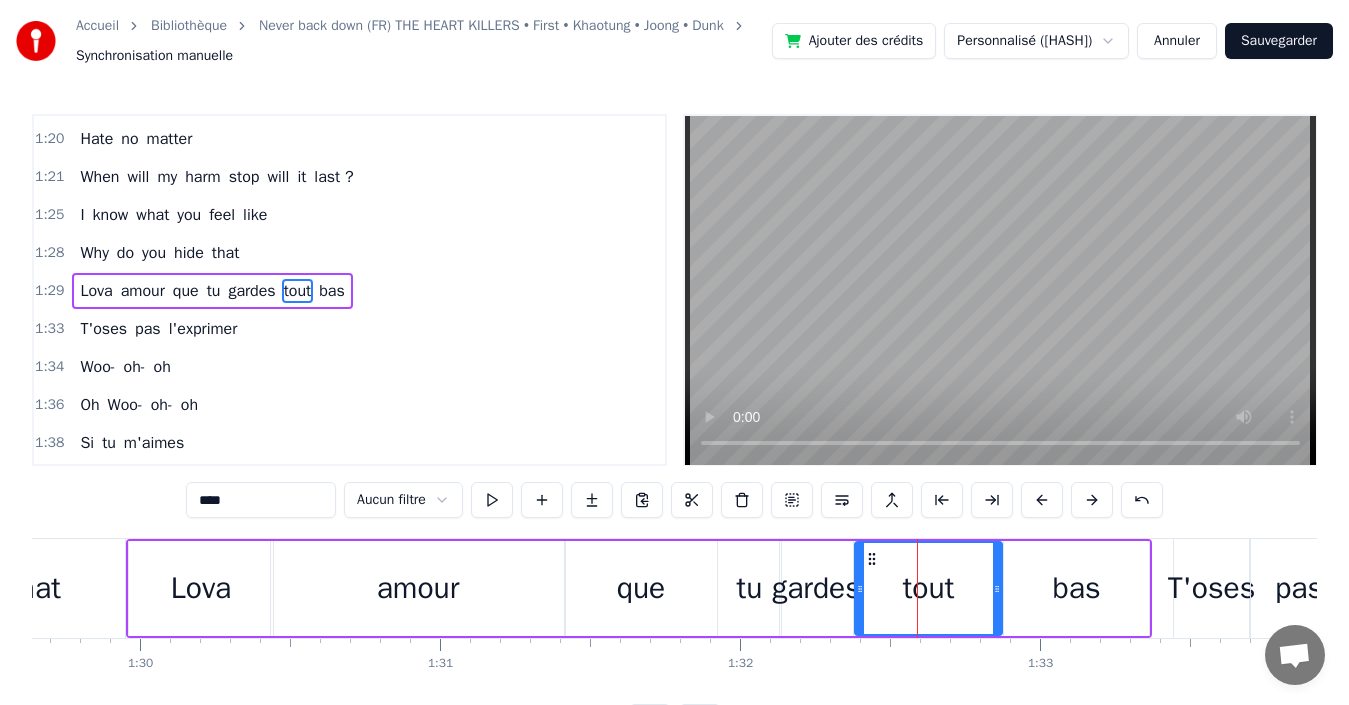 click on "Lova" at bounding box center [96, 291] 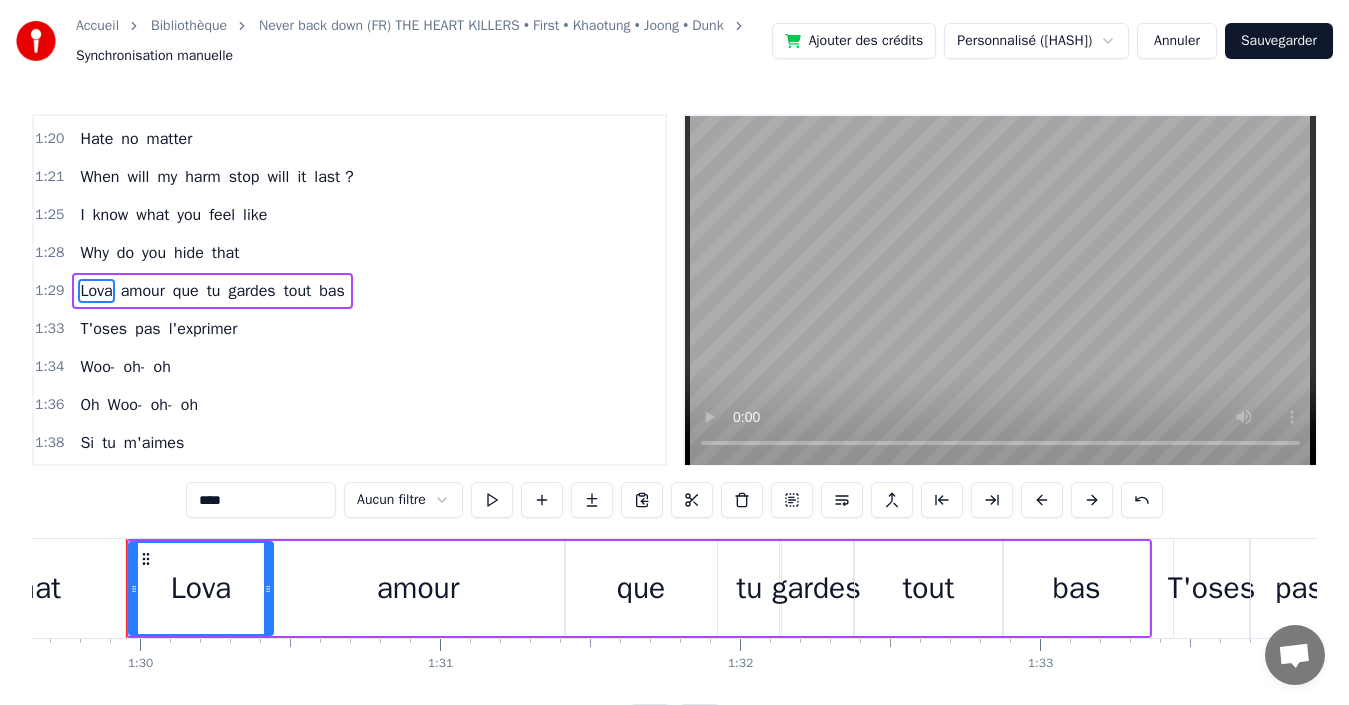 scroll, scrollTop: 0, scrollLeft: 26886, axis: horizontal 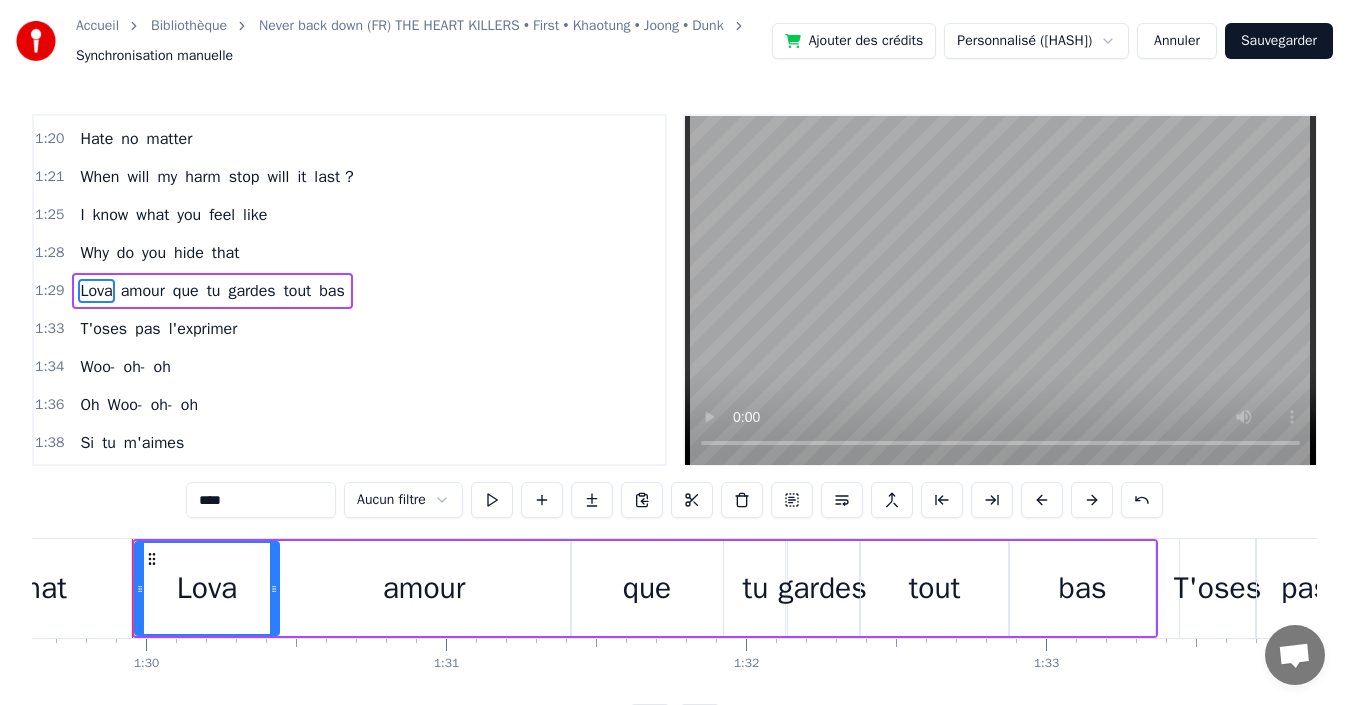 click on "****" at bounding box center [261, 500] 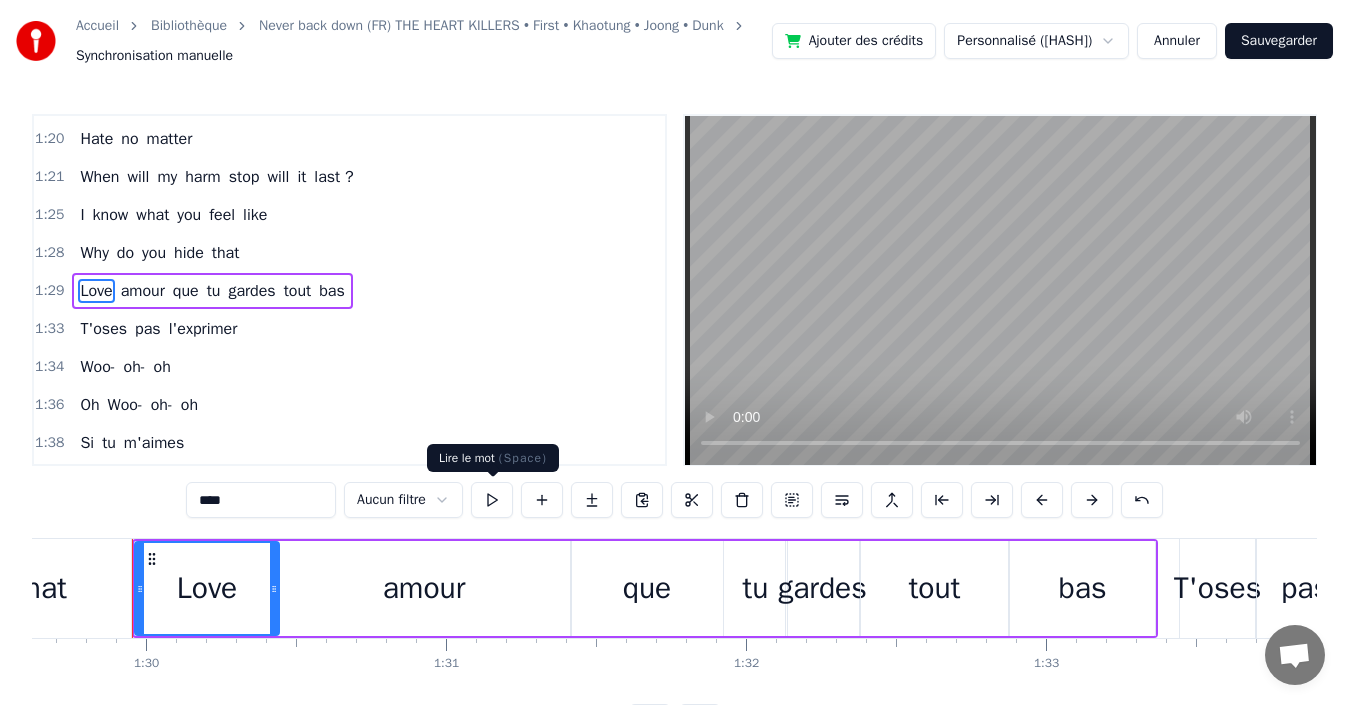 click at bounding box center (492, 500) 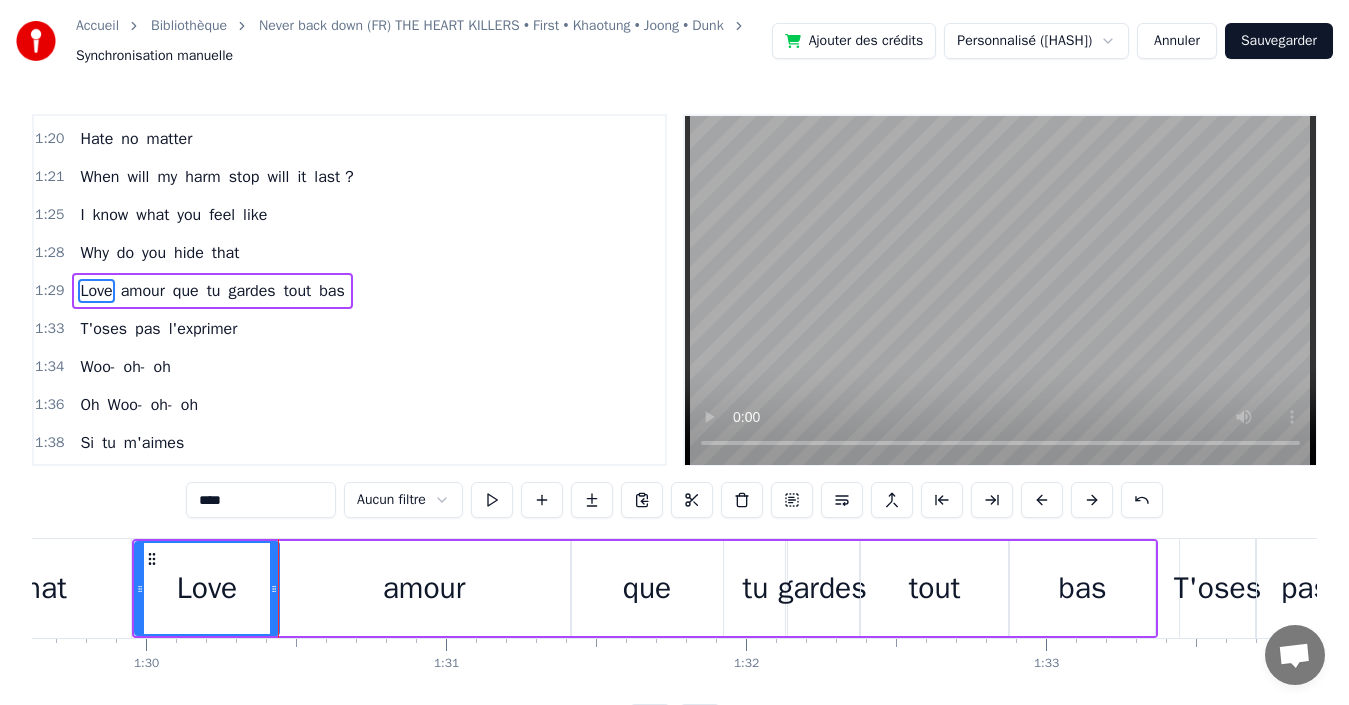 click on "amour" at bounding box center [424, 588] 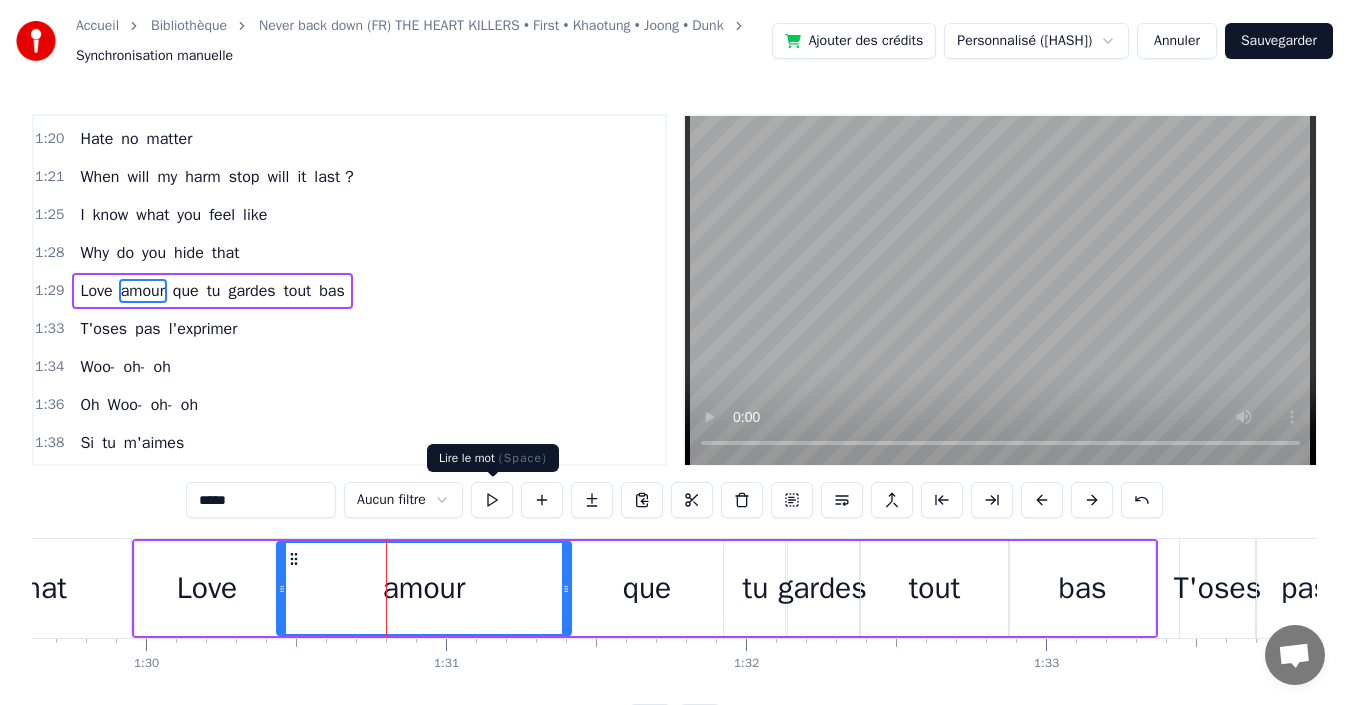 click at bounding box center (492, 500) 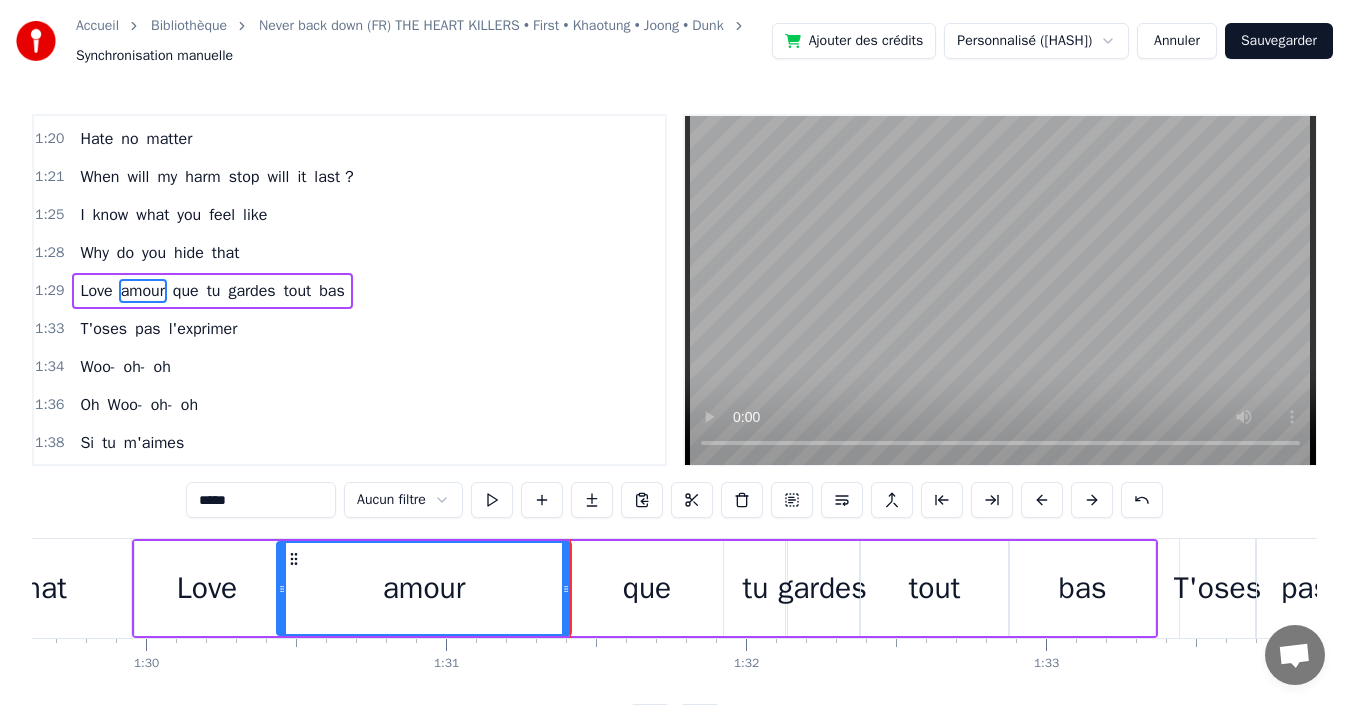 click on "que" at bounding box center (647, 588) 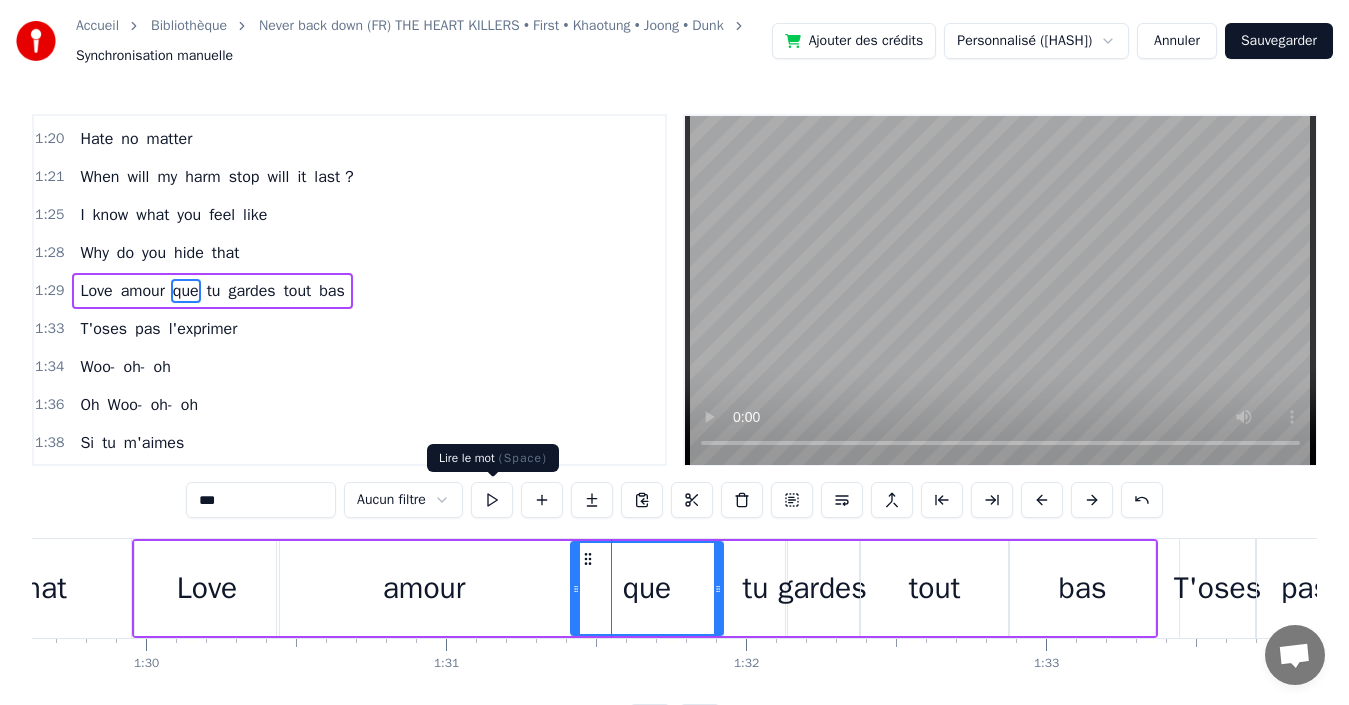 click at bounding box center [492, 500] 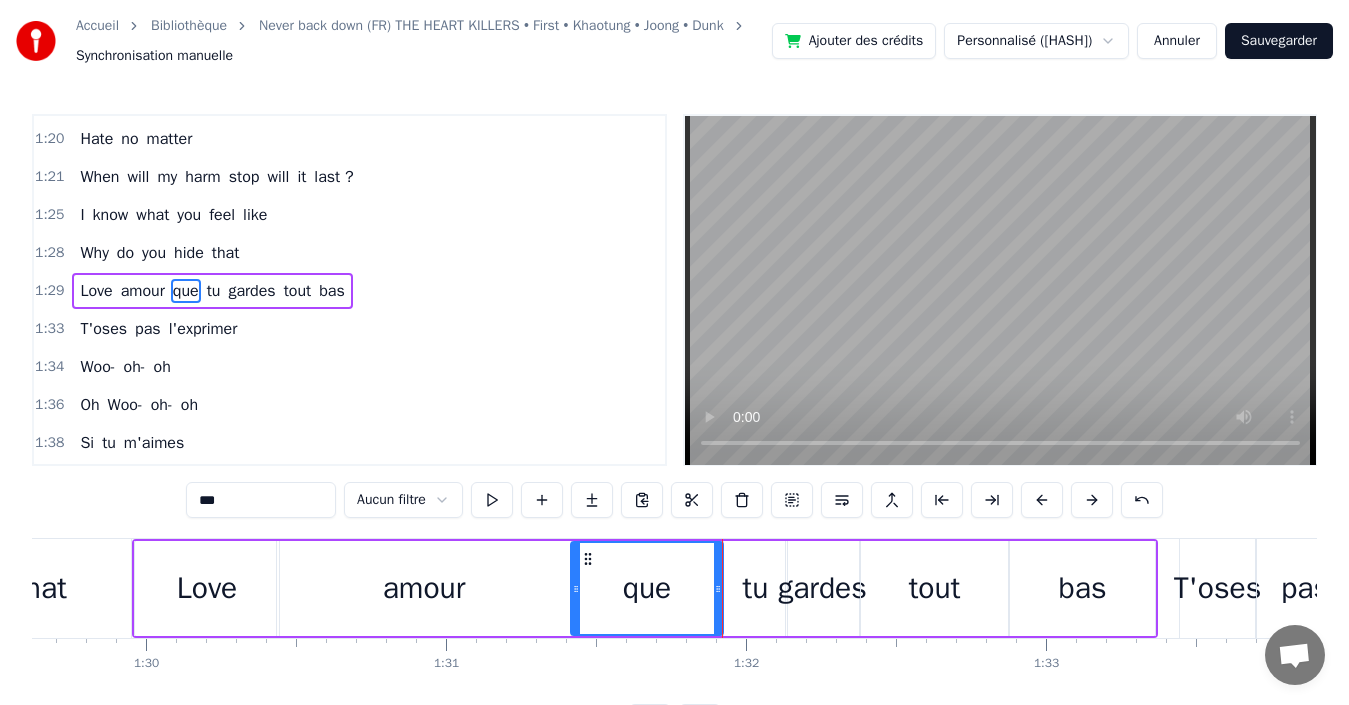 click on "tu" at bounding box center (756, 588) 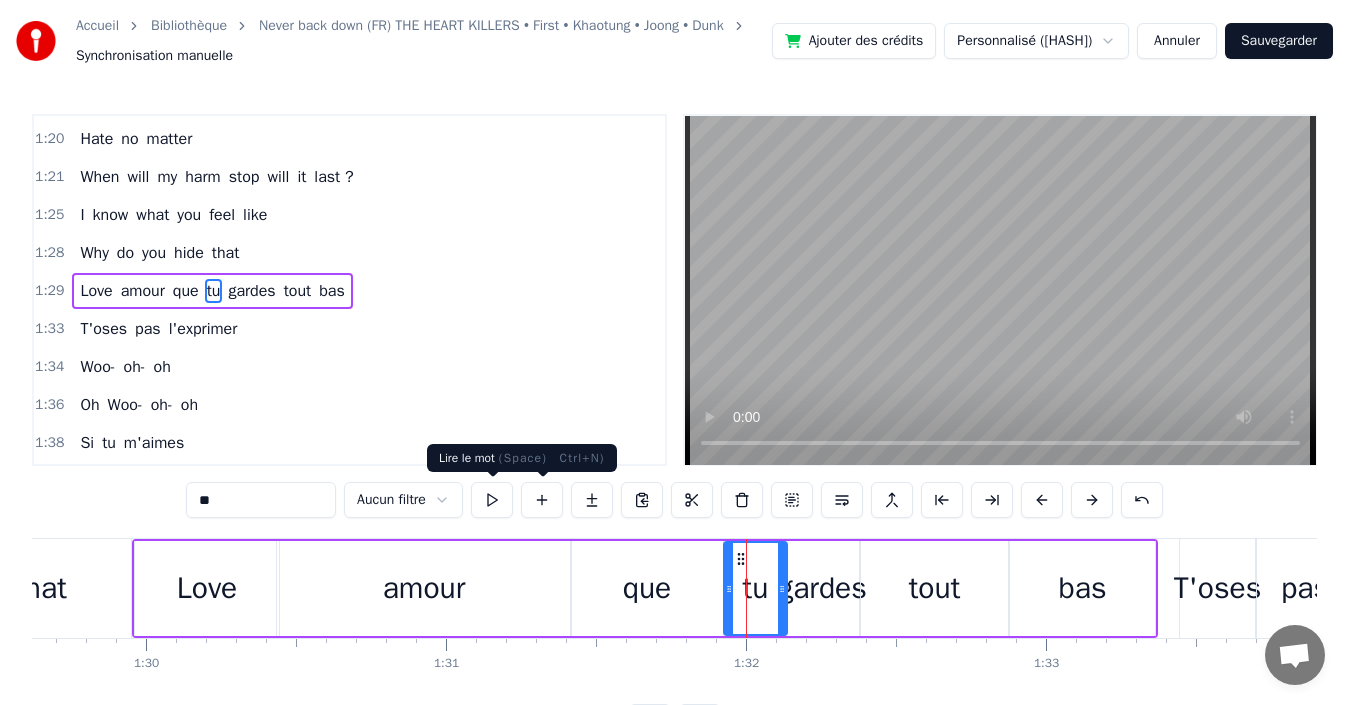 drag, startPoint x: 494, startPoint y: 502, endPoint x: 590, endPoint y: 521, distance: 97.862144 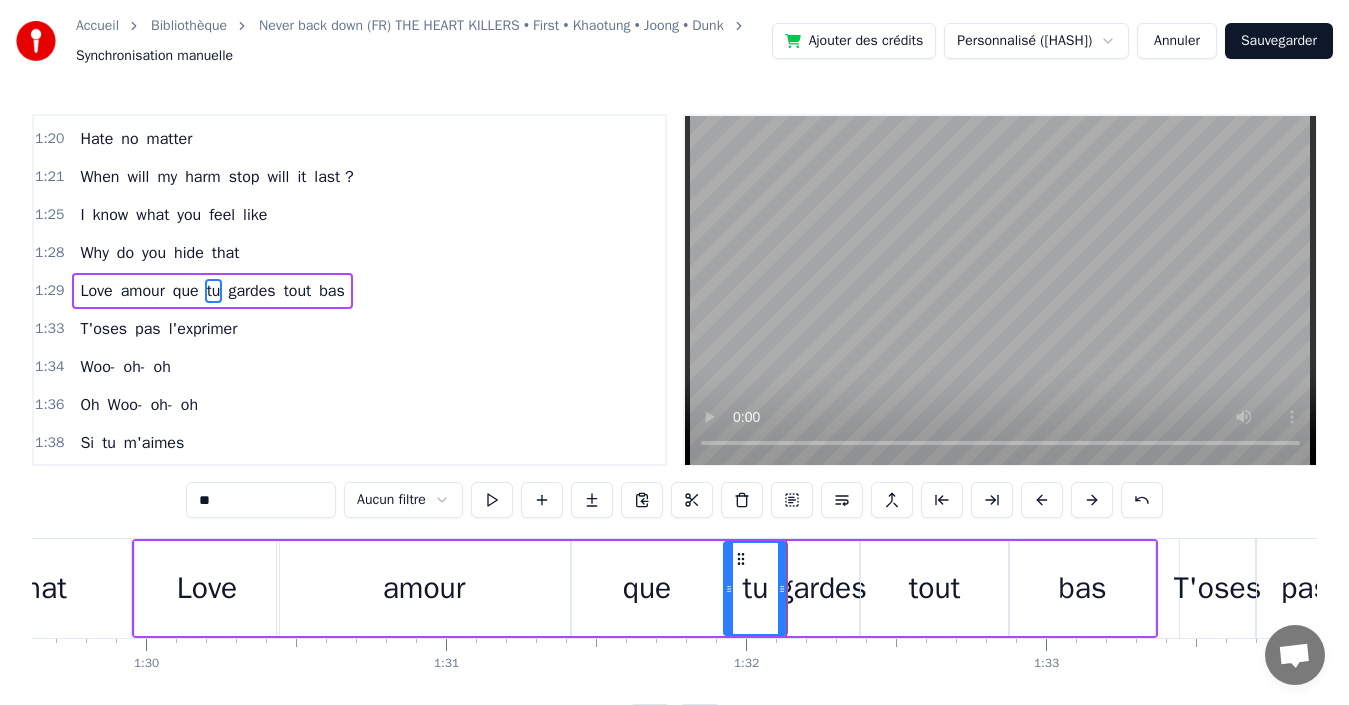 click at bounding box center (782, 588) 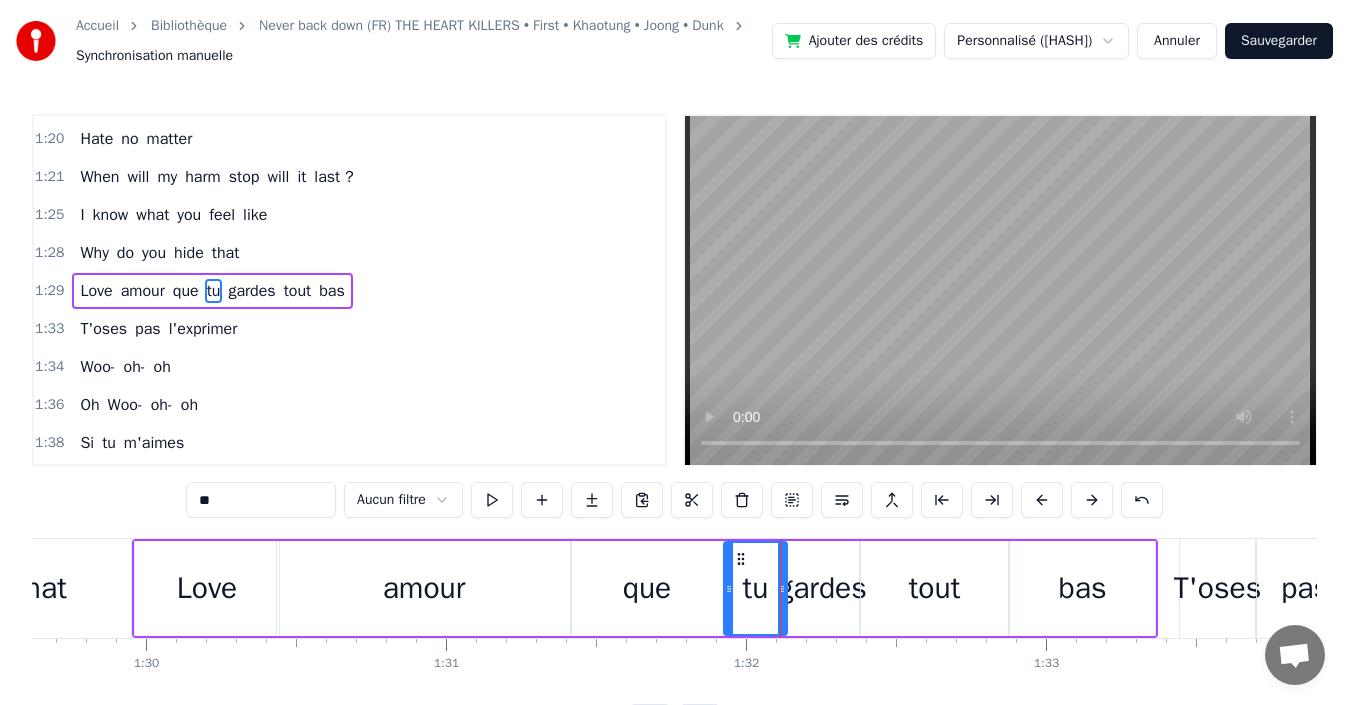 click on "gardes" at bounding box center (822, 588) 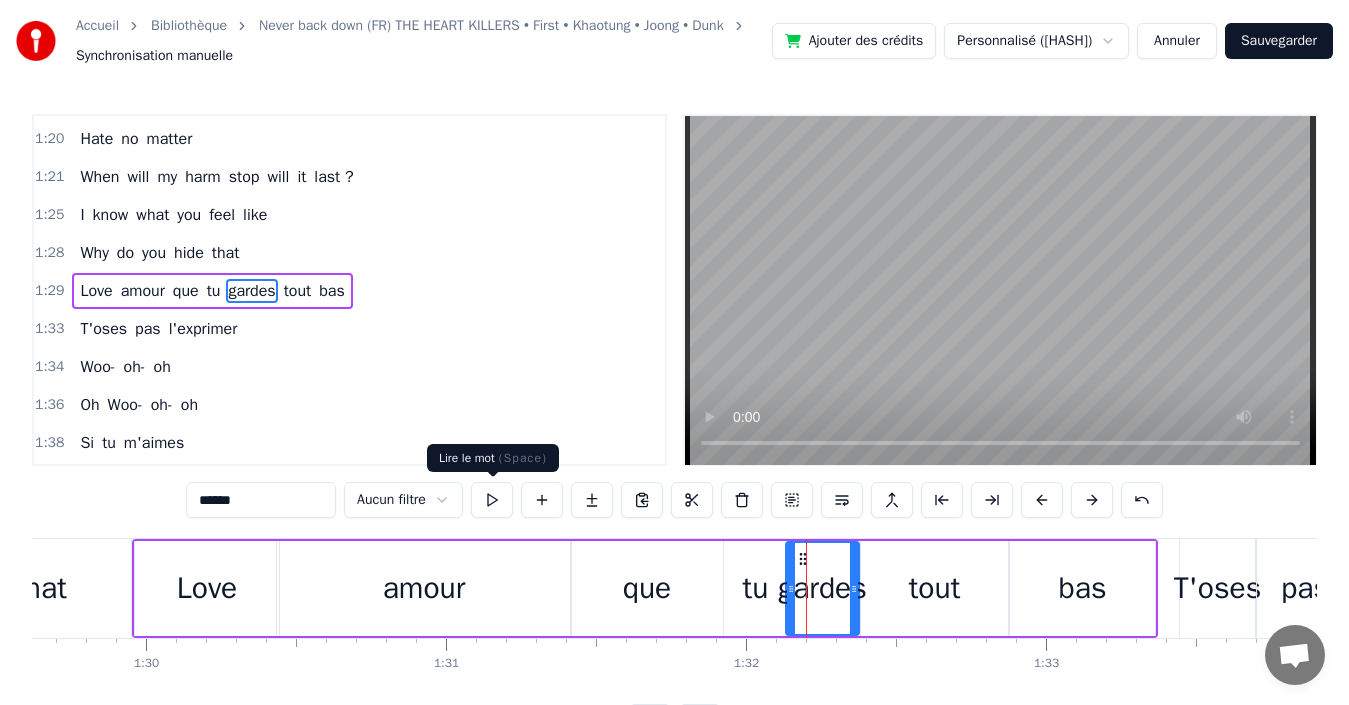 click at bounding box center (492, 500) 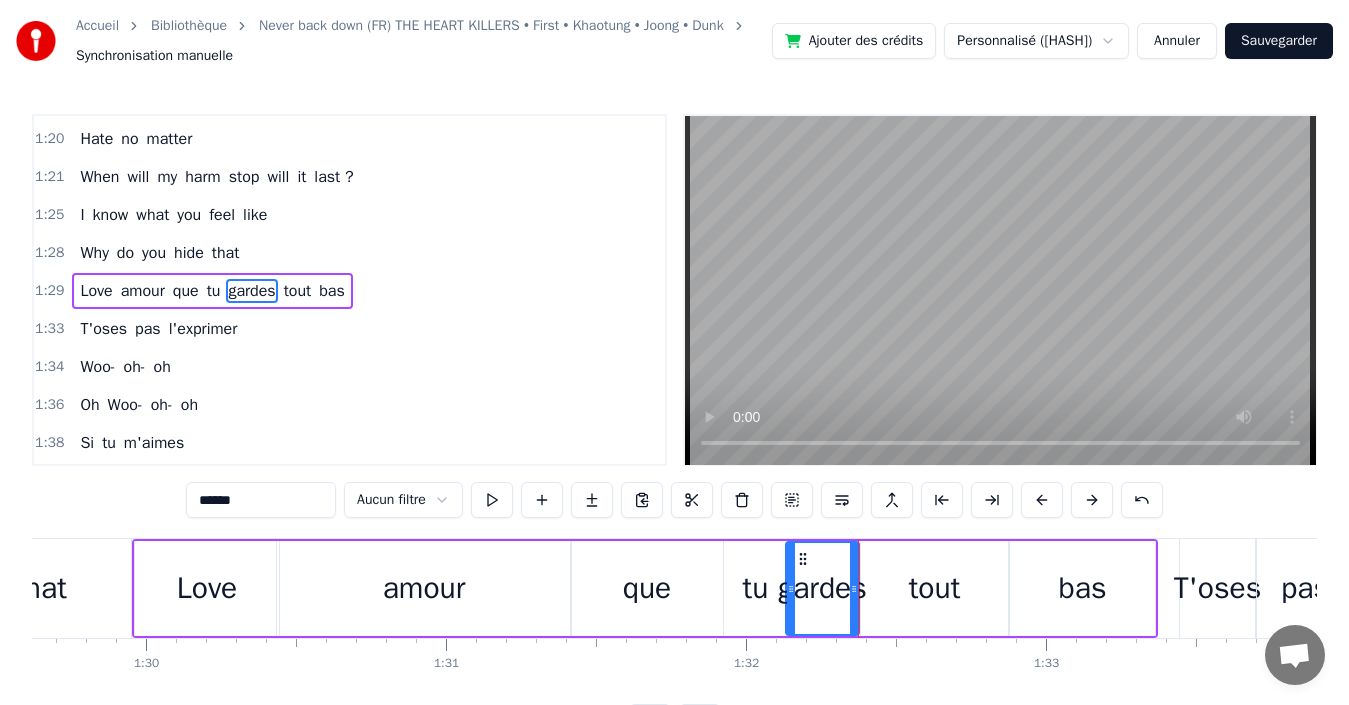 click on "tu" at bounding box center (755, 588) 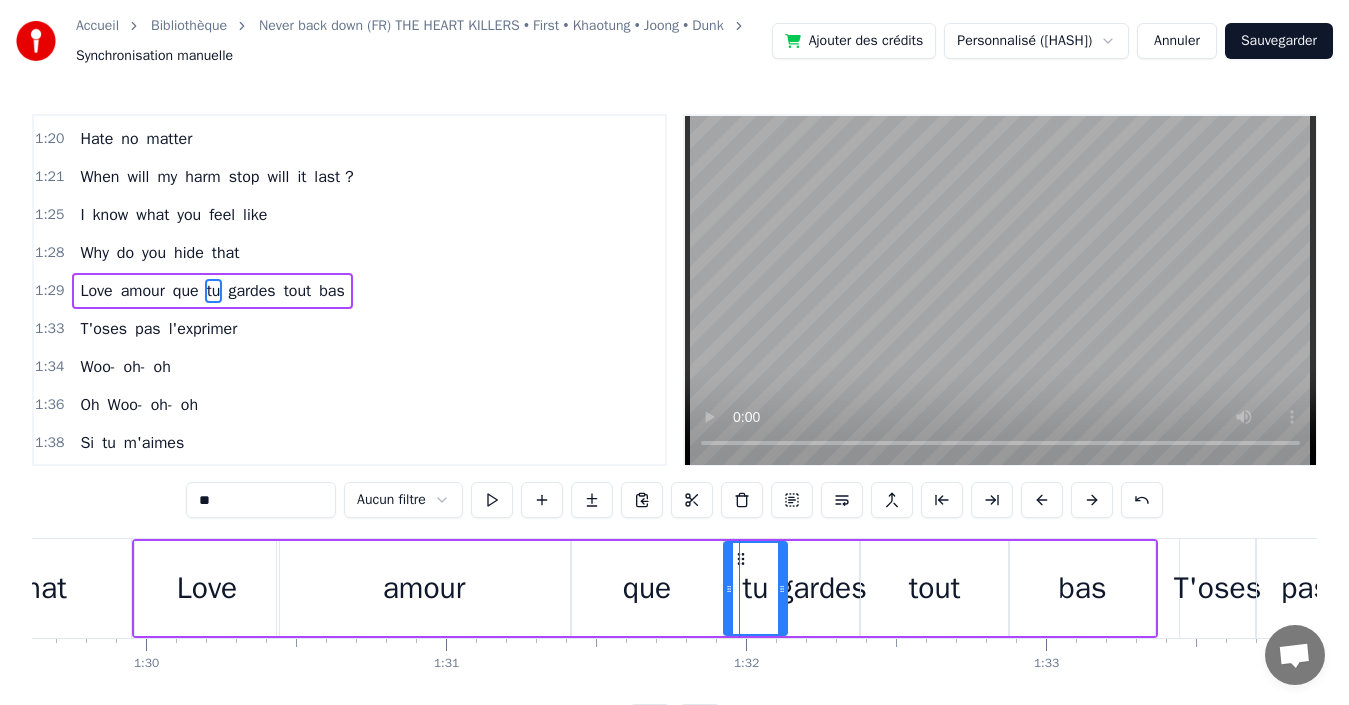 click on "that" at bounding box center [41, 588] 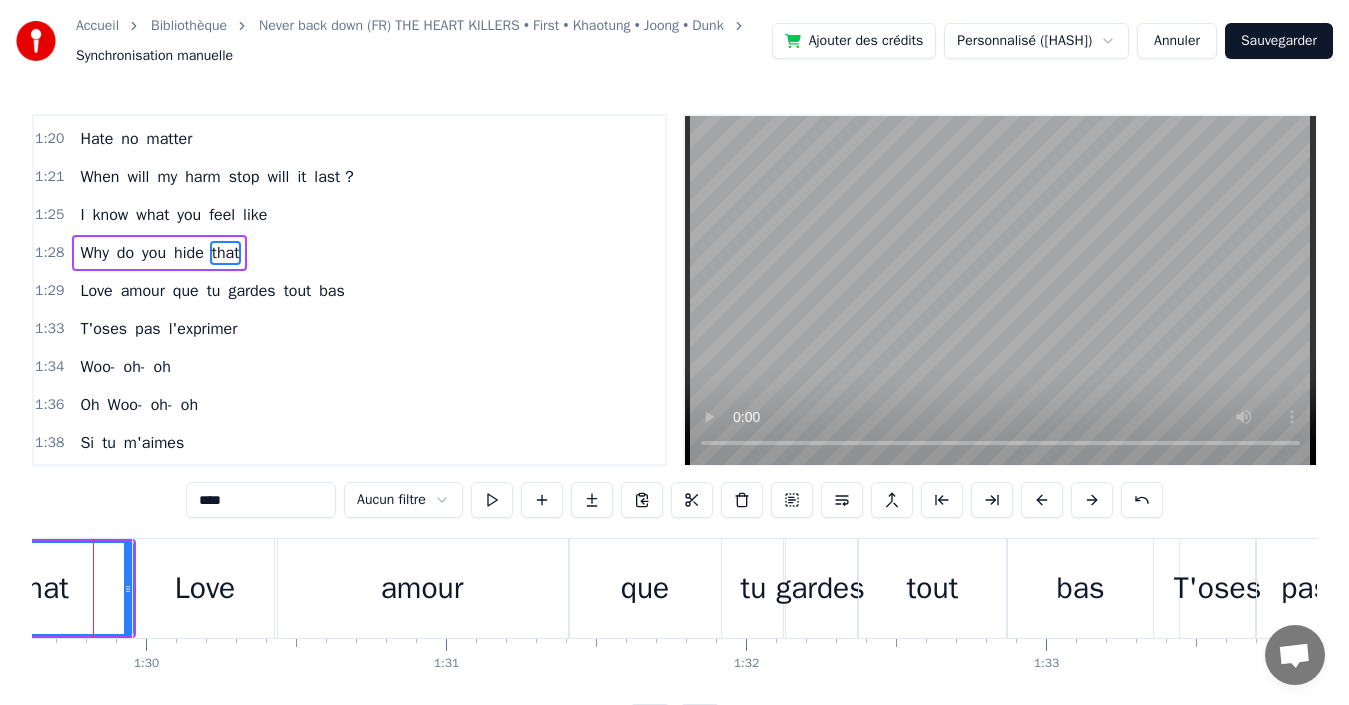 scroll, scrollTop: 756, scrollLeft: 0, axis: vertical 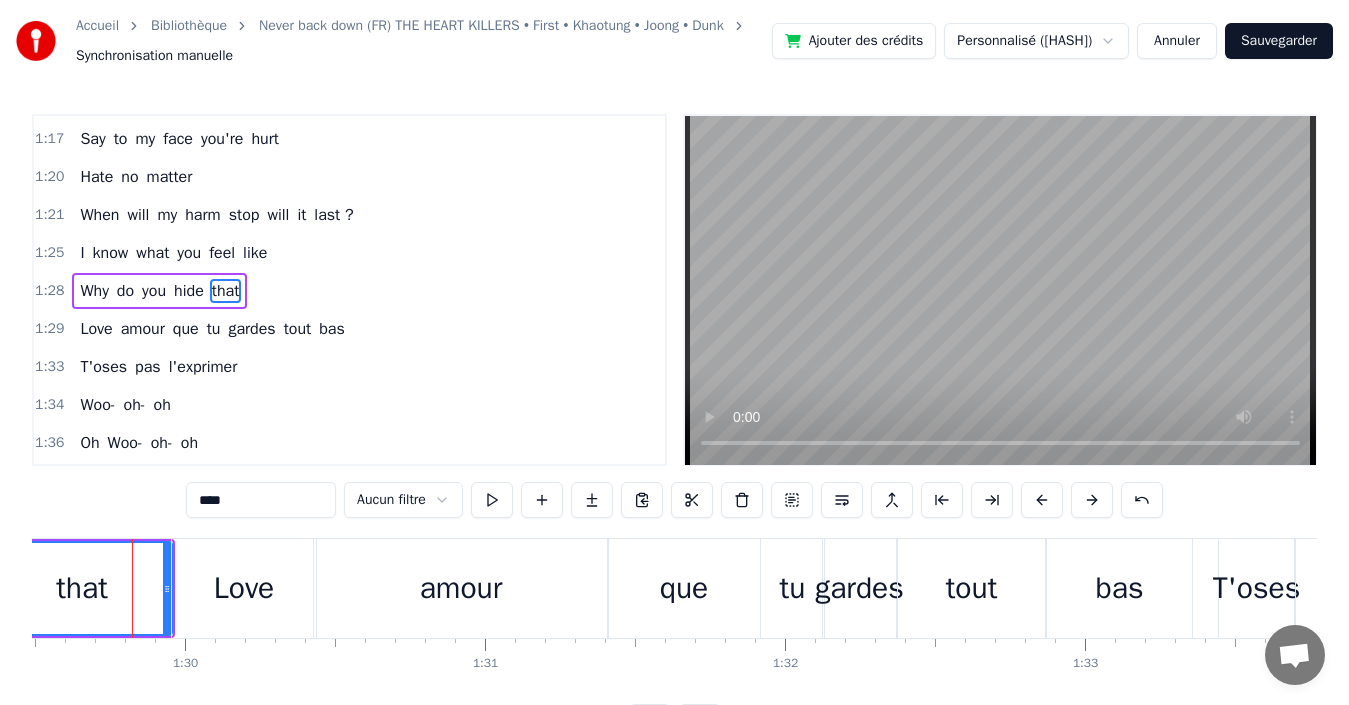 click on "Love" at bounding box center (244, 588) 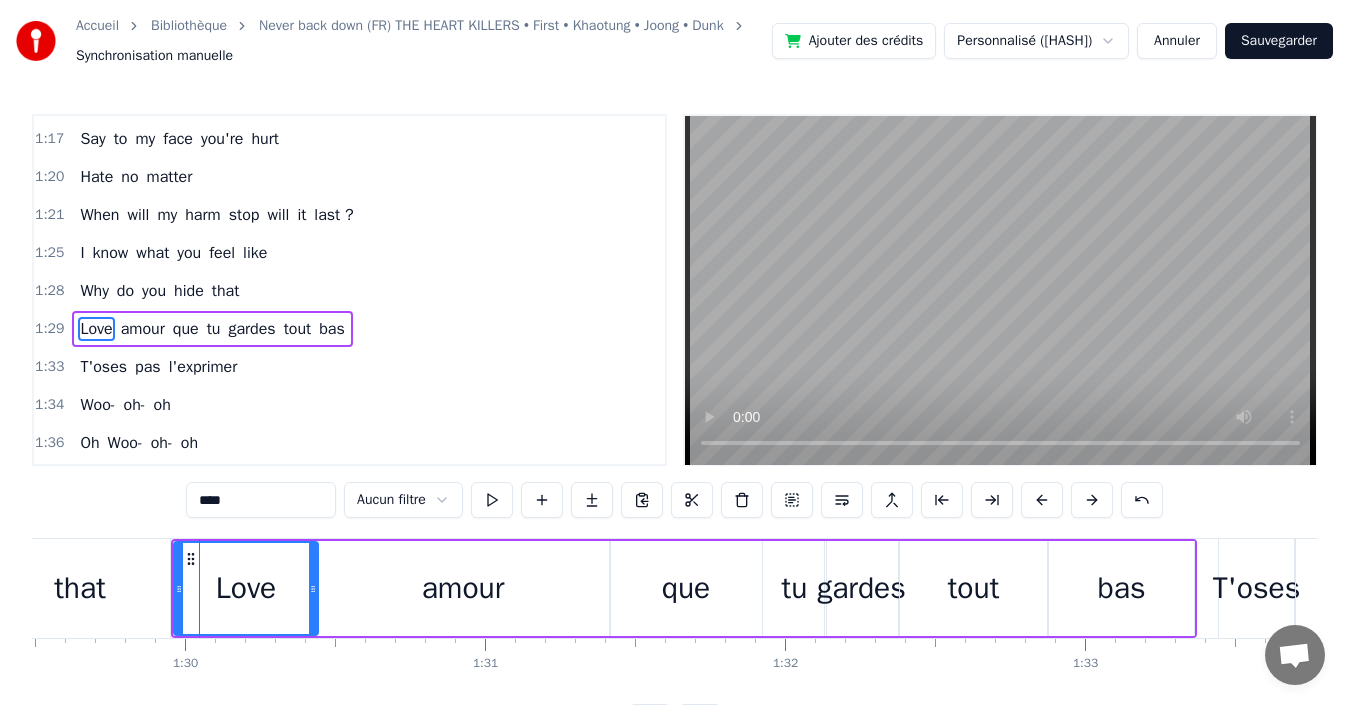 scroll, scrollTop: 794, scrollLeft: 0, axis: vertical 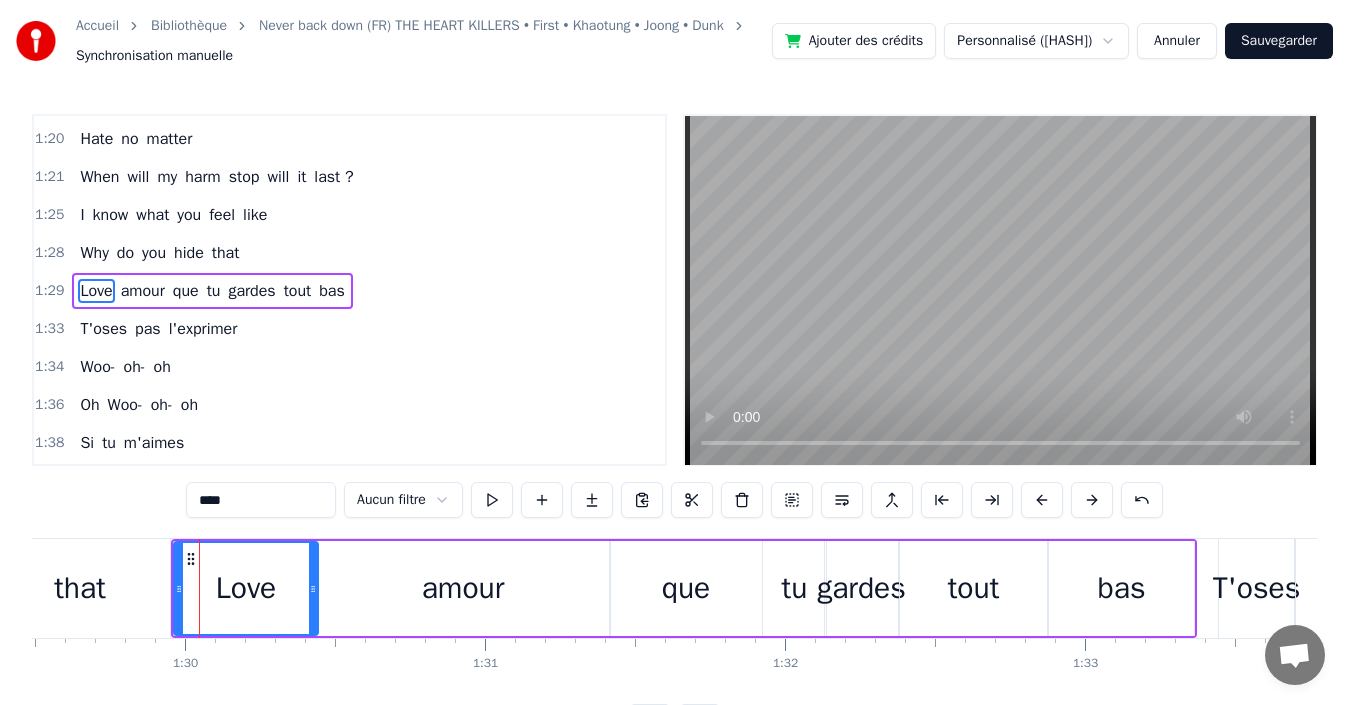 click on "Love amour que tu gardes tout bas" at bounding box center [212, 291] 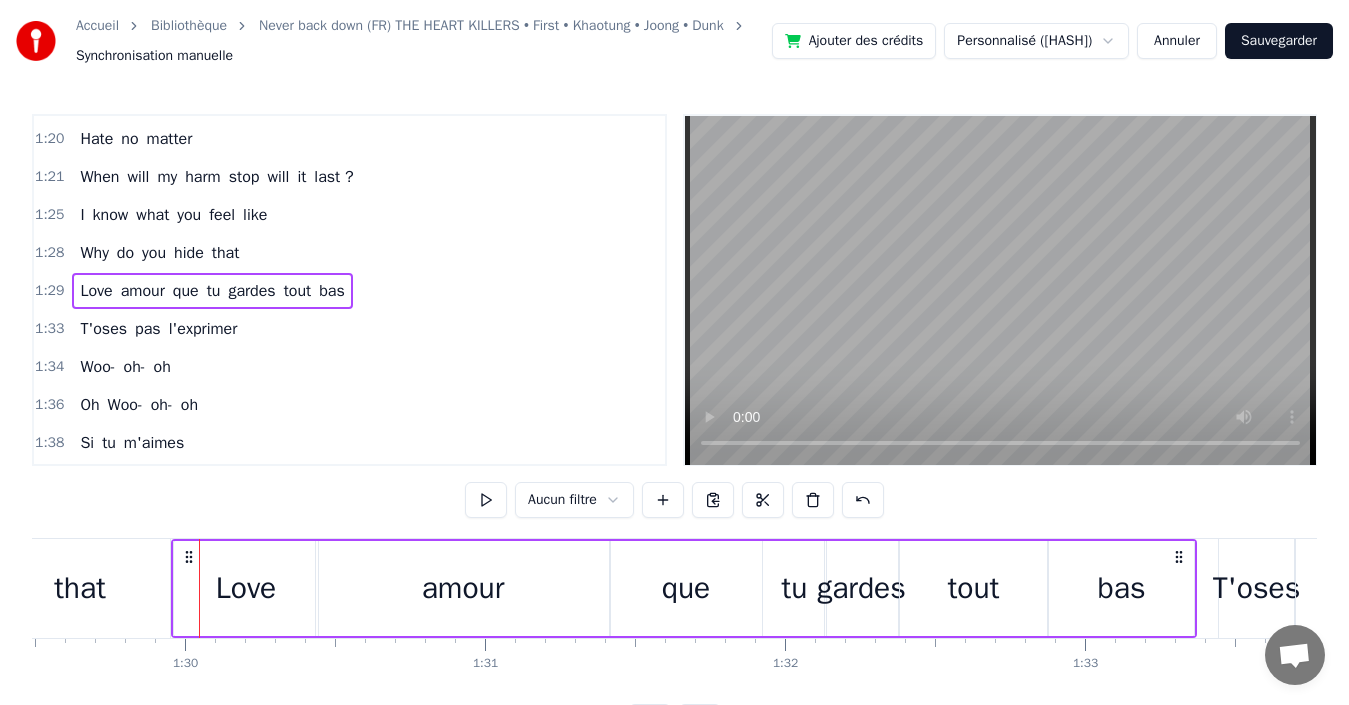 click at bounding box center [486, 500] 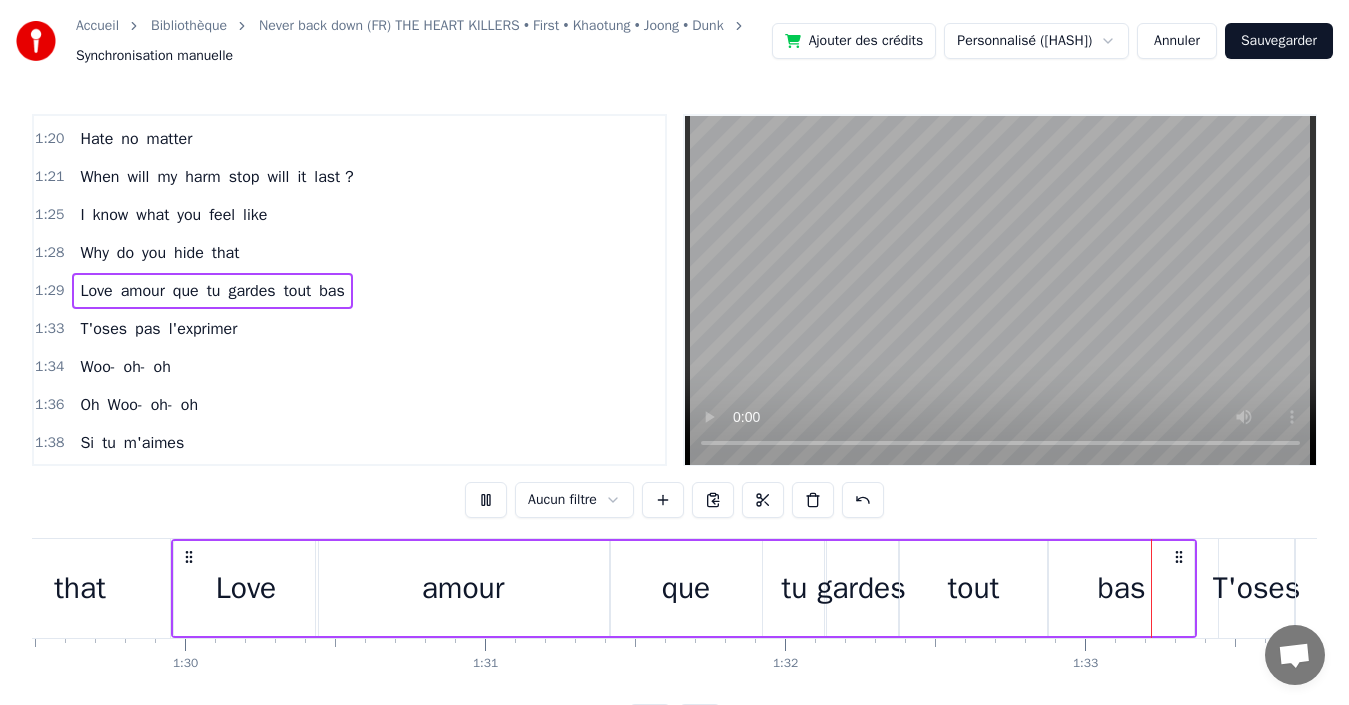 click at bounding box center [486, 500] 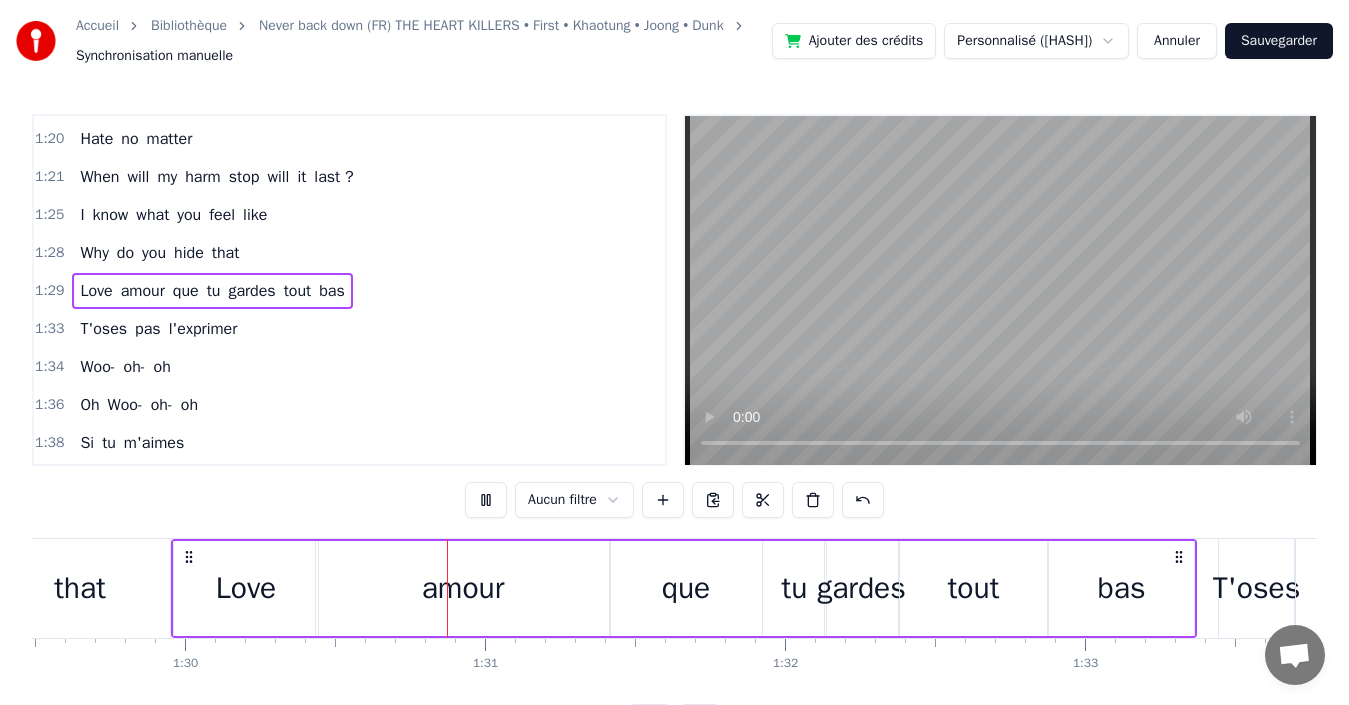 click at bounding box center [486, 500] 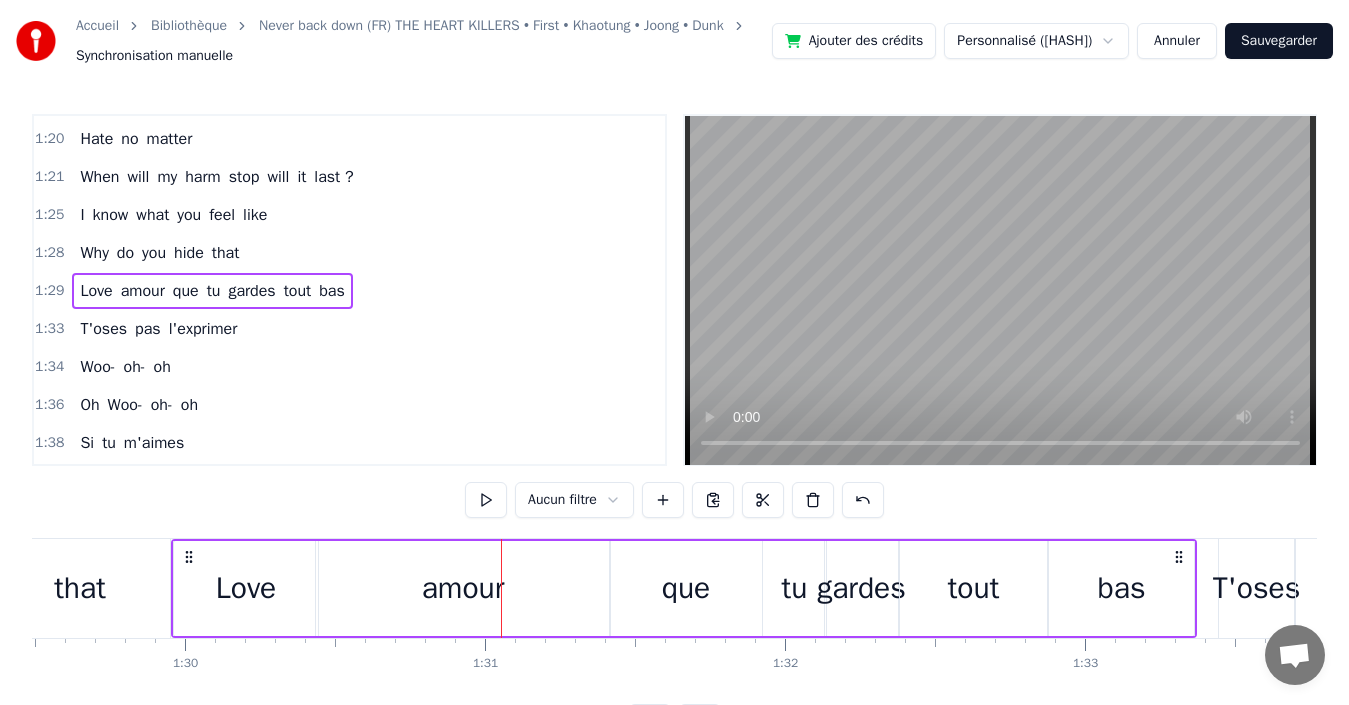 click on "amour" at bounding box center (463, 588) 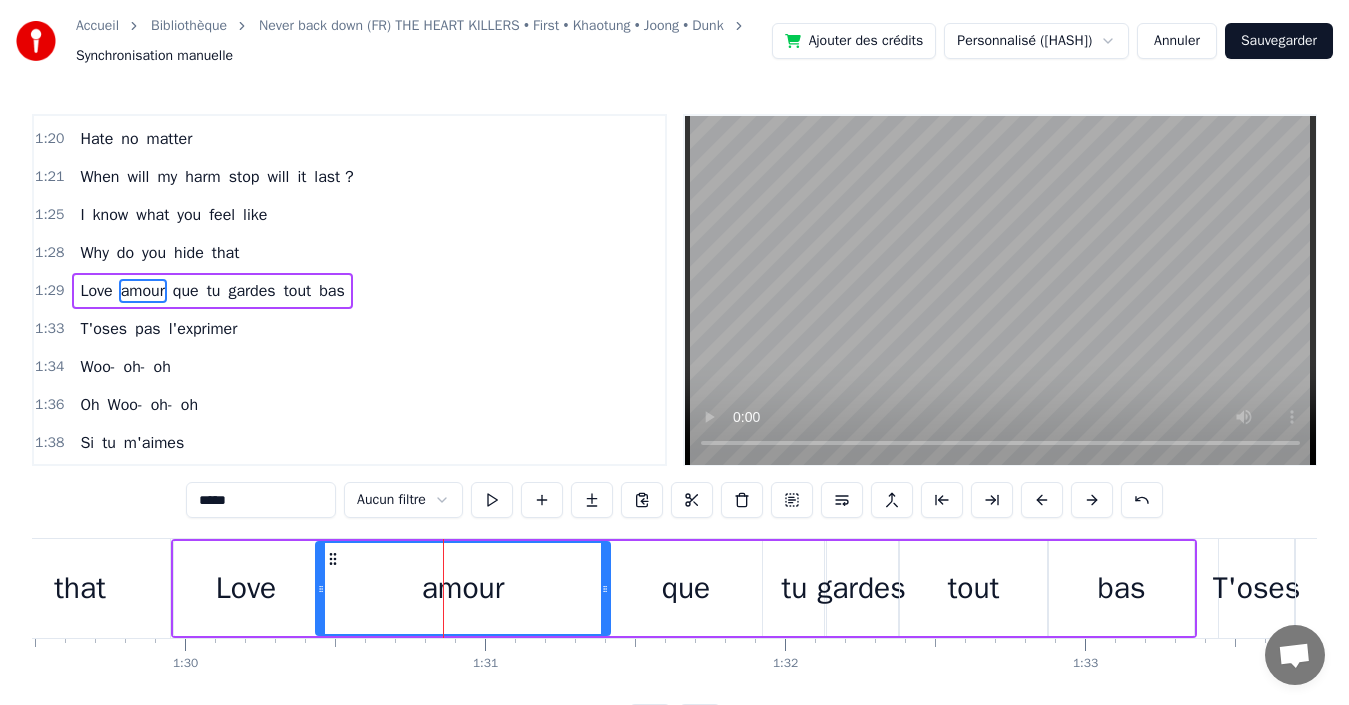 drag, startPoint x: 282, startPoint y: 501, endPoint x: 148, endPoint y: 504, distance: 134.03358 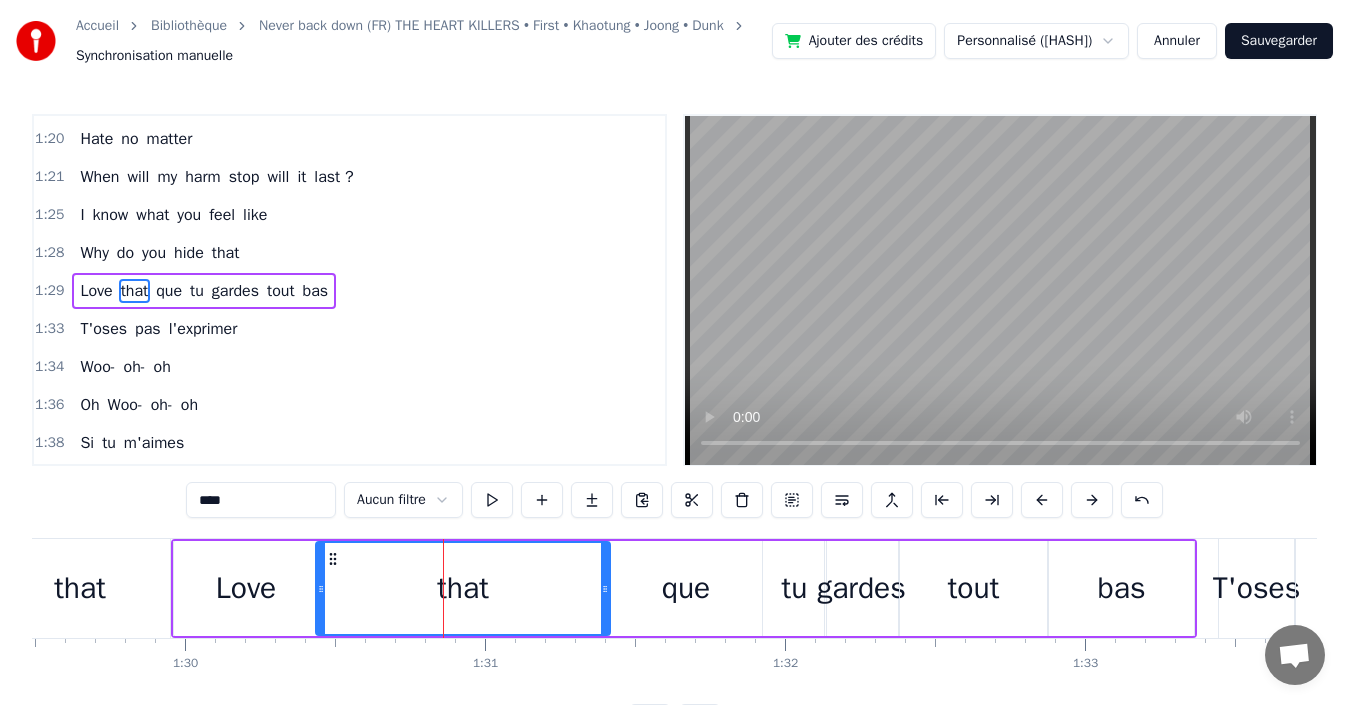 click on "que" at bounding box center (686, 588) 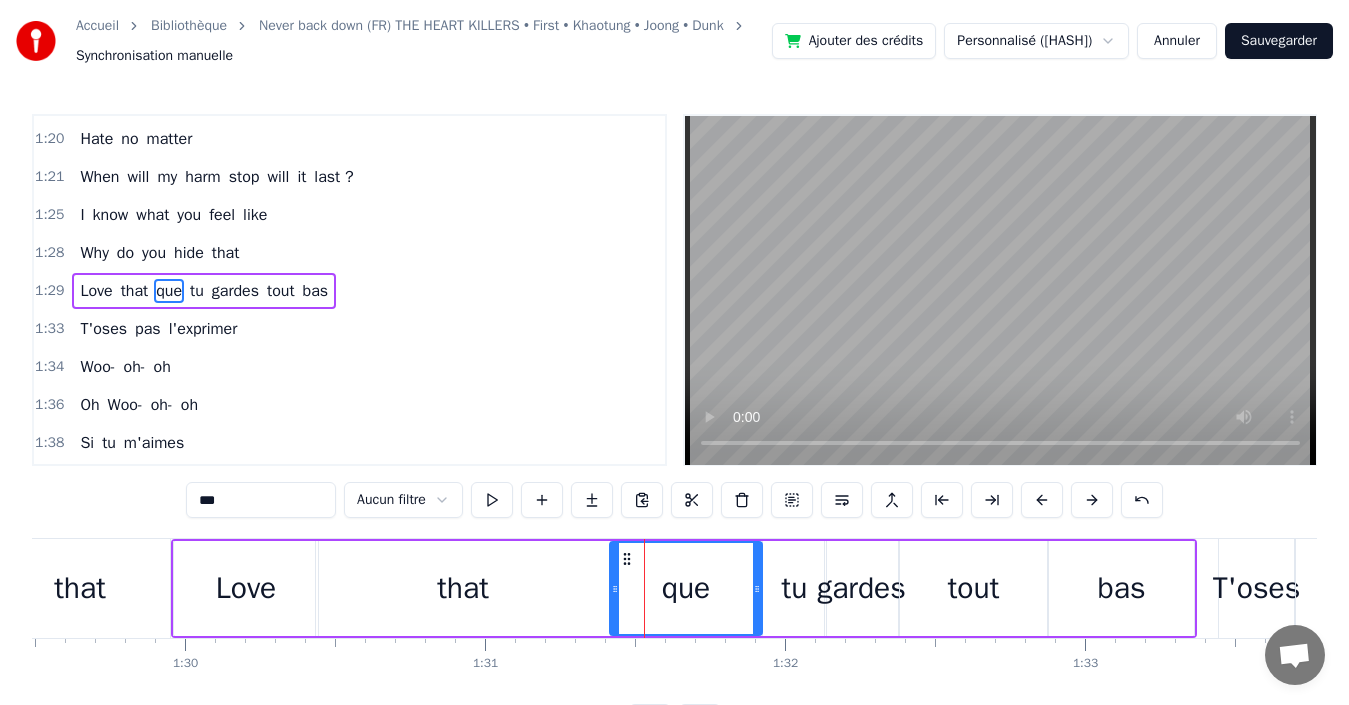 click on "tu" at bounding box center (795, 588) 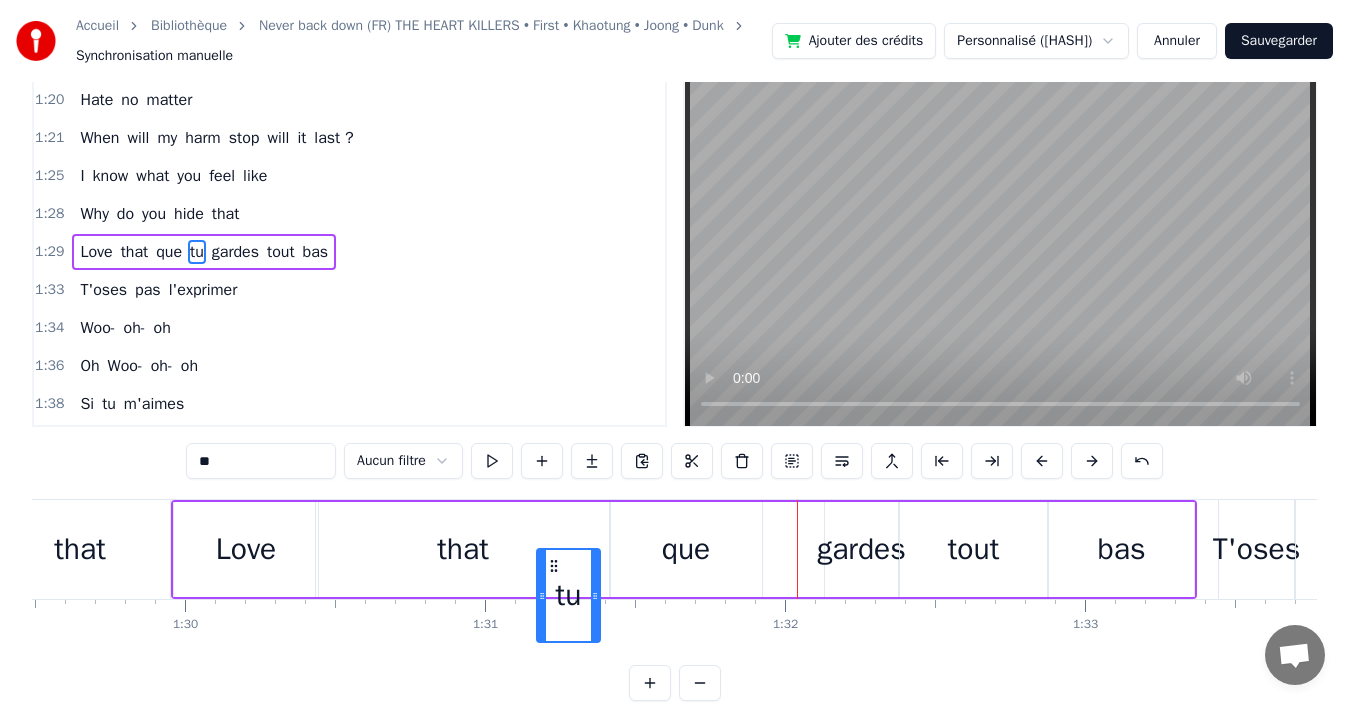 scroll, scrollTop: 46, scrollLeft: 0, axis: vertical 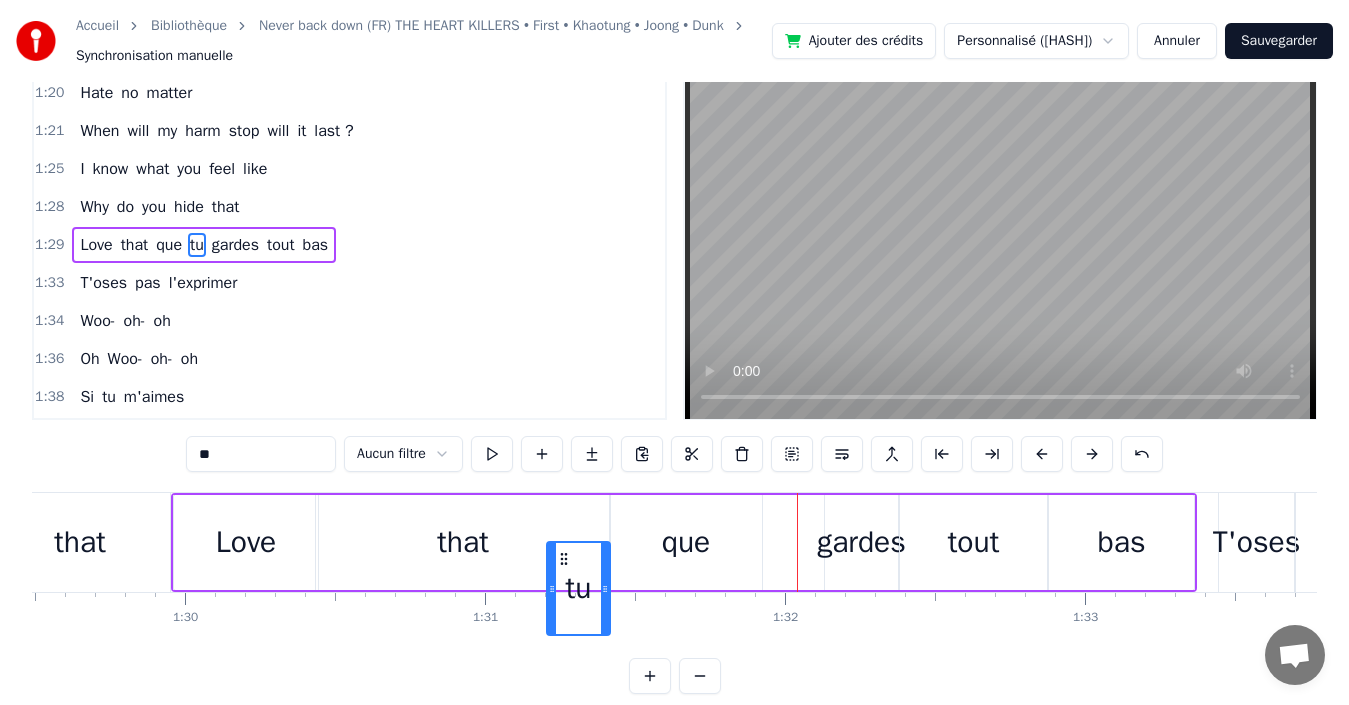 drag, startPoint x: 569, startPoint y: 591, endPoint x: 559, endPoint y: 537, distance: 54.91812 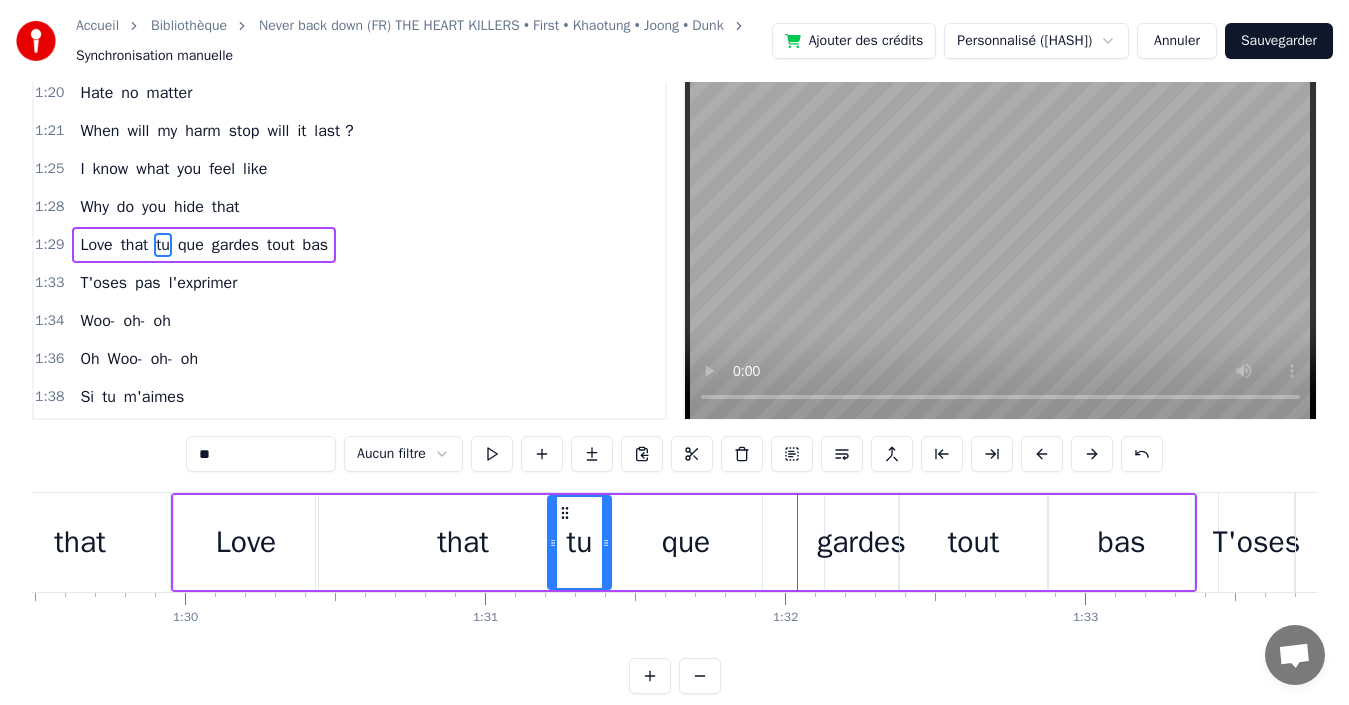 click on "gardes" at bounding box center (861, 542) 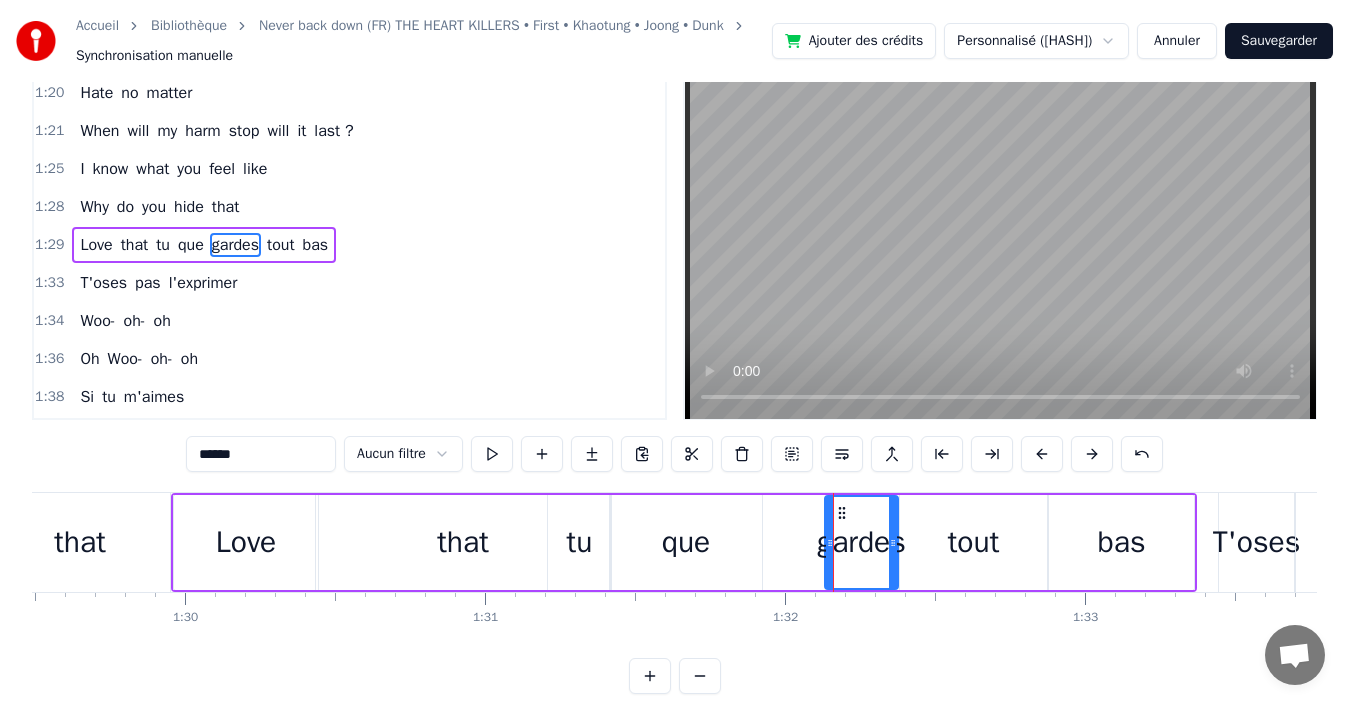 scroll, scrollTop: 0, scrollLeft: 0, axis: both 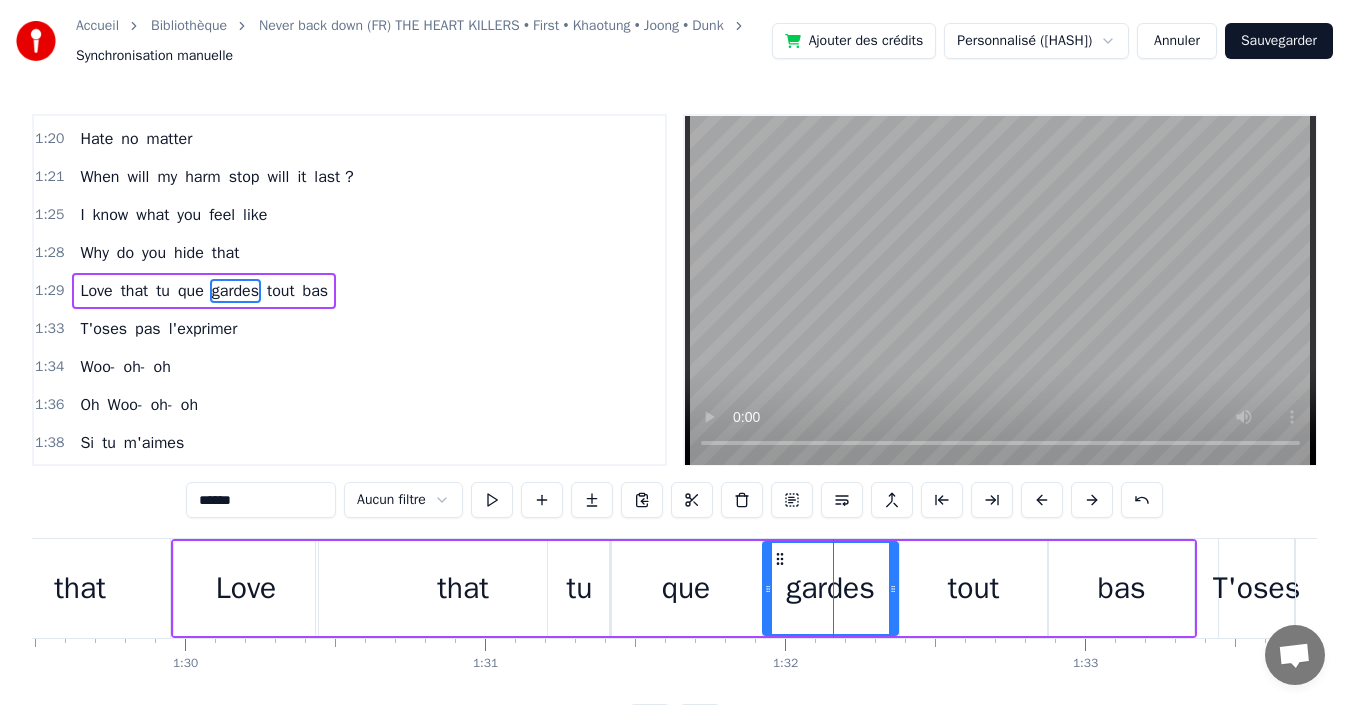 drag, startPoint x: 824, startPoint y: 592, endPoint x: 765, endPoint y: 604, distance: 60.207973 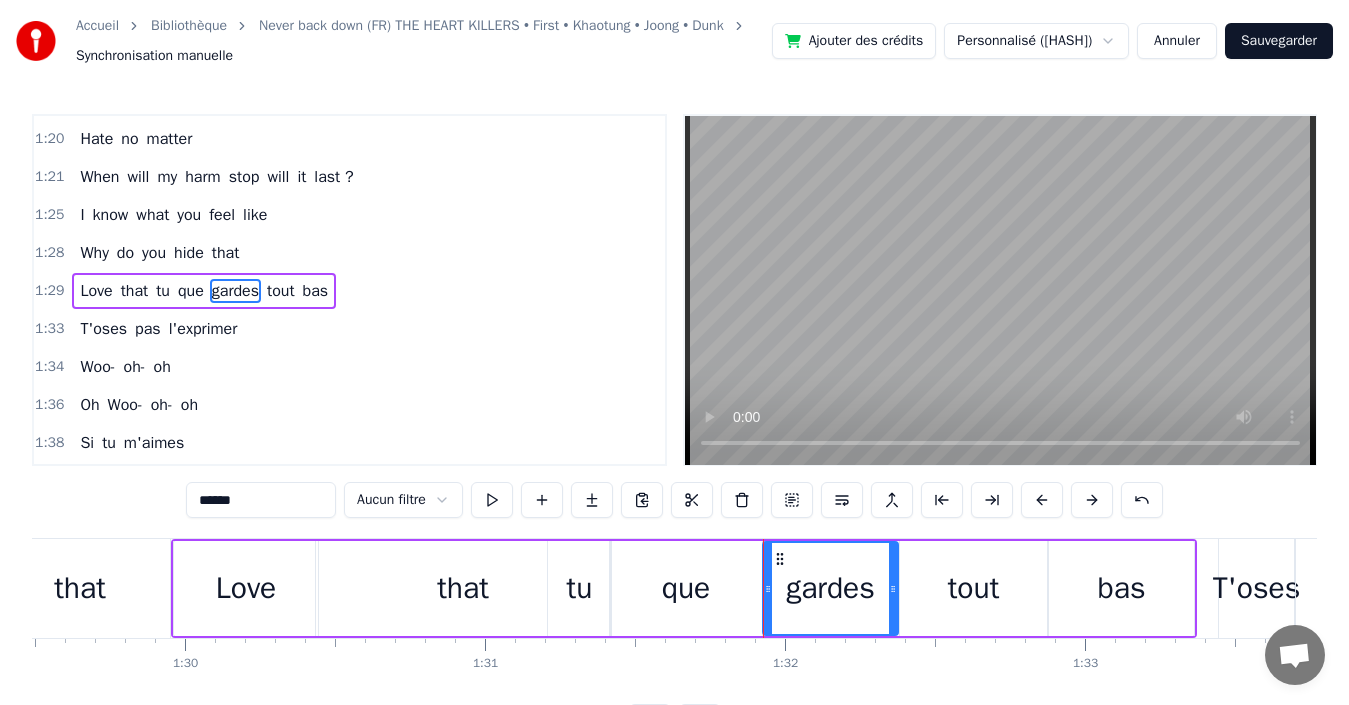 click on "0:00 I will risk it all too 0:02 . 0:04 I may get hurt but 0:06 I'll learn on my own way 0:08 Trying it a first time, 0:11 I didn't think I would win your heart 0:16 Let's try one shot, let's break rule 0:20 Worth that even if painful 0:25 Wanting the lesson if you are bringing it, I will face each one 0:33 Oh- oh- oh 0:33 . 0:37 Pain I'll never learn right 0:40 No matter how much I am hurt by you 0:45 Call me delusional, stubborn, surreal, endless unyielding 0:52 Let's try one shot, let's break rule 0:56 Worth that even if painful 1:01 Wanting the lesson if you are bringing it, I will face each one 1:09 Break my heart, make it swirled 1:12 And tear my world 1:13 By the time I won't give up that 1:17 Say to my face you're hurt 1:20 Hate no matter 1:21 When will my harm stop will it last ? 1:25 I know what you feel like 1:28 Why do you hide that 1:29 Love that tu que gardes tout bas 1:33 T'oses pas l'exprimer 1:34 Woo- oh- oh 1:36 Oh Woo- oh- oh 1:38 Si tu m'aimes 1:38 . 1:38 Woo- oh- oh 1:40 Ça" at bounding box center [674, 427] 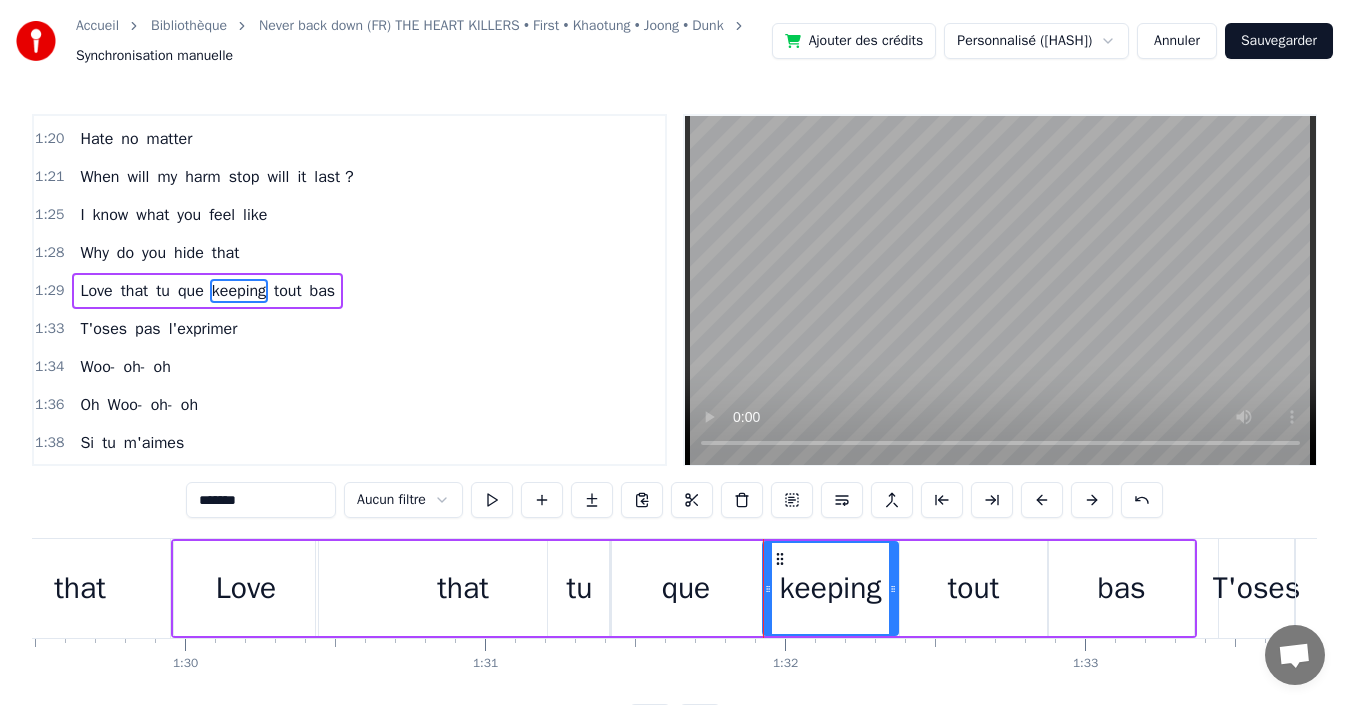 click on "tout" at bounding box center (974, 588) 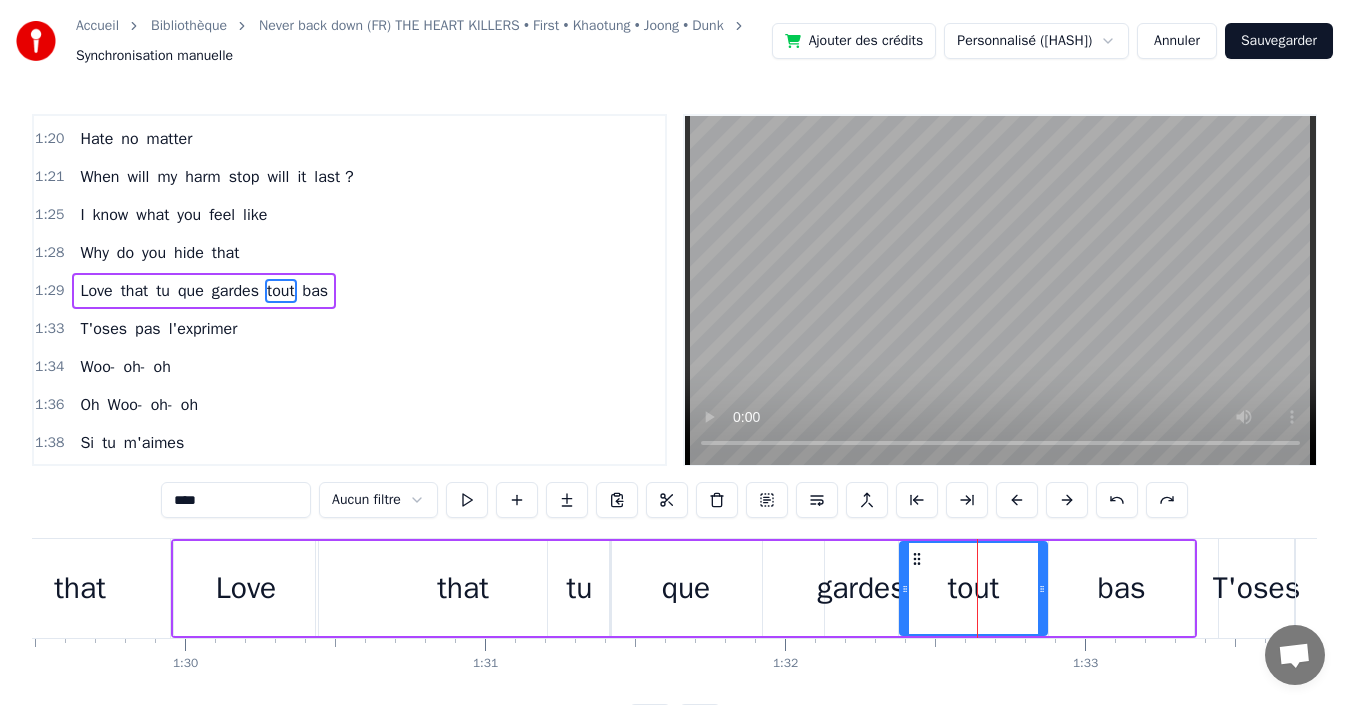 click on "que" at bounding box center (686, 588) 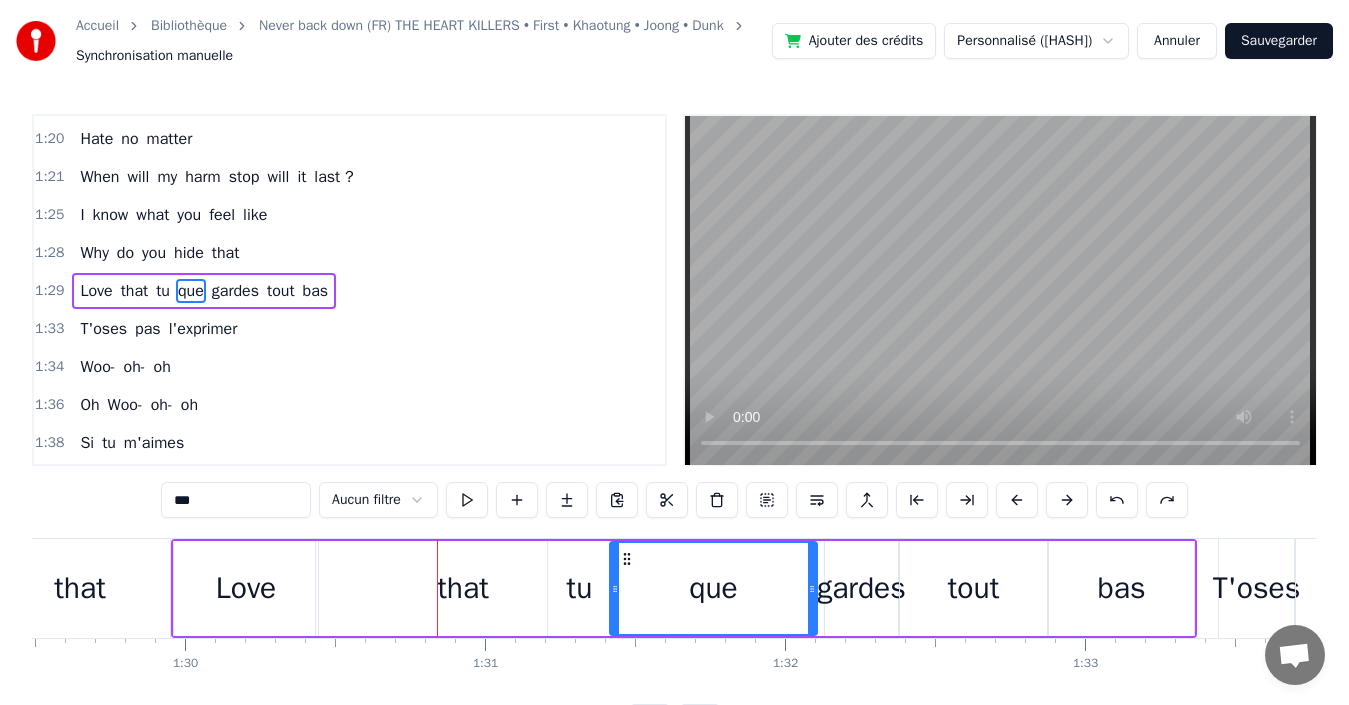 scroll, scrollTop: 0, scrollLeft: 26807, axis: horizontal 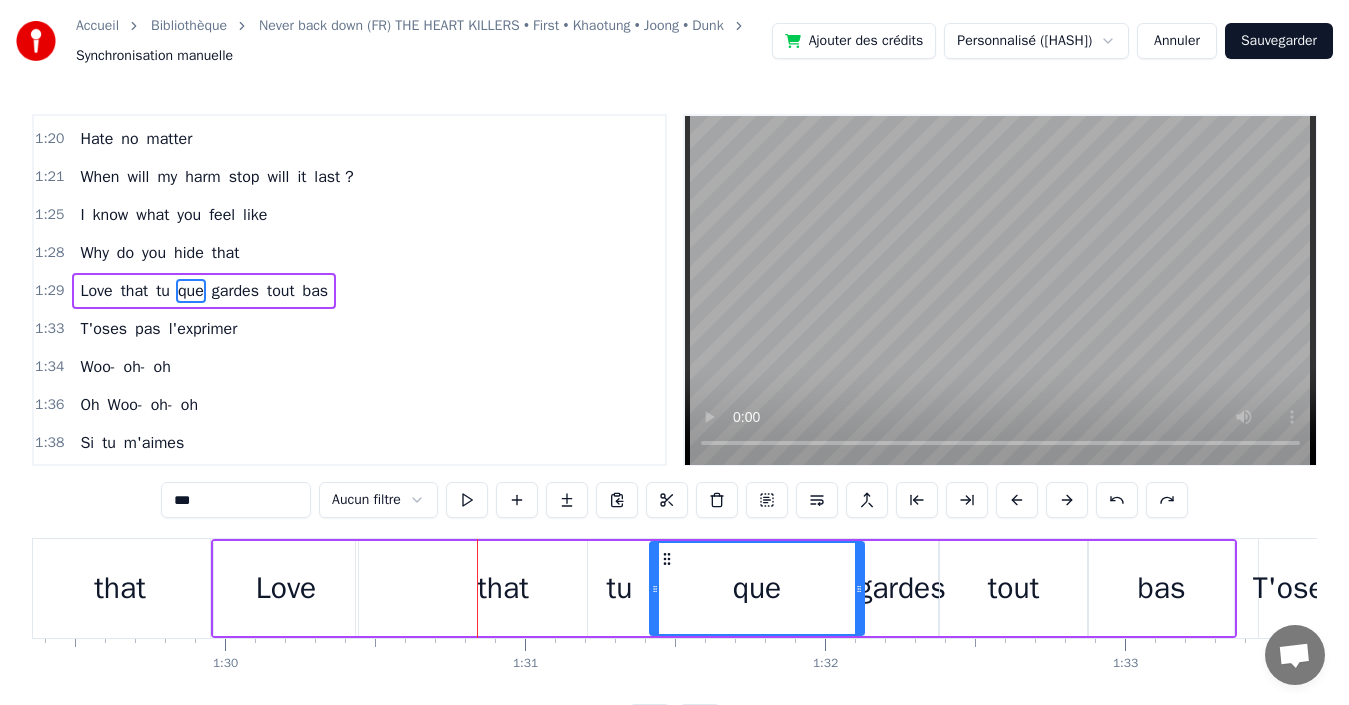 drag, startPoint x: 757, startPoint y: 592, endPoint x: 819, endPoint y: 588, distance: 62.1289 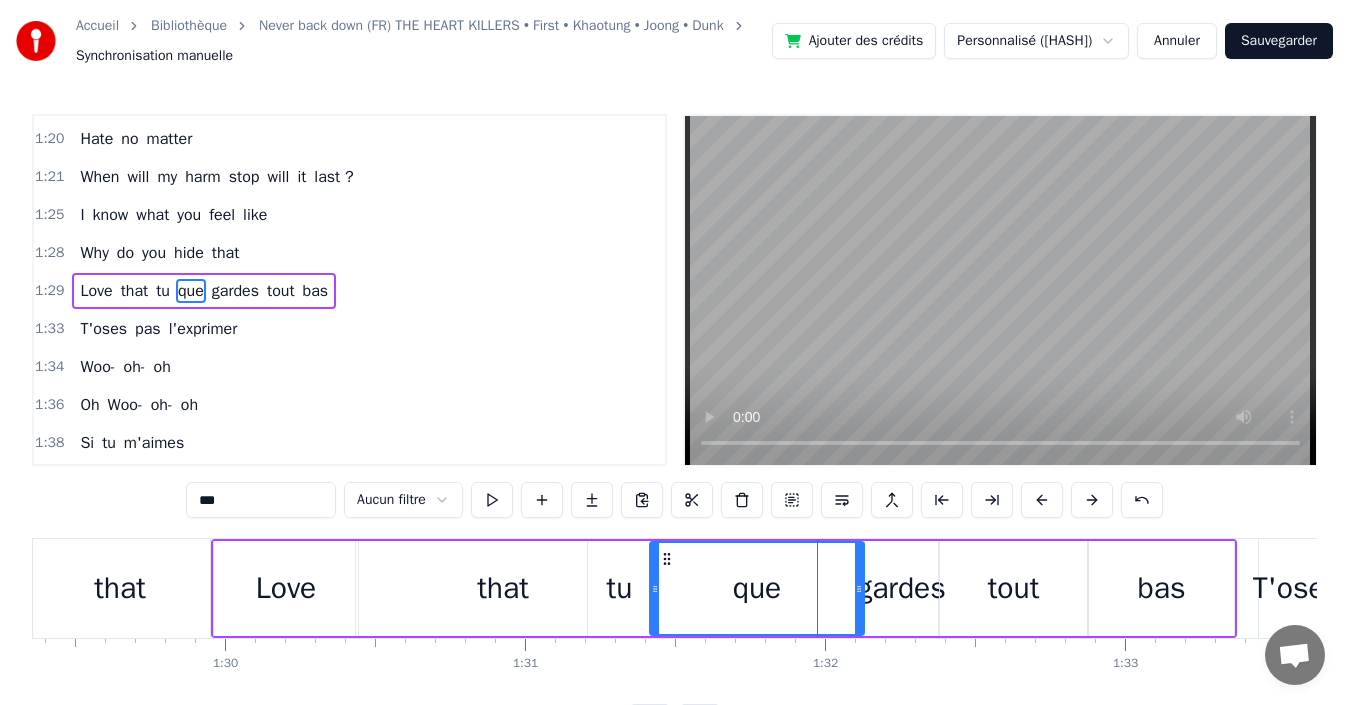 click on "tu" at bounding box center [620, 588] 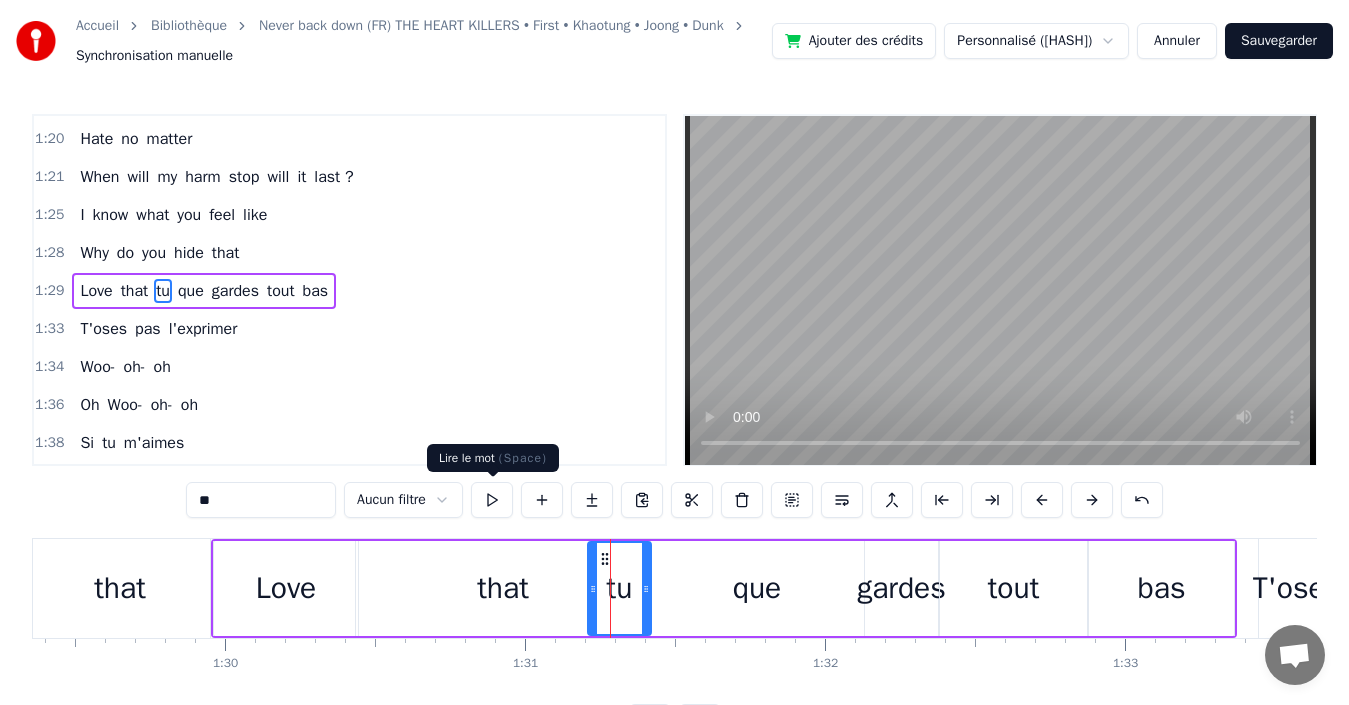 click at bounding box center (492, 500) 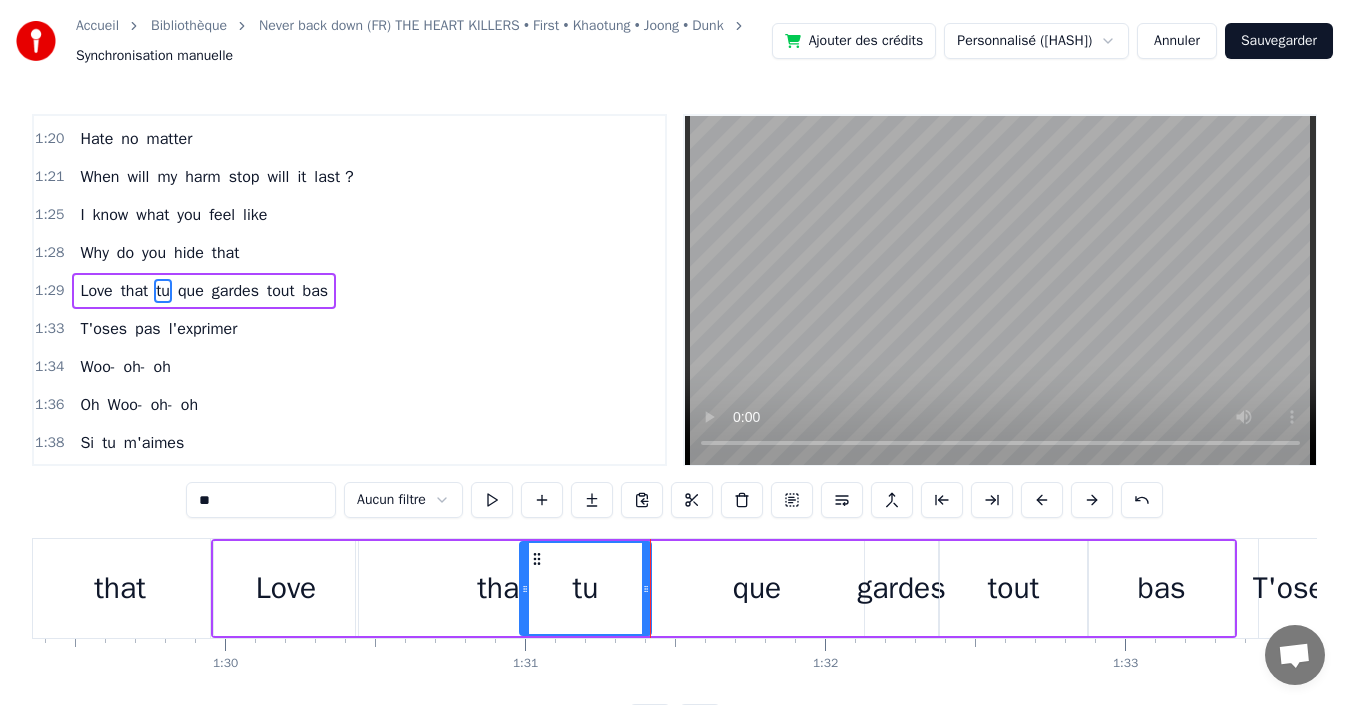 drag, startPoint x: 594, startPoint y: 582, endPoint x: 526, endPoint y: 586, distance: 68.117546 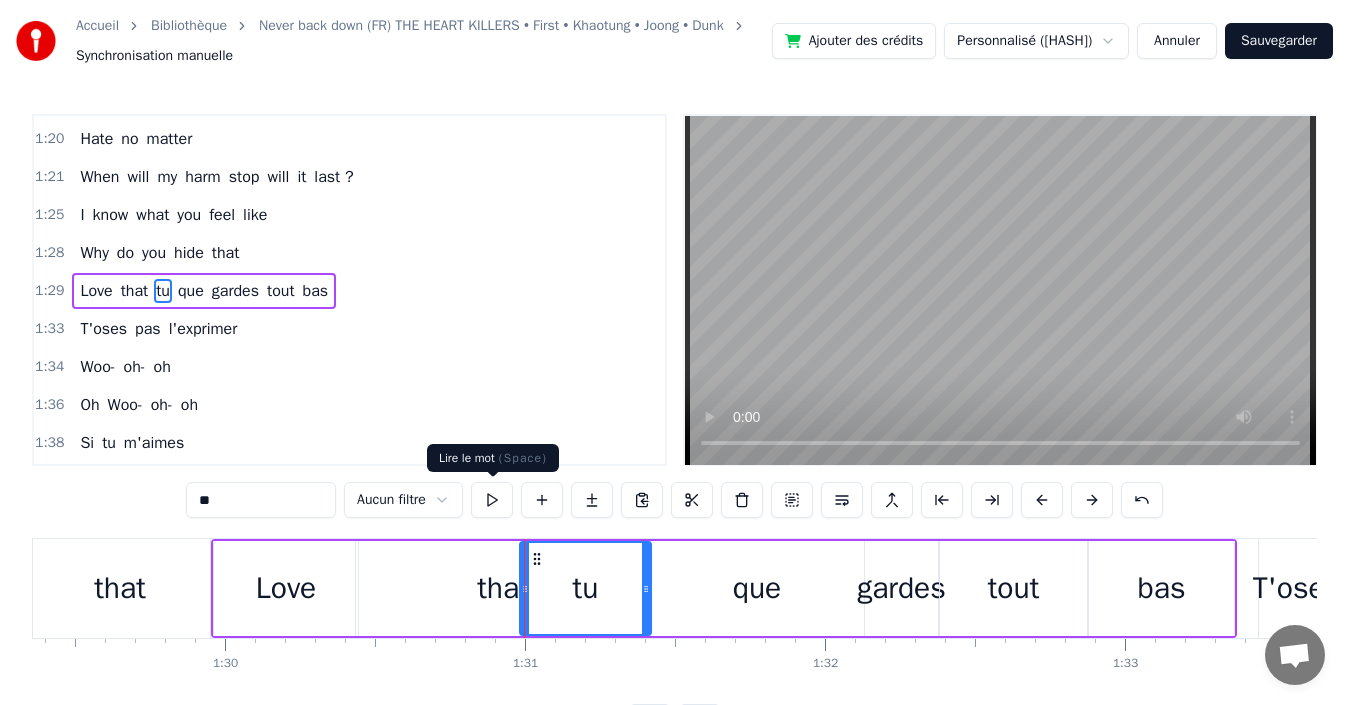 click at bounding box center (492, 500) 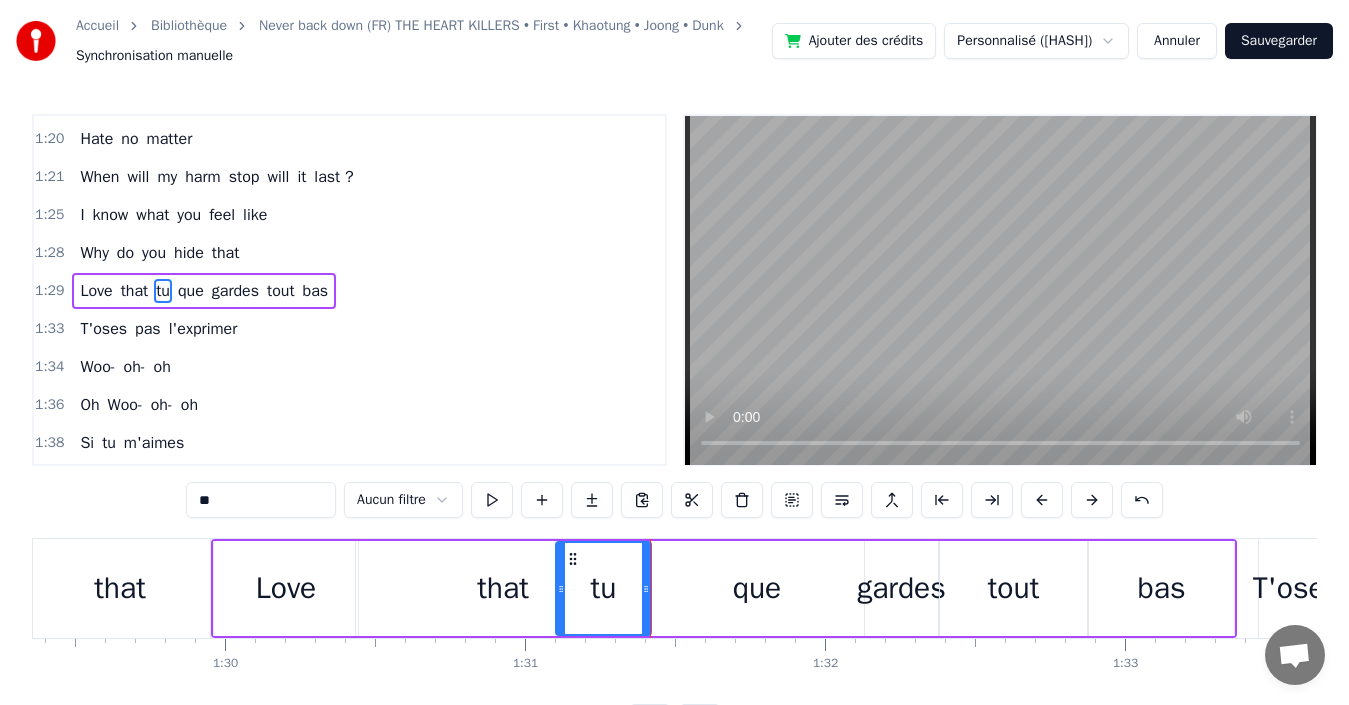 drag, startPoint x: 525, startPoint y: 593, endPoint x: 561, endPoint y: 588, distance: 36.345562 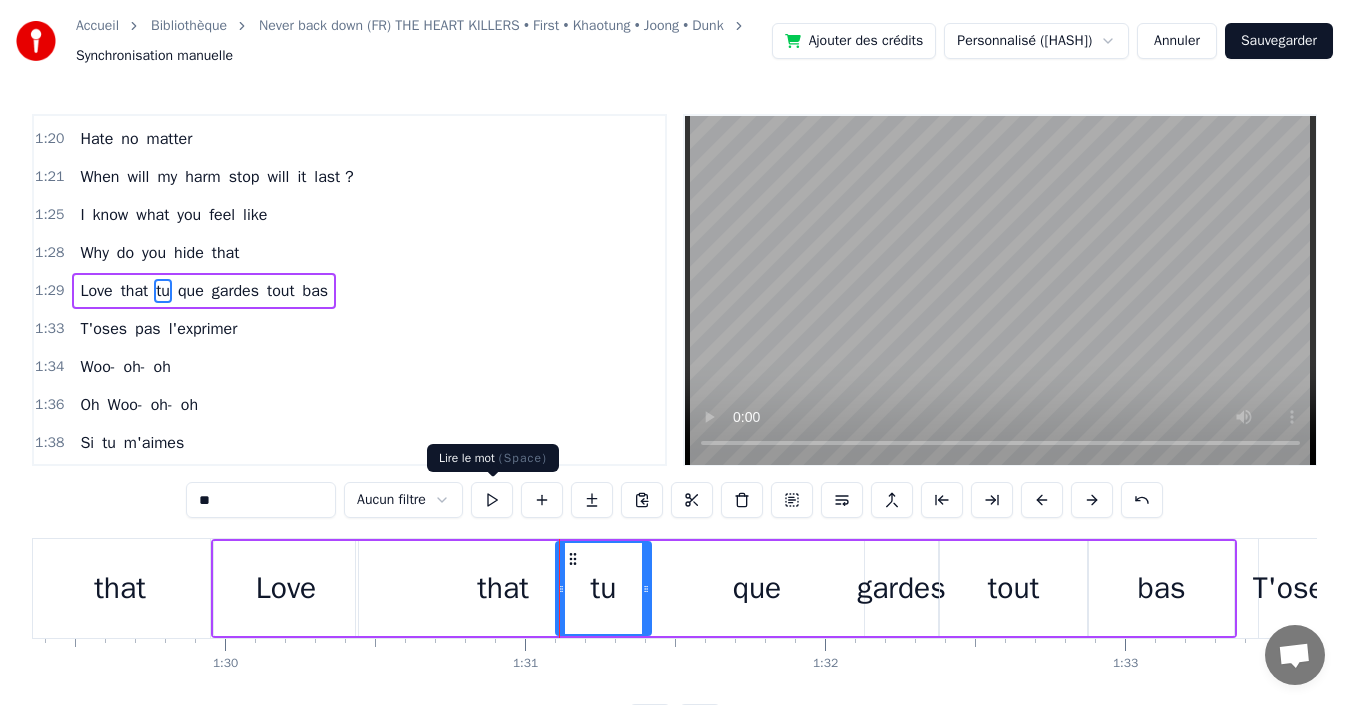 click at bounding box center (492, 500) 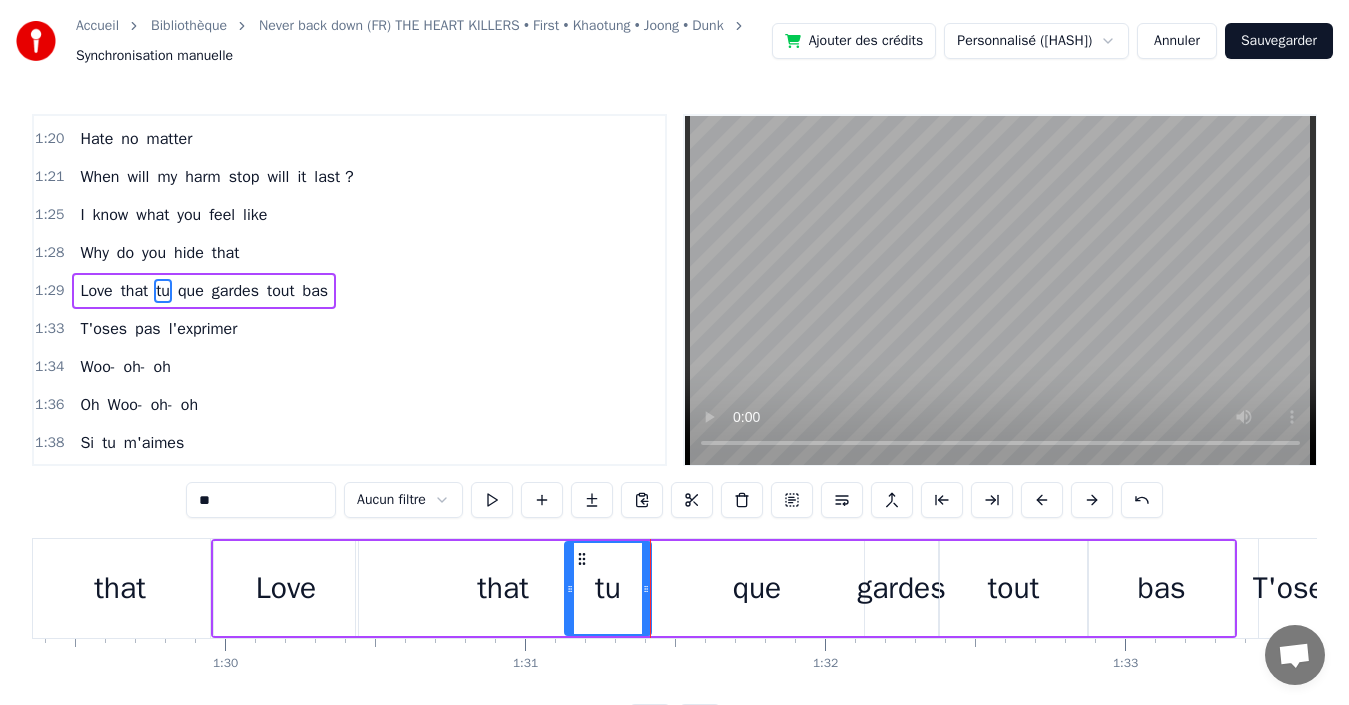 click 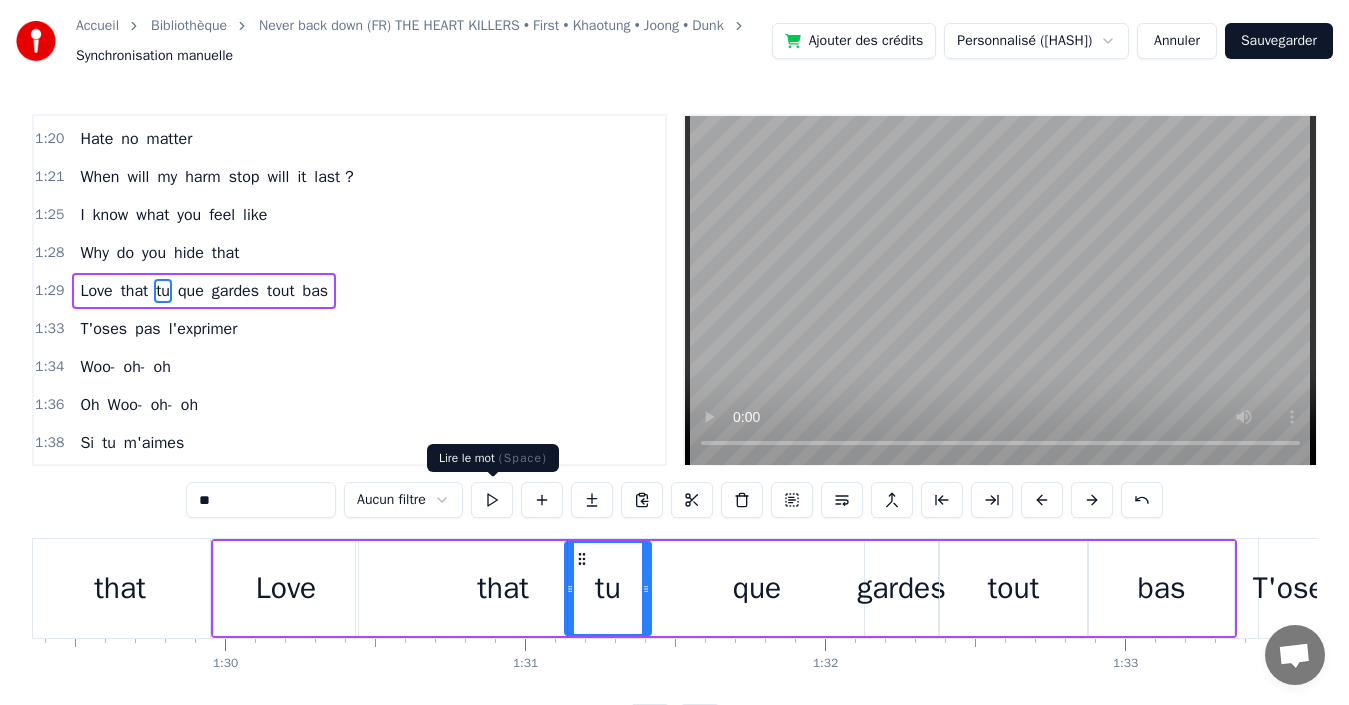 click at bounding box center [492, 500] 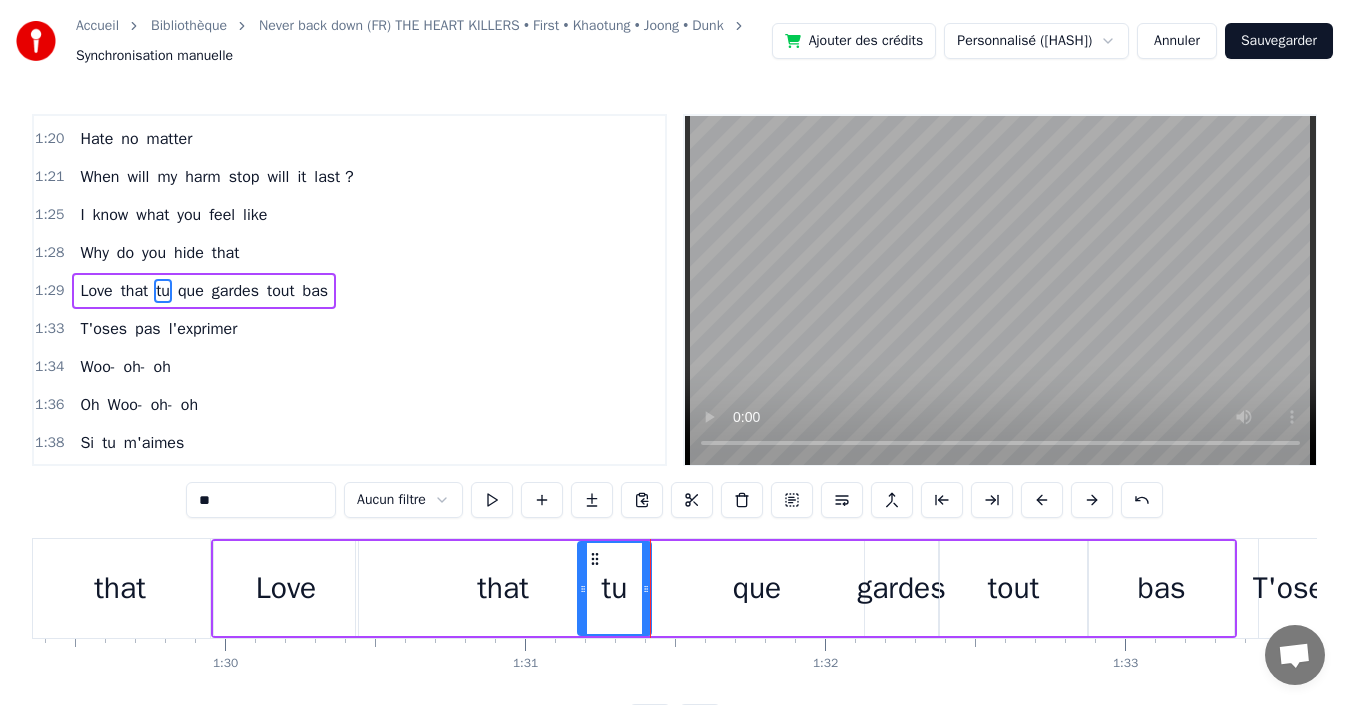 drag, startPoint x: 567, startPoint y: 584, endPoint x: 581, endPoint y: 583, distance: 14.035668 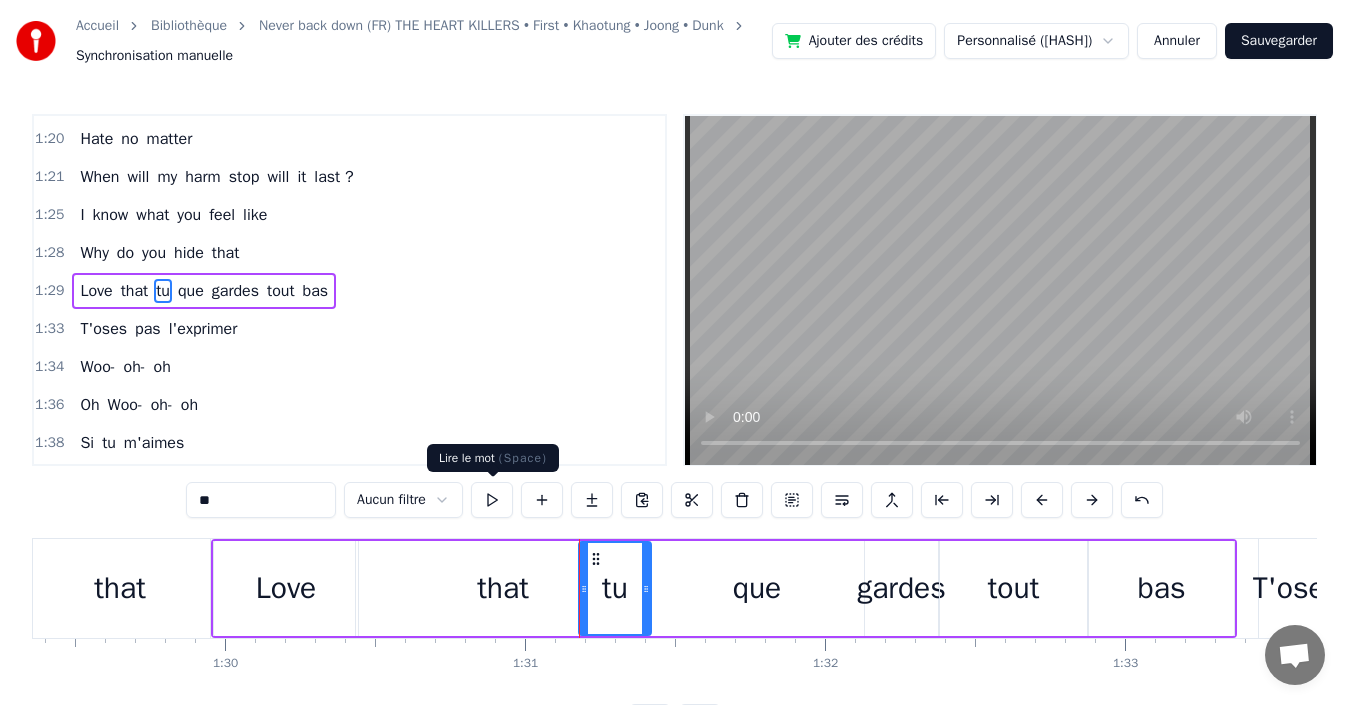 click at bounding box center (492, 500) 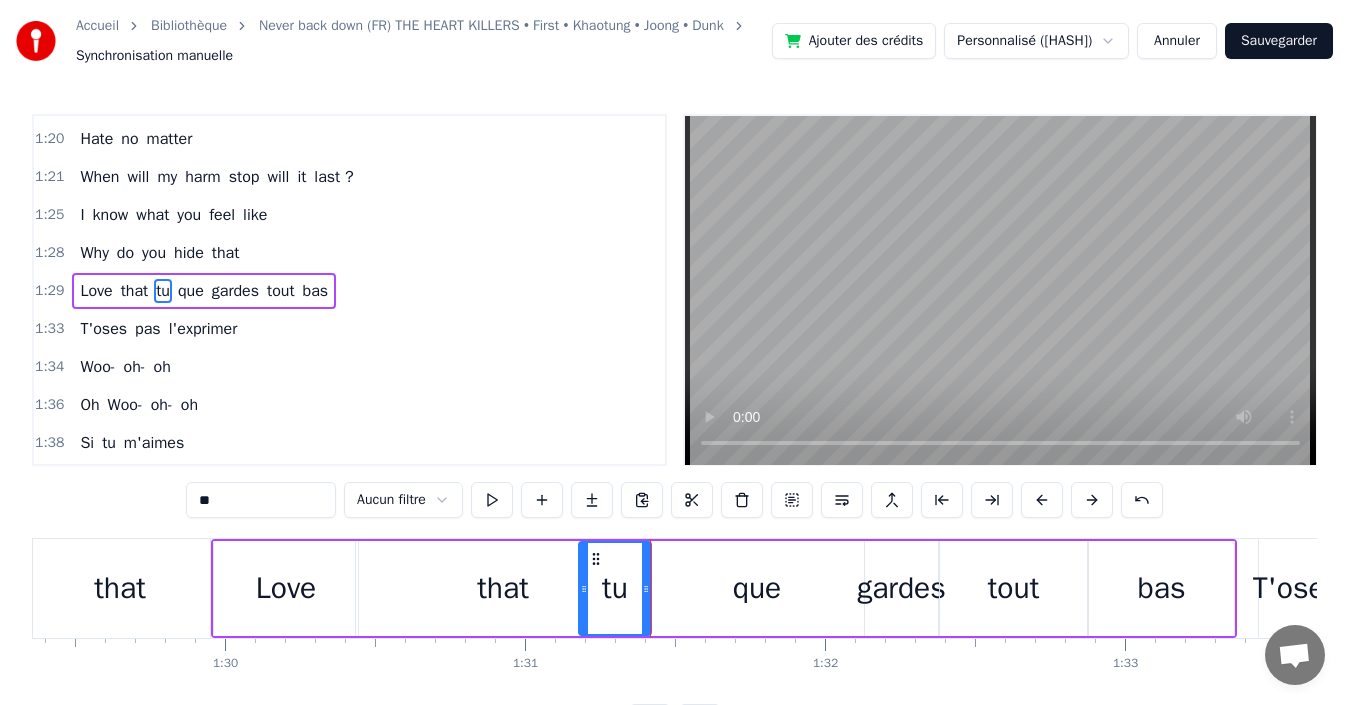 click on "that" at bounding box center [503, 588] 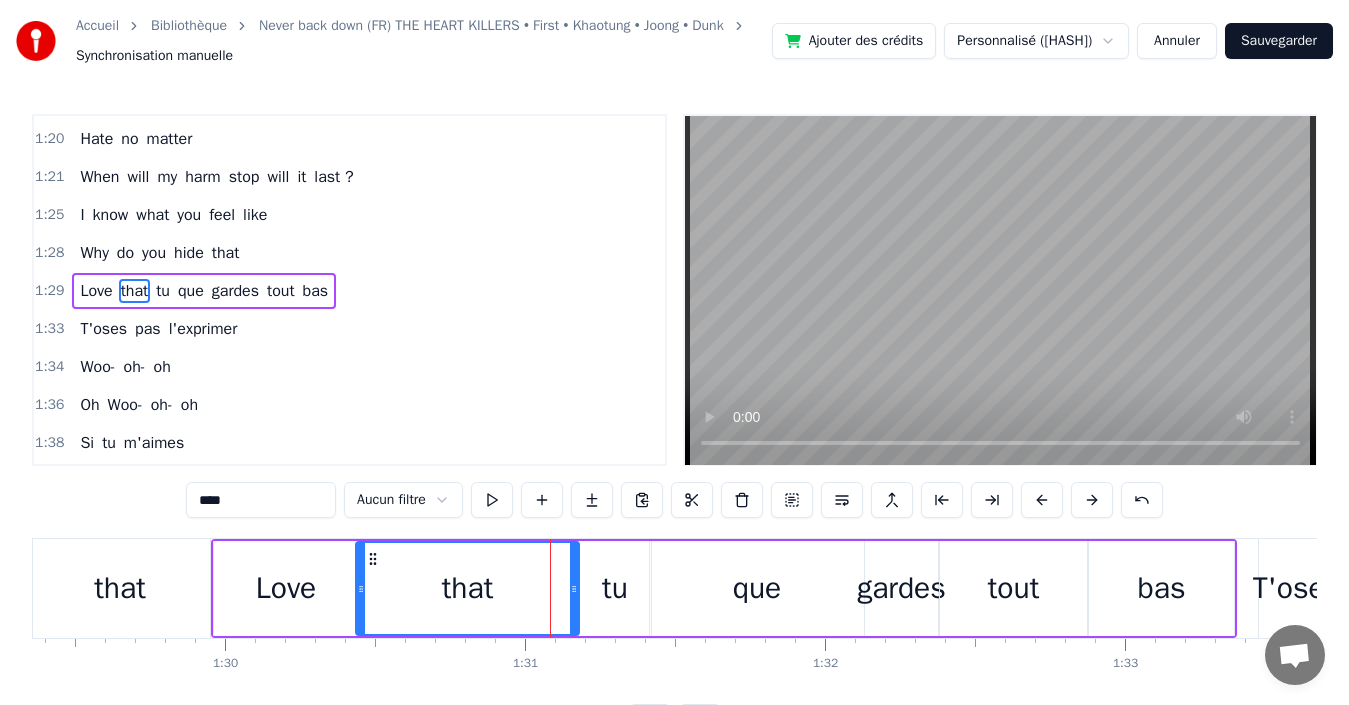 drag, startPoint x: 645, startPoint y: 596, endPoint x: 574, endPoint y: 594, distance: 71.02816 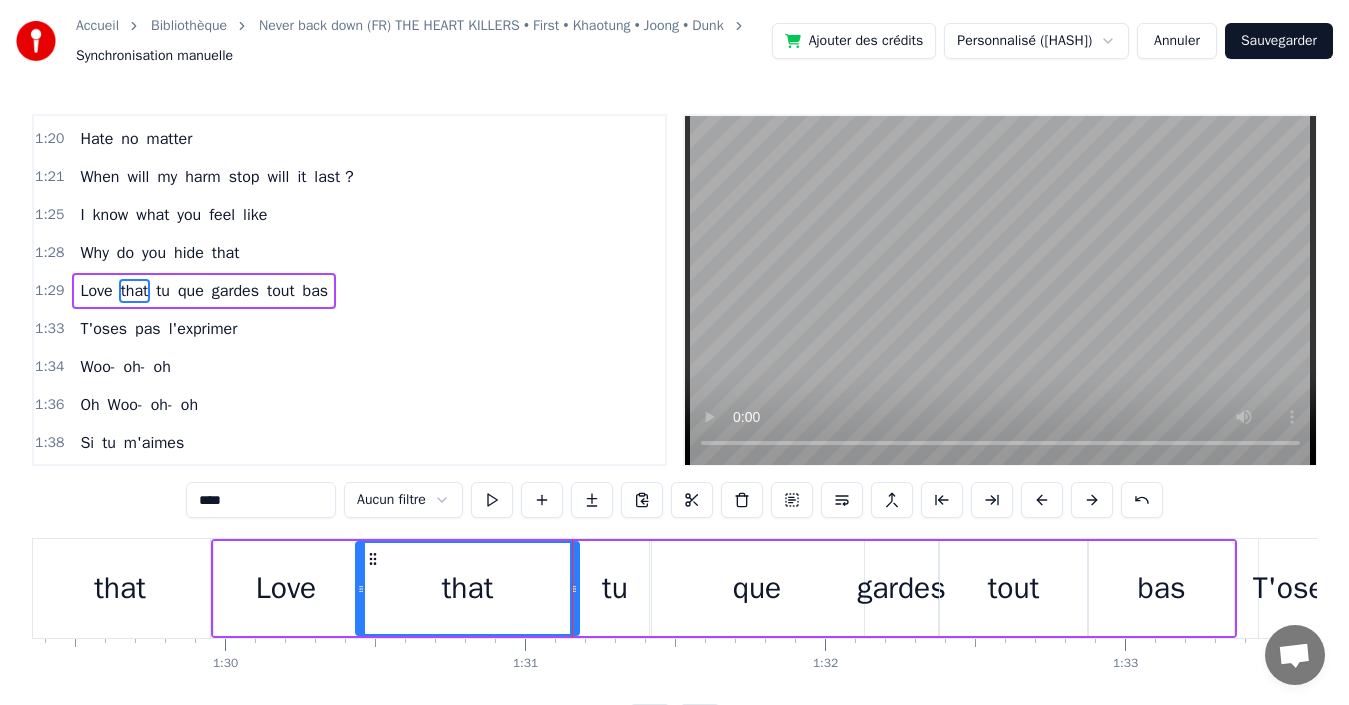 click on "tu" at bounding box center [615, 588] 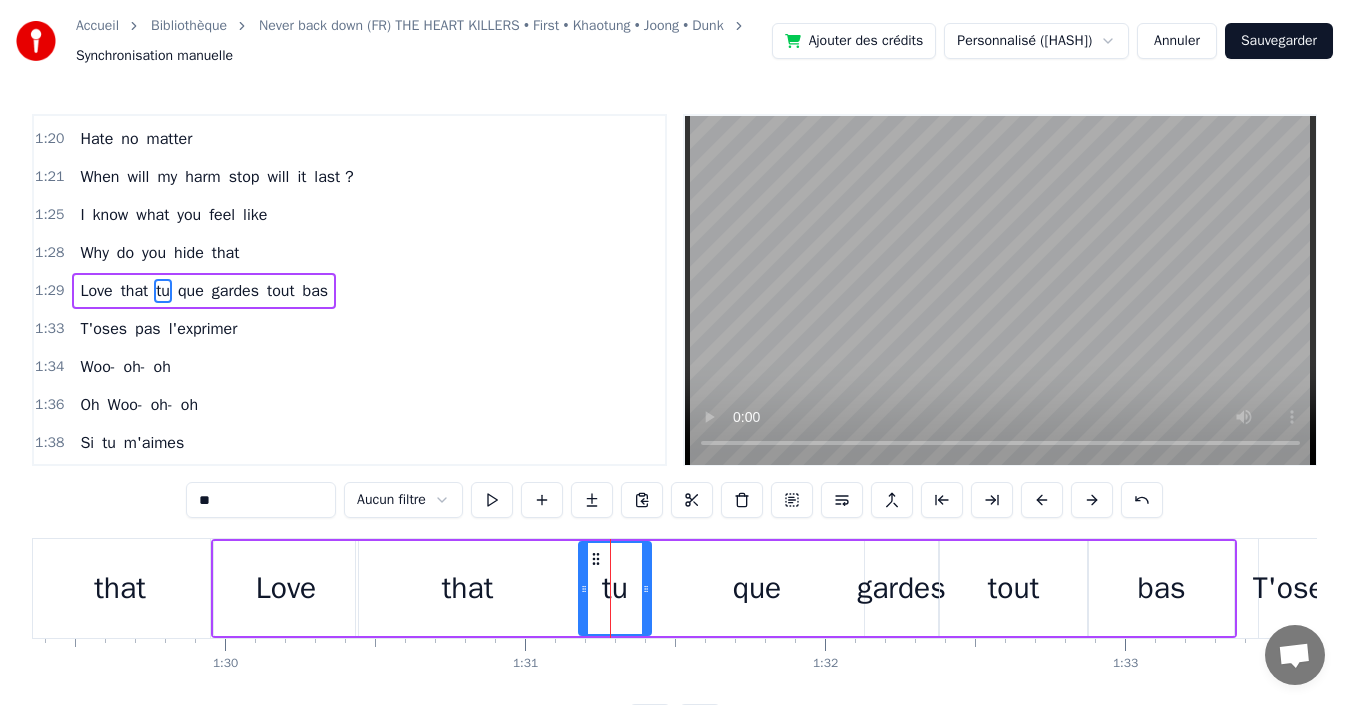 click on "0:00 I will risk it all too 0:02 . 0:04 I may get hurt but 0:06 I'll learn on my own way 0:08 Trying it a first time, 0:11 I didn't think I would win your heart 0:16 Let's try one shot, let's break rule 0:20 Worth that even if painful 0:25 Wanting the lesson if you are bringing it, I will face each one 0:33 Oh- oh- oh 0:33 . 0:37 Pain I'll never learn right 0:40 No matter how much I am hurt by you 0:45 Call me delusional, stubborn, surreal, endless unyielding 0:52 Let's try one shot, let's break rule 0:56 Worth that even if painful 1:01 Wanting the lesson if you are bringing it, I will face each one 1:09 Break my heart, make it swirled 1:12 And tear my world 1:13 By the time I won't give up that 1:17 Say to my face you're hurt 1:20 Hate no matter 1:21 When will my harm stop will it last ? 1:25 I know what you feel like 1:28 Why do you hide that 1:29 Love that tu que gardes tout bas 1:33 T'oses pas l'exprimer 1:34 Woo- oh- oh 1:36 Oh Woo- oh- oh 1:38 Si tu m'aimes 1:38 . 1:38 Woo- oh- oh 1:40 Ça" at bounding box center (674, 427) 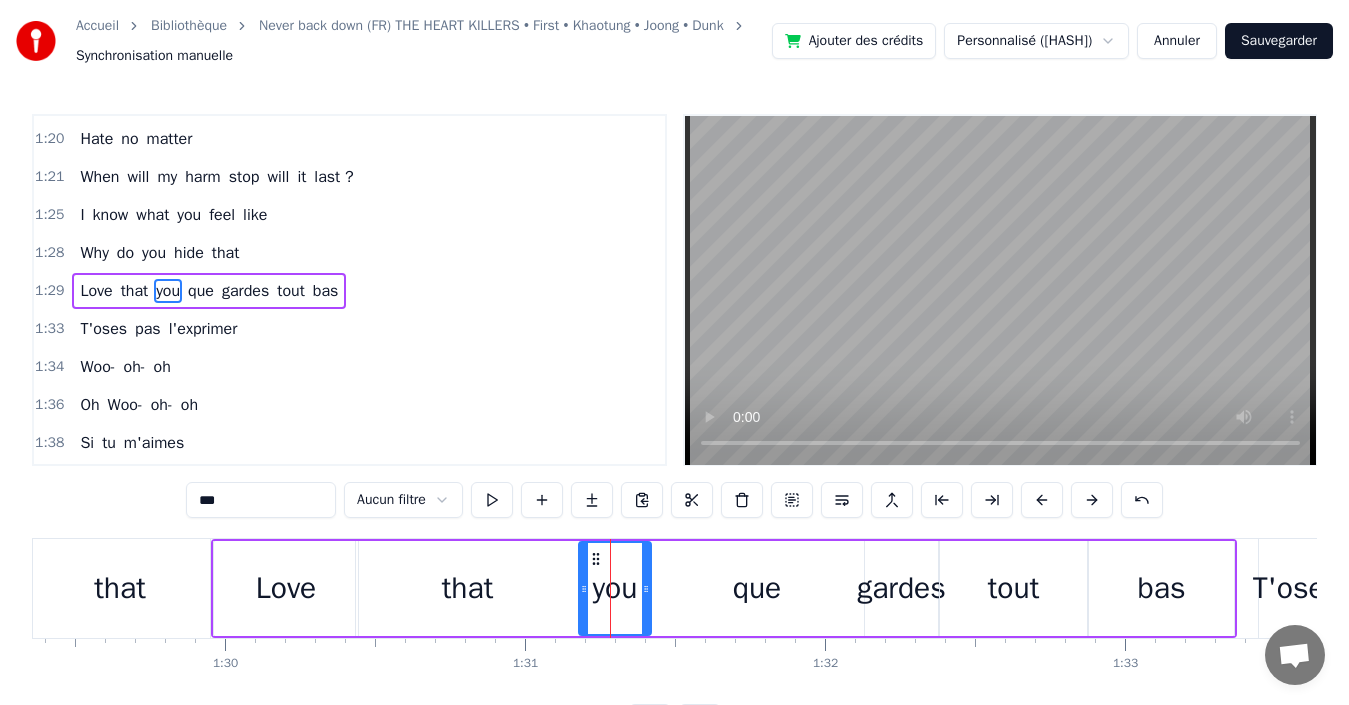 click on "que" at bounding box center (757, 588) 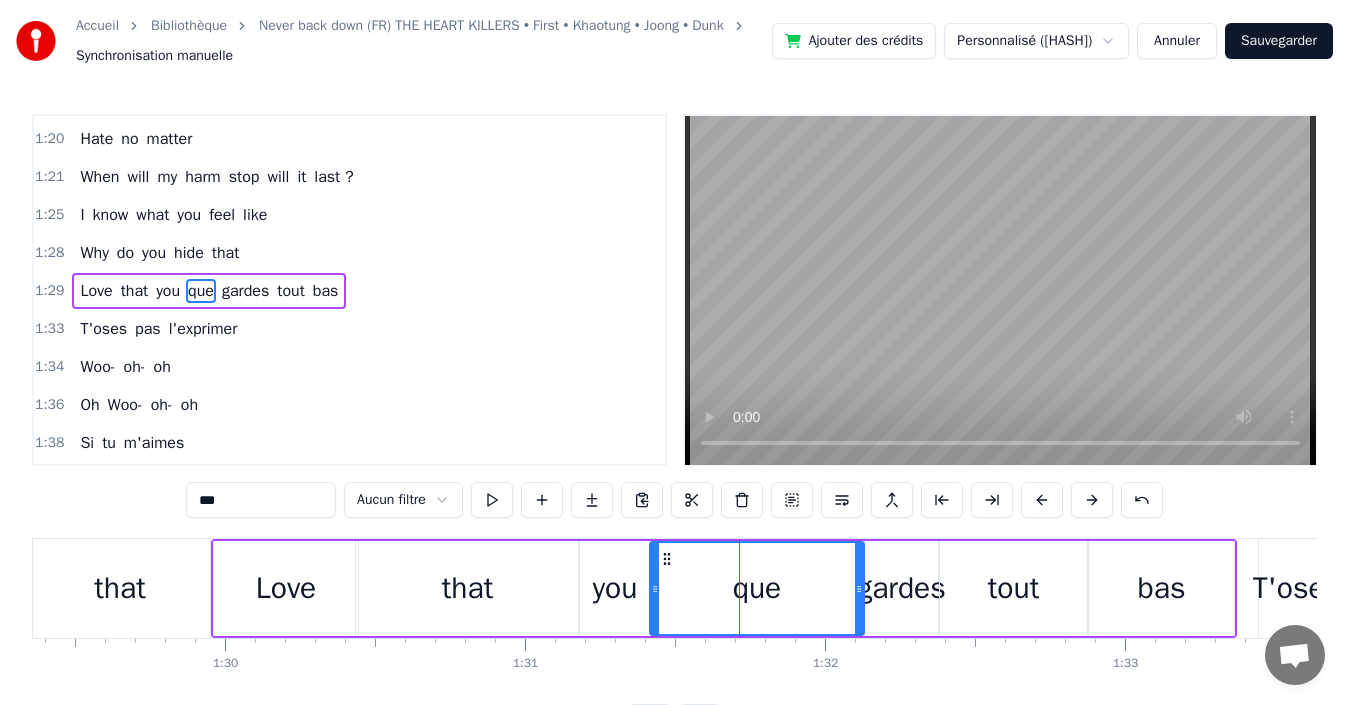 click on "you" at bounding box center (615, 588) 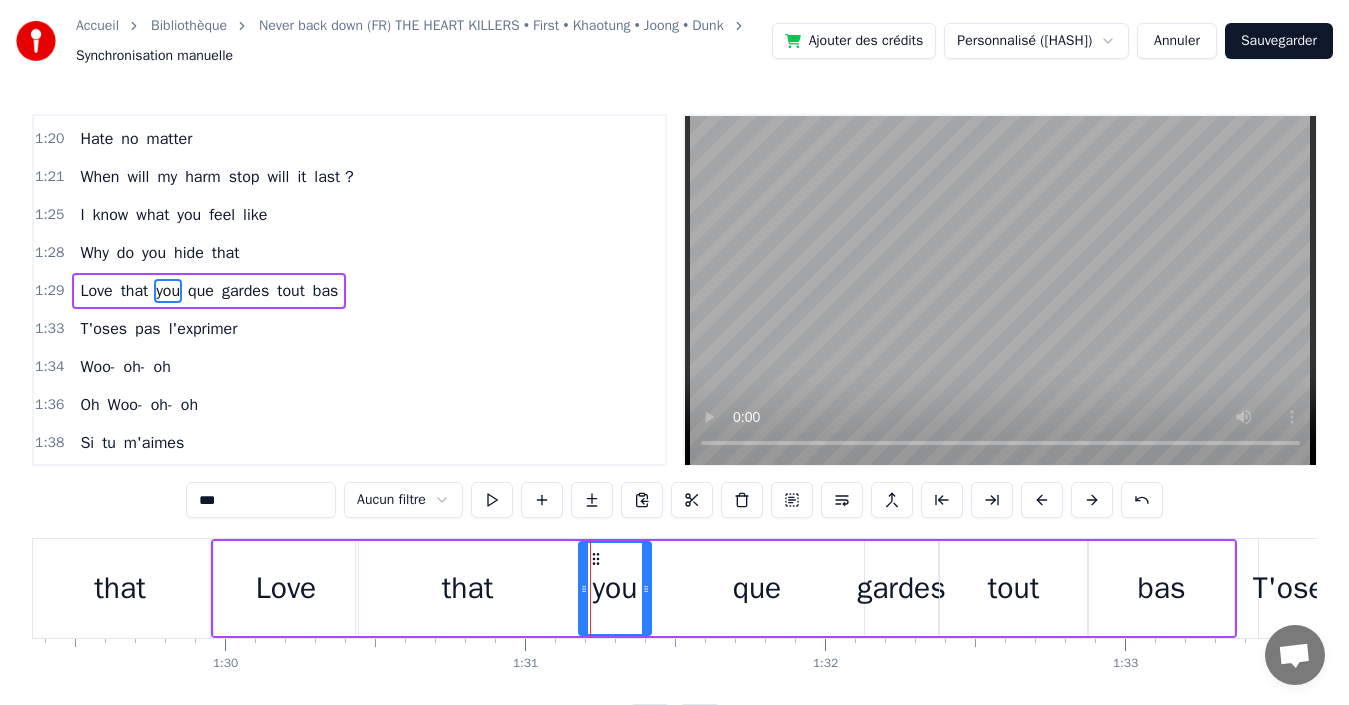 click on "***" at bounding box center [261, 500] 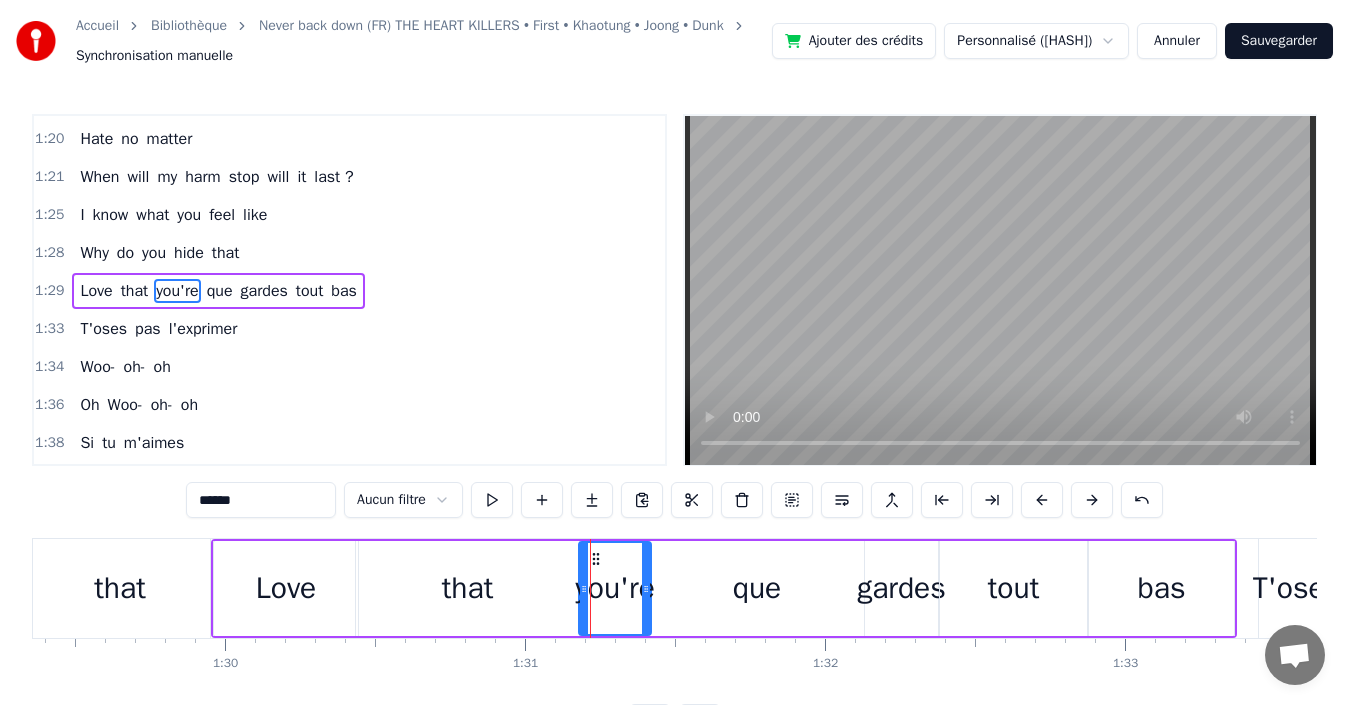 click on "que" at bounding box center [220, 291] 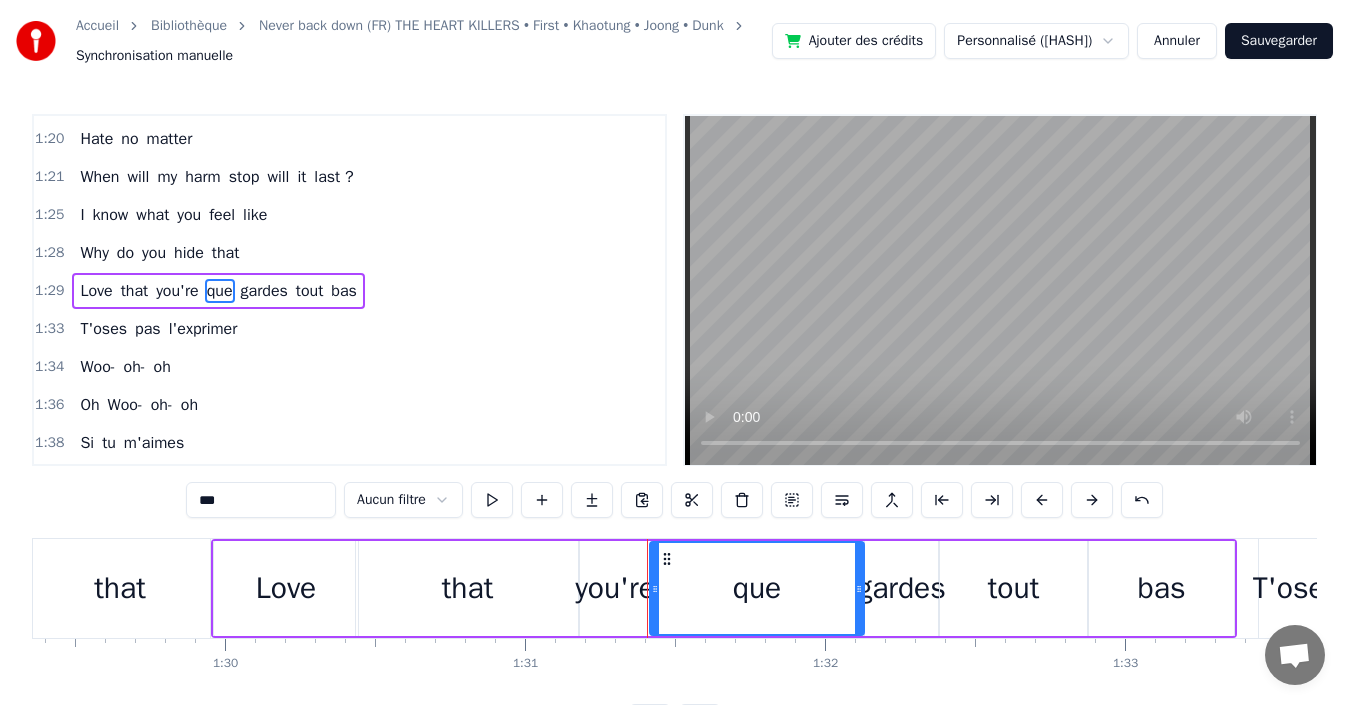 click on "0:00 I will risk it all too 0:02 . 0:04 I may get hurt but 0:06 I'll learn on my own way 0:08 Trying it a first time, 0:11 I didn't think I would win your heart 0:16 Let's try one shot, let's break rule 0:20 Worth that even if painful 0:25 Wanting the lesson if you are bringing it, I will face each one 0:33 Oh- oh- oh 0:33 . 0:37 Pain I'll never learn right 0:40 No matter how much I am hurt by you 0:45 Call me delusional, stubborn, surreal, endless unyielding 0:52 Let's try one shot, let's break rule 0:56 Worth that even if painful 1:01 Wanting the lesson if you are bringing it, I will face each one 1:09 Break my heart, make it swirled 1:12 And tear my world 1:13 By the time I won't give up that 1:17 Say to my face you're hurt 1:20 Hate no matter 1:21 When will my harm stop will it last ? 1:25 I know what you feel like 1:28 Why do you hide that 1:29 Love that you're que gardes tout bas 1:33 T'oses pas l'exprimer 1:34 Woo- oh- oh 1:36 Oh Woo- oh- oh 1:38 Si tu m'aimes 1:38 . 1:38 Woo- oh- oh 1:40" at bounding box center [674, 427] 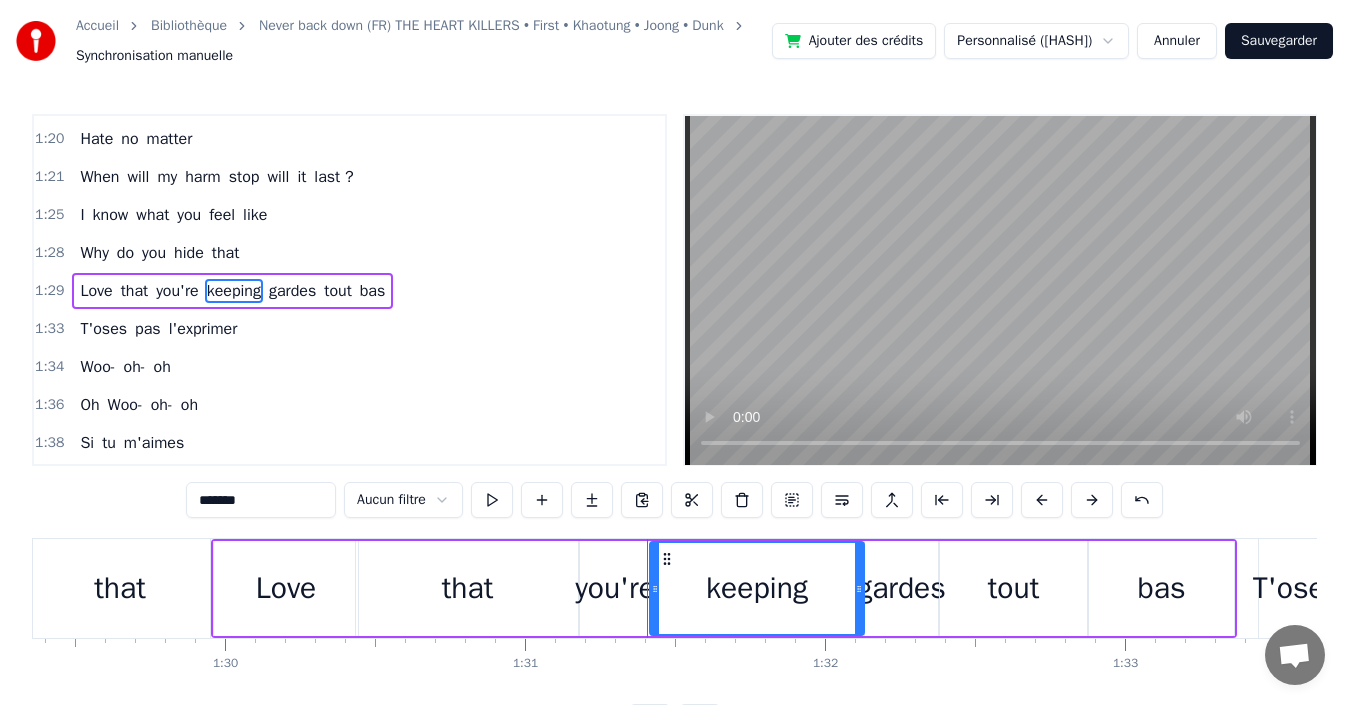 click on "gardes" at bounding box center [901, 588] 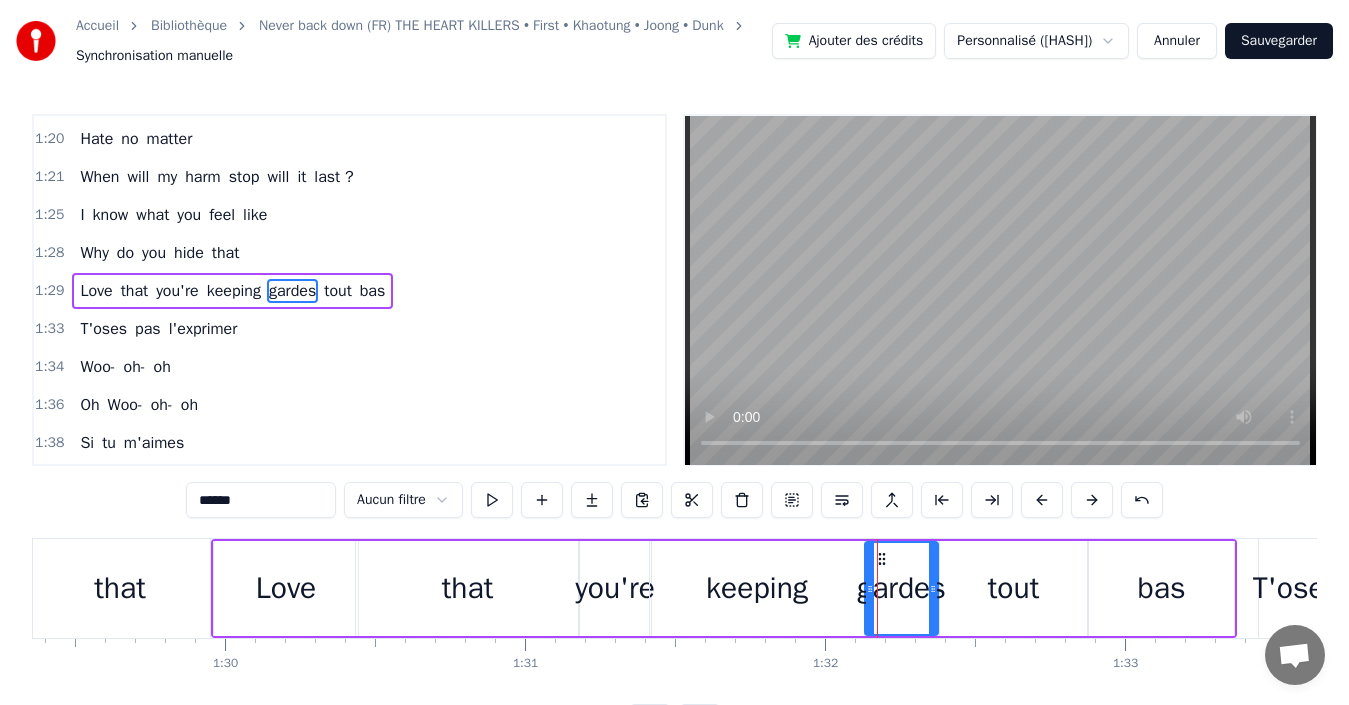 click on "Accueil Bibliothèque Never back down (FR) THE HEART KILLERS • First • Khaotung • Joong • Dunk Synchronisation manuelle Ajouter des crédits Personnalisé (f0f4) Annuler Sauvegarder 0:00 I will risk it all too 0:02   .   0:04 I may get hurt but 0:06 I'll learn on my own way 0:08 Trying it a first time, 0:11 I didn't think I would win your heart 0:16 Let's try one shot, let's break rule 0:20 Worth that even if painful 0:25 Wanting the lesson if you are bringing it, I will face each one 0:33 Oh- oh- oh 0:33   .   0:37 Pain I'll never learn right 0:40 No matter how much I am hurt by you 0:45 Call me delusional, stubborn, surreal, endless unyielding 0:52 Let's try one shot, let's break rule 0:56 Worth that even if painful 1:01 Wanting the lesson if you are bringing it, I will face each one 1:09 Break my heart, make it swirled 1:12 And tear my world 1:13 By the time I won't give up that 1:17 Say to my face you're hurt 1:20 Hate no matter 1:21 When will my harm stop will it last ? 1:25 Les sentiments en toi" at bounding box center (674, 370) 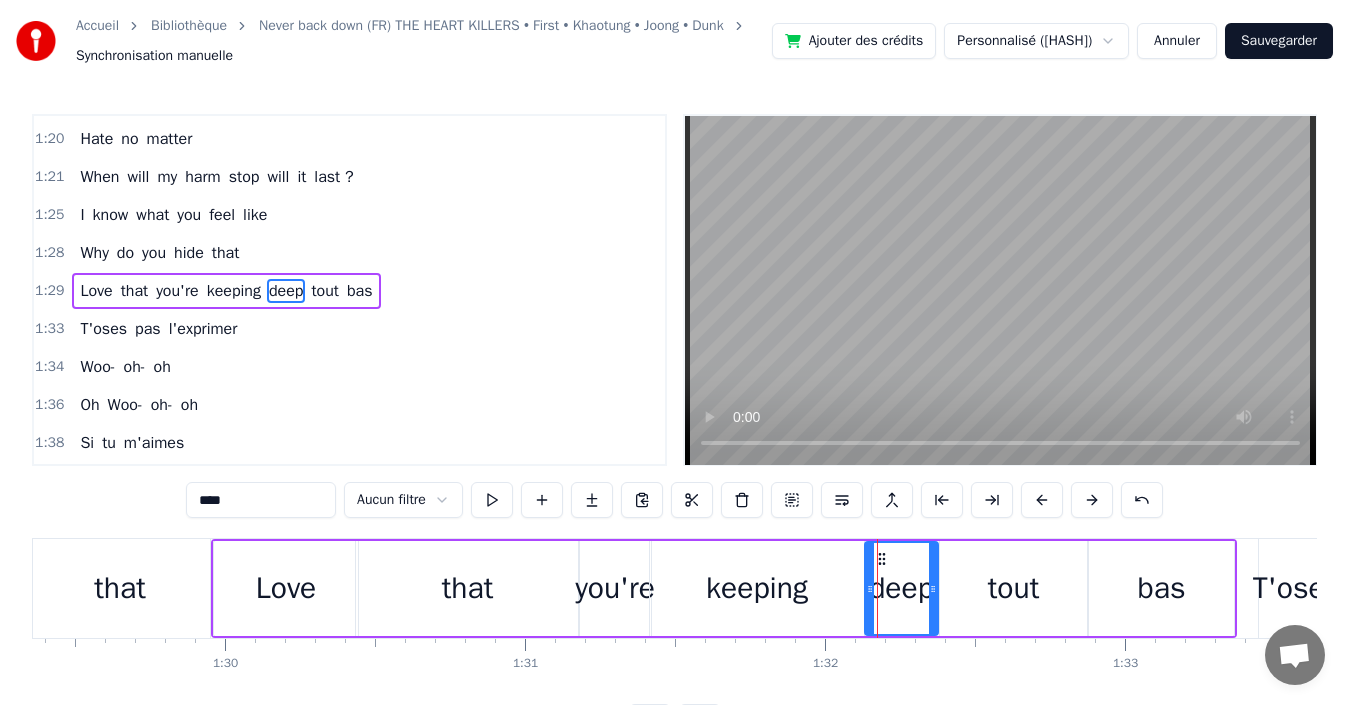 click on "tout" at bounding box center (1014, 588) 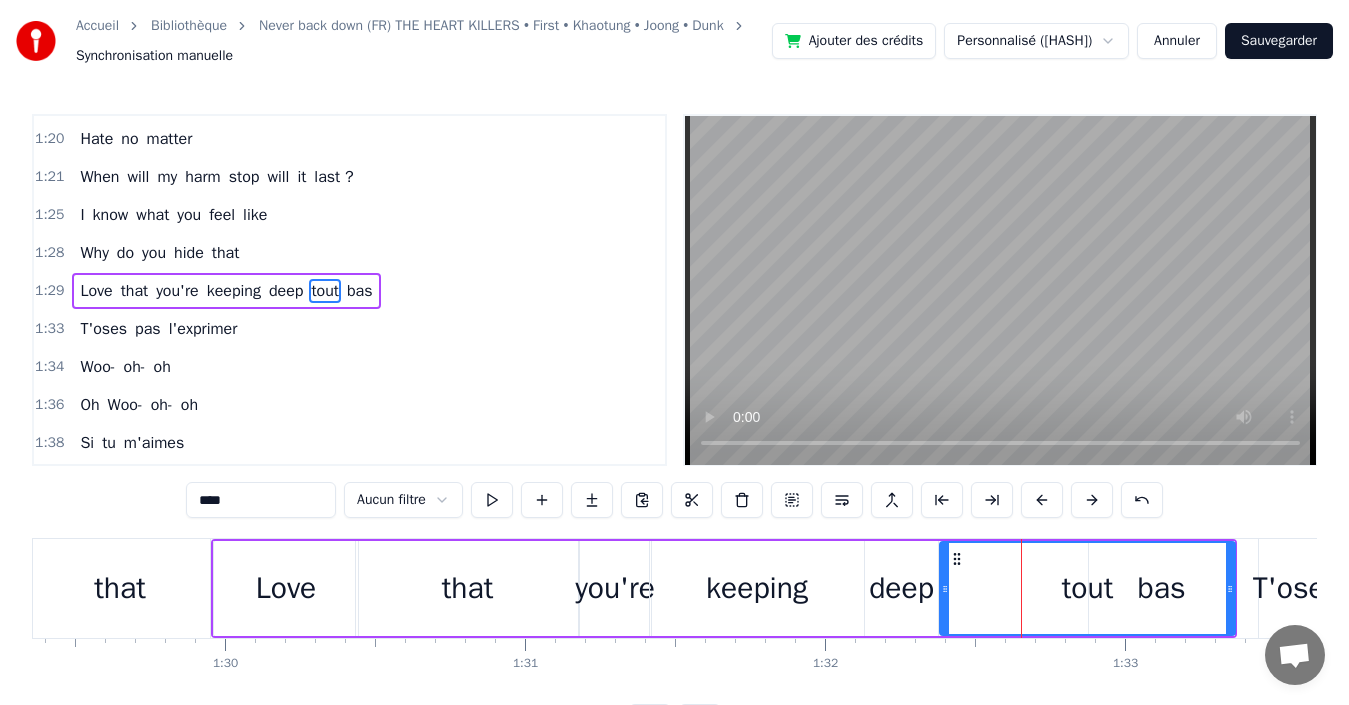 drag, startPoint x: 1082, startPoint y: 587, endPoint x: 1230, endPoint y: 561, distance: 150.26643 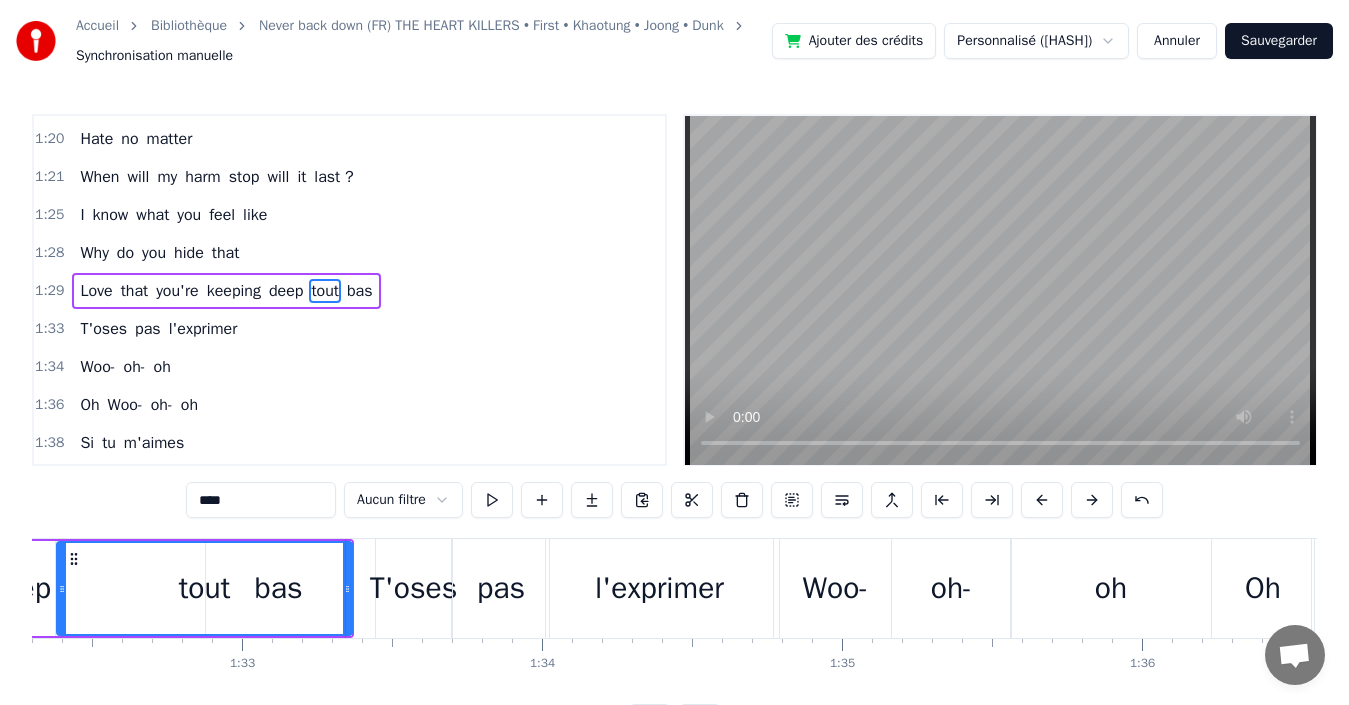 scroll, scrollTop: 0, scrollLeft: 27903, axis: horizontal 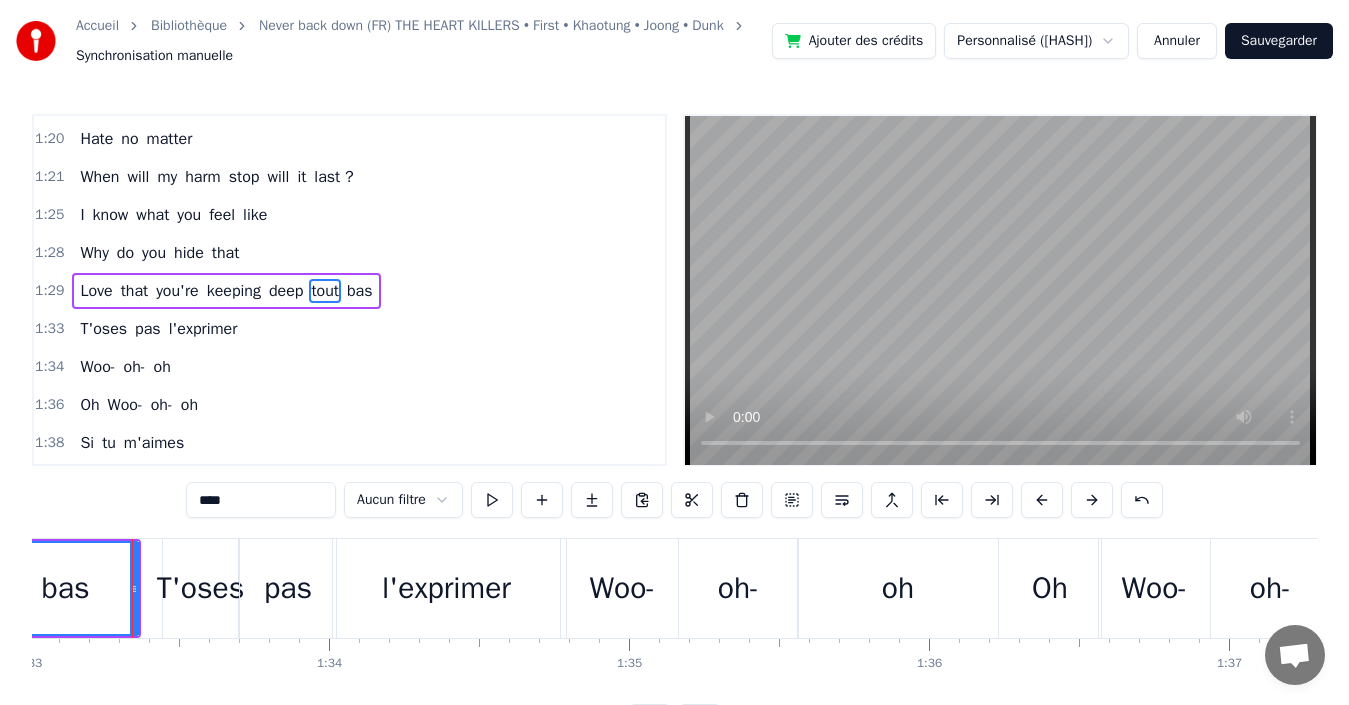 drag, startPoint x: 294, startPoint y: 489, endPoint x: 133, endPoint y: 507, distance: 162.00308 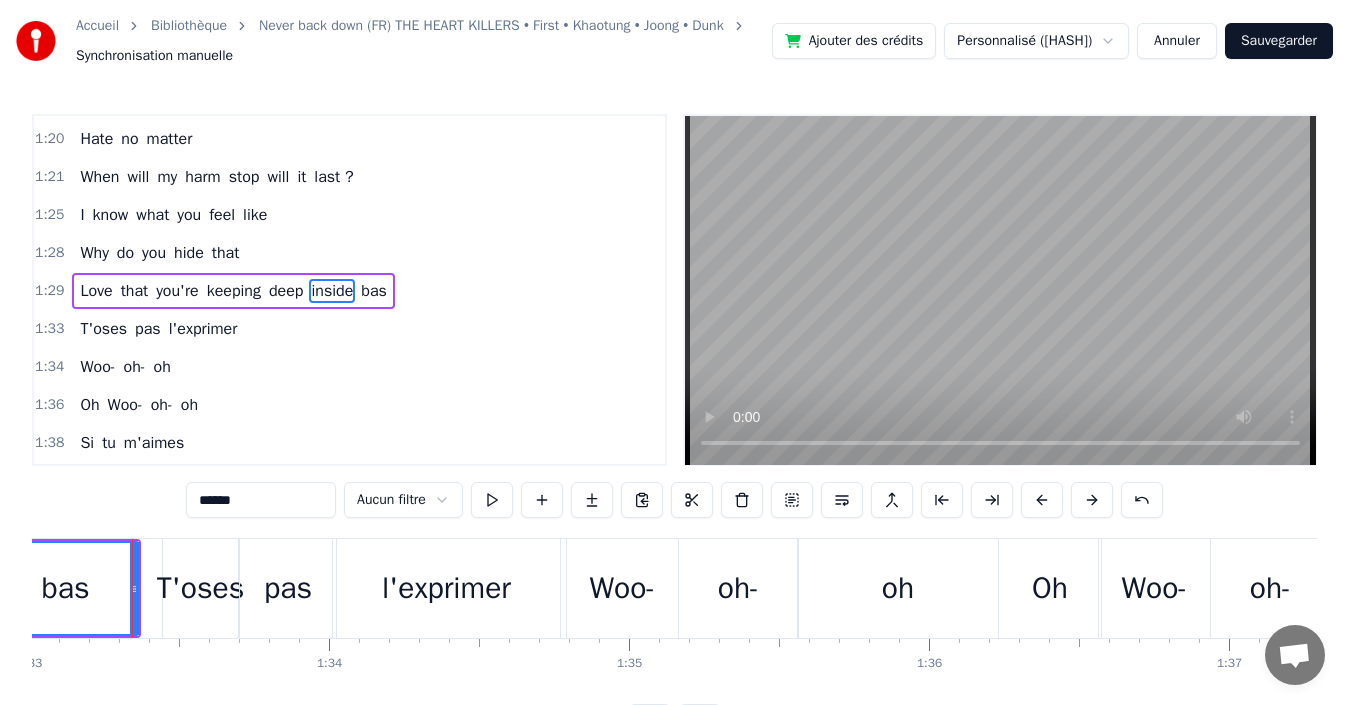 click on "bas" at bounding box center (374, 291) 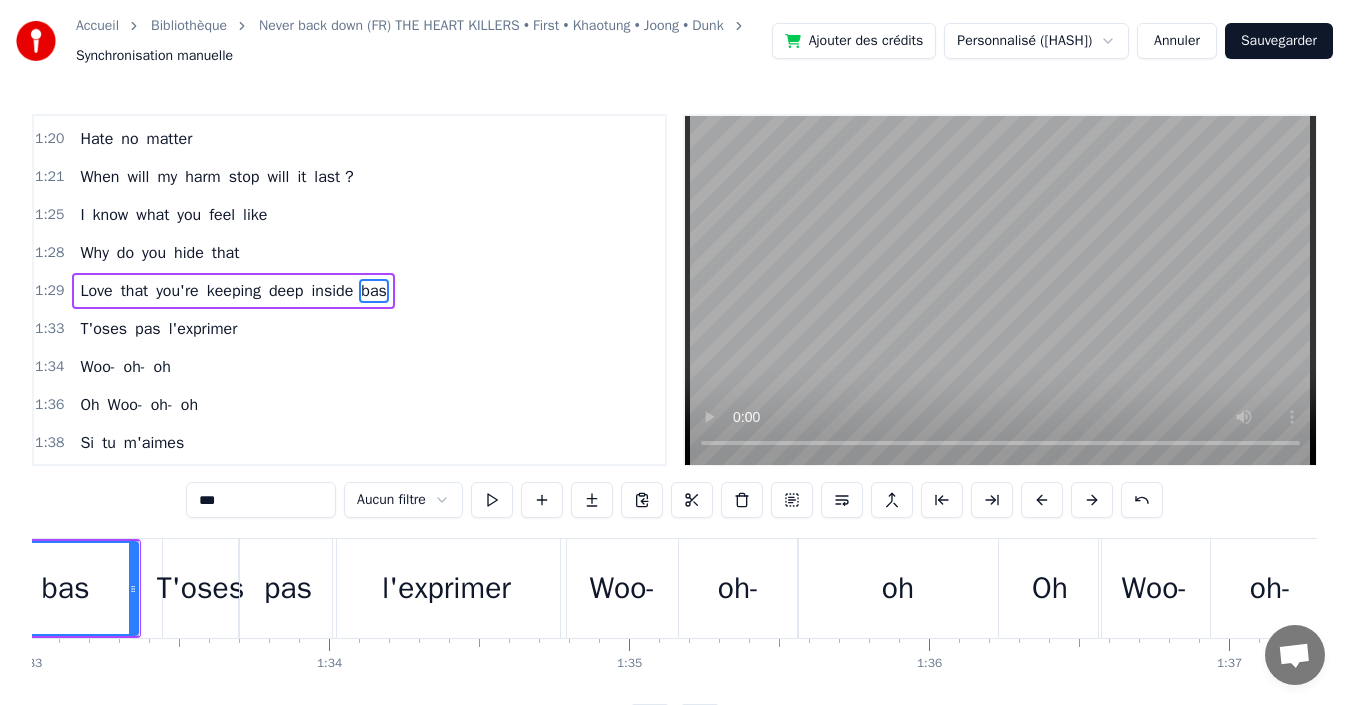 scroll, scrollTop: 0, scrollLeft: 27761, axis: horizontal 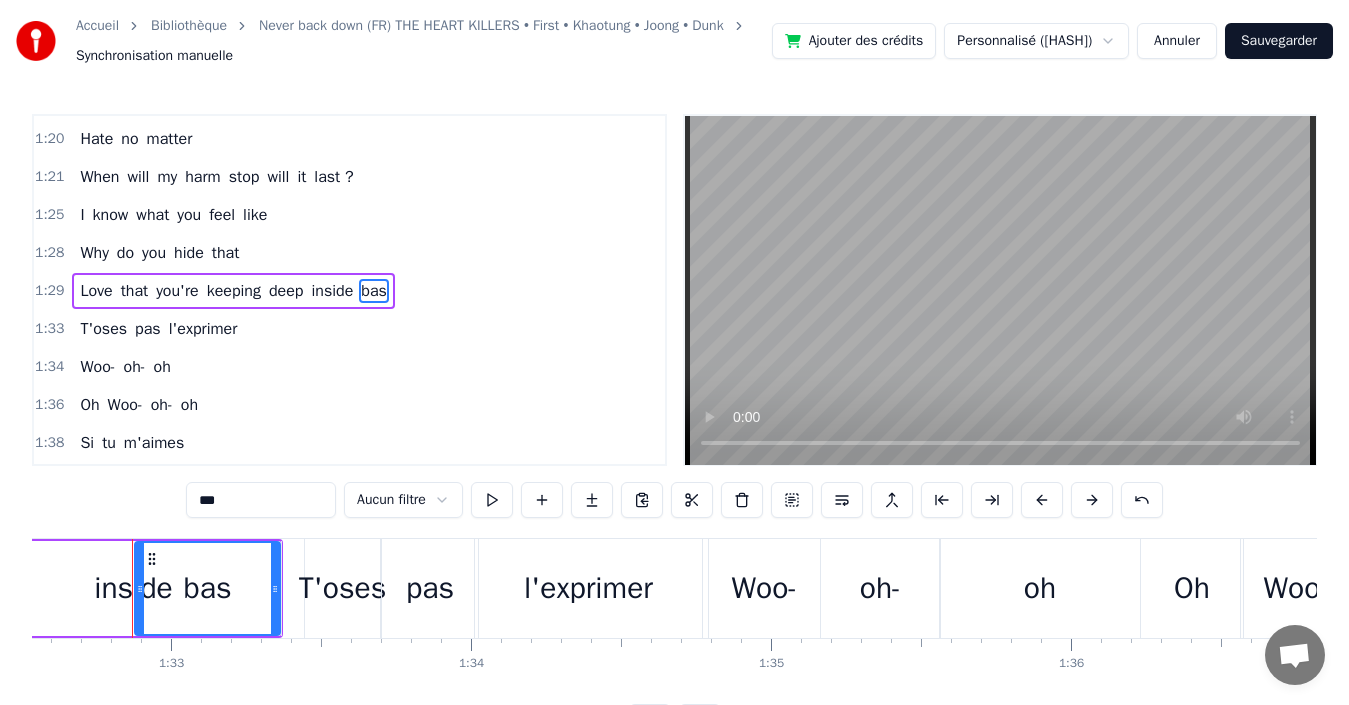 type on "******" 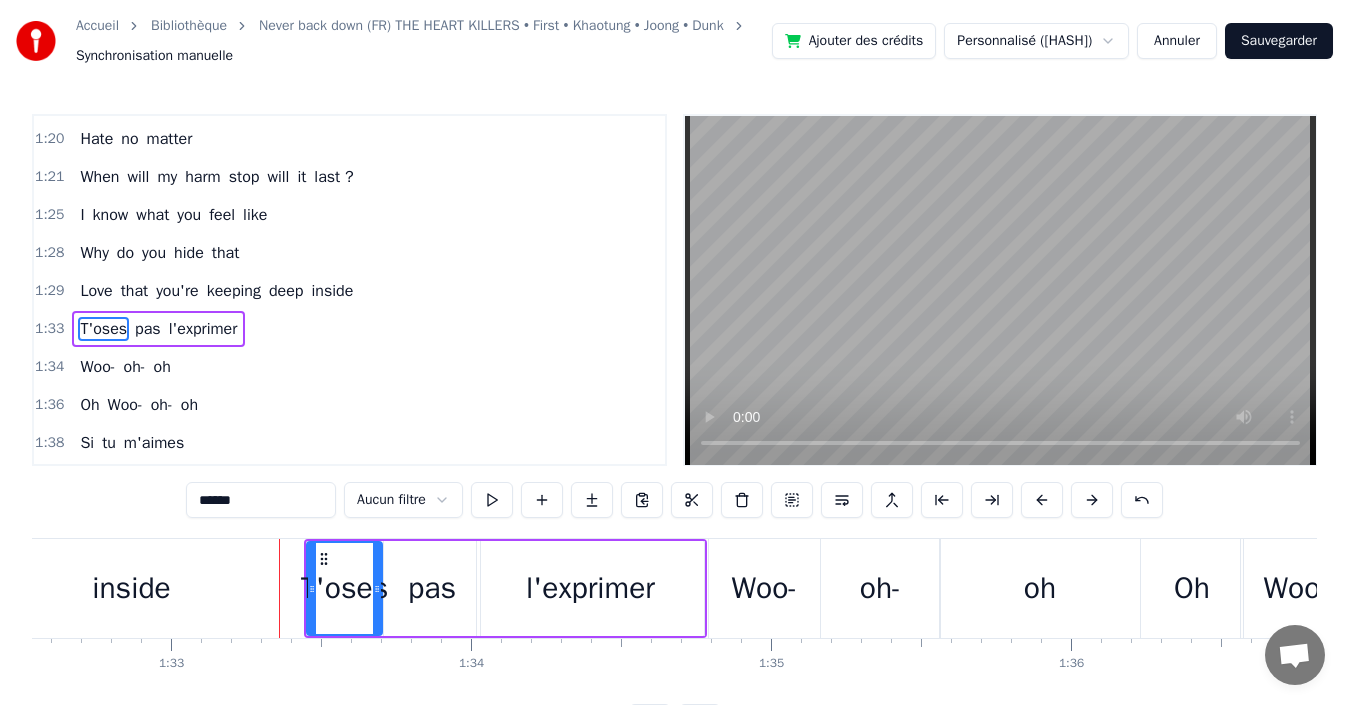 scroll, scrollTop: 832, scrollLeft: 0, axis: vertical 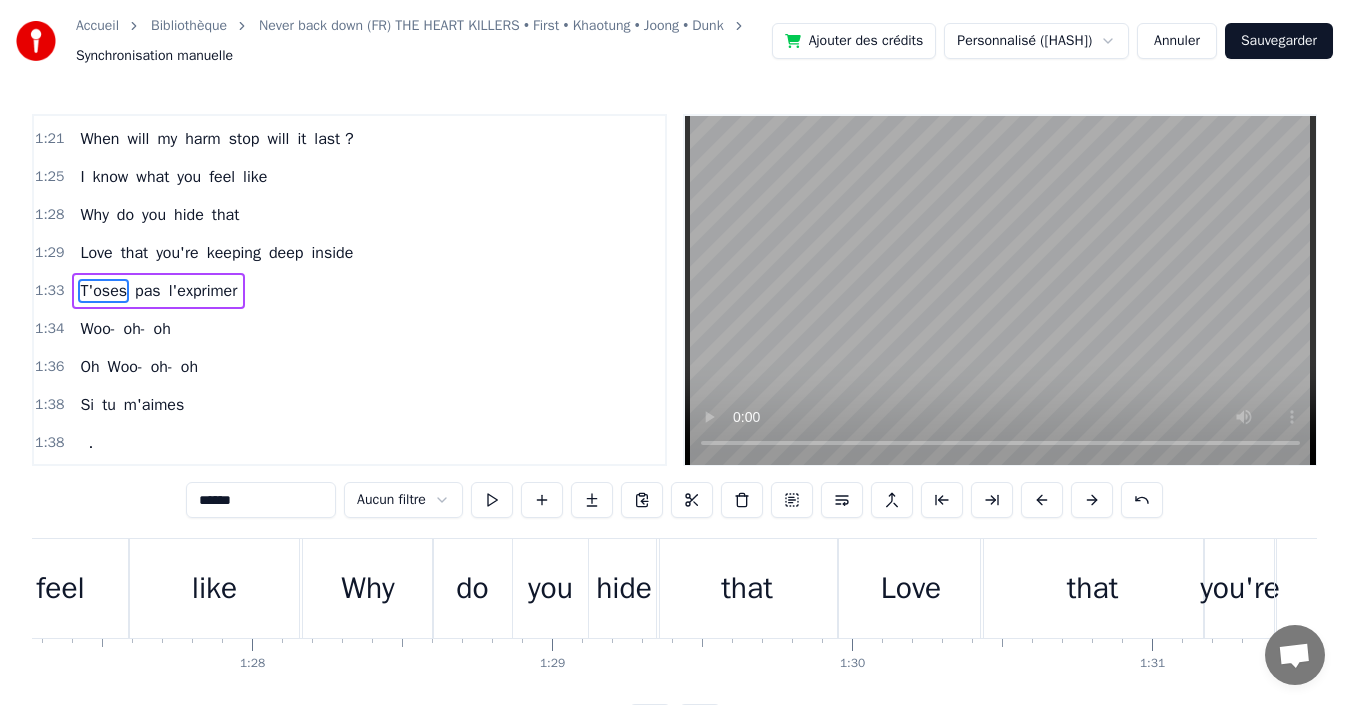 click on "Love that you're keeping deep inside" at bounding box center (216, 253) 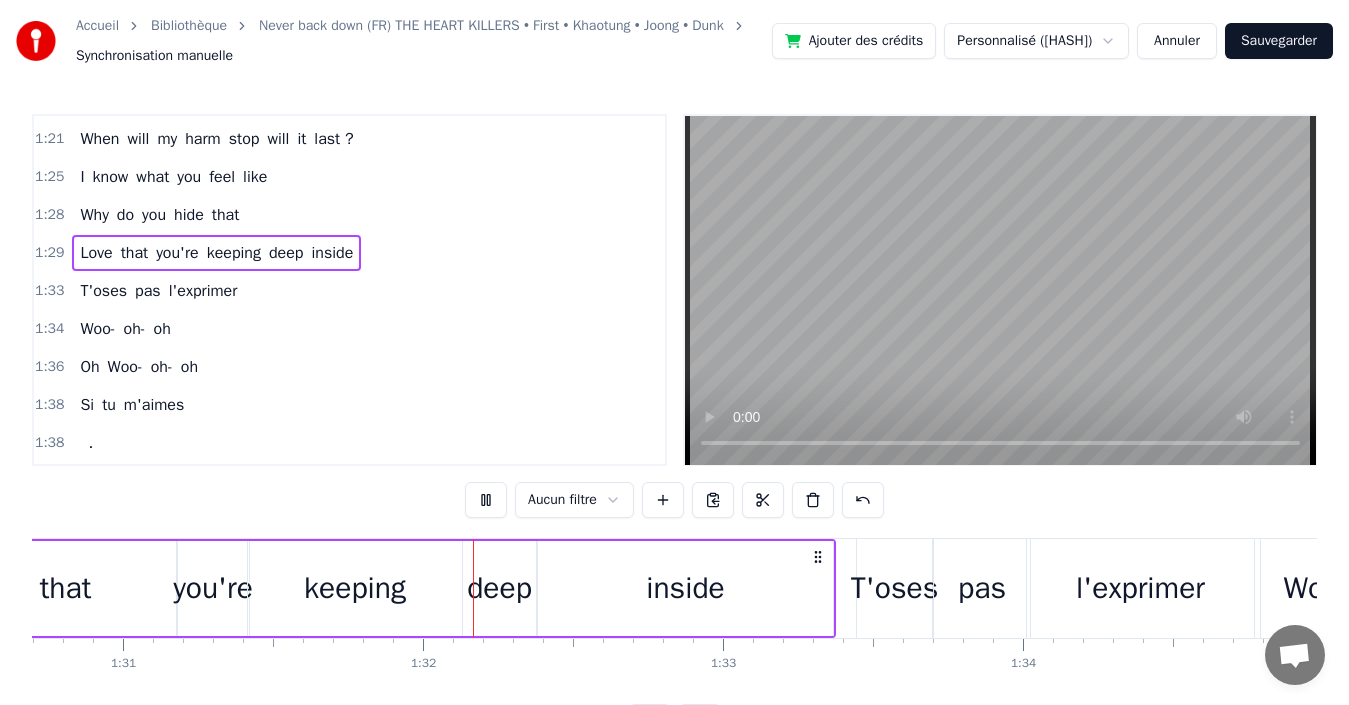 scroll, scrollTop: 0, scrollLeft: 27345, axis: horizontal 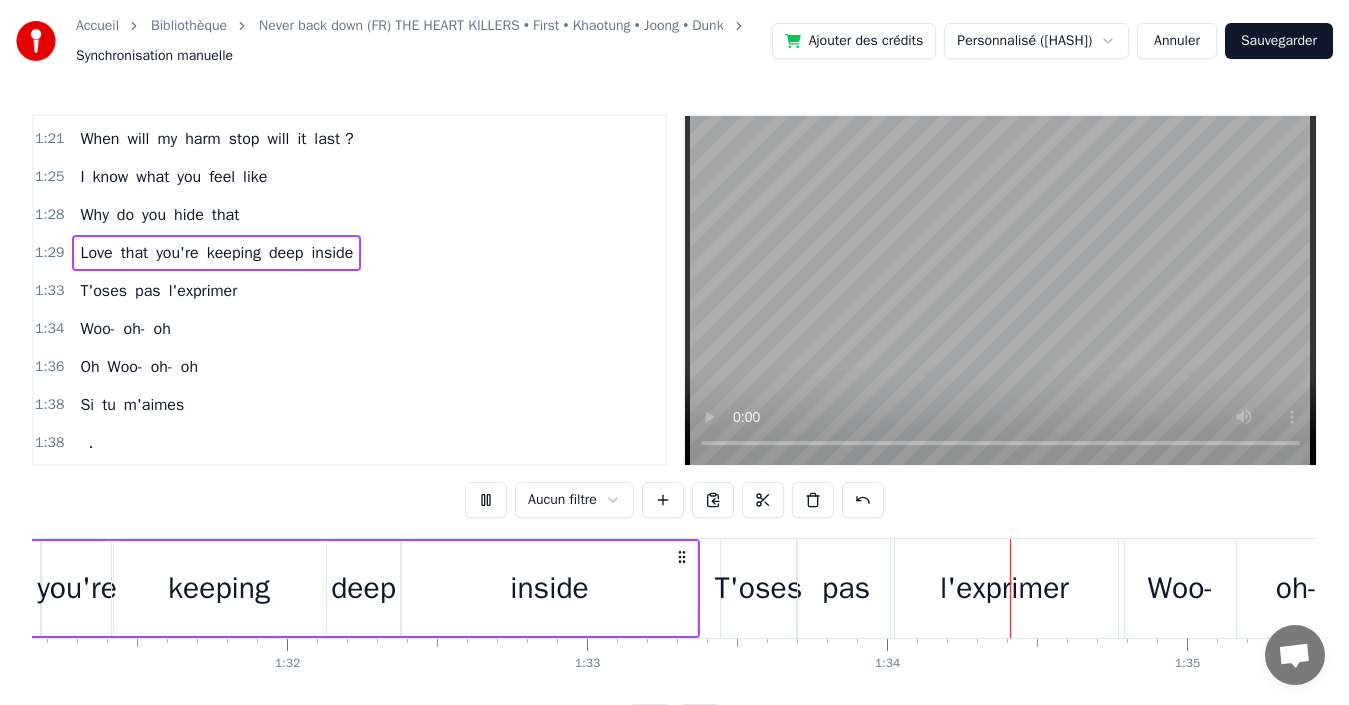 click at bounding box center [14385, 588] 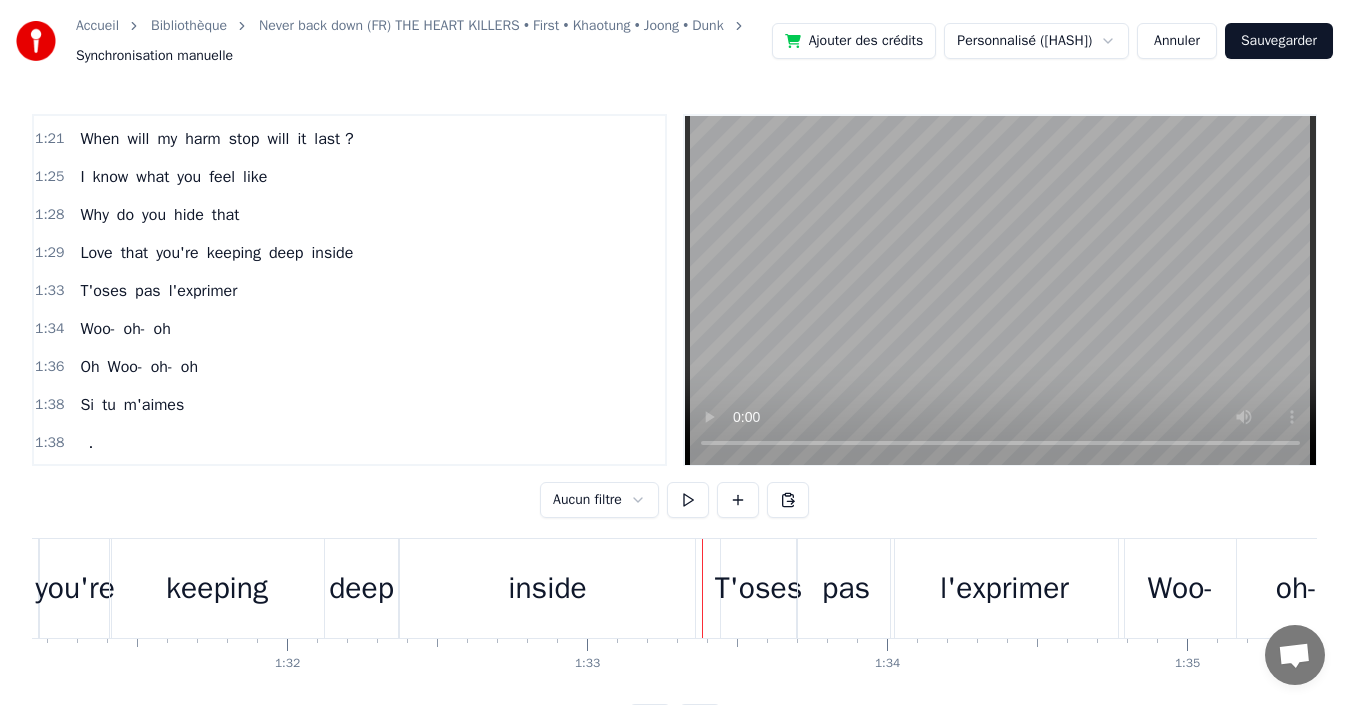 click on "T'oses" at bounding box center [759, 588] 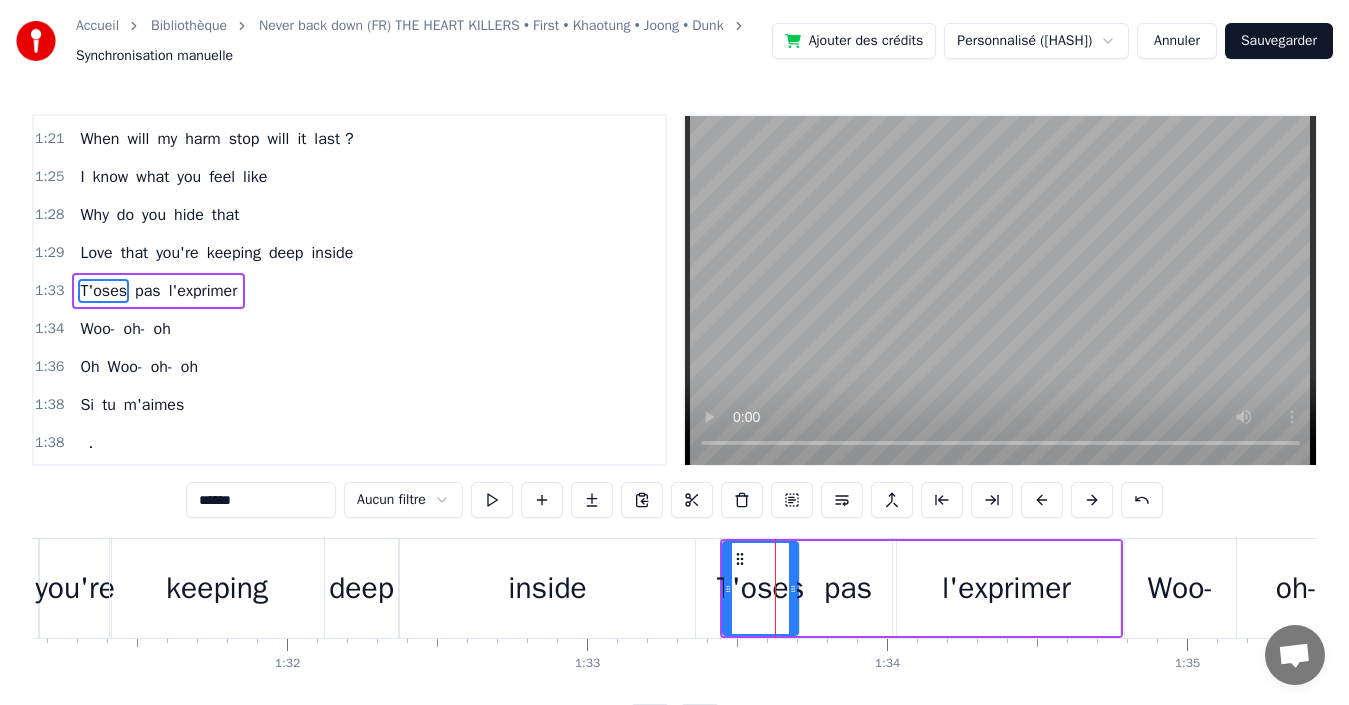 drag, startPoint x: 153, startPoint y: 506, endPoint x: 108, endPoint y: 504, distance: 45.044422 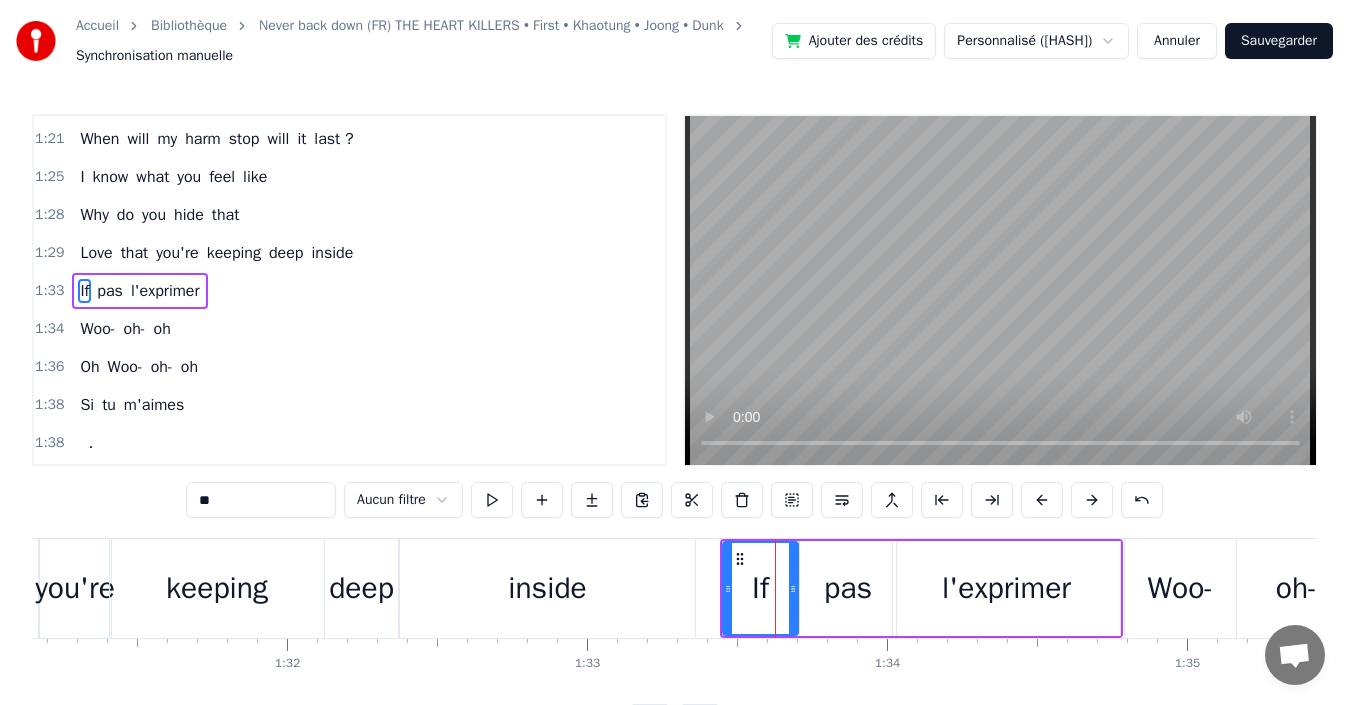 click on "pas" at bounding box center (848, 588) 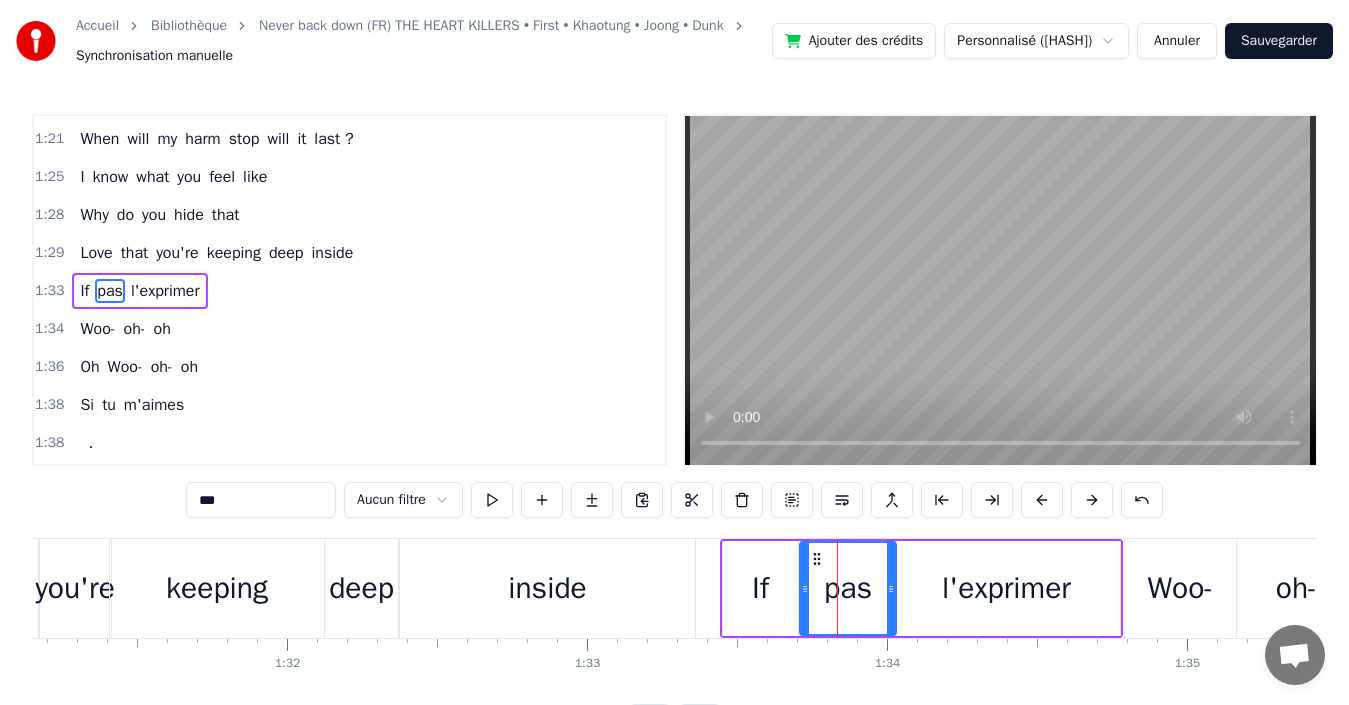 drag, startPoint x: 222, startPoint y: 520, endPoint x: 104, endPoint y: 470, distance: 128.15616 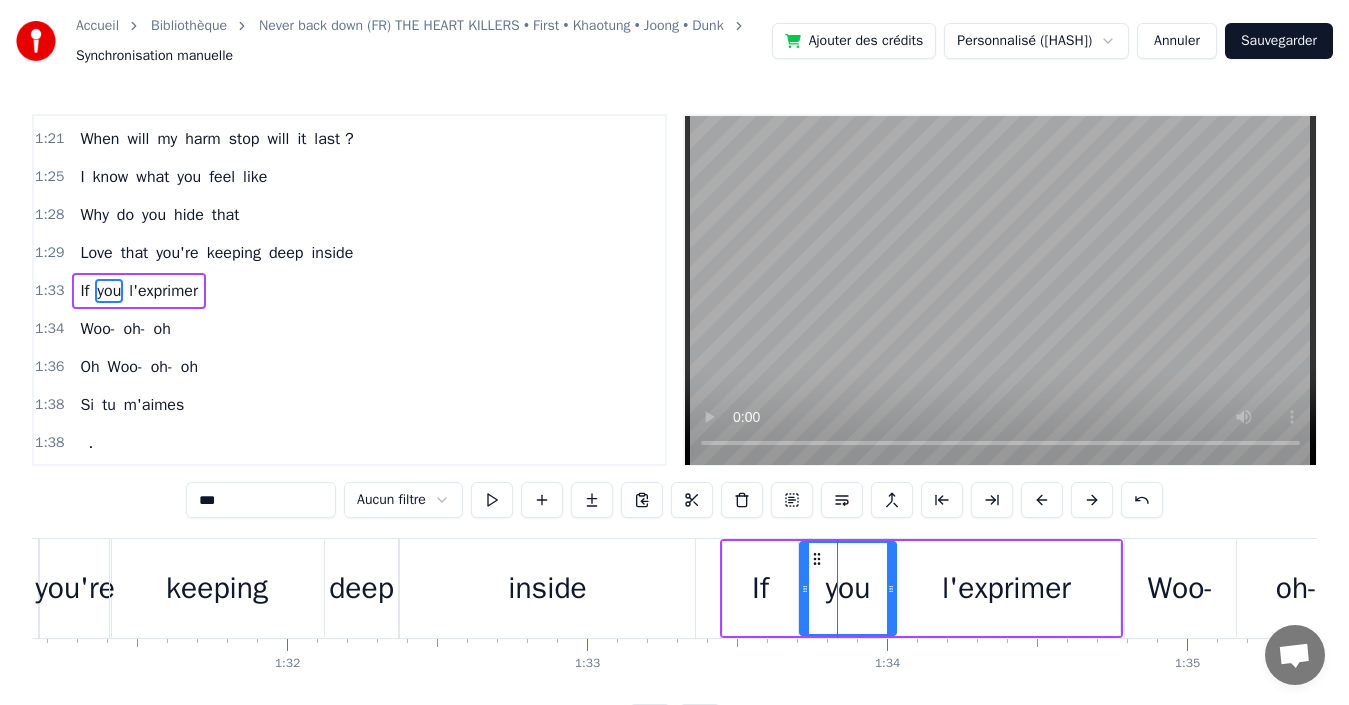 click on "l'exprimer" at bounding box center [1006, 588] 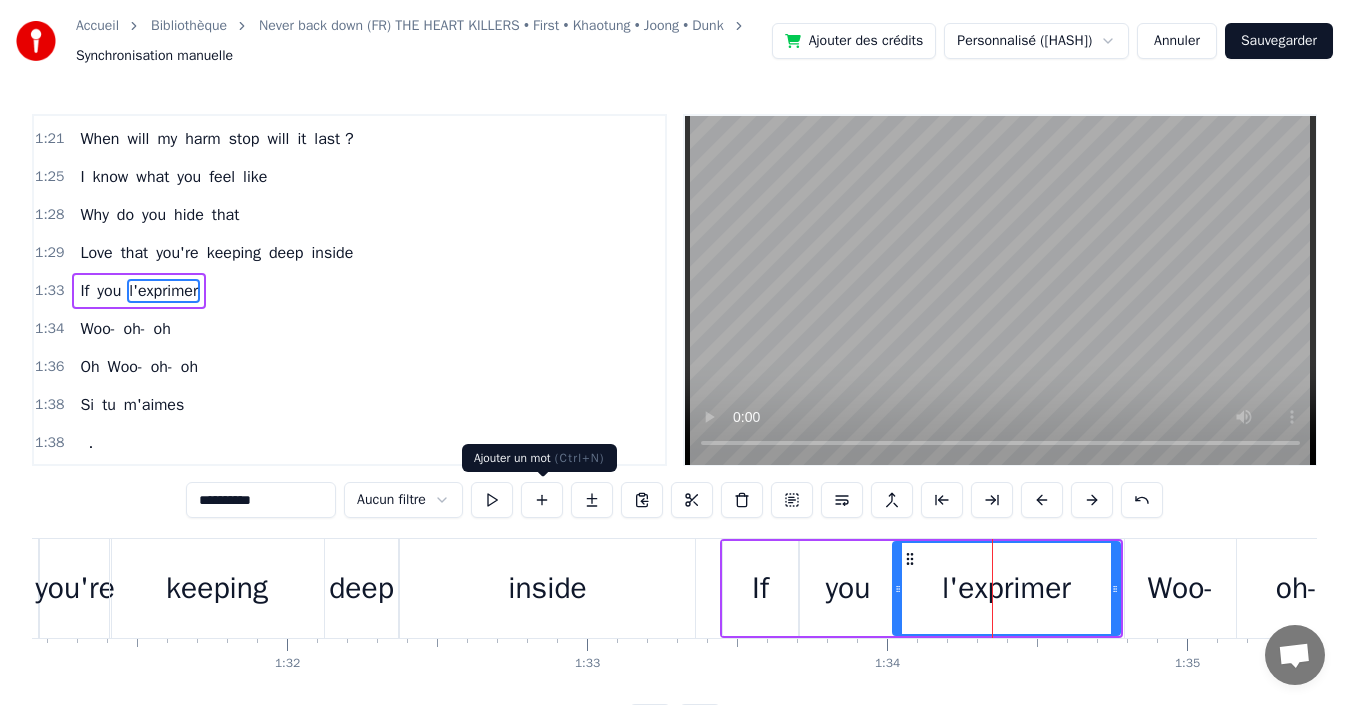 click at bounding box center [542, 500] 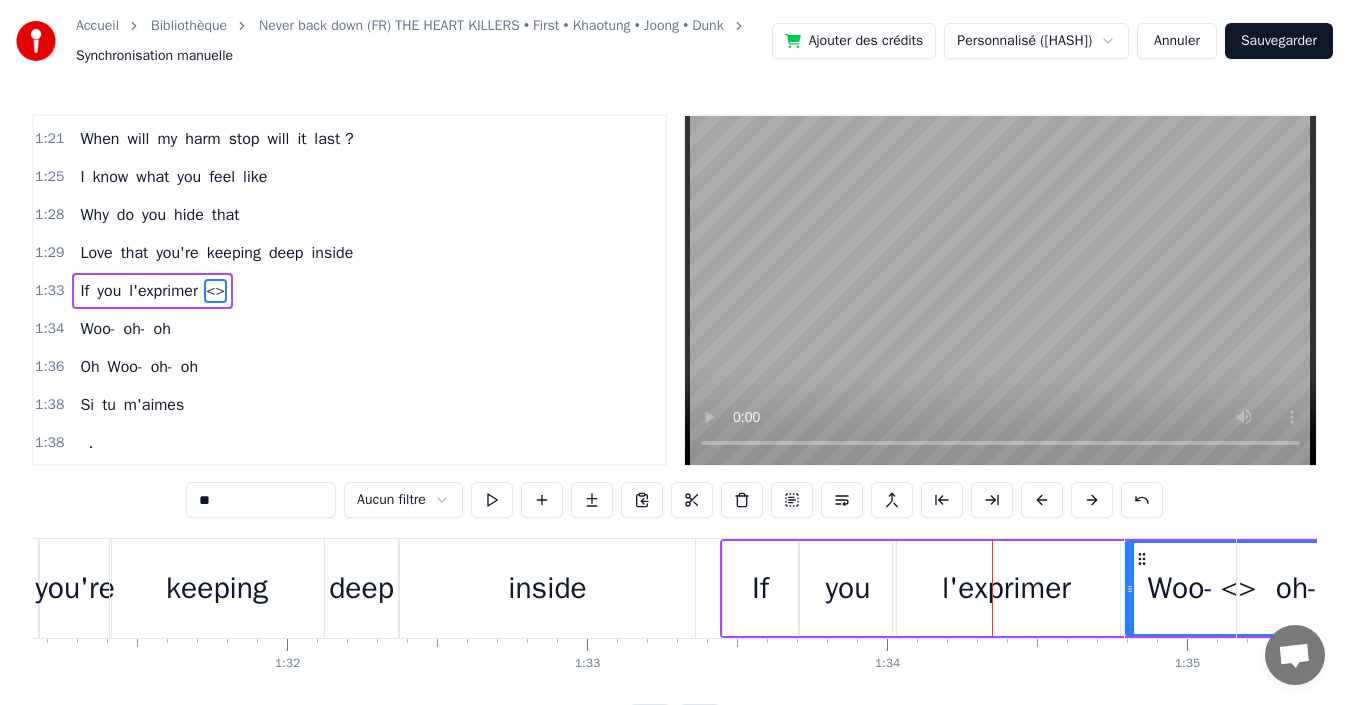drag, startPoint x: 1137, startPoint y: 558, endPoint x: 1083, endPoint y: 572, distance: 55.7853 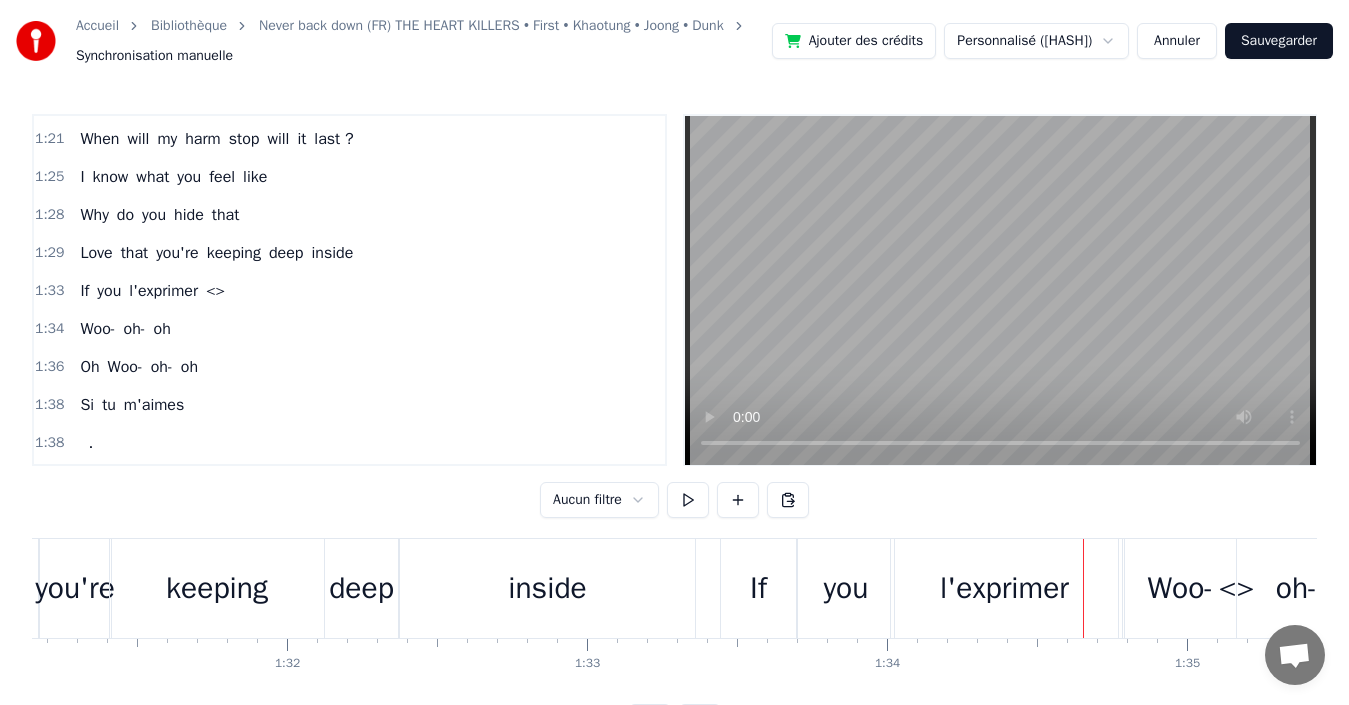 click on "<>" at bounding box center (215, 291) 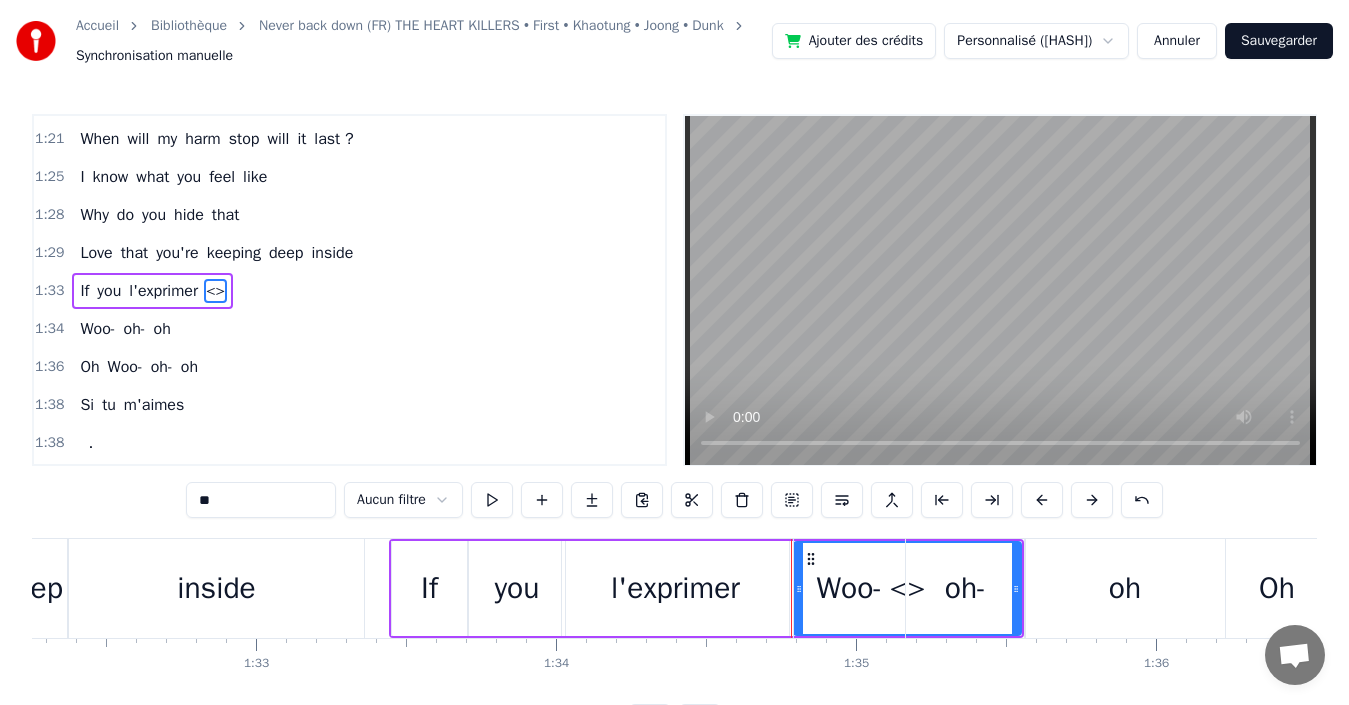 scroll, scrollTop: 0, scrollLeft: 27708, axis: horizontal 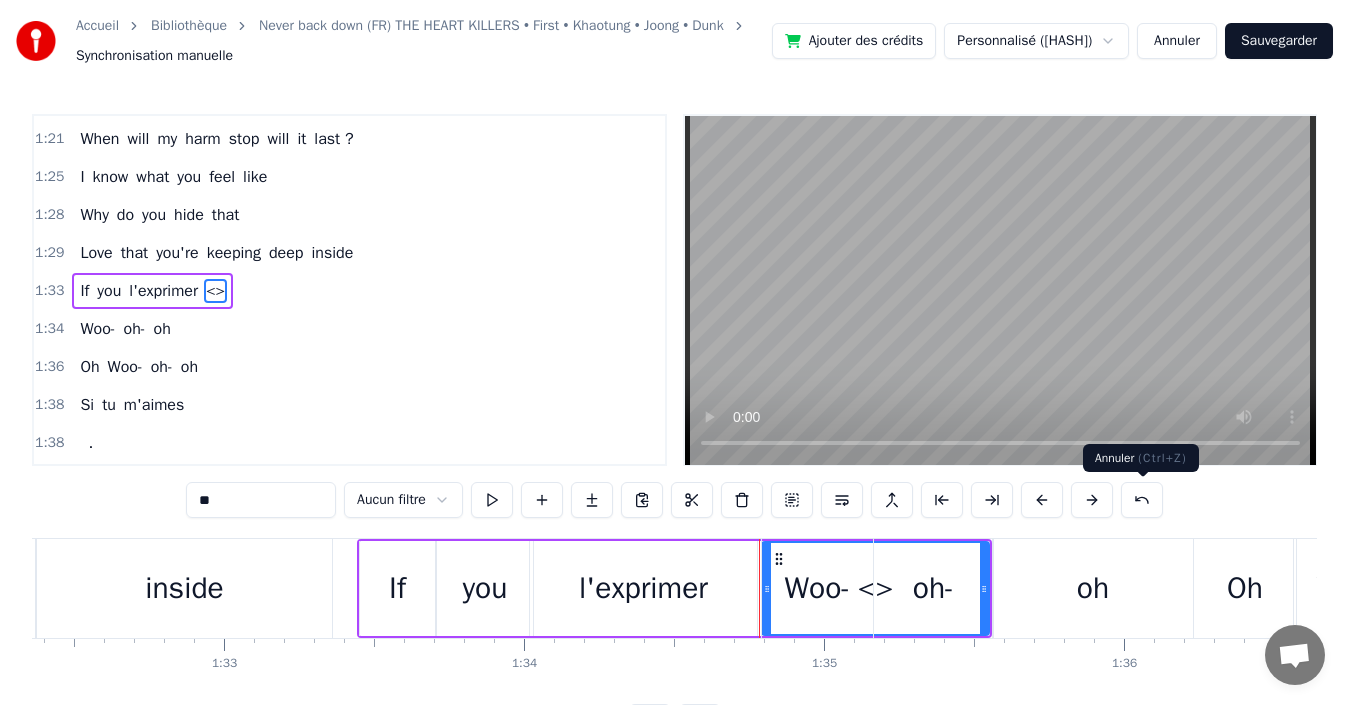 click at bounding box center (1142, 500) 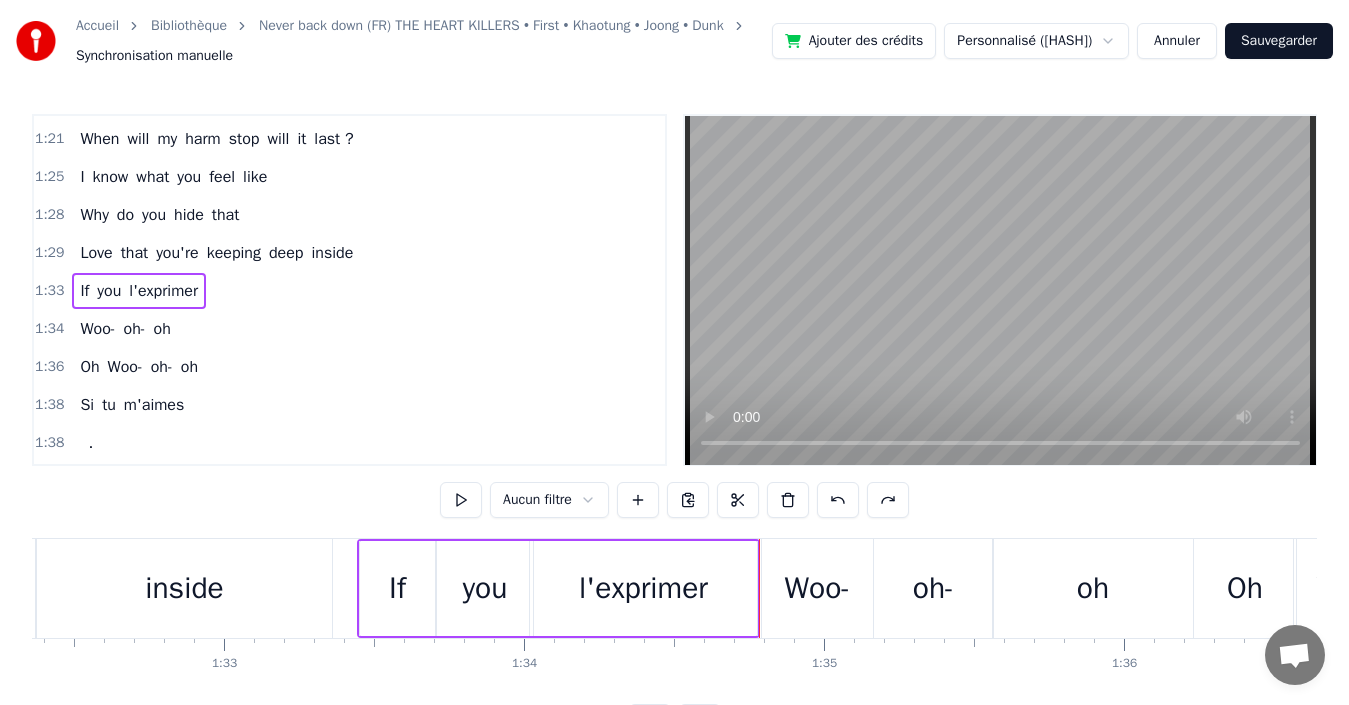 click on "you" at bounding box center (485, 588) 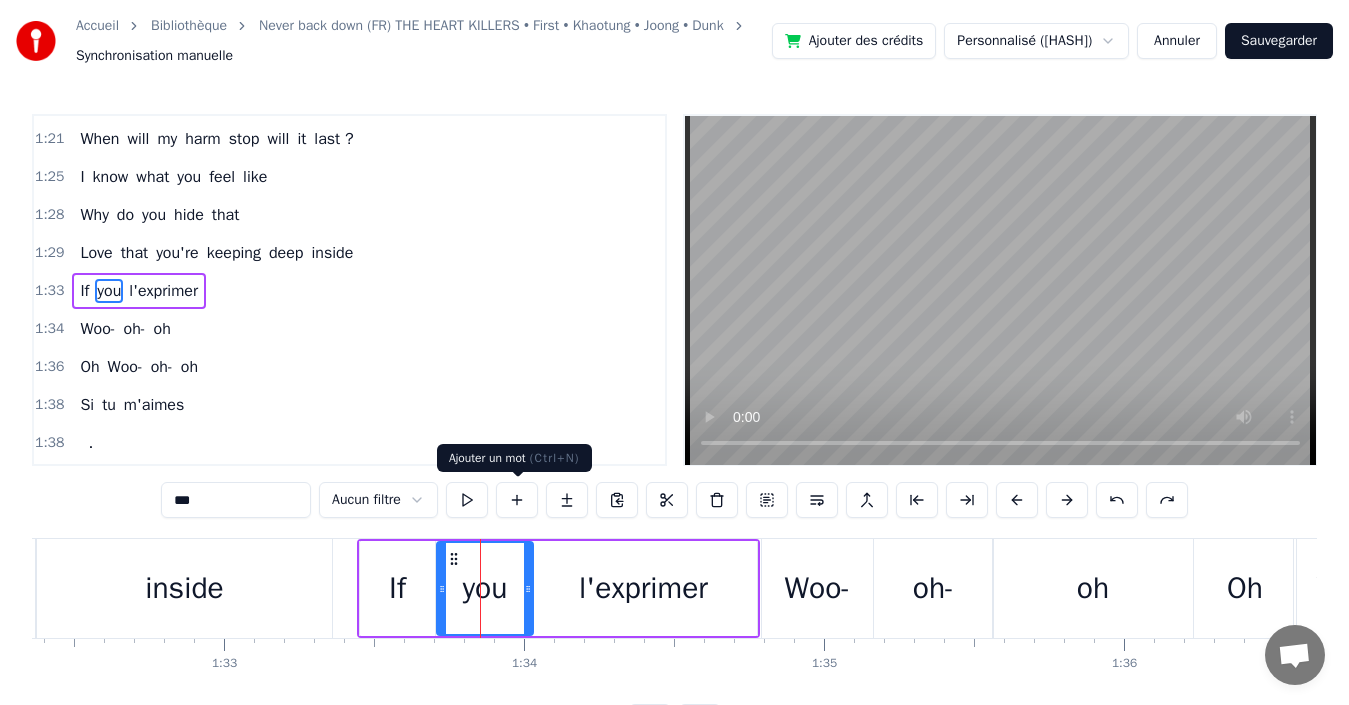 click at bounding box center (517, 500) 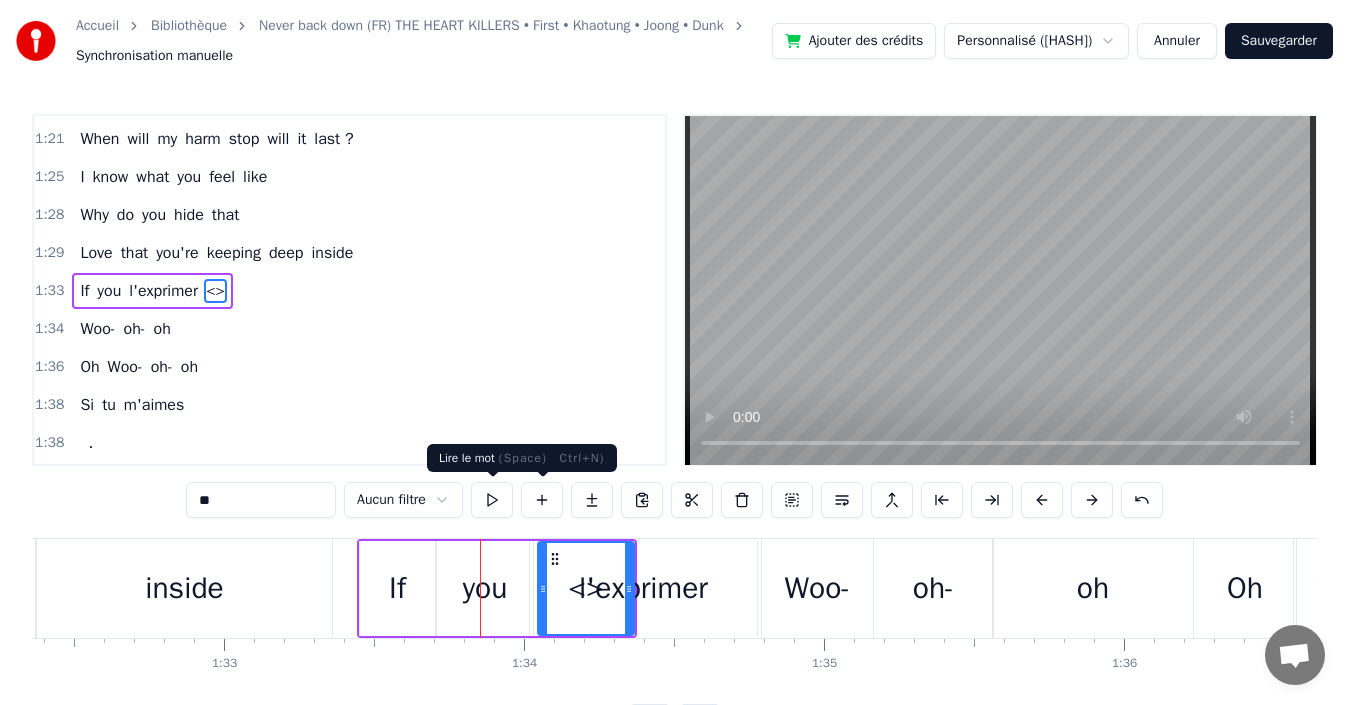 click at bounding box center (492, 500) 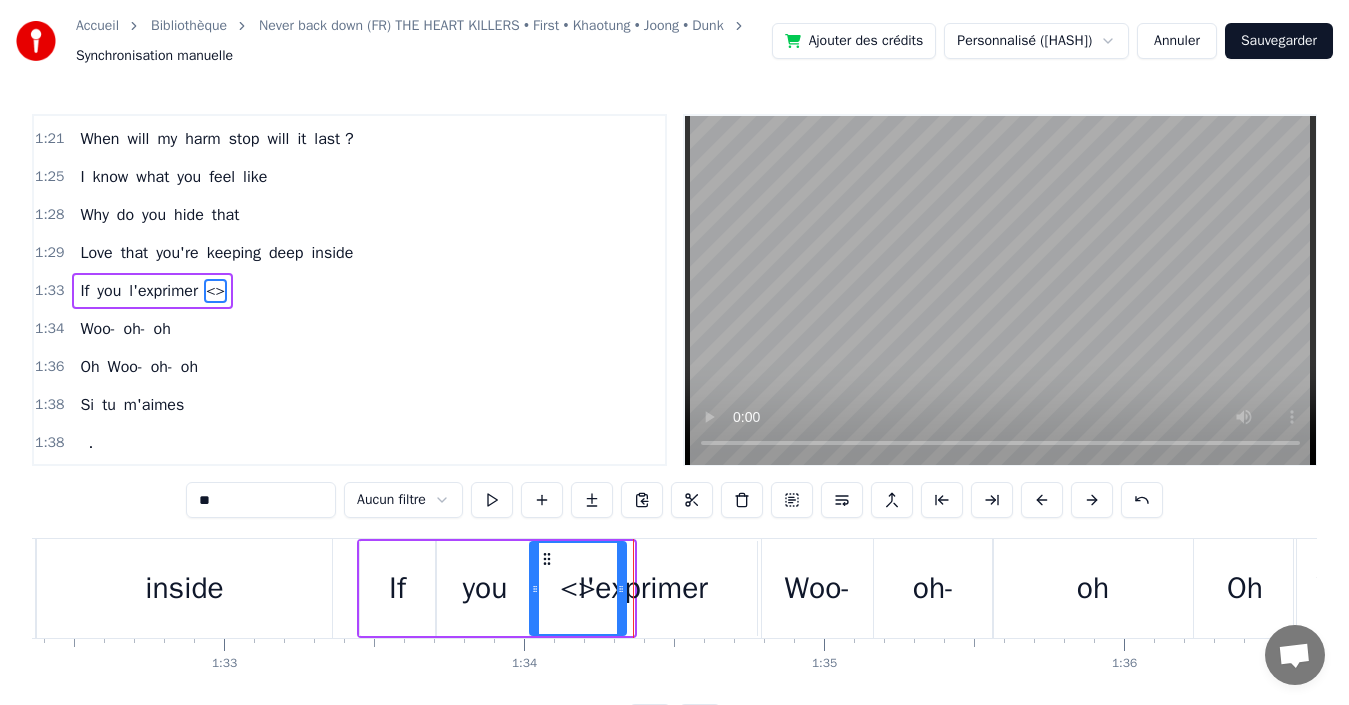 click 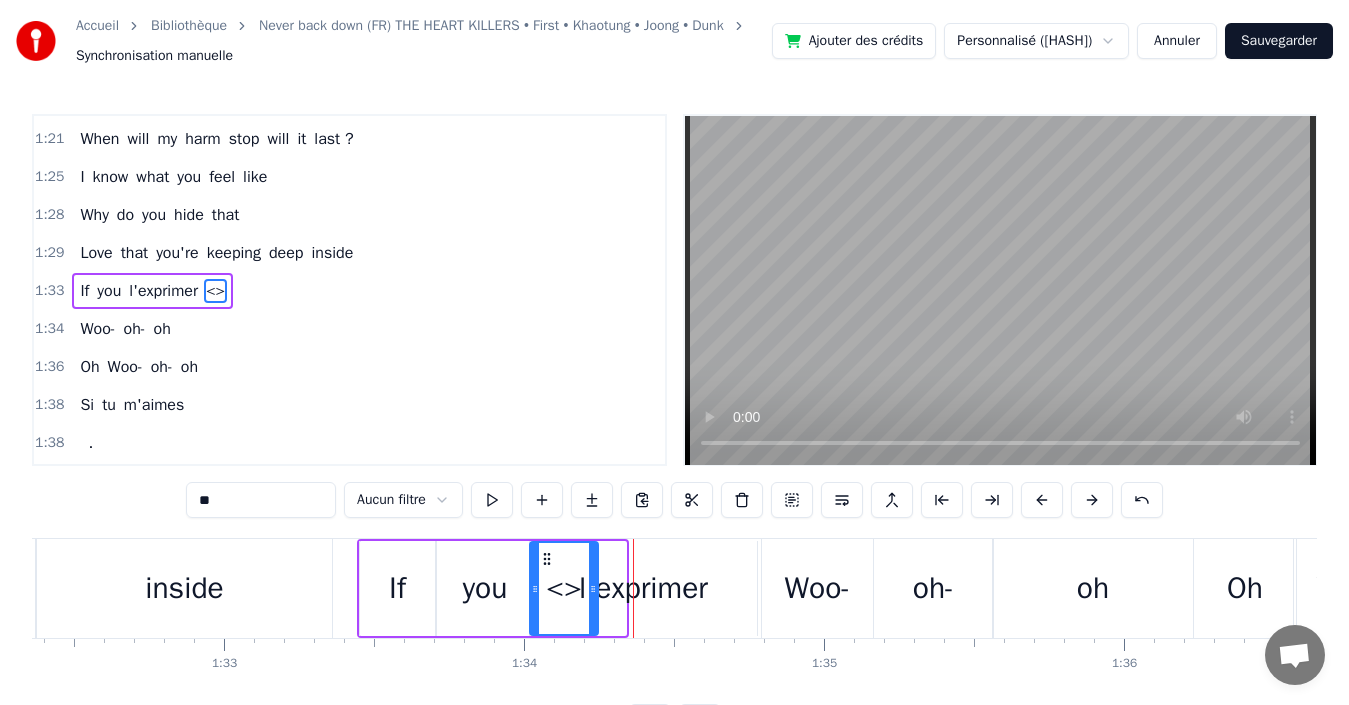 drag, startPoint x: 621, startPoint y: 589, endPoint x: 593, endPoint y: 588, distance: 28.01785 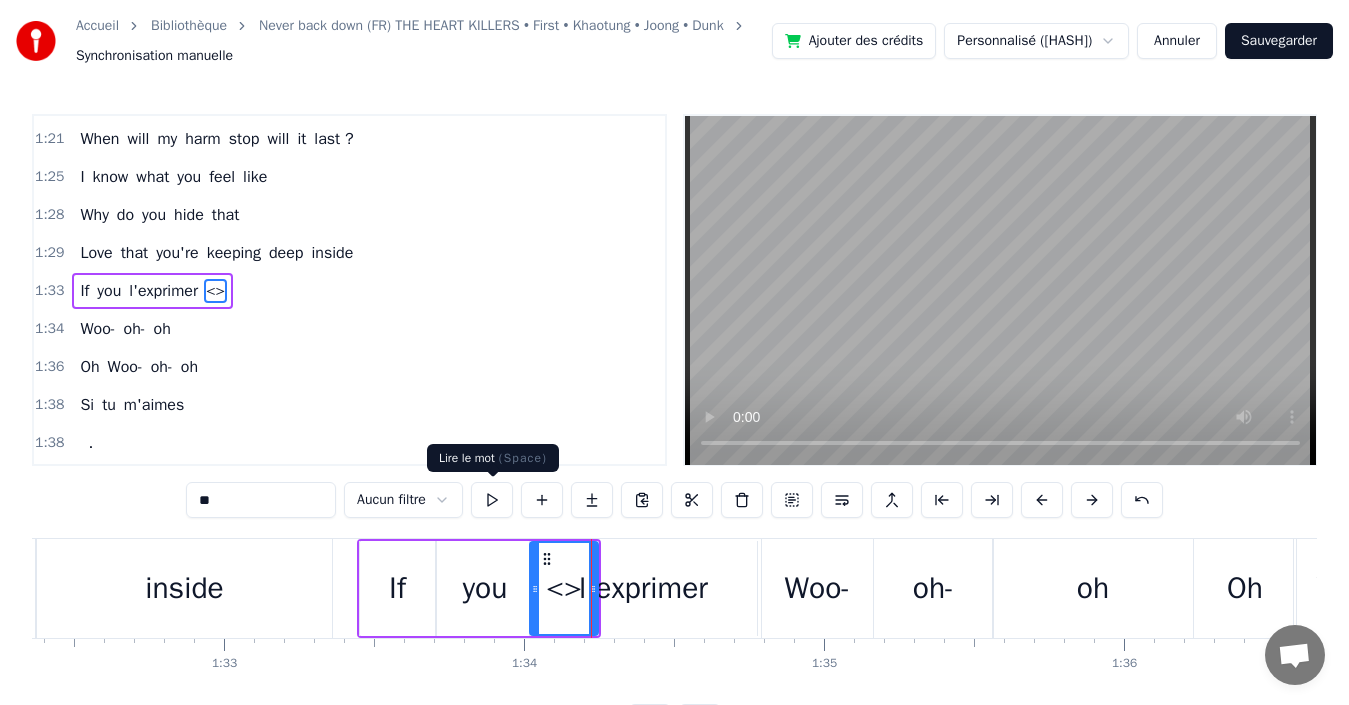 click at bounding box center (492, 500) 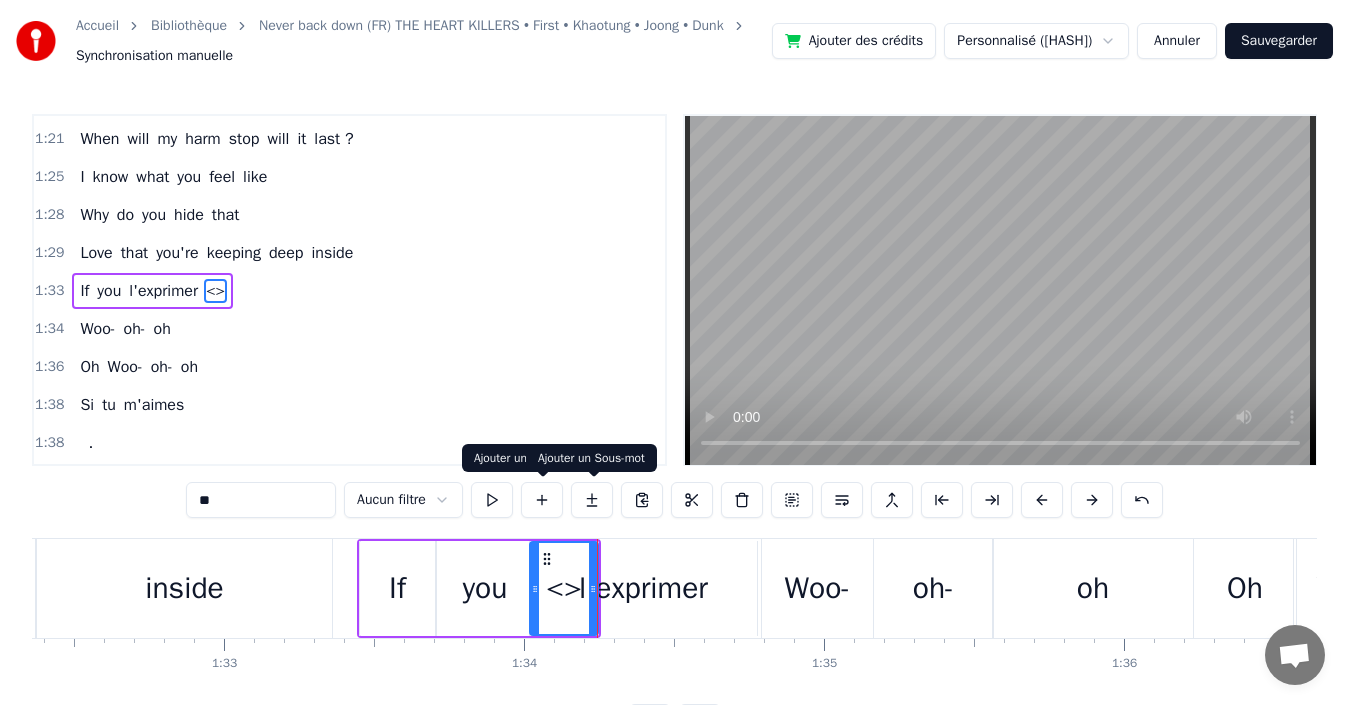 click at bounding box center [542, 500] 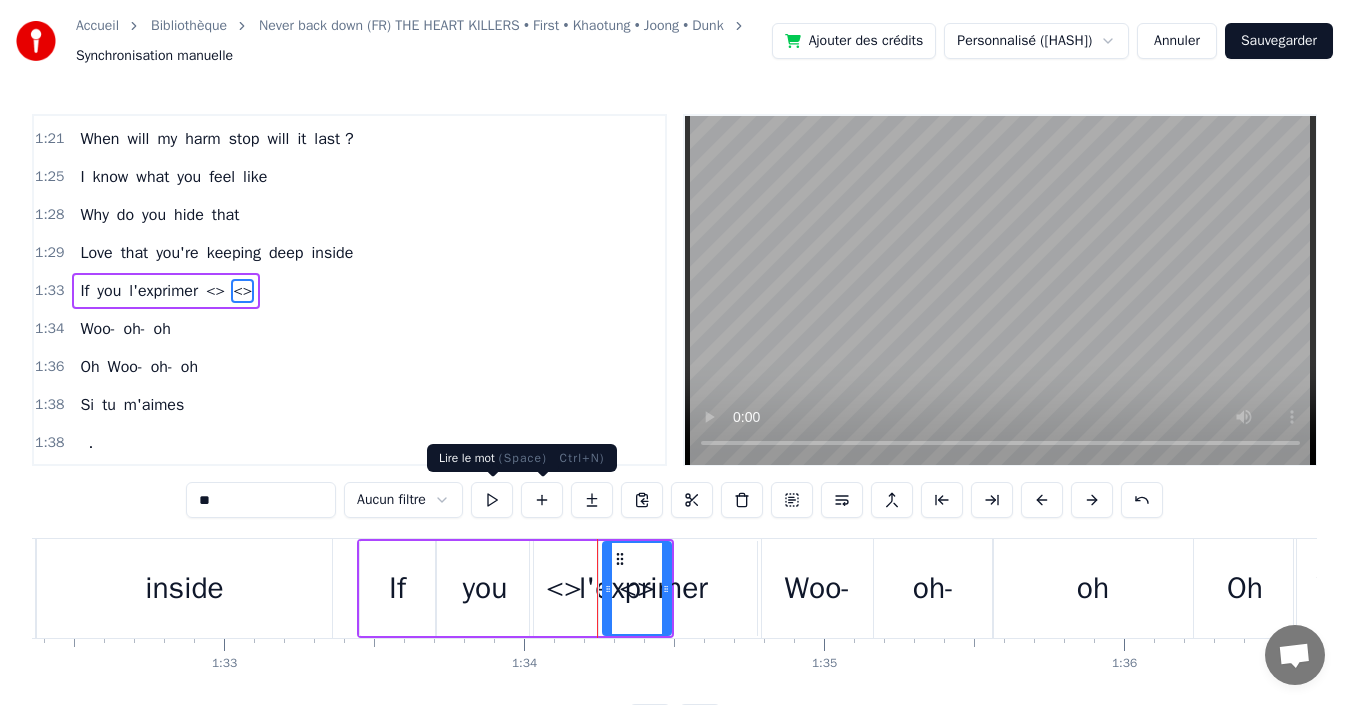 click at bounding box center (492, 500) 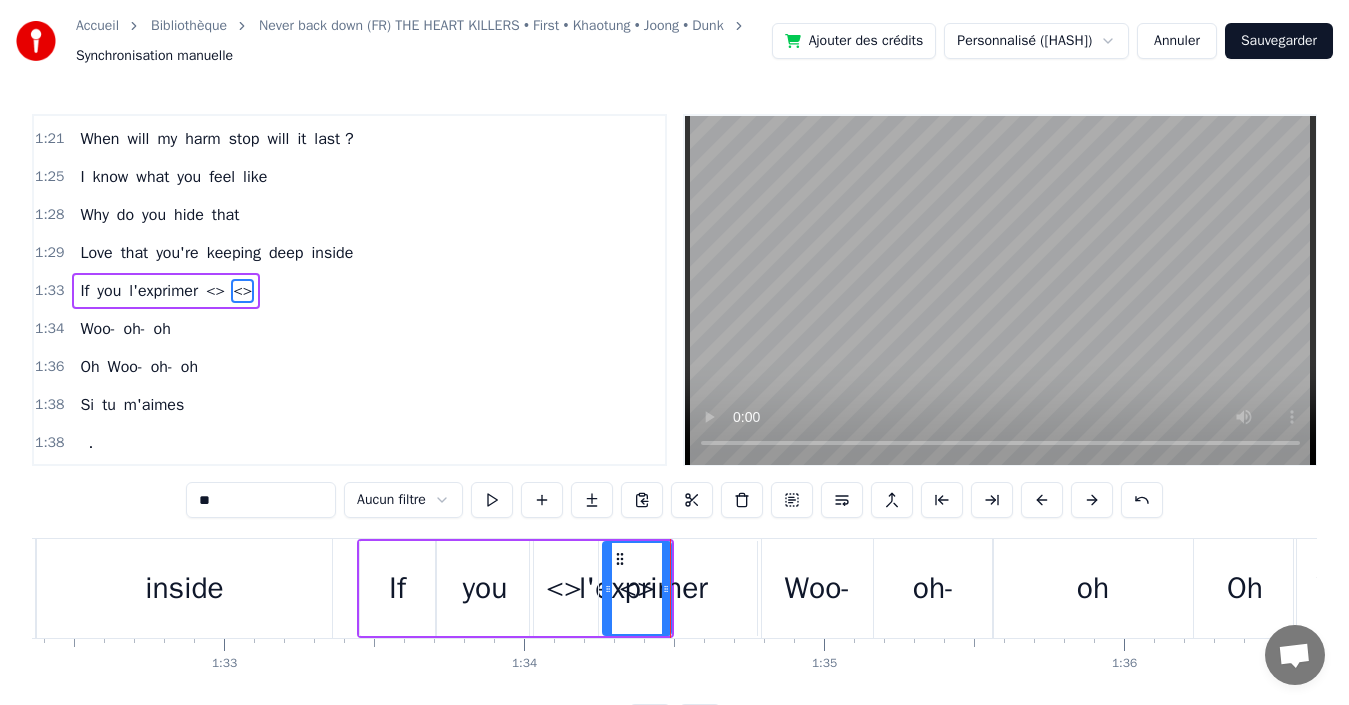 click on "l'exprimer" at bounding box center [643, 588] 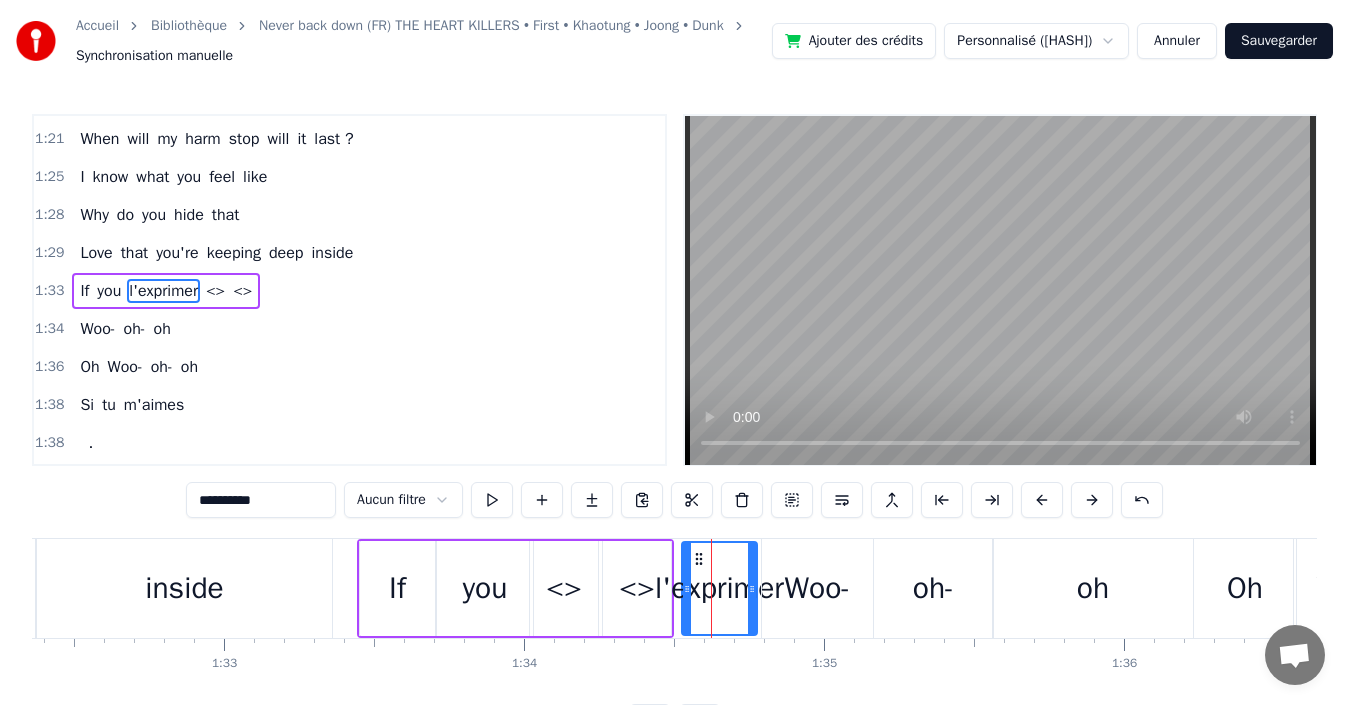drag, startPoint x: 533, startPoint y: 586, endPoint x: 684, endPoint y: 574, distance: 151.47607 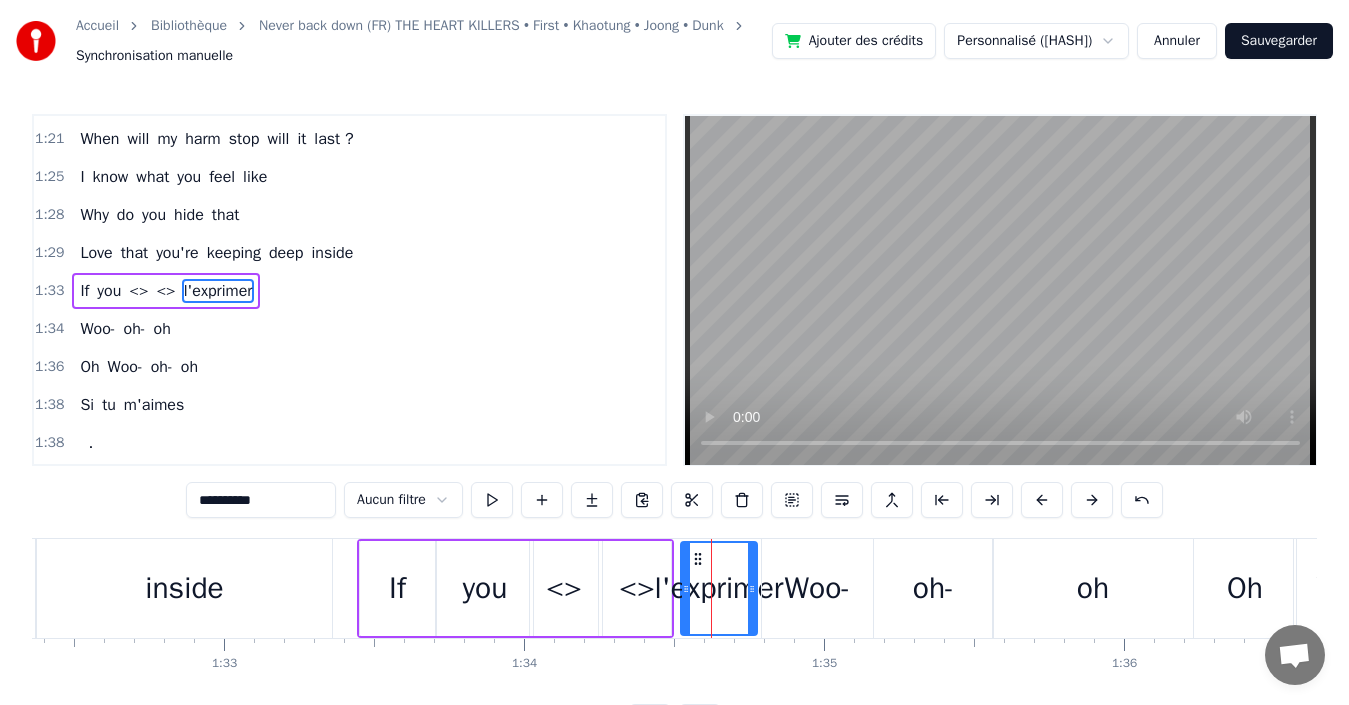 click on "l'exprimer" at bounding box center (719, 588) 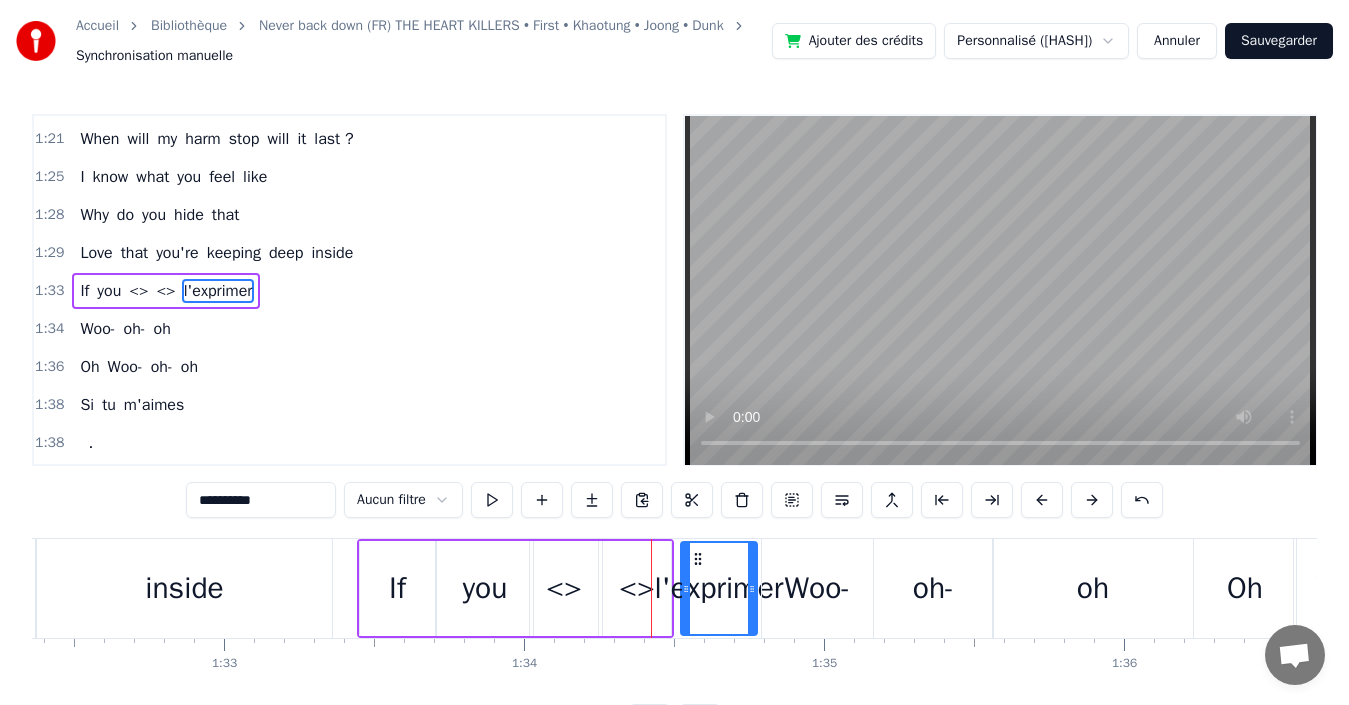 click on "If you < > < > l'exprimer" at bounding box center [515, 588] 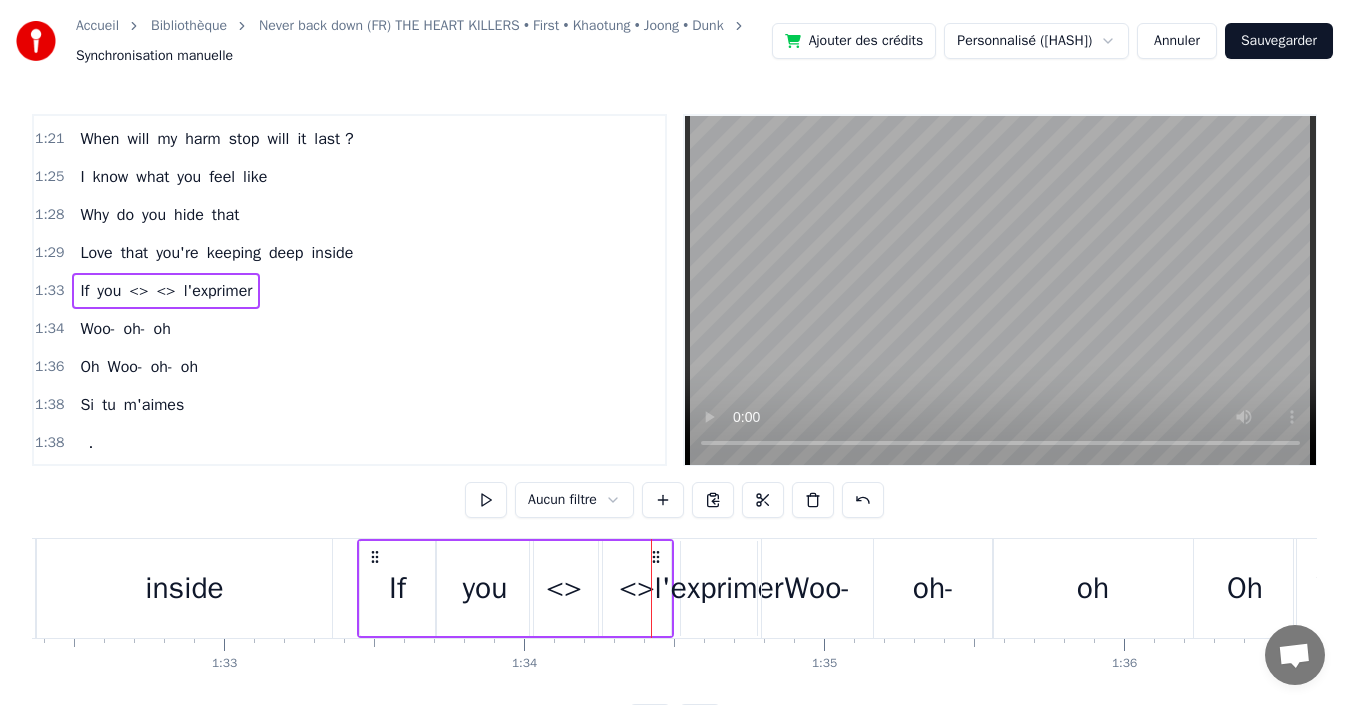 click on "<>" at bounding box center (166, 291) 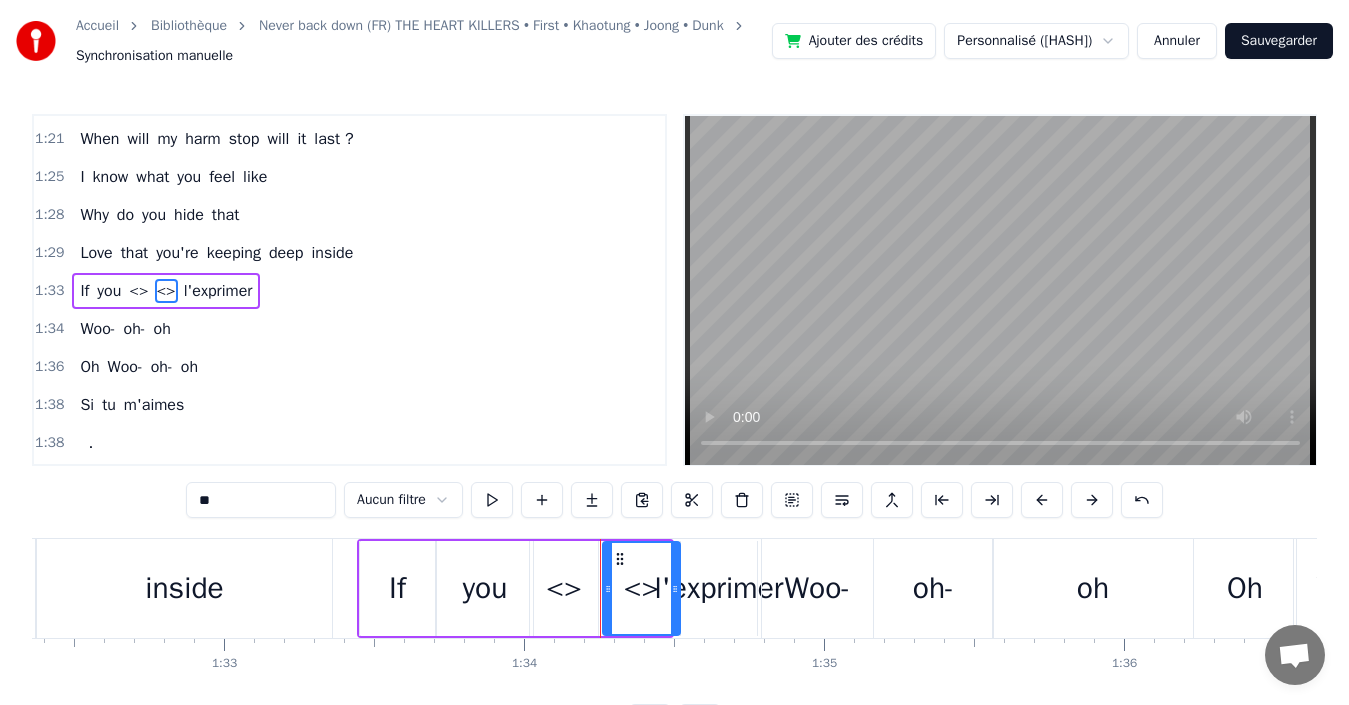 click at bounding box center (675, 588) 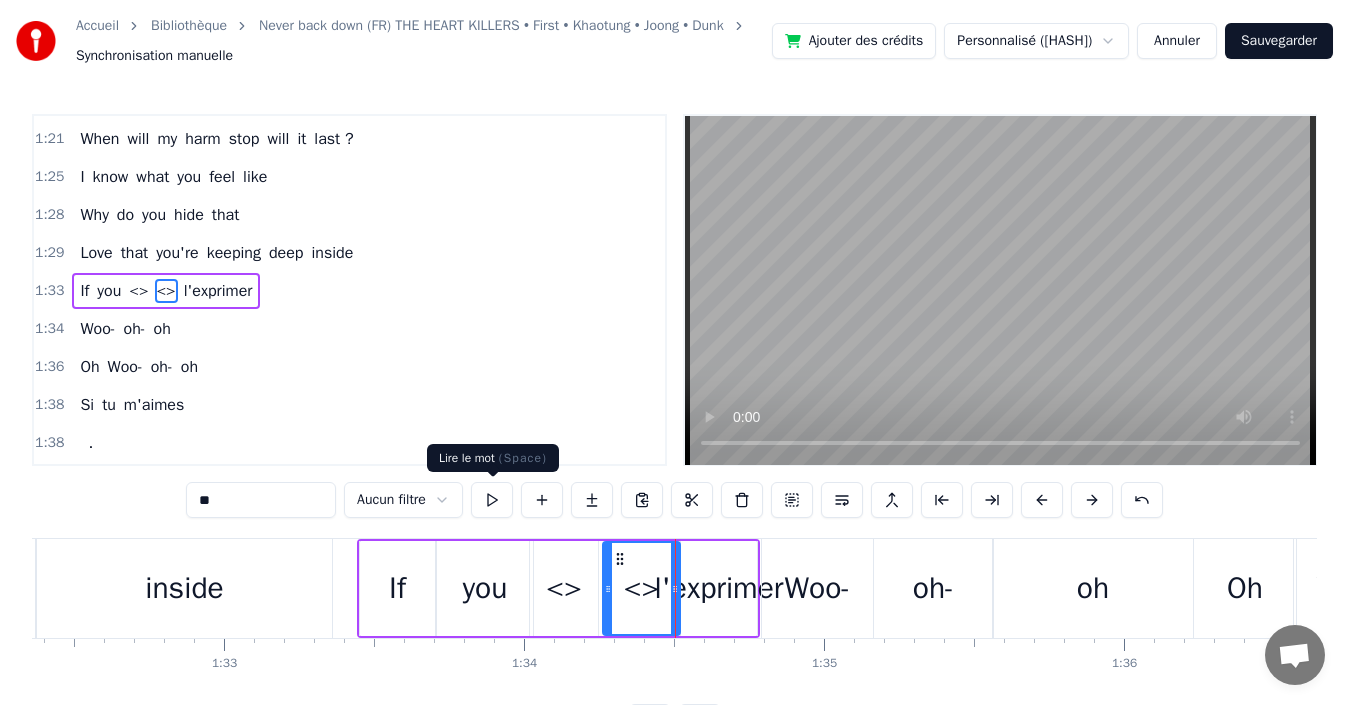 click at bounding box center (492, 500) 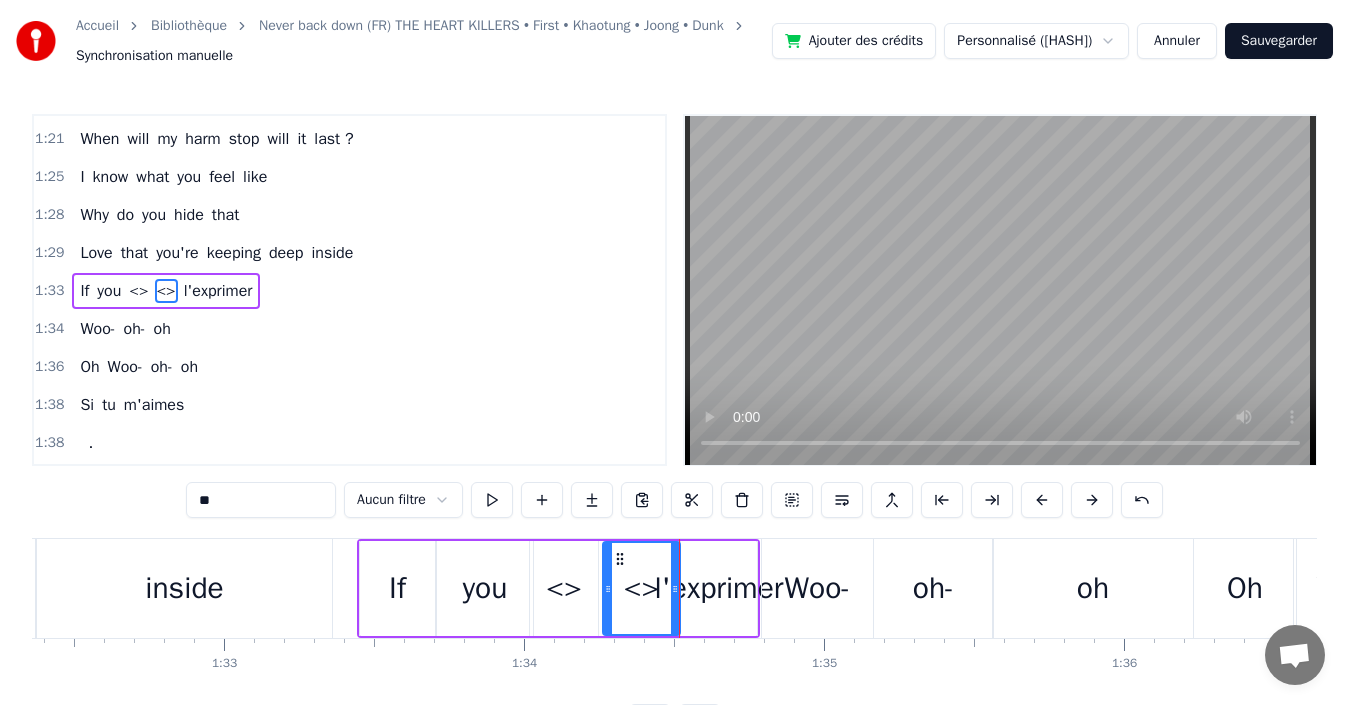 click on "l'exprimer" at bounding box center (719, 588) 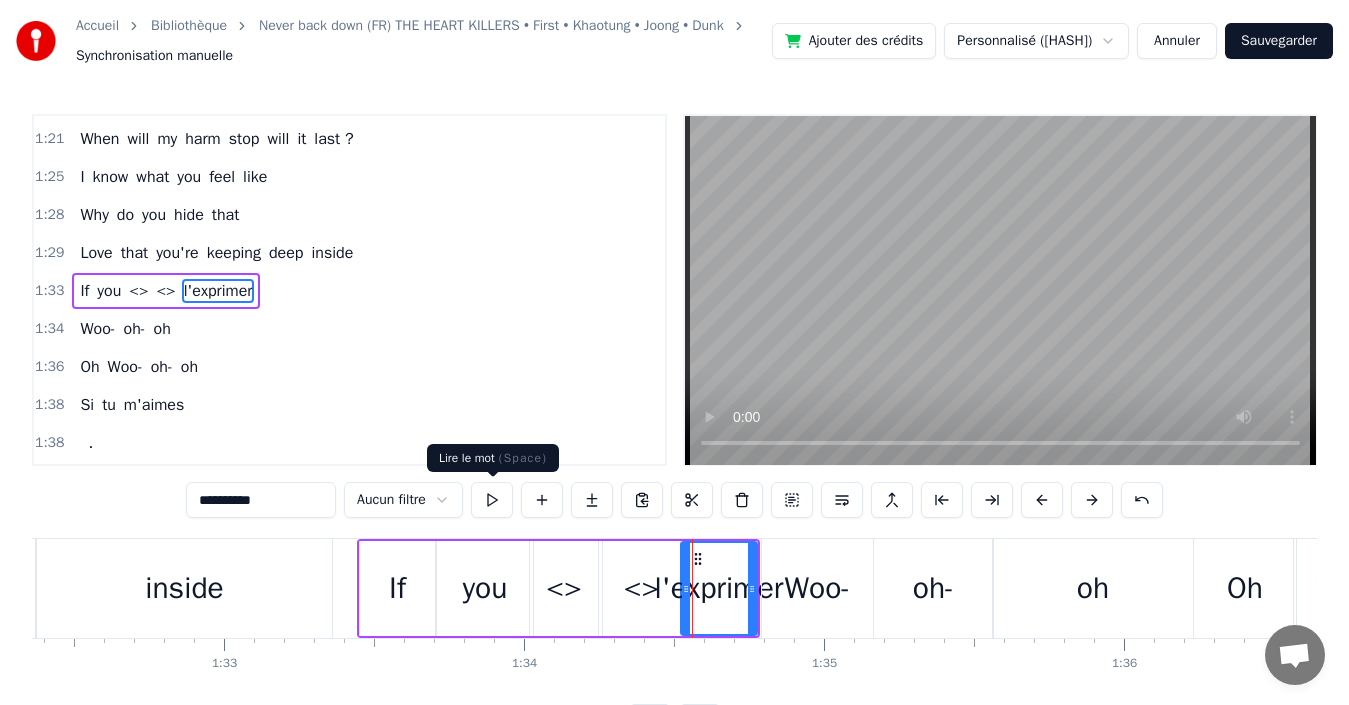 click at bounding box center [492, 500] 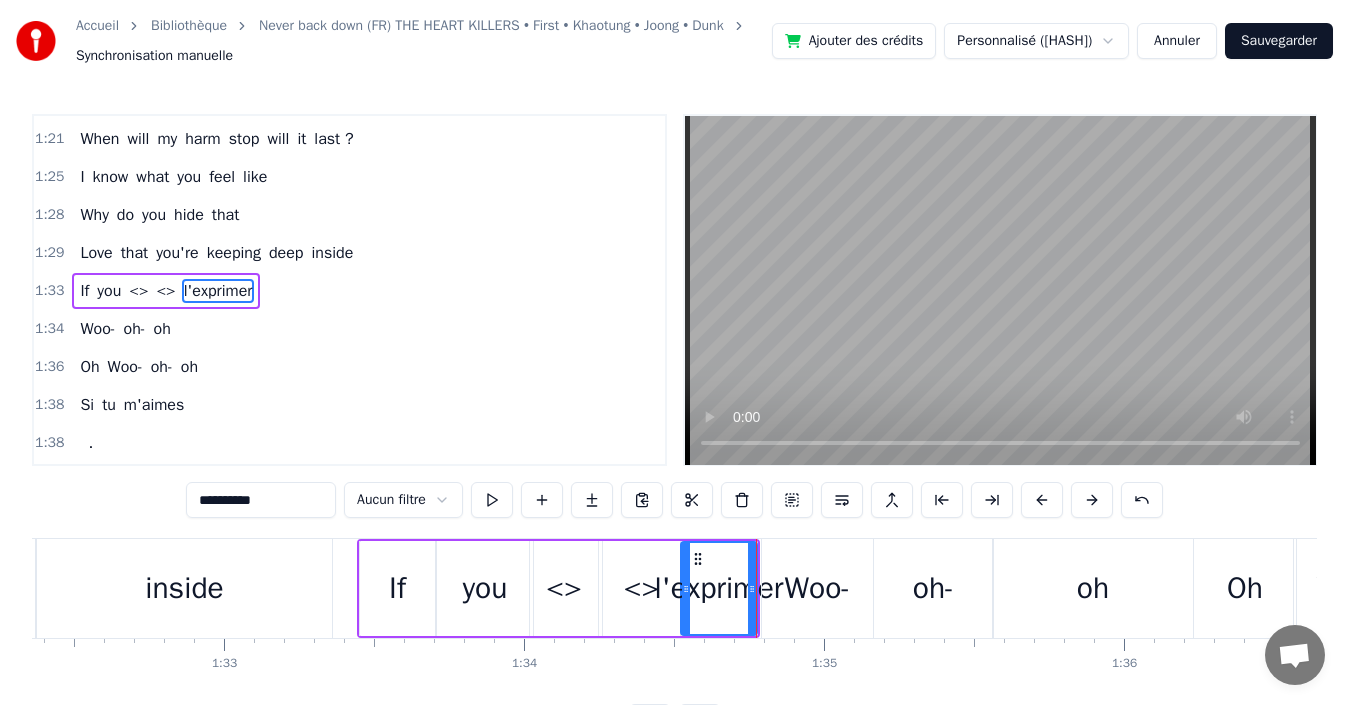 click on "<>" at bounding box center [564, 588] 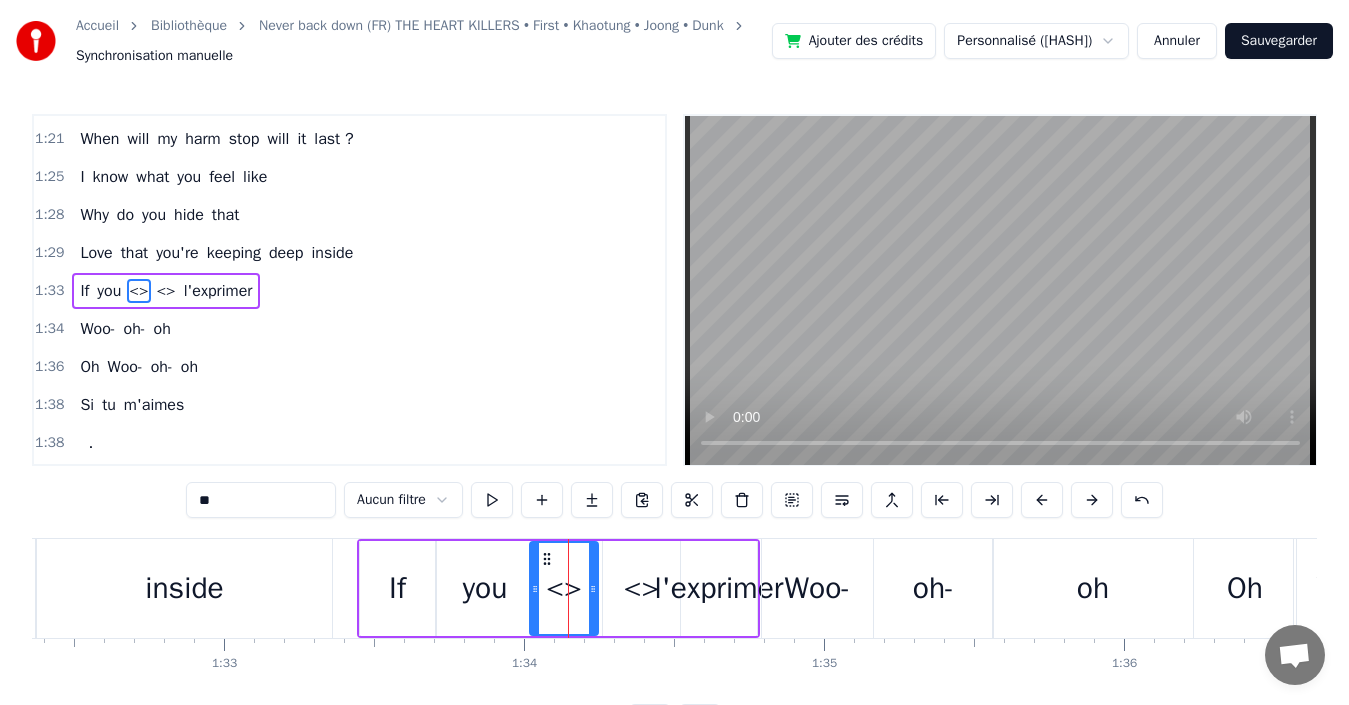 drag, startPoint x: 257, startPoint y: 499, endPoint x: 160, endPoint y: 505, distance: 97.18539 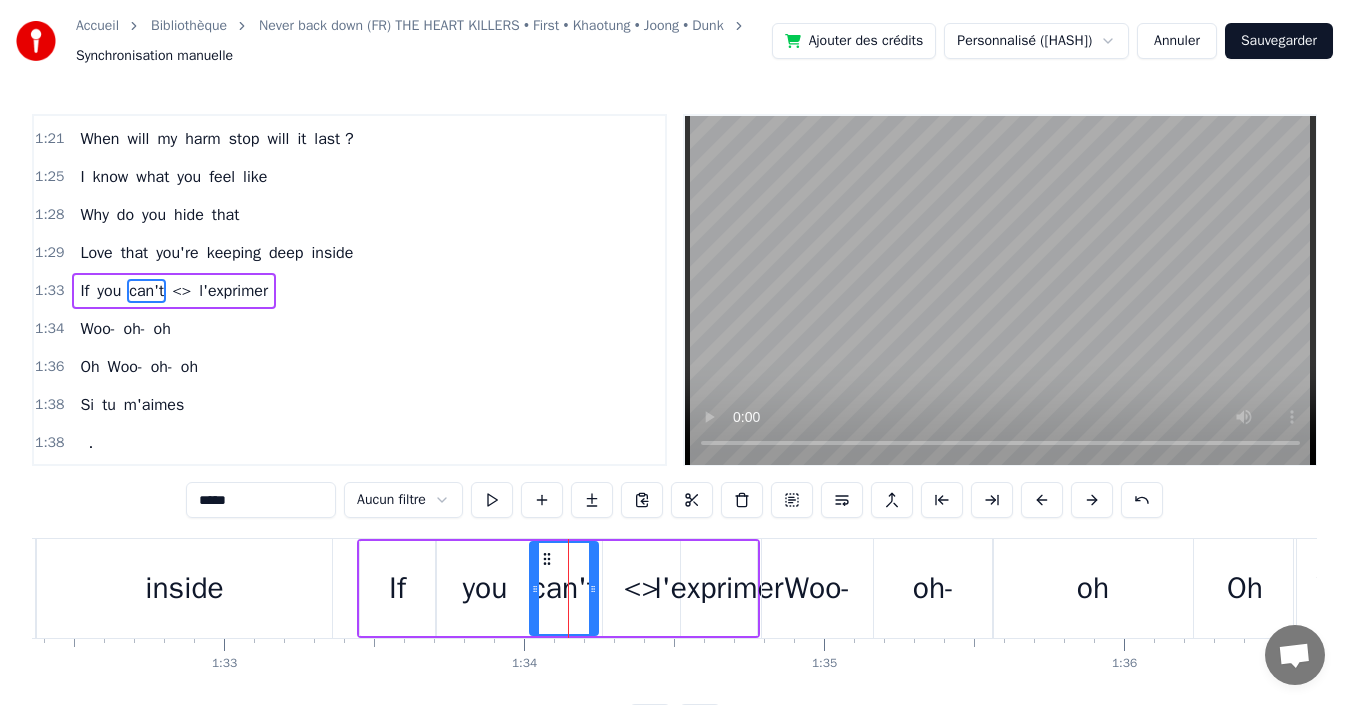 click on "<>" at bounding box center (642, 588) 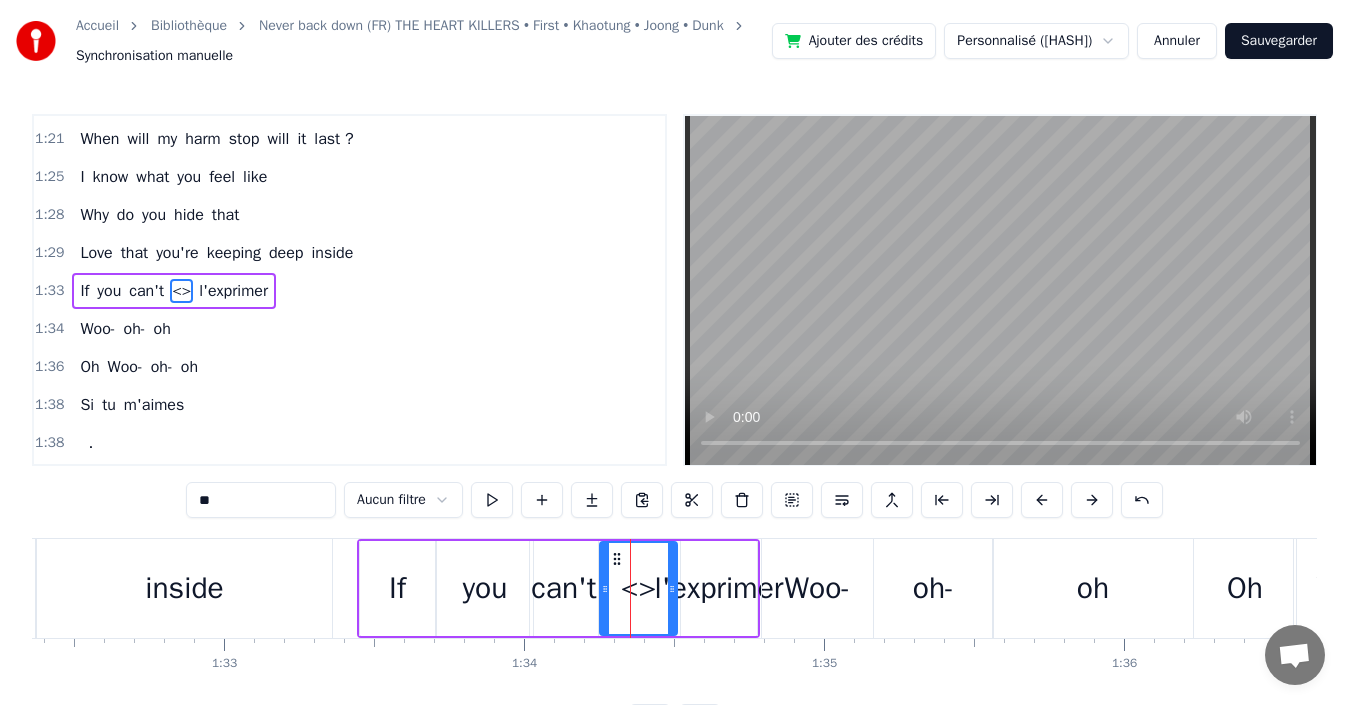 click 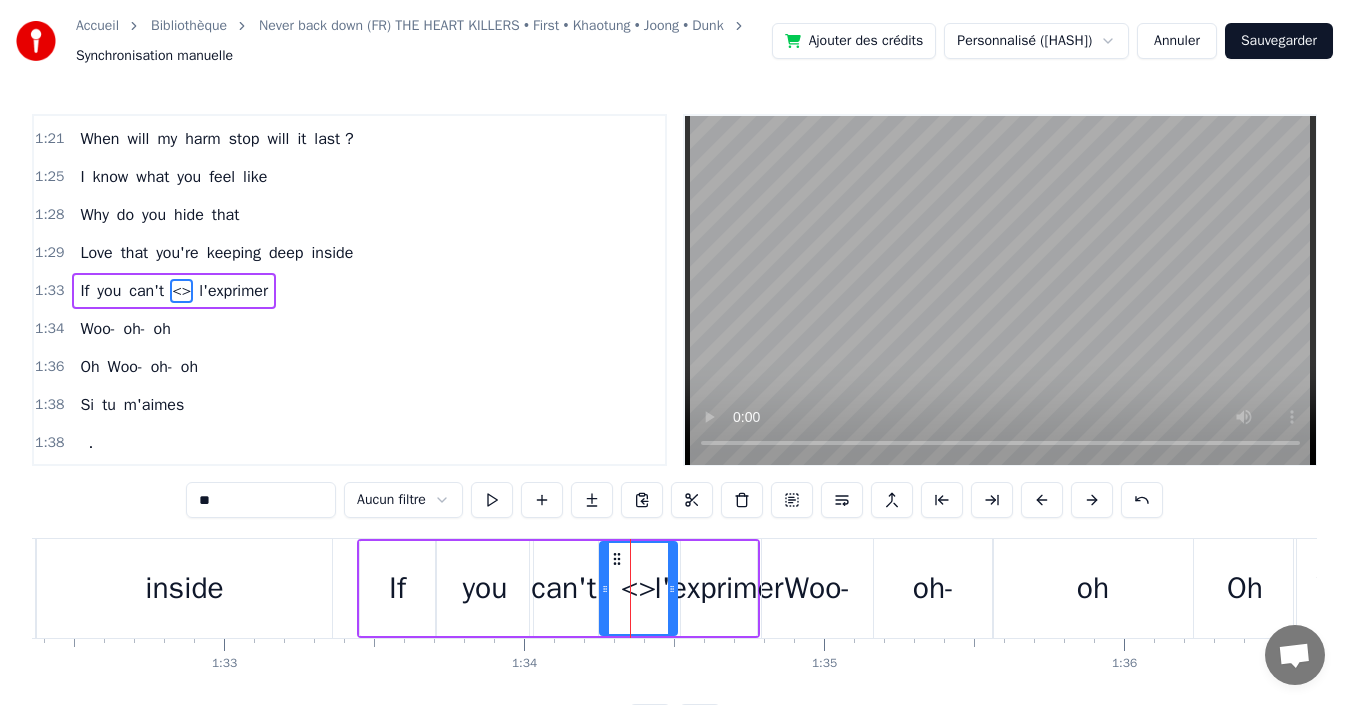 click on "l'exprimer" at bounding box center (719, 588) 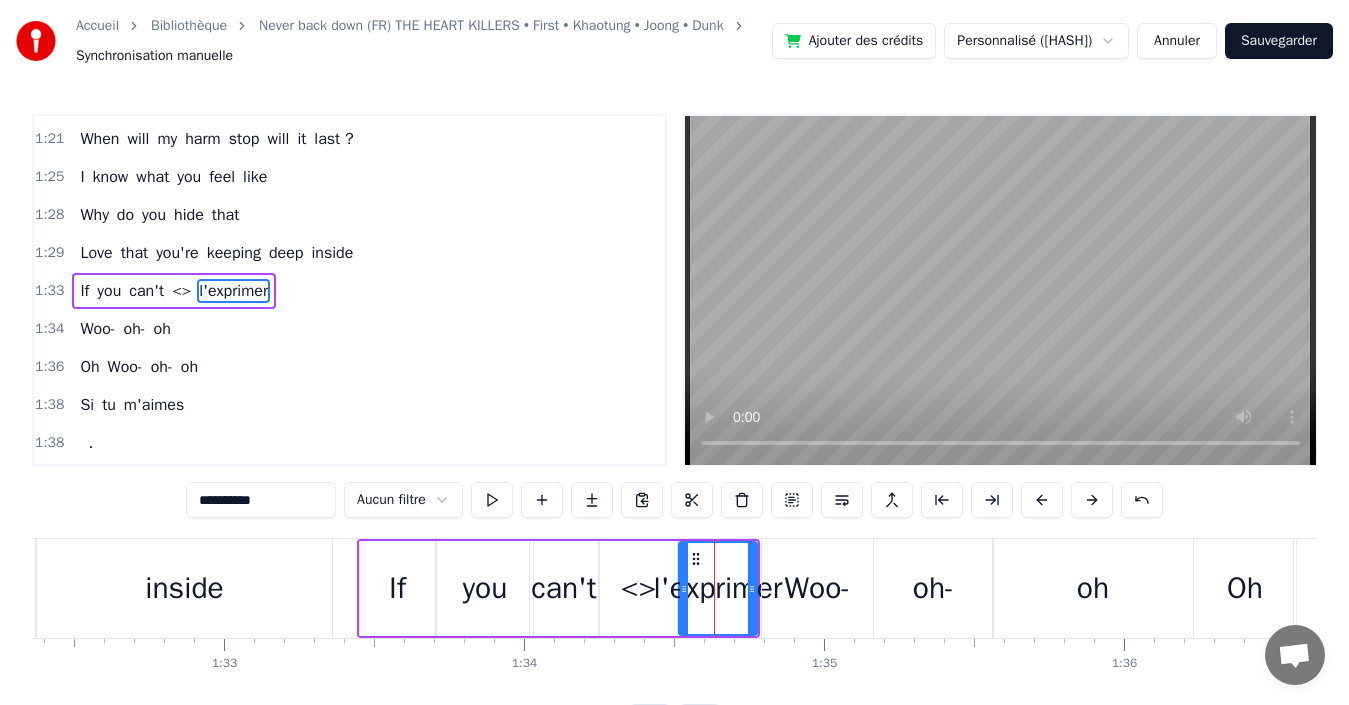 click 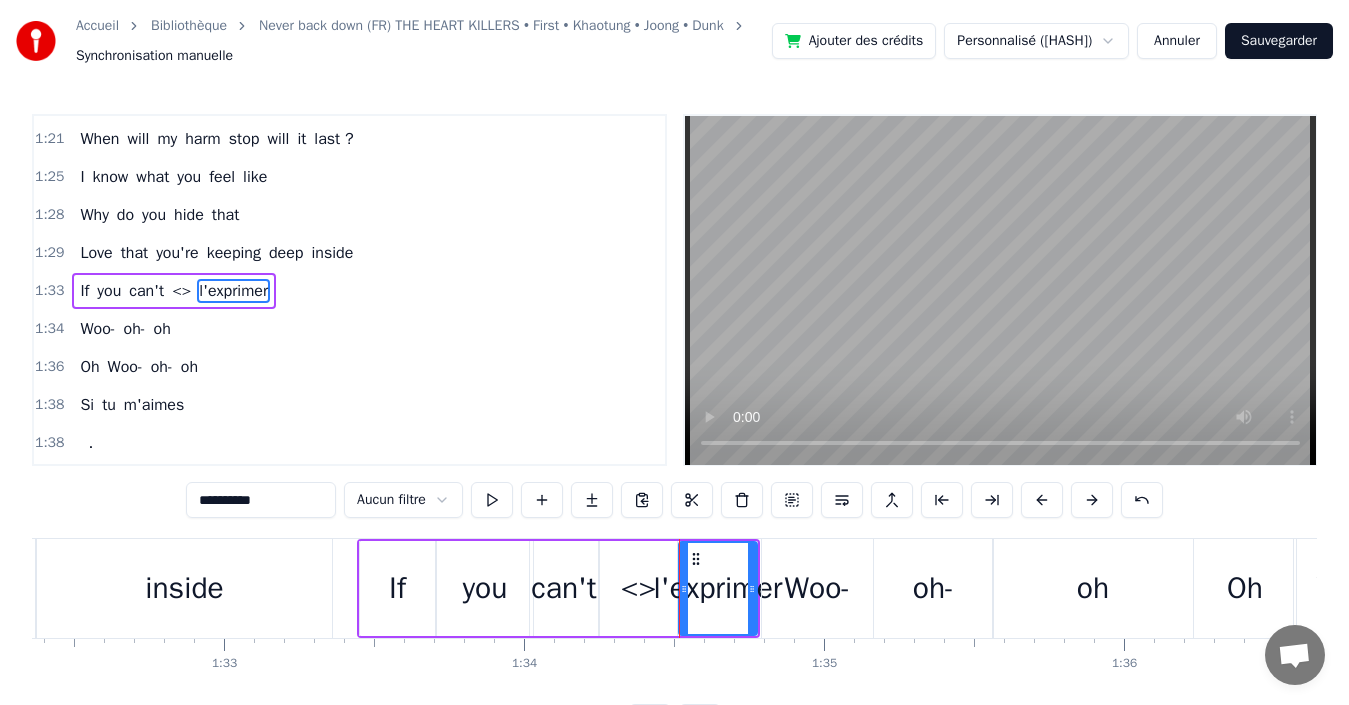 click on "l'exprimer" at bounding box center [718, 588] 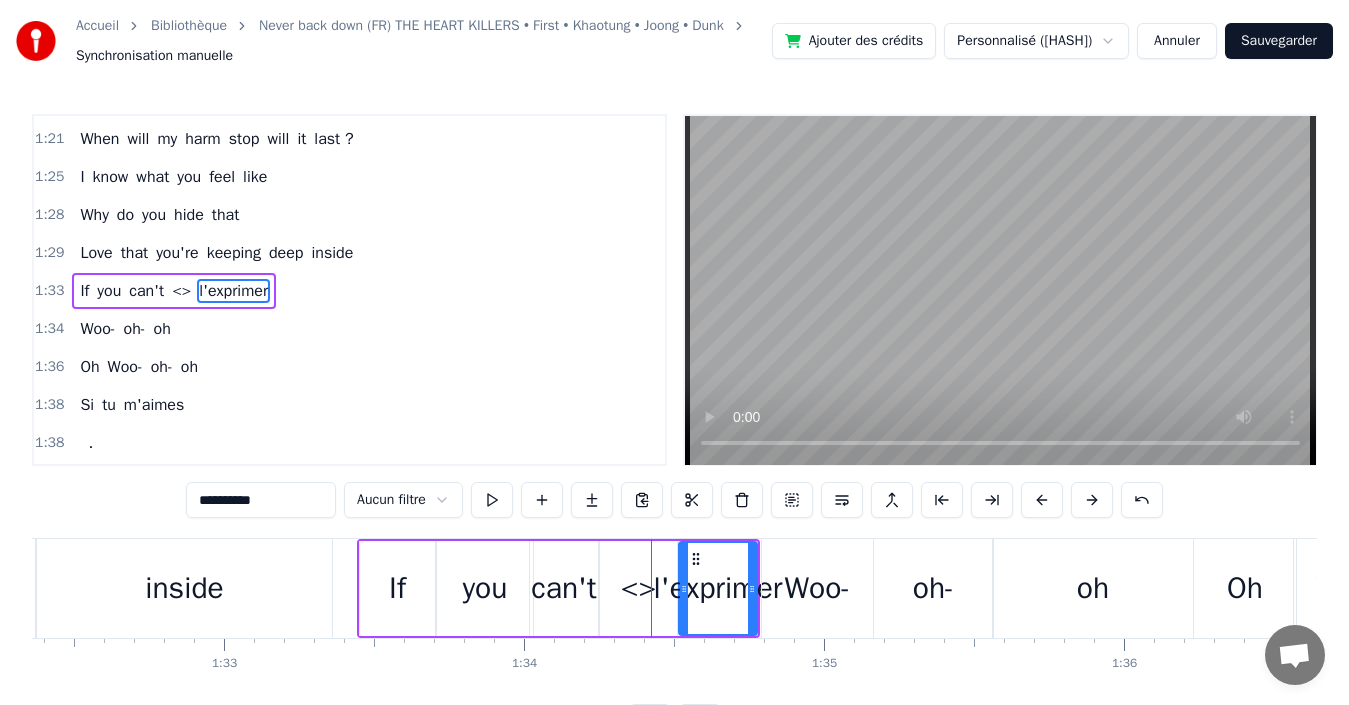 click on "<>" at bounding box center (639, 588) 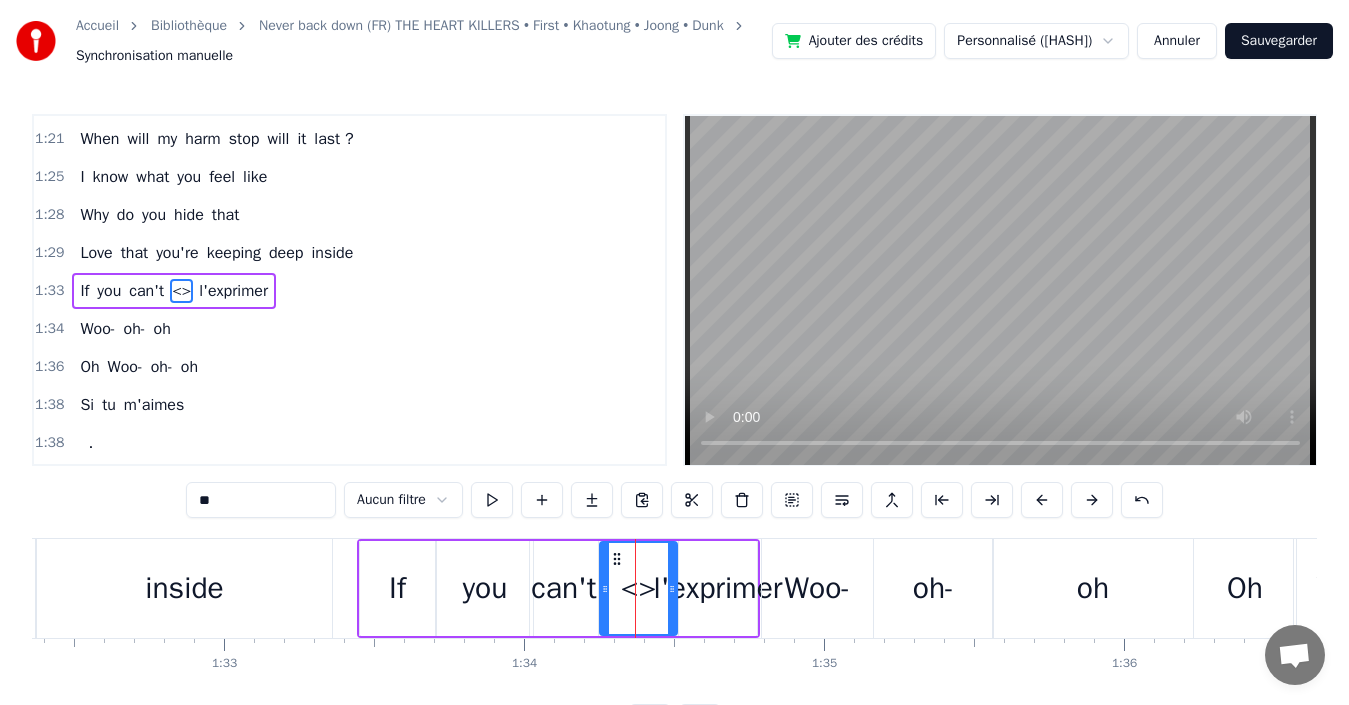 drag, startPoint x: 219, startPoint y: 496, endPoint x: 86, endPoint y: 489, distance: 133.18408 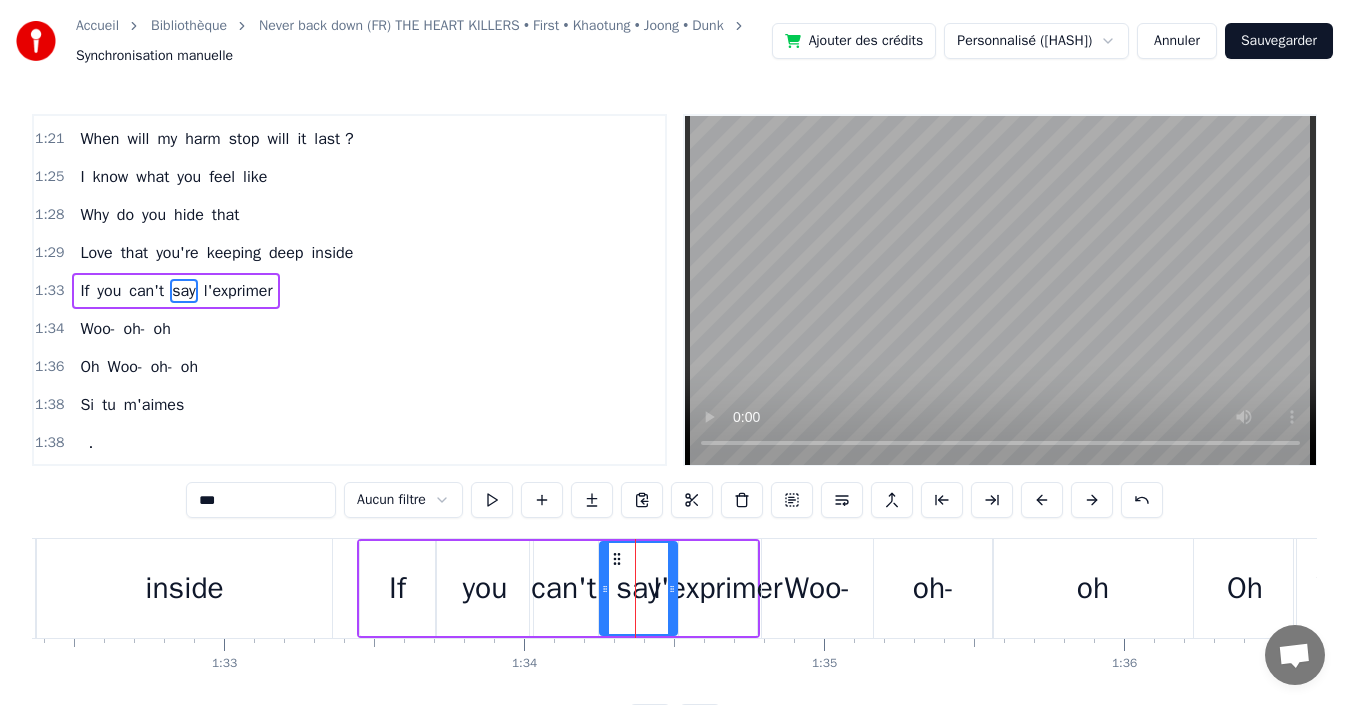 click on "l'exprimer" at bounding box center (238, 291) 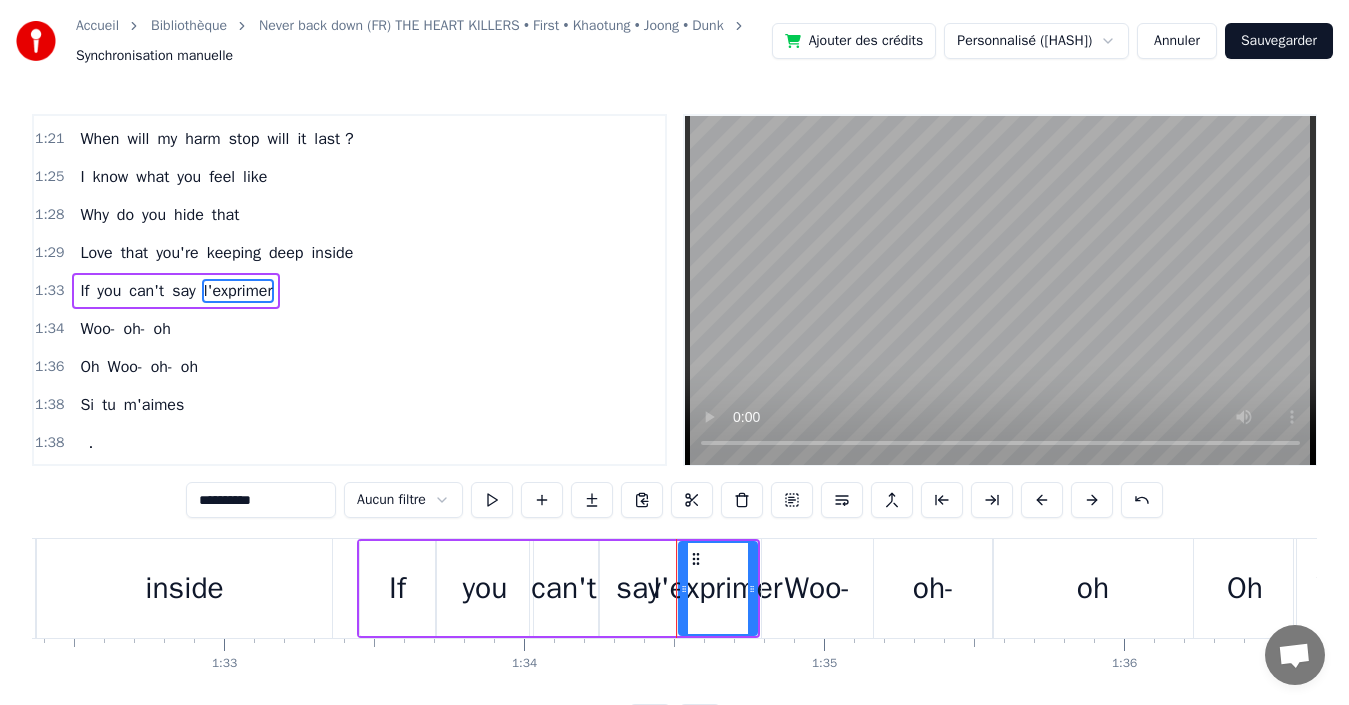 drag, startPoint x: 282, startPoint y: 494, endPoint x: 110, endPoint y: 499, distance: 172.07266 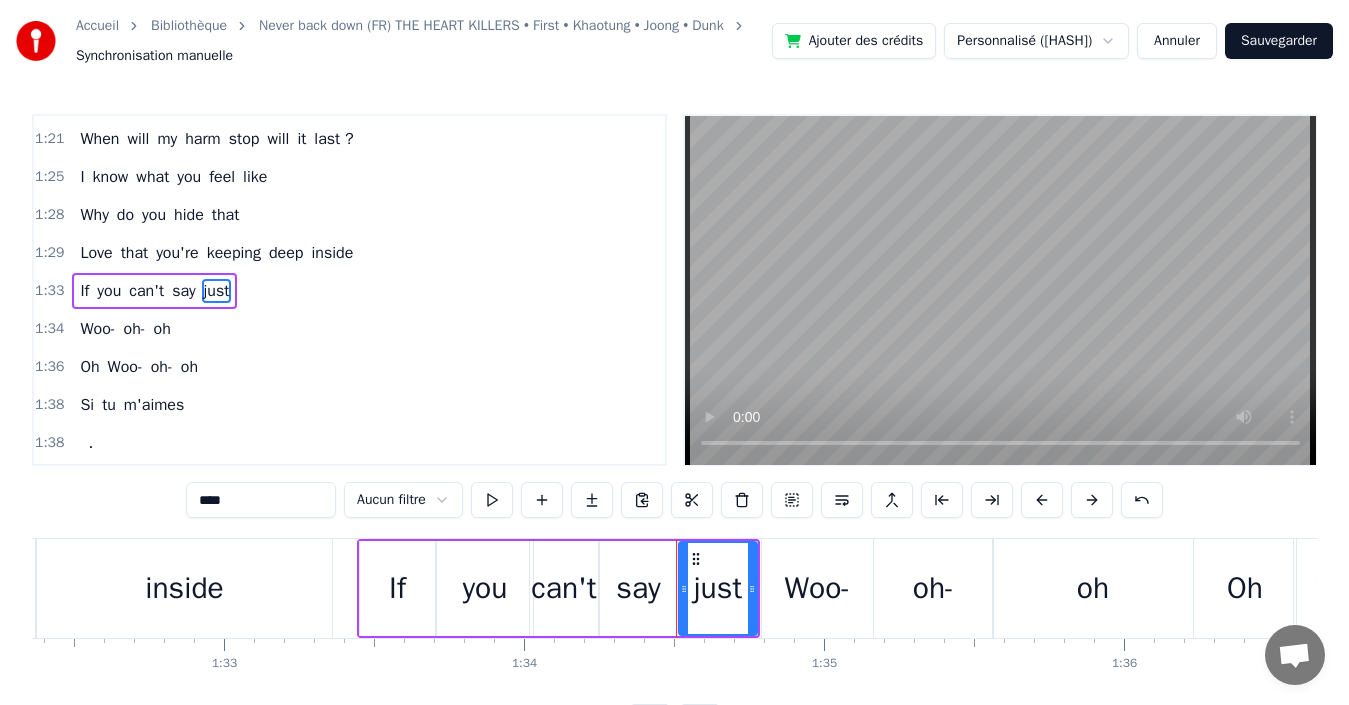 click on "m'aimes" at bounding box center [154, 405] 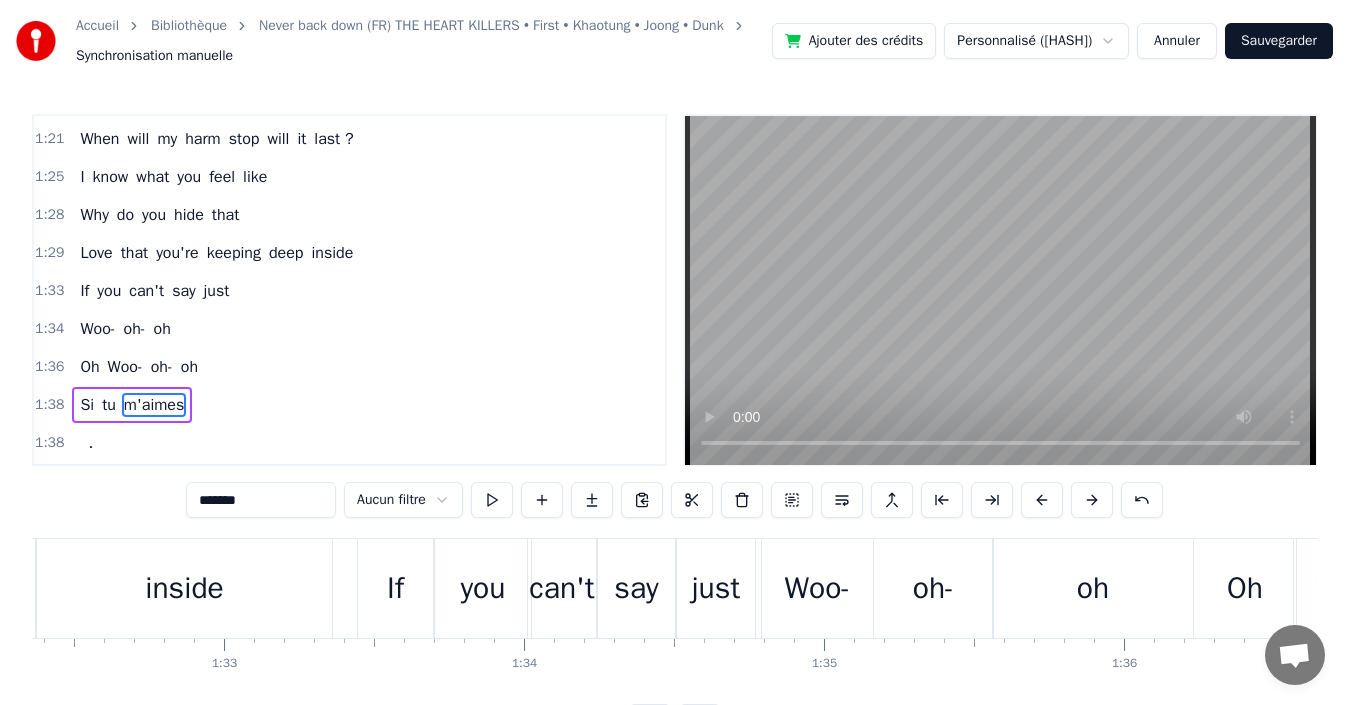 scroll, scrollTop: 840, scrollLeft: 0, axis: vertical 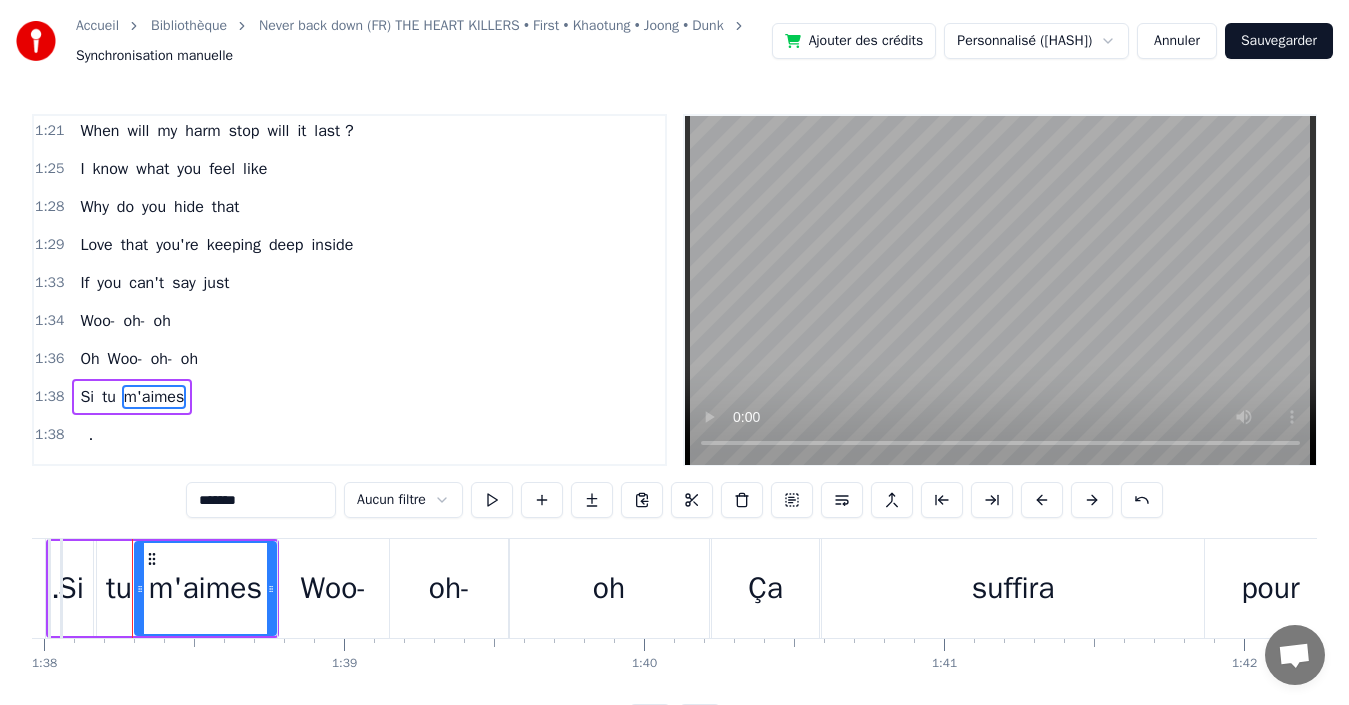 click on "Si" at bounding box center [71, 588] 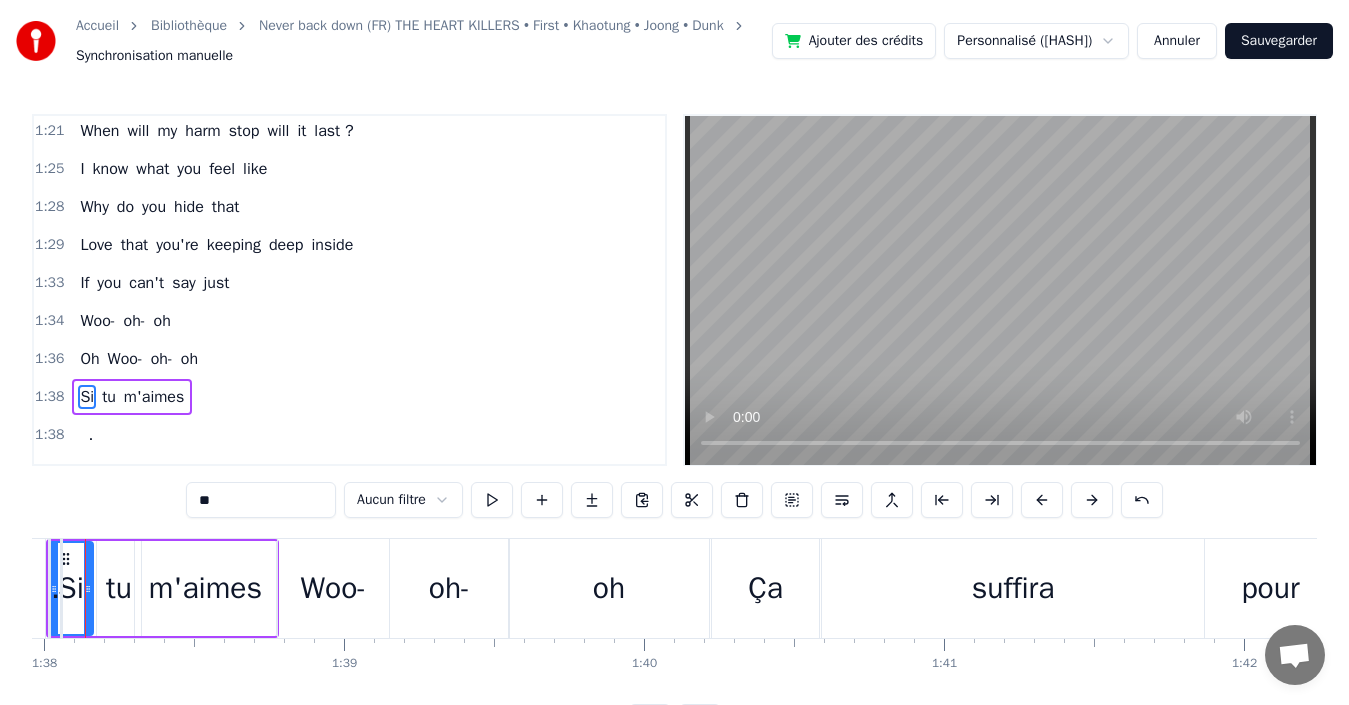scroll, scrollTop: 858, scrollLeft: 0, axis: vertical 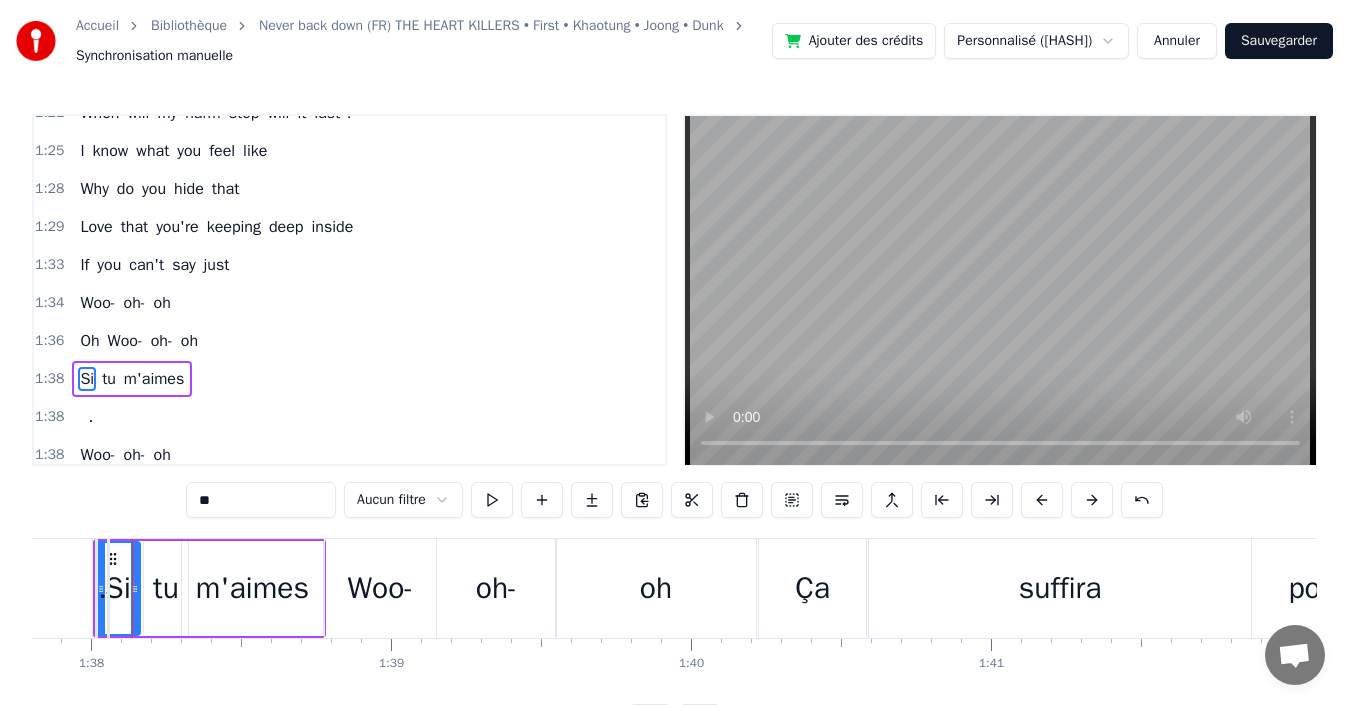 drag, startPoint x: 257, startPoint y: 493, endPoint x: 24, endPoint y: 510, distance: 233.61935 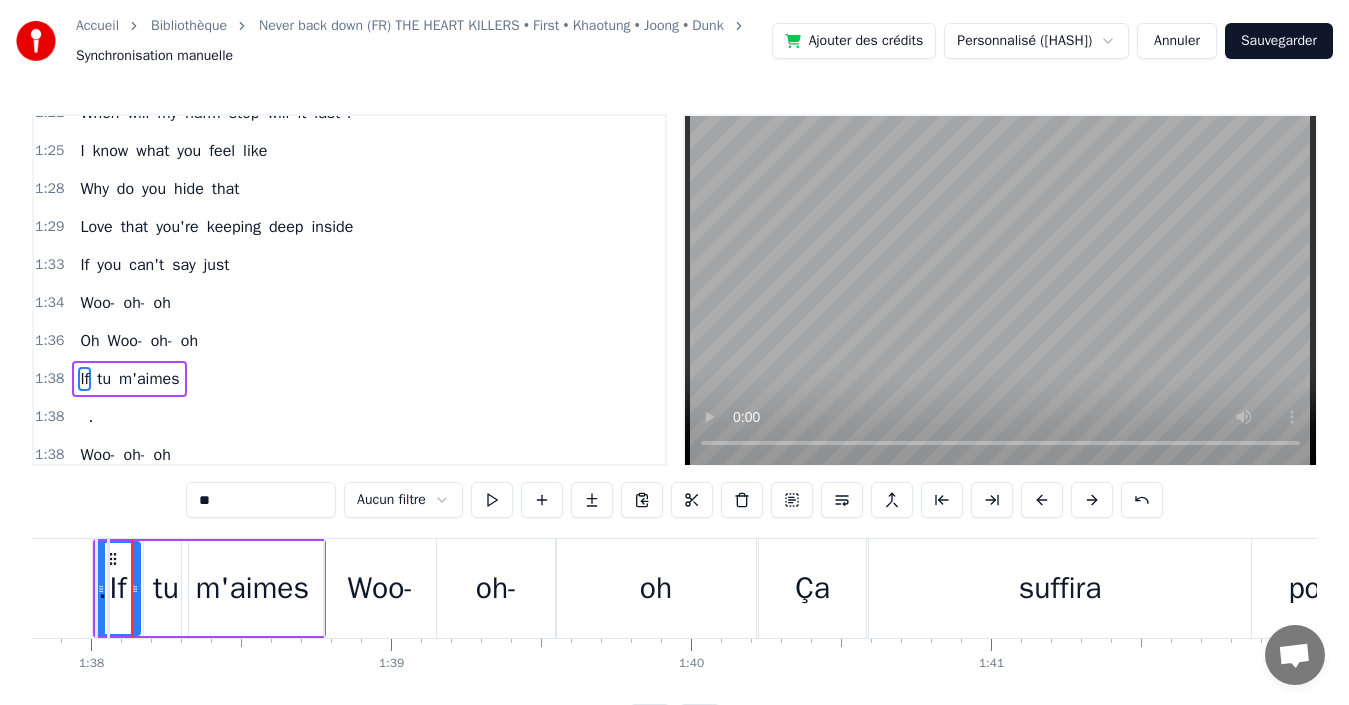 click on "tu" at bounding box center (166, 588) 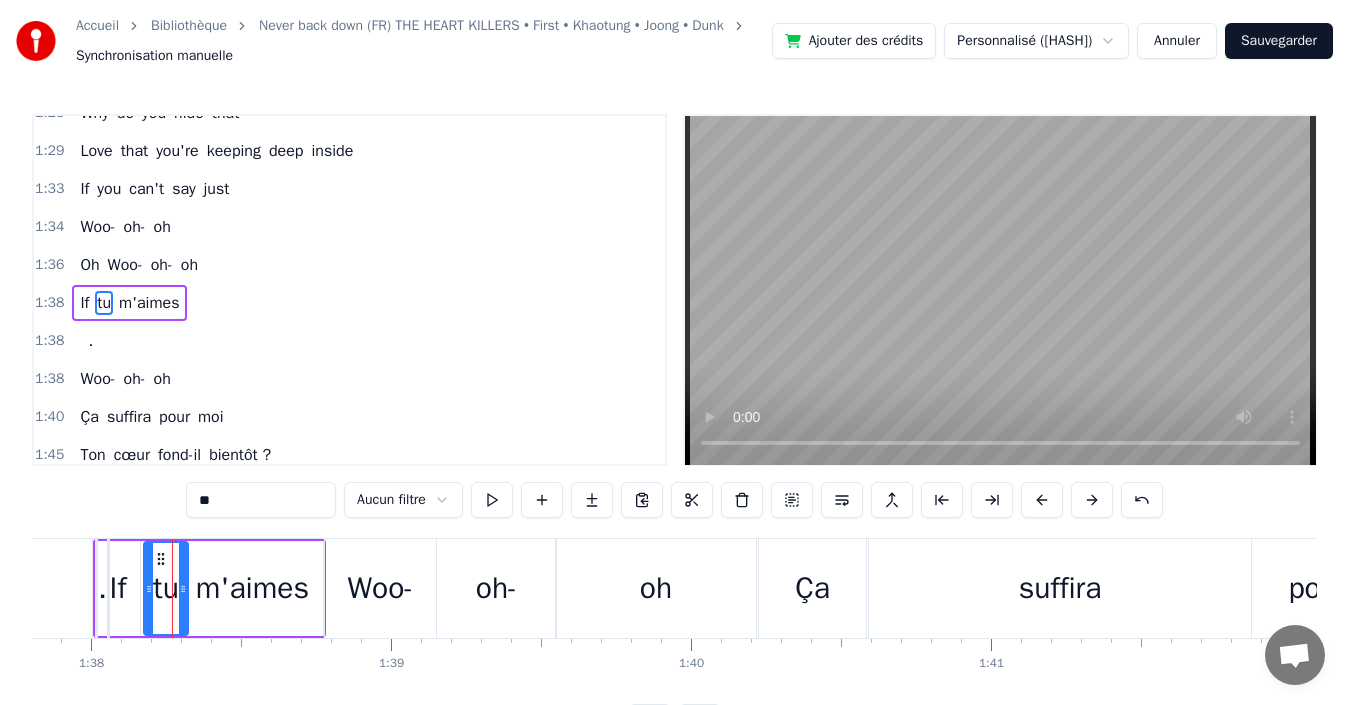 scroll, scrollTop: 946, scrollLeft: 0, axis: vertical 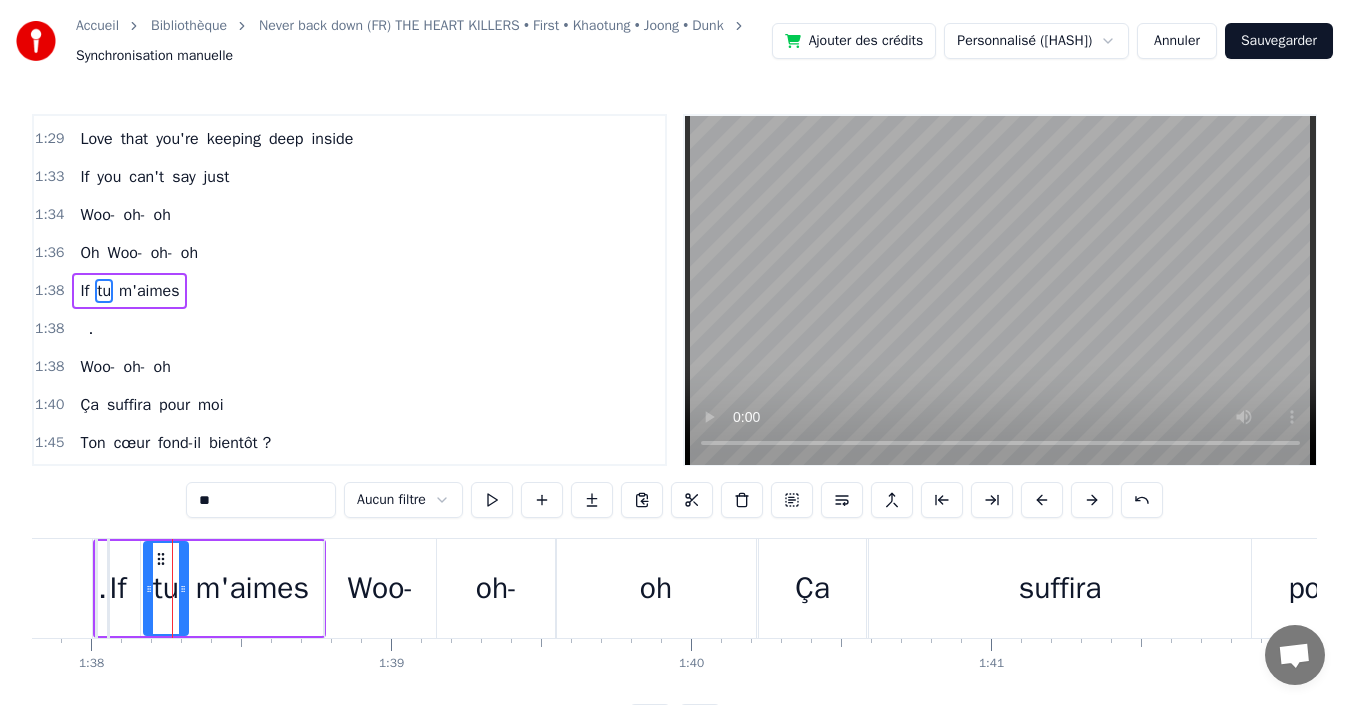 click on "0:00 I will risk it all too 0:02 . 0:04 I may get hurt but 0:06 I'll learn on my own way 0:08 Trying it a first time, 0:11 I didn't think I would win your heart 0:16 Let's try one shot, let's break rule 0:20 Worth that even if painful 0:25 Wanting the lesson if you are bringing it, I will face each one 0:33 Oh- oh- oh 0:33 . 0:37 Pain I'll never learn right 0:40 No matter how much I am hurt by you 0:45 Call me delusional, stubborn, surreal, endless unyielding 0:52 Let's try one shot, let's break rule 0:56 Worth that even if painful 1:01 Wanting the lesson if you are bringing it, I will face each one 1:09 Break my heart, make it swirled 1:12 And tear my world 1:13 By the time I won't give up that 1:17 Say to my face you're hurt 1:20 Hate no matter 1:21 When will my harm stop will it last ? 1:25 I know what you feel like 1:28 Why do you hide that 1:29 Love that you're keeping deep inside 1:33 If you can't say just 1:34 Woo- oh- oh 1:36 Oh Woo- oh- oh 1:38 If tu m'aimes 1:38 . 1:38 Woo- oh- oh 1:40" at bounding box center (674, 427) 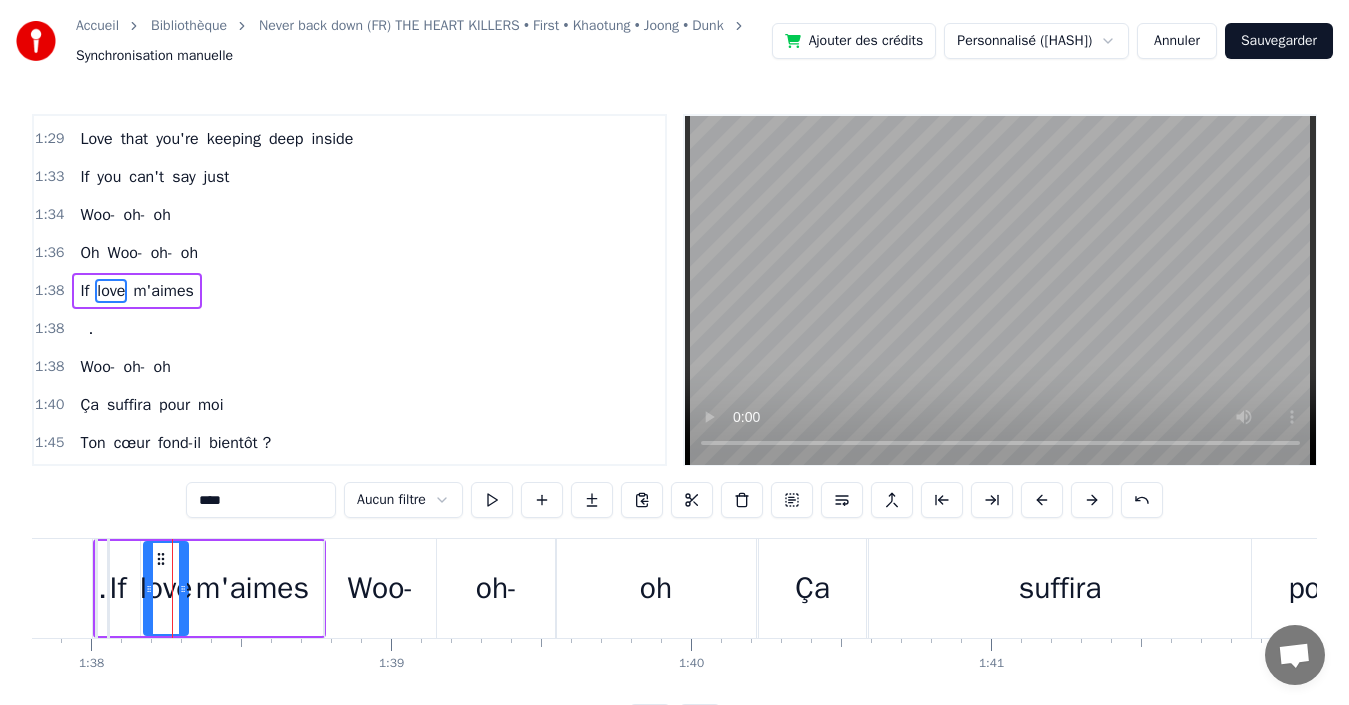 click on "m'aimes" at bounding box center [252, 588] 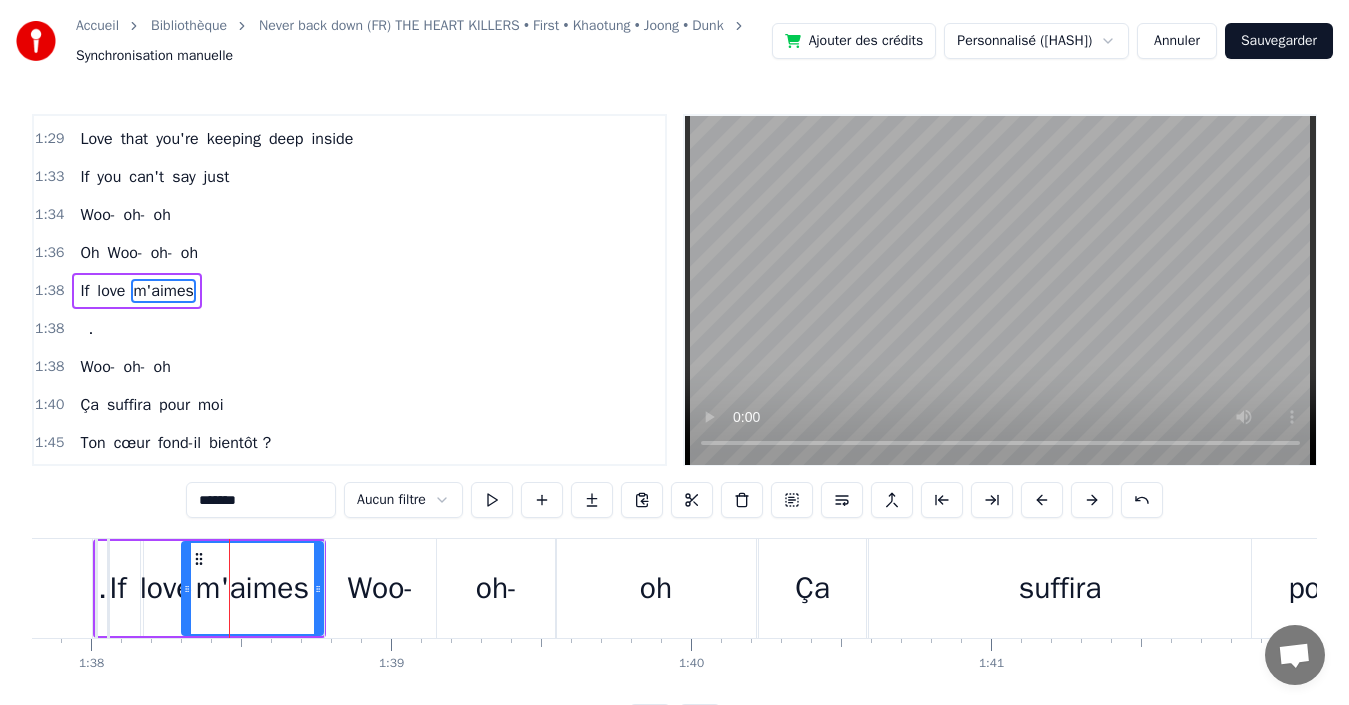 click on "0:00 I will risk it all too 0:02 . 0:04 I may get hurt but 0:06 I'll learn on my own way 0:08 Trying it a first time, 0:11 I didn't think I would win your heart 0:16 Let's try one shot, let's break rule 0:20 Worth that even if painful 0:25 Wanting the lesson if you are bringing it, I will face each one 0:33 Oh- oh- oh 0:33 . 0:37 Pain I'll never learn right 0:40 No matter how much I am hurt by you 0:45 Call me delusional, stubborn, surreal, endless unyielding 0:52 Let's try one shot, let's break rule 0:56 Worth that even if painful 1:01 Wanting the lesson if you are bringing it, I will face each one 1:09 Break my heart, make it swirled 1:12 And tear my world 1:13 By the time I won't give up that 1:17 Say to my face you're hurt 1:20 Hate no matter 1:21 When will my harm stop will it last ? 1:25 I know what you feel like 1:28 Why do you hide that 1:29 Love that you're keeping deep inside 1:33 If you can't say just 1:34 Woo- oh- oh 1:36 Oh Woo- oh- oh 1:38 If love m'aimes 1:38 . 1:38 Woo- oh- oh 1:40" at bounding box center (674, 427) 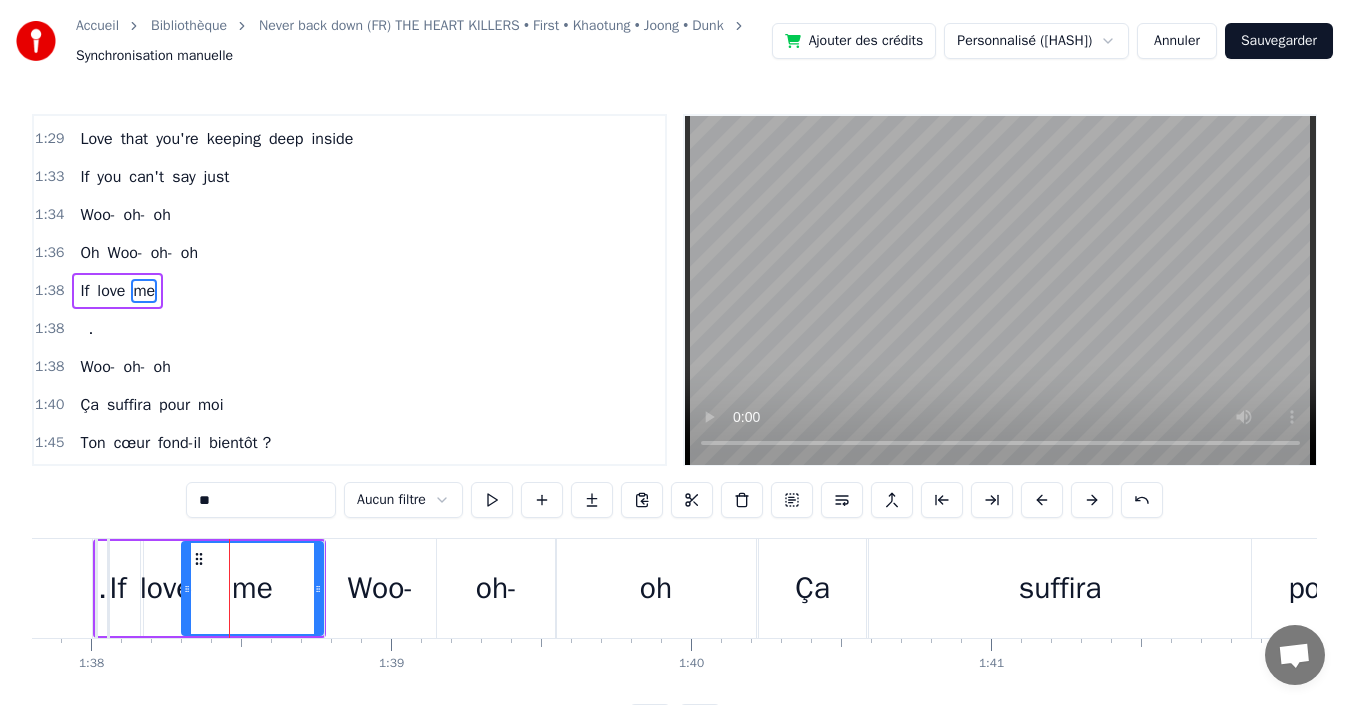 click on "suffira" at bounding box center (129, 405) 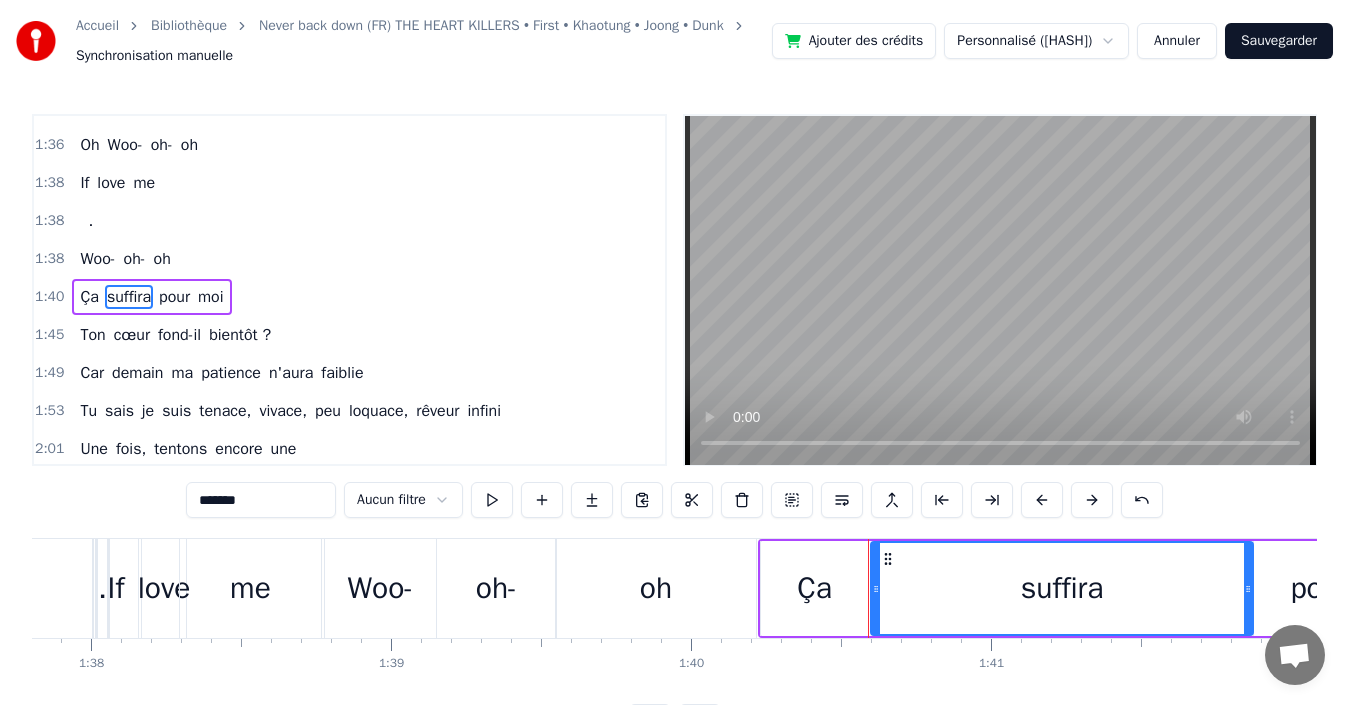 scroll, scrollTop: 1060, scrollLeft: 0, axis: vertical 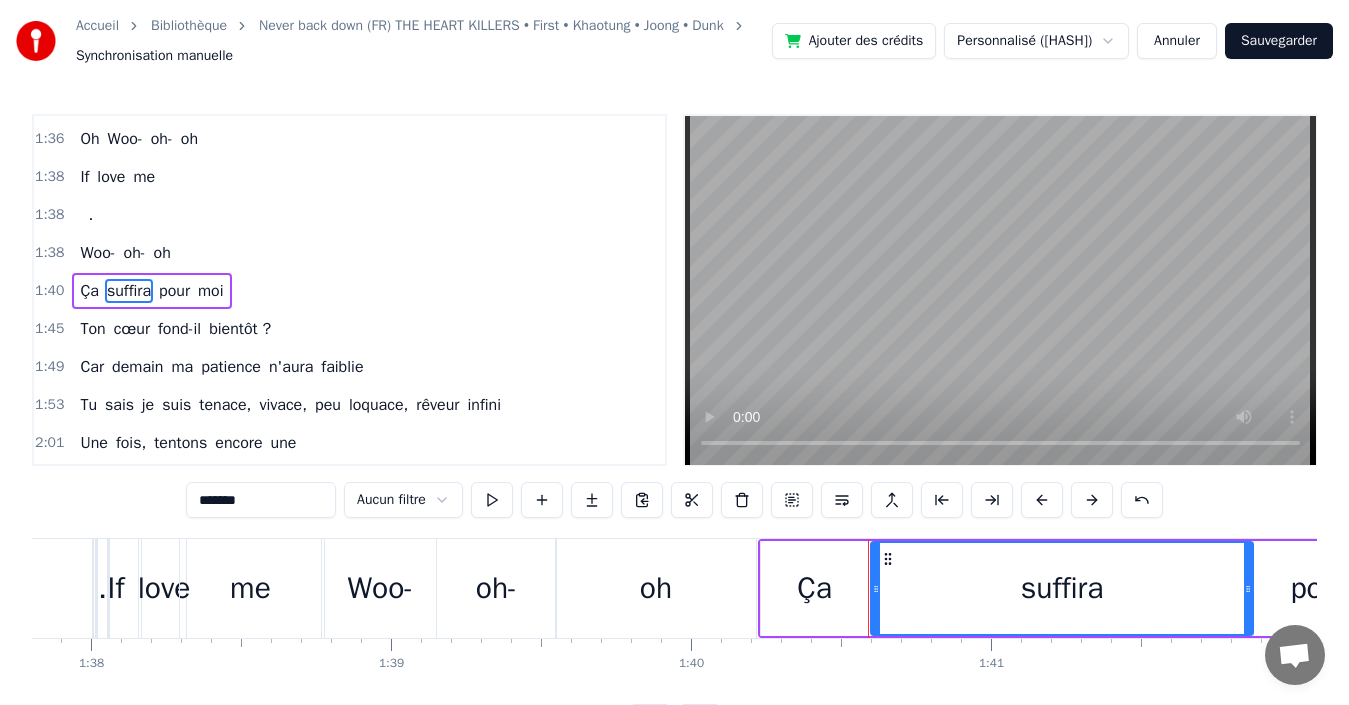 click on "Tu sais je suis tenace, vivace, peu loquace, rêveur infini" at bounding box center (290, 405) 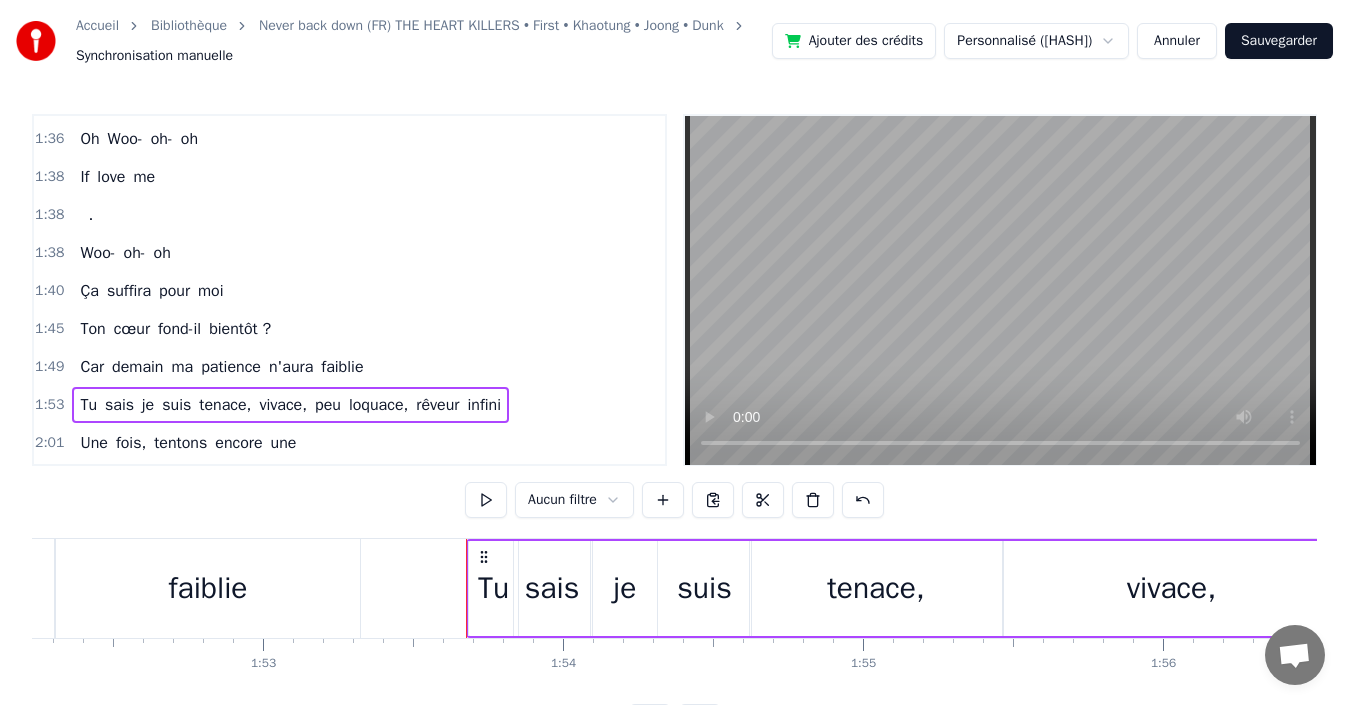 click on "Accueil Bibliothèque Never back down (FR) THE HEART KILLERS • First • Khaotung • Joong • Dunk Synchronisation manuelle Ajouter des crédits Personnalisé (f0f4) Annuler Sauvegarder 0:00 I will risk it all too 0:02   .   0:04 I may get hurt but 0:06 I'll learn on my own way 0:08 Trying it a first time, 0:11 I didn't think I would win your heart 0:16 Let's try one shot, let's break rule 0:20 Worth that even if painful 0:25 Wanting the lesson if you are bringing it, I will face each one 0:33 Oh- oh- oh 0:33   .   0:37 Pain I'll never learn right 0:40 No matter how much I am hurt by you 0:45 Call me delusional, stubborn, surreal, endless unyielding 0:52 Let's try one shot, let's break rule 0:56 Worth that even if painful 1:01 Wanting the lesson if you are bringing it, I will face each one 1:09 Break my heart, make it swirled 1:12 And tear my world 1:13 By the time I won't give up that 1:17 Say to my face you're hurt 1:20 Hate no matter 1:21 When will my harm stop will it last ? 1:25 Les sentiments en toi" at bounding box center (674, 370) 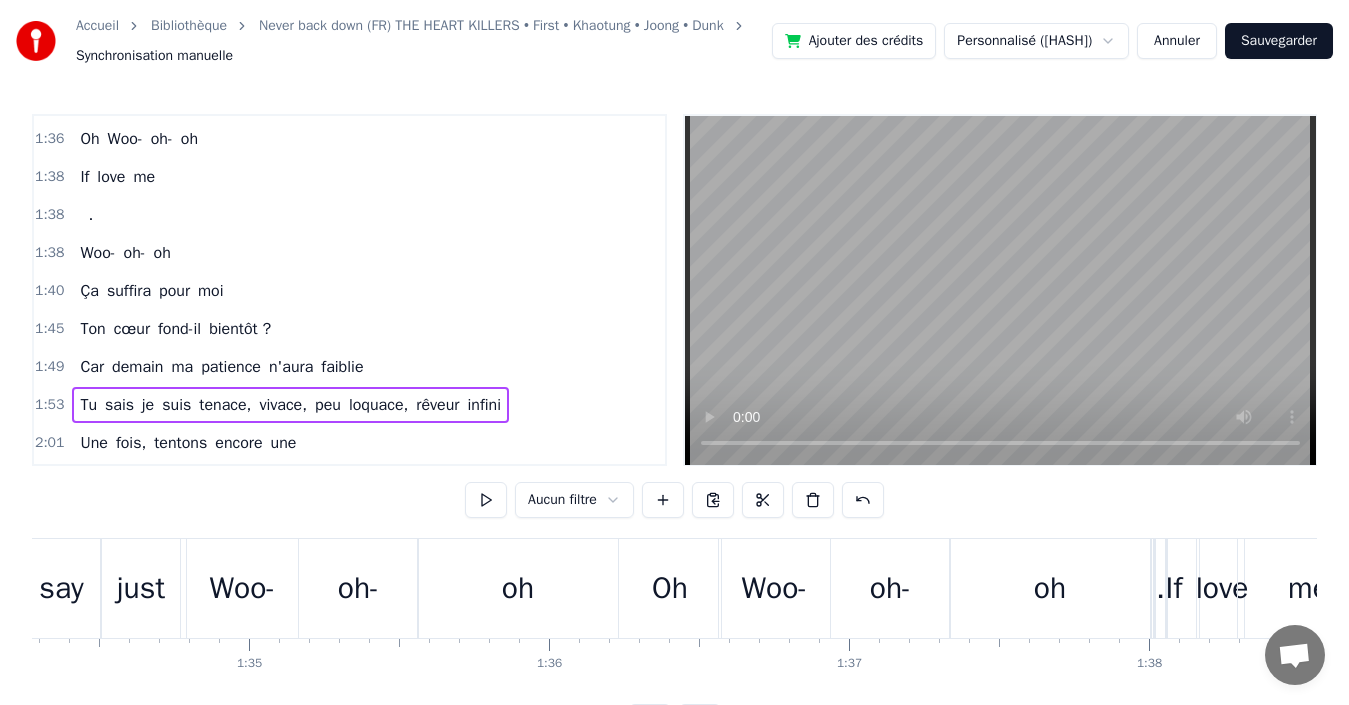 scroll, scrollTop: 0, scrollLeft: 28279, axis: horizontal 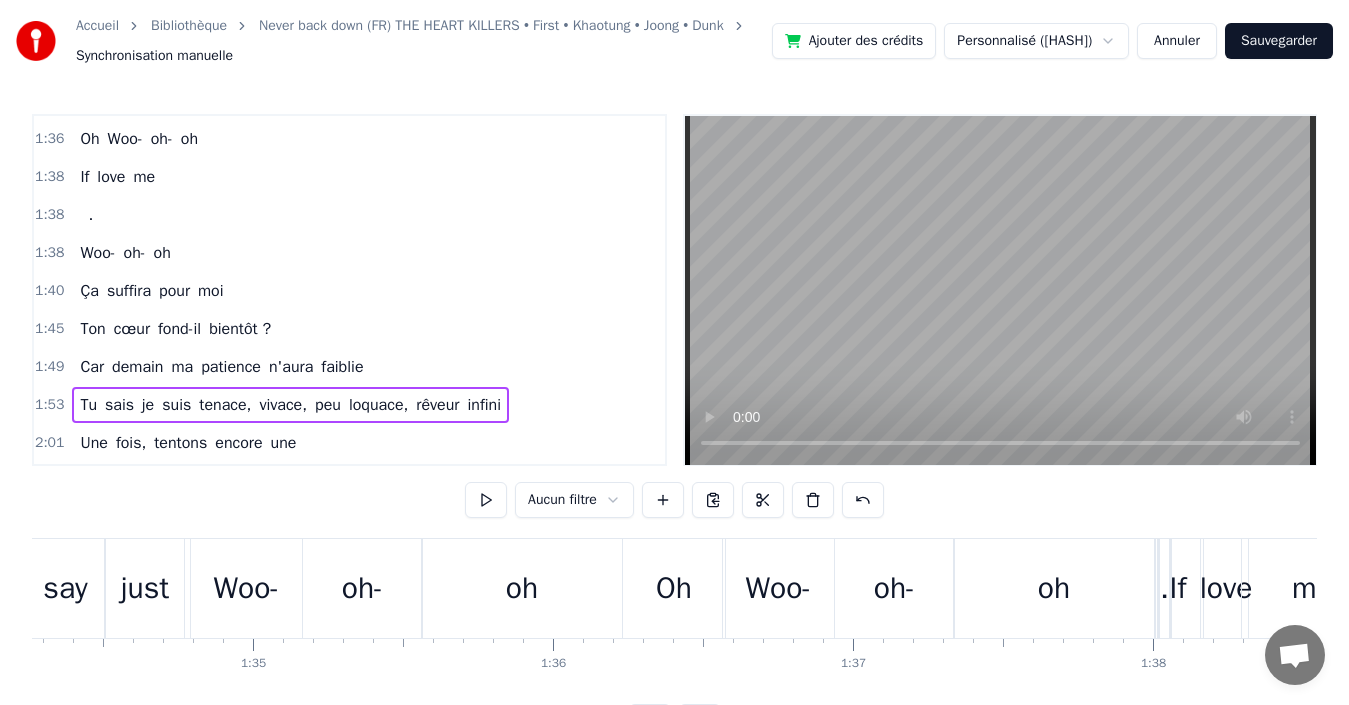 click on "Ça suffira pour moi" at bounding box center (151, 291) 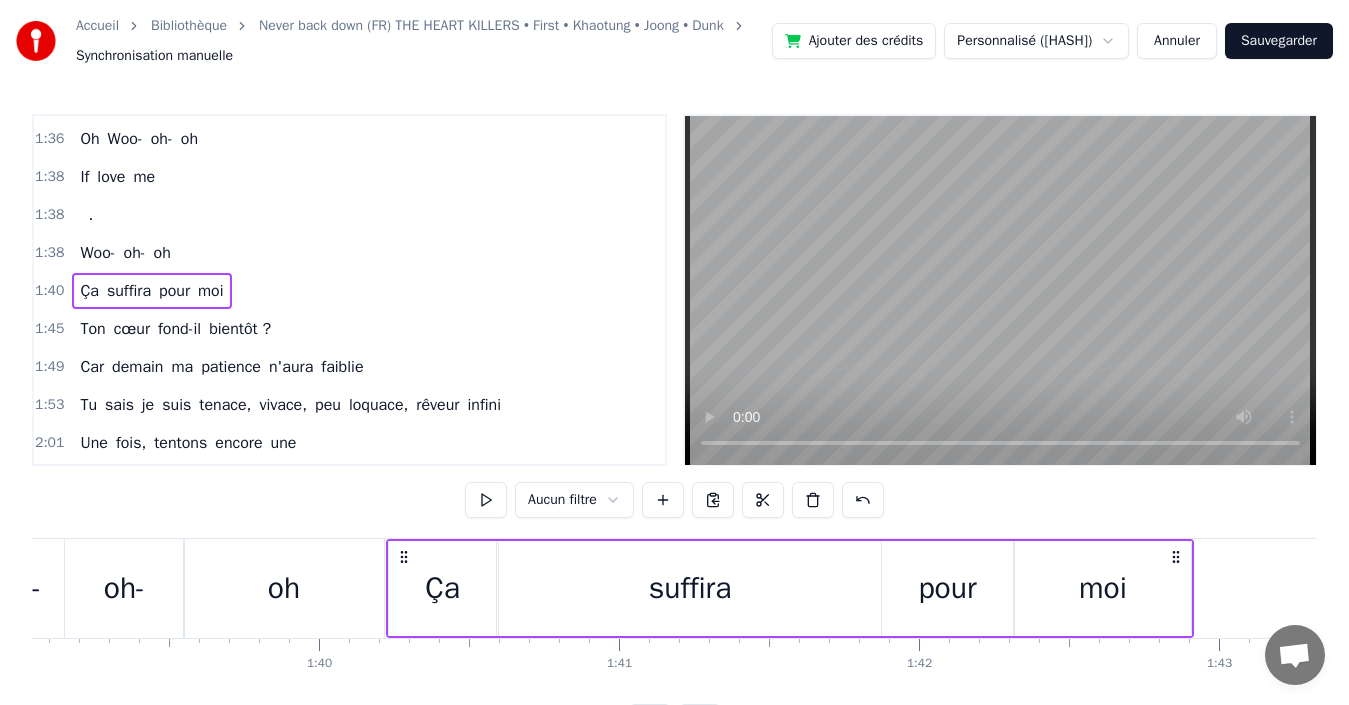 scroll, scrollTop: 0, scrollLeft: 29967, axis: horizontal 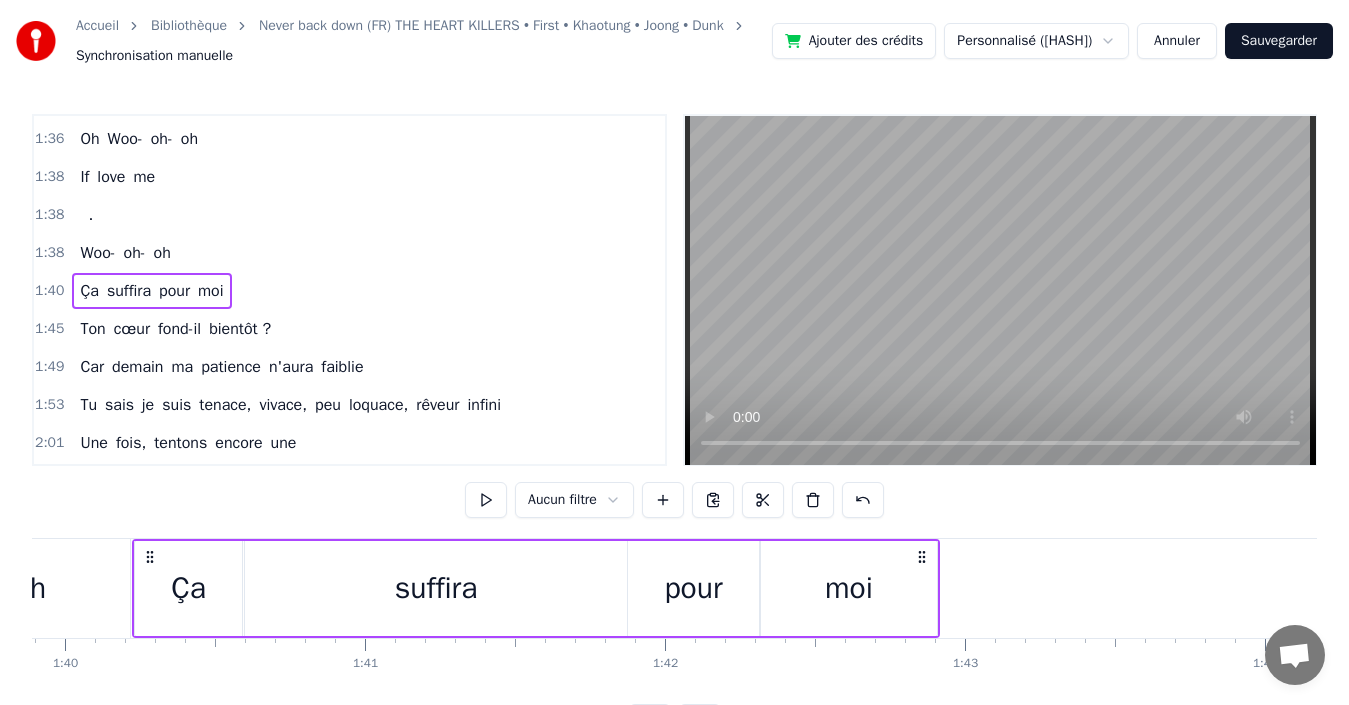 click on "pour" at bounding box center [693, 588] 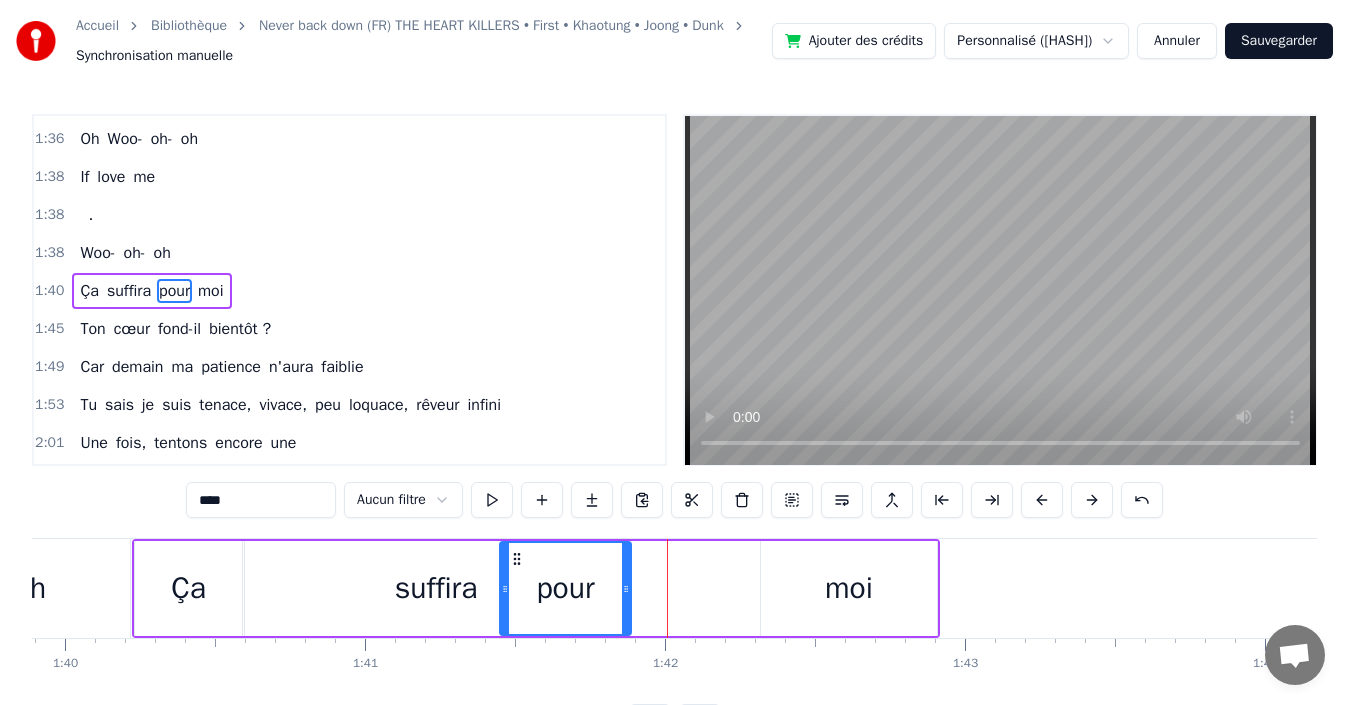 drag, startPoint x: 577, startPoint y: 567, endPoint x: 513, endPoint y: 569, distance: 64.03124 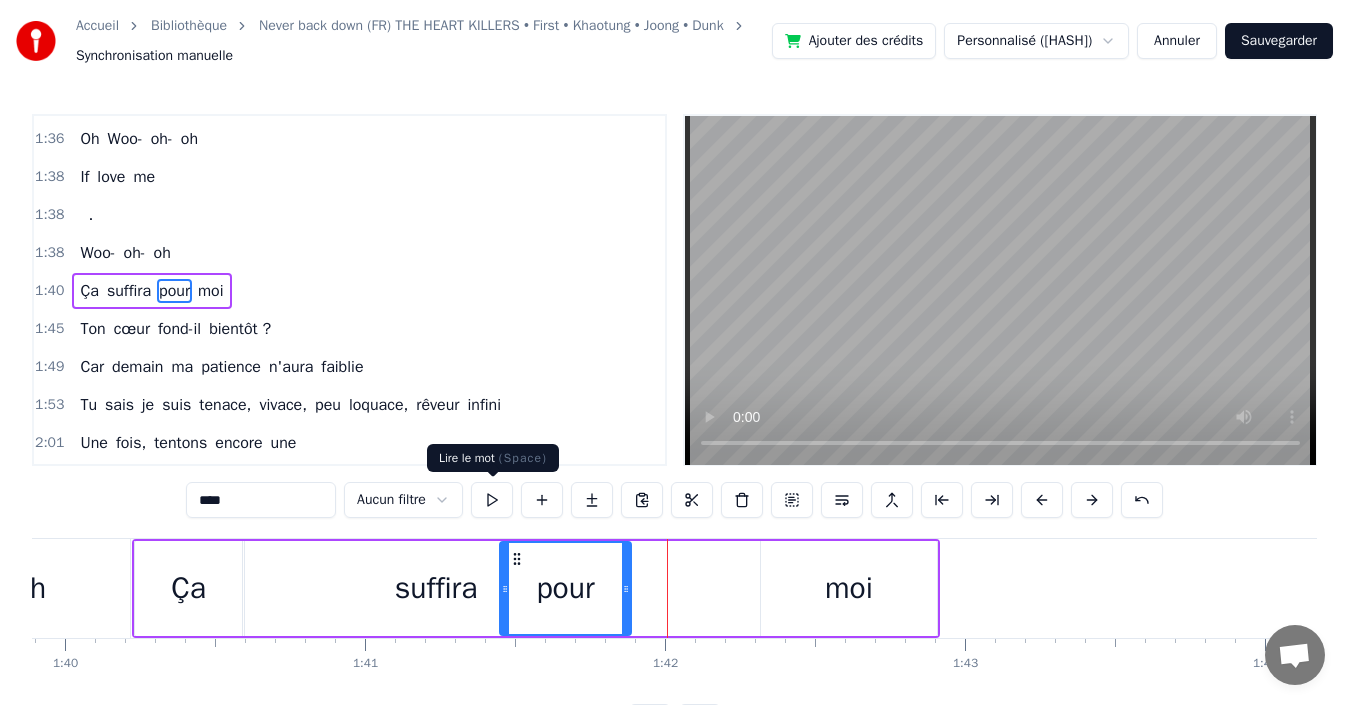 click at bounding box center [492, 500] 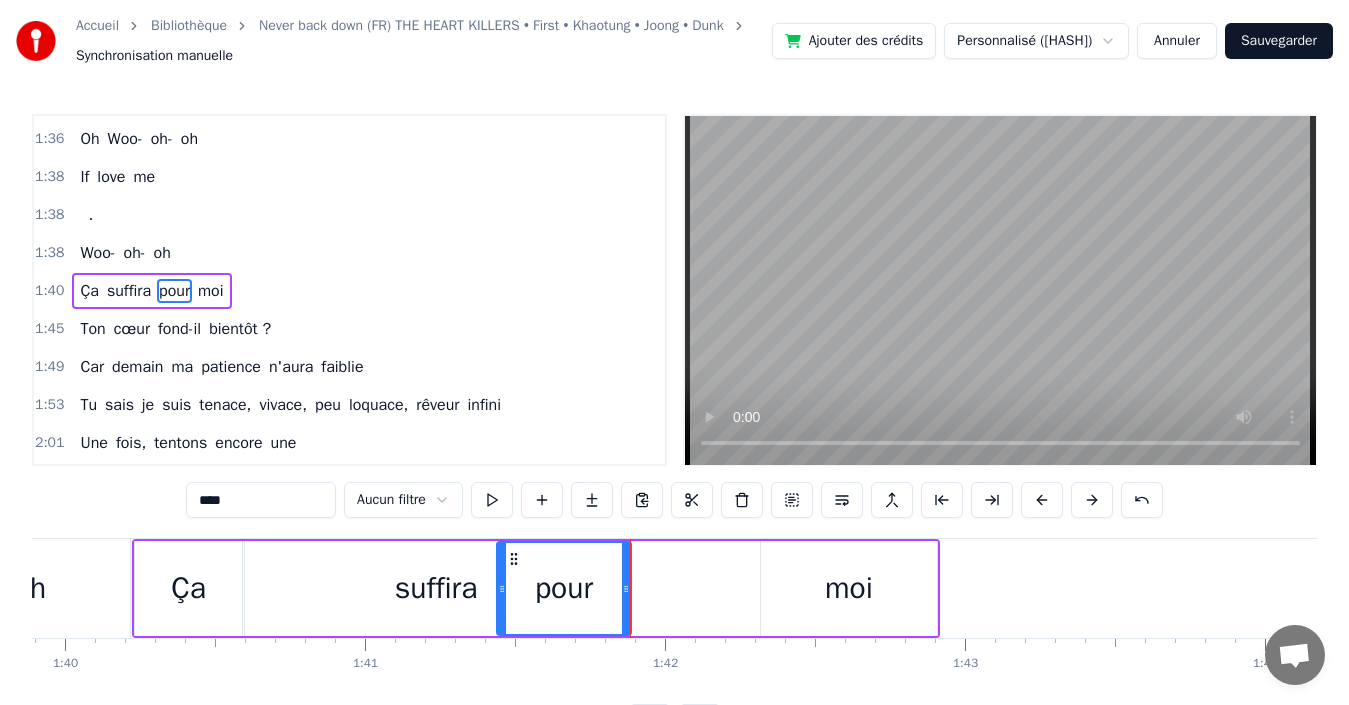 click at bounding box center [502, 588] 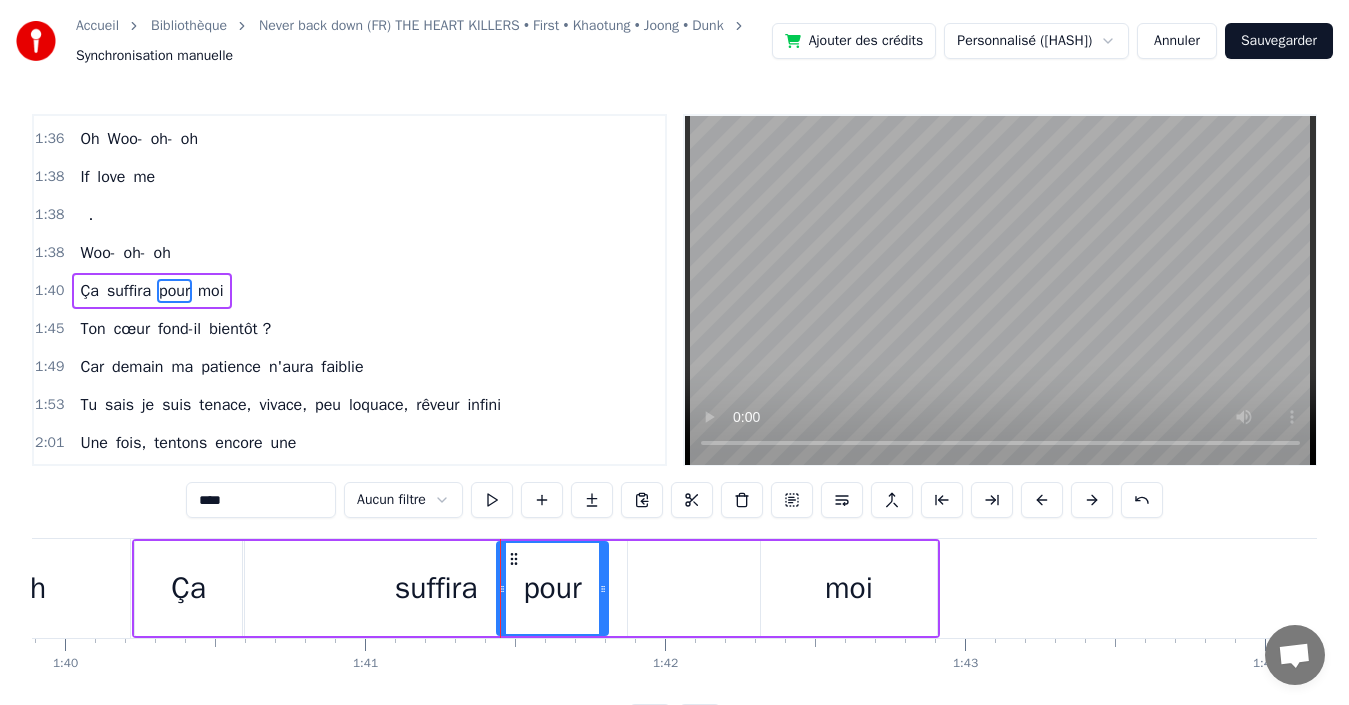 drag, startPoint x: 628, startPoint y: 591, endPoint x: 606, endPoint y: 587, distance: 22.36068 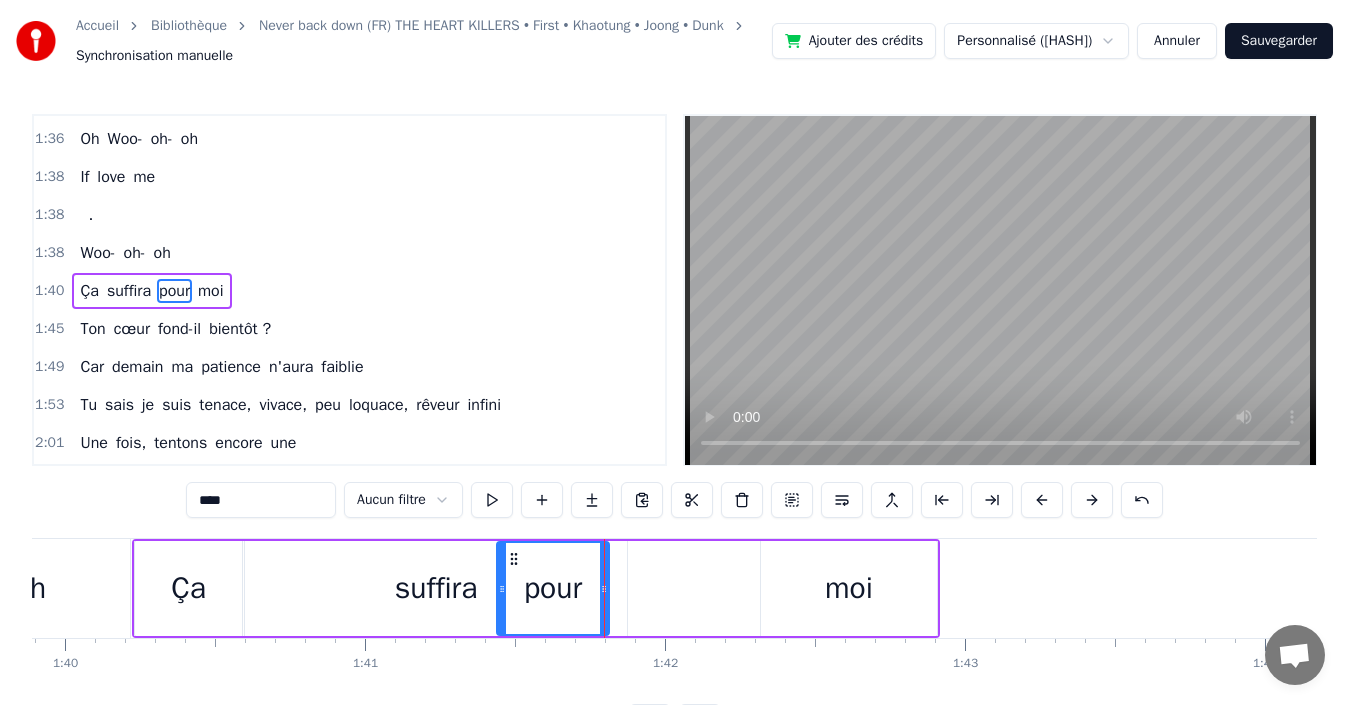 click on "moi" at bounding box center [849, 588] 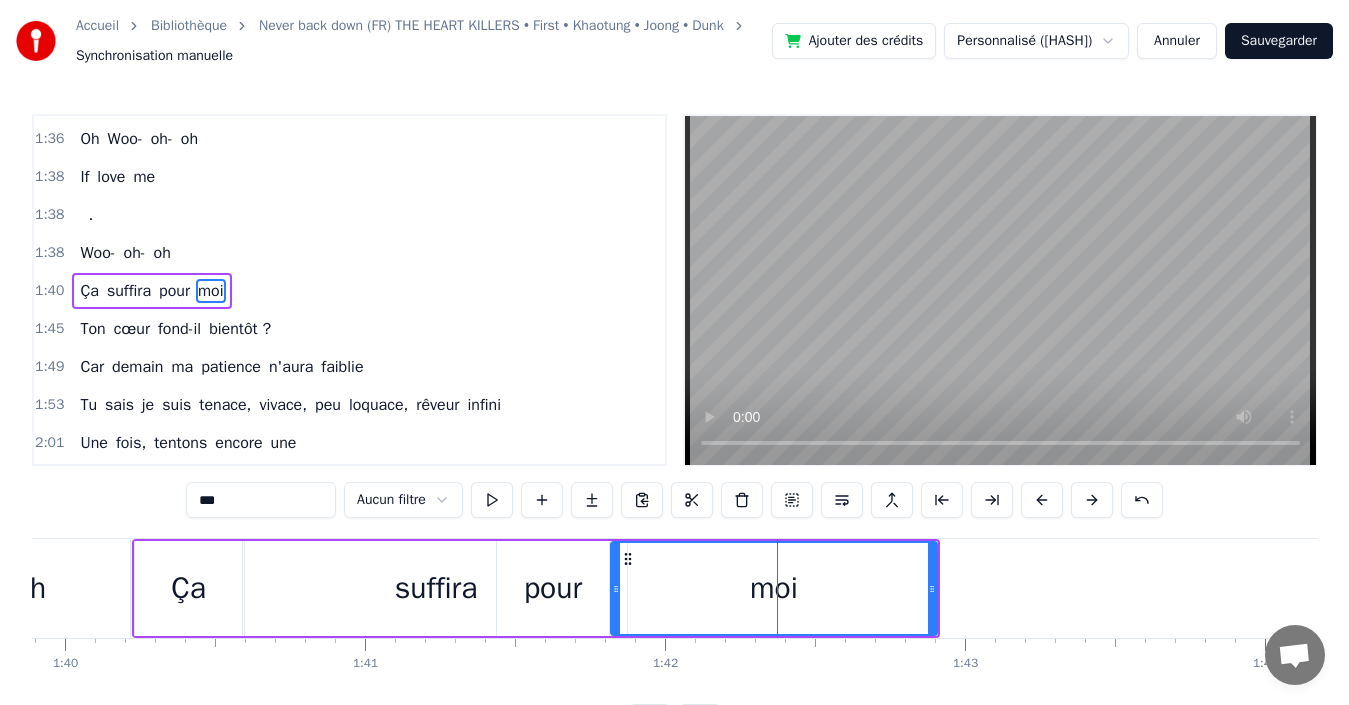 drag, startPoint x: 765, startPoint y: 590, endPoint x: 615, endPoint y: 596, distance: 150.11995 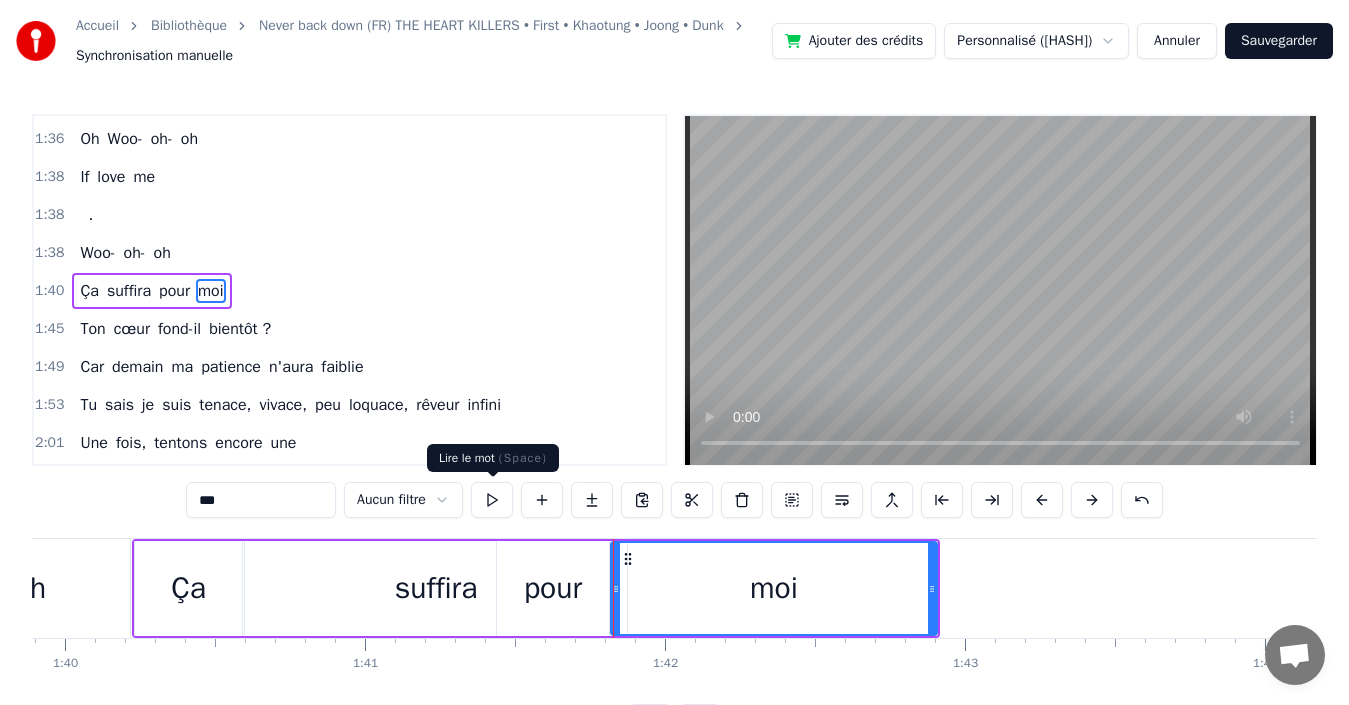 click at bounding box center (492, 500) 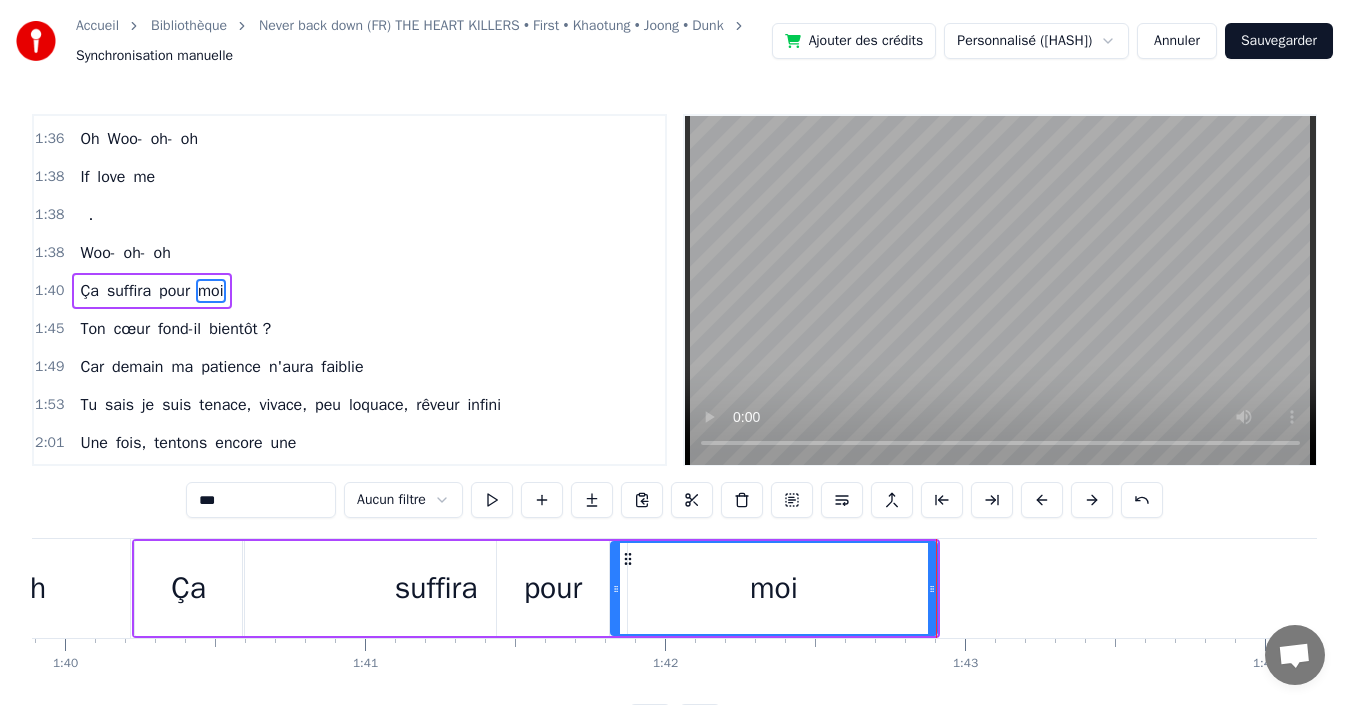 click on "pour" at bounding box center [553, 588] 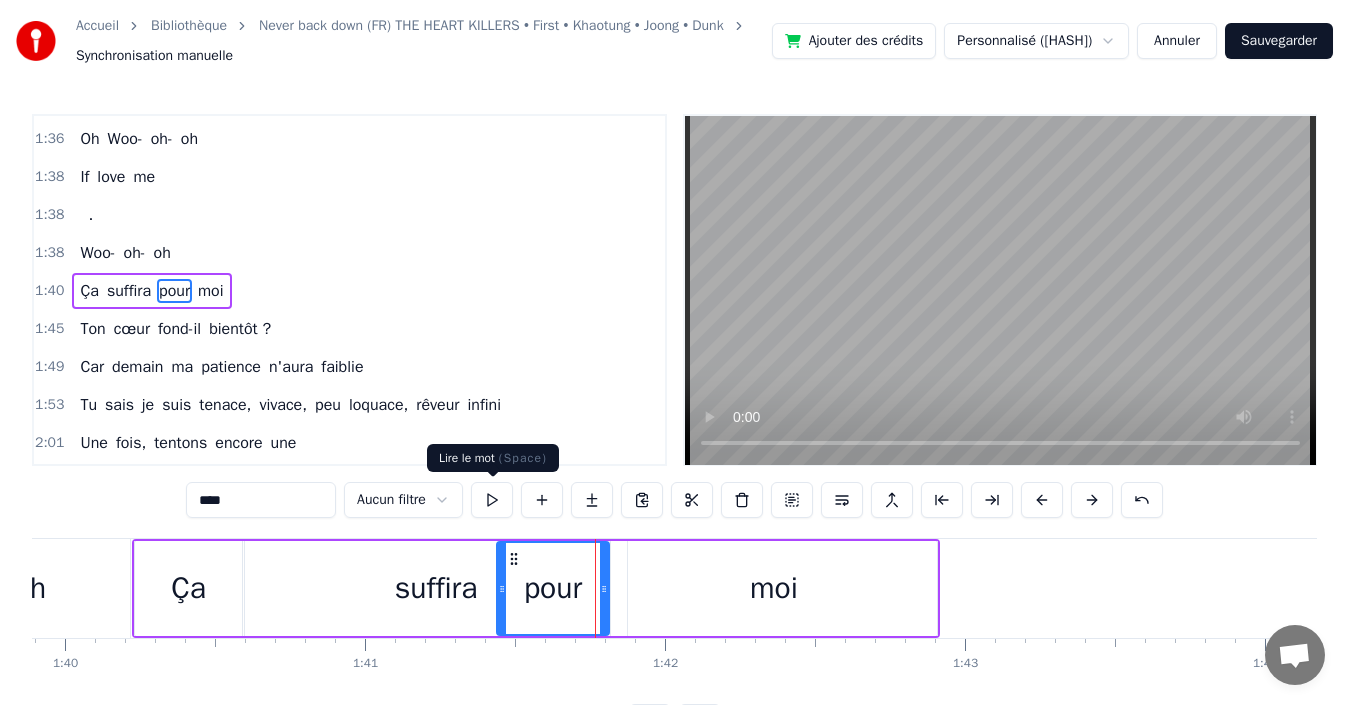 click at bounding box center [492, 500] 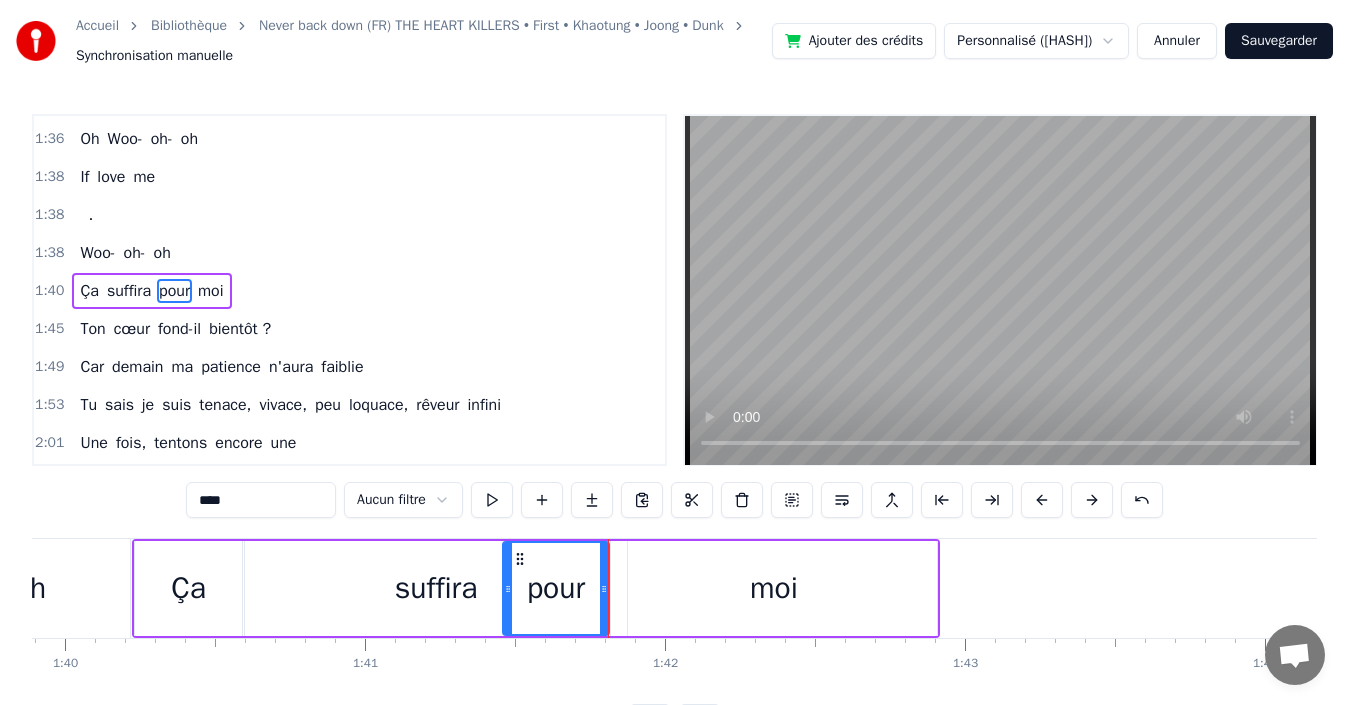 drag, startPoint x: 504, startPoint y: 589, endPoint x: 453, endPoint y: 601, distance: 52.392746 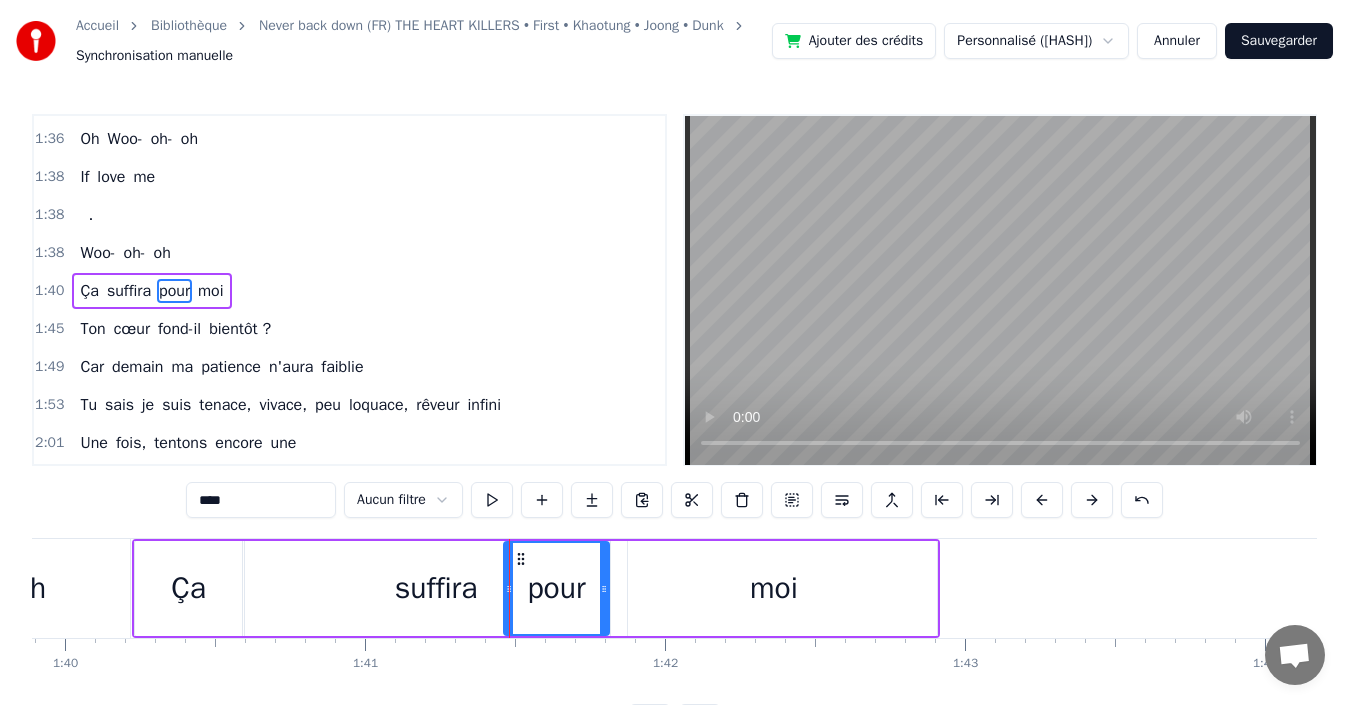 click on "suffira" at bounding box center [436, 588] 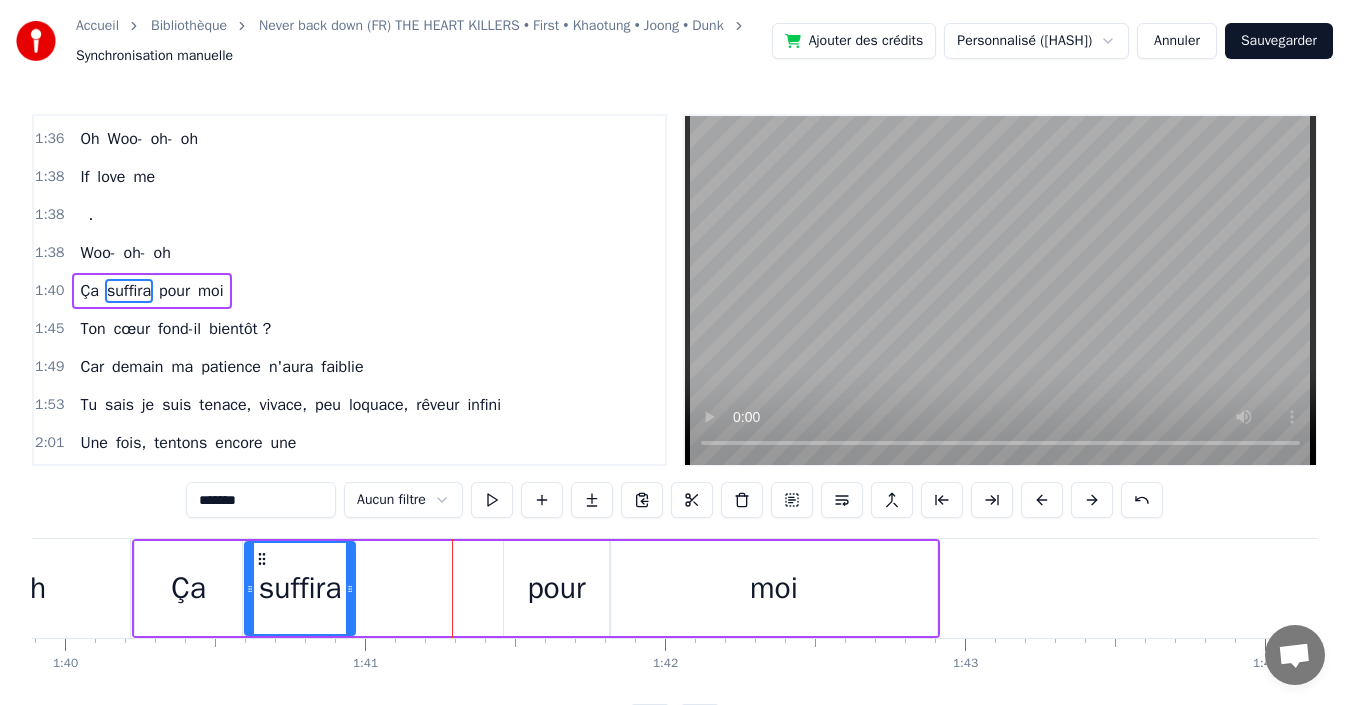 drag, startPoint x: 625, startPoint y: 589, endPoint x: 353, endPoint y: 613, distance: 273.05676 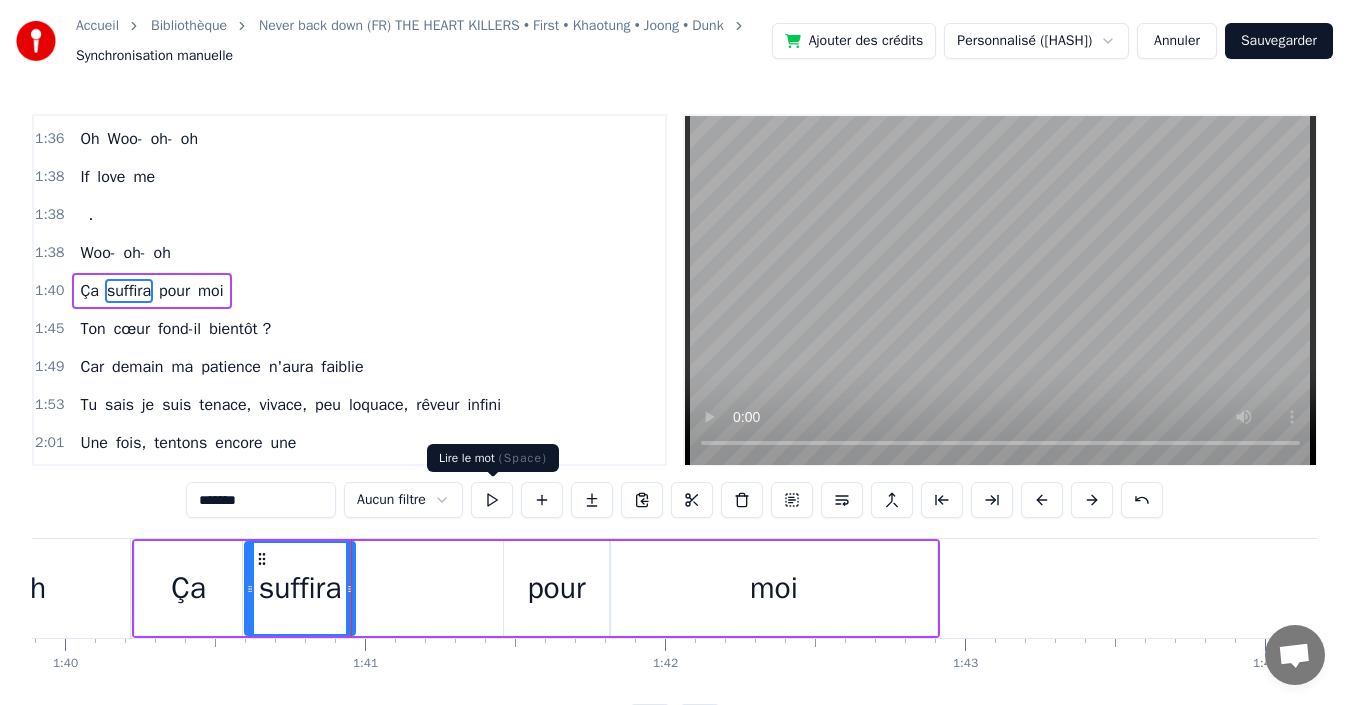 click at bounding box center (492, 500) 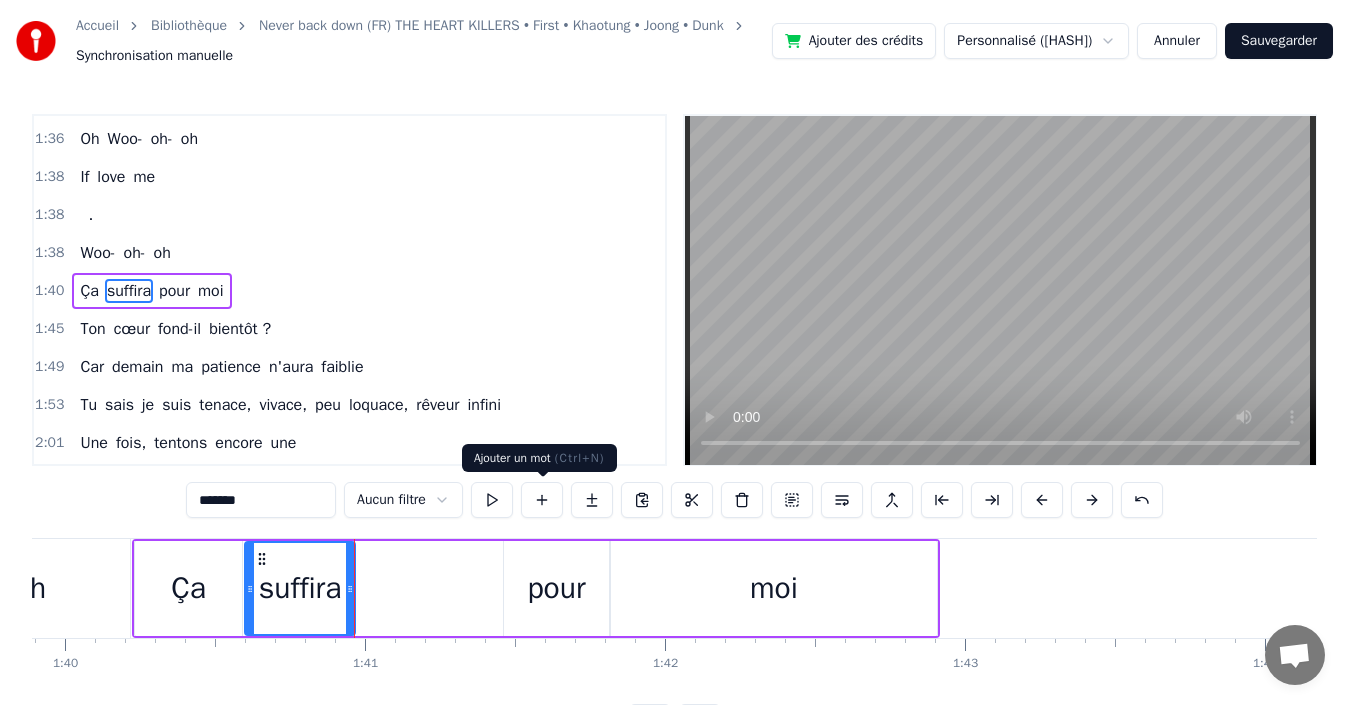 click at bounding box center [542, 500] 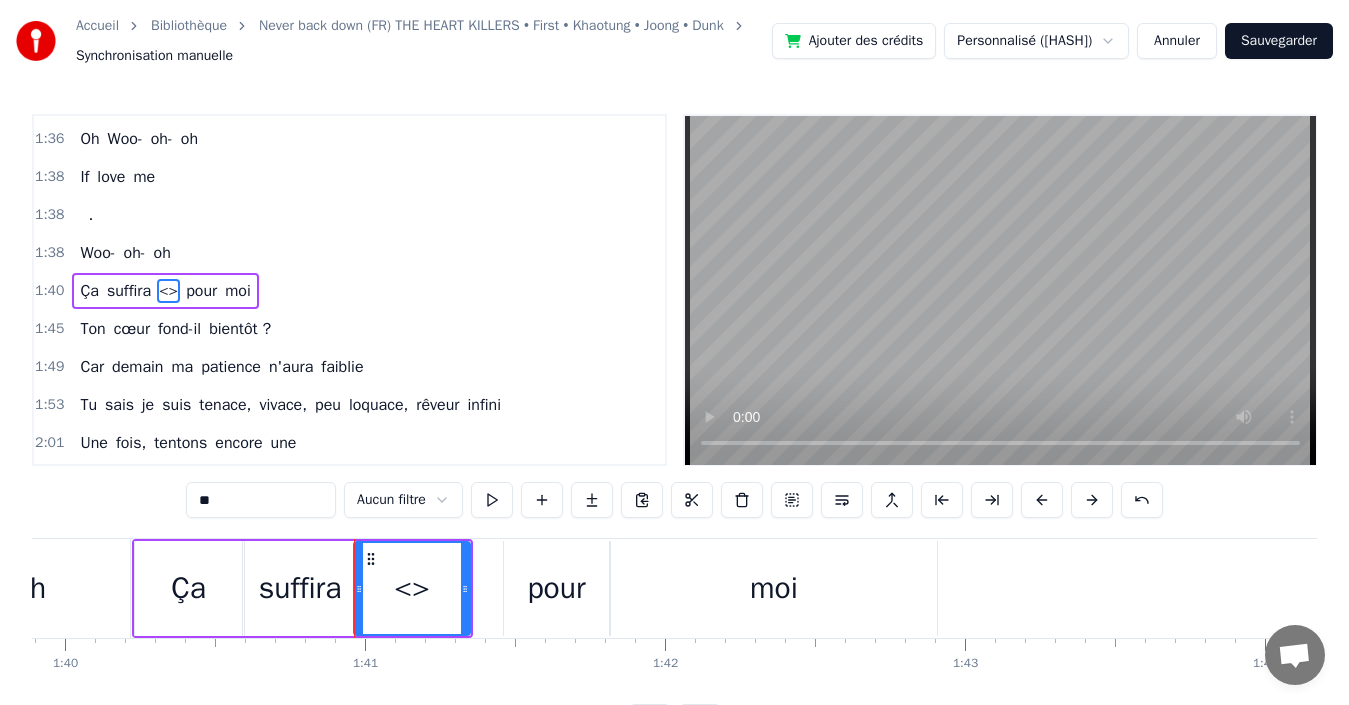 click 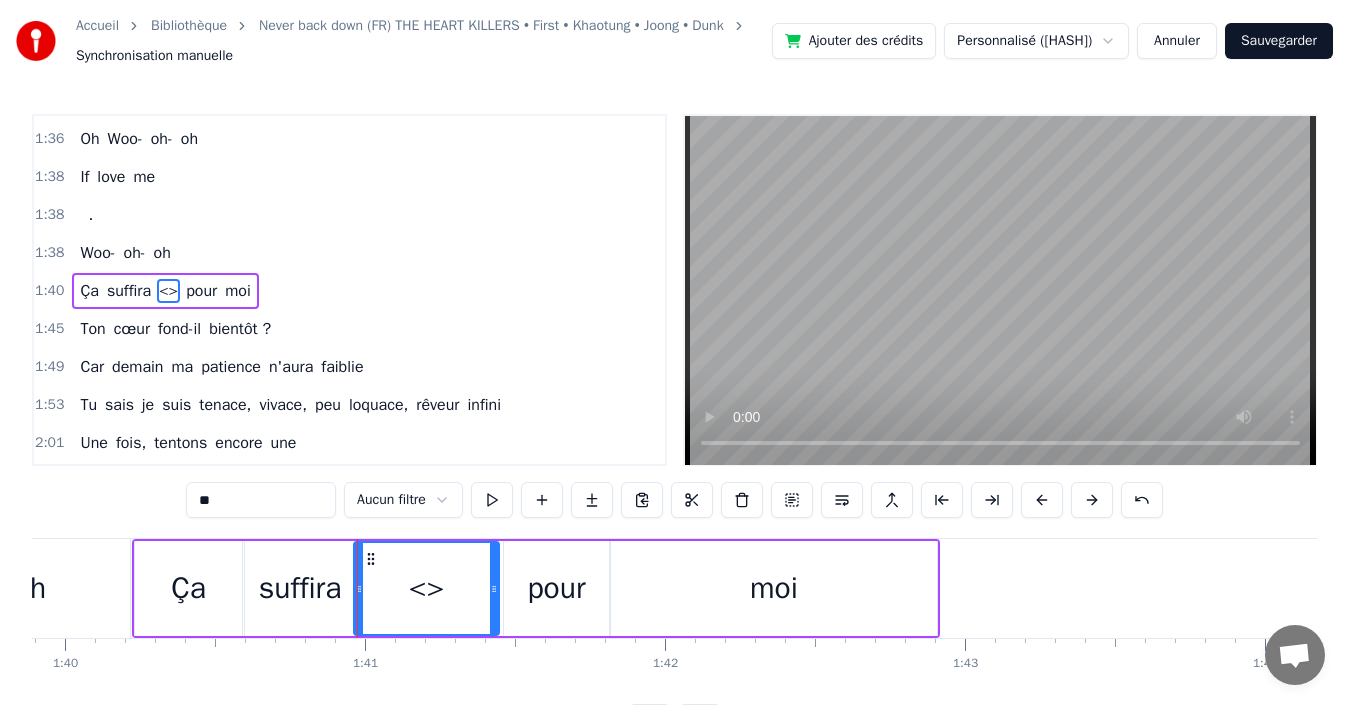 drag, startPoint x: 464, startPoint y: 589, endPoint x: 493, endPoint y: 581, distance: 30.083218 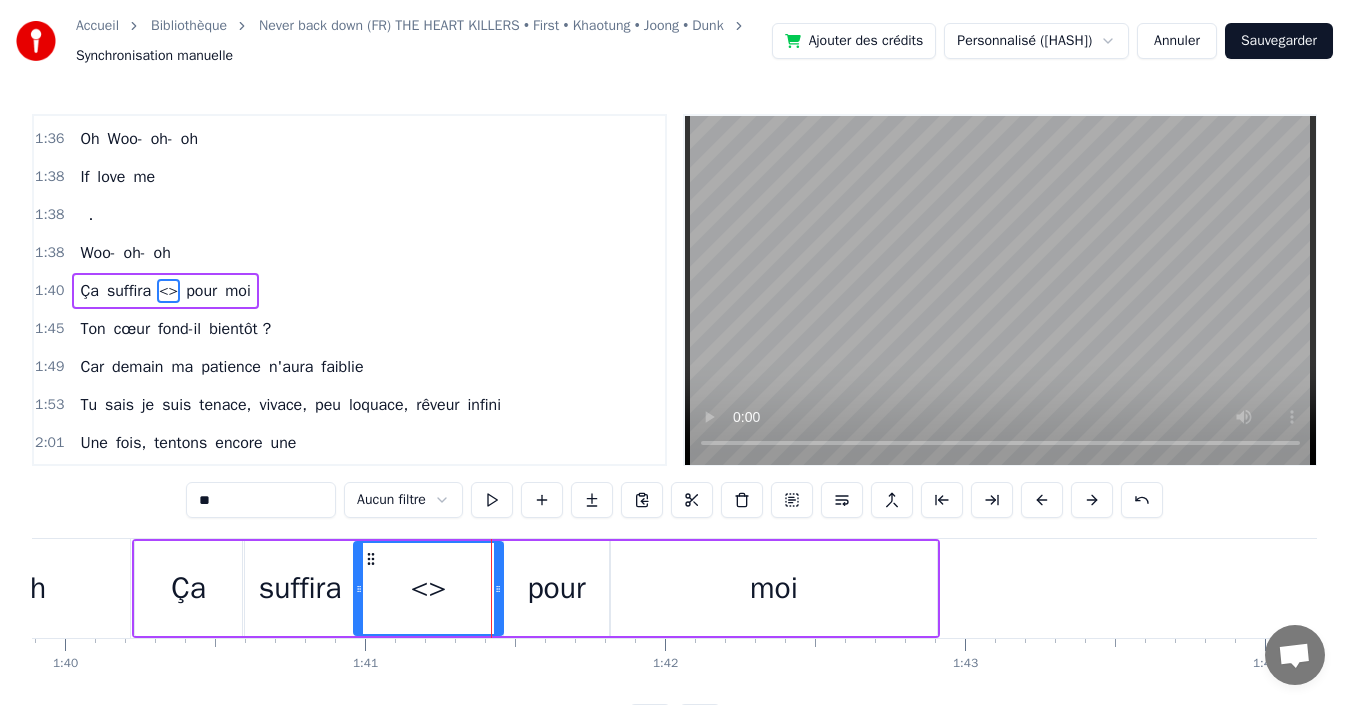 click 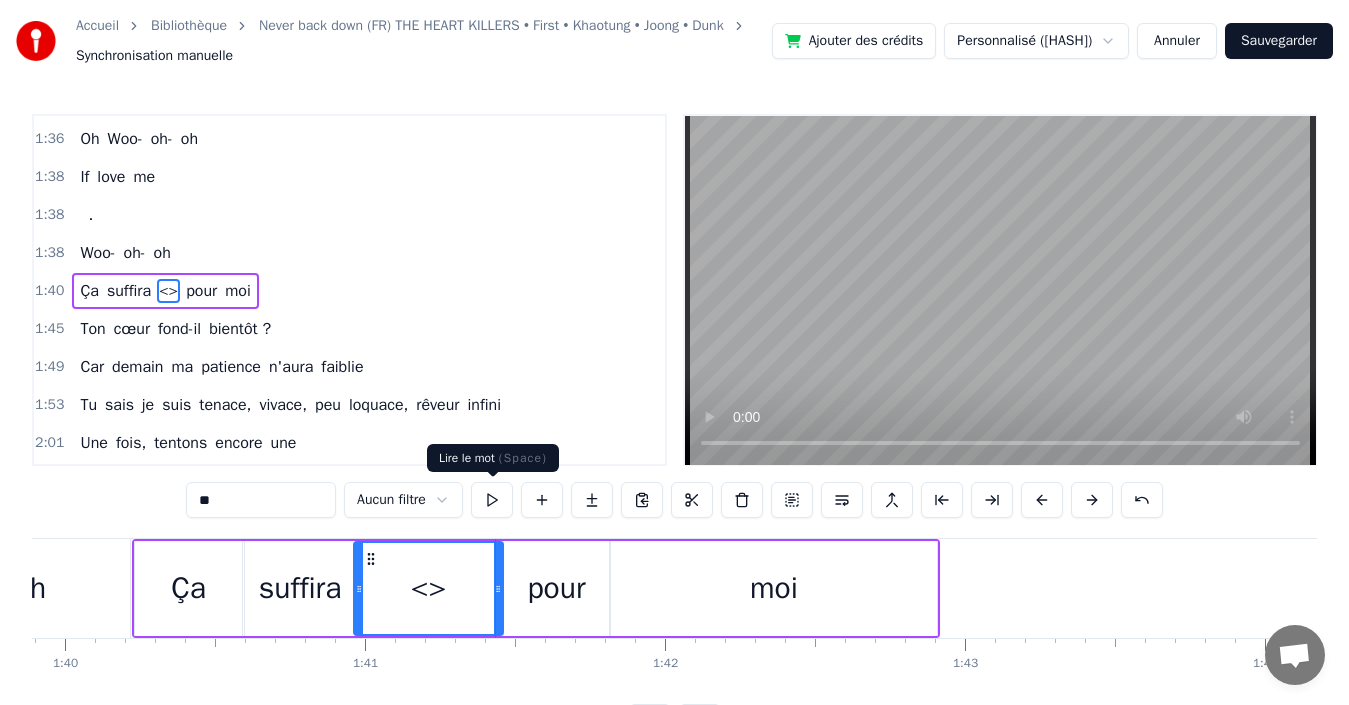 click at bounding box center [492, 500] 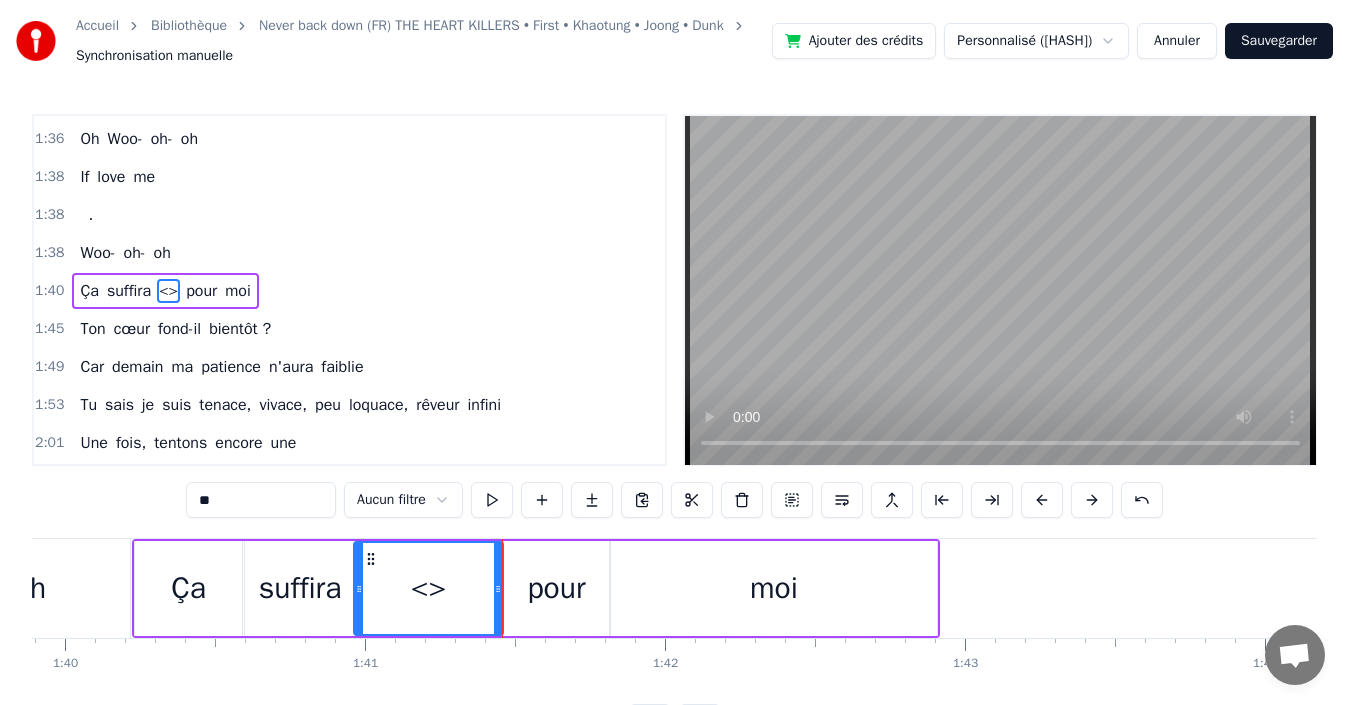 click on "Ça" at bounding box center (188, 588) 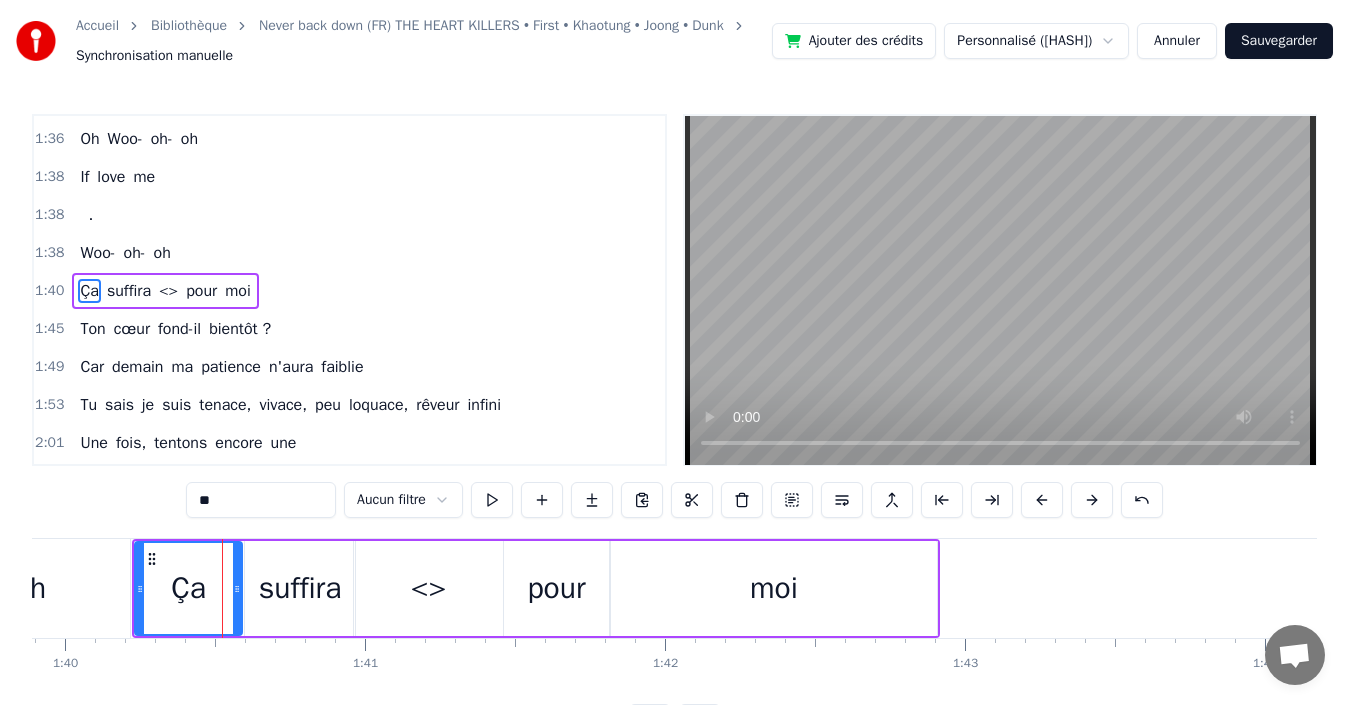 drag, startPoint x: 271, startPoint y: 502, endPoint x: 108, endPoint y: 496, distance: 163.1104 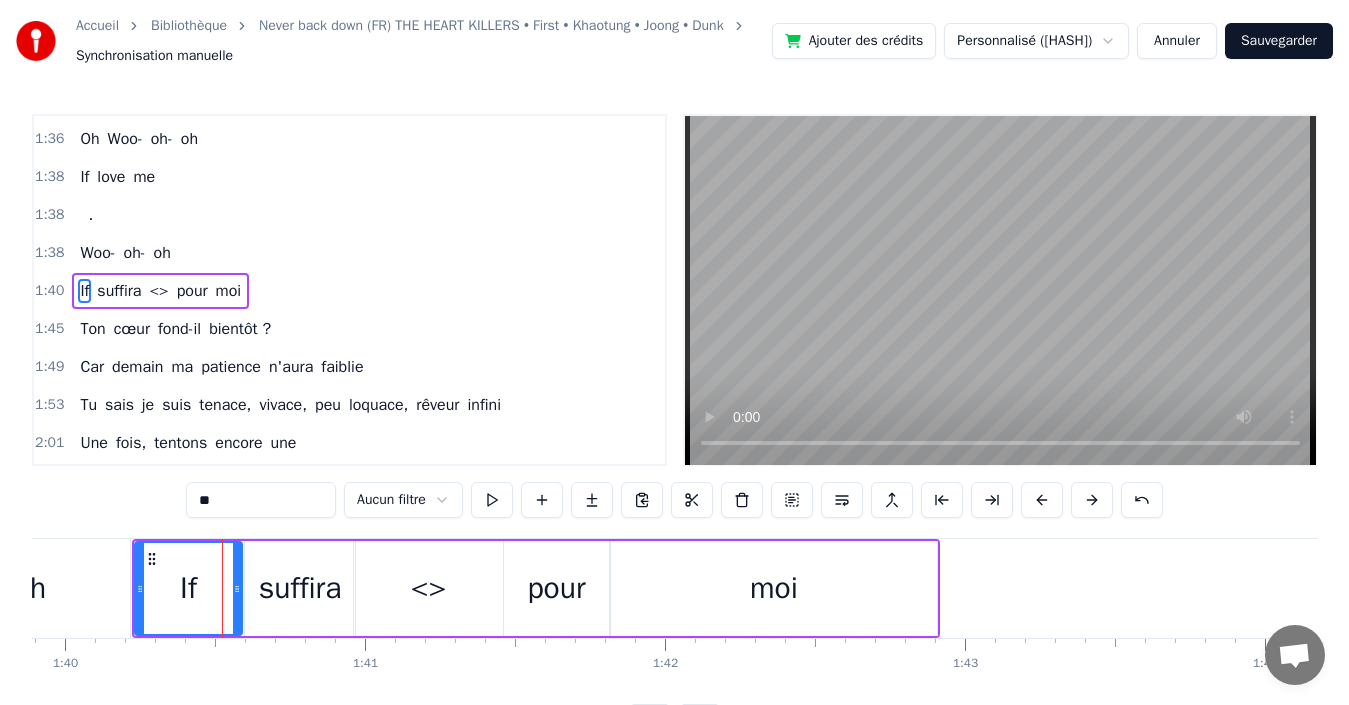click on "suffira" at bounding box center (300, 588) 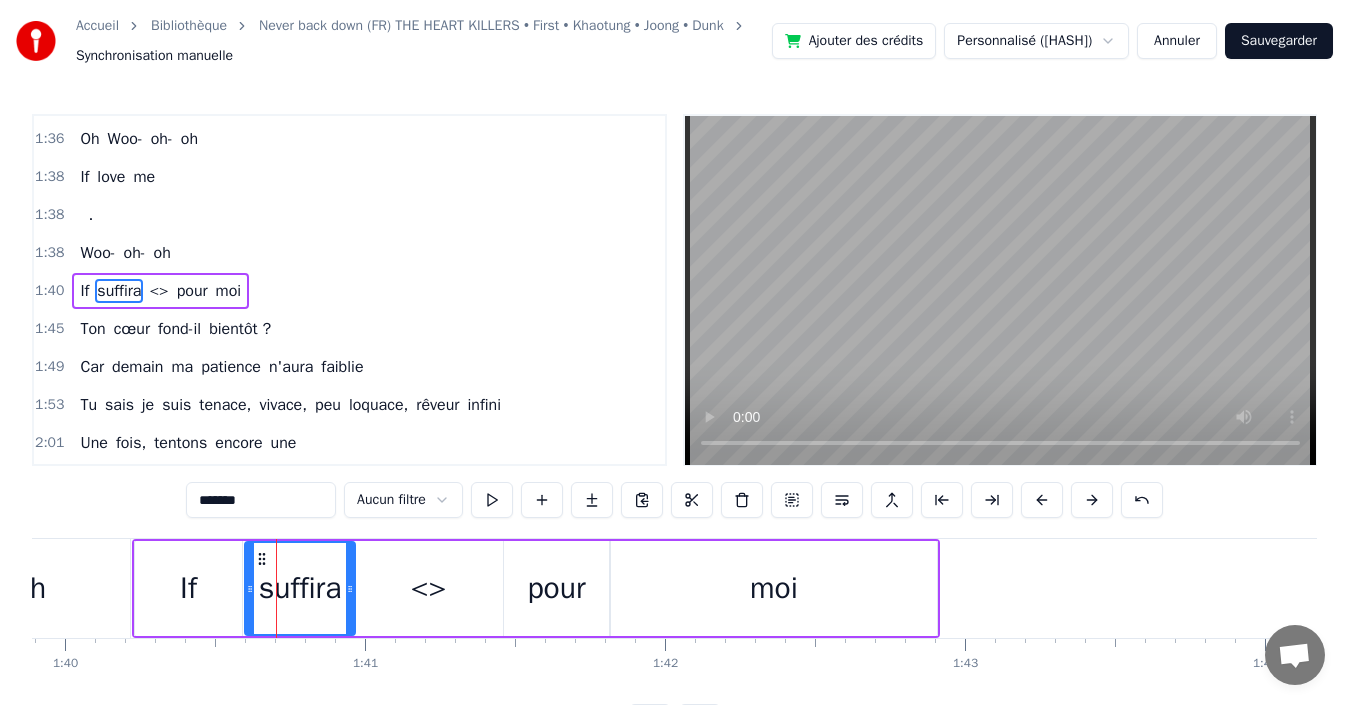 drag, startPoint x: 262, startPoint y: 484, endPoint x: 90, endPoint y: 501, distance: 172.83807 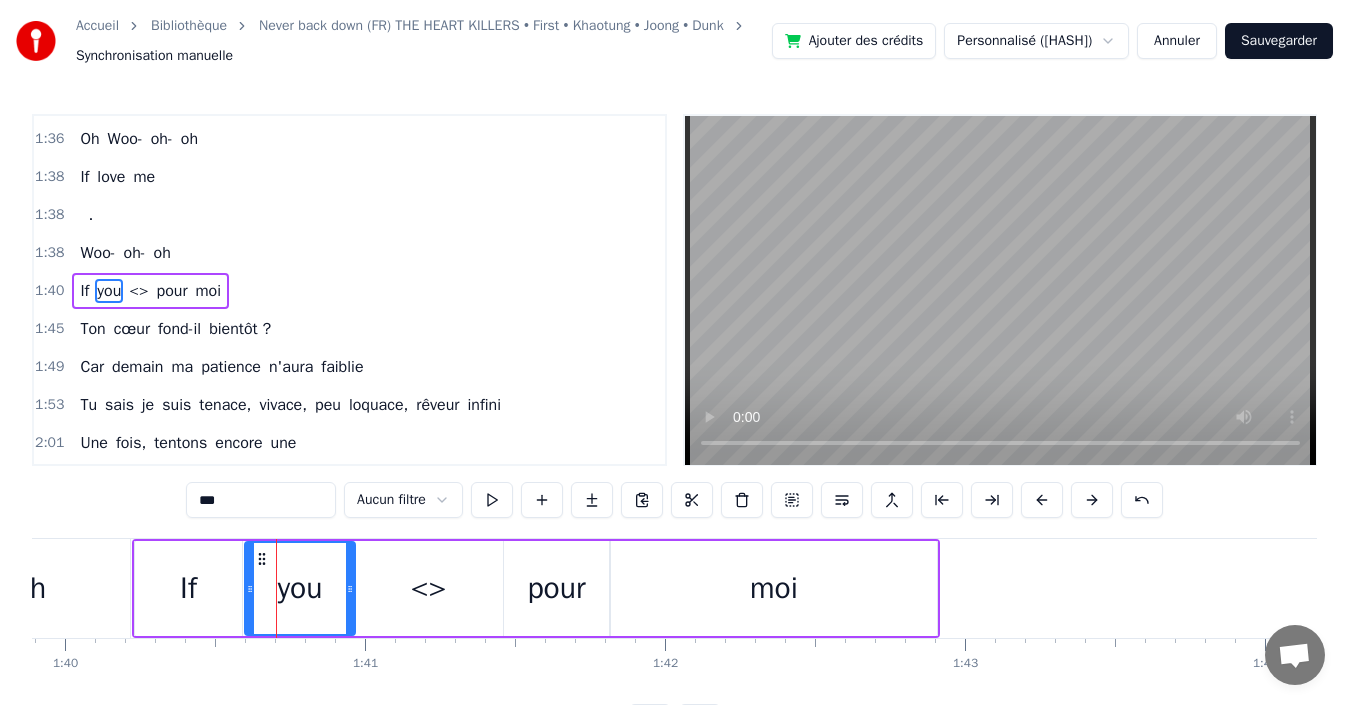 click on "<>" at bounding box center [428, 588] 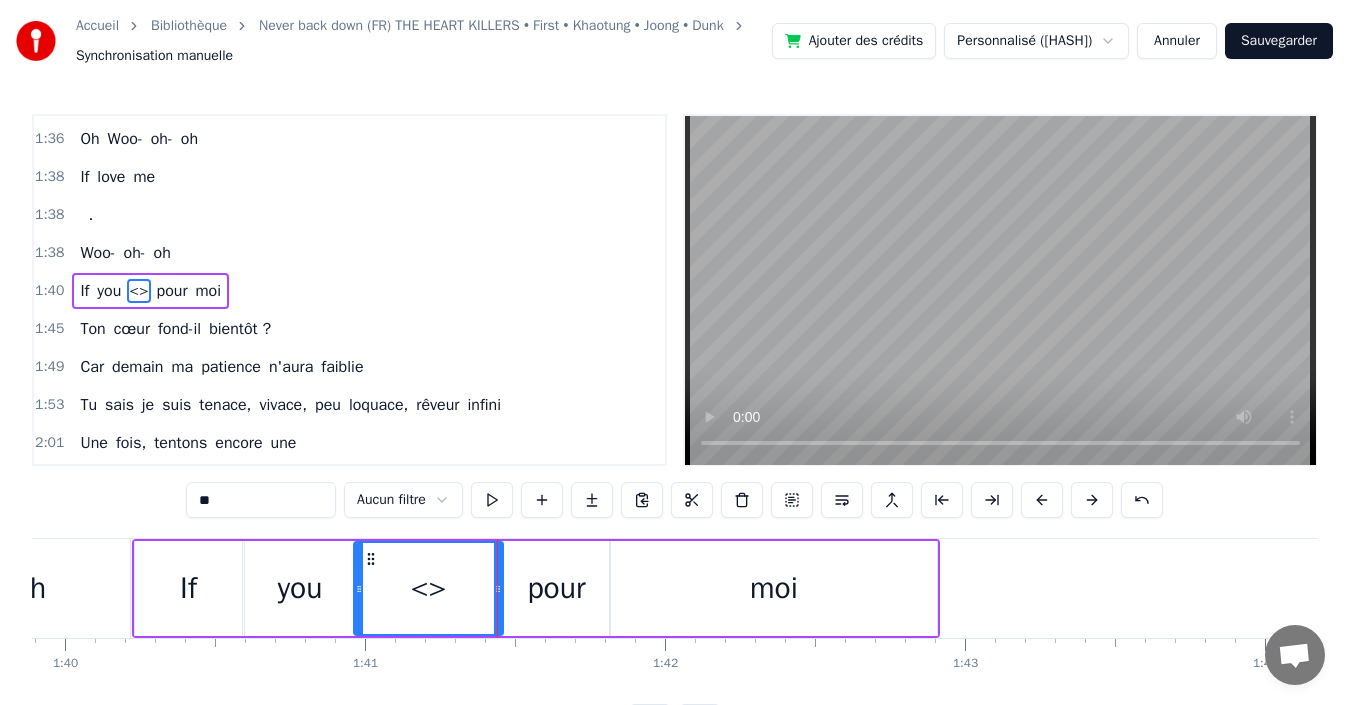 drag, startPoint x: 286, startPoint y: 506, endPoint x: 211, endPoint y: 493, distance: 76.11833 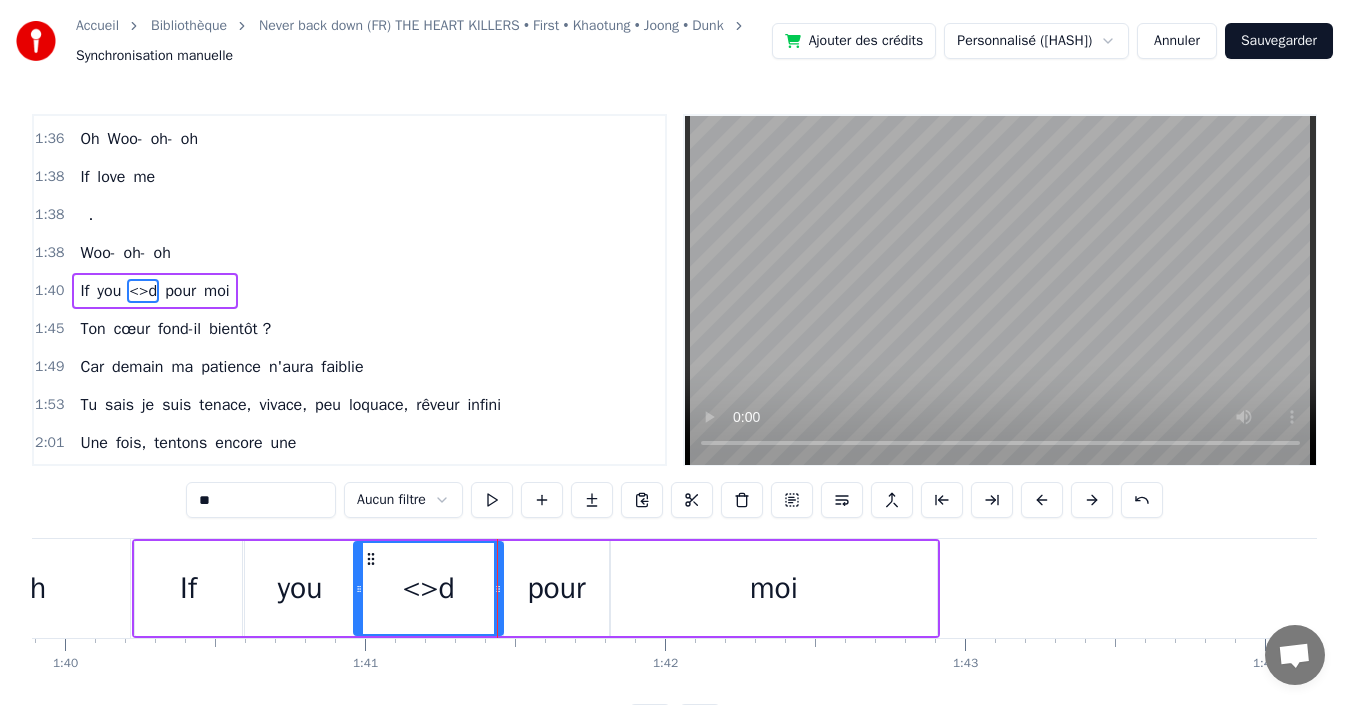 type on "*" 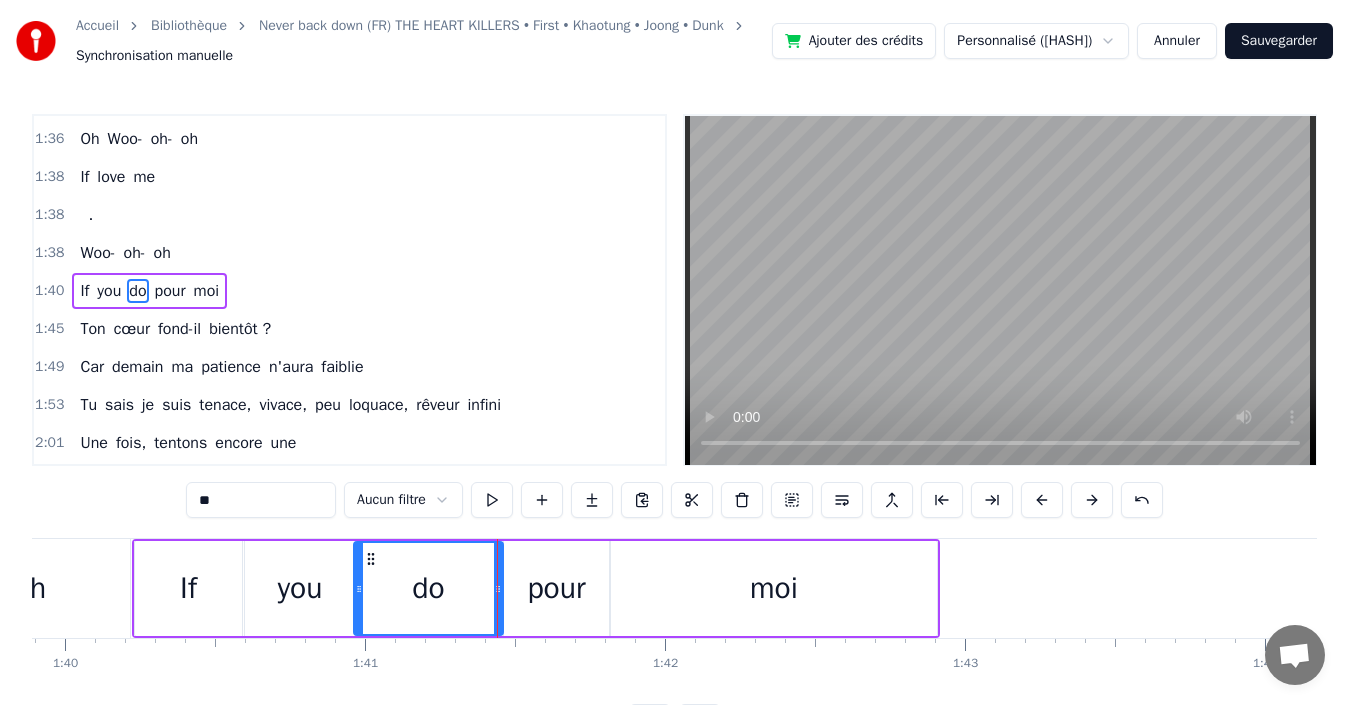 click on "pour" at bounding box center [556, 588] 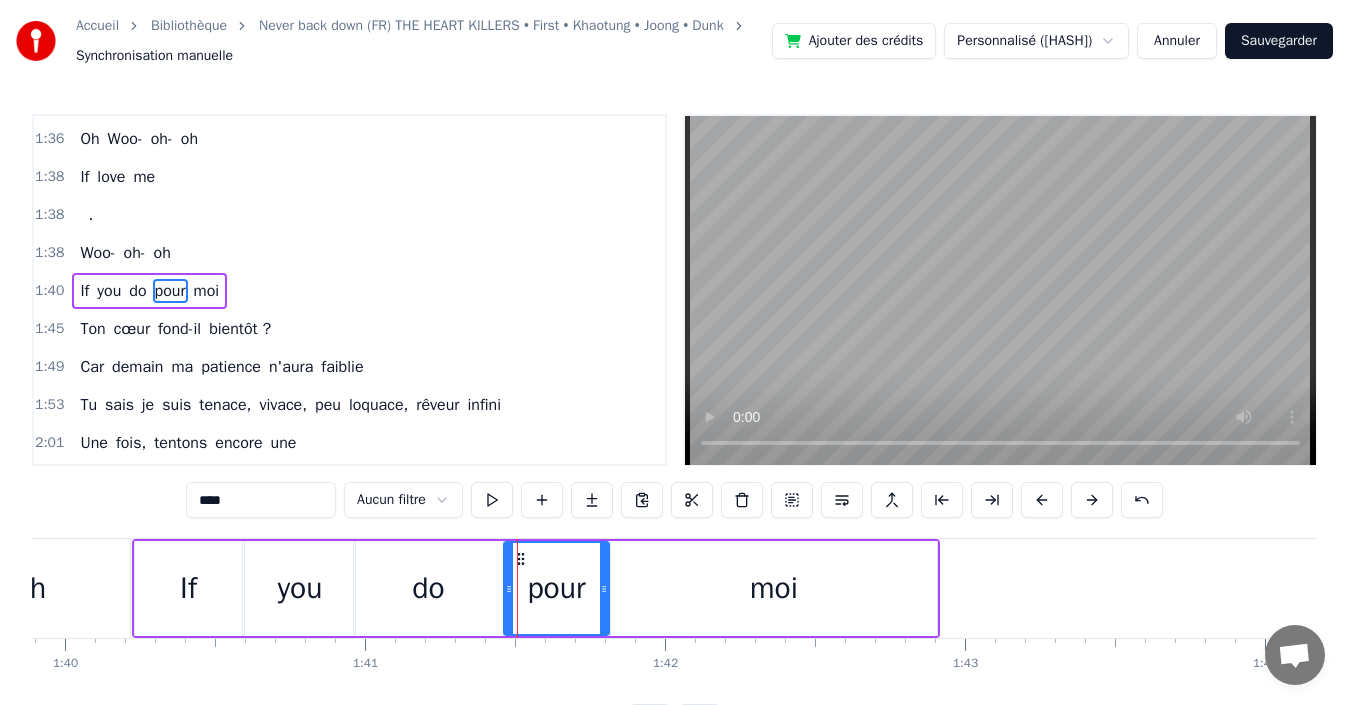 drag, startPoint x: 259, startPoint y: 493, endPoint x: 136, endPoint y: 481, distance: 123.58398 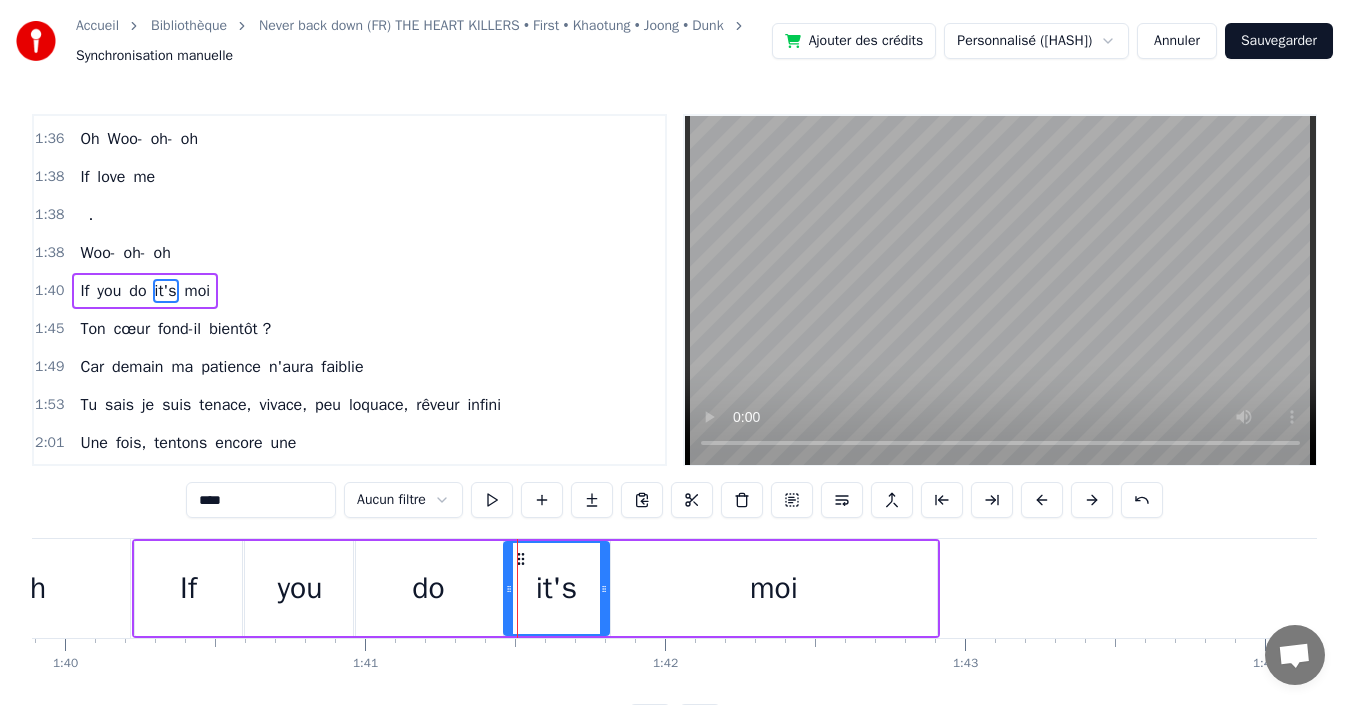 click on "moi" at bounding box center [774, 588] 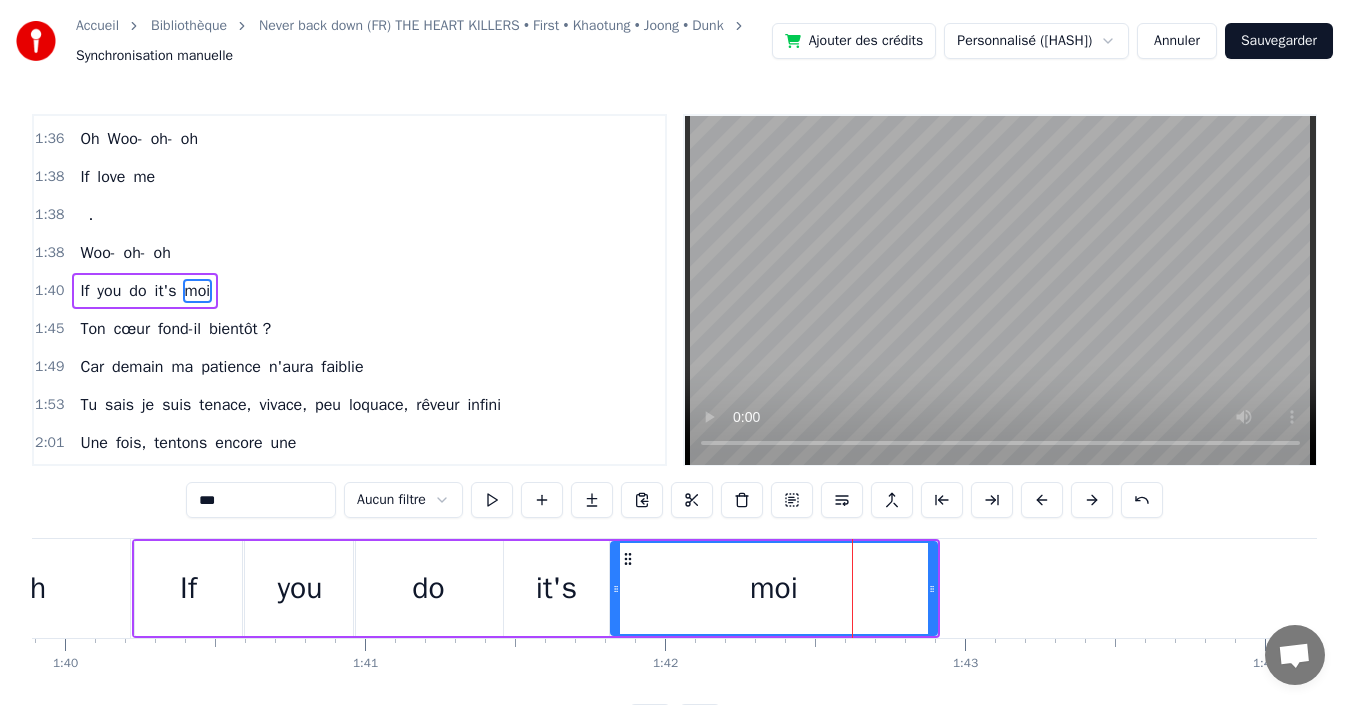 drag, startPoint x: 221, startPoint y: 514, endPoint x: 53, endPoint y: 523, distance: 168.2409 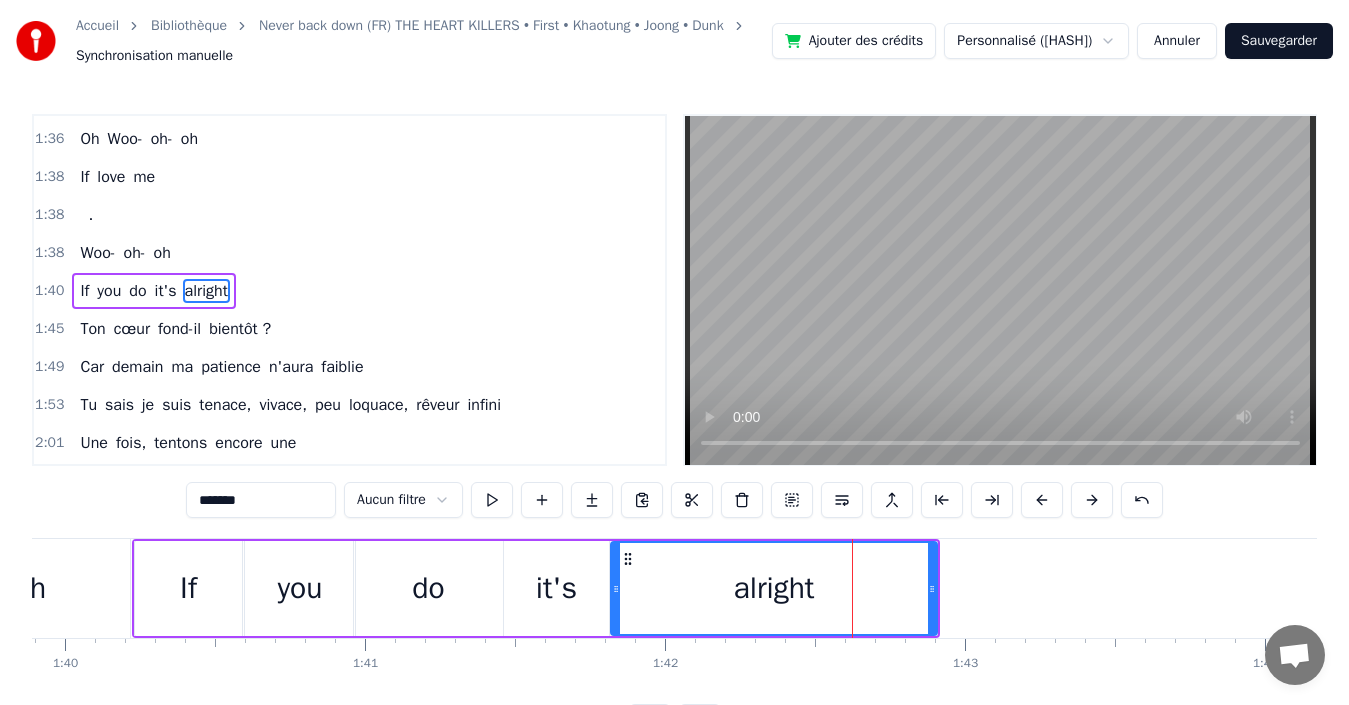 type on "*******" 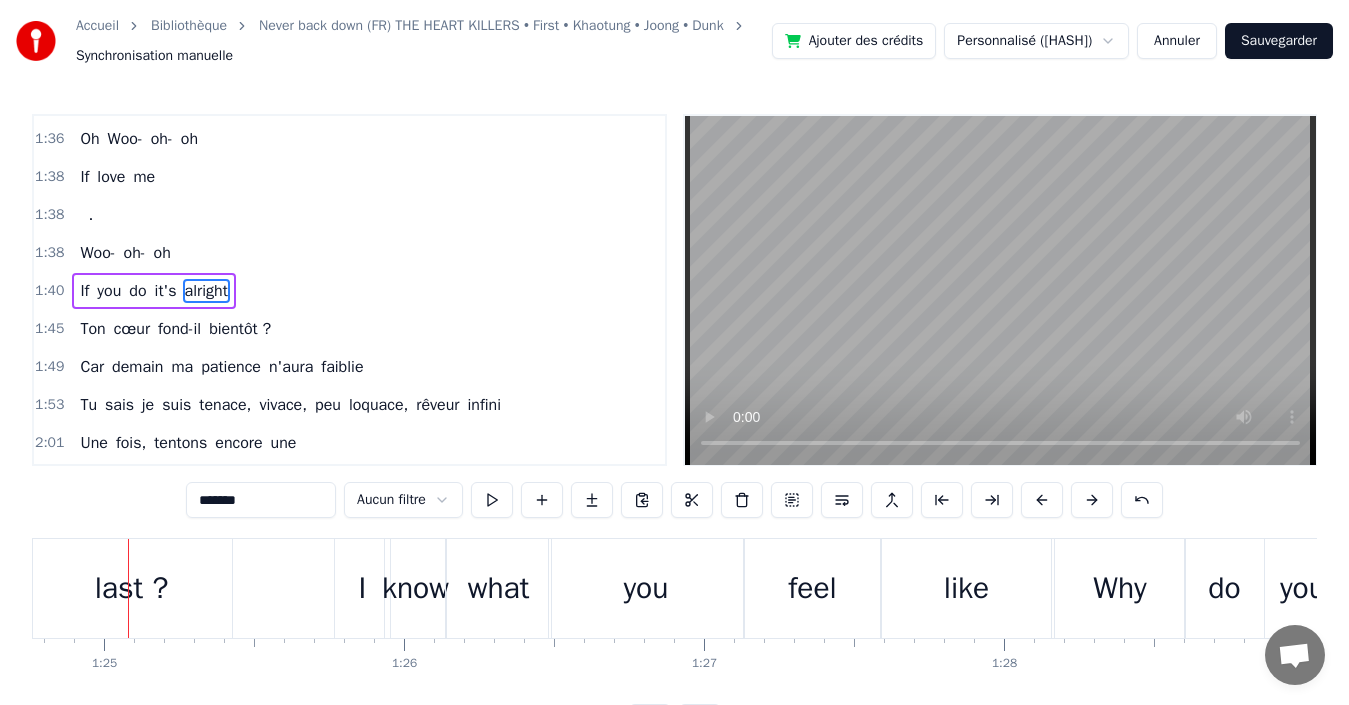 scroll, scrollTop: 0, scrollLeft: 25423, axis: horizontal 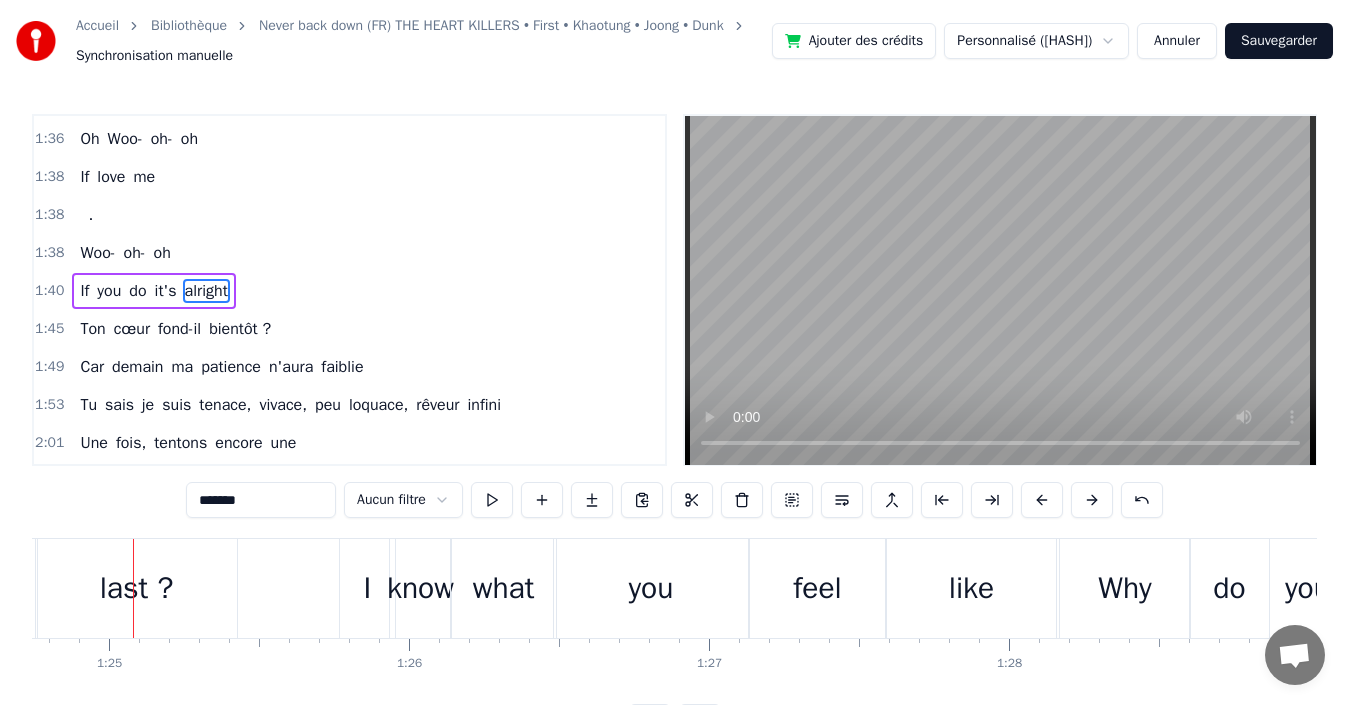 click at bounding box center (1000, 290) 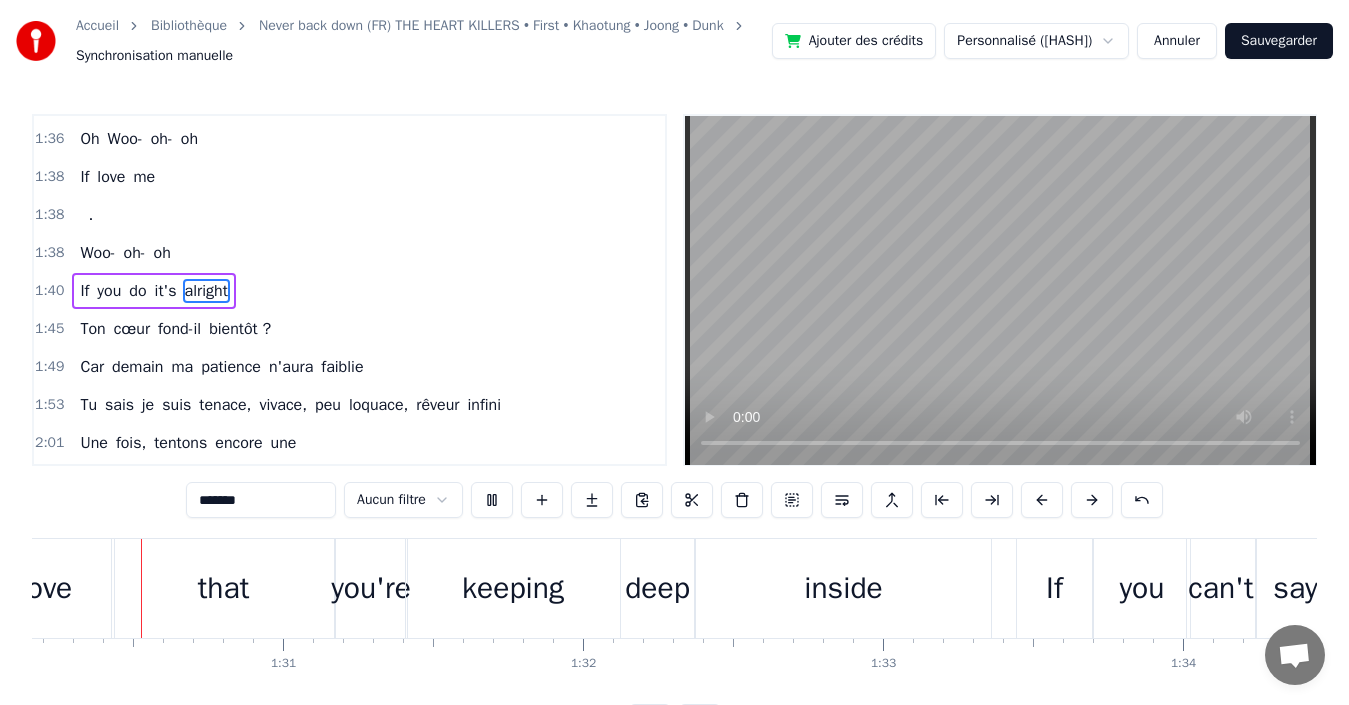 scroll, scrollTop: 0, scrollLeft: 26935, axis: horizontal 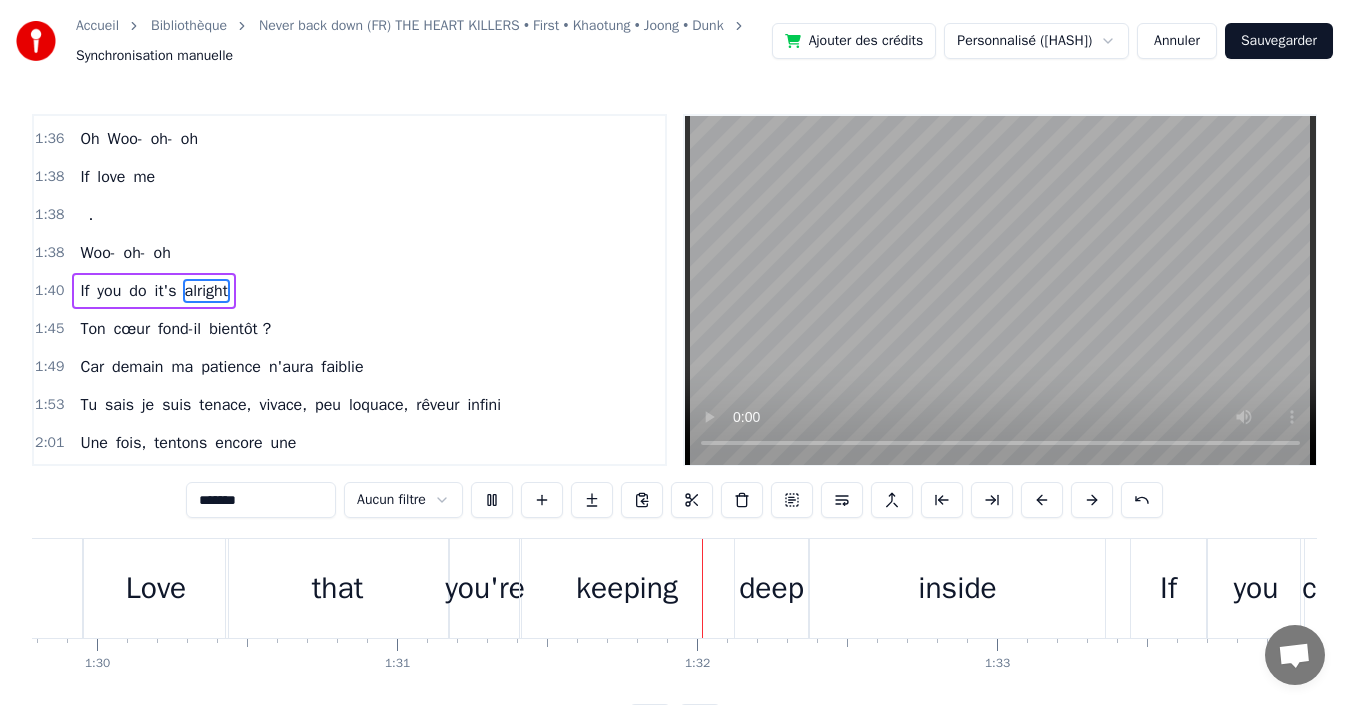 click at bounding box center [1000, 290] 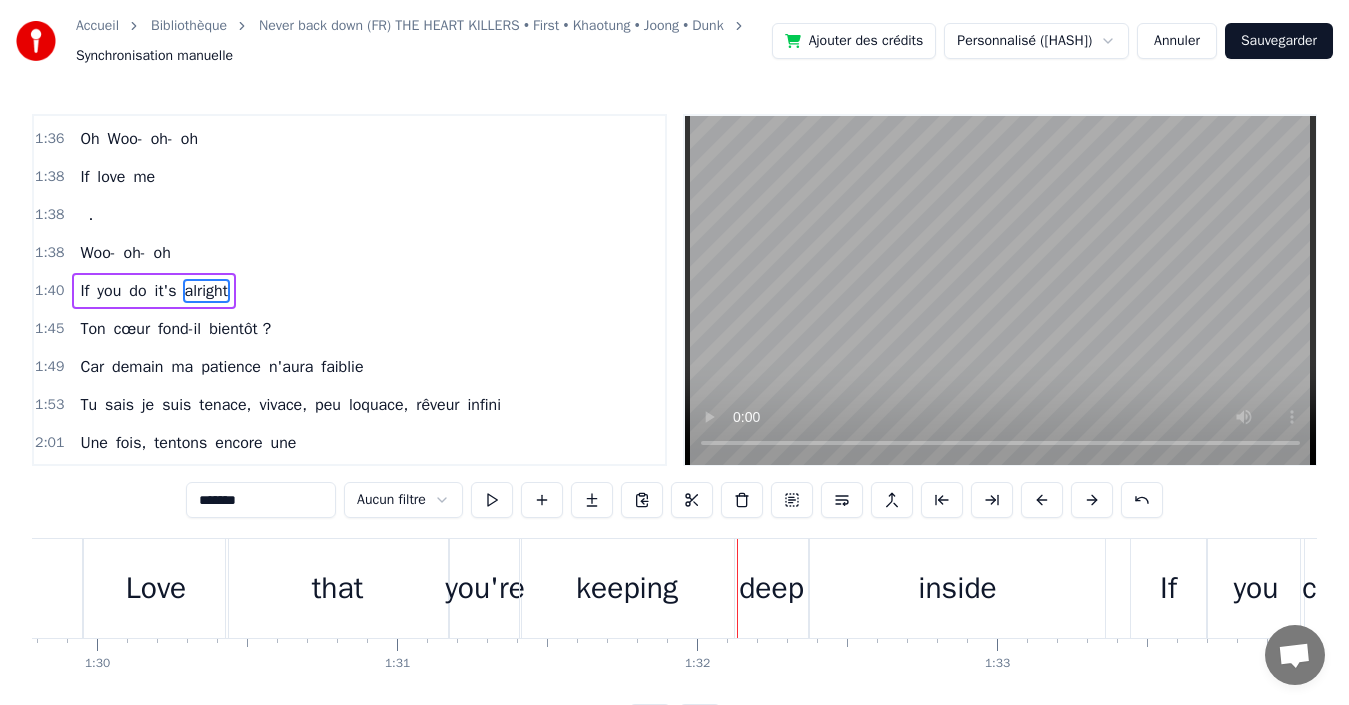 click at bounding box center (1000, 290) 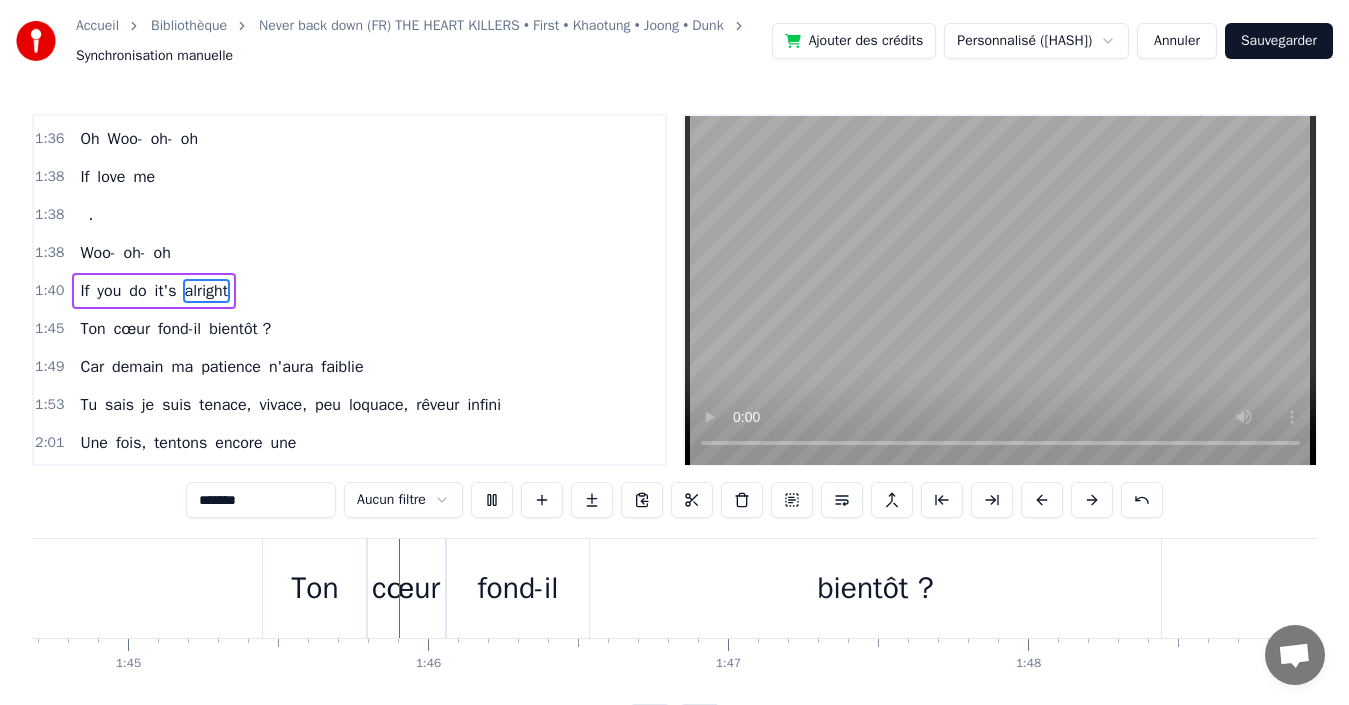 scroll, scrollTop: 0, scrollLeft: 31469, axis: horizontal 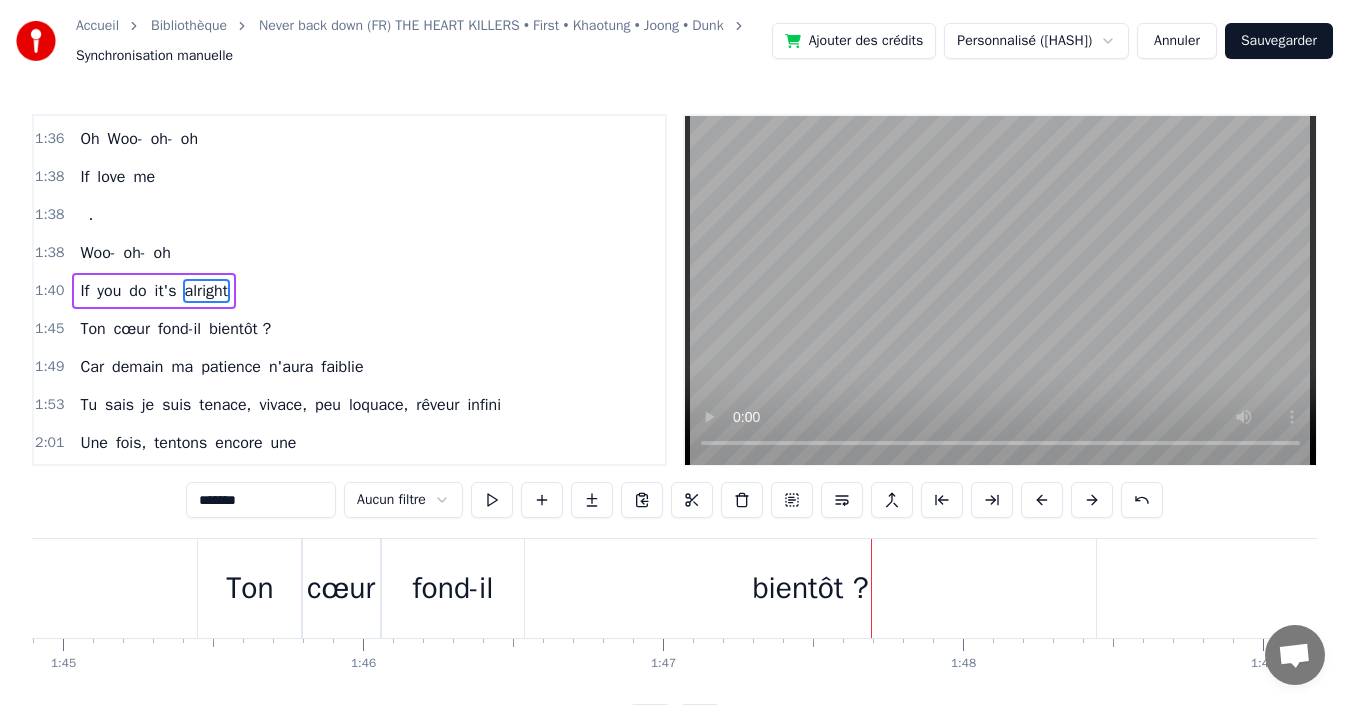 click on "cœur" at bounding box center [341, 588] 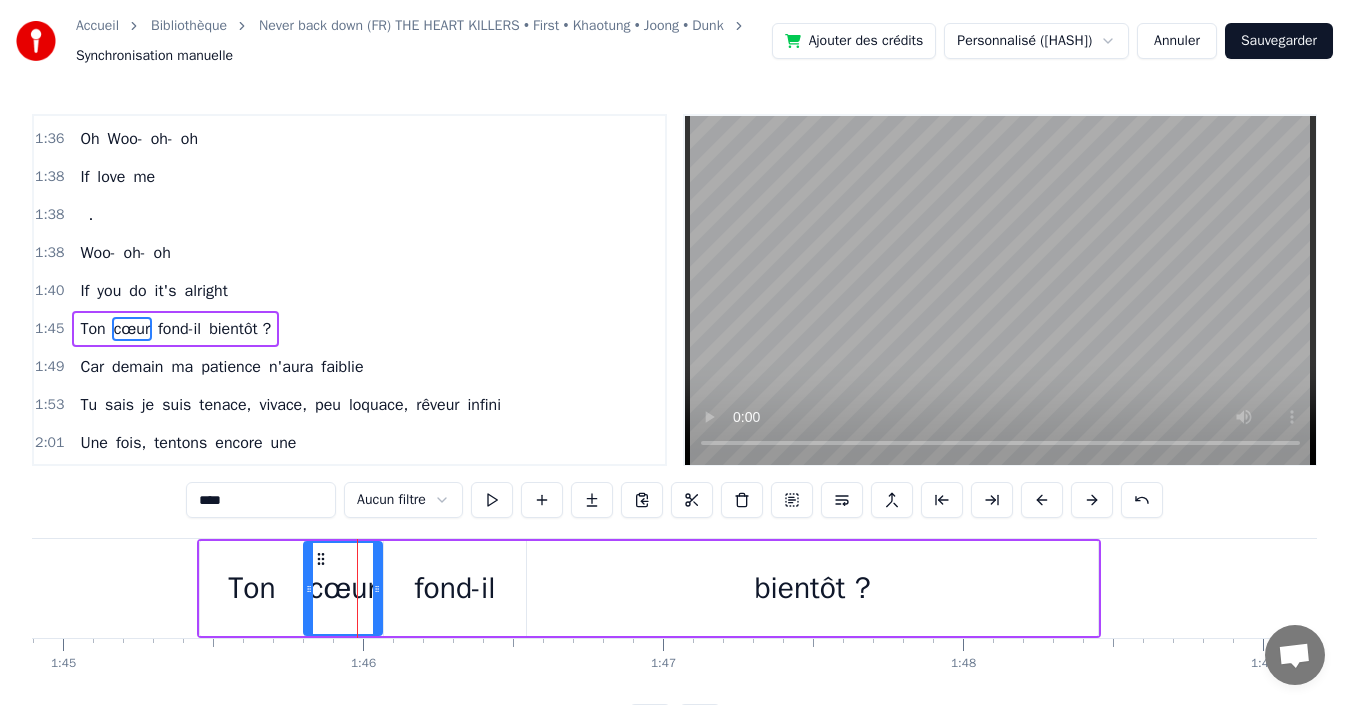 scroll, scrollTop: 1098, scrollLeft: 0, axis: vertical 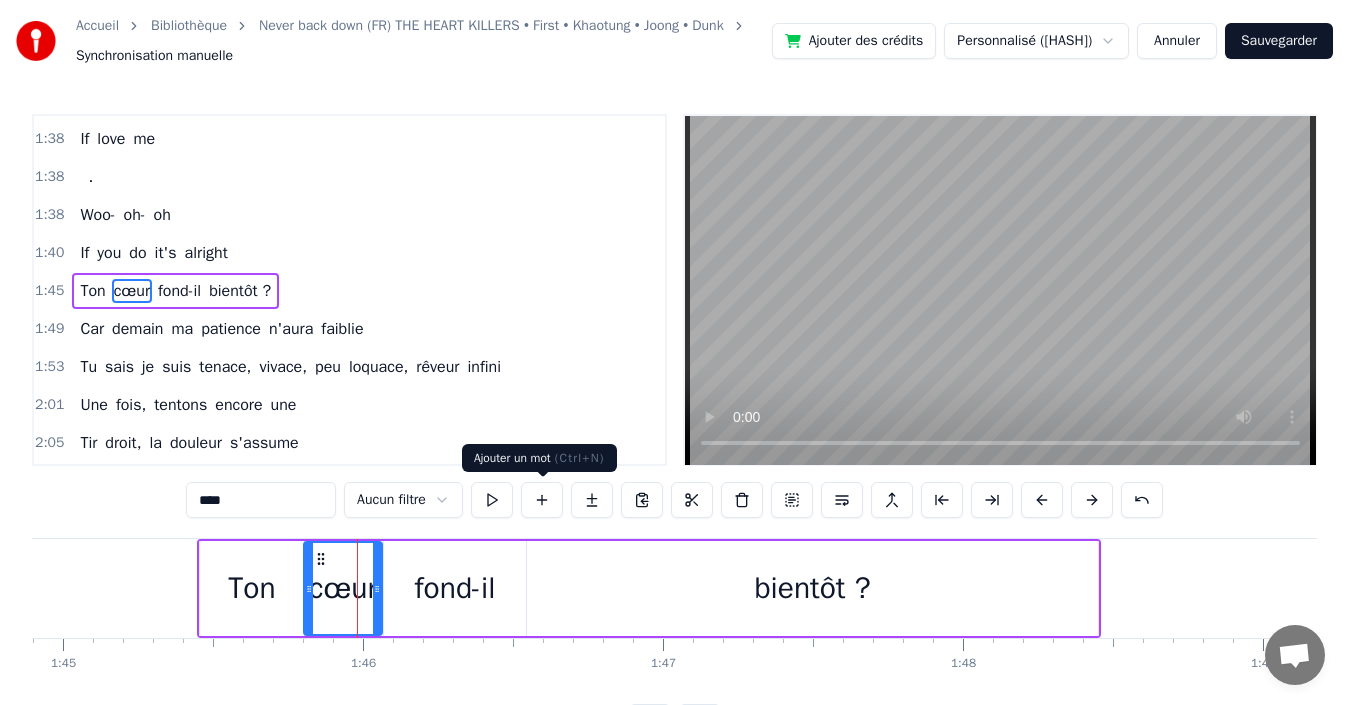 click at bounding box center [542, 500] 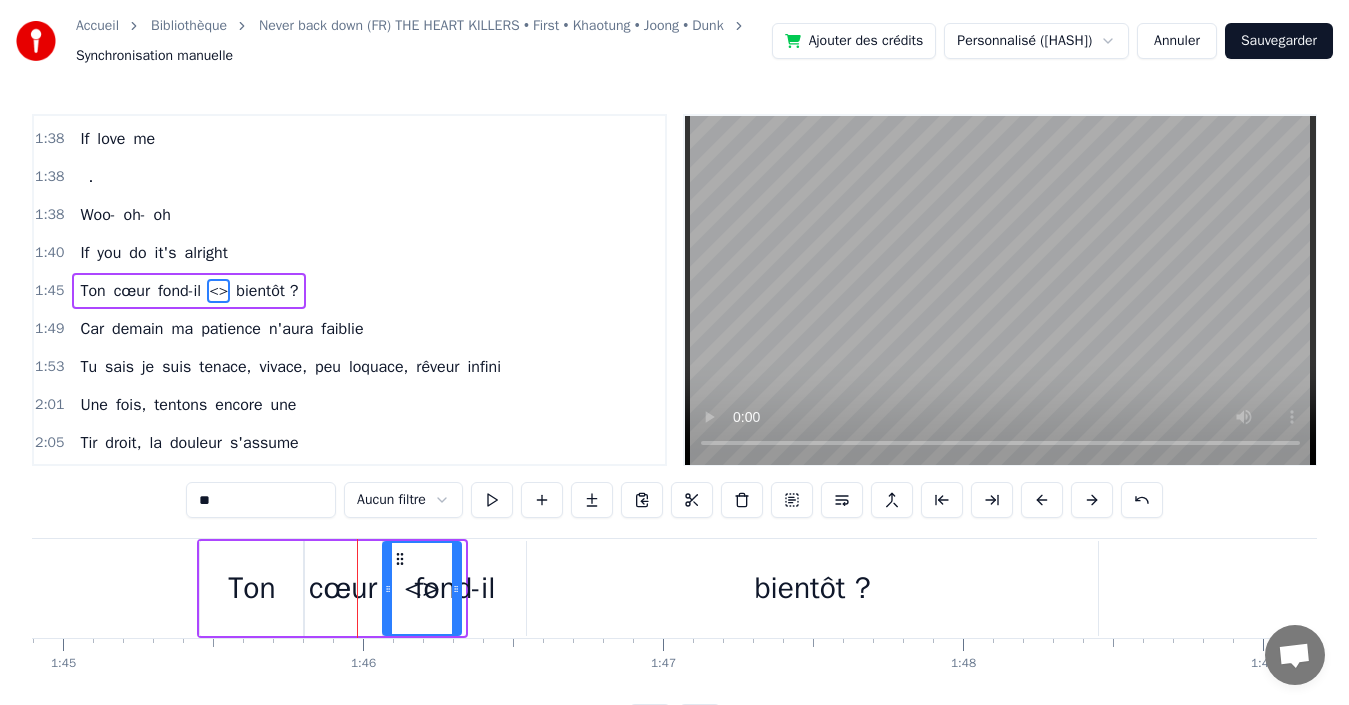 click 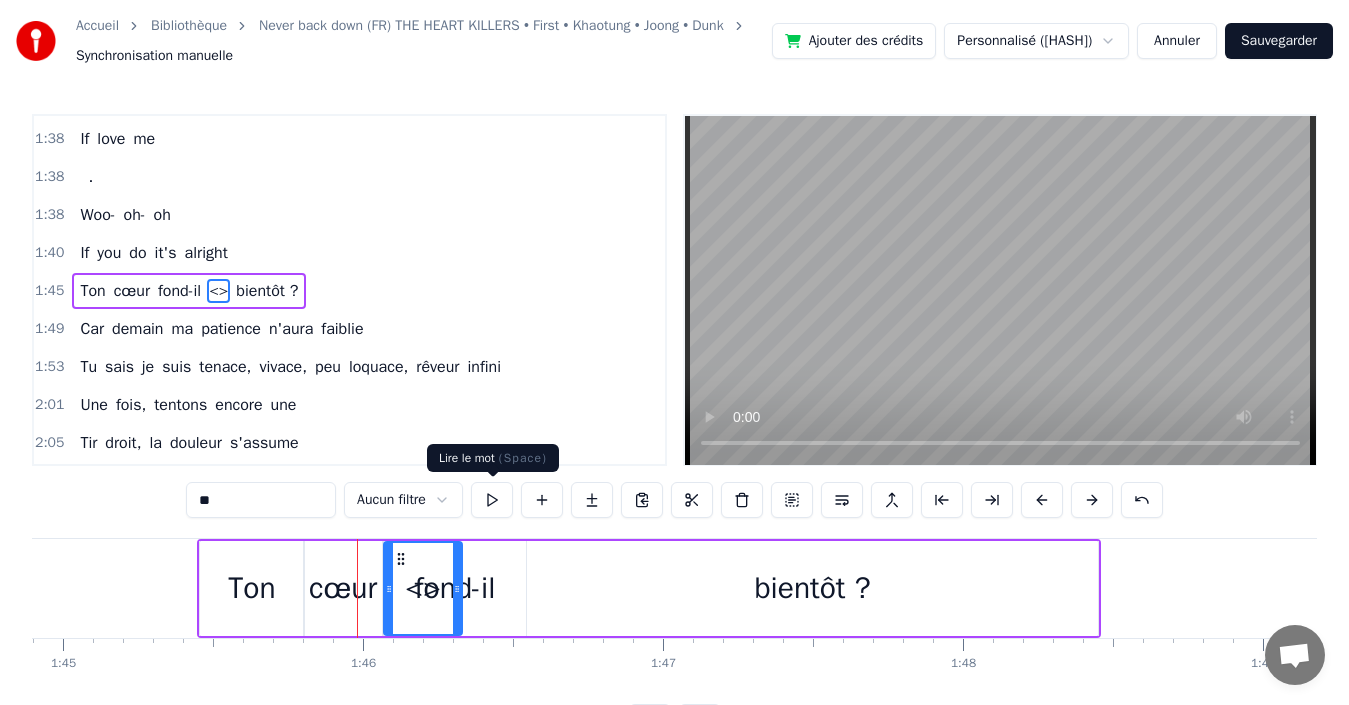 click at bounding box center (492, 500) 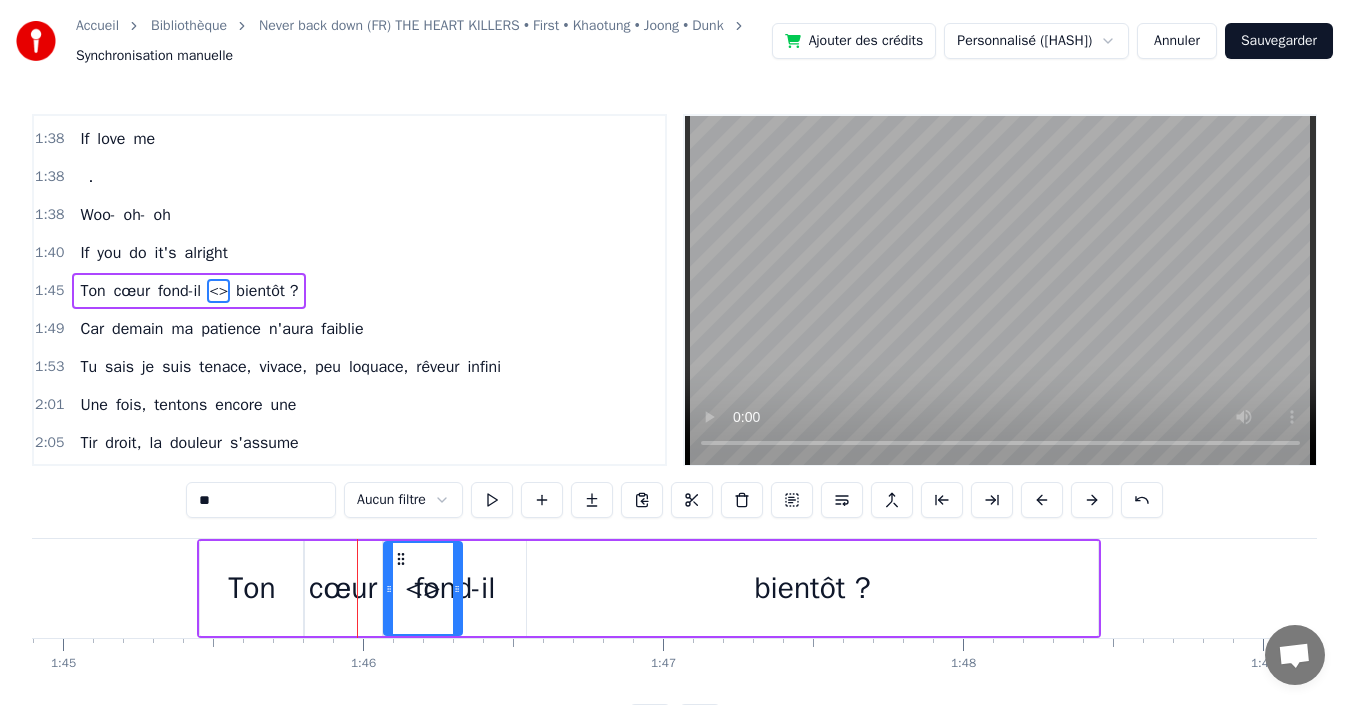 click at bounding box center [492, 500] 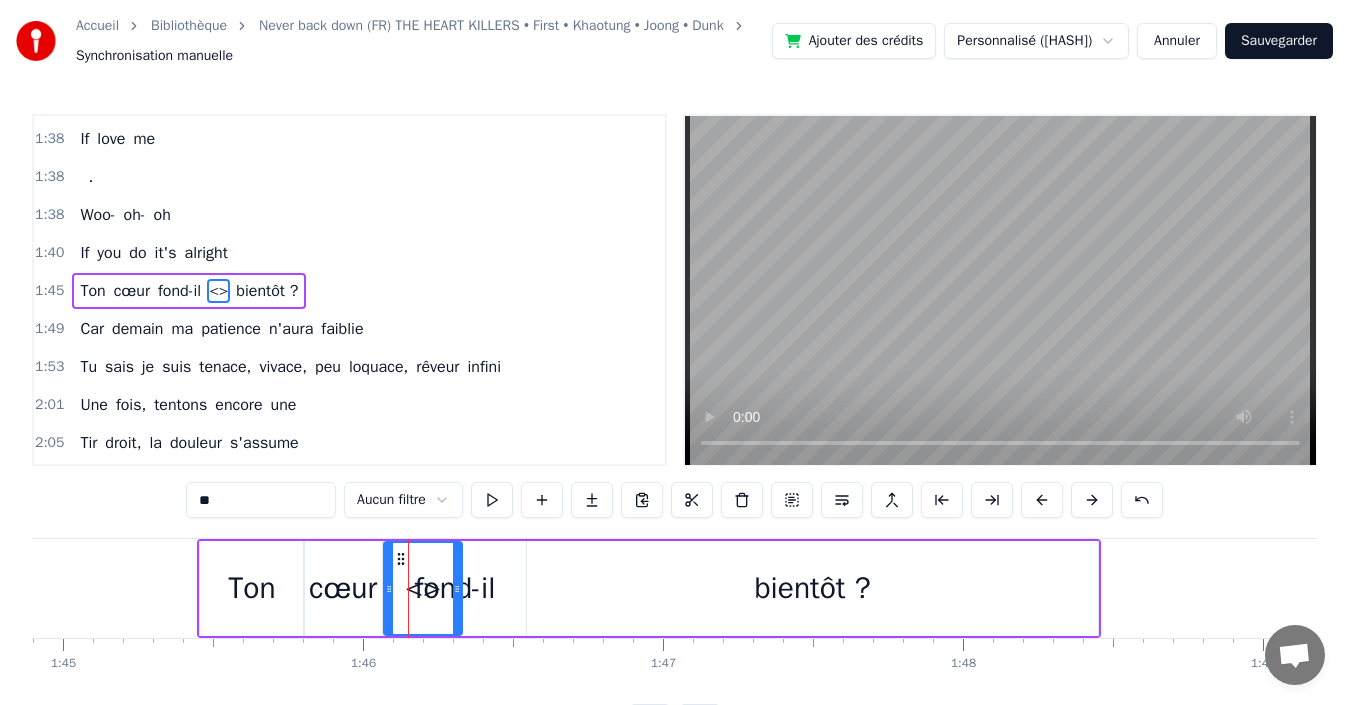 click at bounding box center (492, 500) 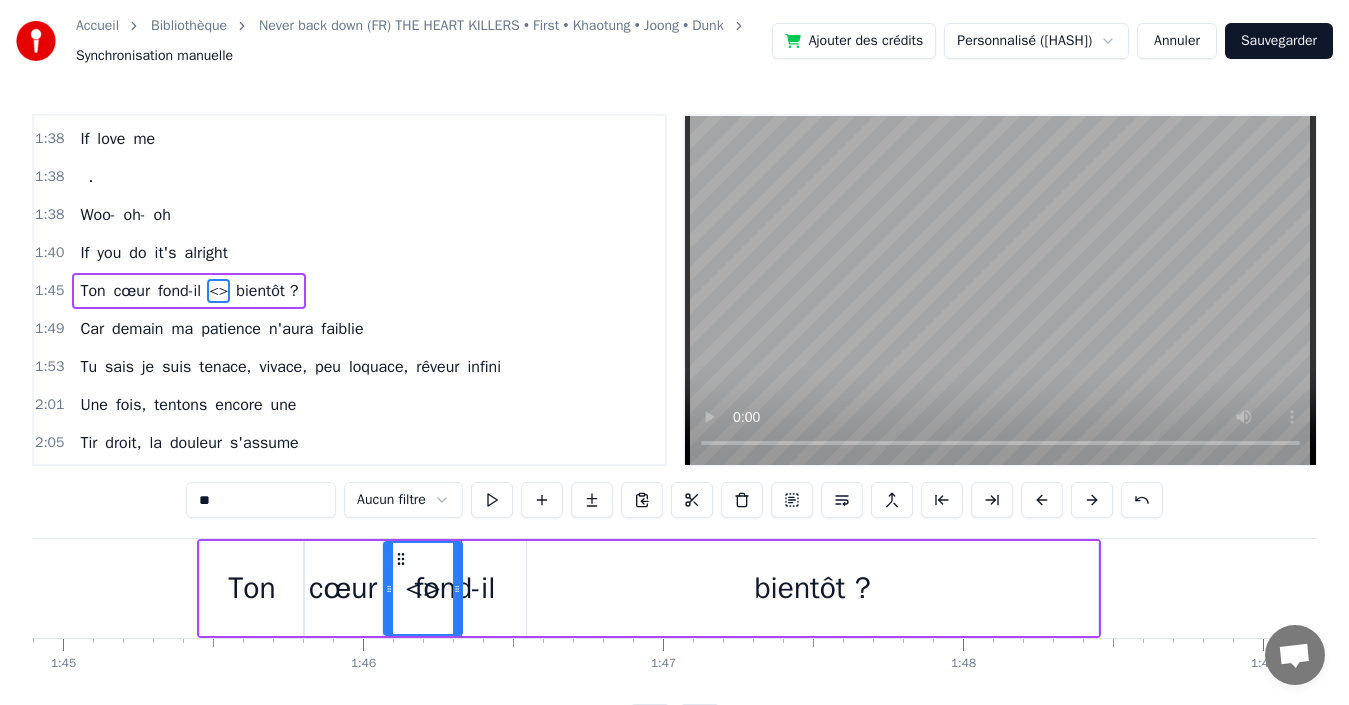 click on "fond-il" at bounding box center [455, 588] 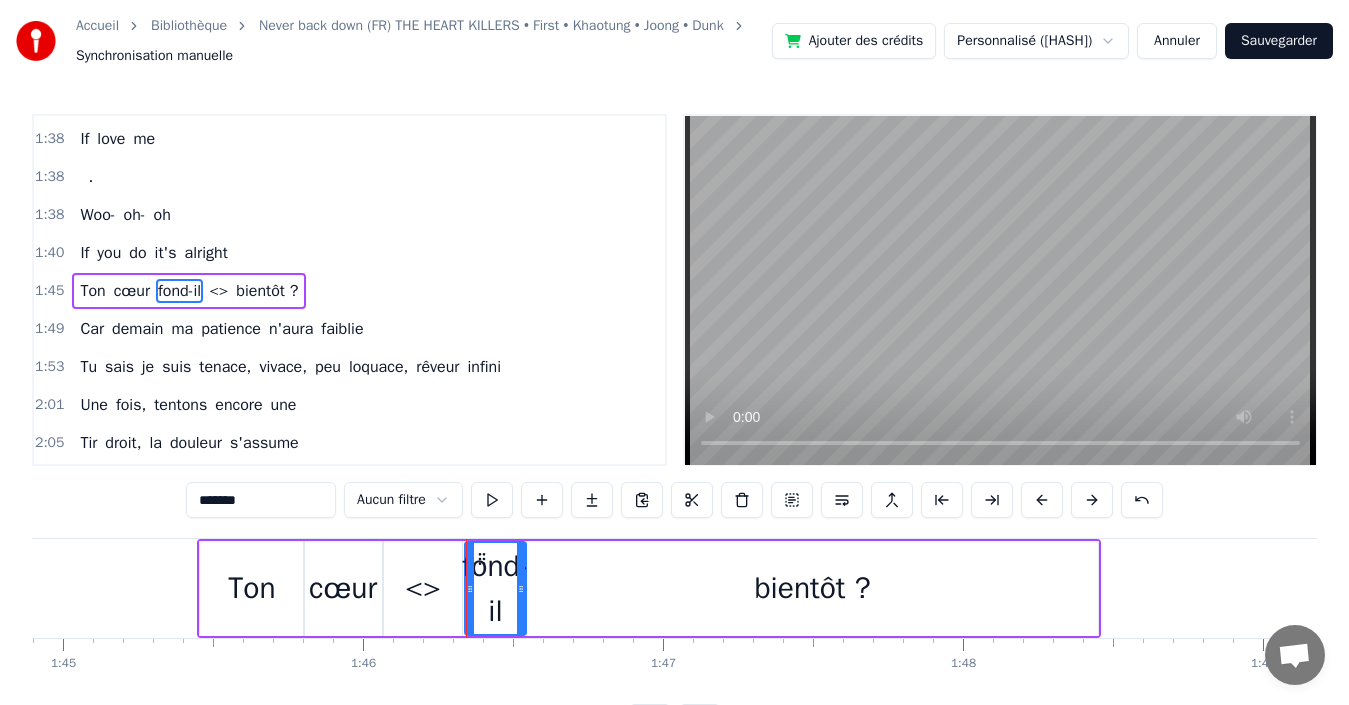drag, startPoint x: 391, startPoint y: 590, endPoint x: 472, endPoint y: 586, distance: 81.09871 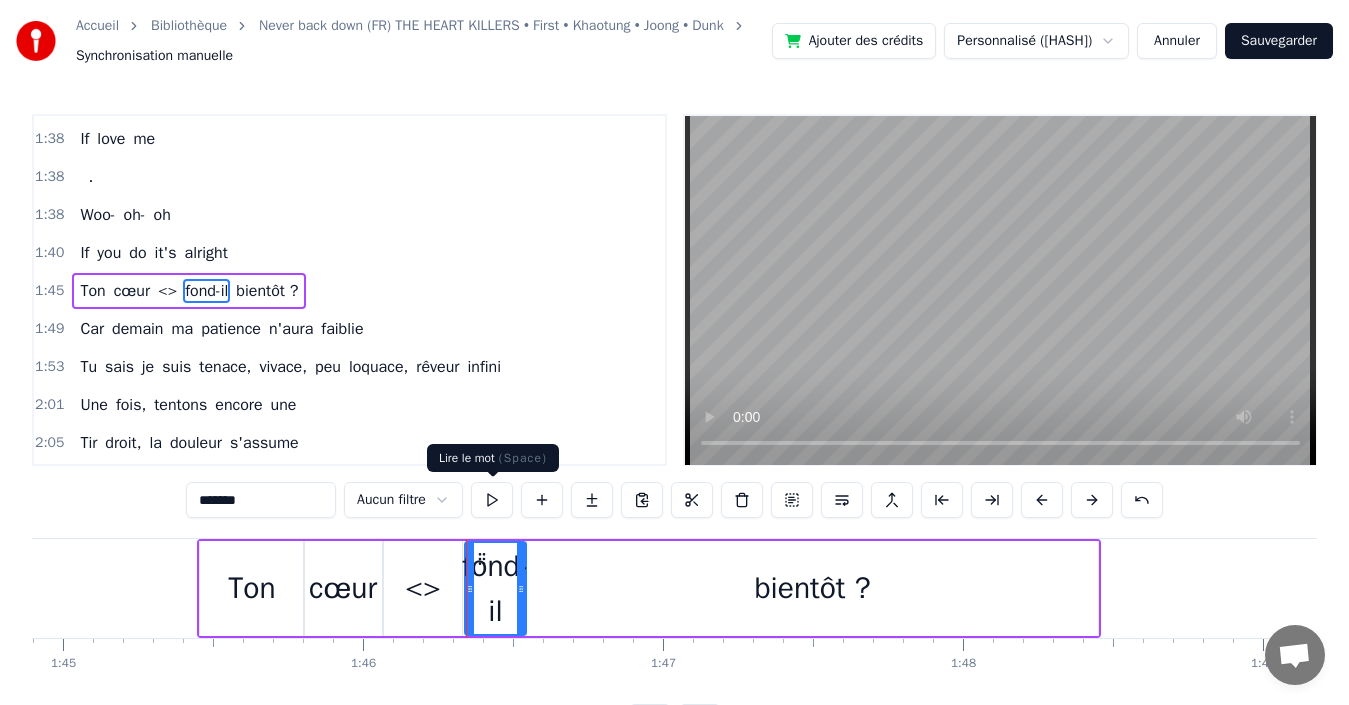click at bounding box center [492, 500] 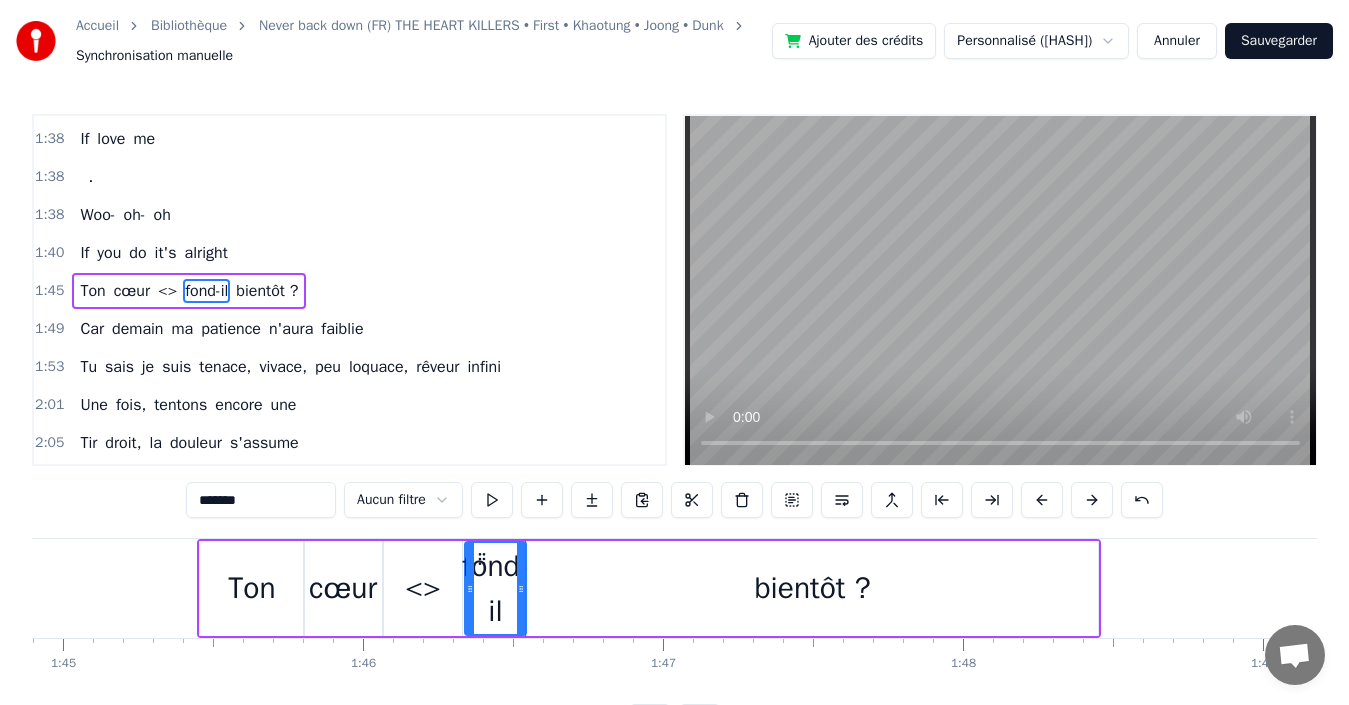 click on "<>" at bounding box center [423, 588] 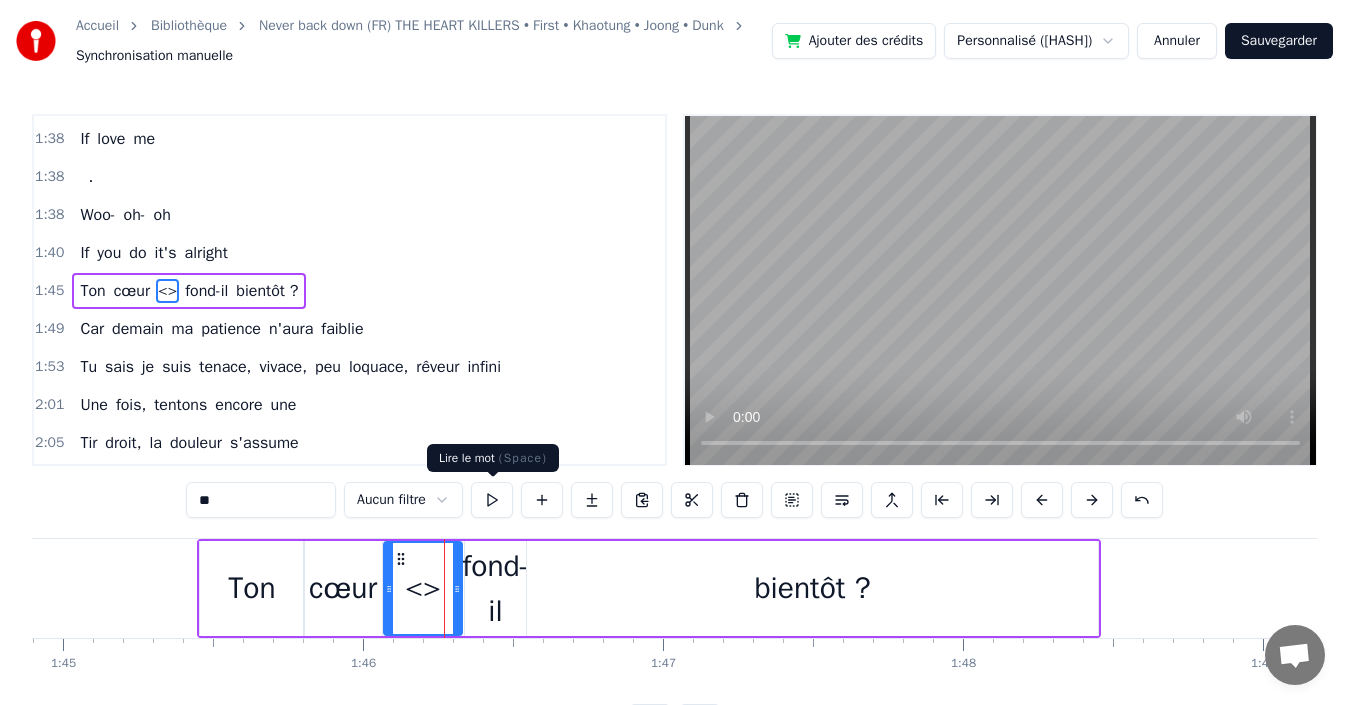 click at bounding box center [492, 500] 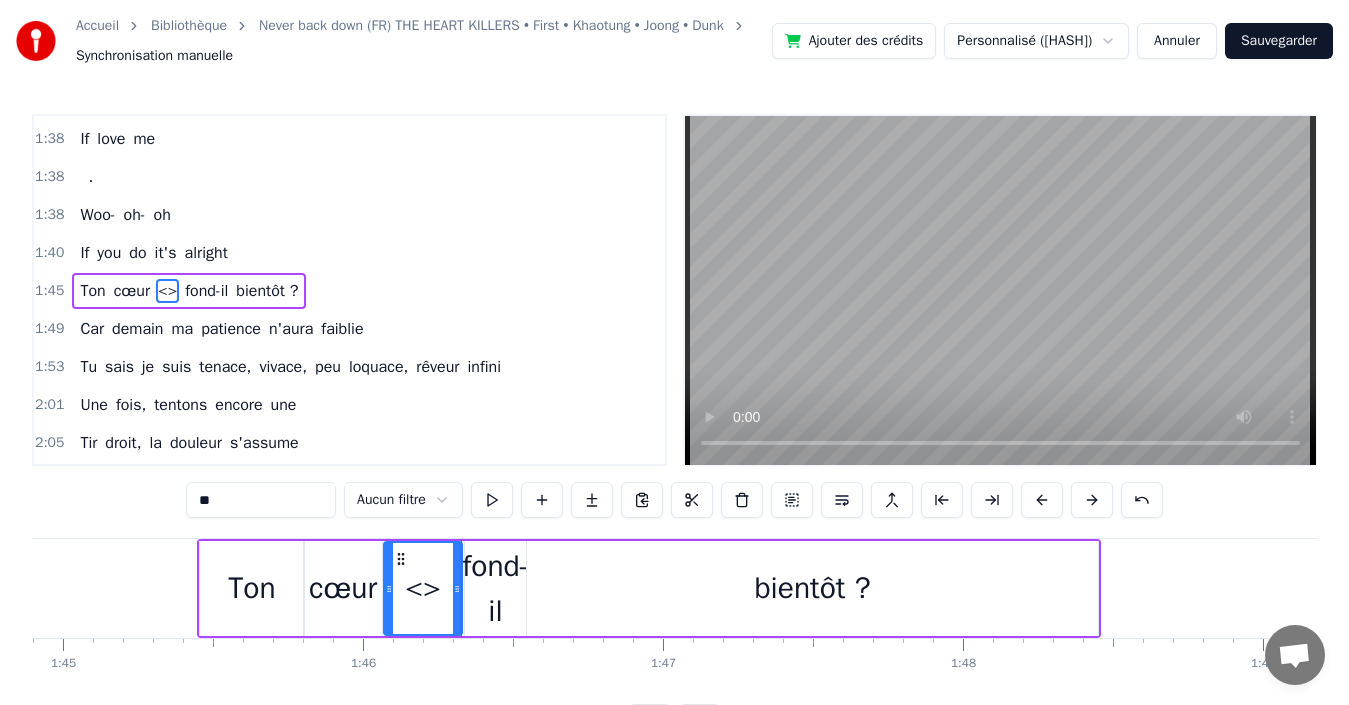 click on "fond-il" at bounding box center (495, 589) 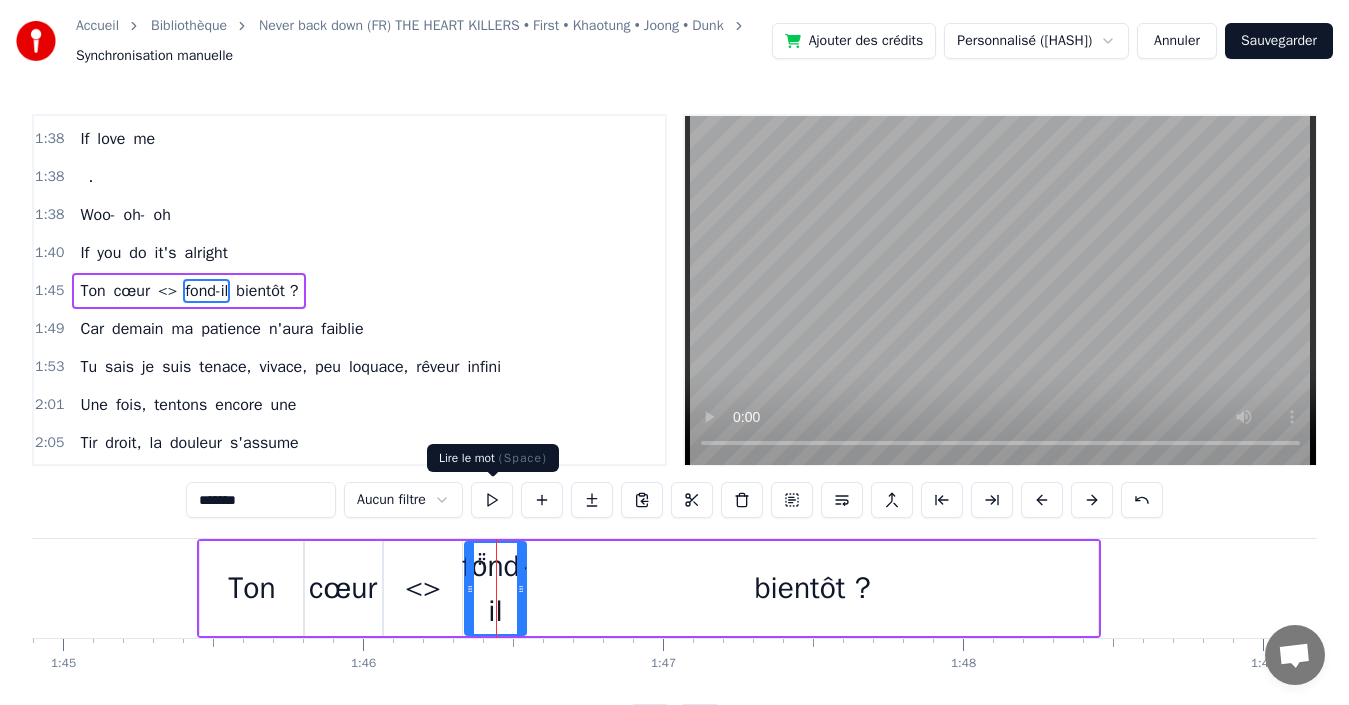 click at bounding box center (492, 500) 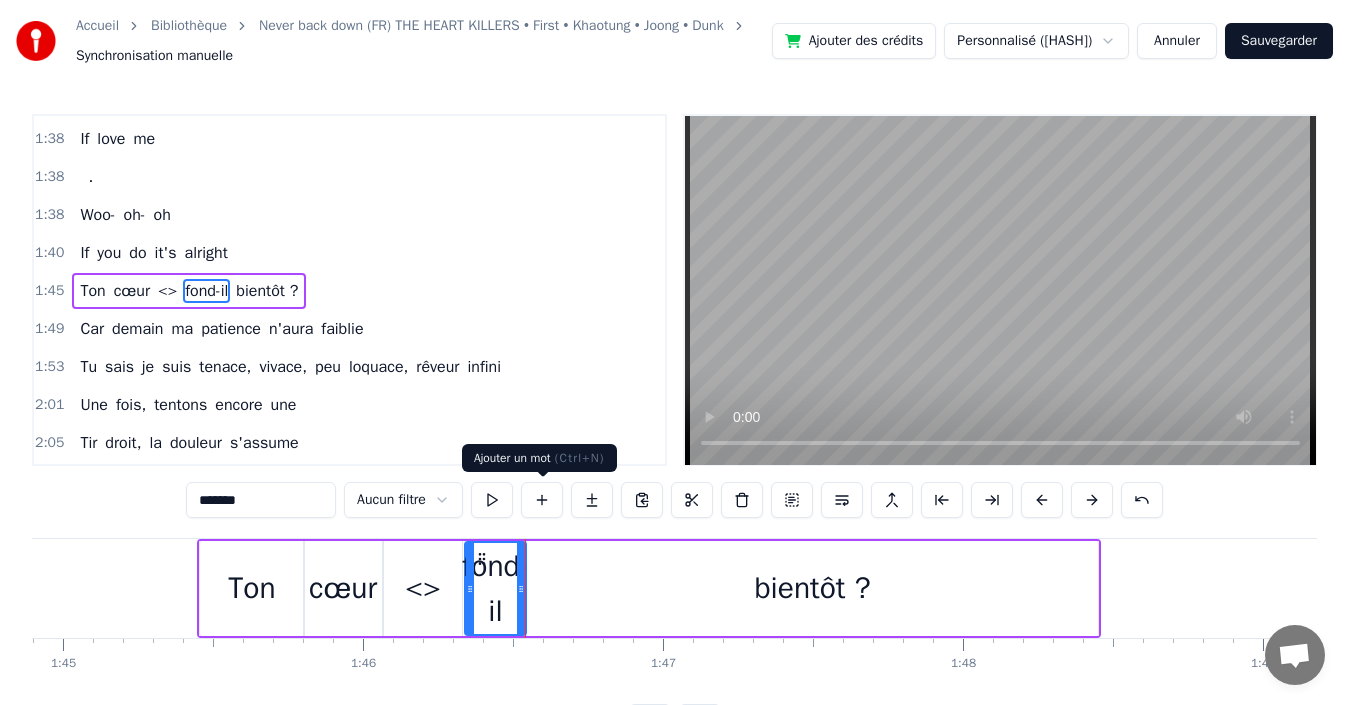 click at bounding box center [542, 500] 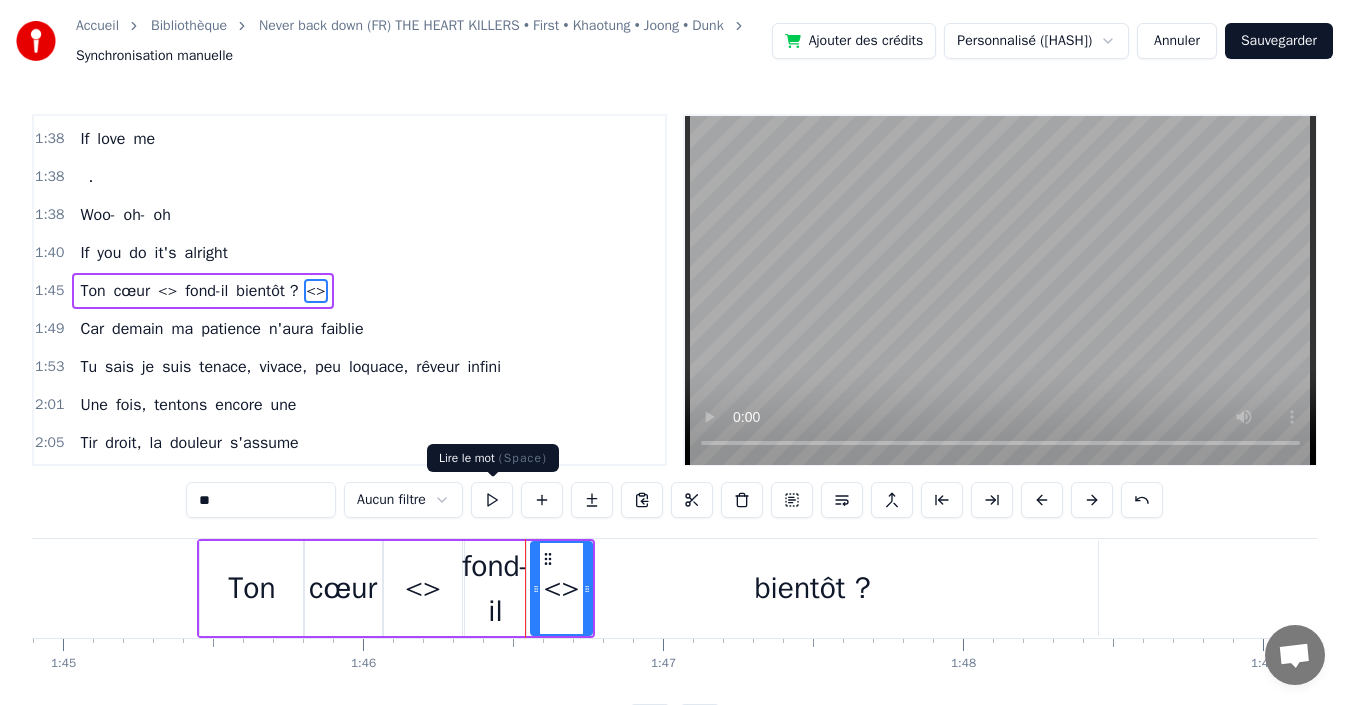 click at bounding box center [492, 500] 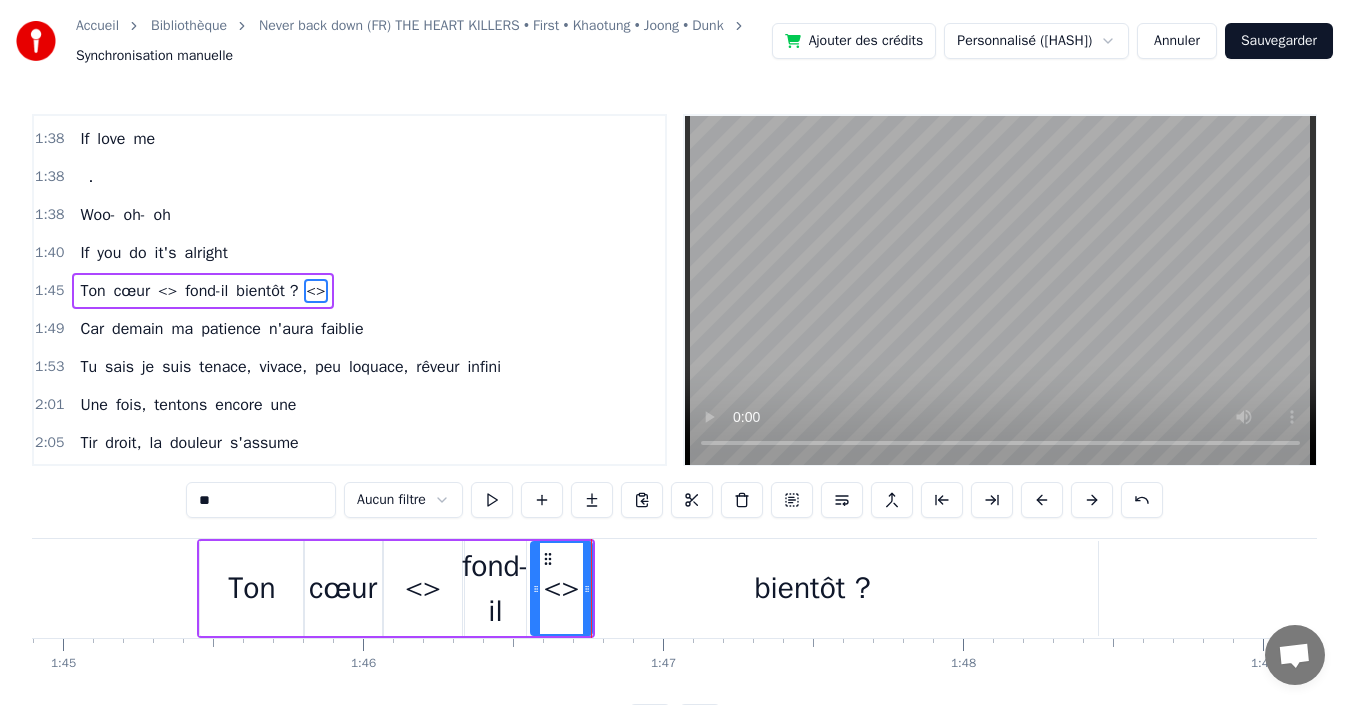 click on "bientôt ?" at bounding box center (812, 588) 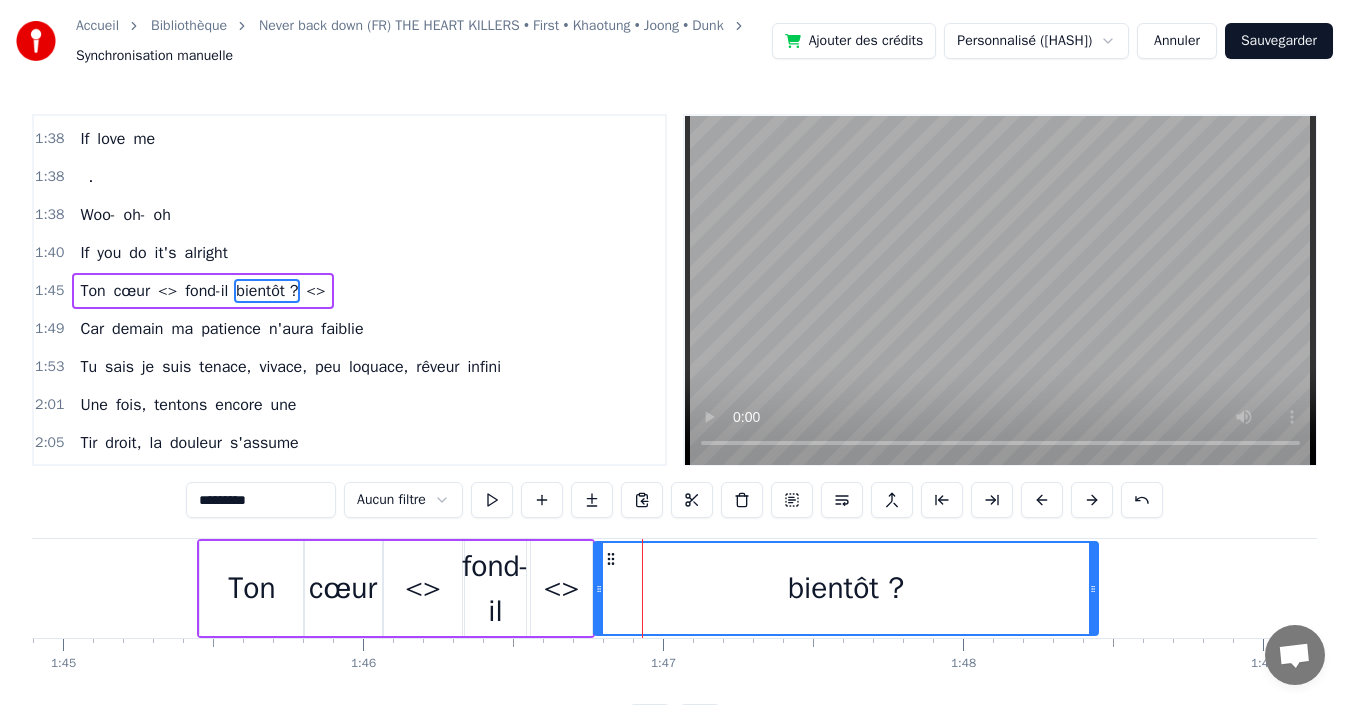 drag, startPoint x: 533, startPoint y: 589, endPoint x: 600, endPoint y: 582, distance: 67.36468 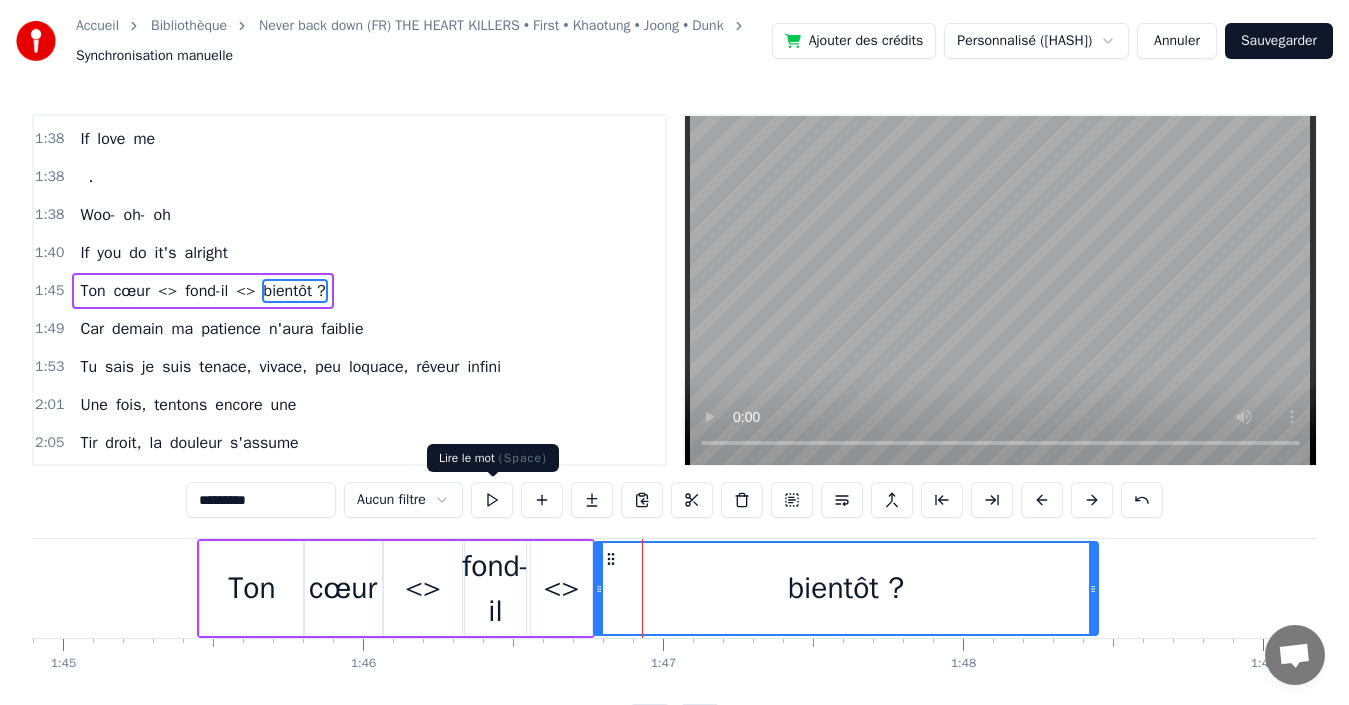 click at bounding box center [492, 500] 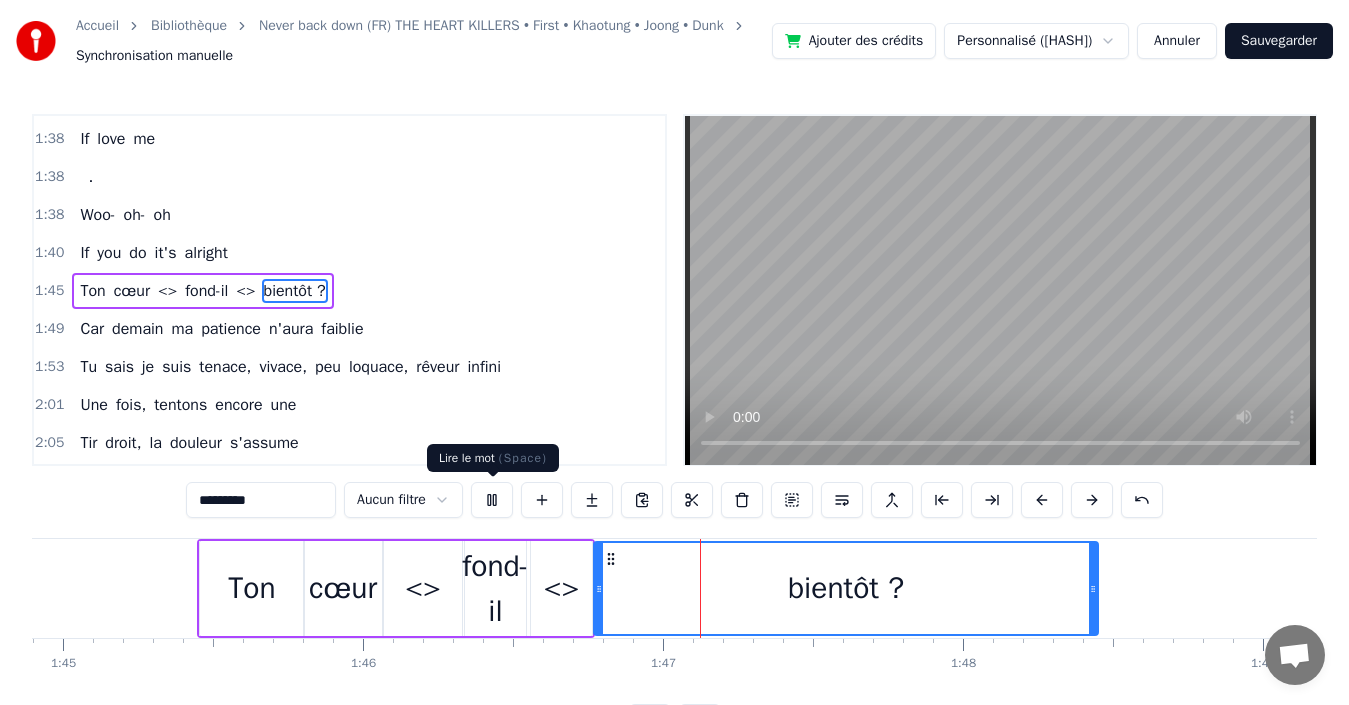 click at bounding box center [492, 500] 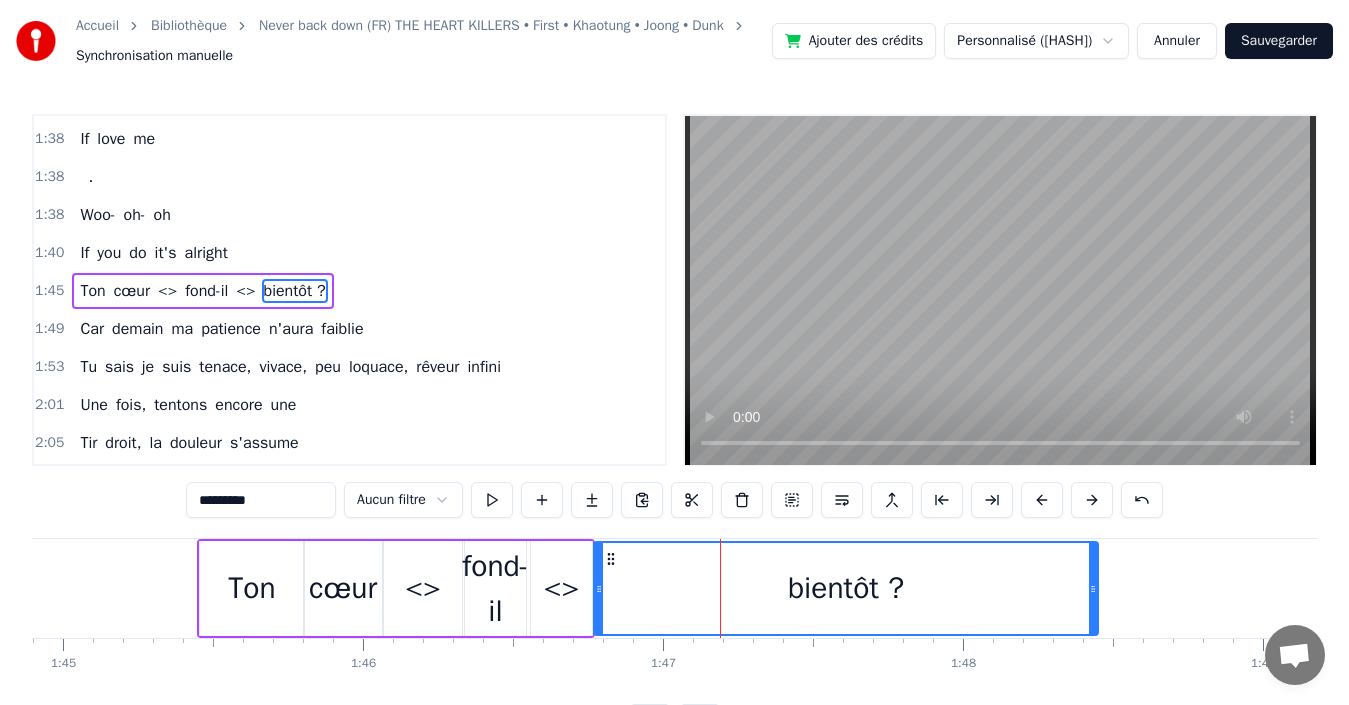 click on "bientôt ?" at bounding box center [846, 588] 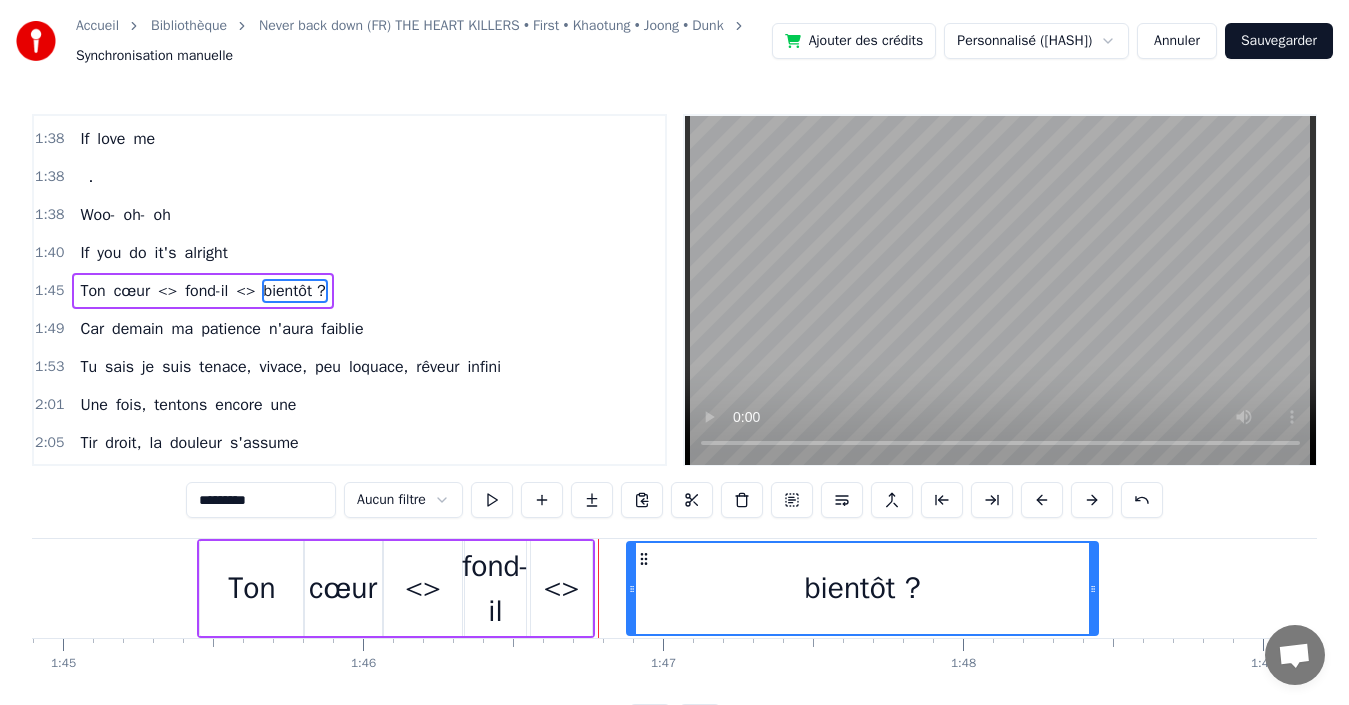 drag, startPoint x: 599, startPoint y: 596, endPoint x: 632, endPoint y: 593, distance: 33.13608 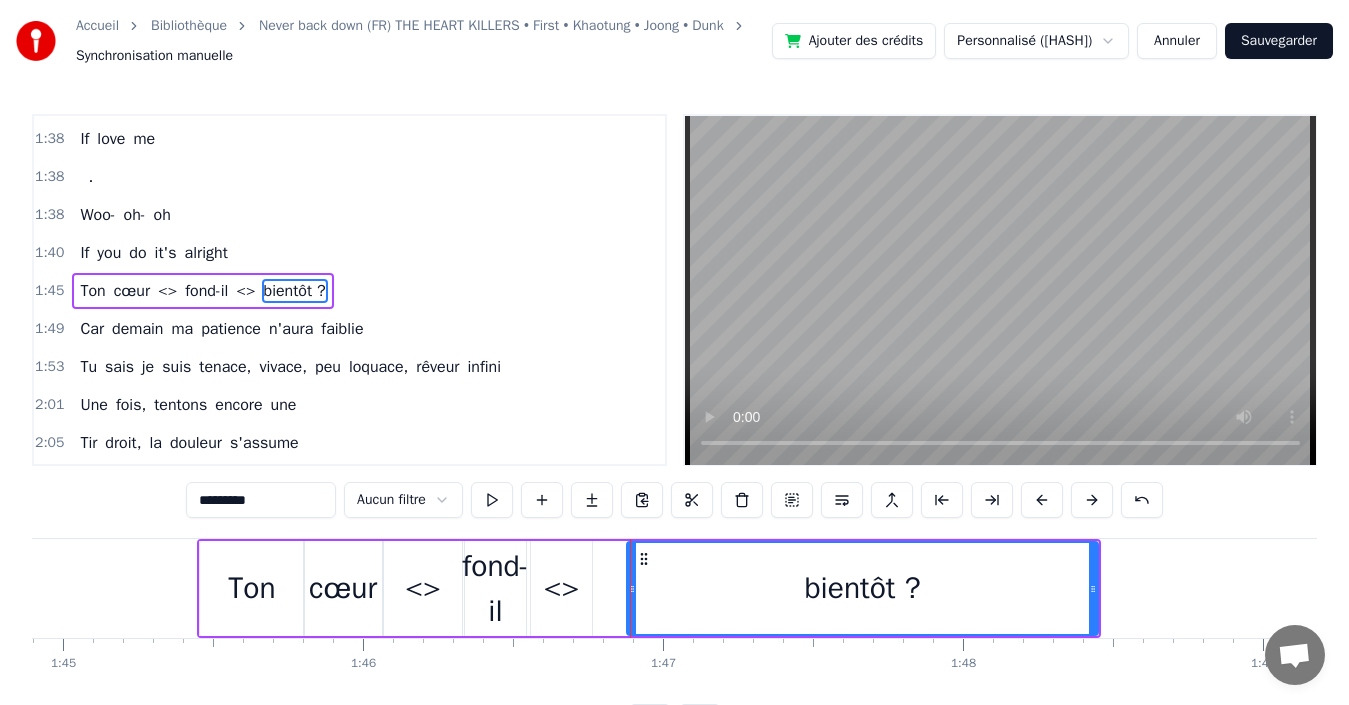 click on "<>" at bounding box center (562, 588) 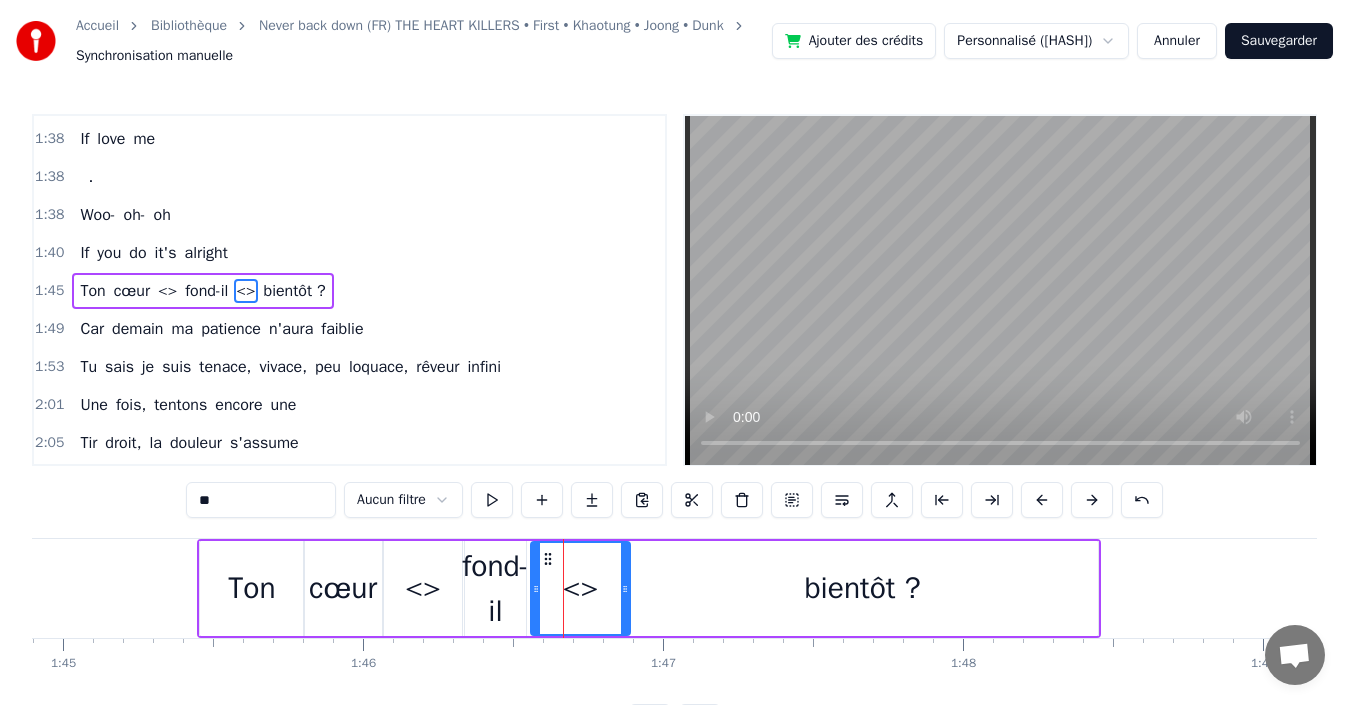 drag, startPoint x: 587, startPoint y: 594, endPoint x: 622, endPoint y: 586, distance: 35.902645 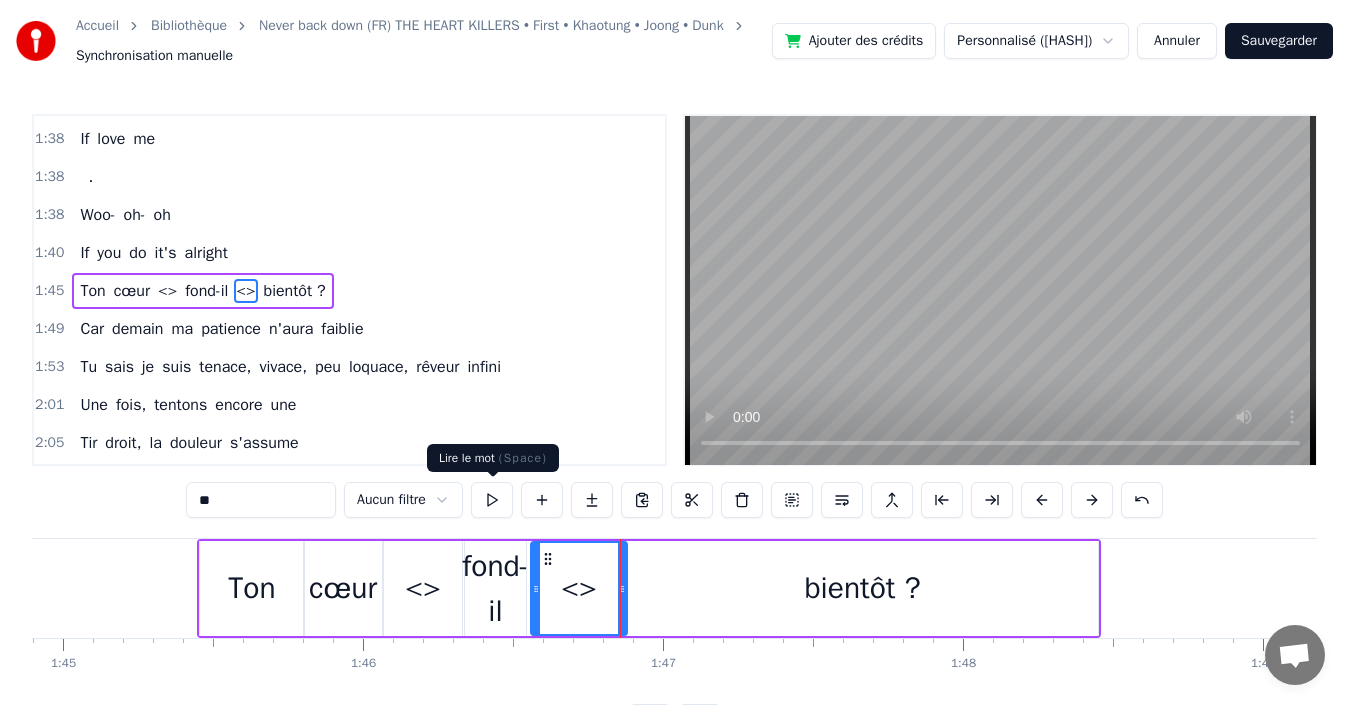 click at bounding box center (492, 500) 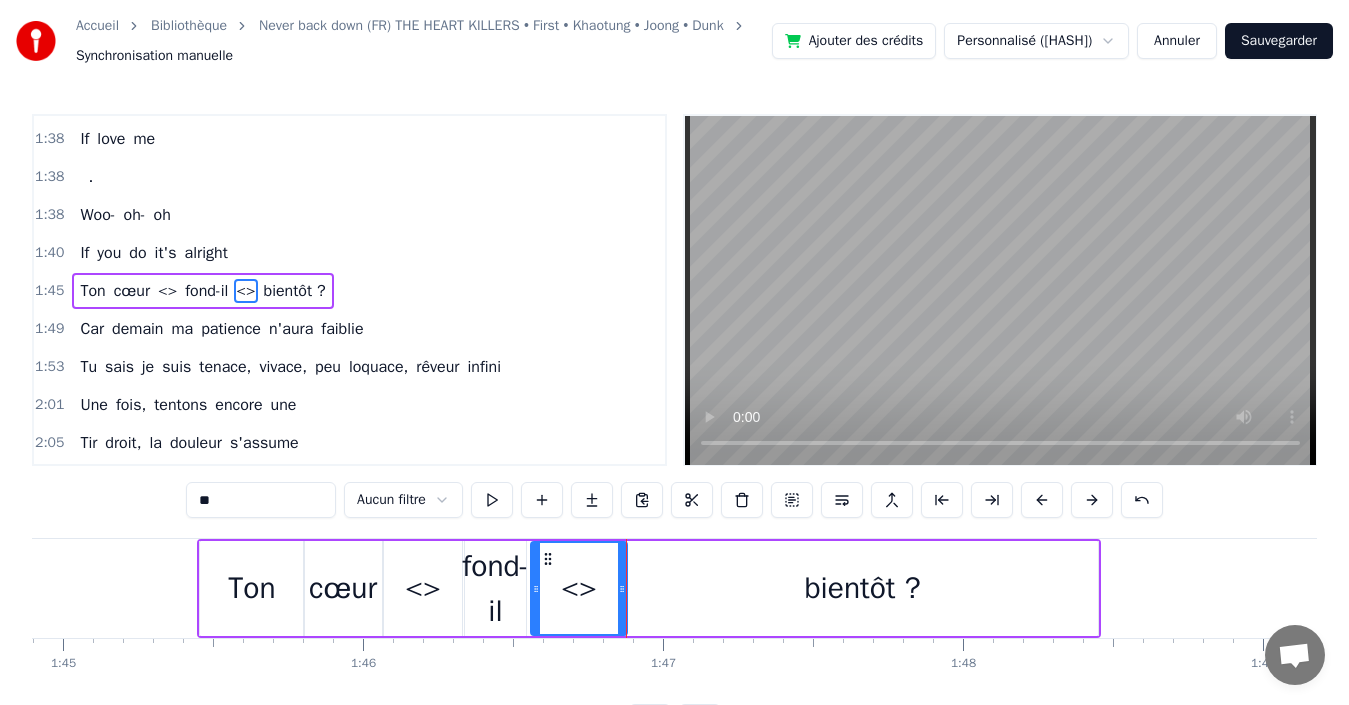 click on "bientôt ?" at bounding box center (862, 588) 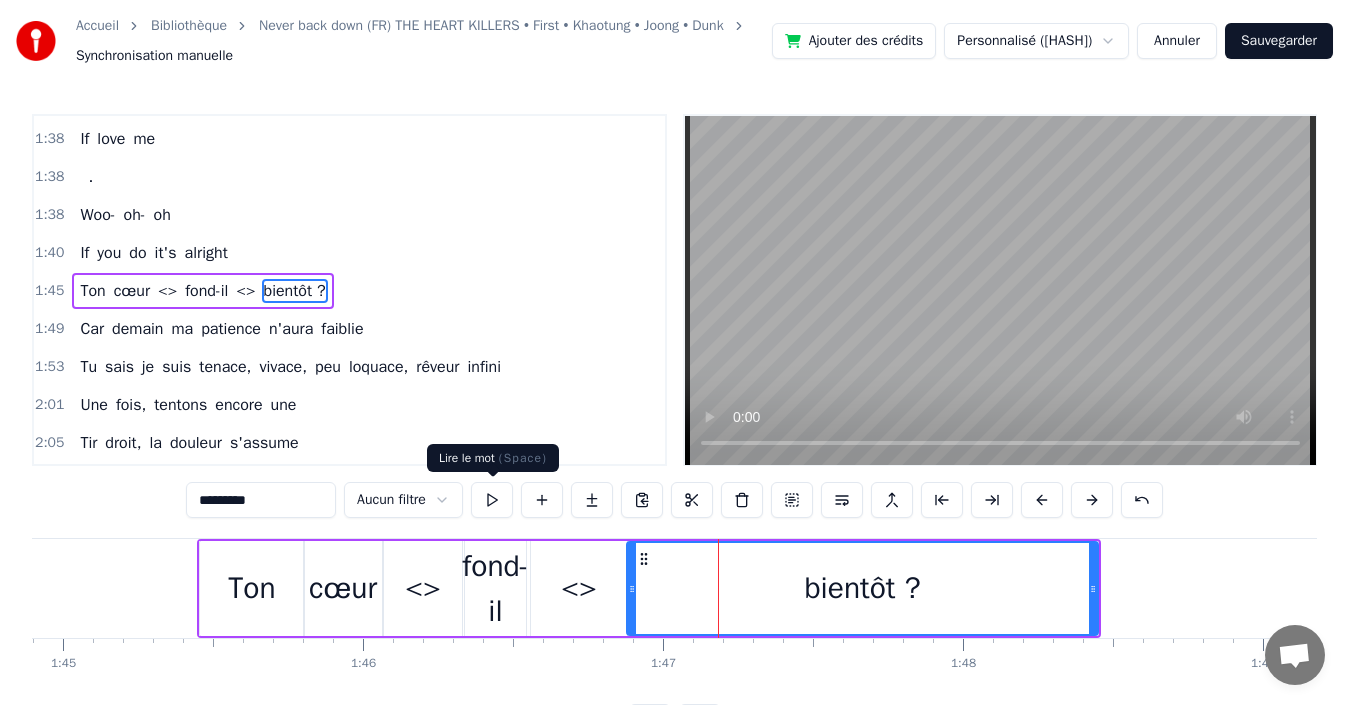 click at bounding box center (492, 500) 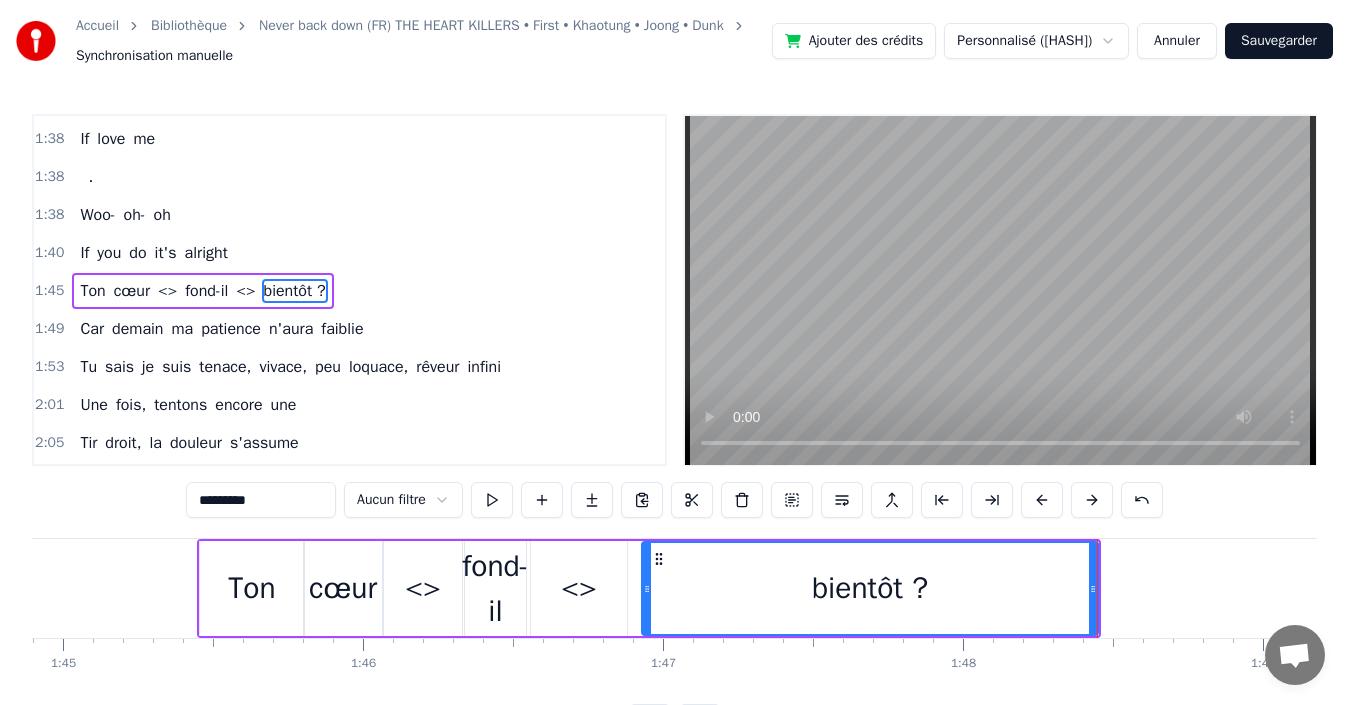 drag, startPoint x: 633, startPoint y: 597, endPoint x: 648, endPoint y: 601, distance: 15.524175 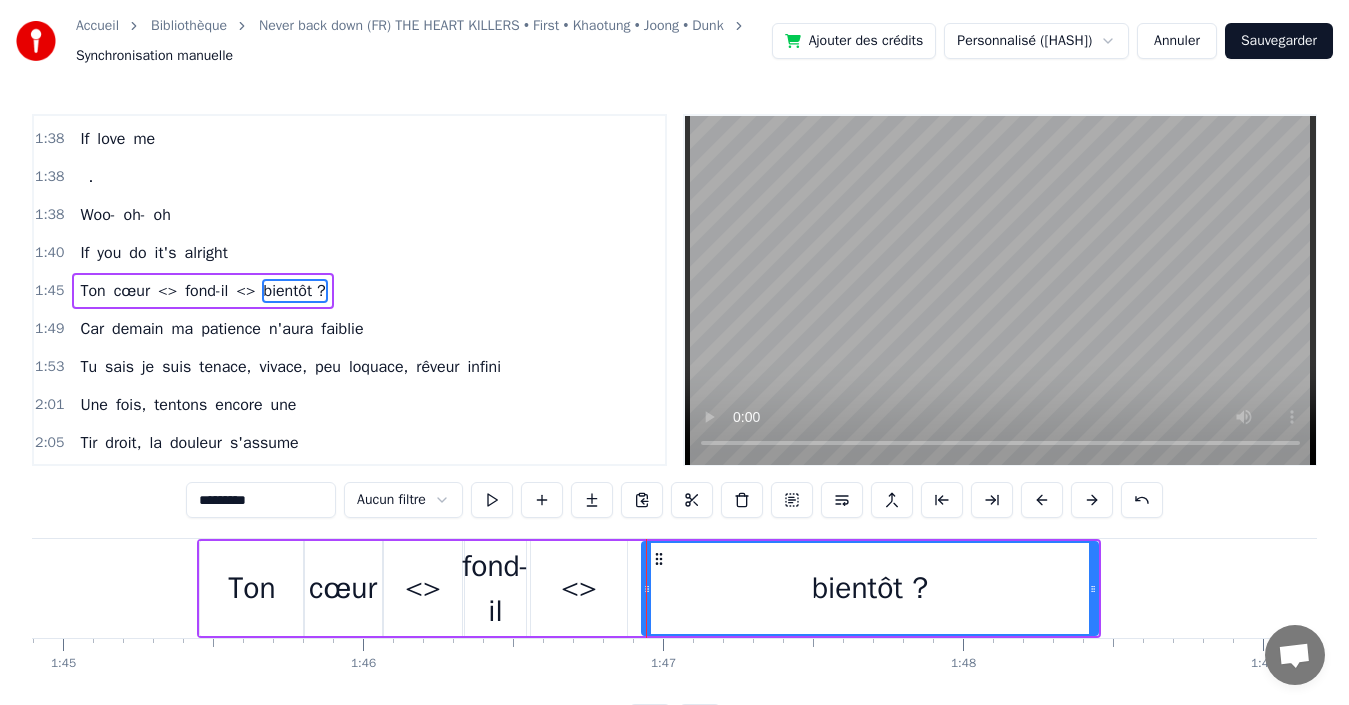 click on "<>" at bounding box center [579, 588] 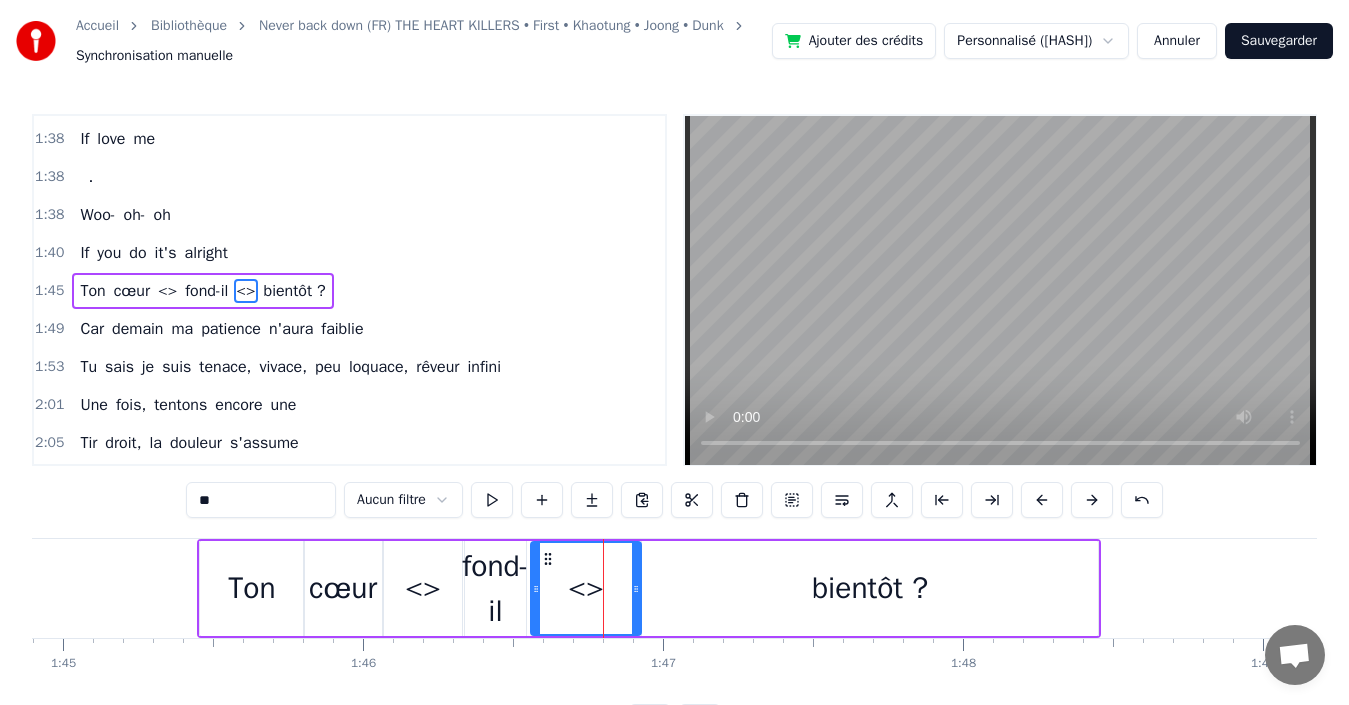 drag, startPoint x: 620, startPoint y: 588, endPoint x: 166, endPoint y: 591, distance: 454.00992 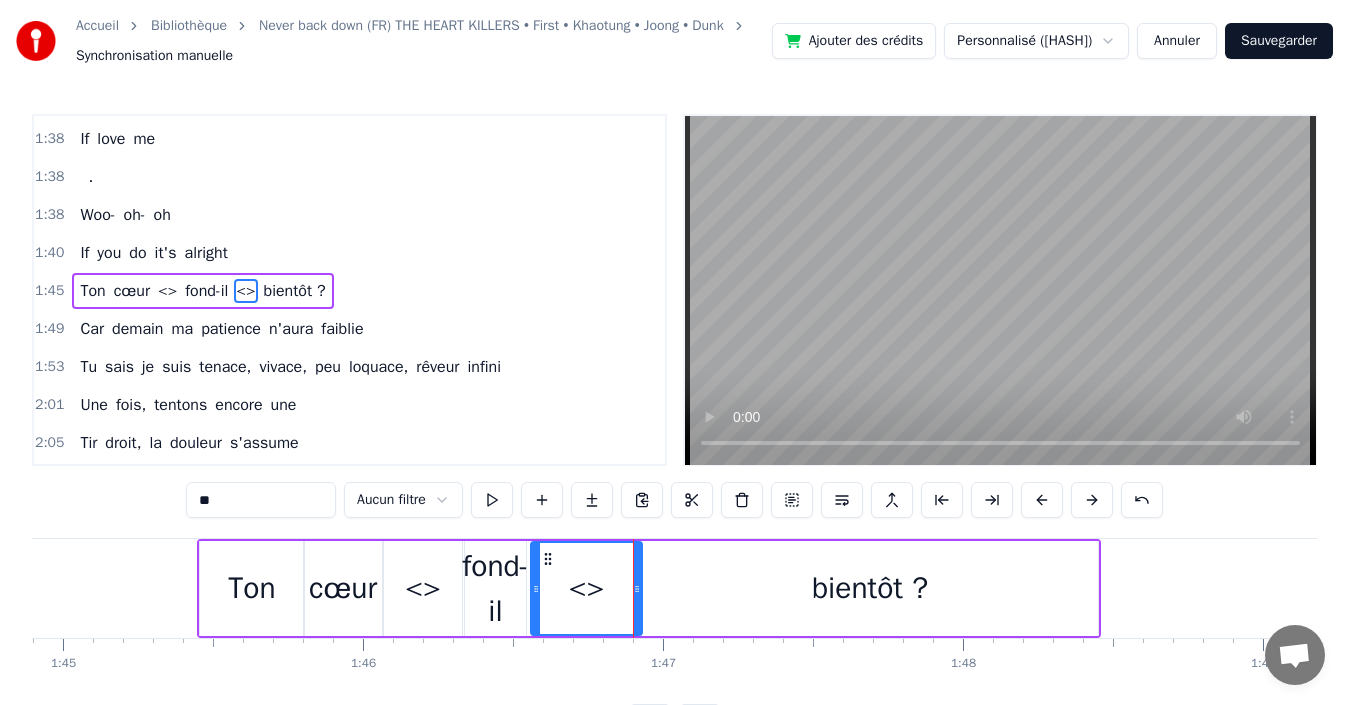 click at bounding box center [10261, 588] 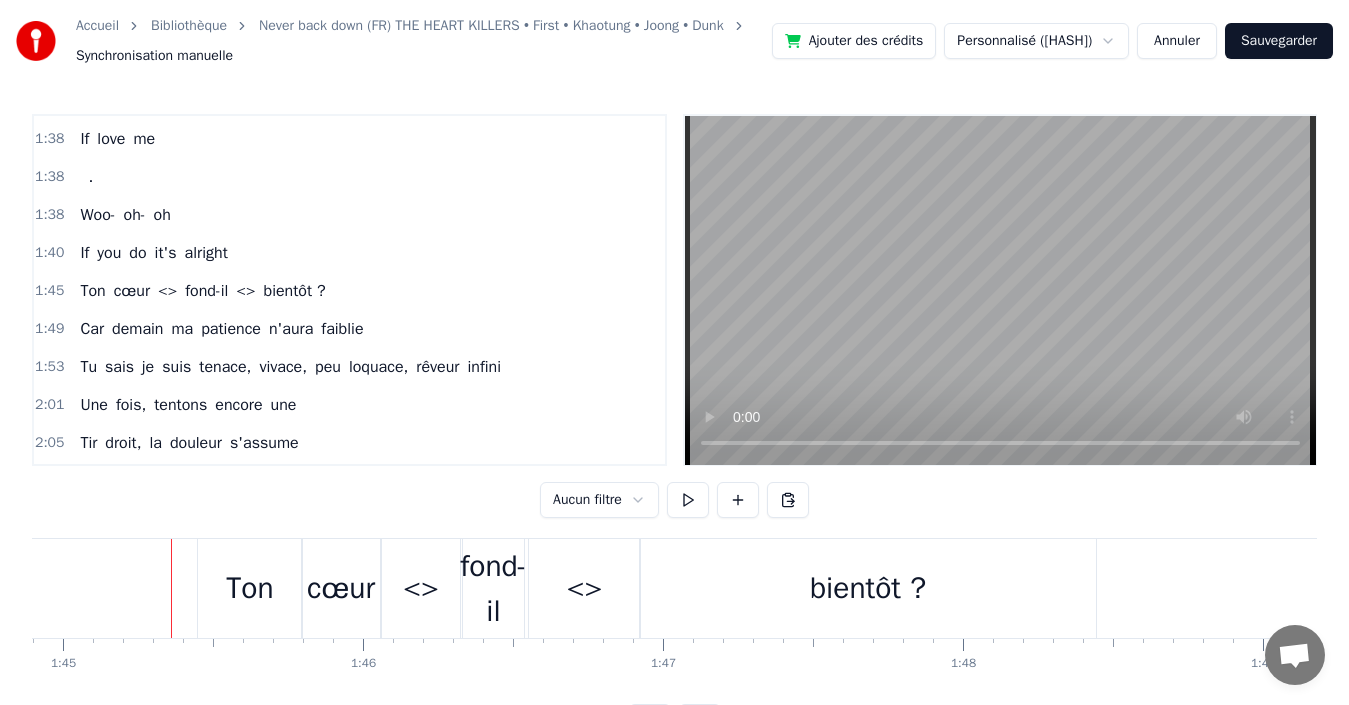 click on "Ton" at bounding box center (250, 588) 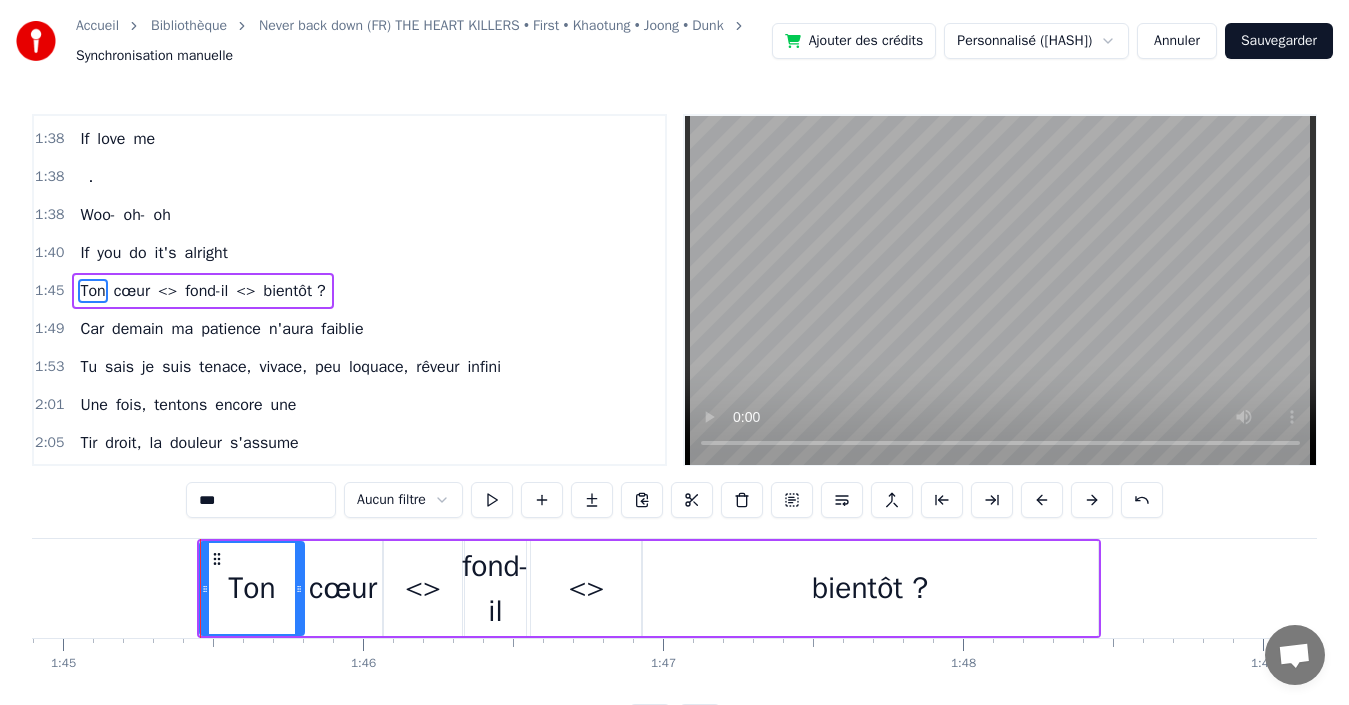 click on "Accueil Bibliothèque Never back down (FR) THE HEART KILLERS • First • Khaotung • Joong • Dunk Synchronisation manuelle Ajouter des crédits Personnalisé (f0f4) Annuler Sauvegarder 0:00 I will risk it all too 0:02   .   0:04 I may get hurt but 0:06 I'll learn on my own way 0:08 Trying it a first time, 0:11 I didn't think I would win your heart 0:16 Let's try one shot, let's break rule 0:20 Worth that even if painful 0:25 Wanting the lesson if you are bringing it, I will face each one 0:33 Oh- oh- oh 0:33   .   0:37 Pain I'll never learn right 0:40 No matter how much I am hurt by you 0:45 Call me delusional, stubborn, surreal, endless unyielding 0:52 Let's try one shot, let's break rule 0:56 Worth that even if painful 1:01 Wanting the lesson if you are bringing it, I will face each one 1:09 Break my heart, make it swirled 1:12 And tear my world 1:13 By the time I won't give up that 1:17 Say to my face you're hurt 1:20 Hate no matter 1:21 When will my harm stop will it last ? 1:25 Les sentiments en toi" at bounding box center (674, 370) 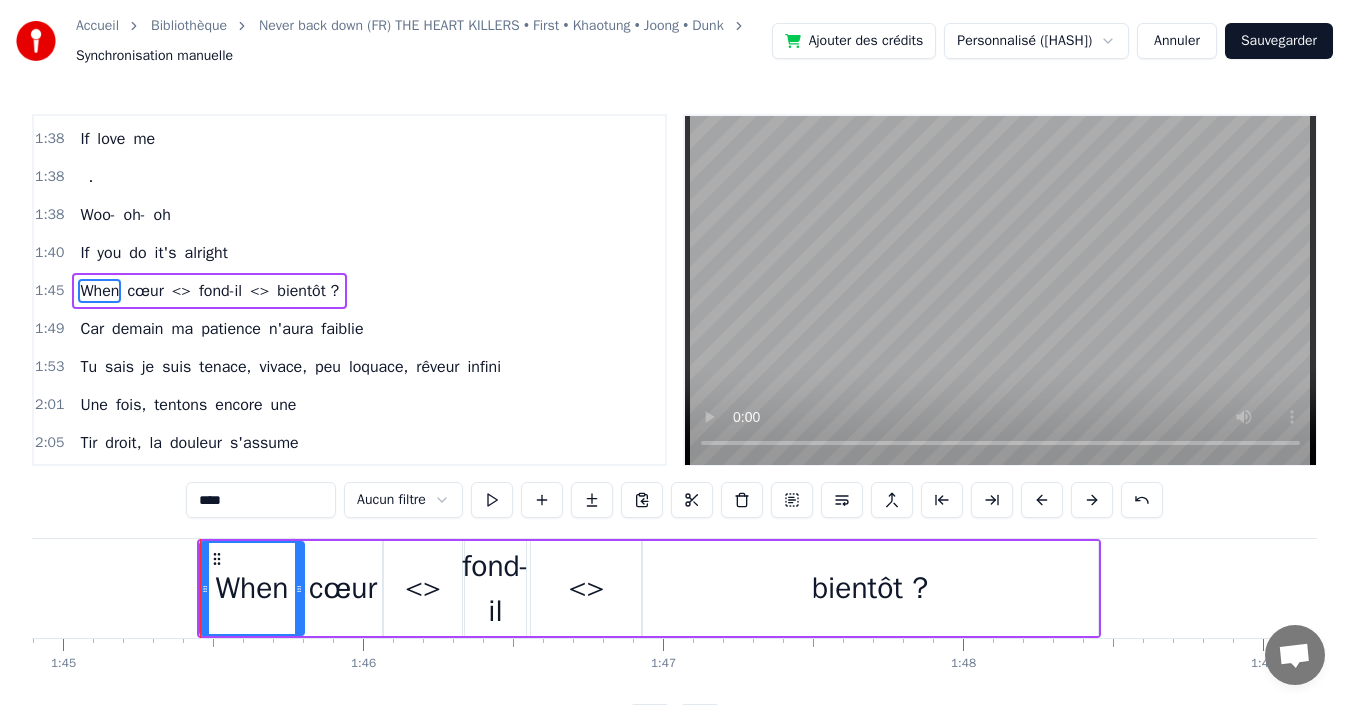 click on "cœur" at bounding box center [145, 291] 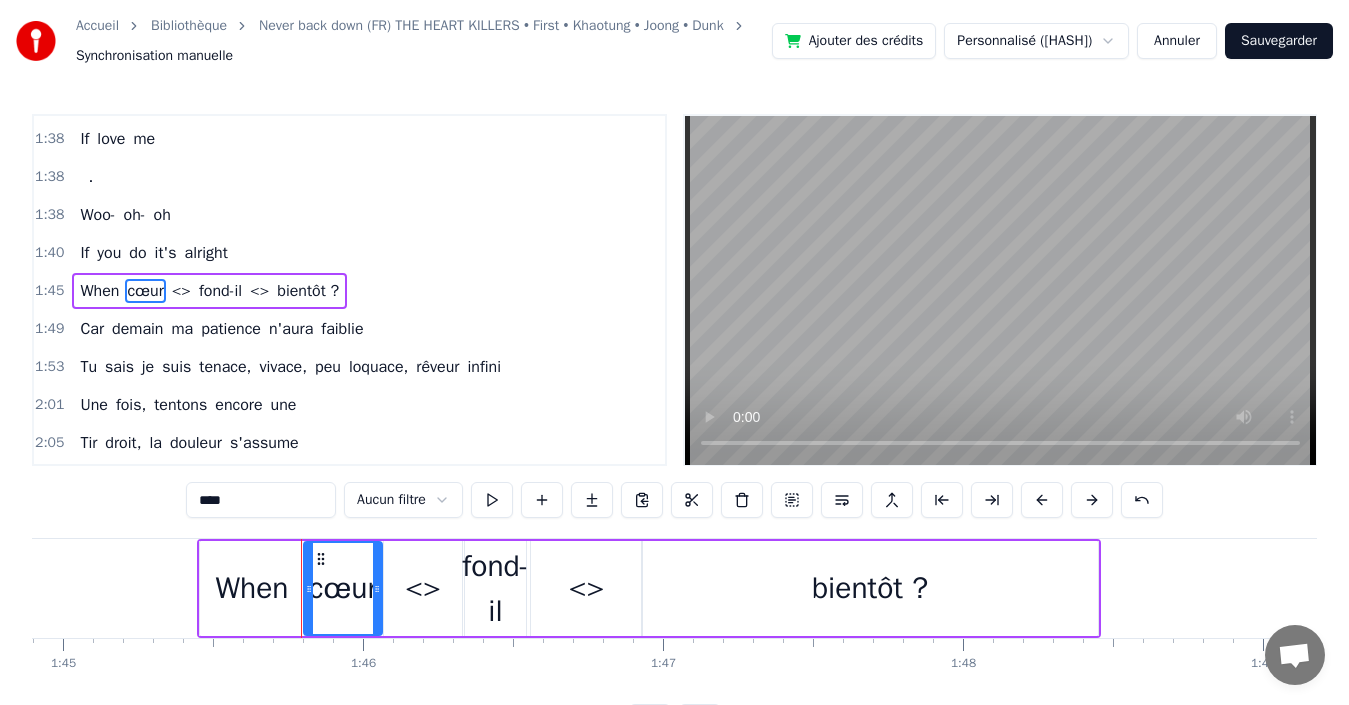 drag, startPoint x: 67, startPoint y: 568, endPoint x: 54, endPoint y: 558, distance: 16.40122 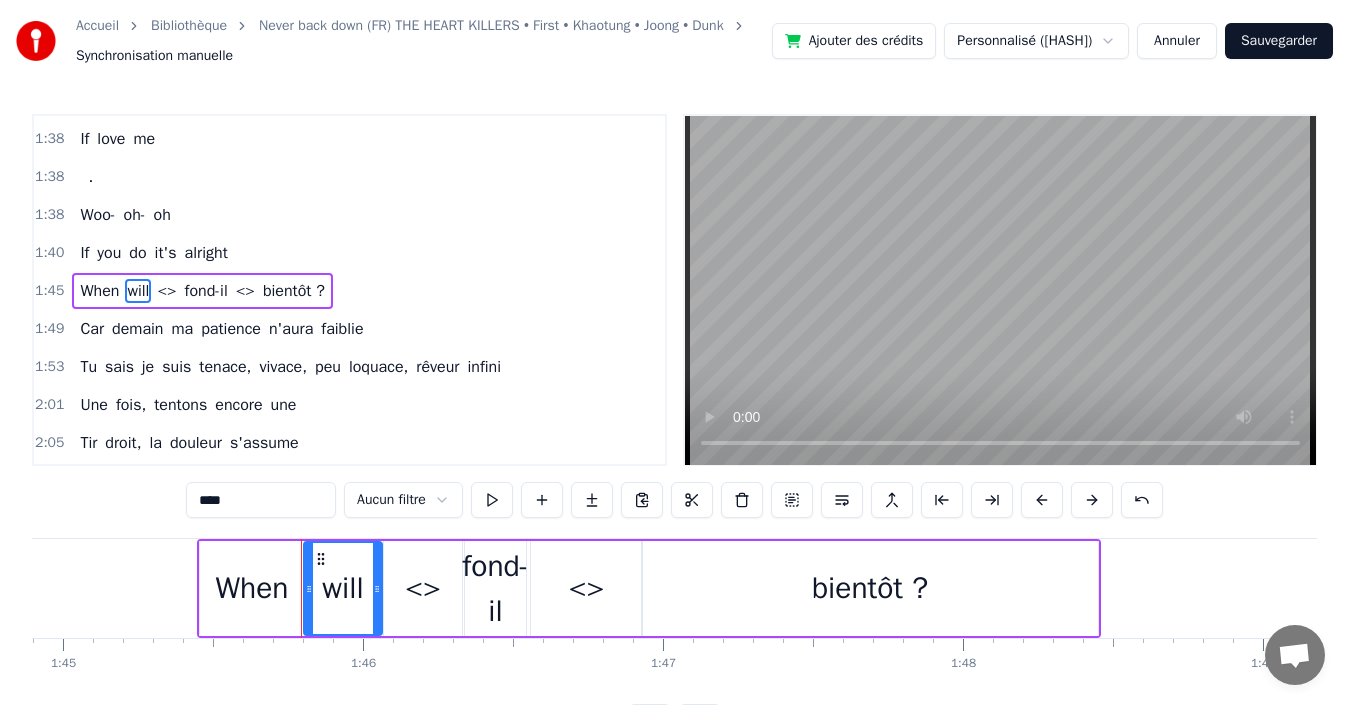 click on "<>" at bounding box center (166, 291) 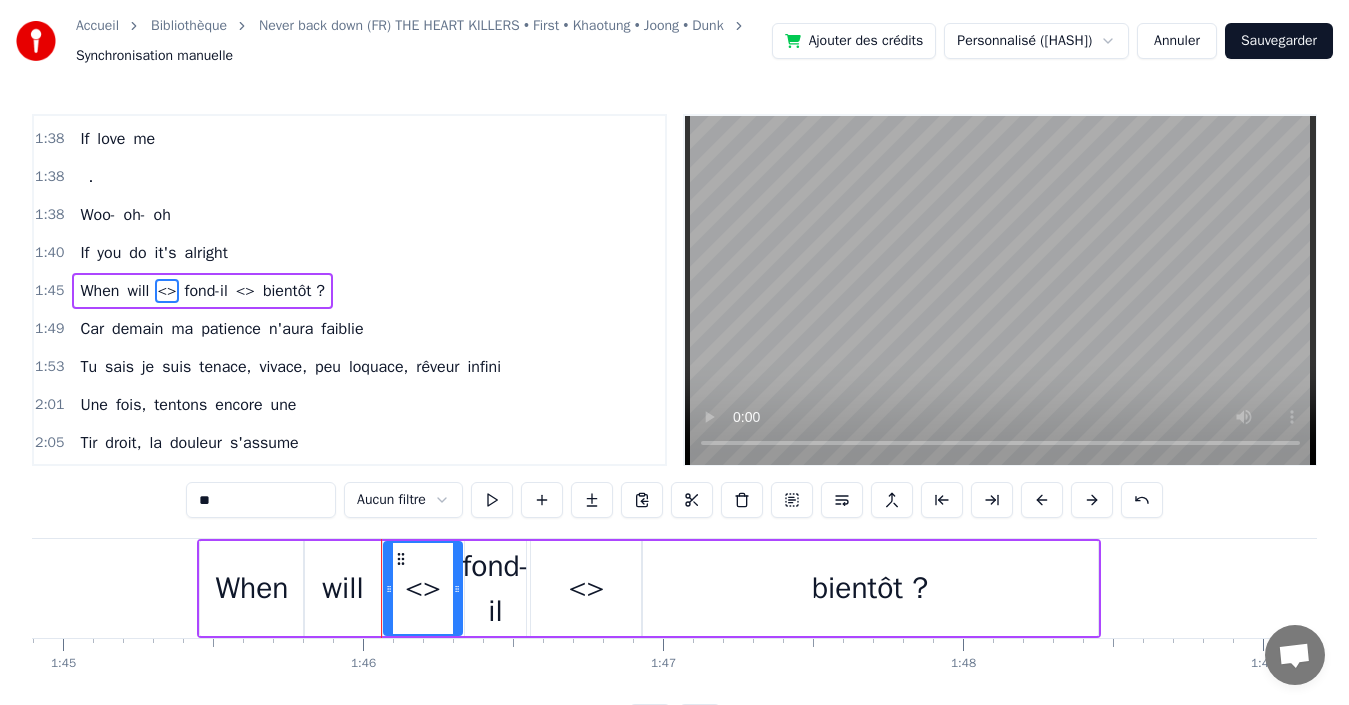 drag, startPoint x: 207, startPoint y: 519, endPoint x: 137, endPoint y: 490, distance: 75.76939 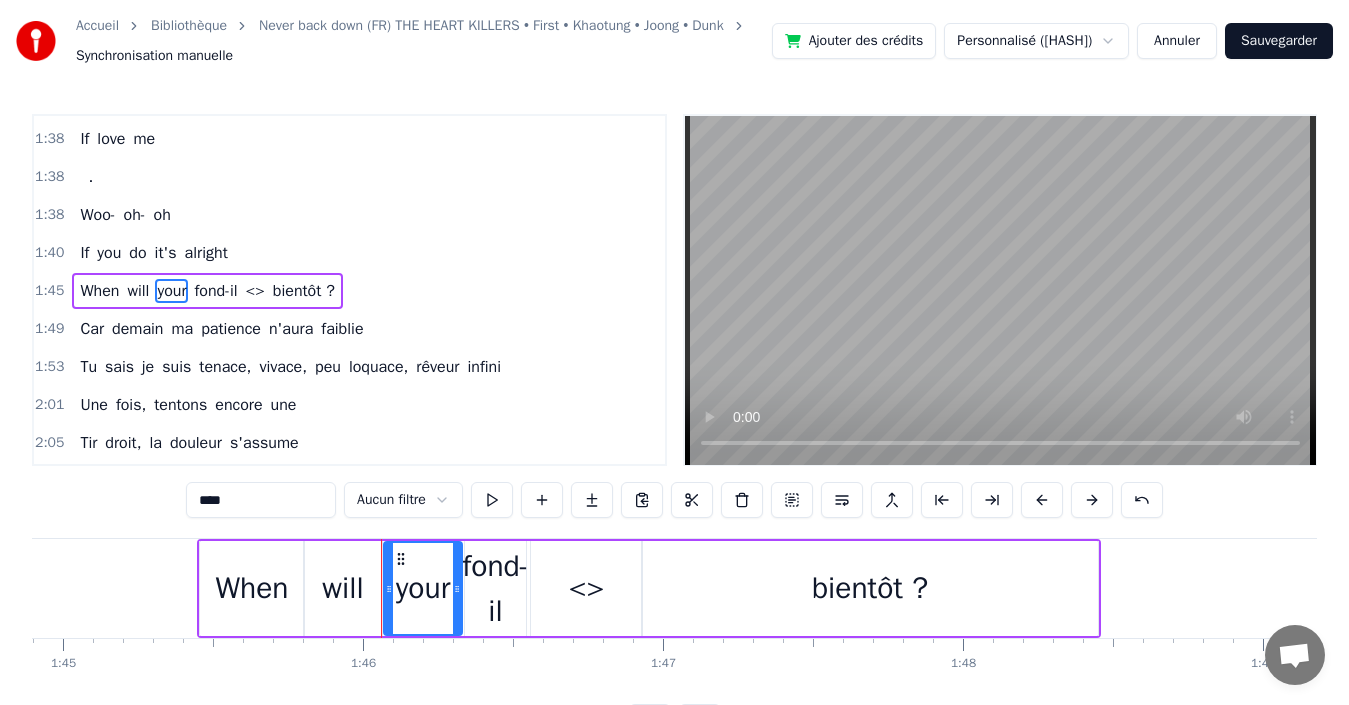 click on "fond-il" at bounding box center [215, 291] 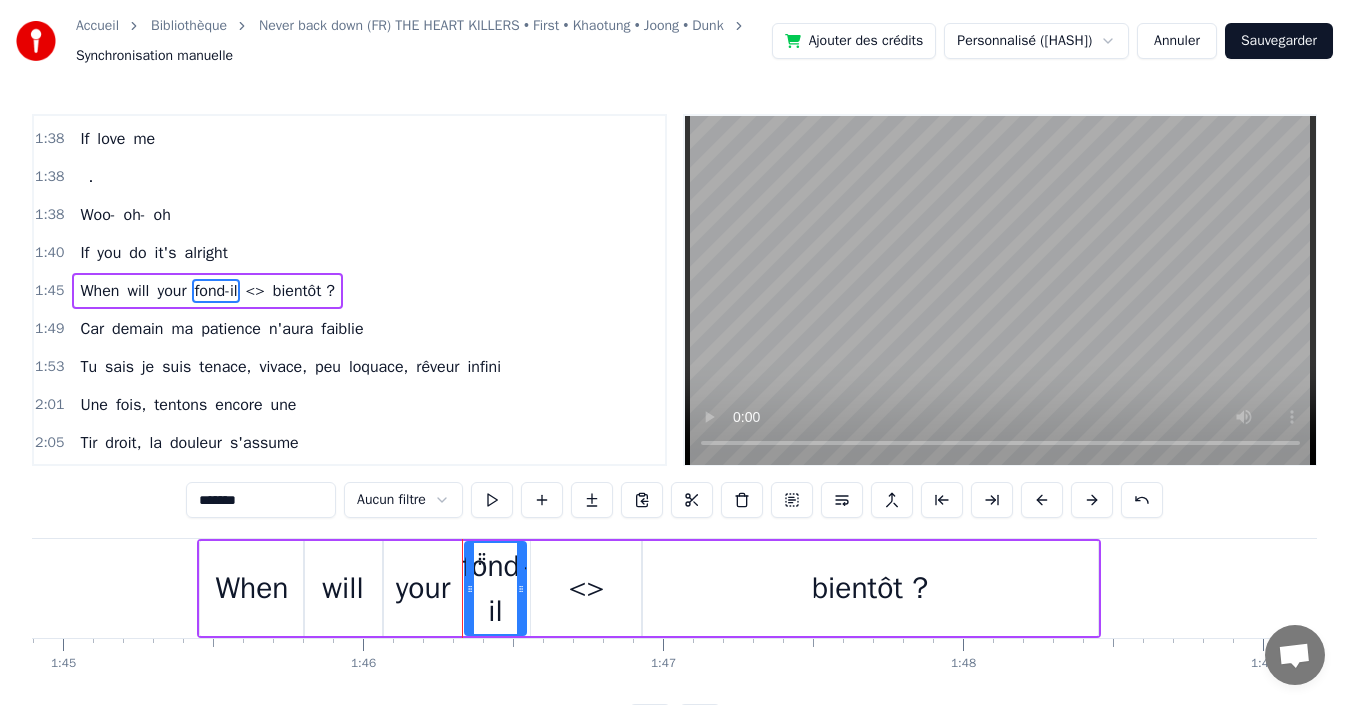 drag, startPoint x: 286, startPoint y: 508, endPoint x: 97, endPoint y: 479, distance: 191.21193 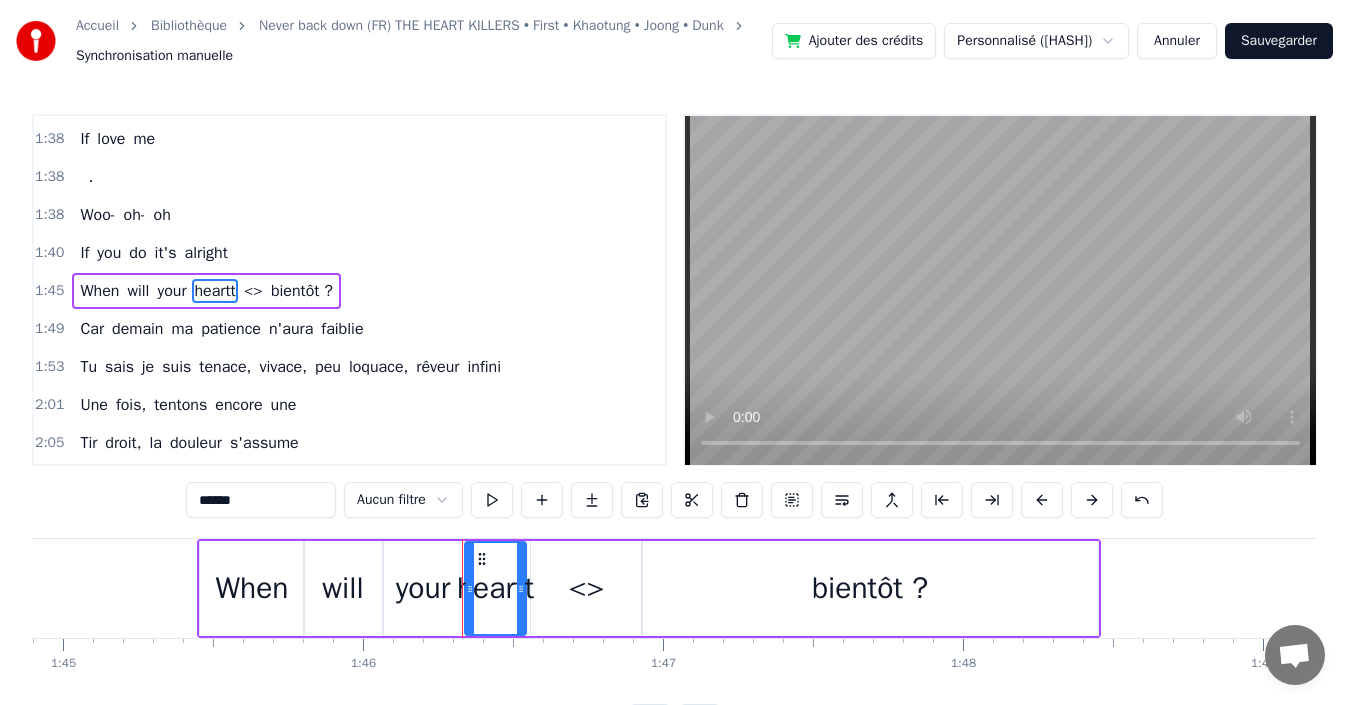 click on "When" at bounding box center (99, 291) 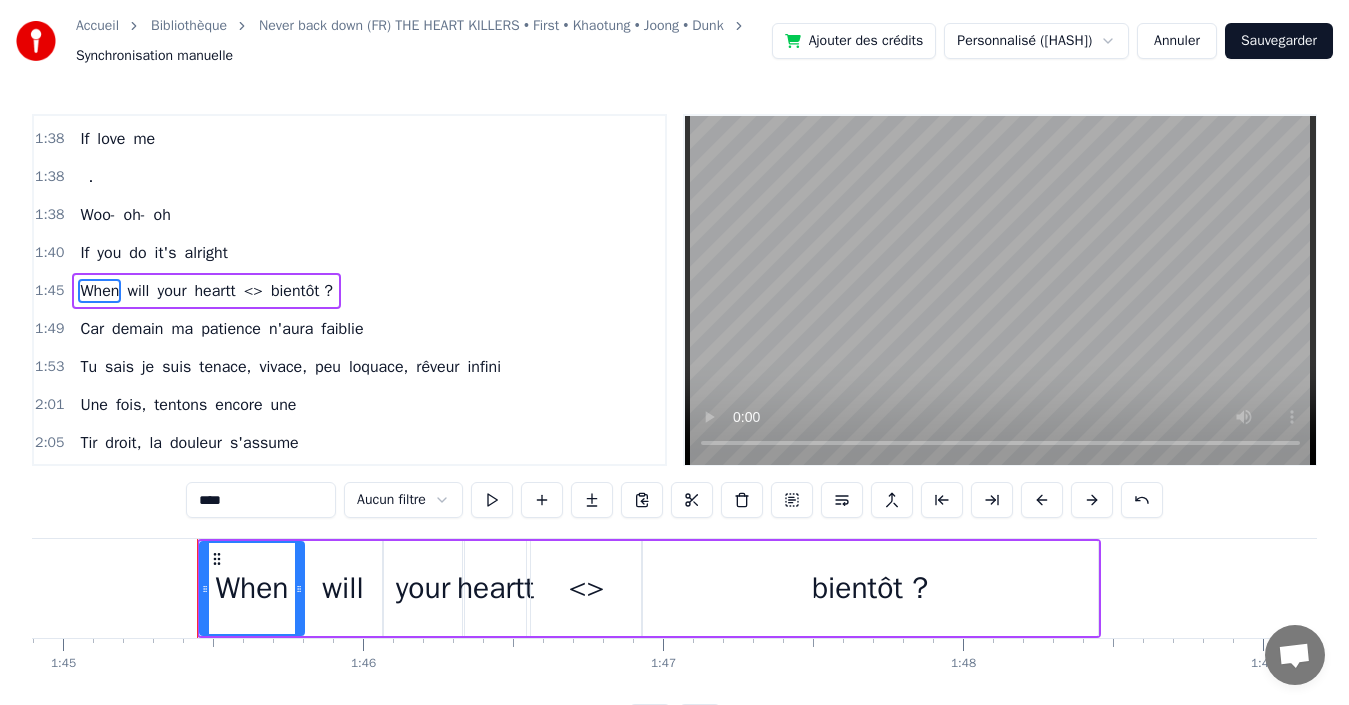 click on "****" at bounding box center [261, 500] 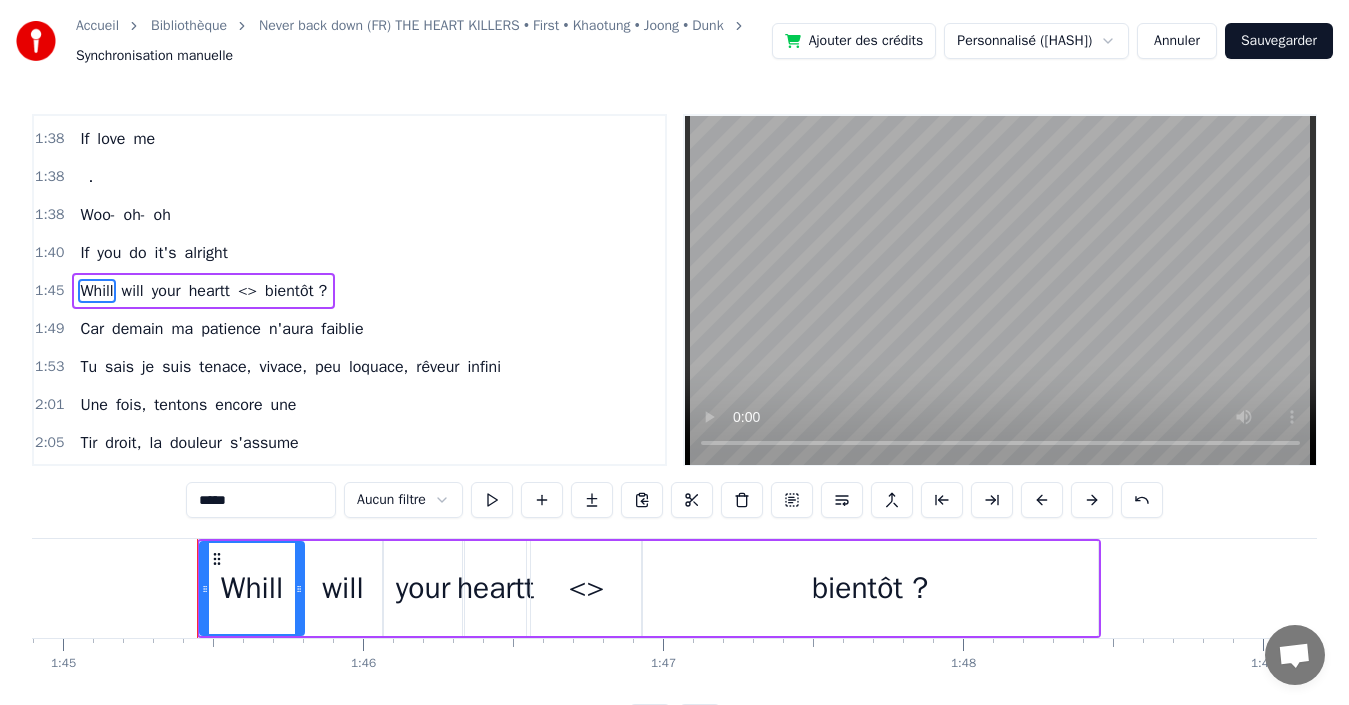 click on "will" at bounding box center [343, 588] 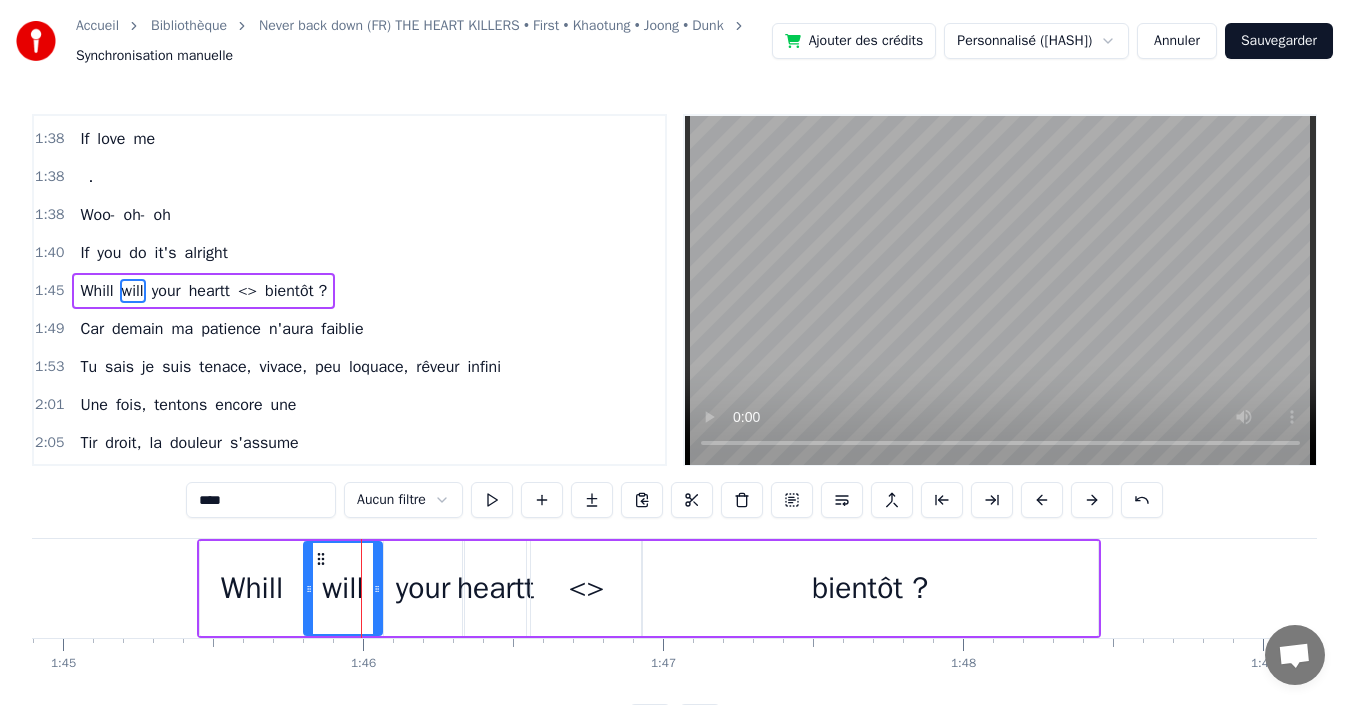 drag, startPoint x: 300, startPoint y: 491, endPoint x: 135, endPoint y: 478, distance: 165.51132 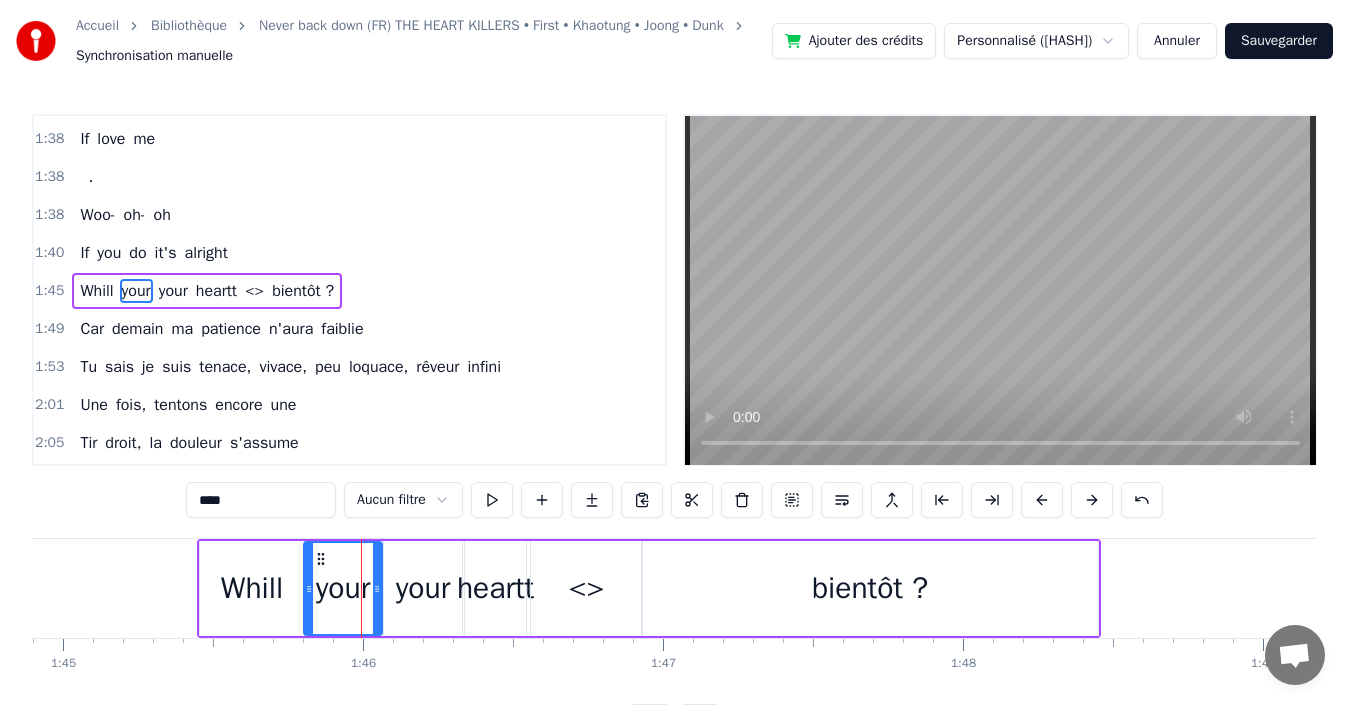 click on "your" at bounding box center [173, 291] 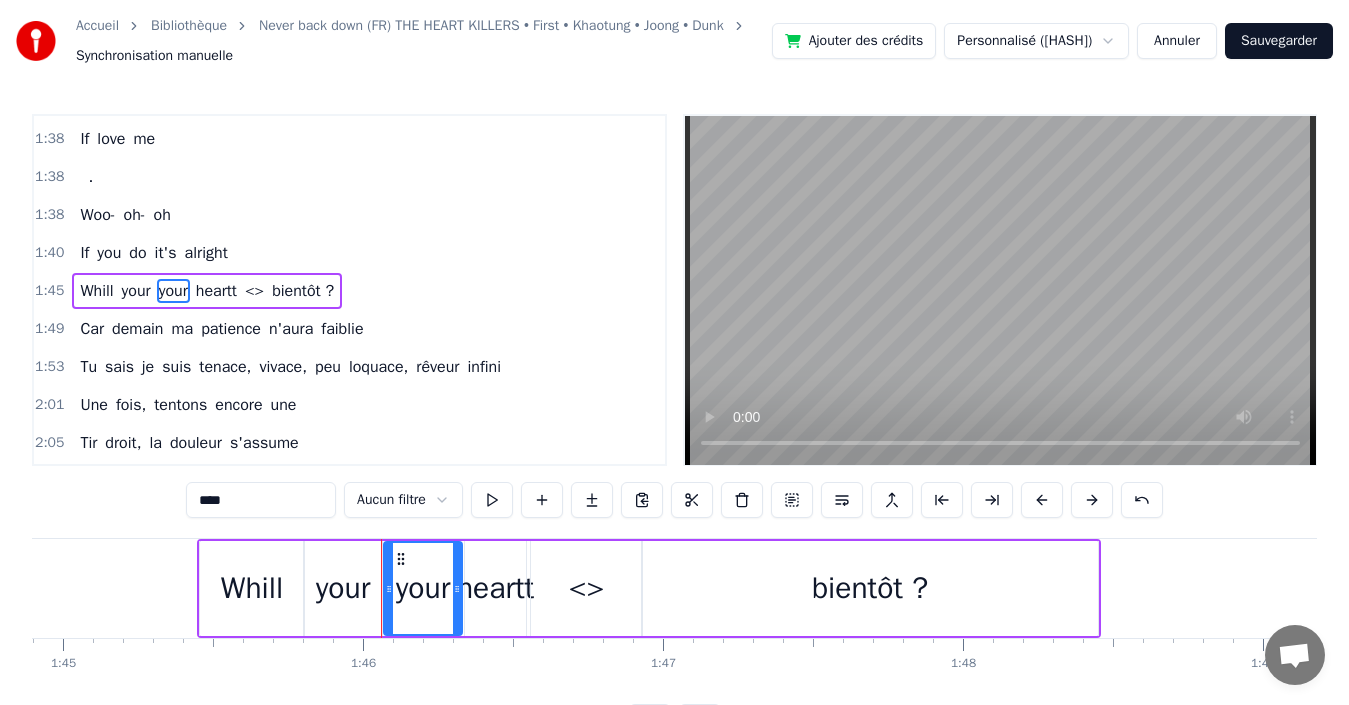 click on "****" at bounding box center [261, 500] 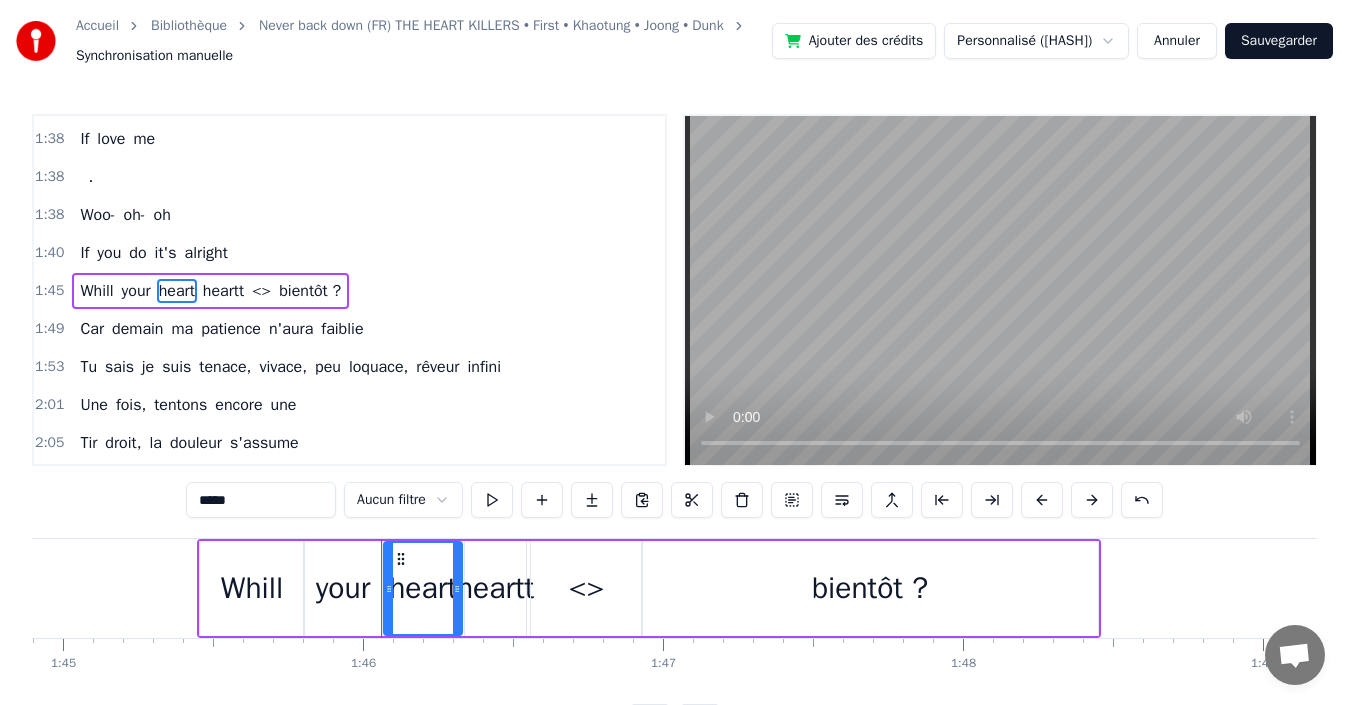 click on "heartt" at bounding box center [223, 291] 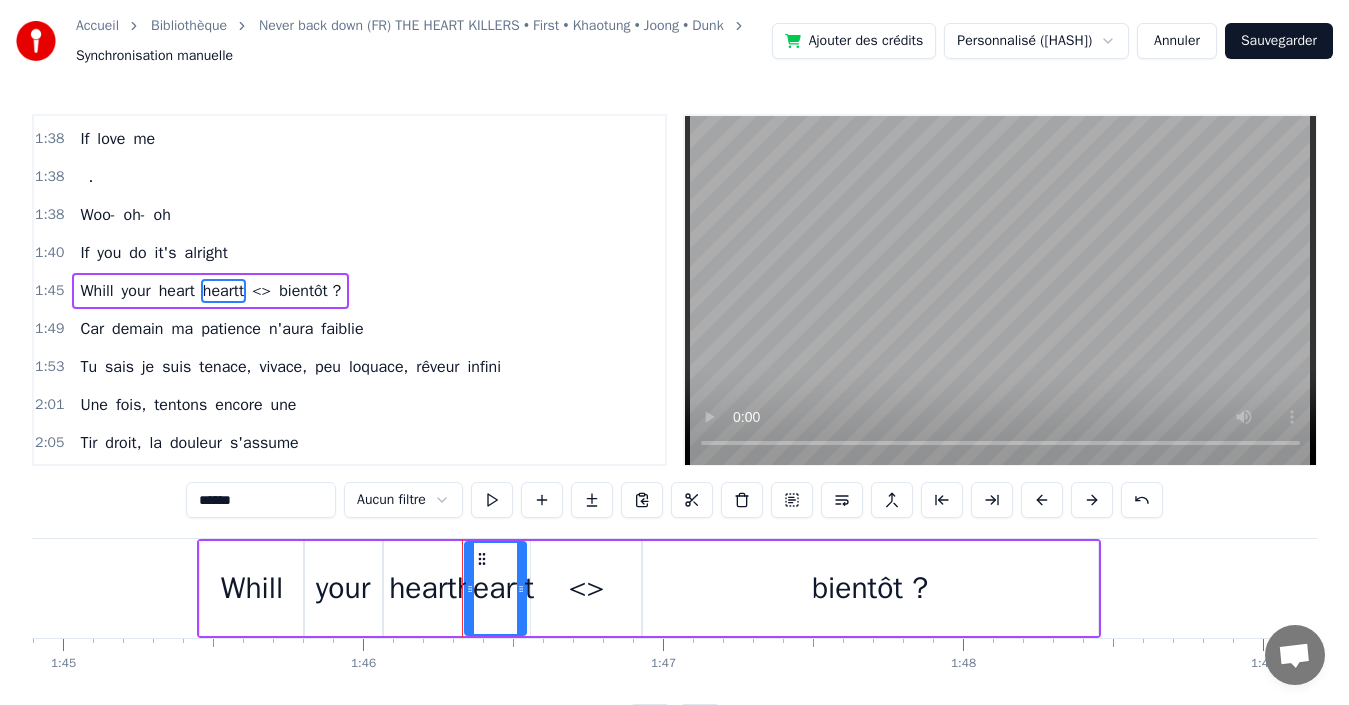 drag, startPoint x: 242, startPoint y: 516, endPoint x: 112, endPoint y: 514, distance: 130.01538 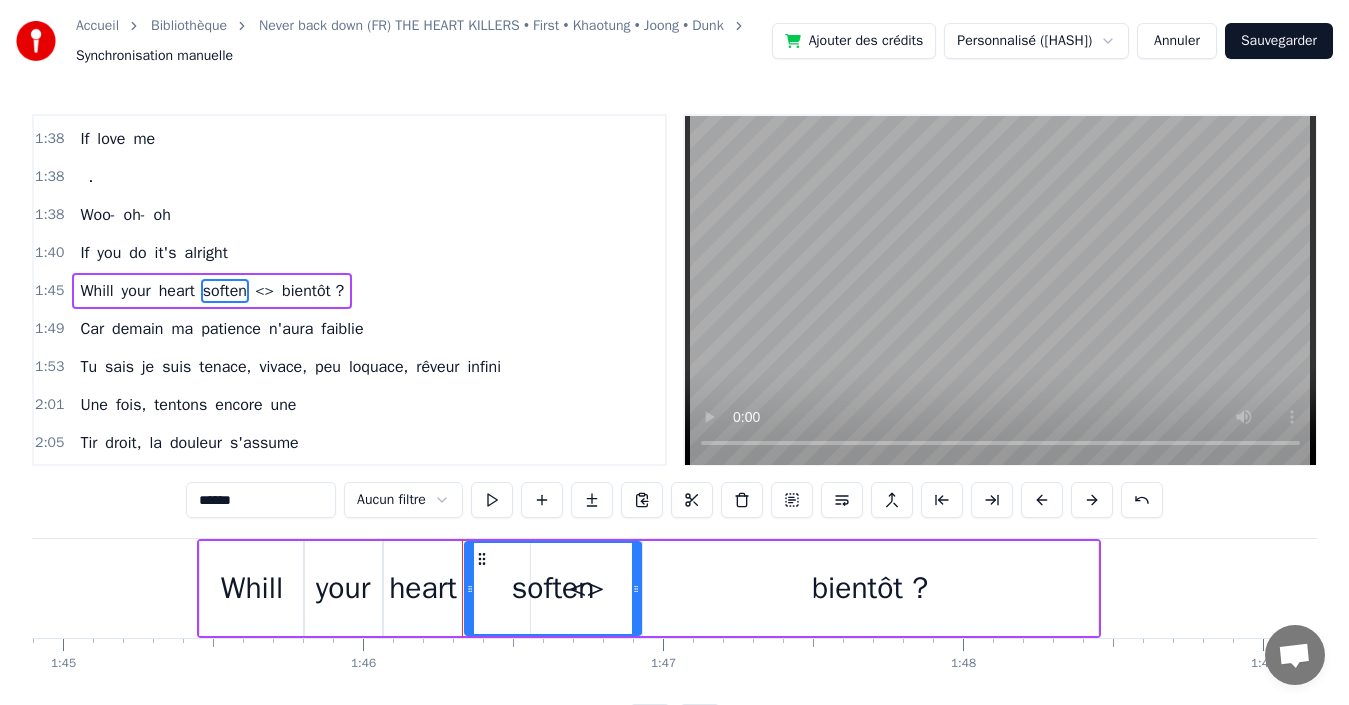 drag, startPoint x: 520, startPoint y: 590, endPoint x: 632, endPoint y: 580, distance: 112.44554 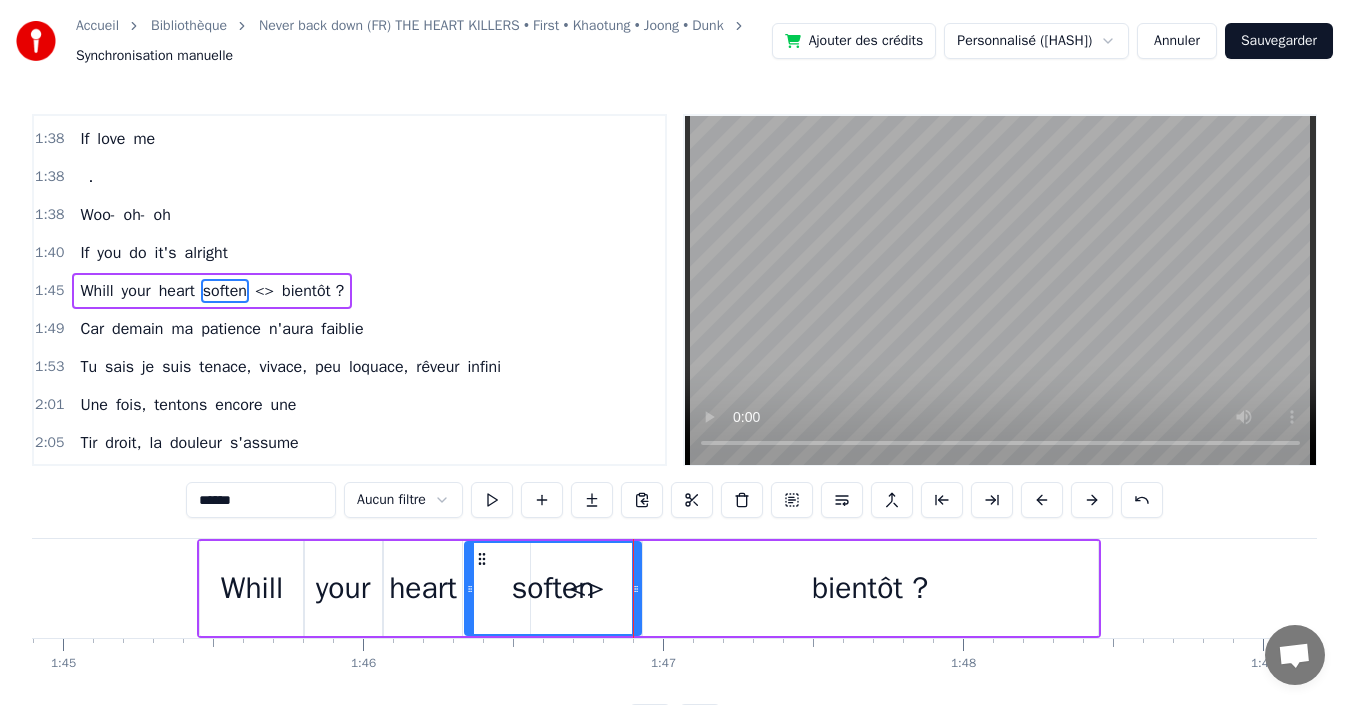 click on "<>" at bounding box center (264, 291) 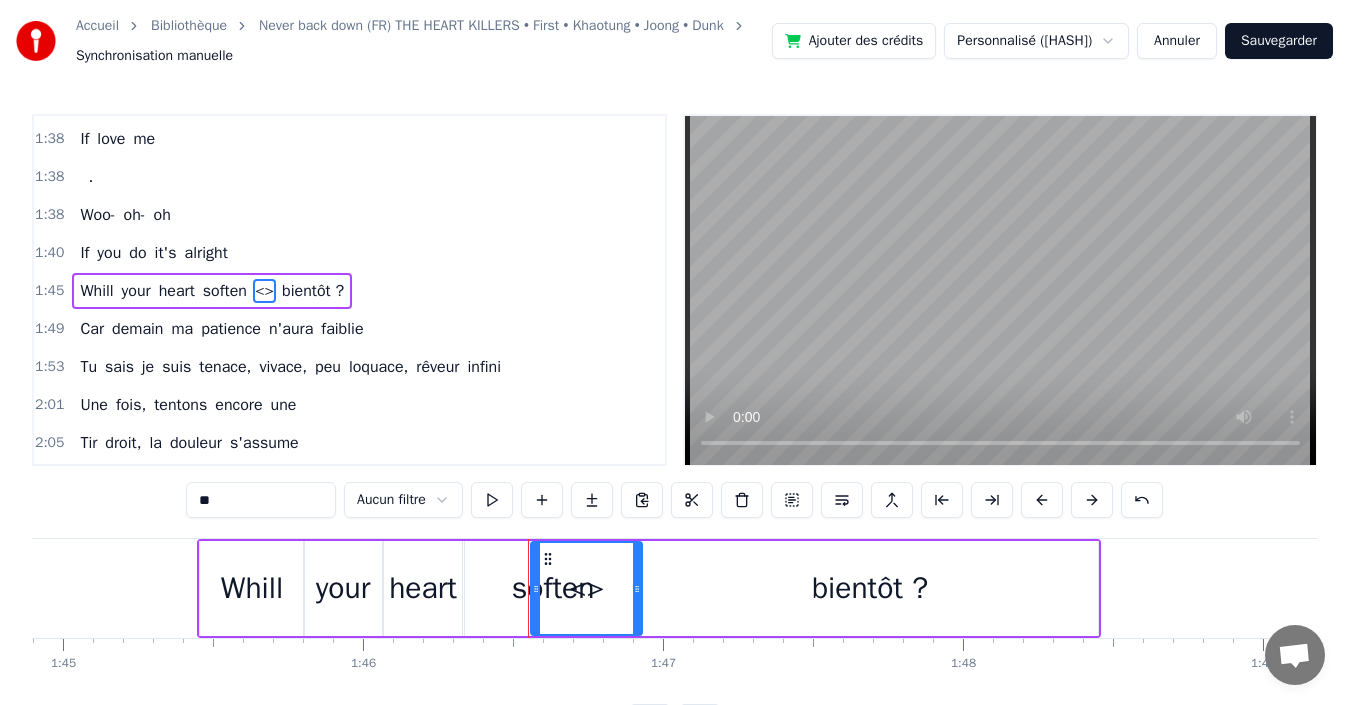 click on "<>" at bounding box center [264, 291] 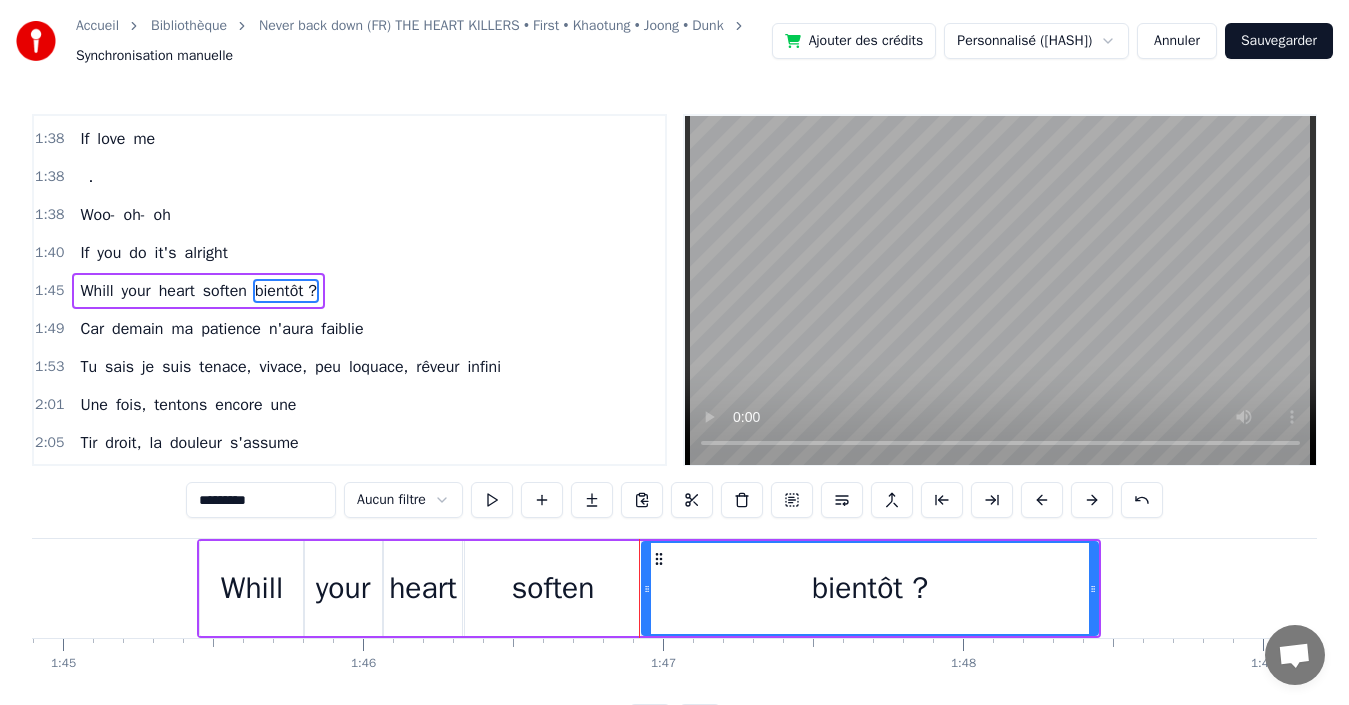 drag, startPoint x: 264, startPoint y: 508, endPoint x: 127, endPoint y: 499, distance: 137.2953 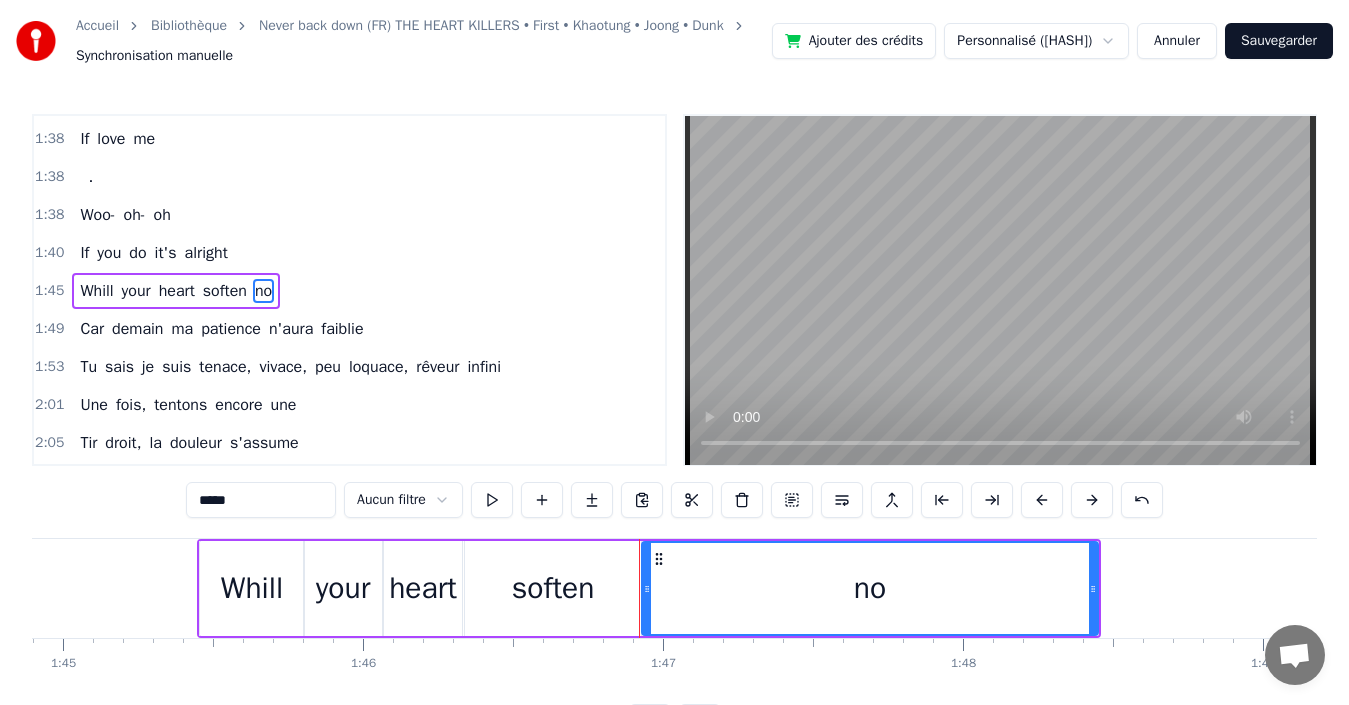 type on "******" 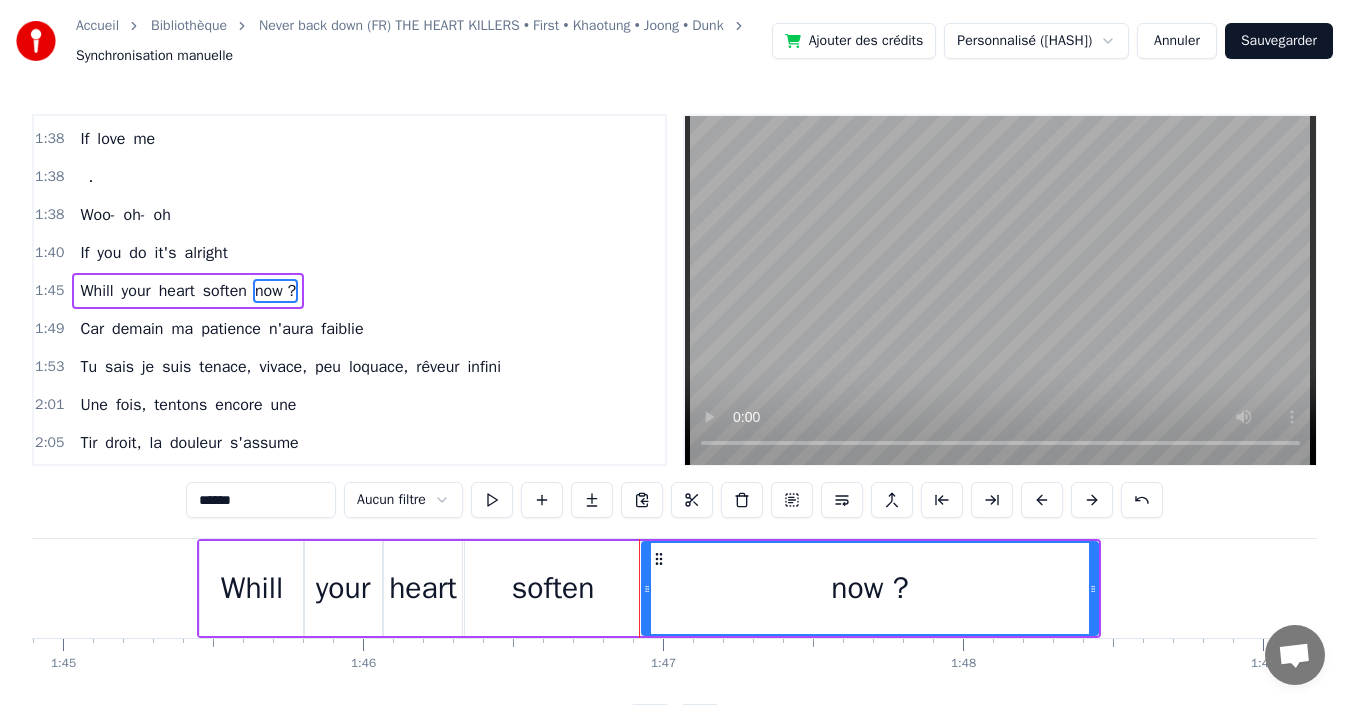 click at bounding box center [10261, 588] 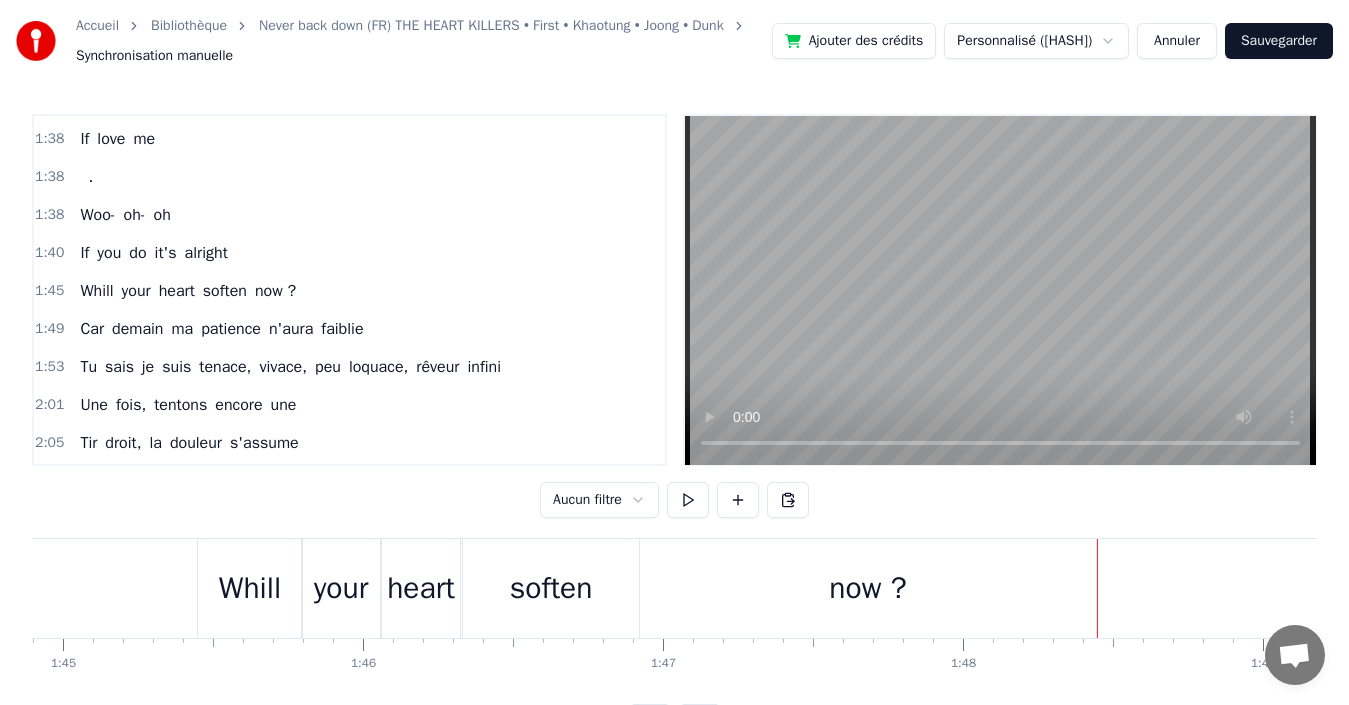 click at bounding box center (688, 500) 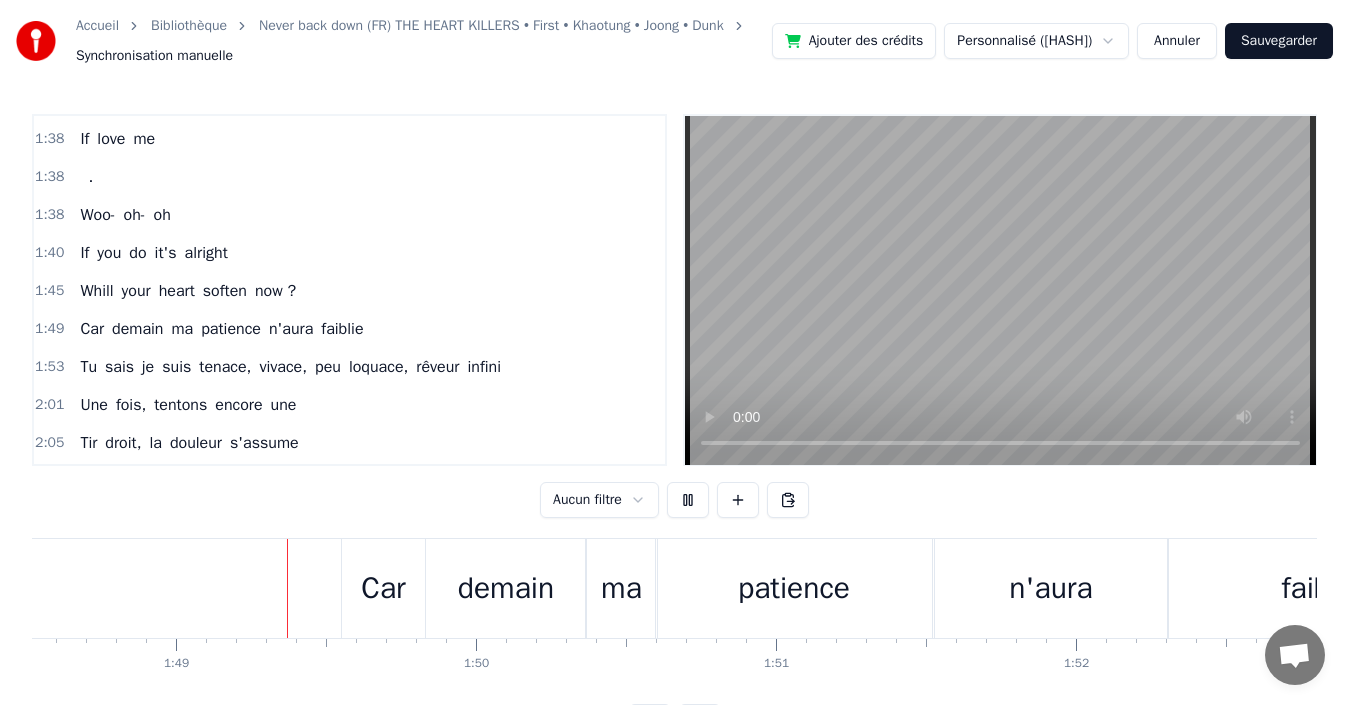 scroll, scrollTop: 0, scrollLeft: 32558, axis: horizontal 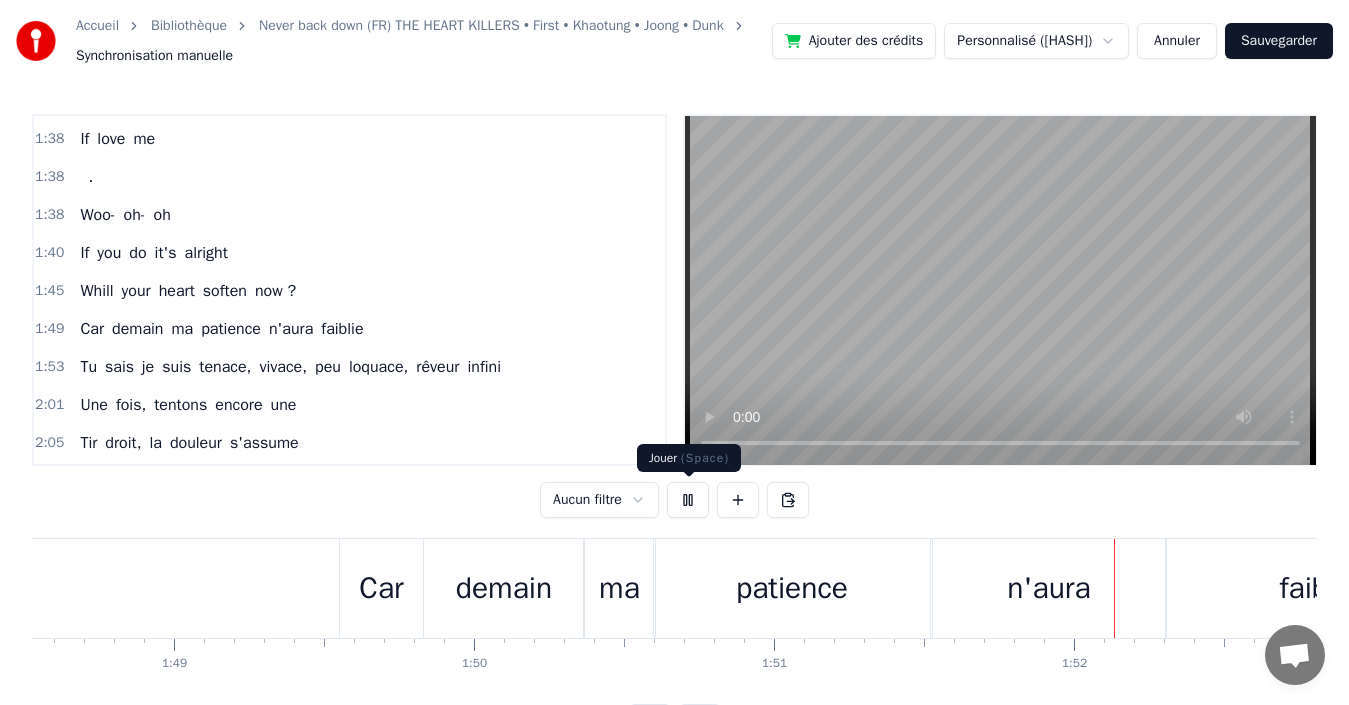 click at bounding box center (688, 500) 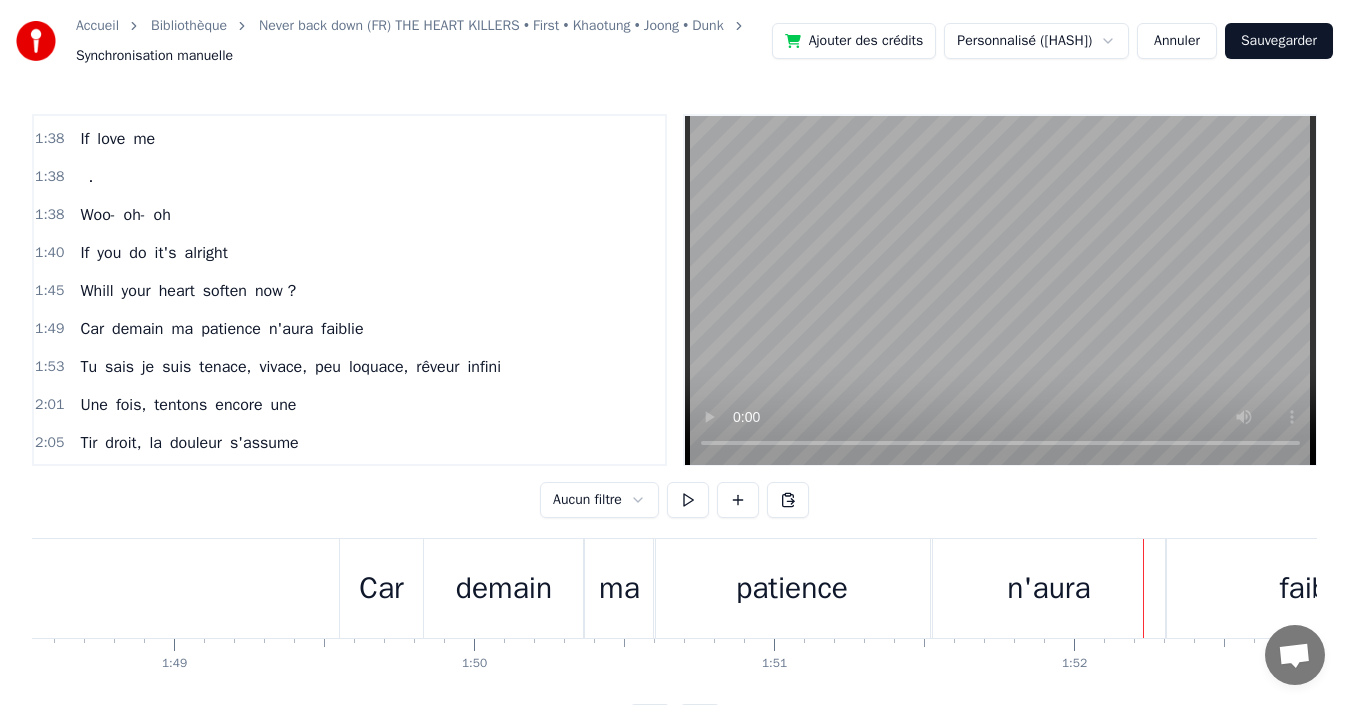 click on "Car" at bounding box center (381, 588) 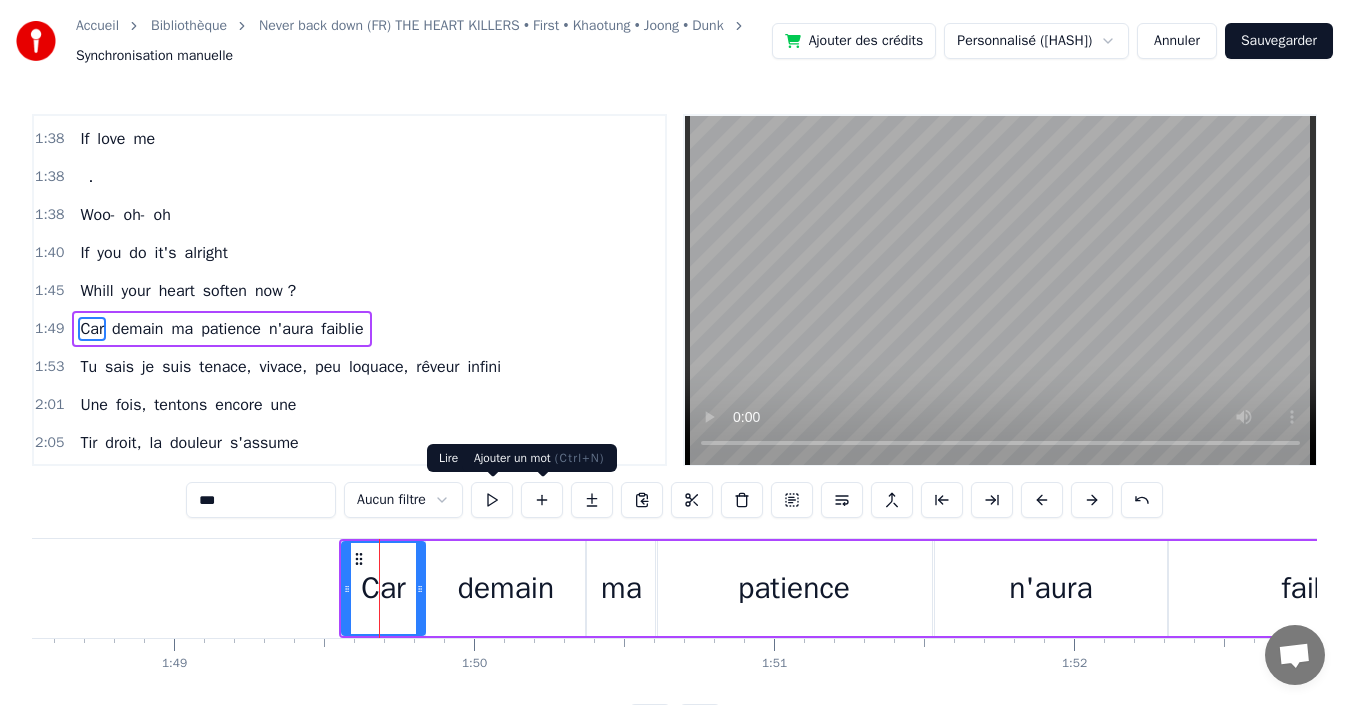 scroll, scrollTop: 1136, scrollLeft: 0, axis: vertical 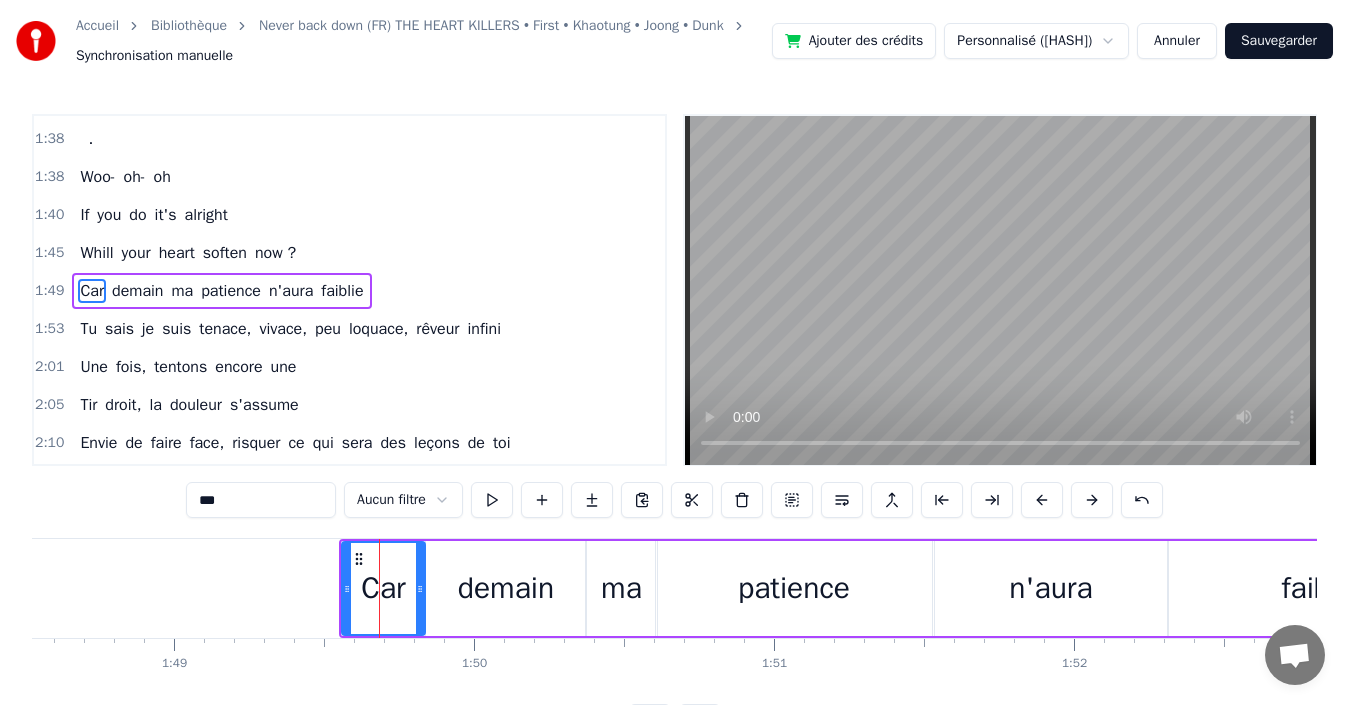 click on "***" at bounding box center (261, 500) 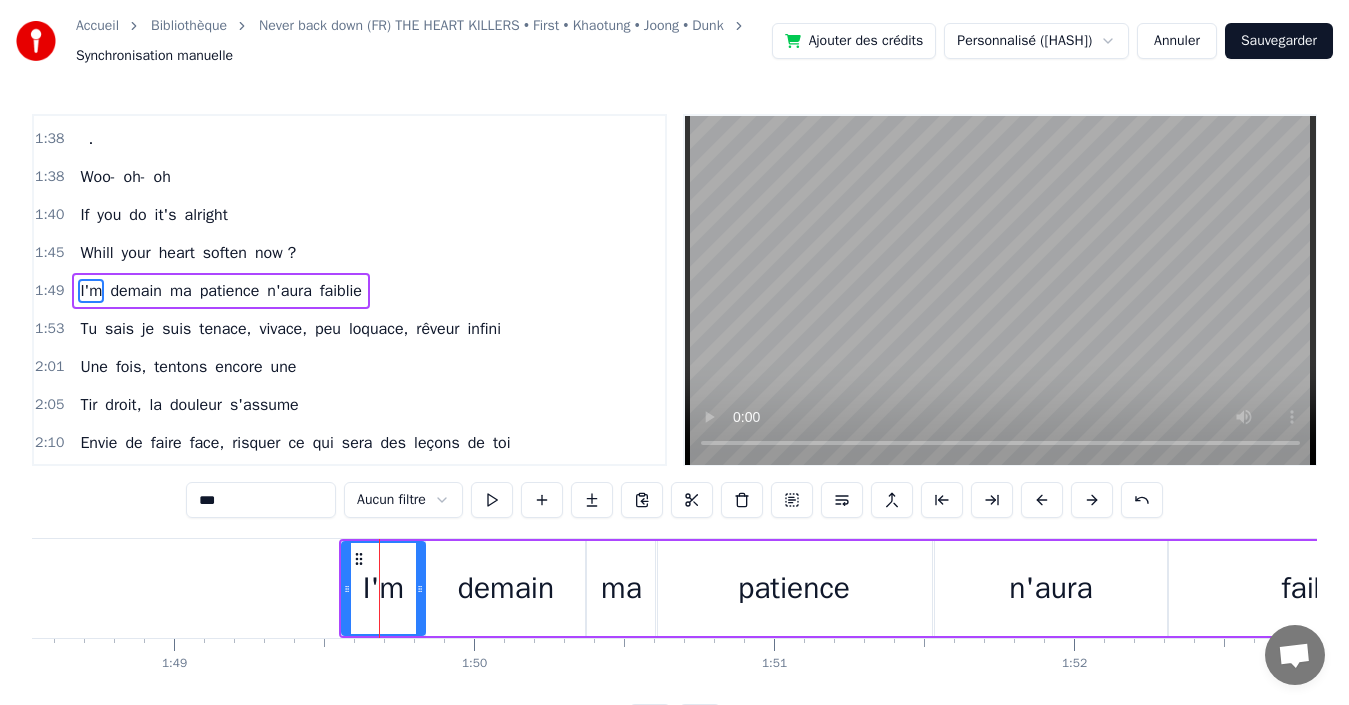 click on "demain" at bounding box center (506, 588) 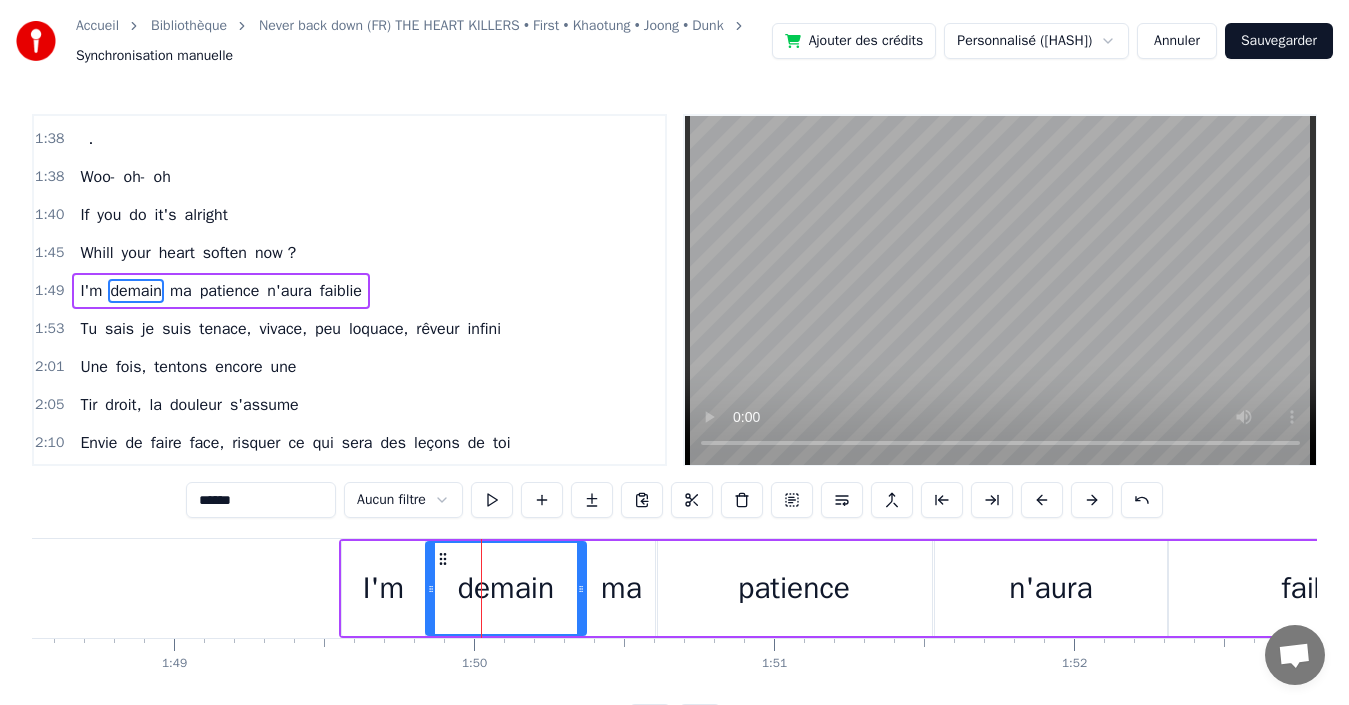 click on "******" at bounding box center [261, 500] 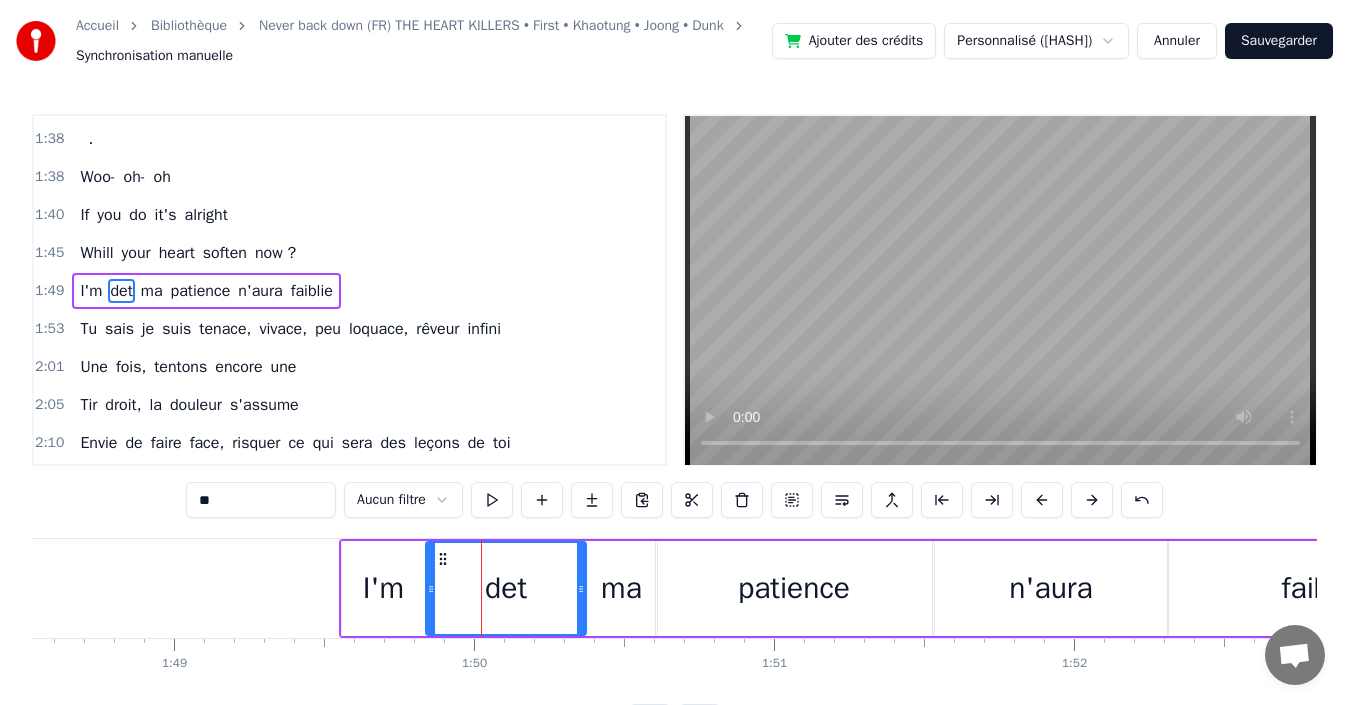 type on "*" 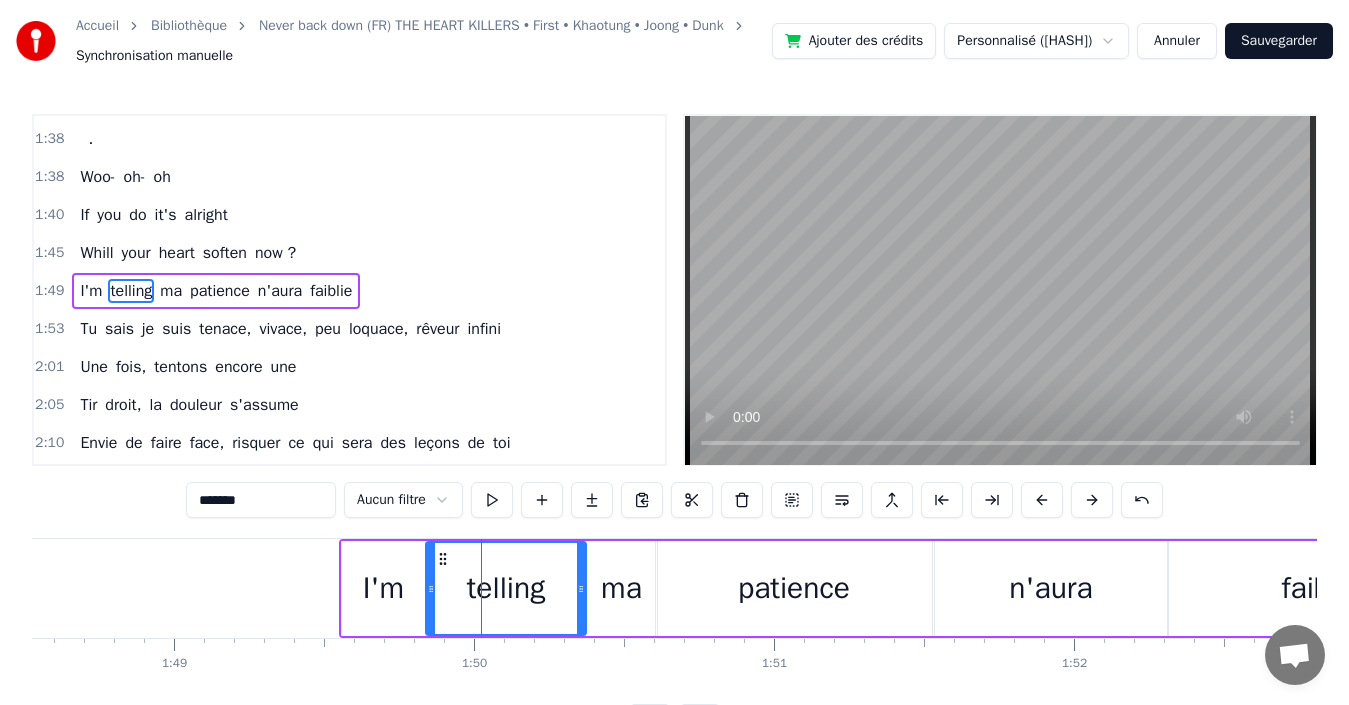 click on "ma" at bounding box center (621, 588) 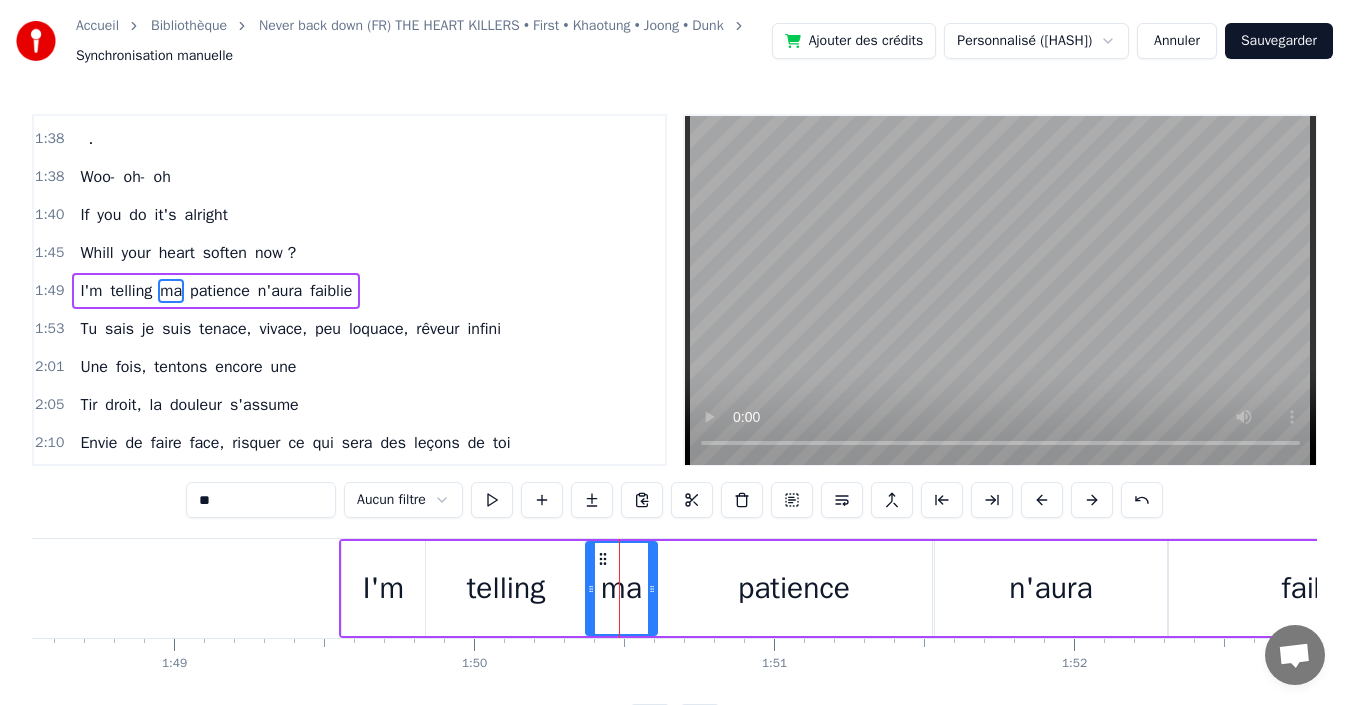drag, startPoint x: 270, startPoint y: 504, endPoint x: 55, endPoint y: 509, distance: 215.05814 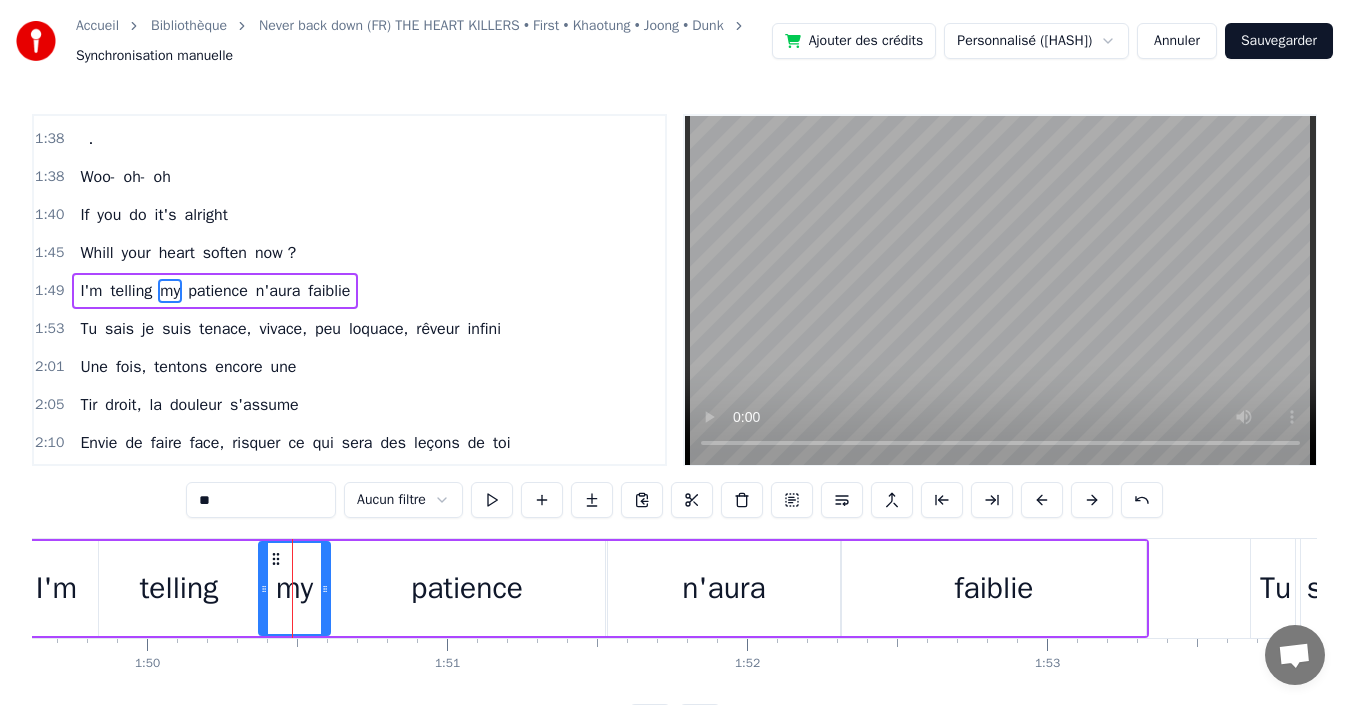scroll, scrollTop: 0, scrollLeft: 32935, axis: horizontal 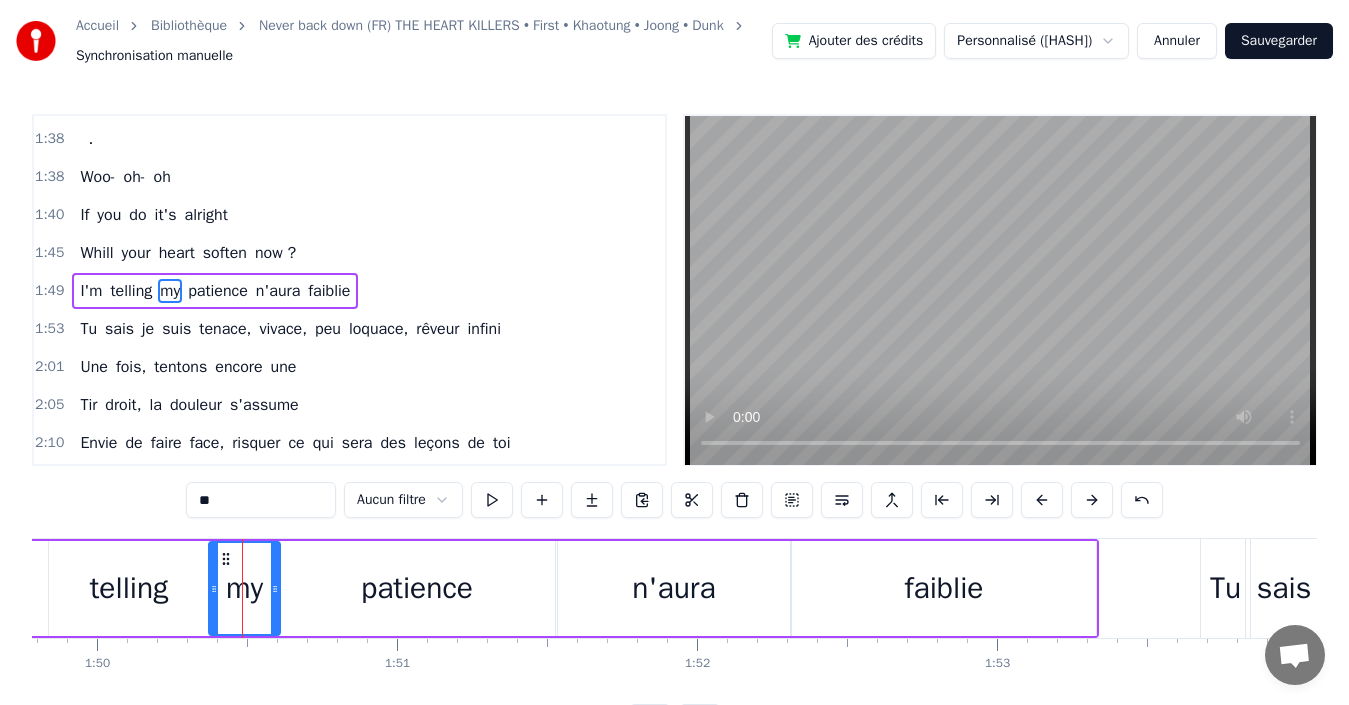 click on "faiblie" at bounding box center [944, 588] 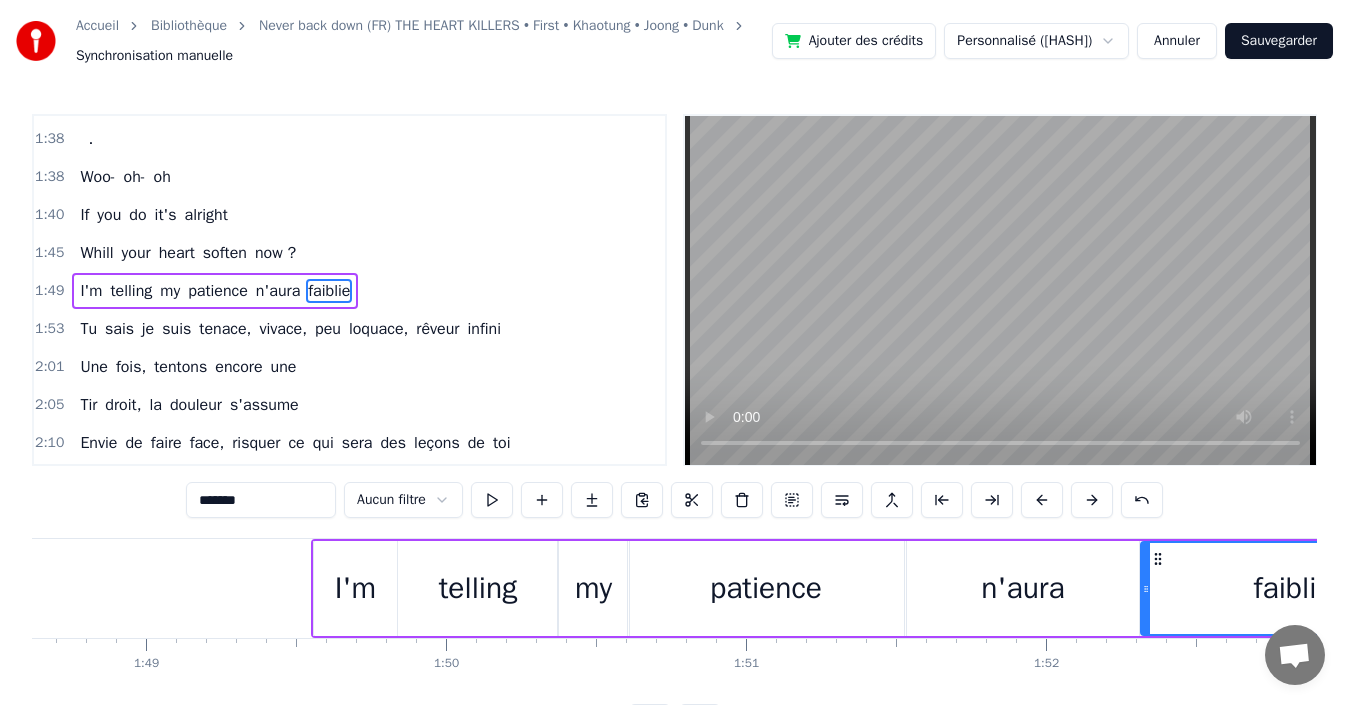 scroll, scrollTop: 0, scrollLeft: 32581, axis: horizontal 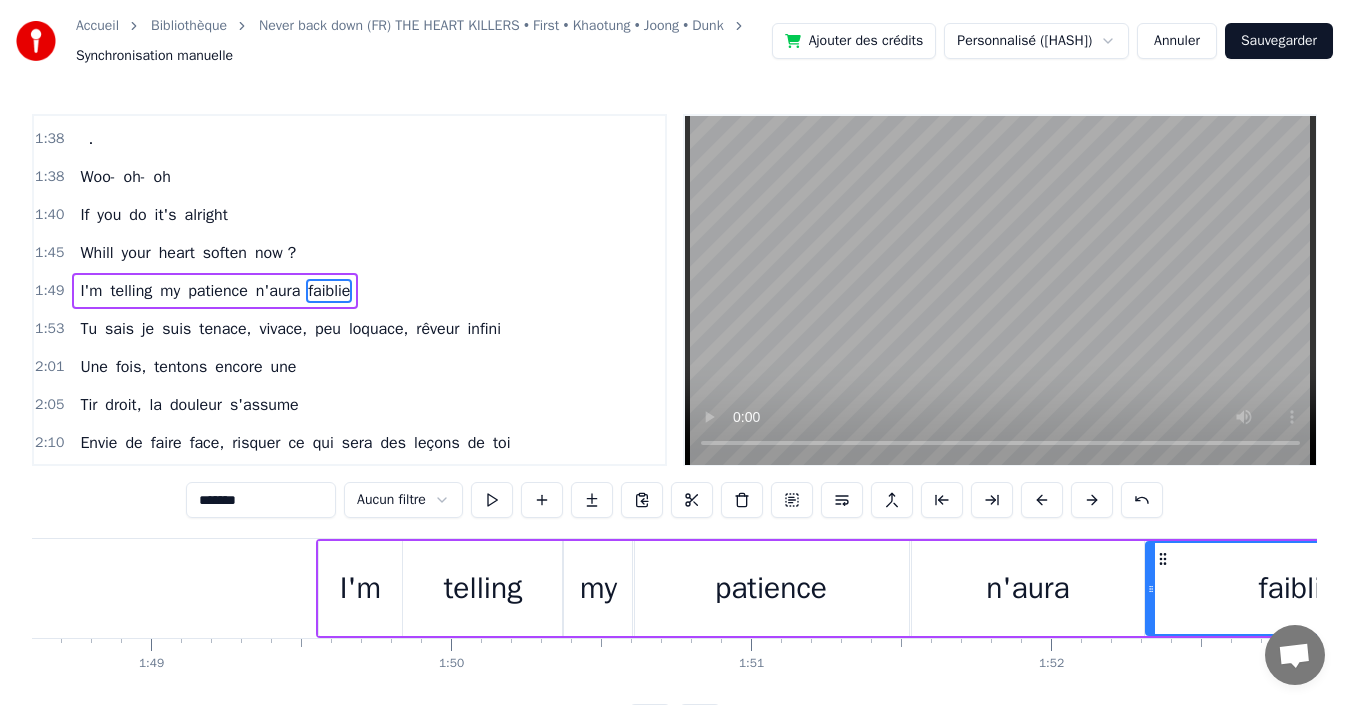 click on "my" at bounding box center [598, 588] 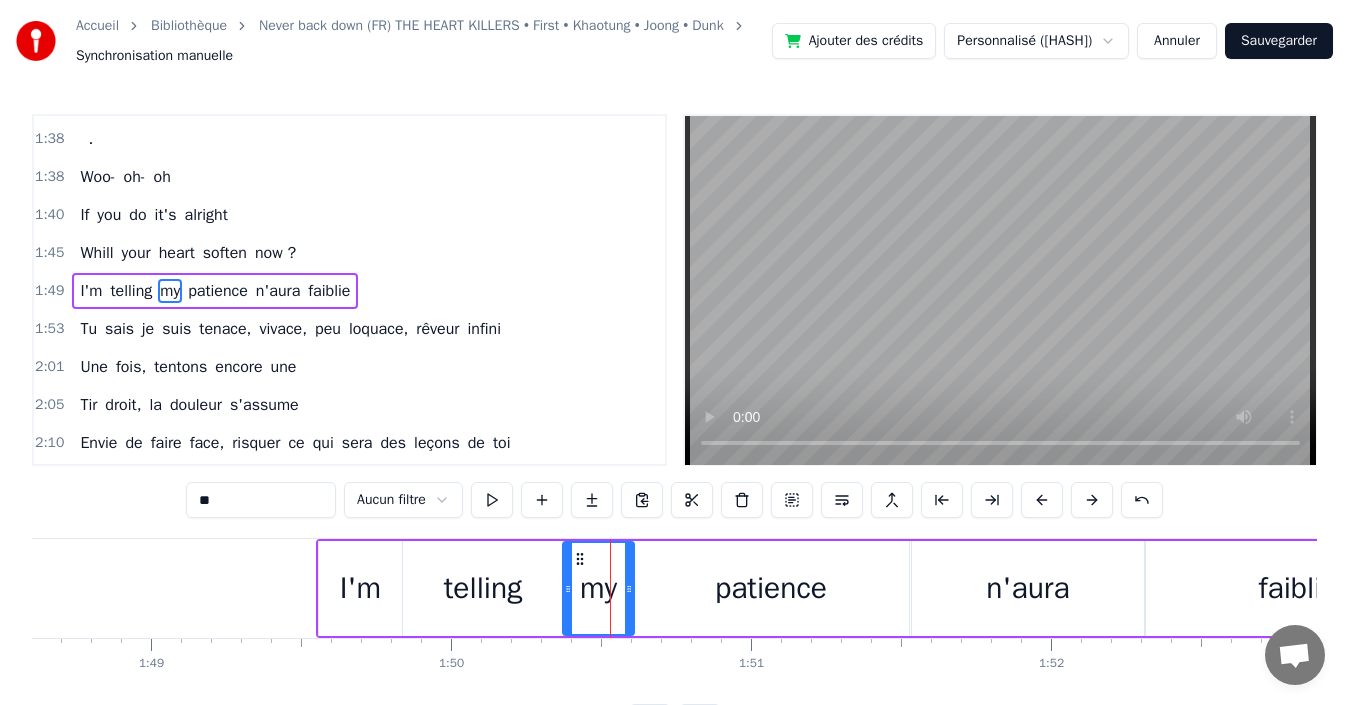 click on "**" at bounding box center (261, 500) 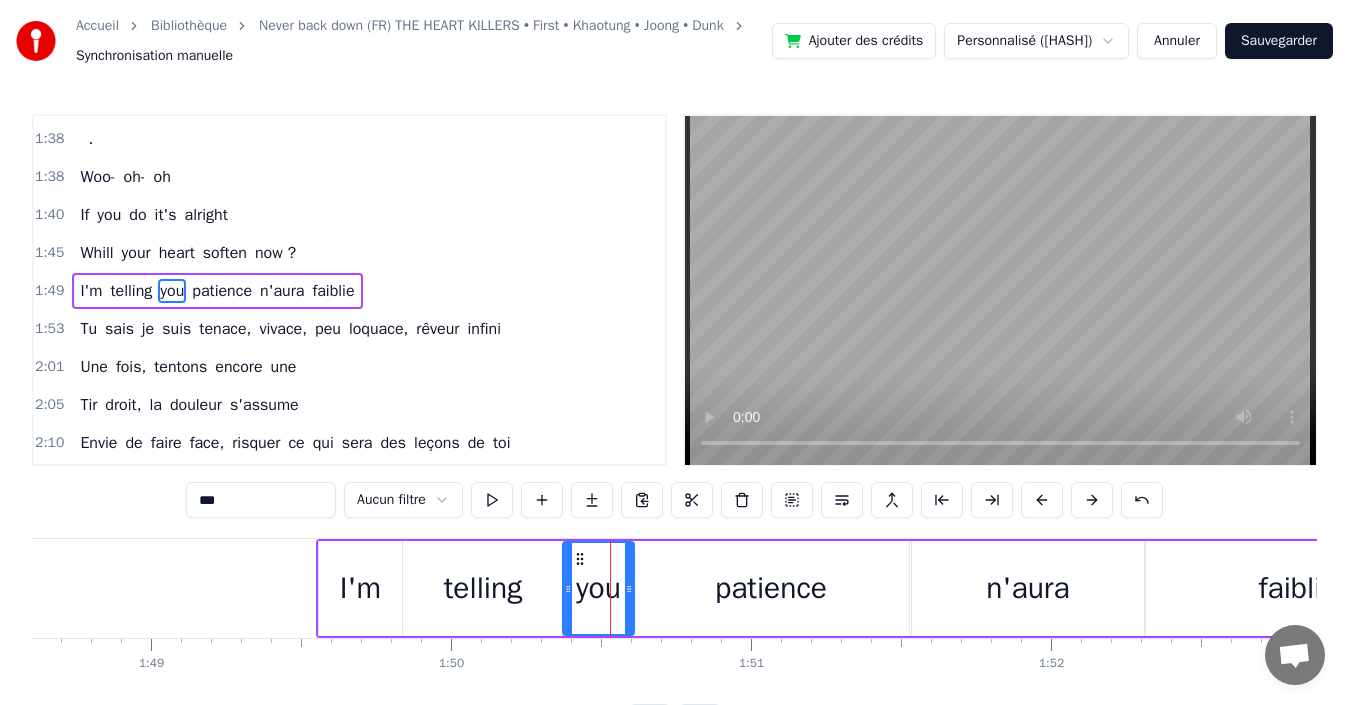 type on "***" 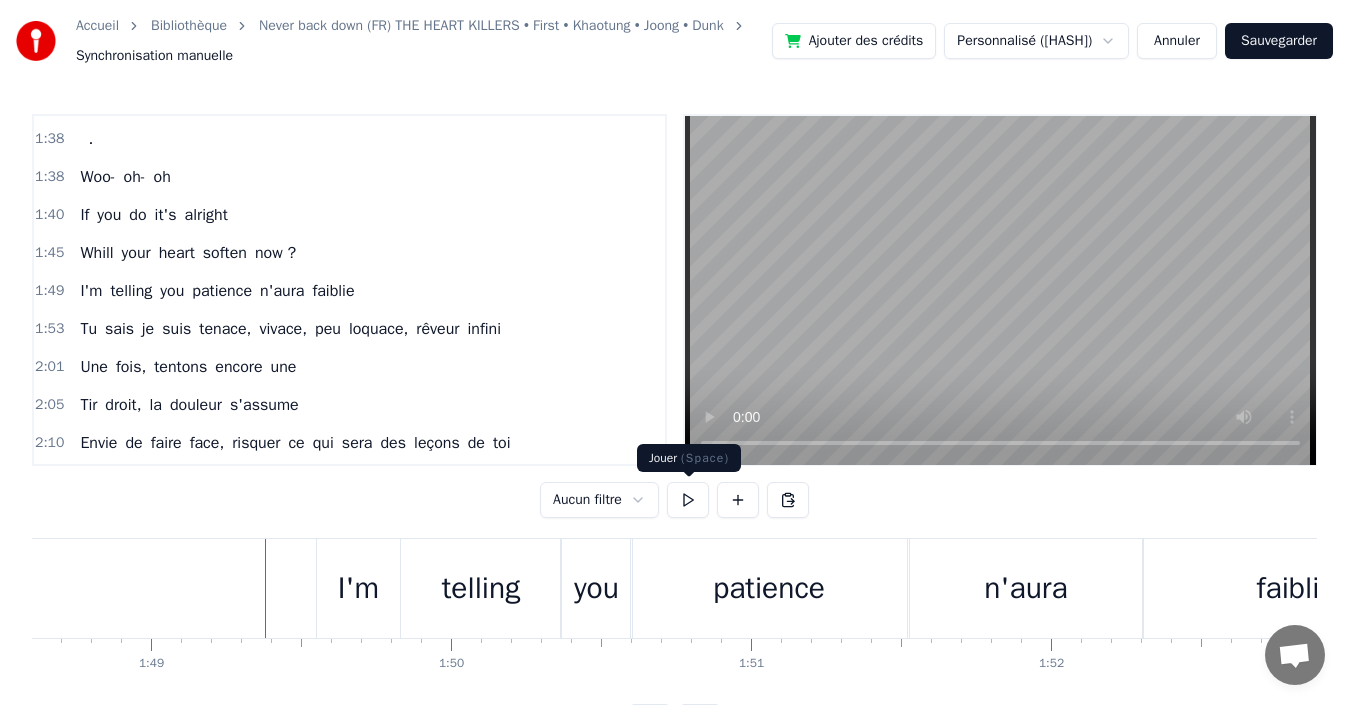 click at bounding box center [688, 500] 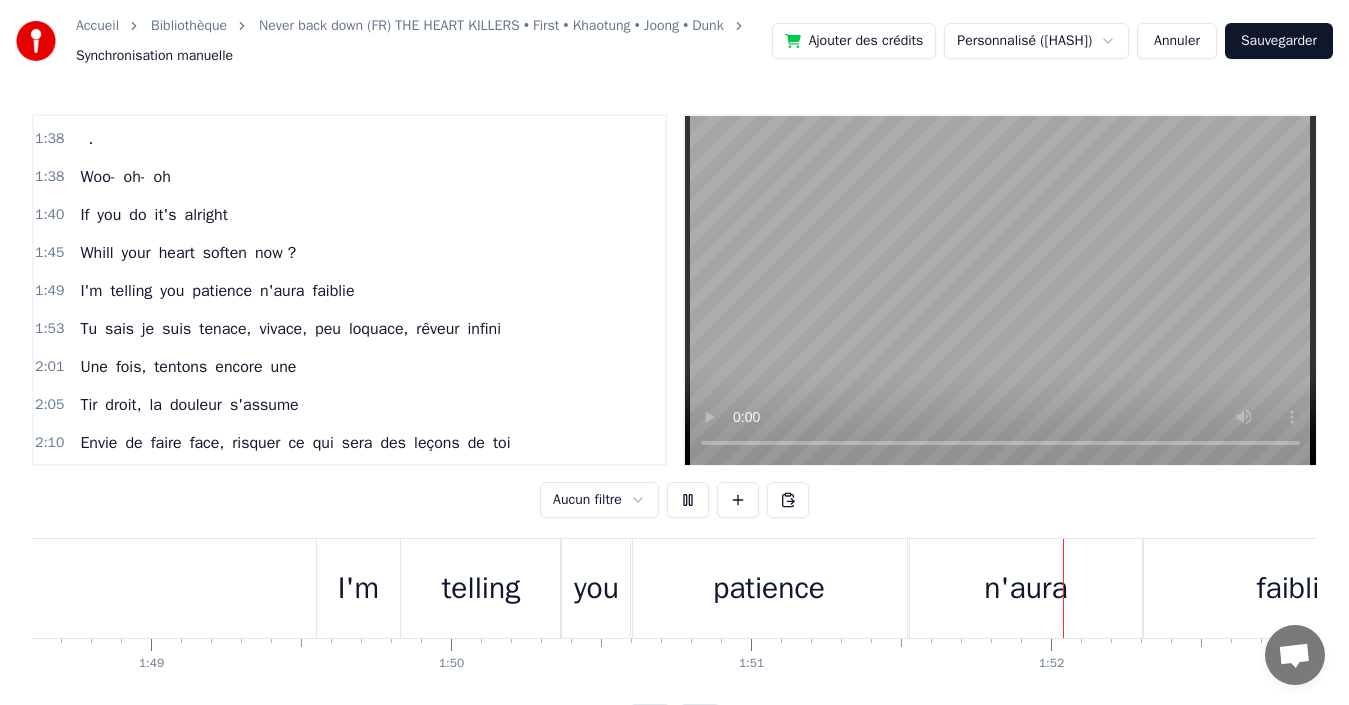 click at bounding box center [9149, 588] 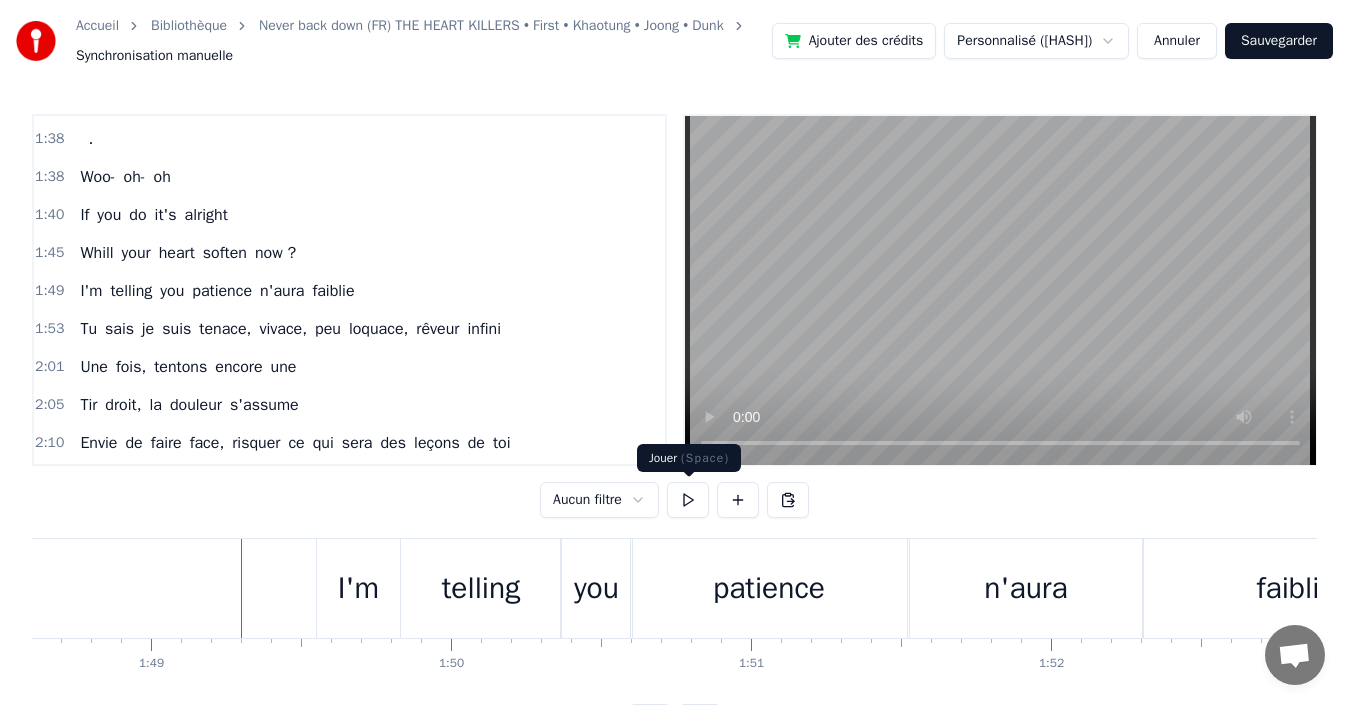 click at bounding box center (688, 500) 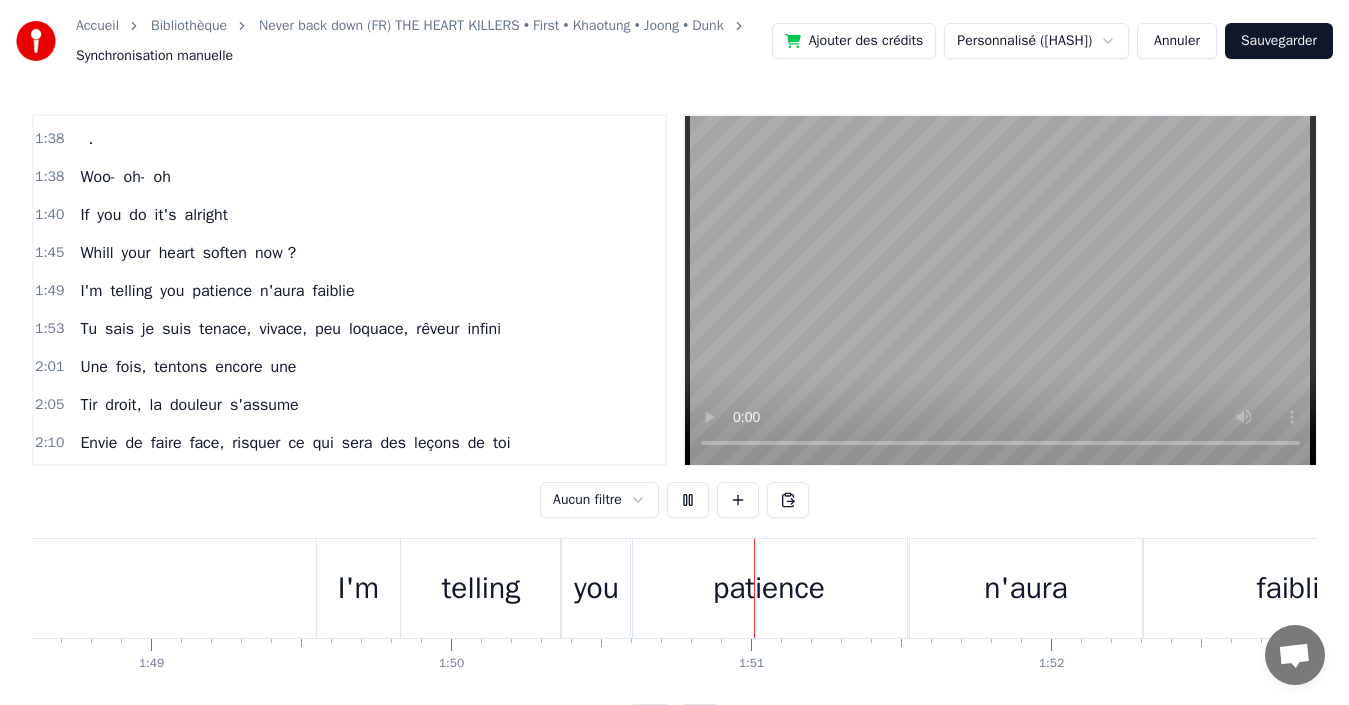 click at bounding box center [688, 500] 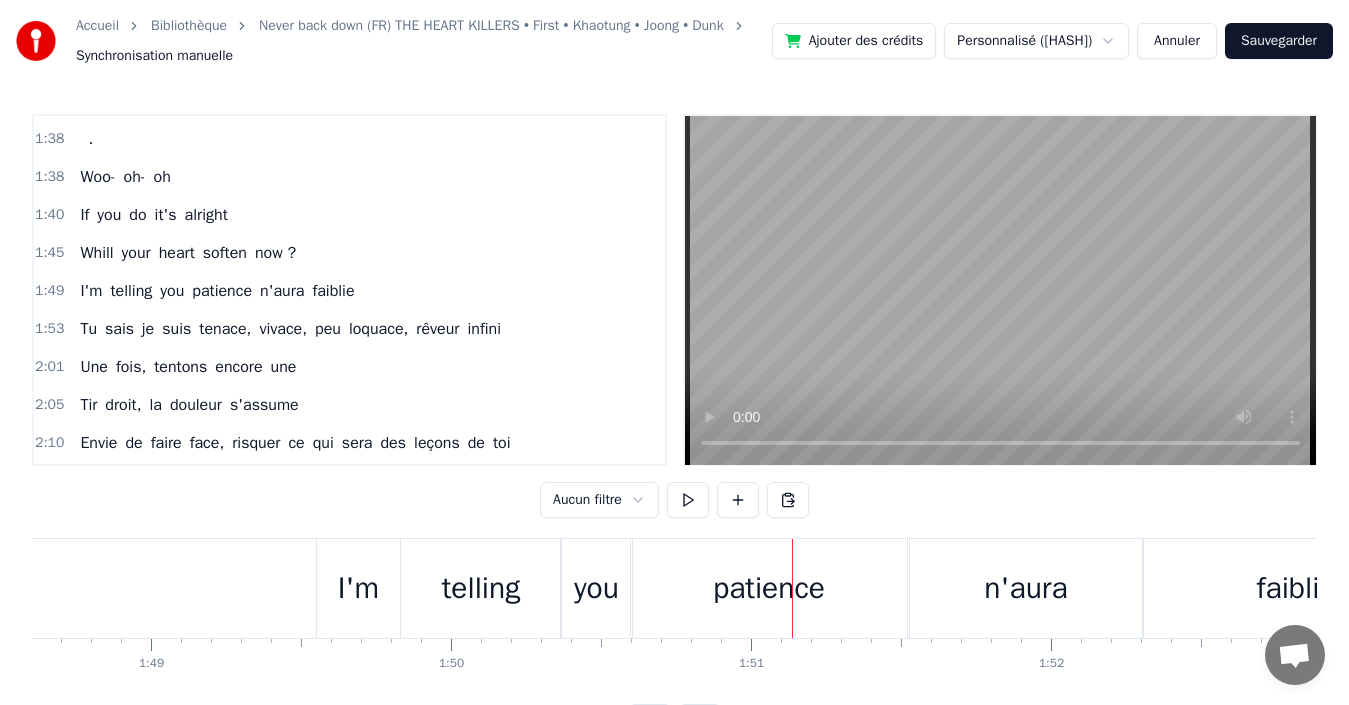 drag, startPoint x: 421, startPoint y: 567, endPoint x: 612, endPoint y: 627, distance: 200.2024 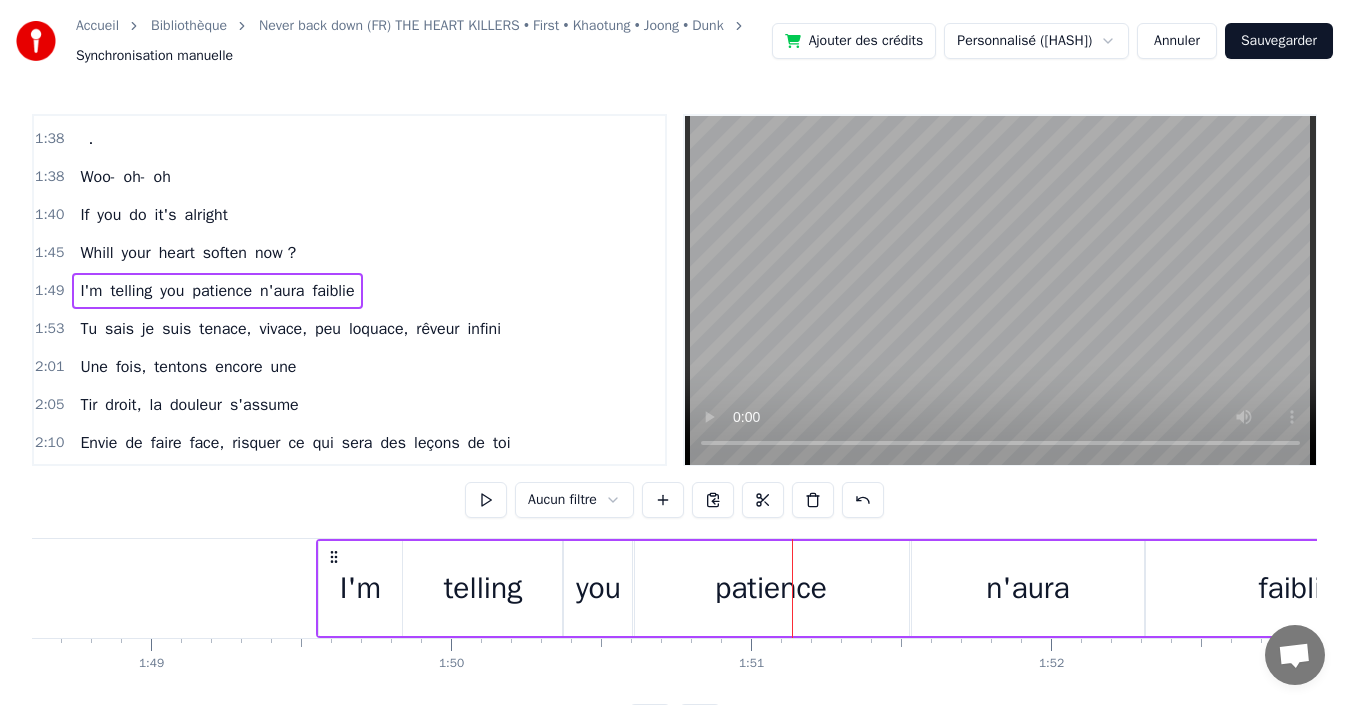 click at bounding box center [9149, 588] 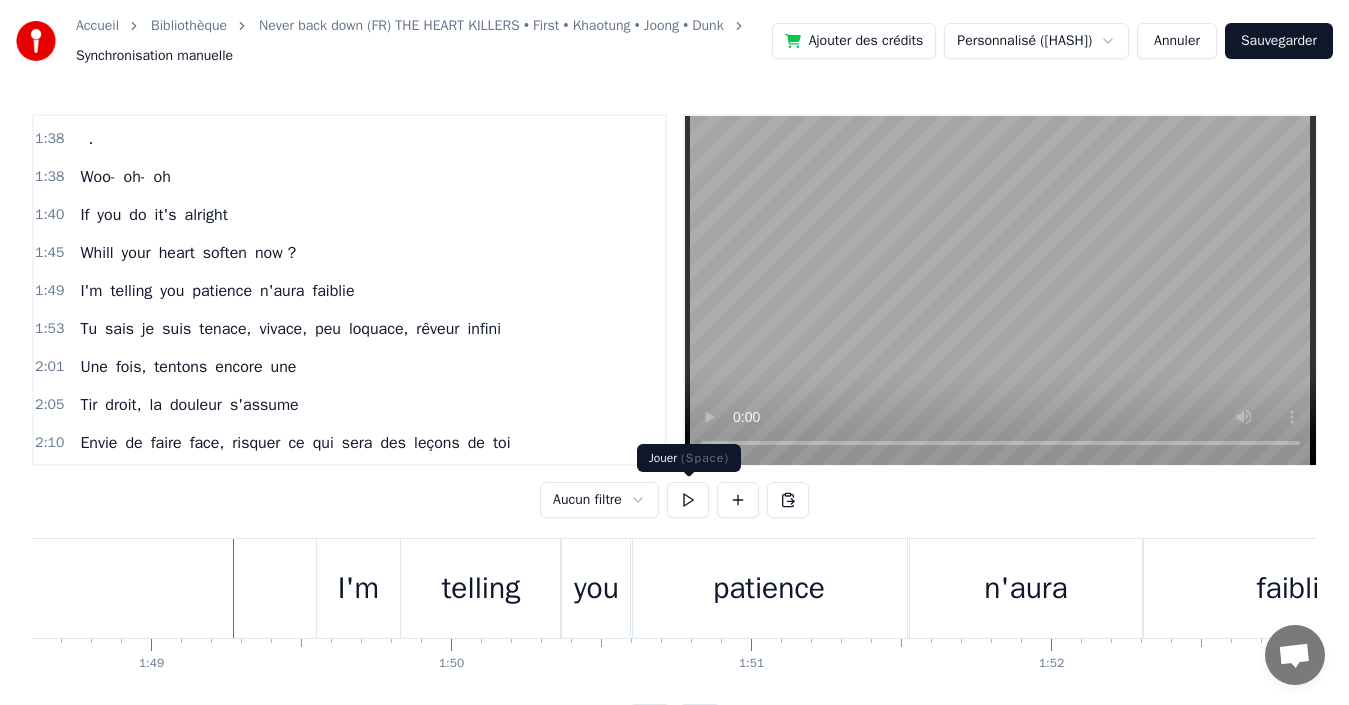 click at bounding box center [688, 500] 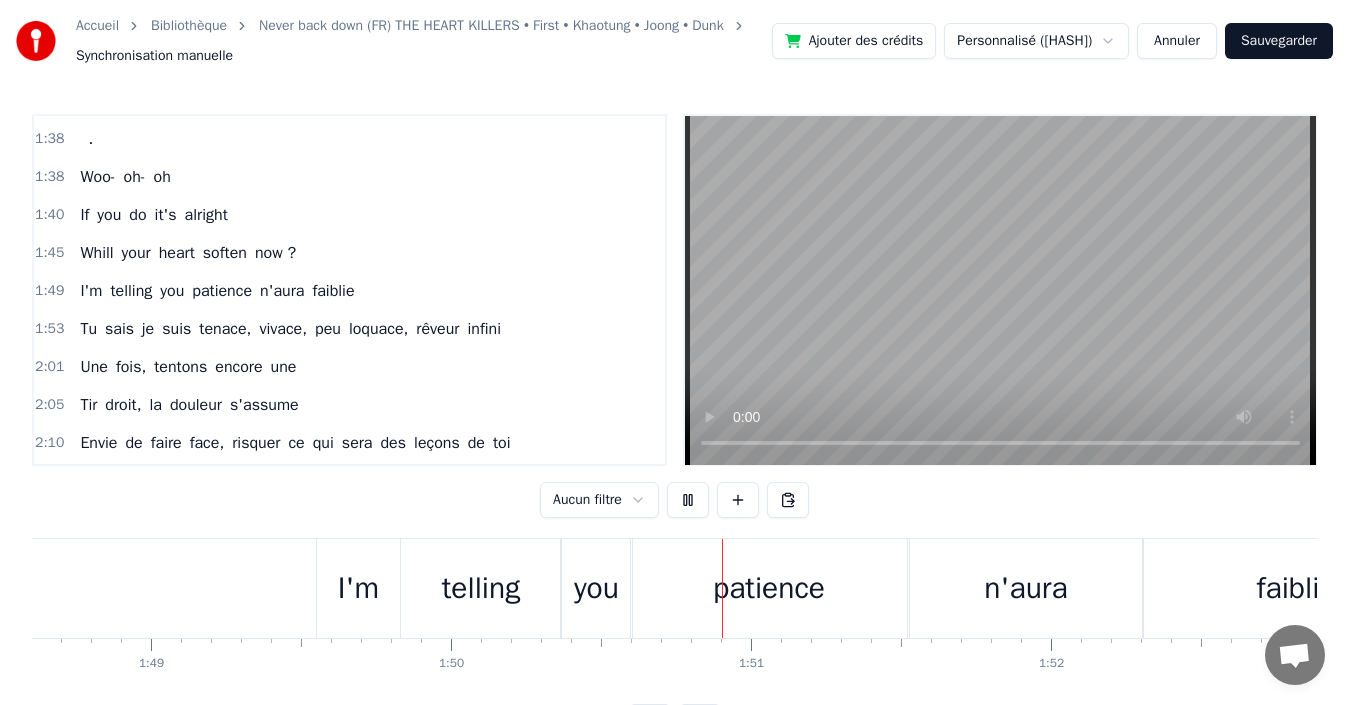 click at bounding box center [688, 500] 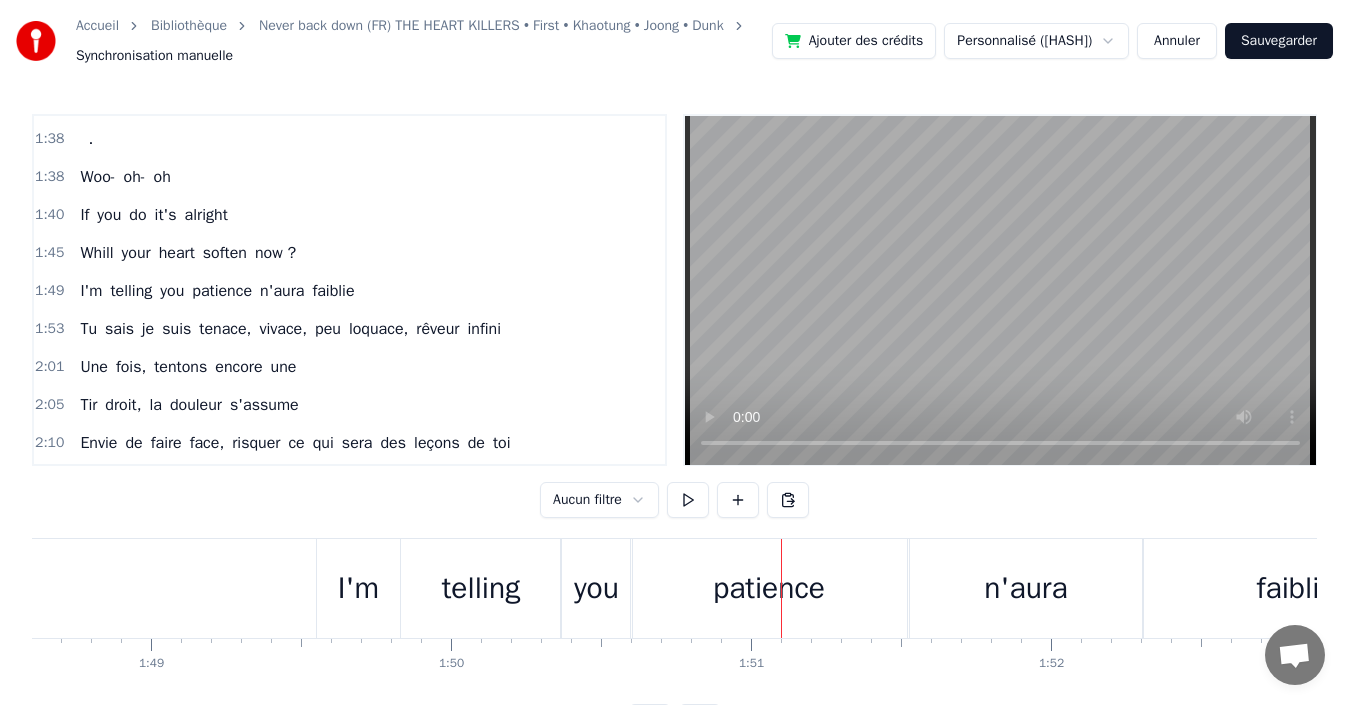 click at bounding box center (688, 500) 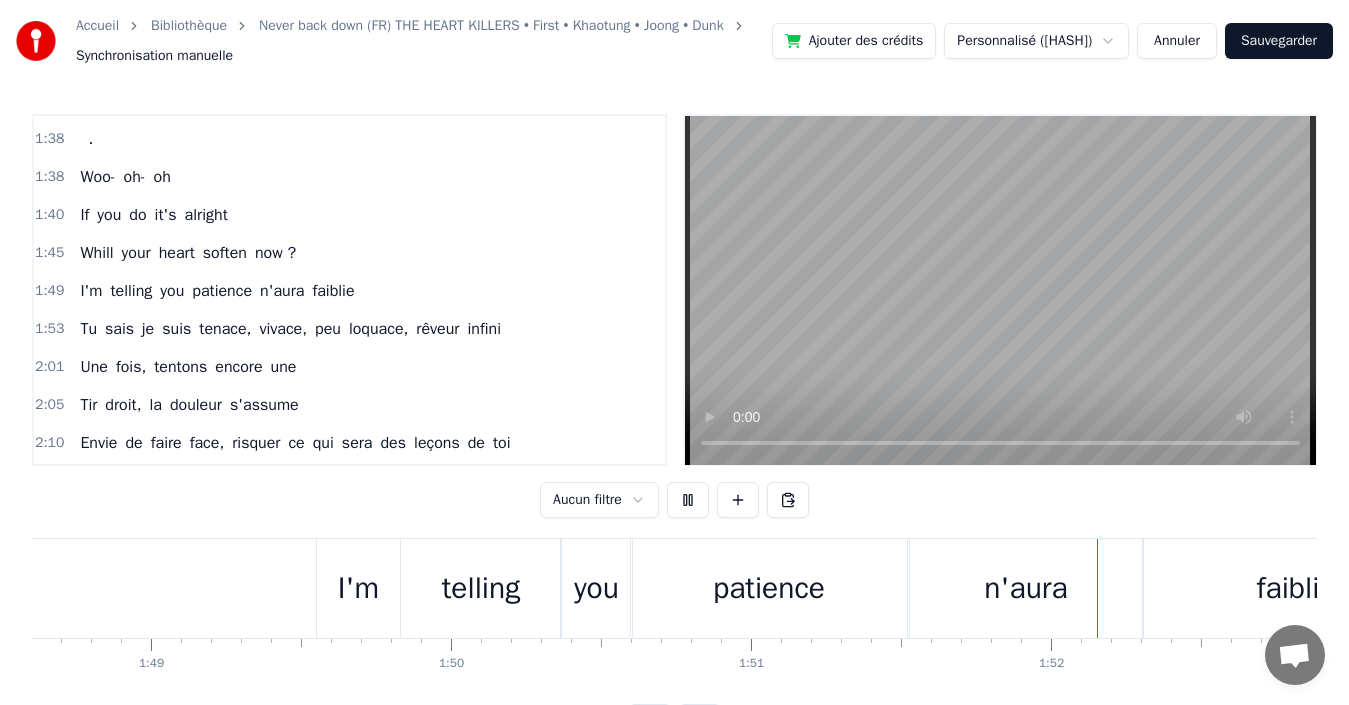click at bounding box center [688, 500] 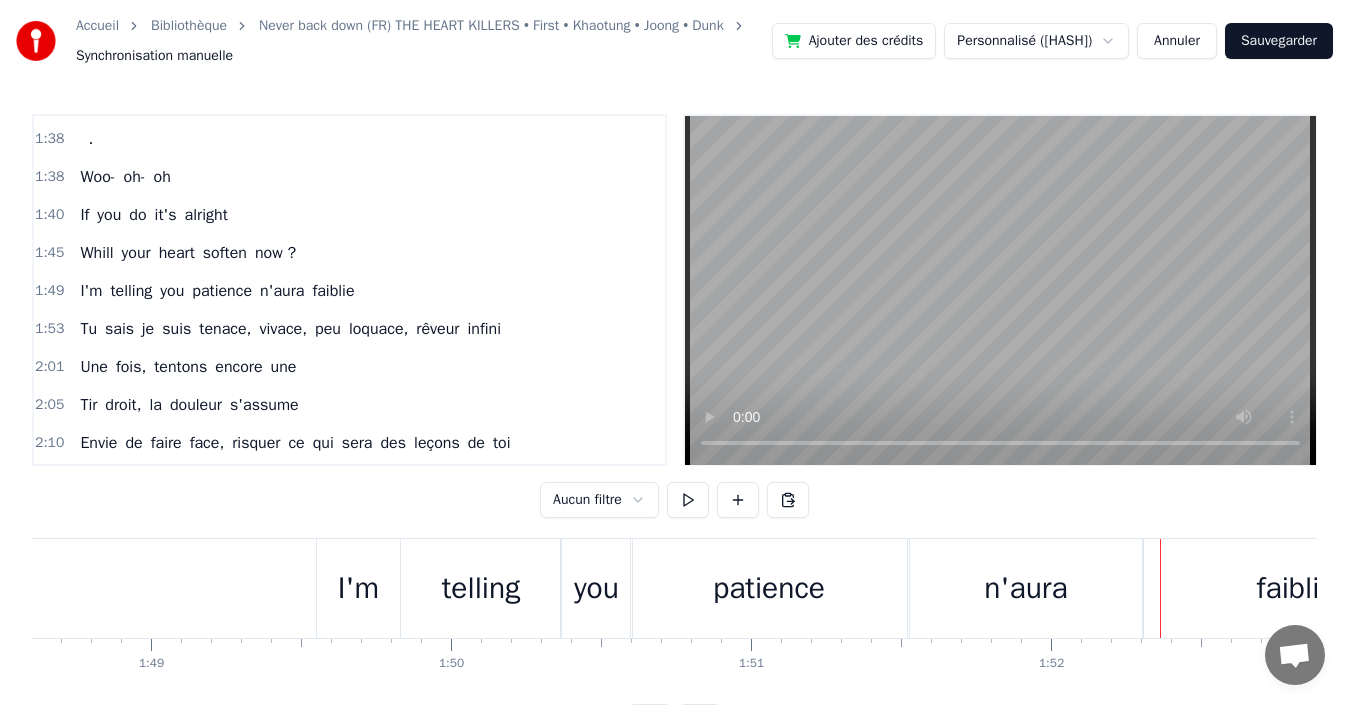 click on "you" at bounding box center (596, 588) 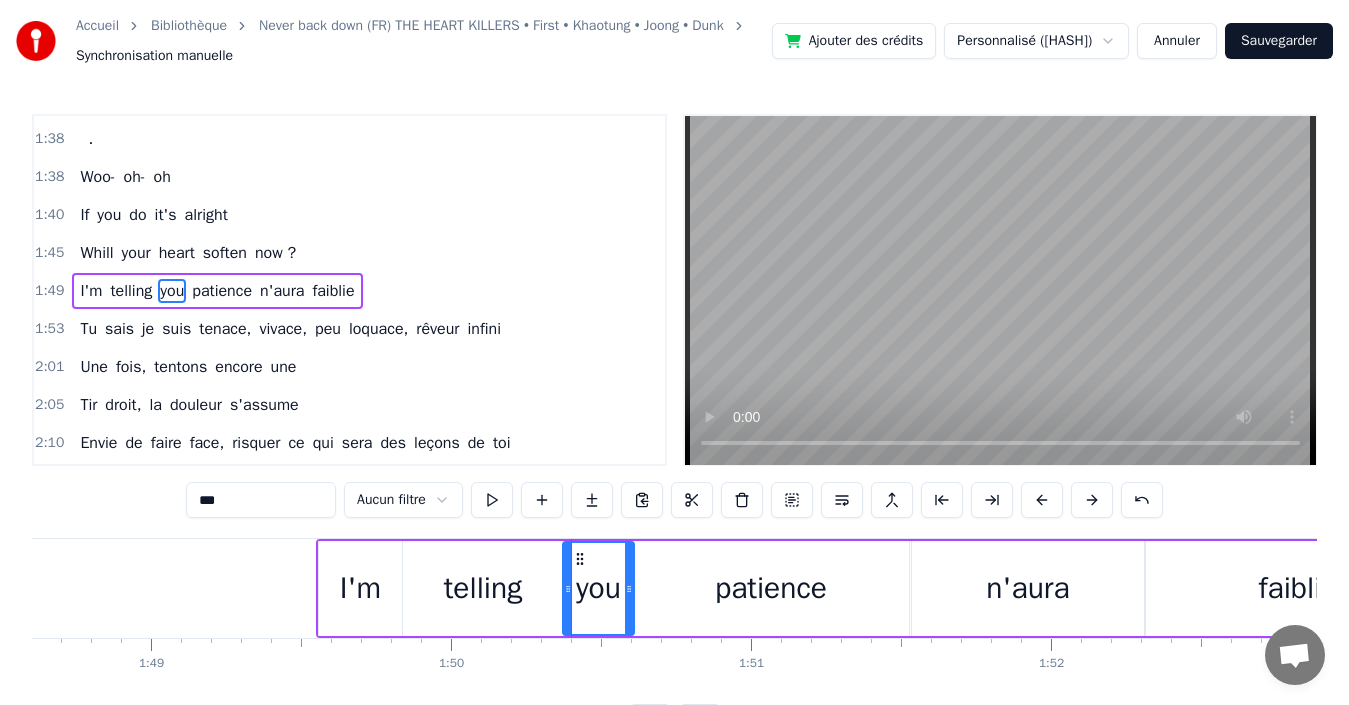 click at bounding box center [9149, 588] 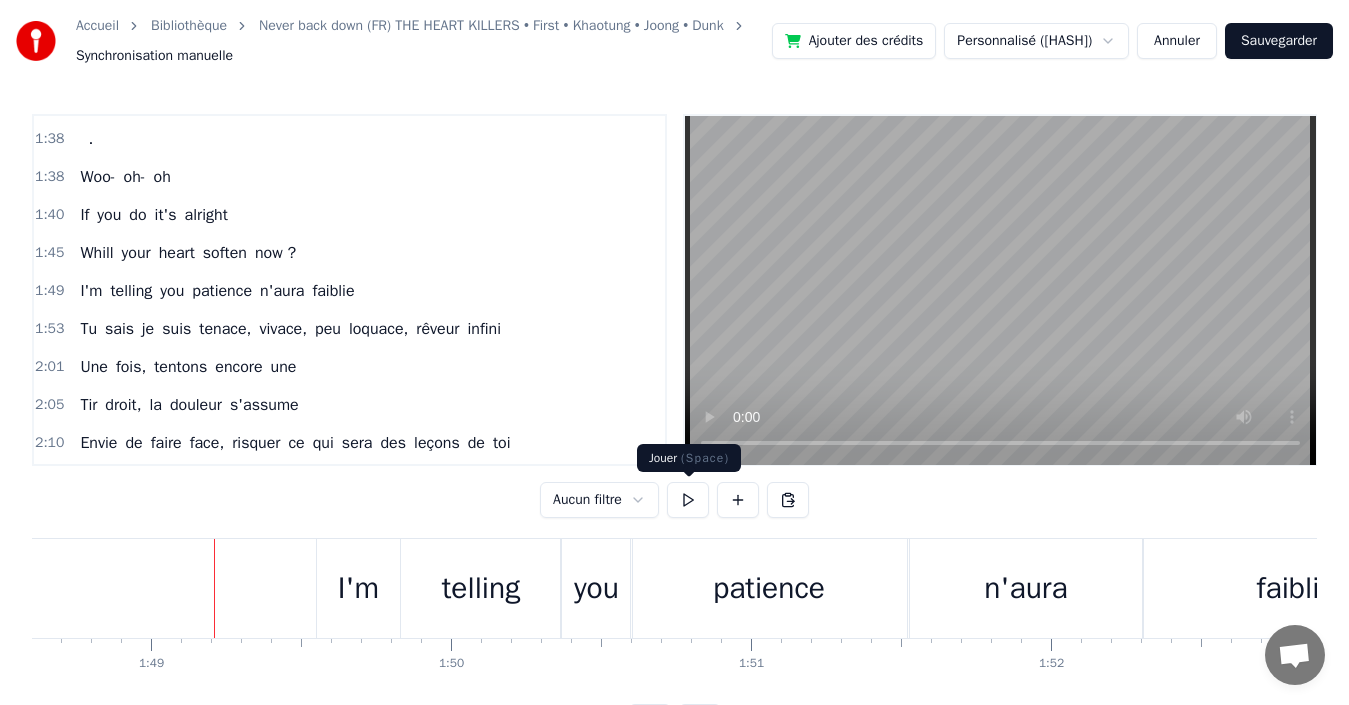 click at bounding box center [688, 500] 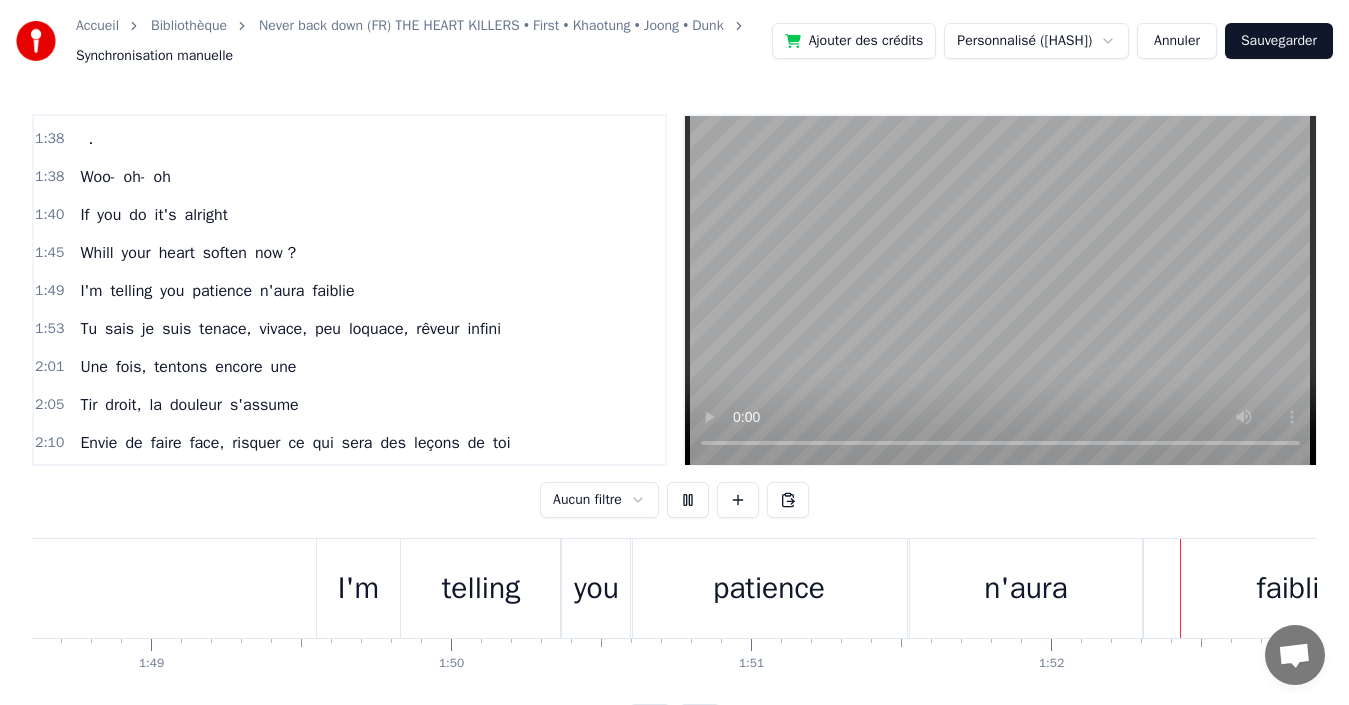 click at bounding box center [688, 500] 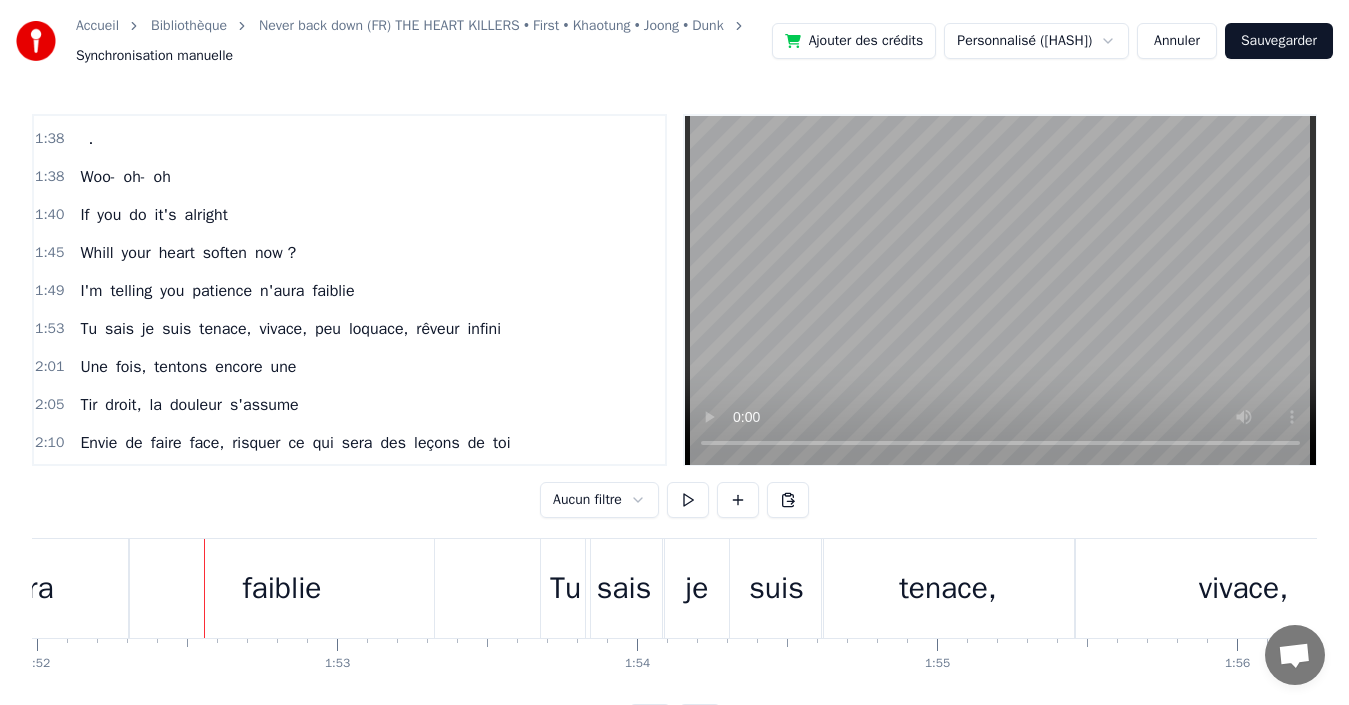 scroll, scrollTop: 0, scrollLeft: 33666, axis: horizontal 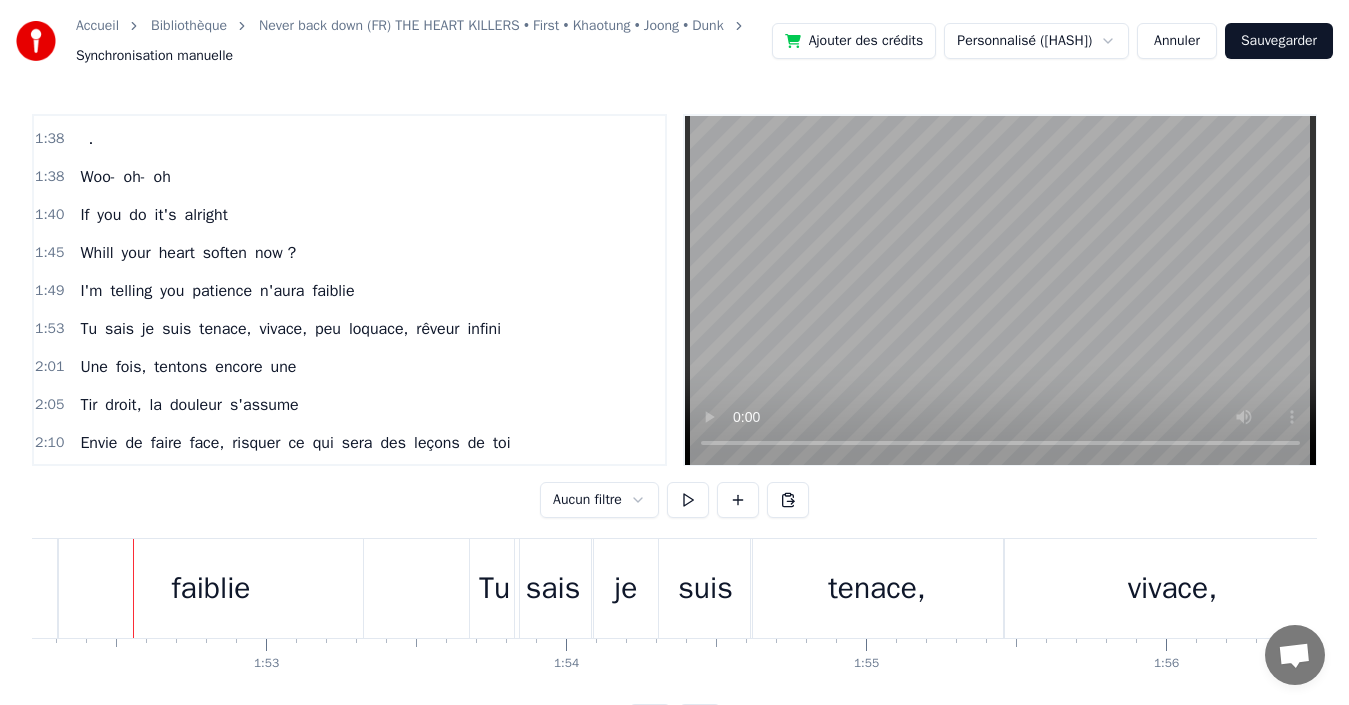 click at bounding box center [688, 500] 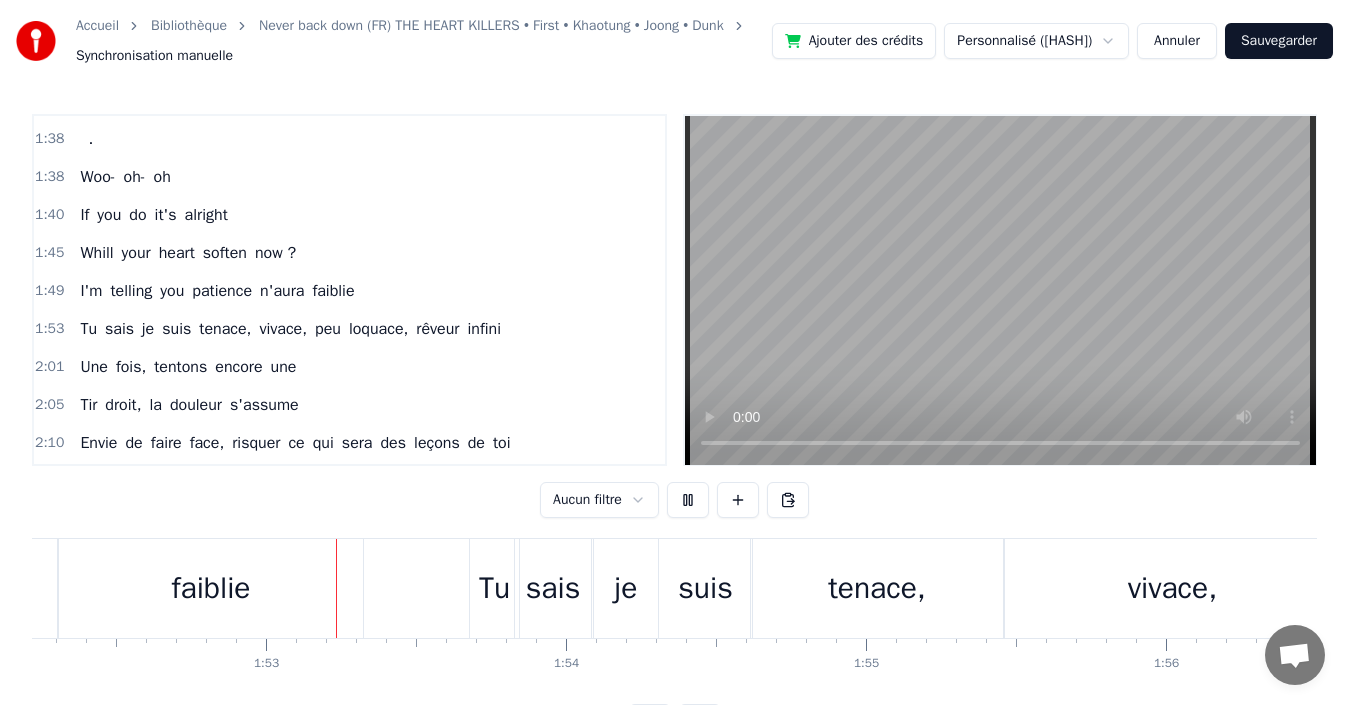 click at bounding box center [688, 500] 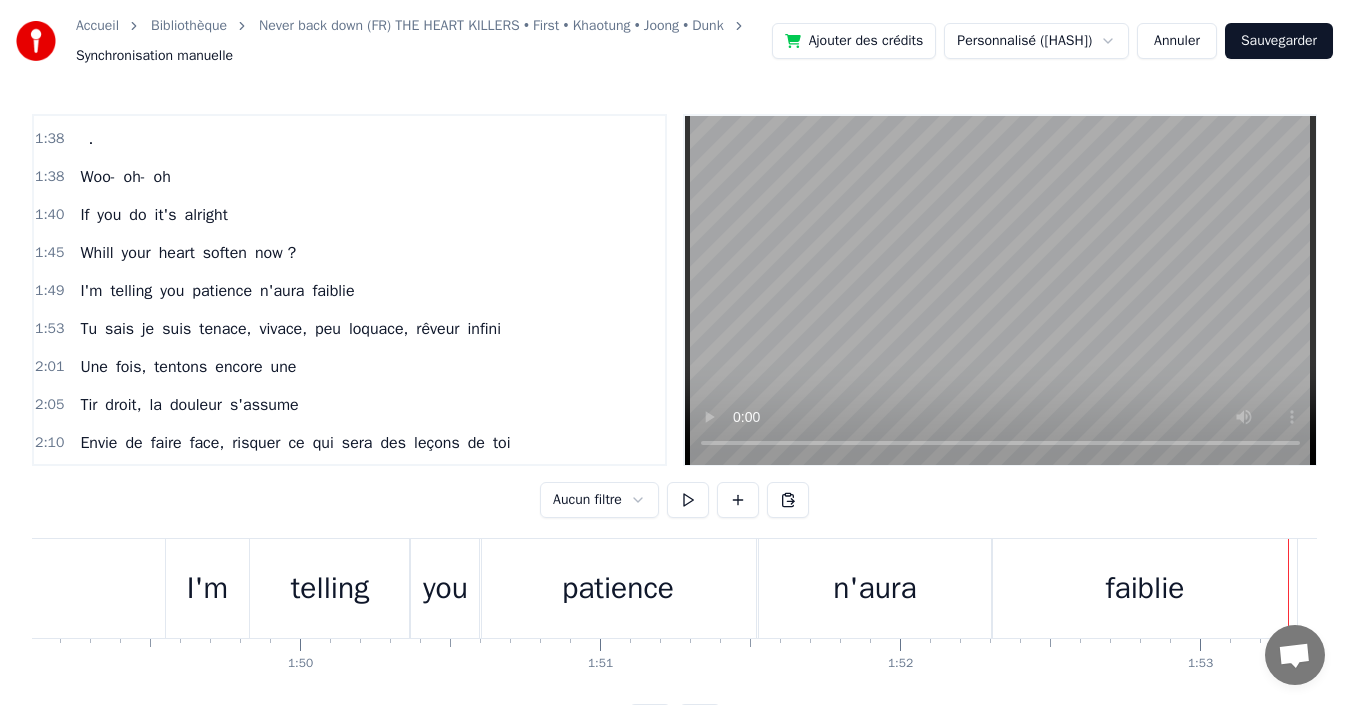 scroll, scrollTop: 0, scrollLeft: 32738, axis: horizontal 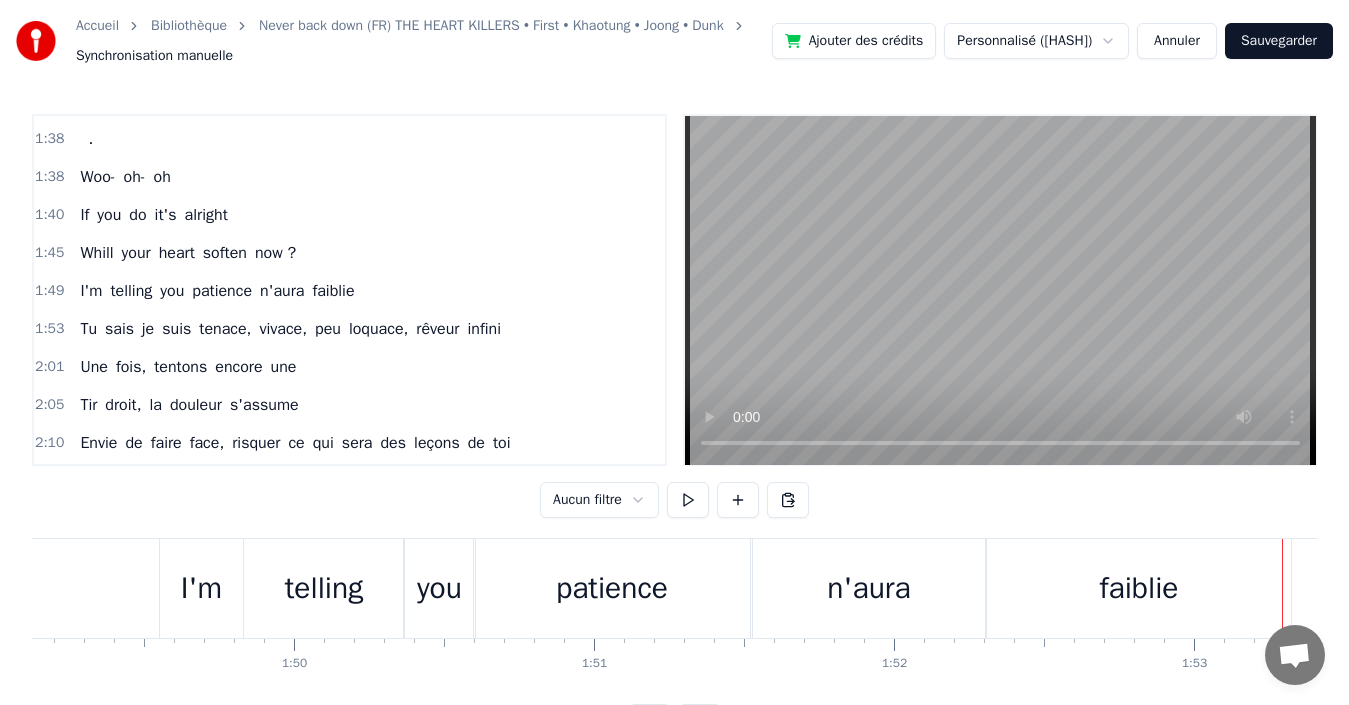 drag, startPoint x: 531, startPoint y: 567, endPoint x: 508, endPoint y: 580, distance: 26.41969 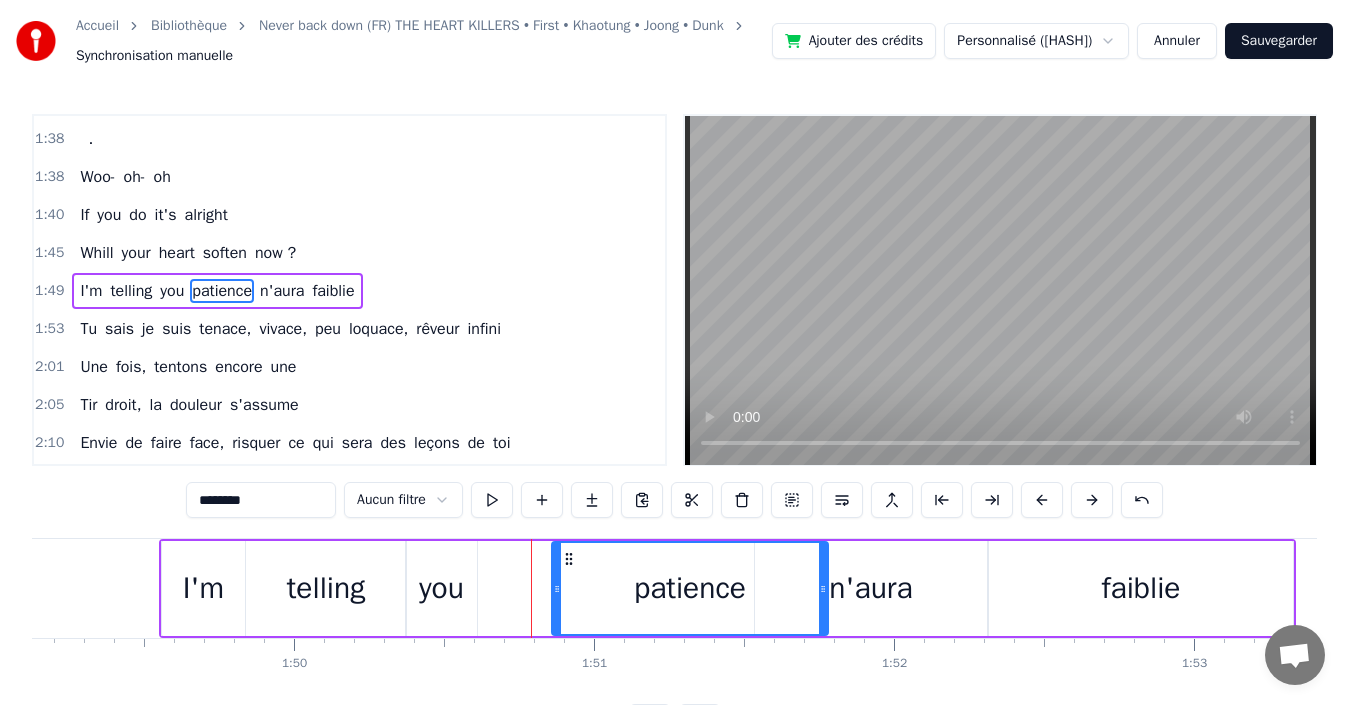drag, startPoint x: 542, startPoint y: 549, endPoint x: 568, endPoint y: 553, distance: 26.305893 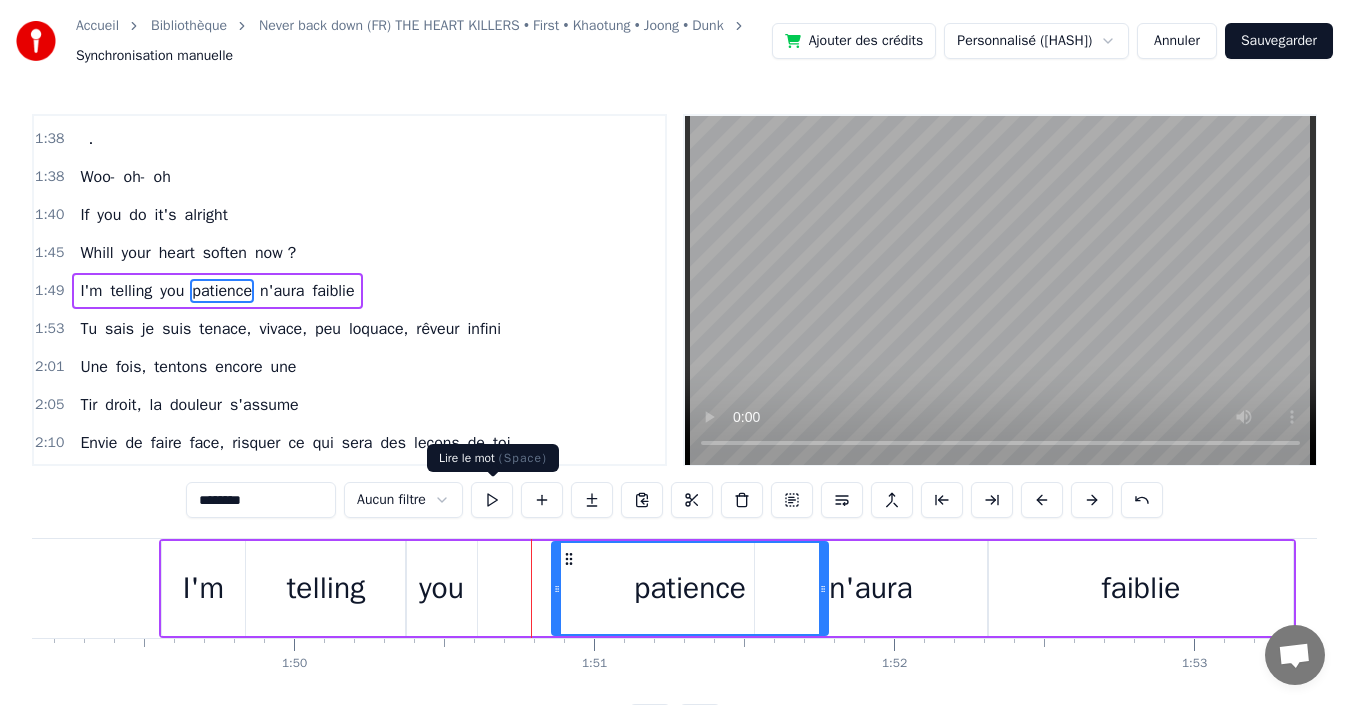 click at bounding box center [492, 500] 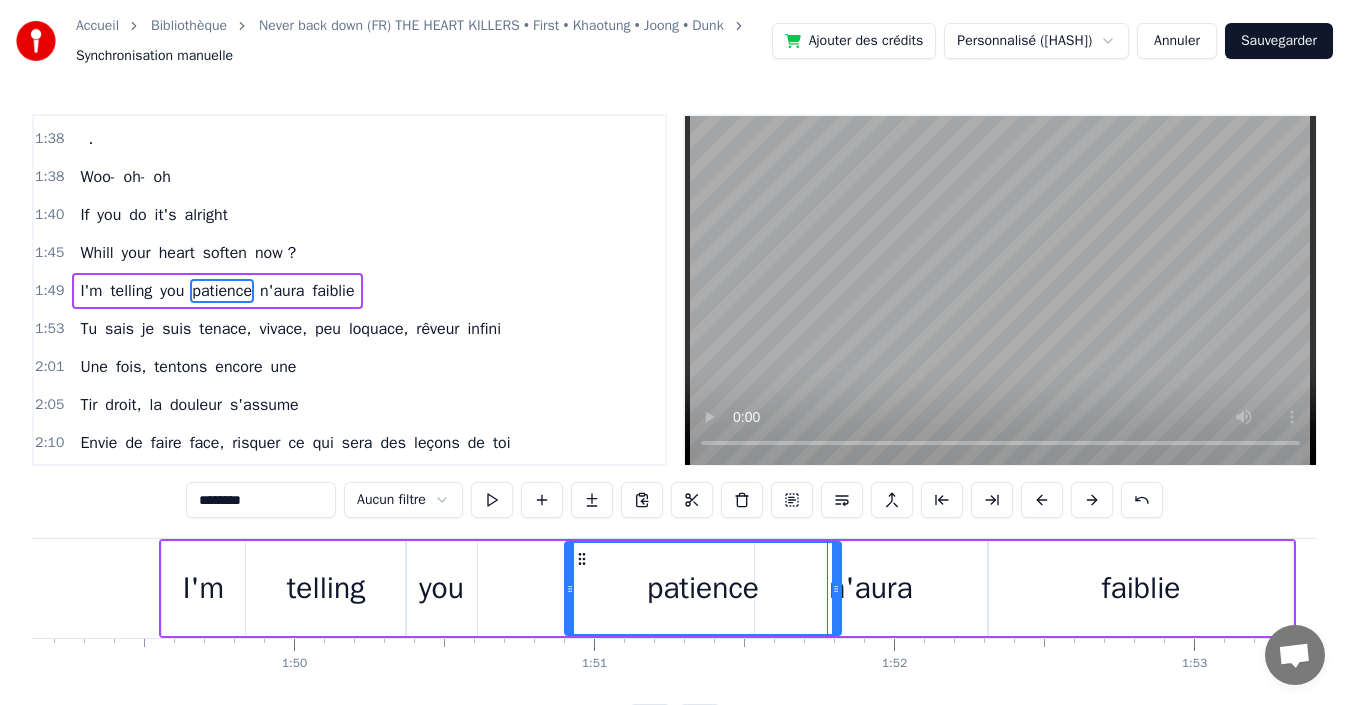 drag, startPoint x: 570, startPoint y: 556, endPoint x: 583, endPoint y: 556, distance: 13 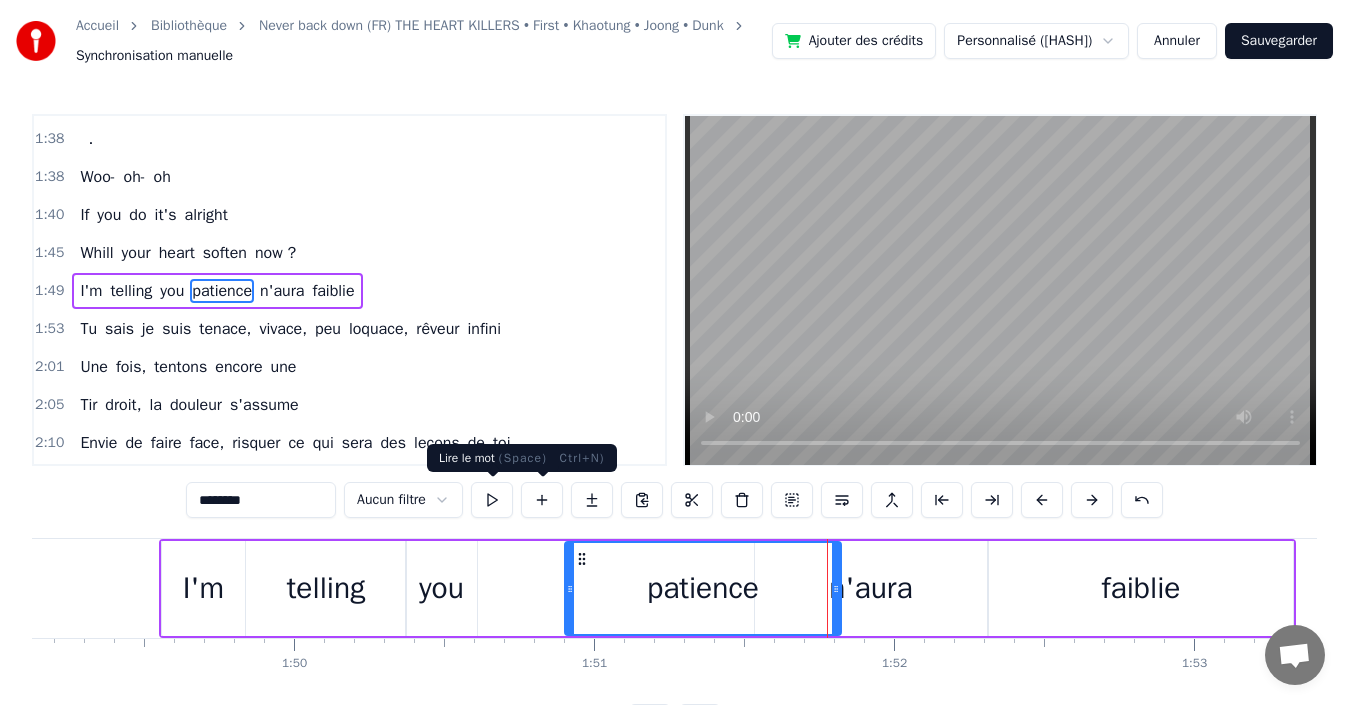 click at bounding box center [492, 500] 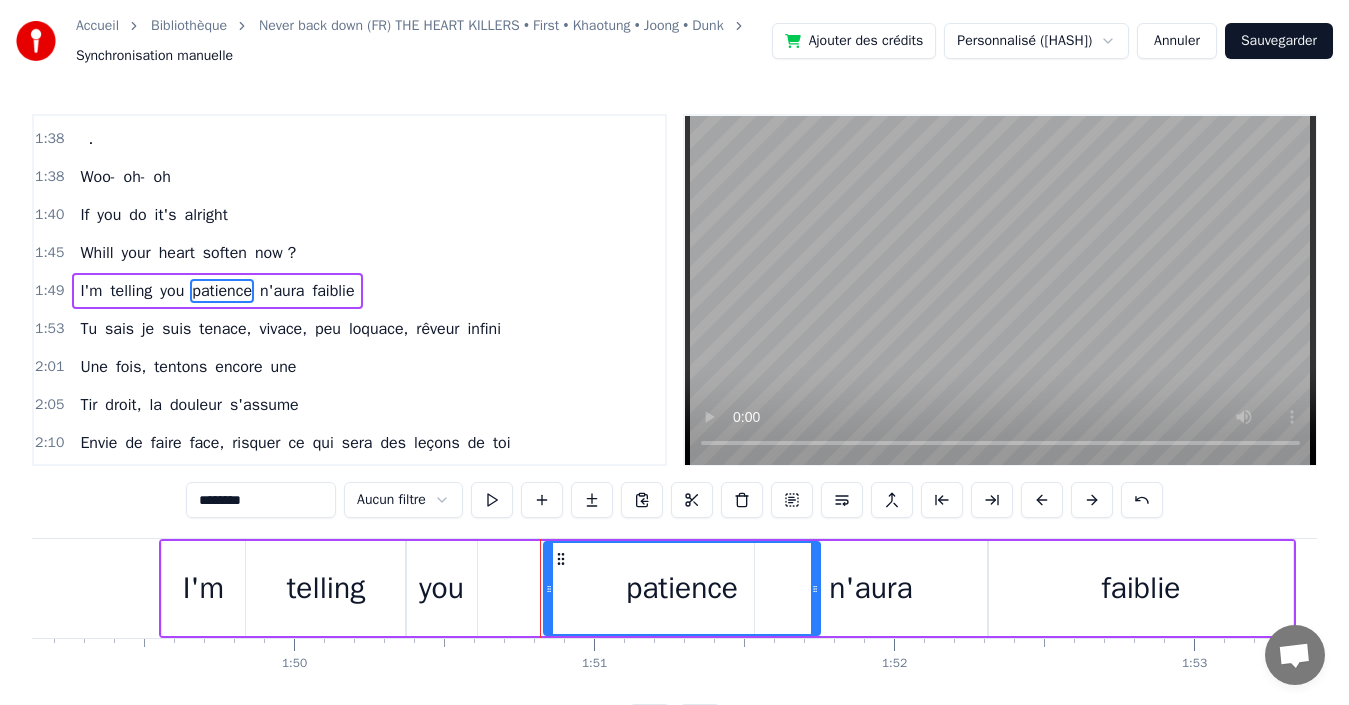 scroll, scrollTop: 0, scrollLeft: 32698, axis: horizontal 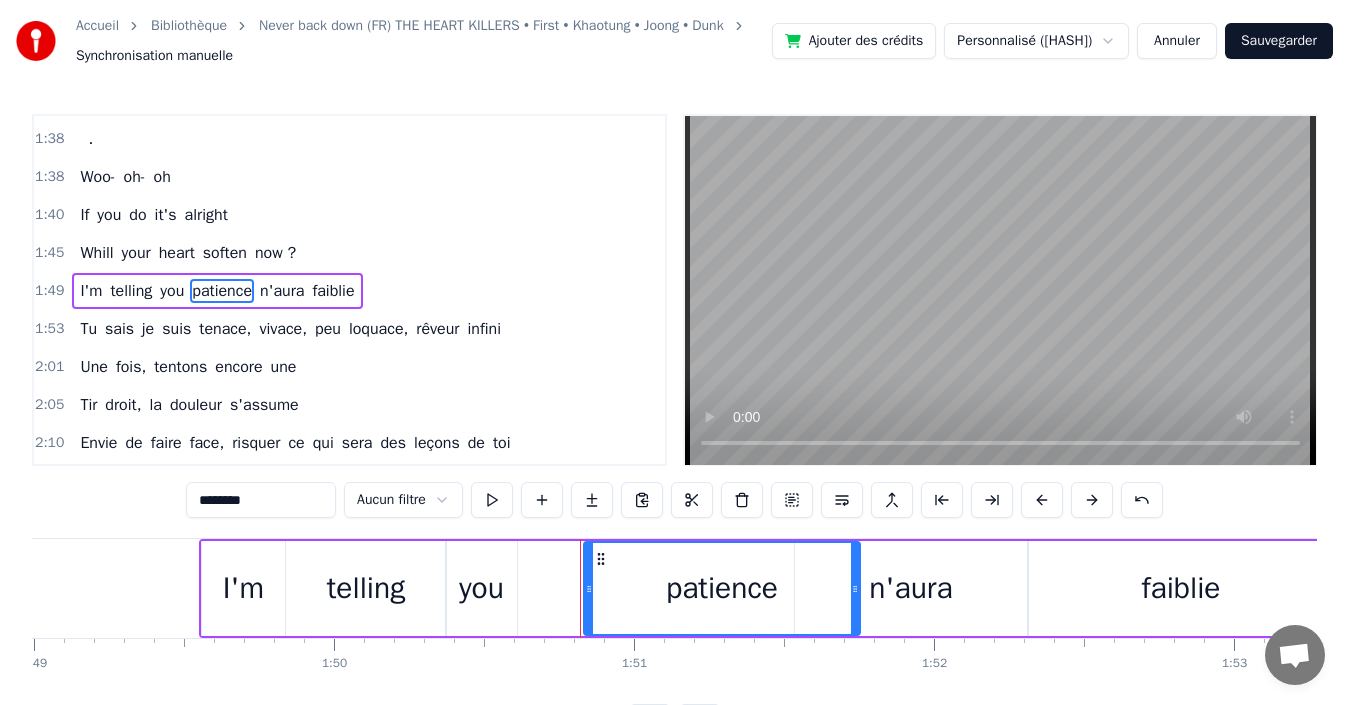 drag, startPoint x: 582, startPoint y: 555, endPoint x: 605, endPoint y: 557, distance: 23.086792 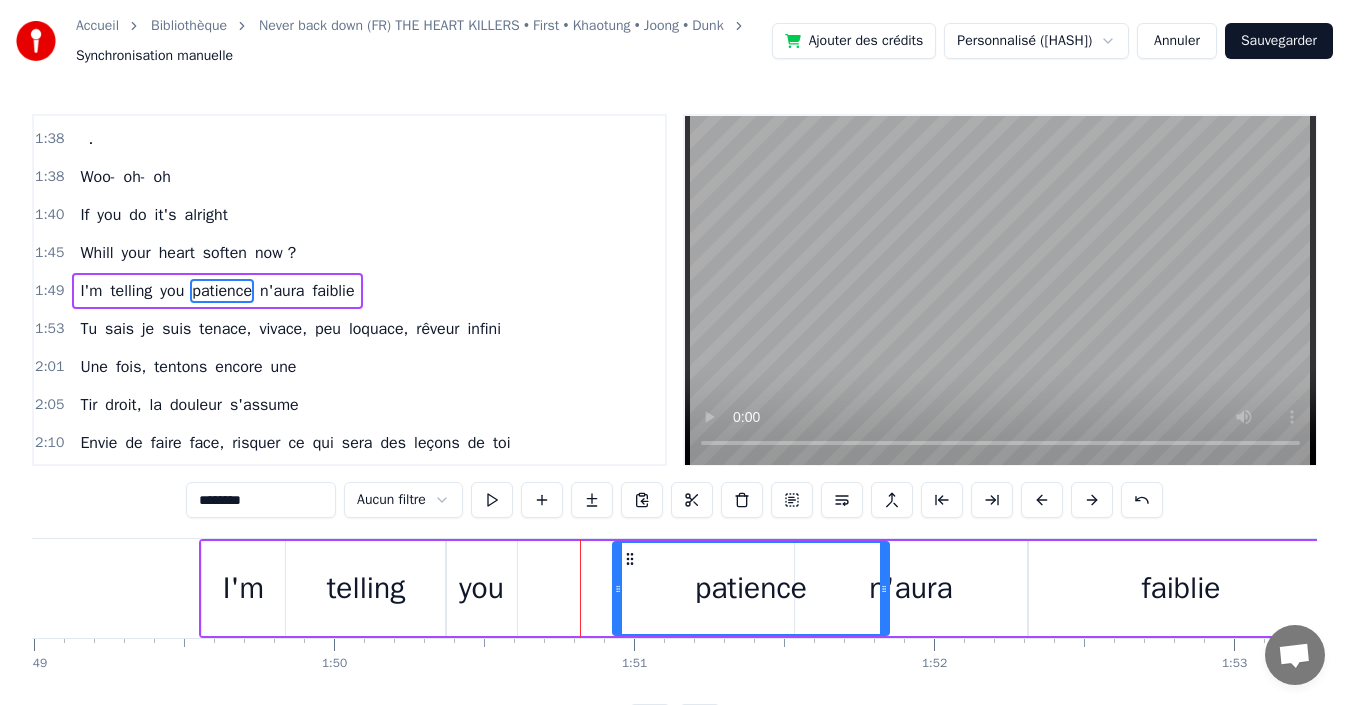 drag, startPoint x: 599, startPoint y: 559, endPoint x: 628, endPoint y: 553, distance: 29.614185 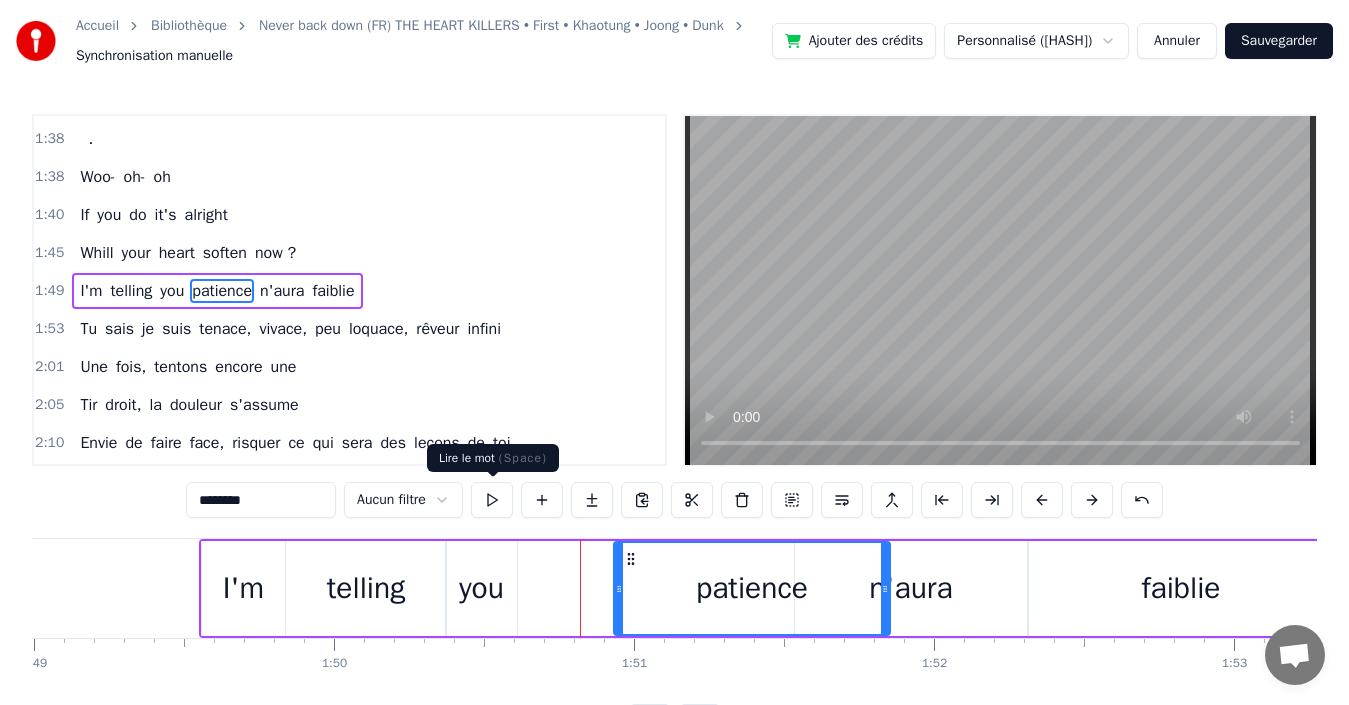 click at bounding box center [492, 500] 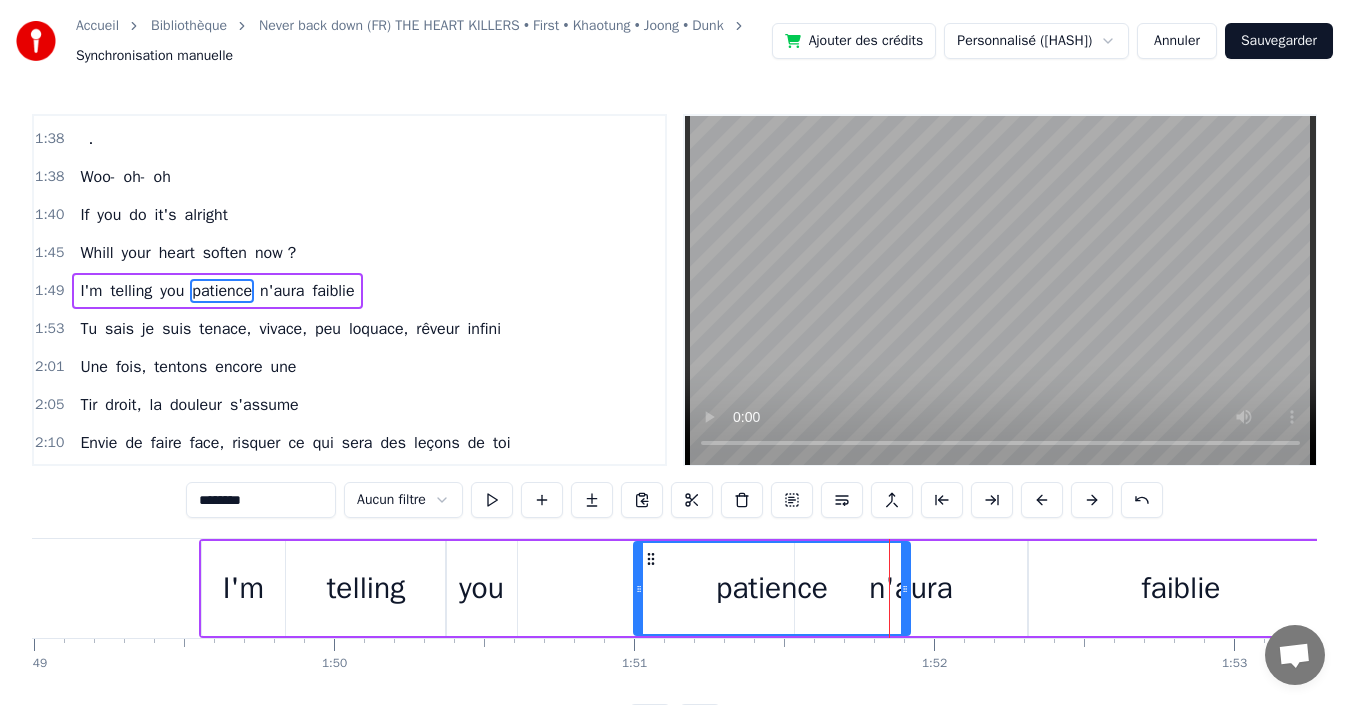 drag, startPoint x: 629, startPoint y: 554, endPoint x: 649, endPoint y: 552, distance: 20.09975 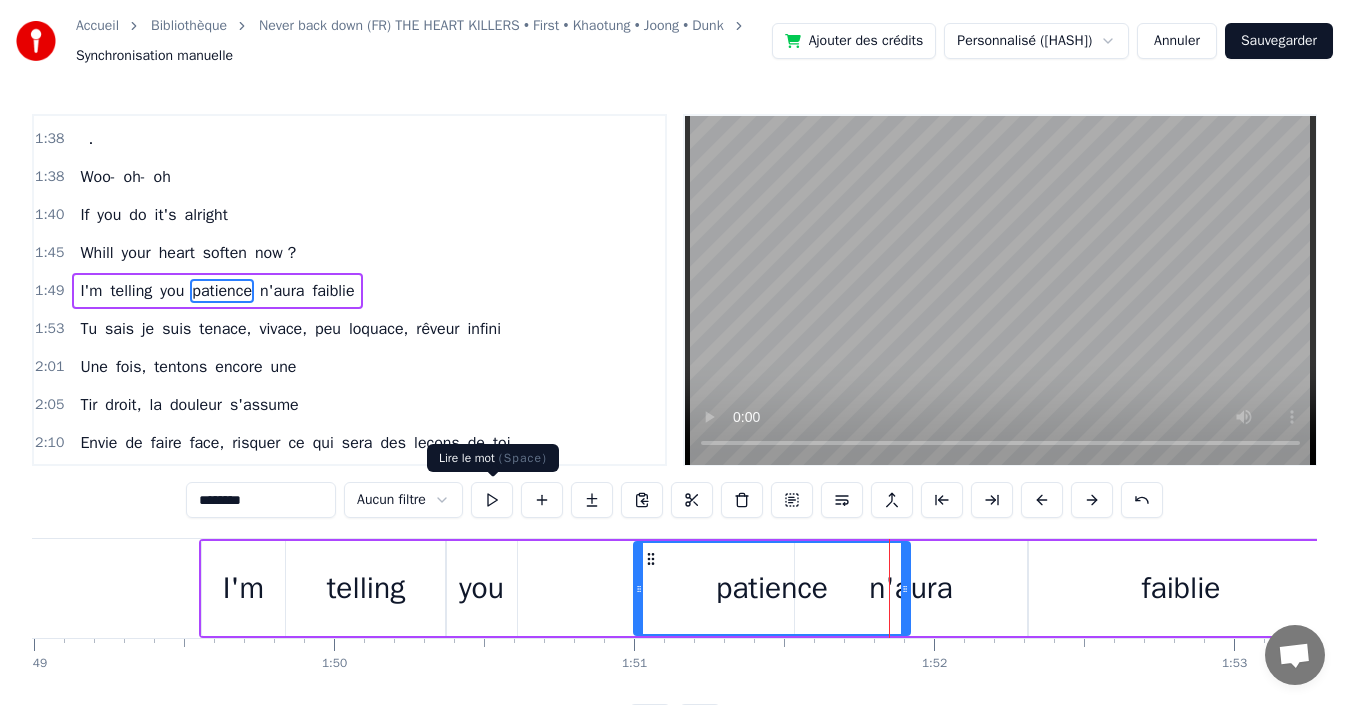 click at bounding box center [492, 500] 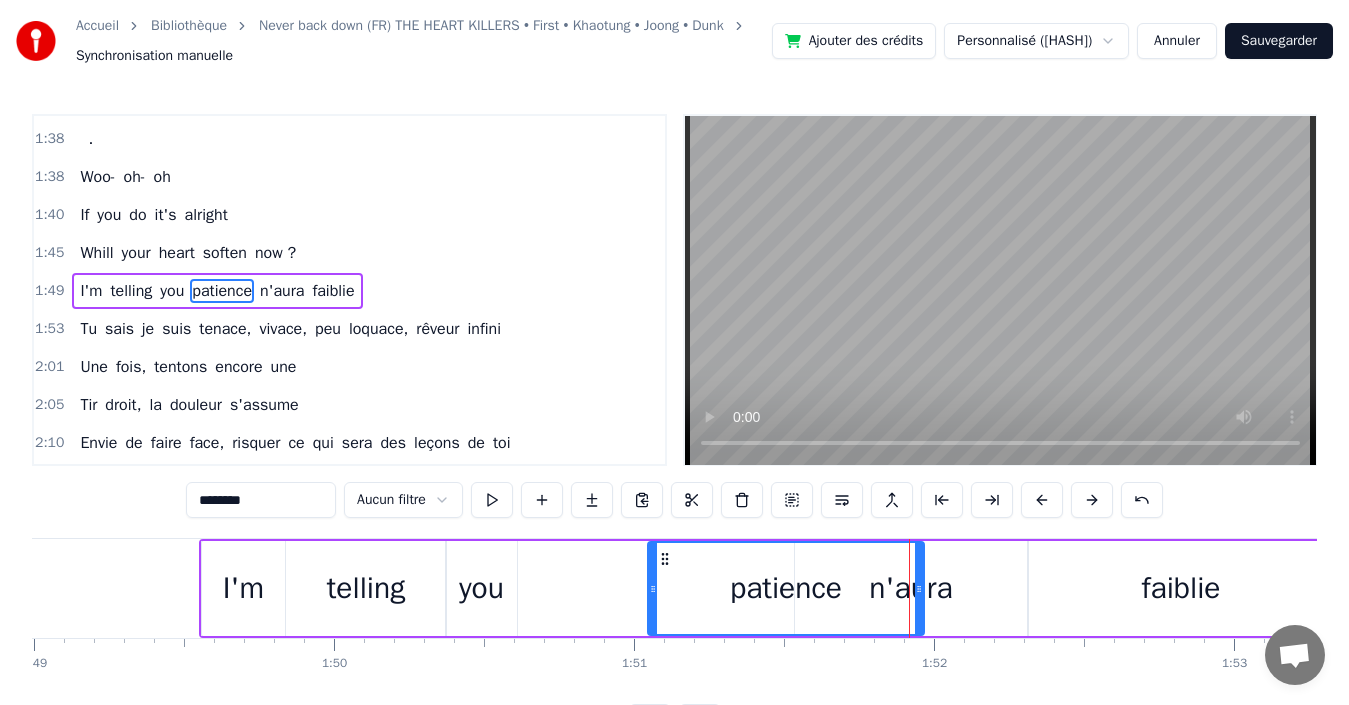 drag, startPoint x: 652, startPoint y: 553, endPoint x: 666, endPoint y: 552, distance: 14.035668 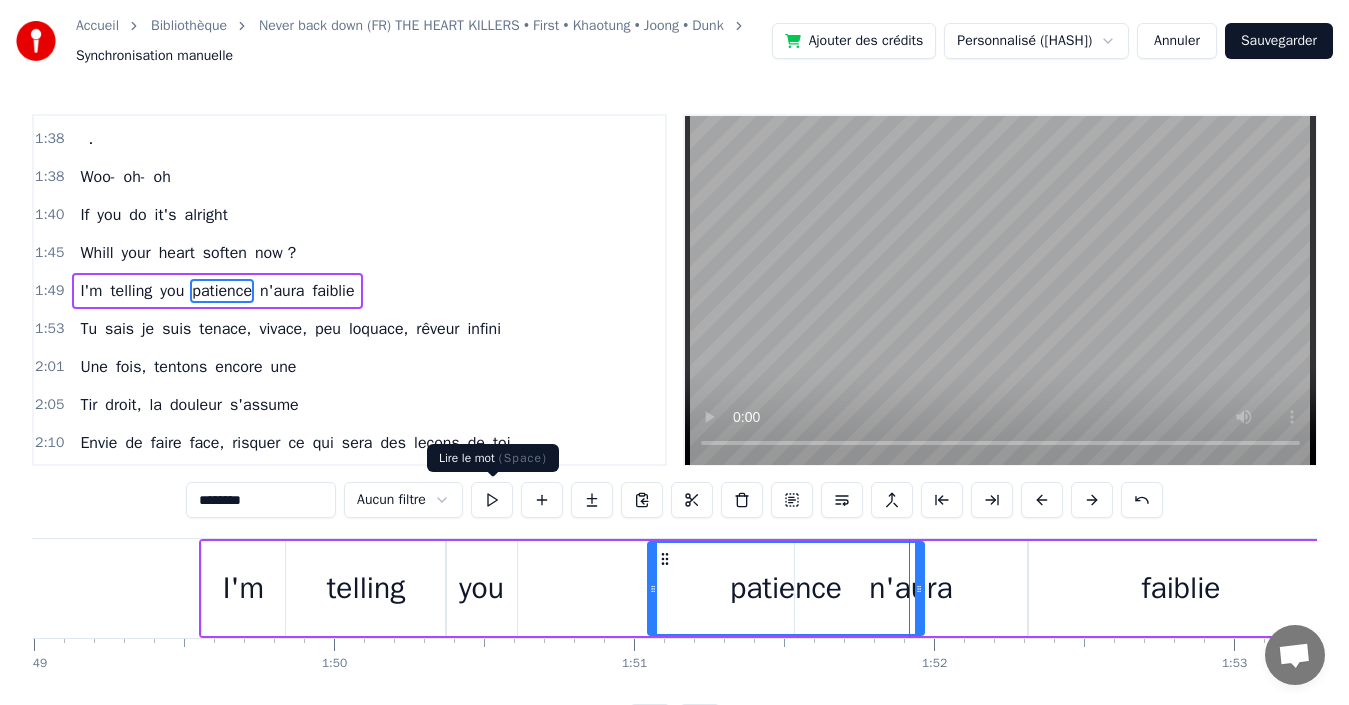 click at bounding box center (492, 500) 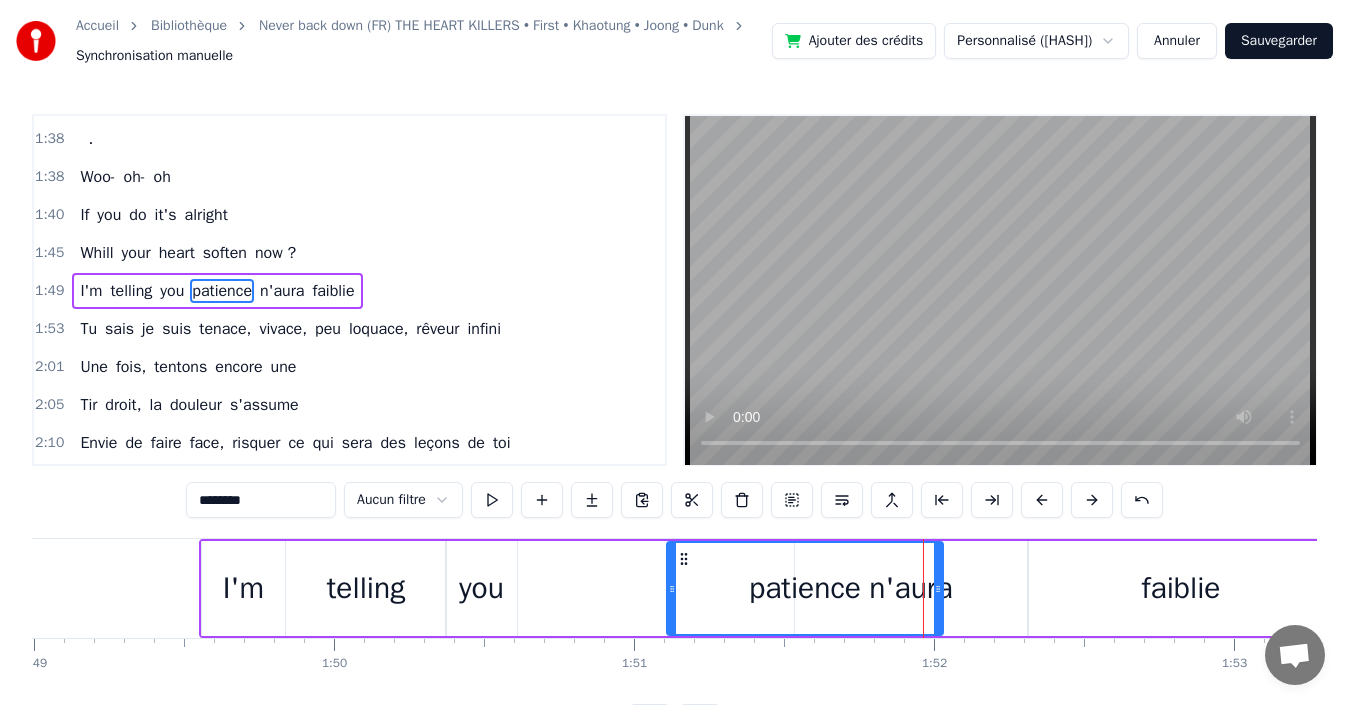 click 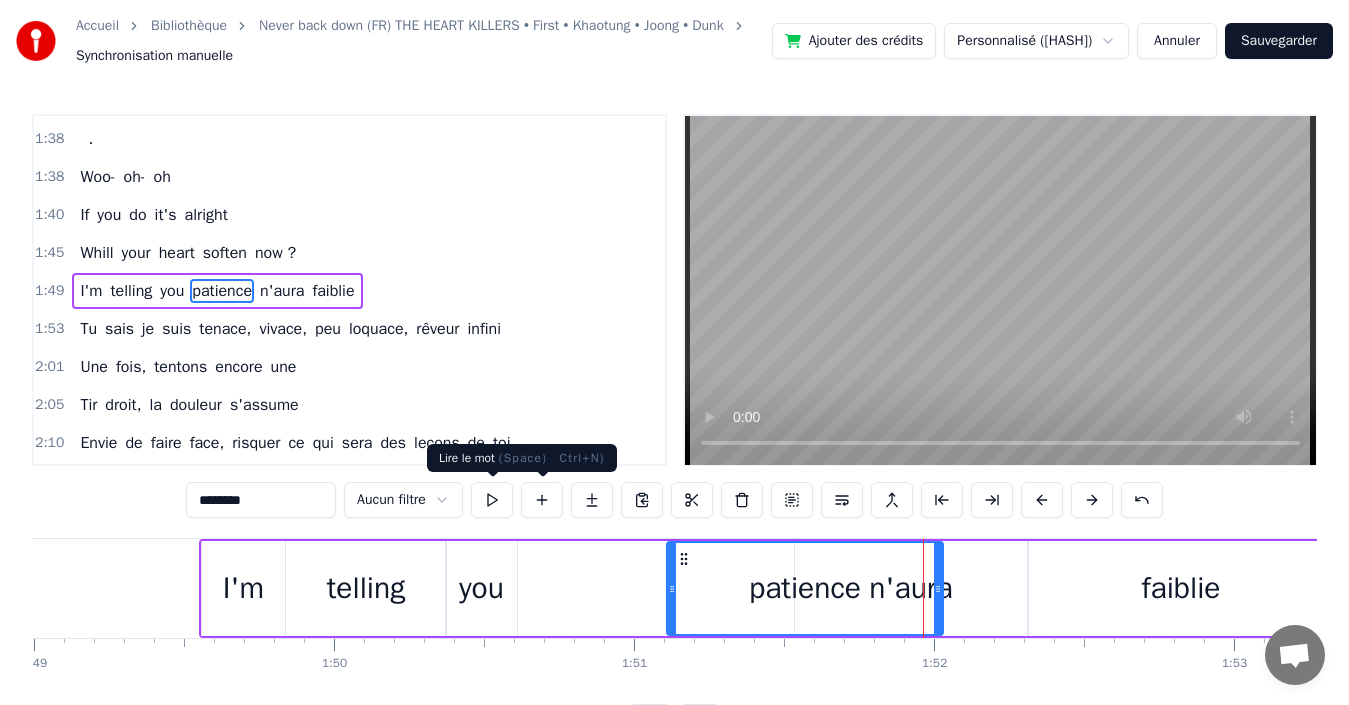 click at bounding box center (492, 500) 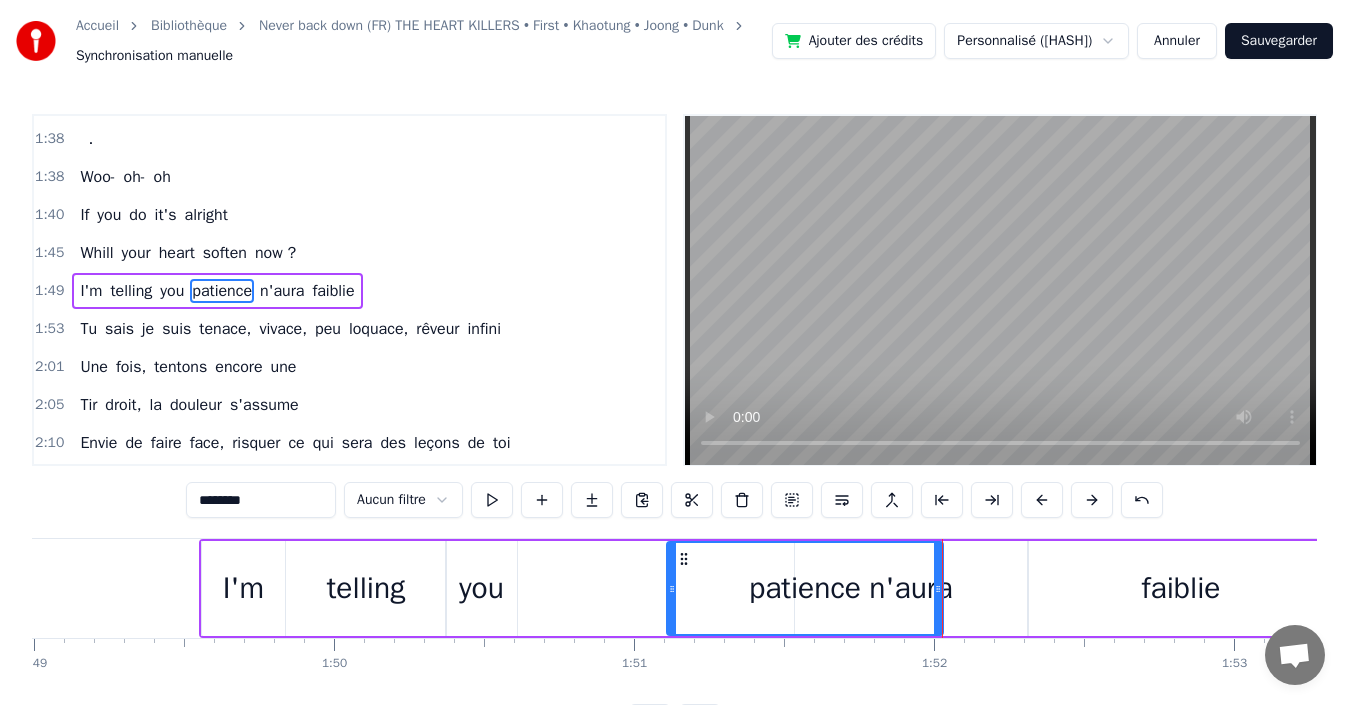 click on "n'aura" at bounding box center [911, 588] 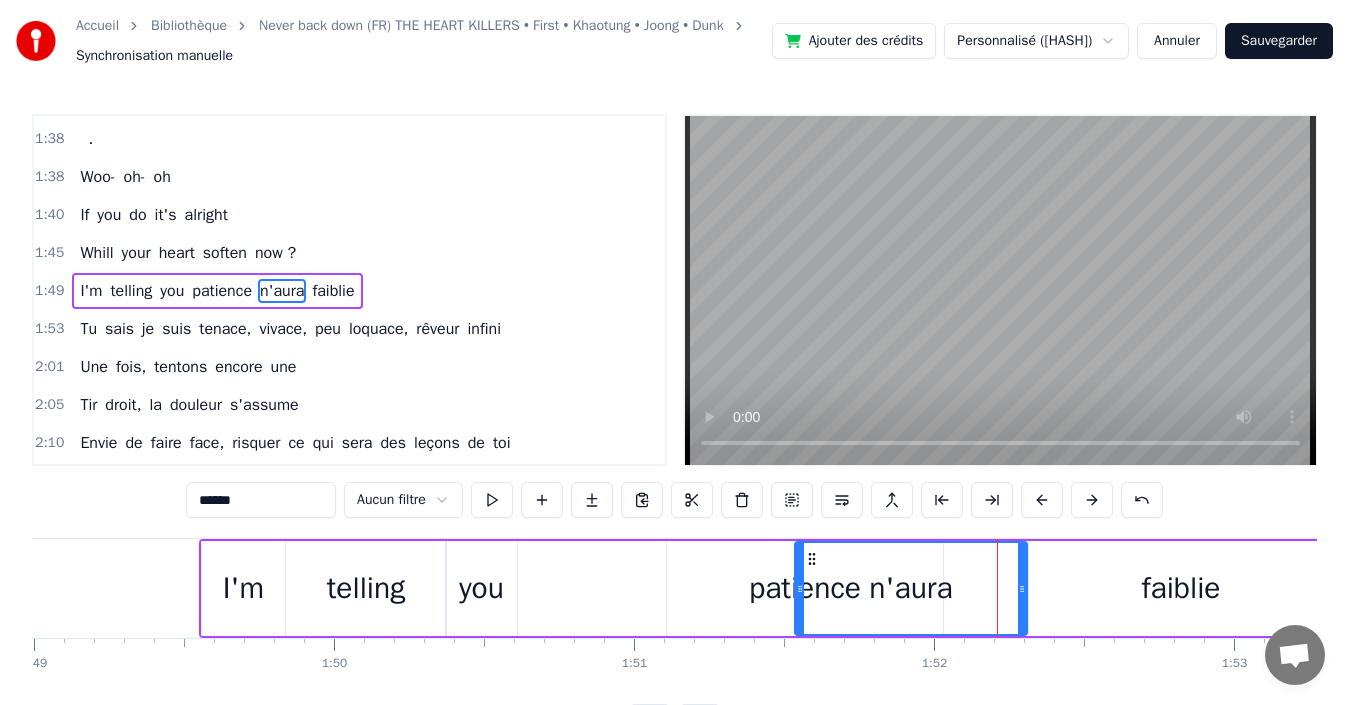 click on "I'm telling you patience n'aura faiblie" at bounding box center (767, 588) 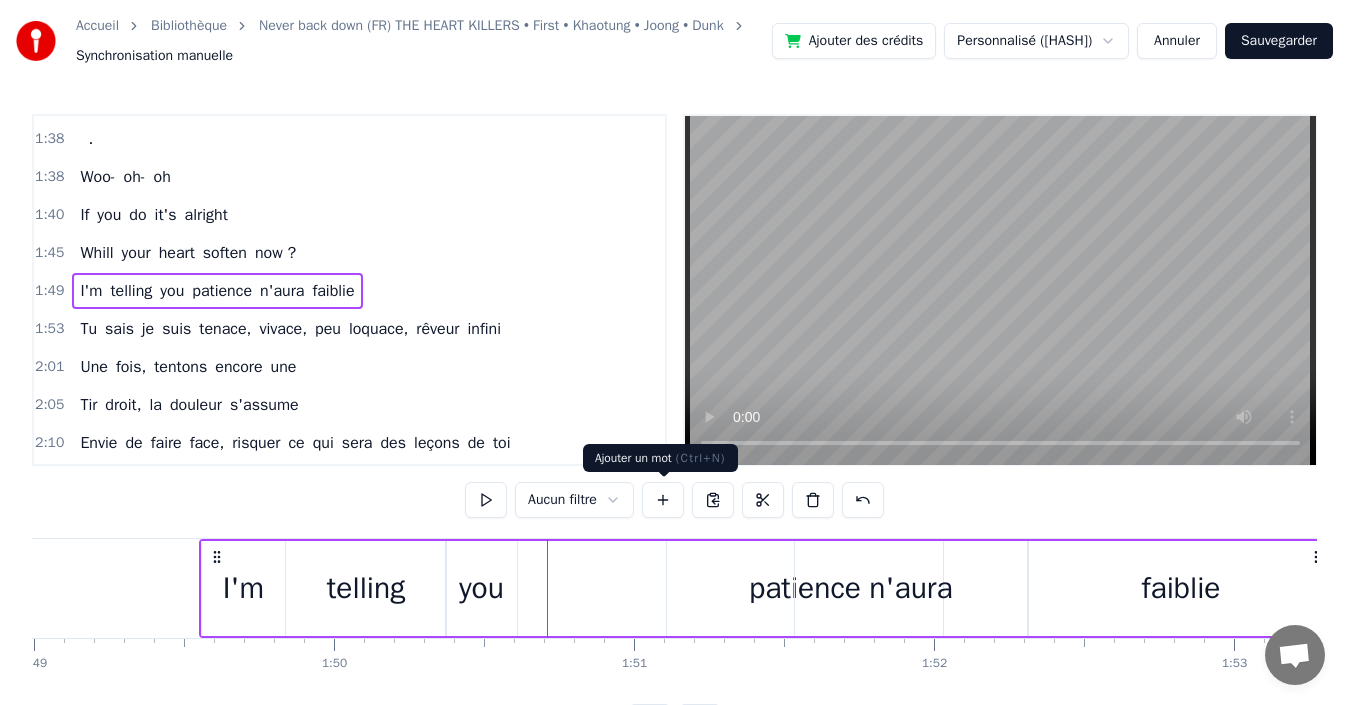 click at bounding box center (663, 500) 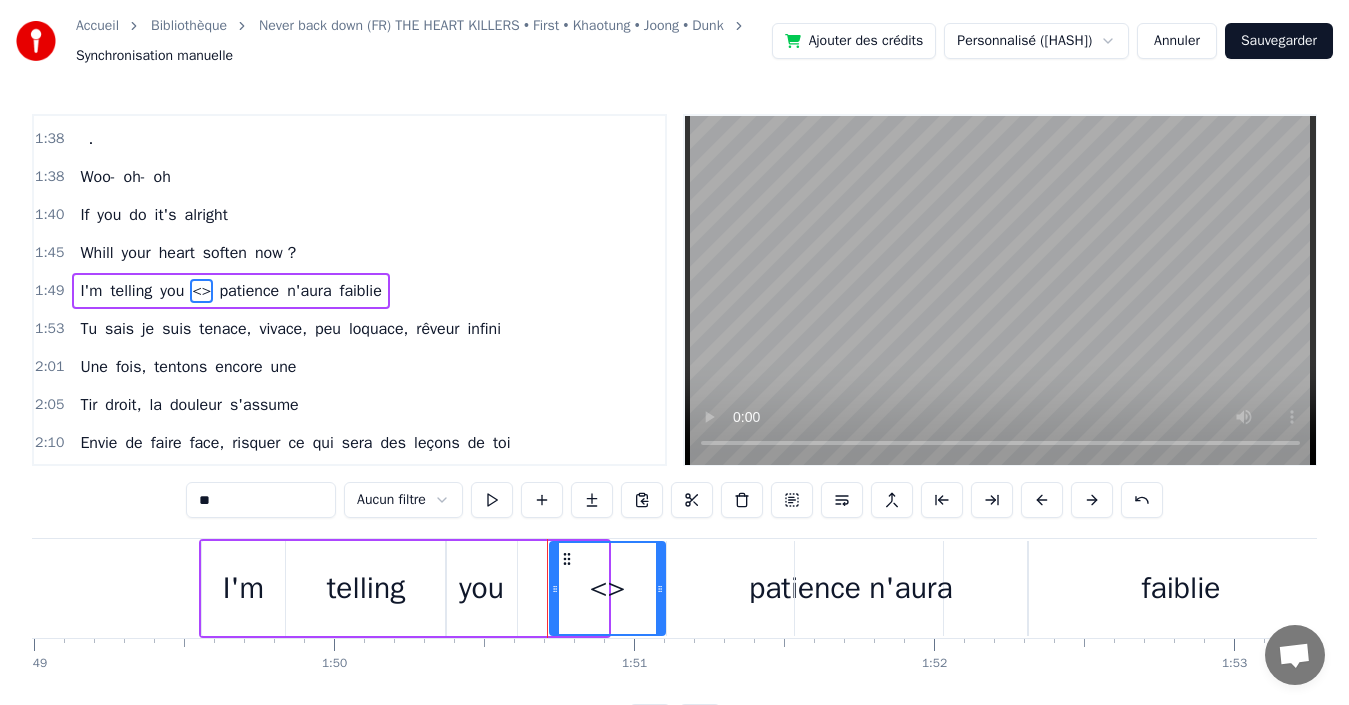 drag, startPoint x: 606, startPoint y: 584, endPoint x: 597, endPoint y: 593, distance: 12.727922 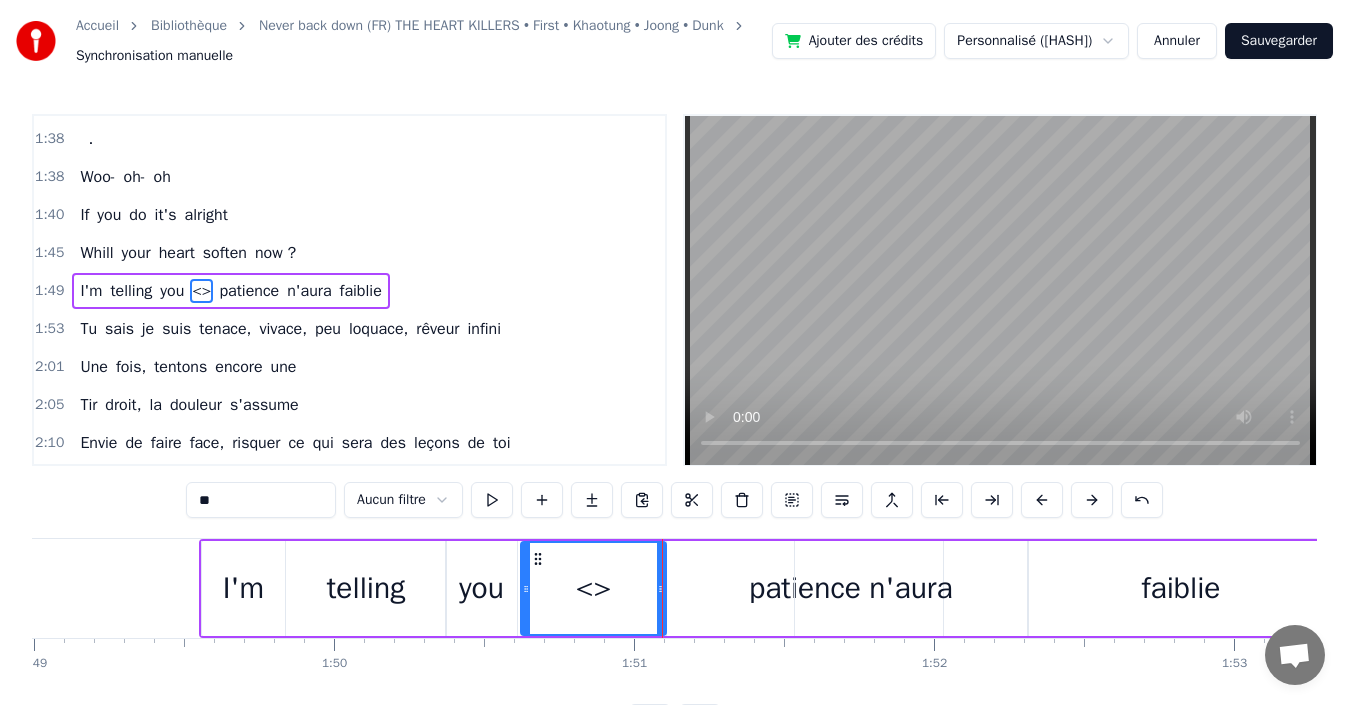 drag, startPoint x: 554, startPoint y: 591, endPoint x: 524, endPoint y: 597, distance: 30.594116 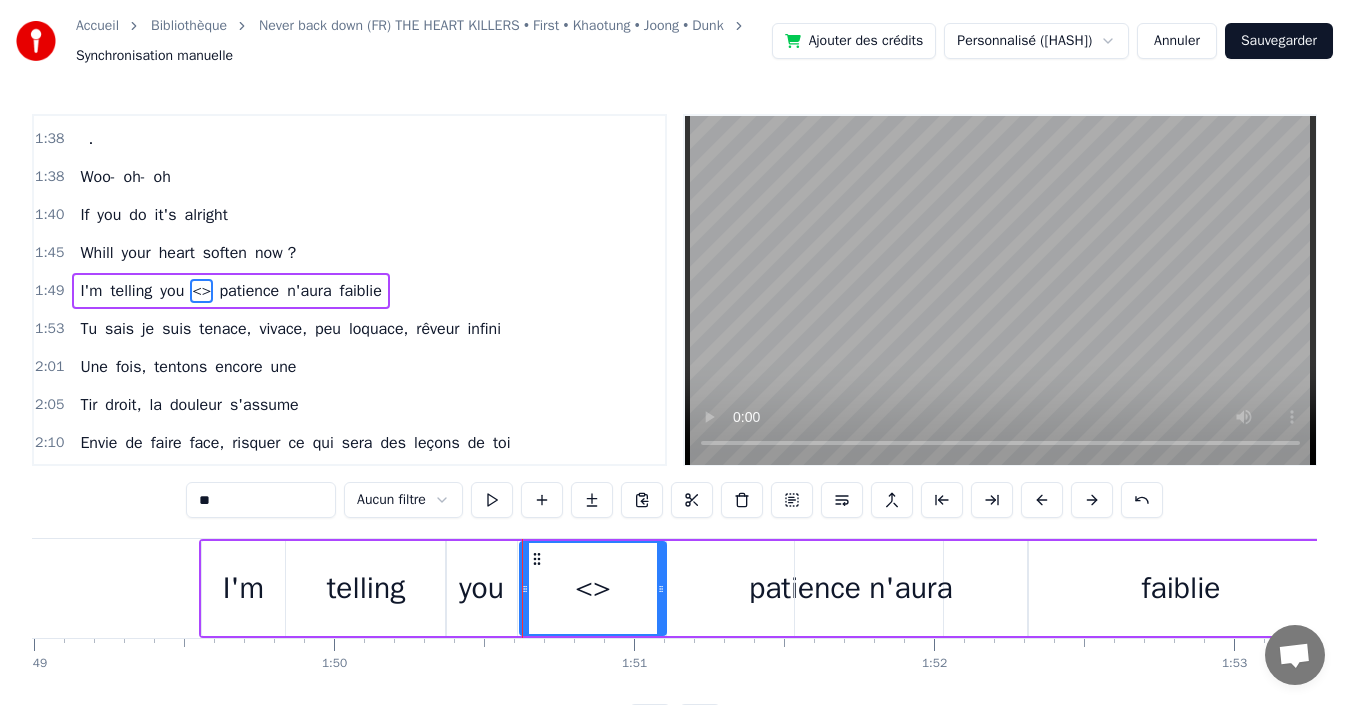 drag, startPoint x: 190, startPoint y: 524, endPoint x: 88, endPoint y: 534, distance: 102.48902 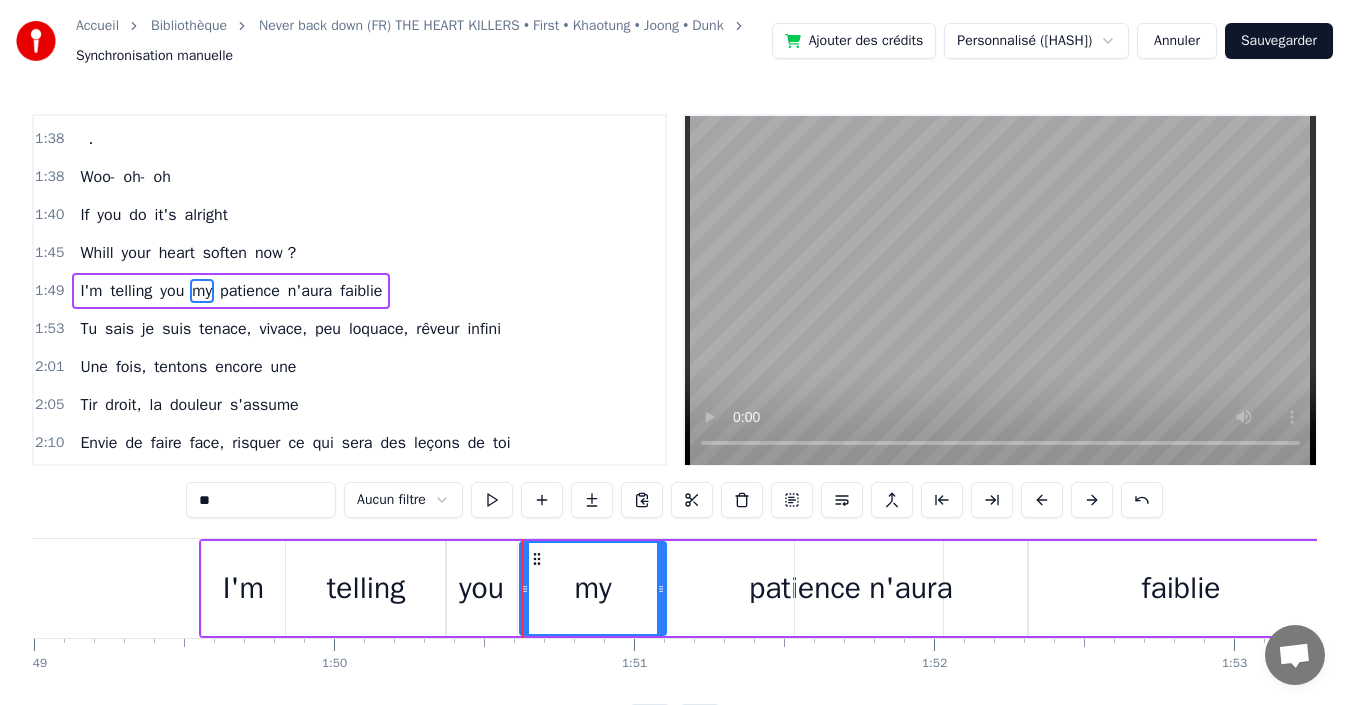 click on "patience" at bounding box center [250, 291] 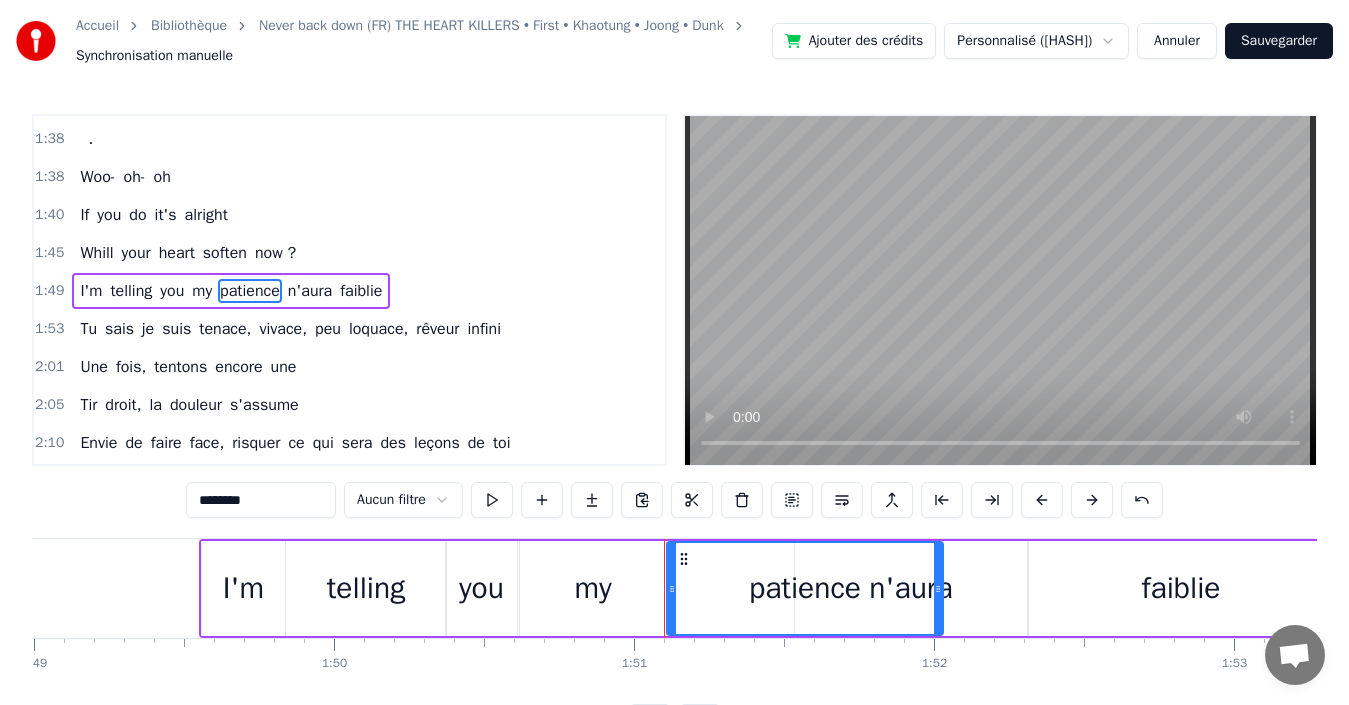 click on "n'aura" at bounding box center (911, 588) 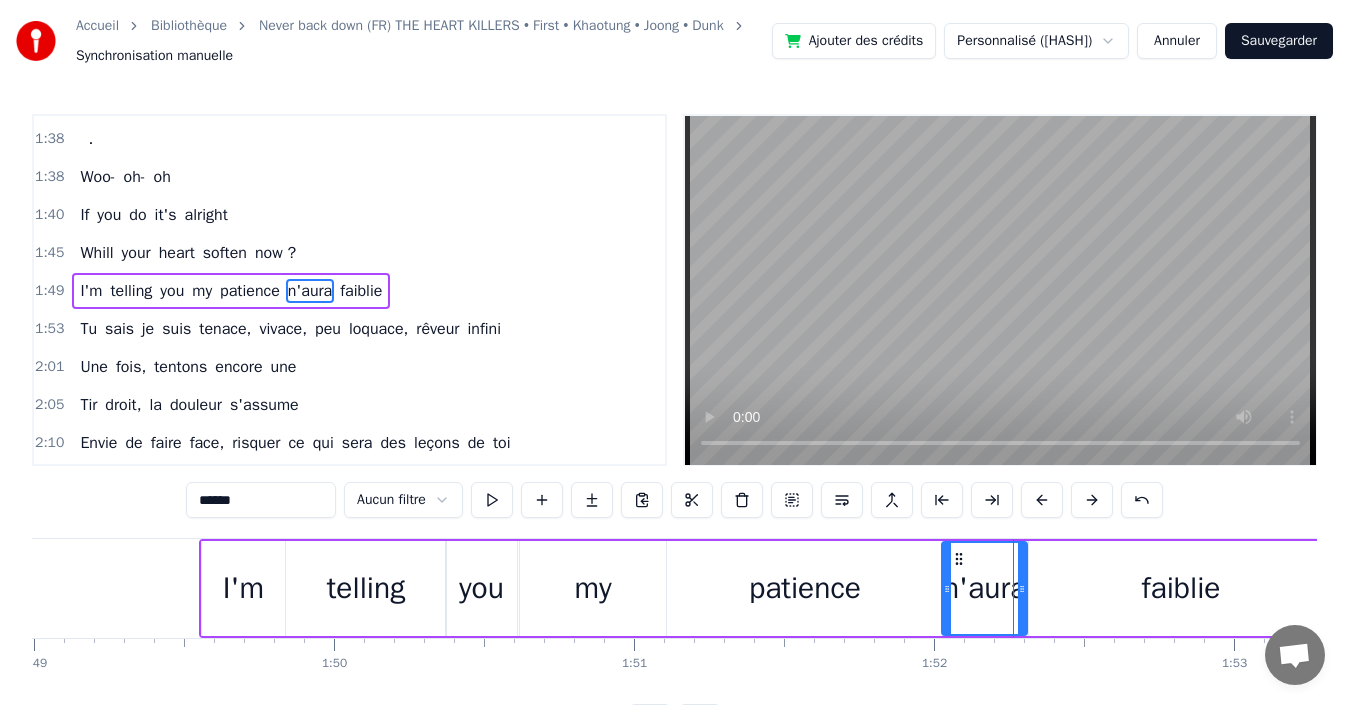 drag, startPoint x: 800, startPoint y: 588, endPoint x: 947, endPoint y: 588, distance: 147 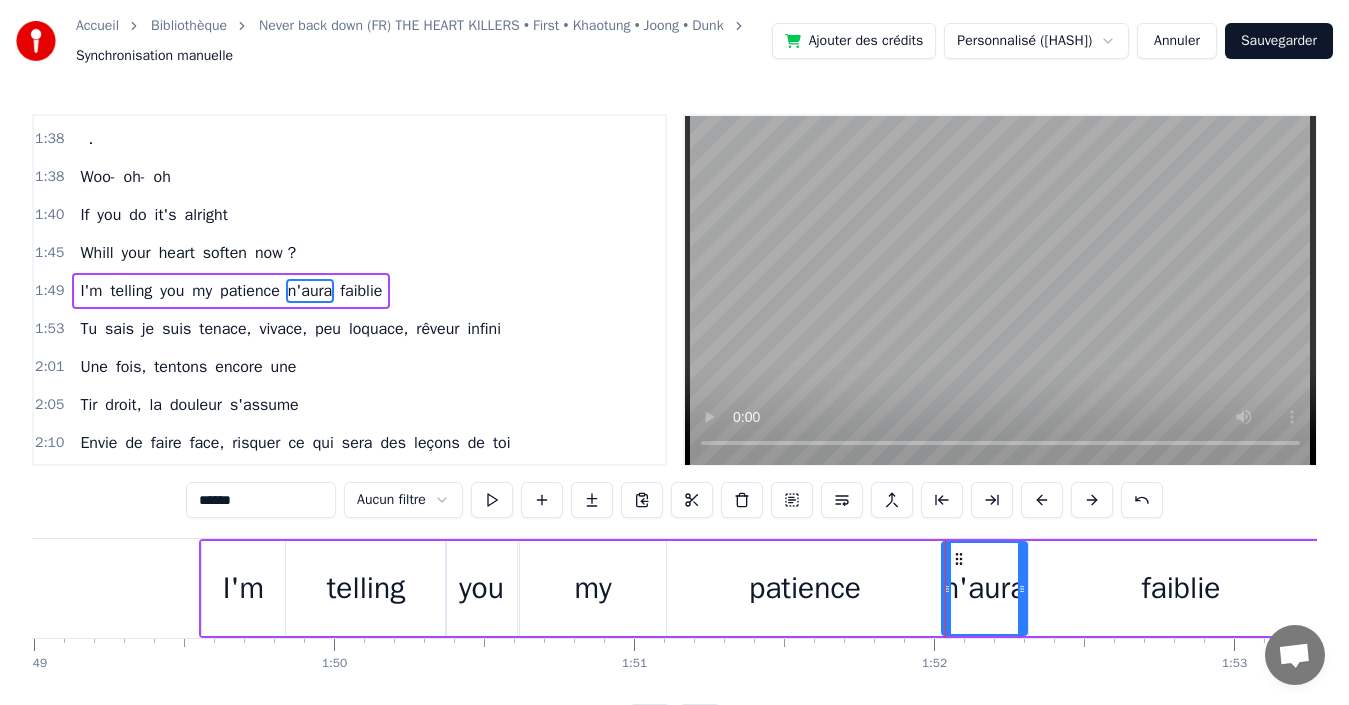click on "0:00 I will risk it all too 0:02 . 0:04 I may get hurt but 0:06 I'll learn on my own way 0:08 Trying it a first time, 0:11 I didn't think I would win your heart 0:16 Let's try one shot, let's break rule 0:20 Worth that even if painful 0:25 Wanting the lesson if you are bringing it, I will face each one 0:33 Oh- oh- oh 0:33 . 0:37 Pain I'll never learn right 0:40 No matter how much I am hurt by you 0:45 Call me delusional, stubborn, surreal, endless unyielding 0:52 Let's try one shot, let's break rule 0:56 Worth that even if painful 1:01 Wanting the lesson if you are bringing it, I will face each one 1:09 Break my heart, make it swirled 1:12 And tear my world 1:13 By the time I won't give up that 1:17 Say to my face you're hurt 1:20 Hate no matter 1:21 When will my harm stop will it last ? 1:25 I know what you feel like 1:28 Why do you hide that 1:29 Love that you're keeping deep inside 1:33 If you can't say just 1:34 Woo- oh- oh 1:36 Oh Woo- oh- oh 1:38 If love me 1:38 . 1:38 Woo- oh- oh 1:40 If" at bounding box center [674, 427] 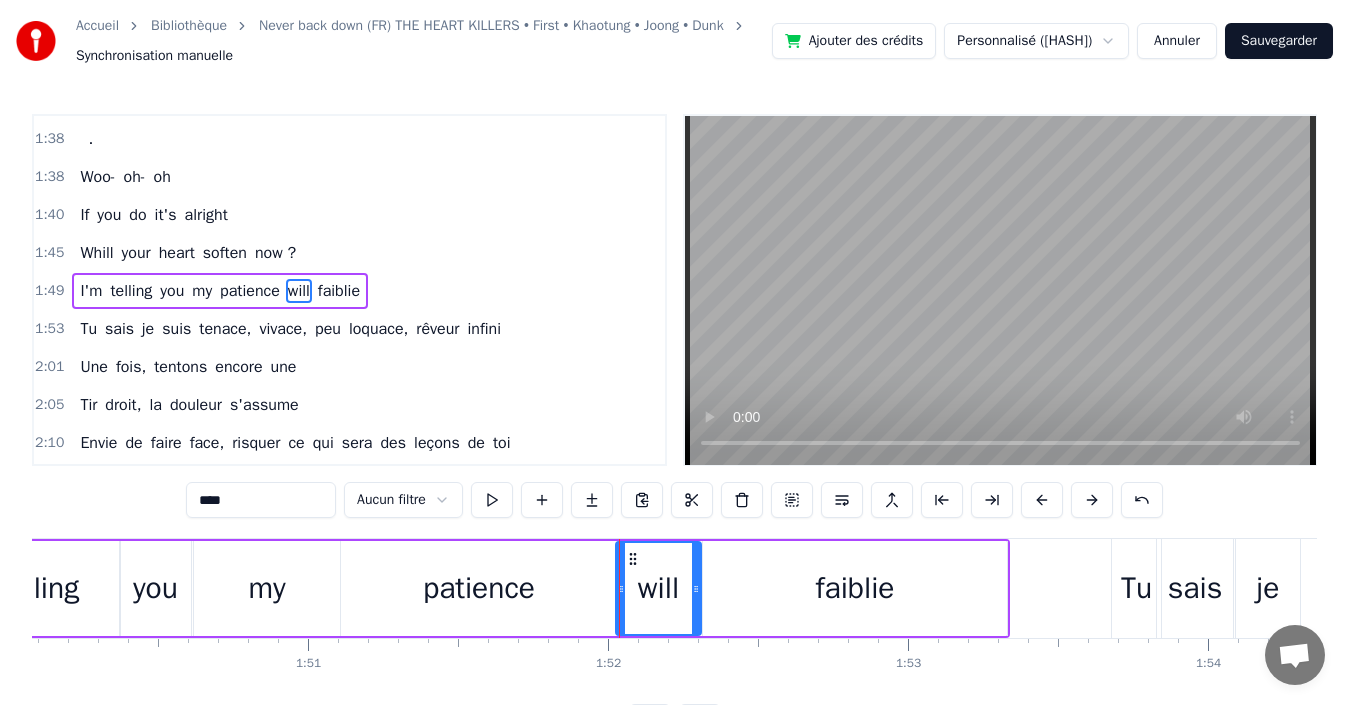 scroll, scrollTop: 0, scrollLeft: 33036, axis: horizontal 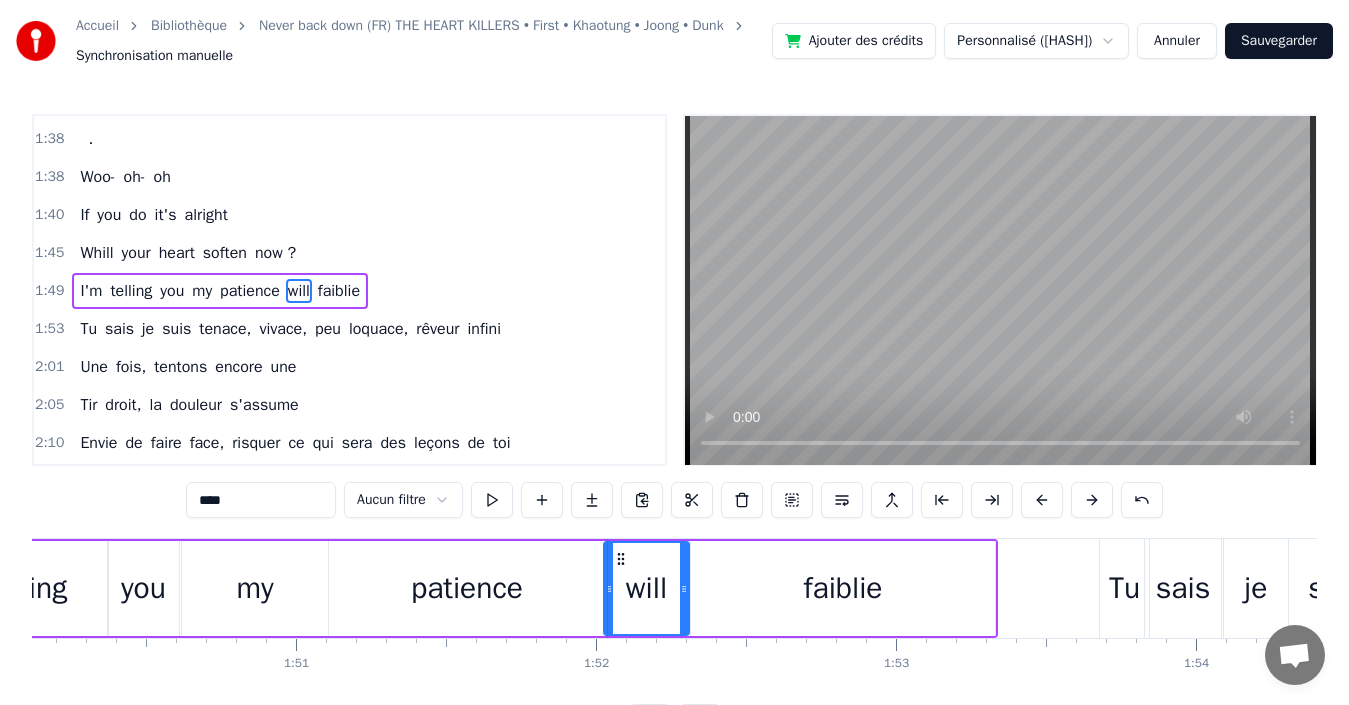 click on "faiblie" at bounding box center (842, 588) 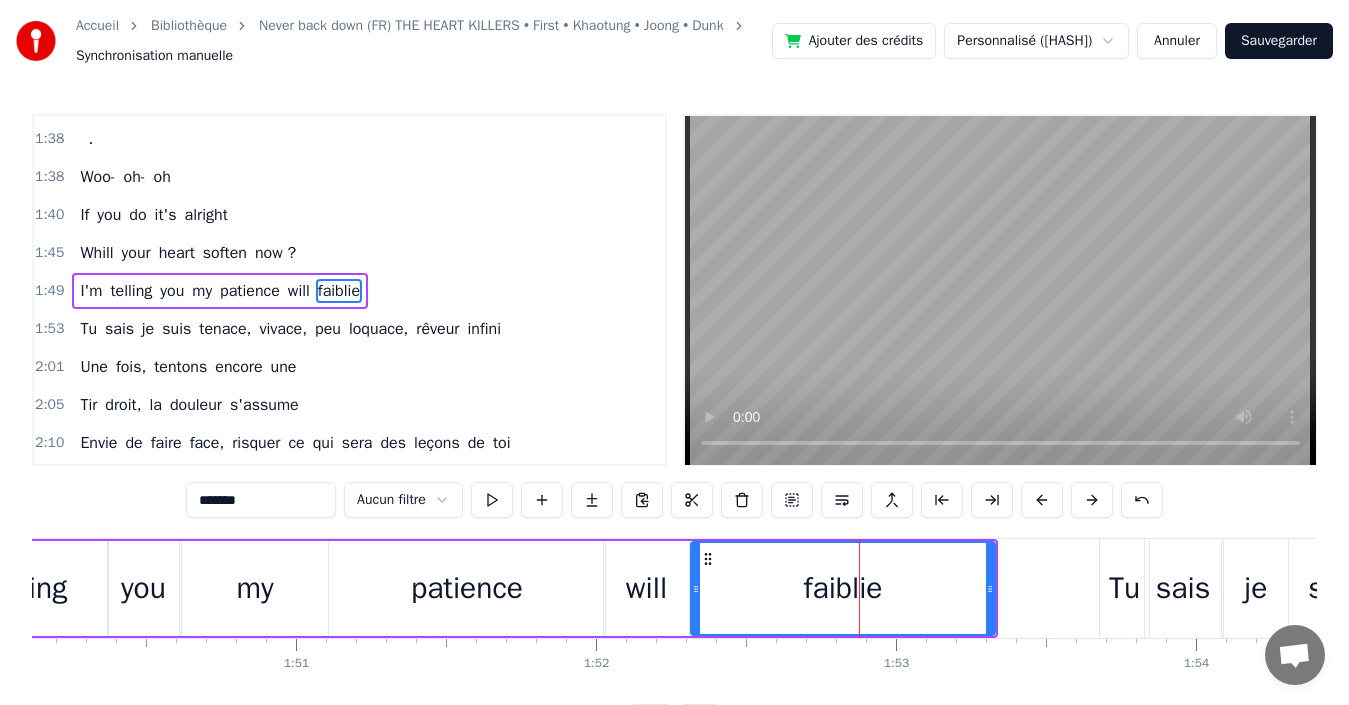 click on "my" at bounding box center (254, 588) 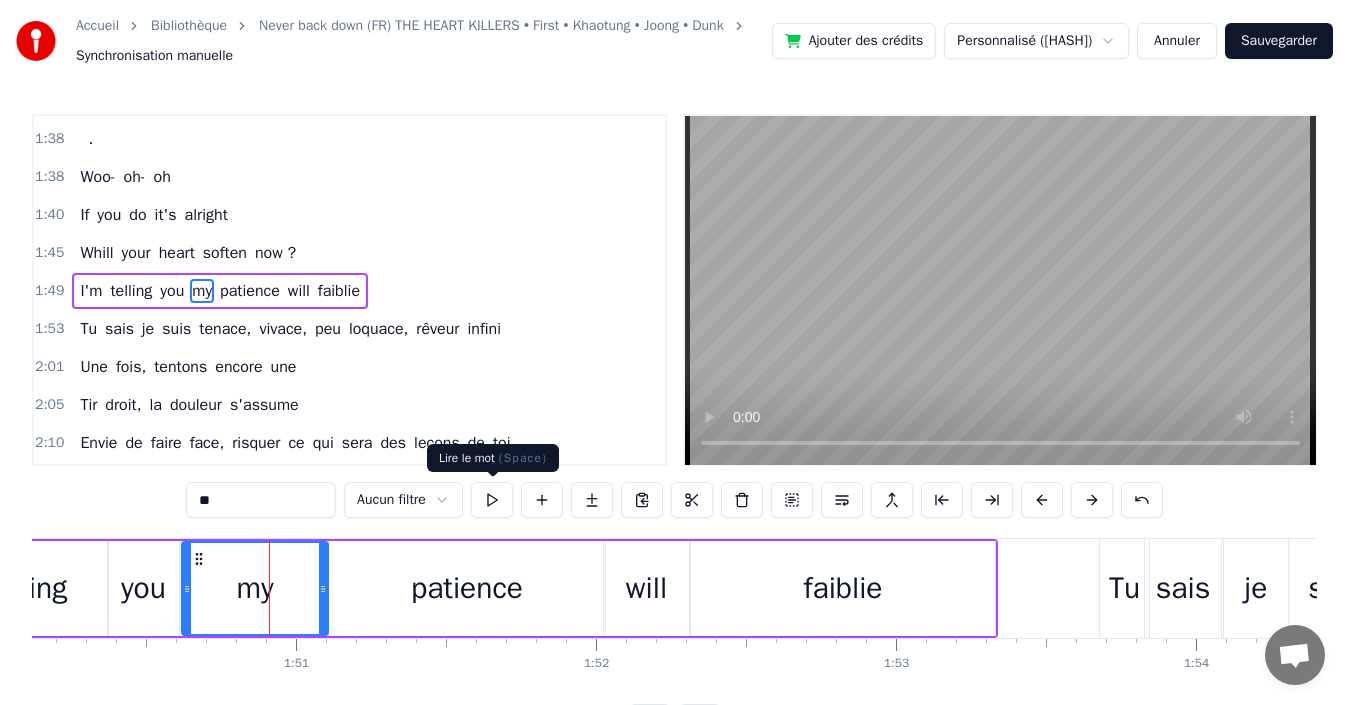 click at bounding box center (492, 500) 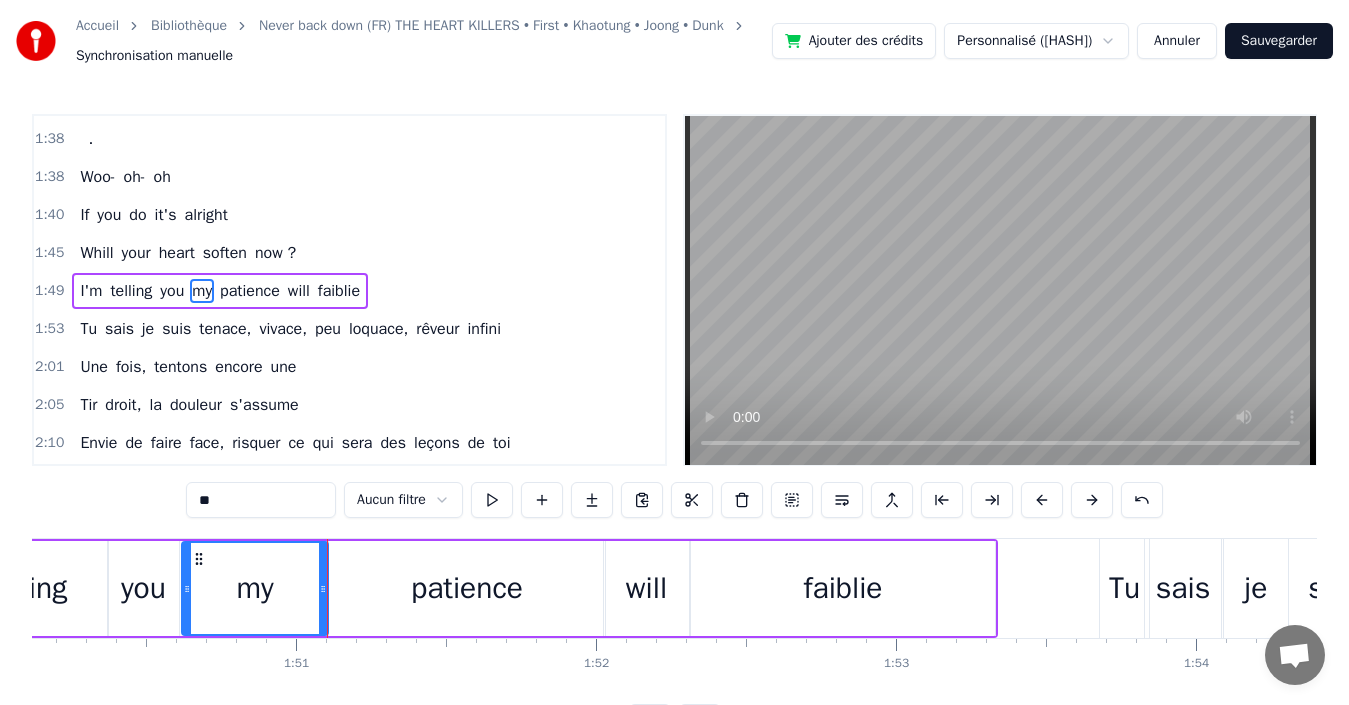 click on "faiblie" at bounding box center (843, 588) 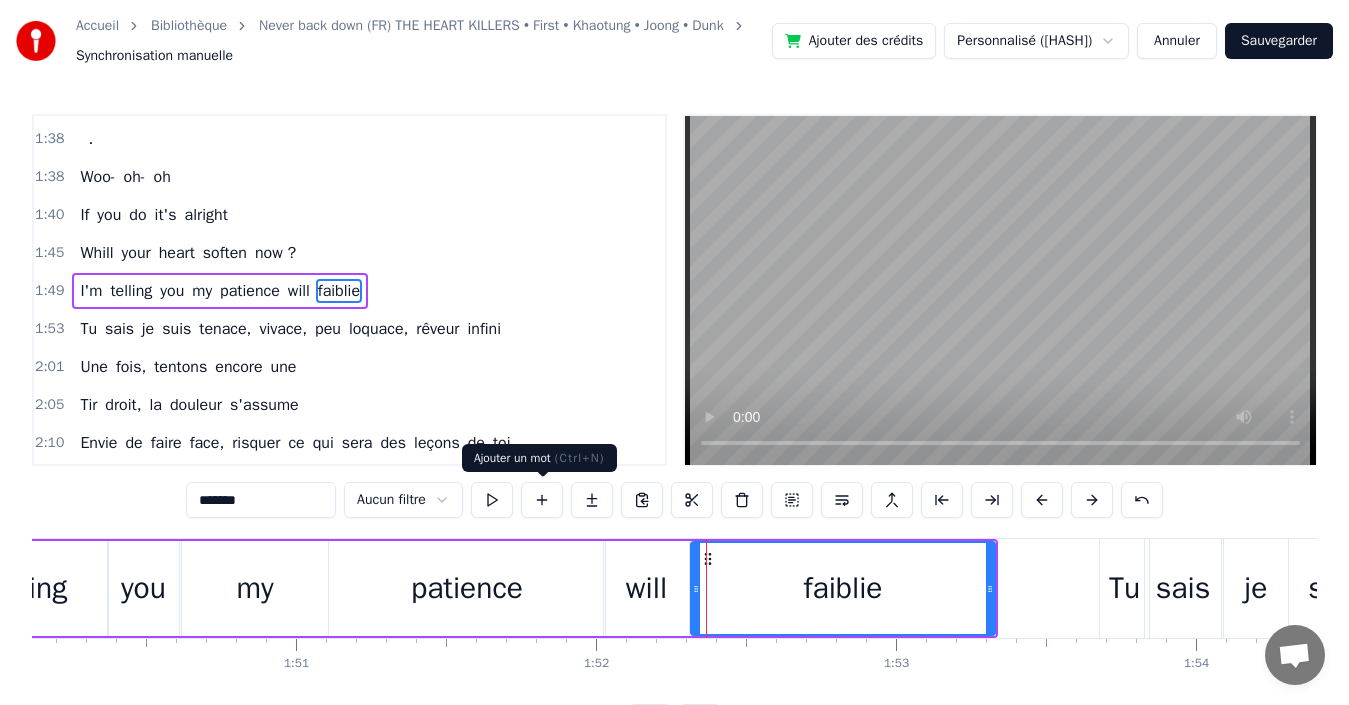 click at bounding box center [542, 500] 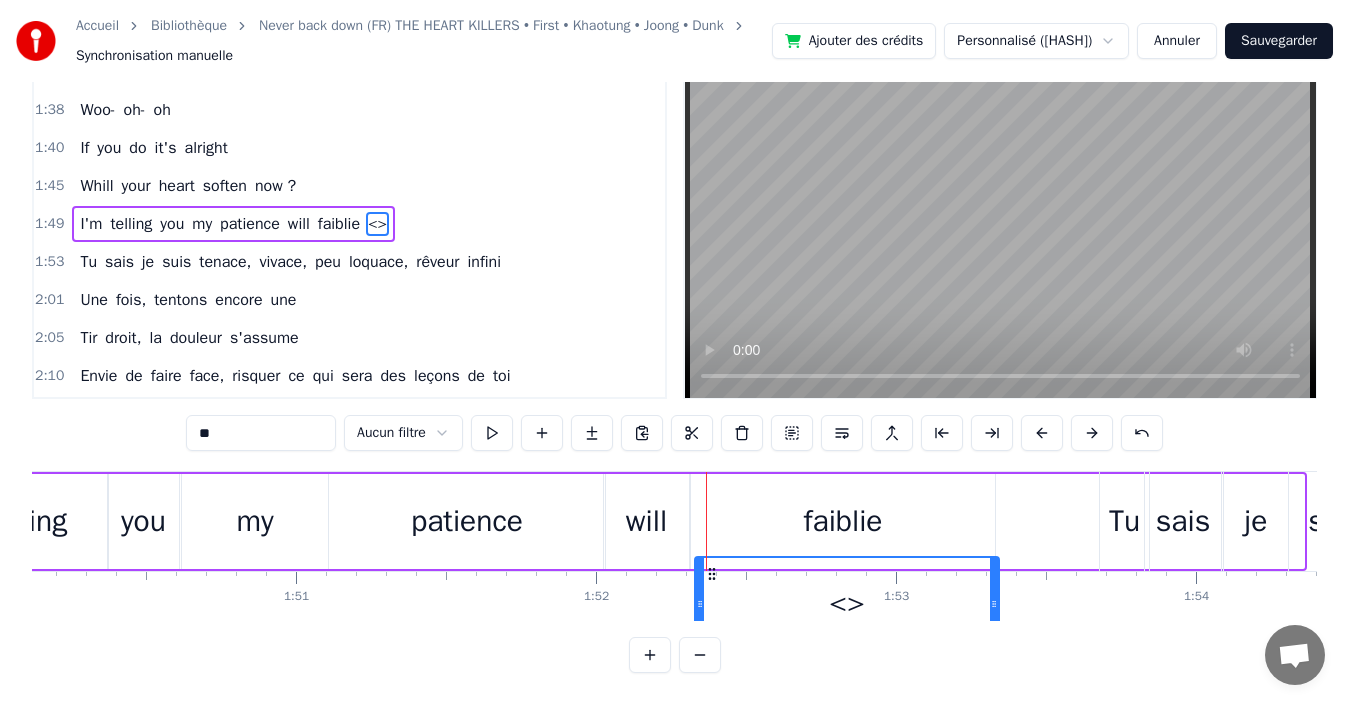 scroll, scrollTop: 84, scrollLeft: 0, axis: vertical 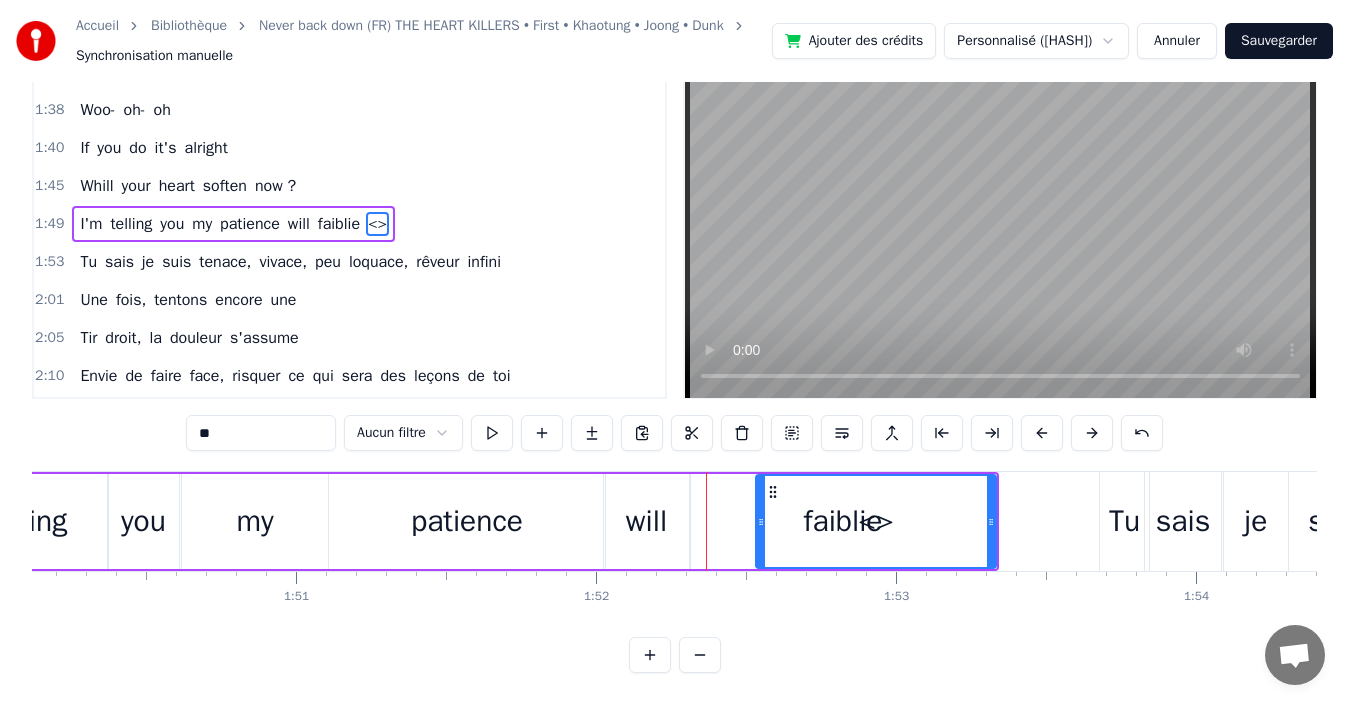 drag, startPoint x: 695, startPoint y: 515, endPoint x: 759, endPoint y: 511, distance: 64.12488 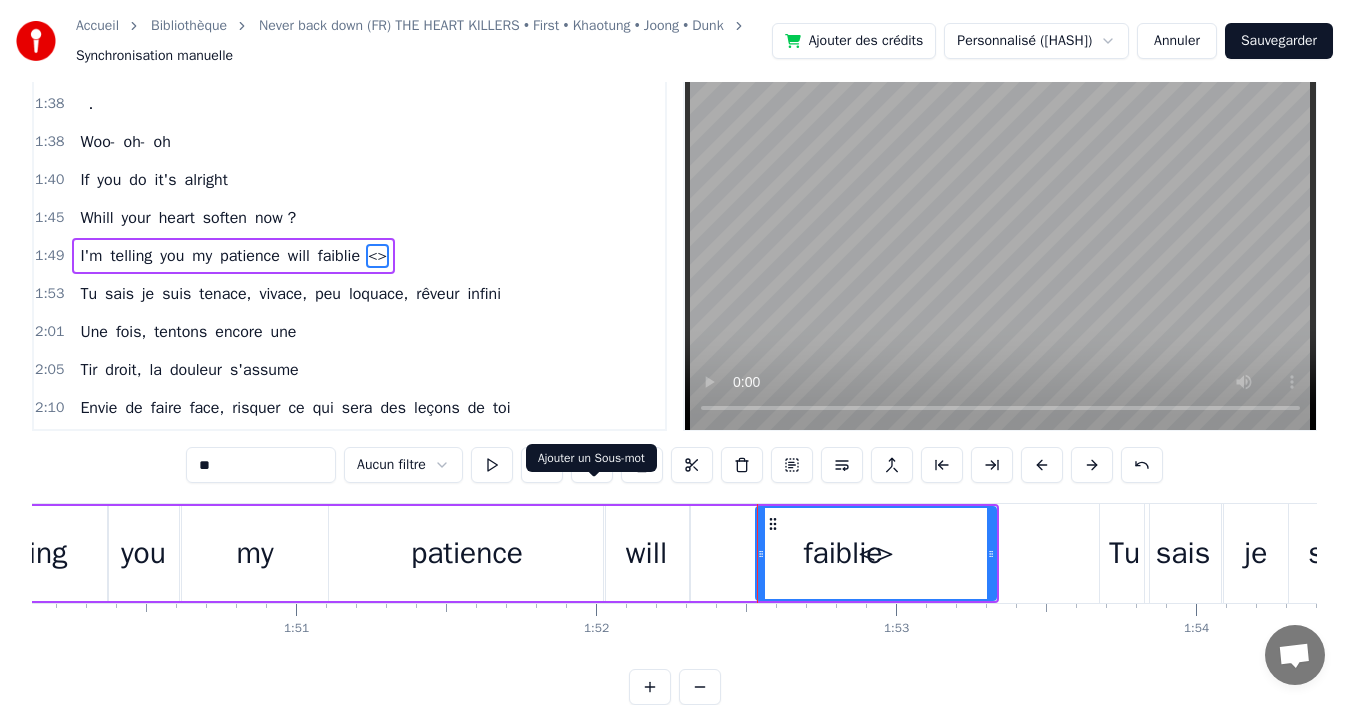 scroll, scrollTop: 0, scrollLeft: 0, axis: both 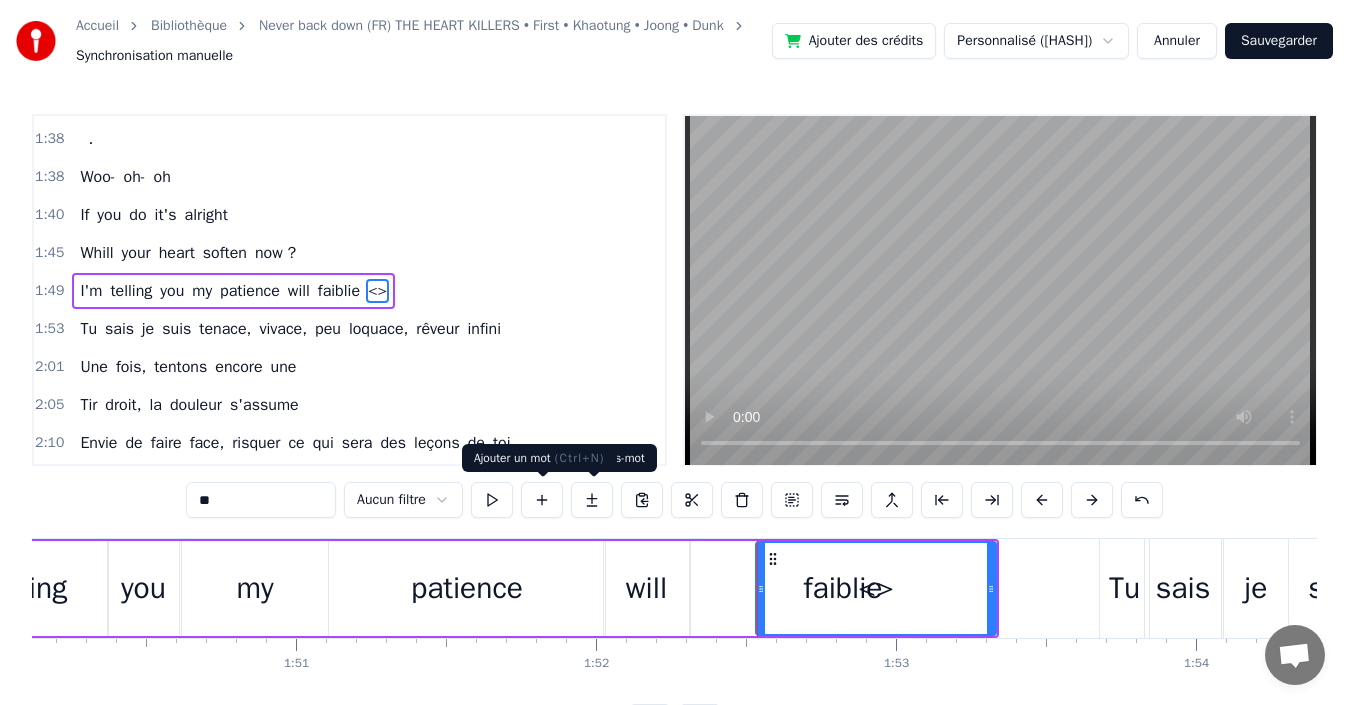 click at bounding box center [542, 500] 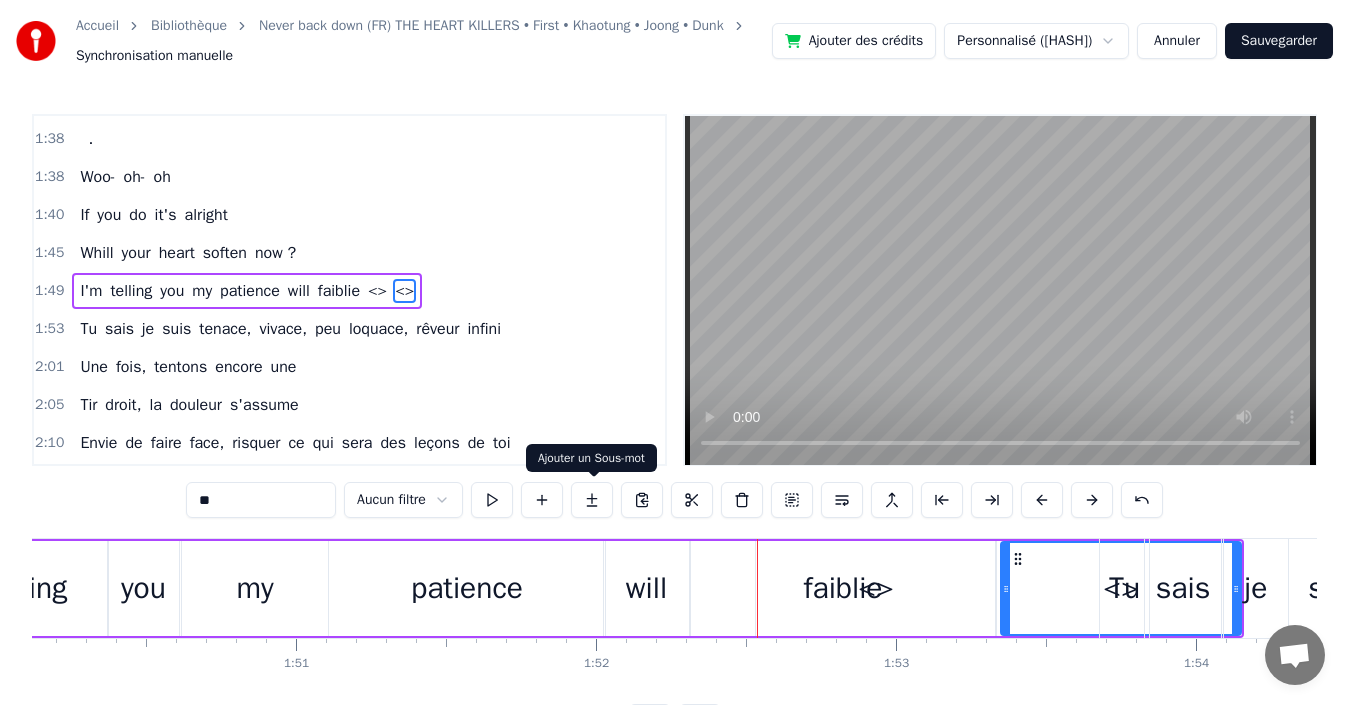 click at bounding box center [1142, 500] 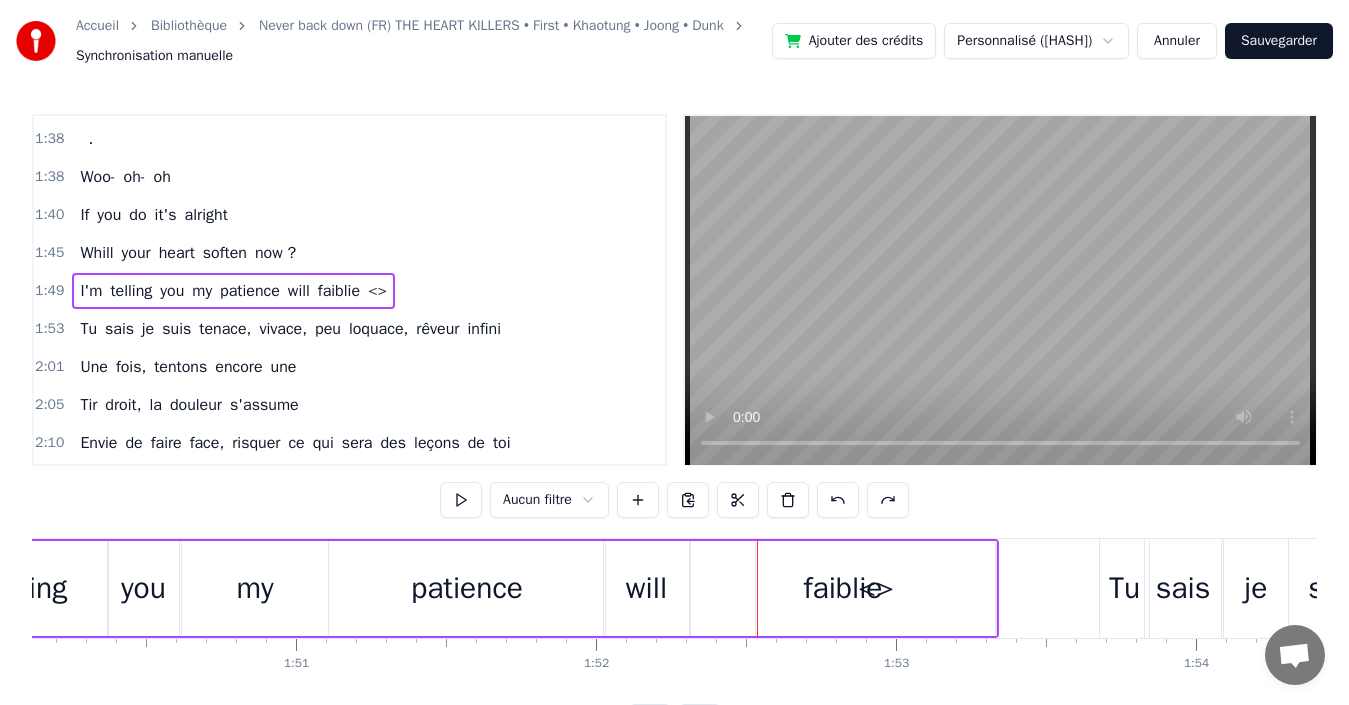 click at bounding box center (461, 500) 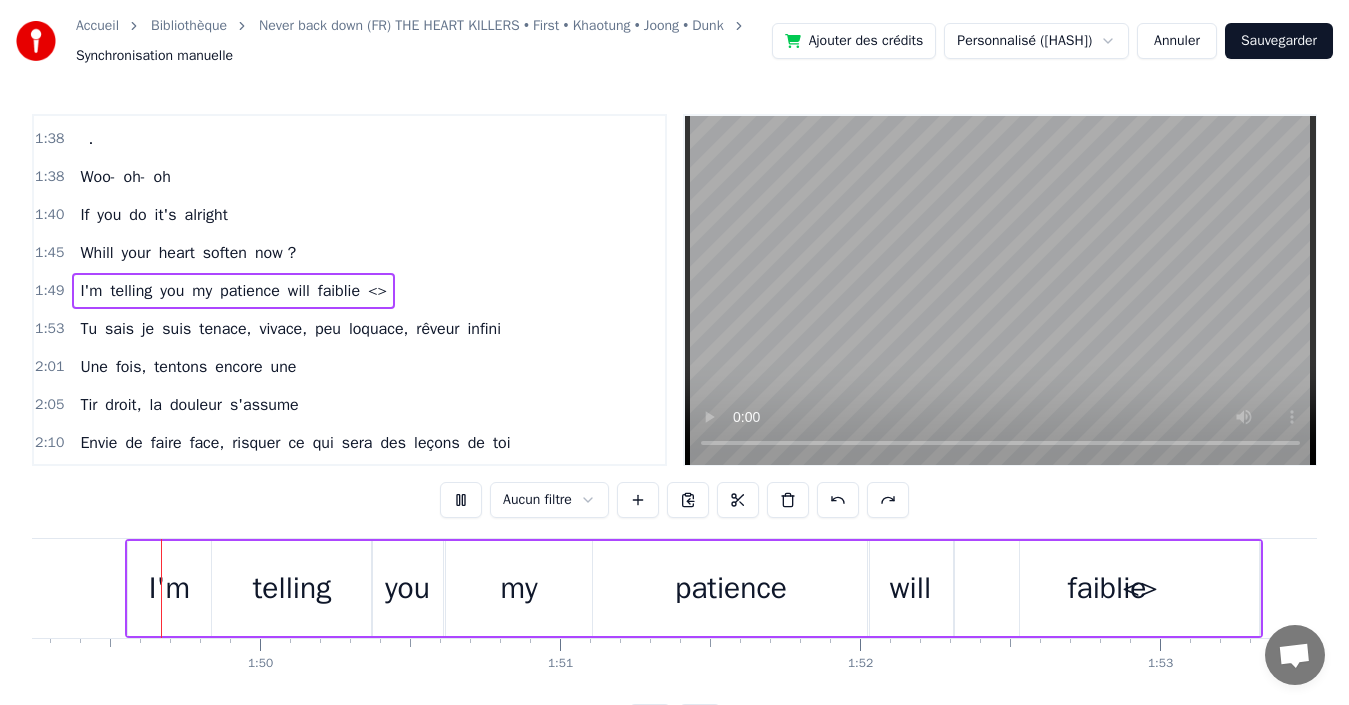 scroll, scrollTop: 0, scrollLeft: 32771, axis: horizontal 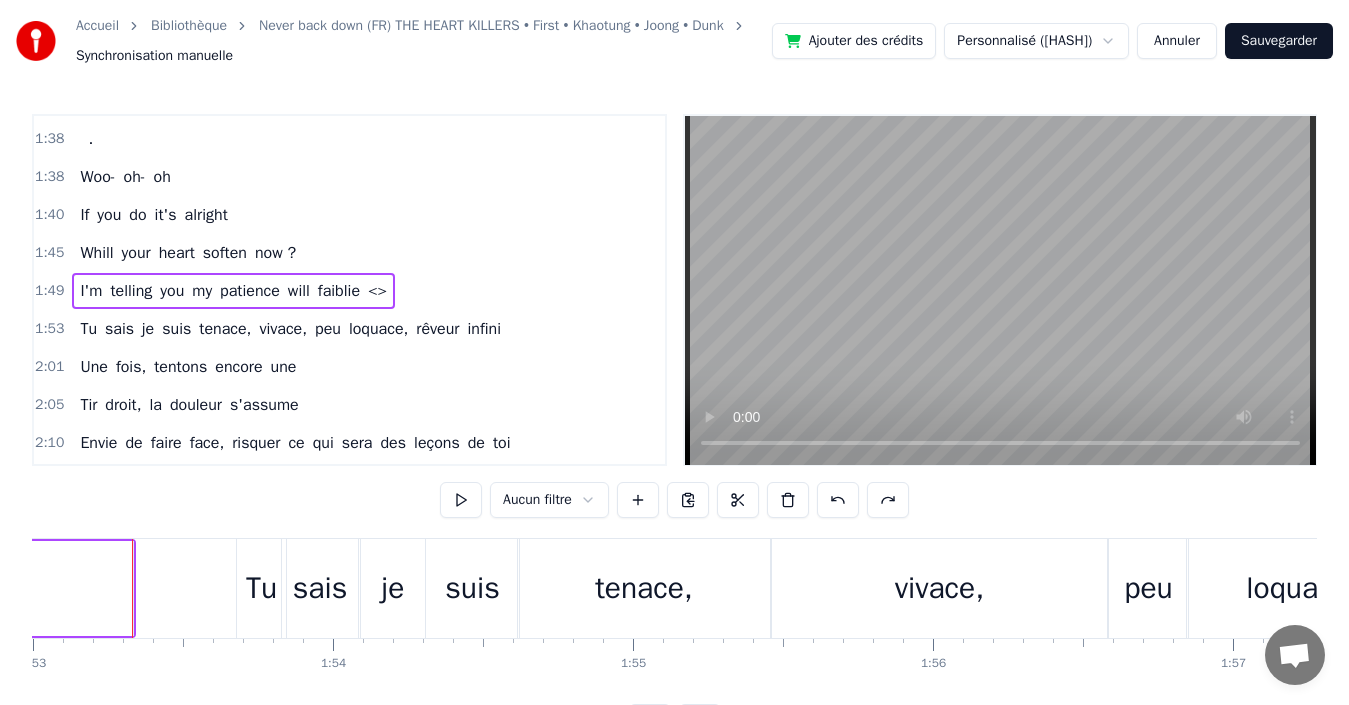 click on "<>" at bounding box center (13, 588) 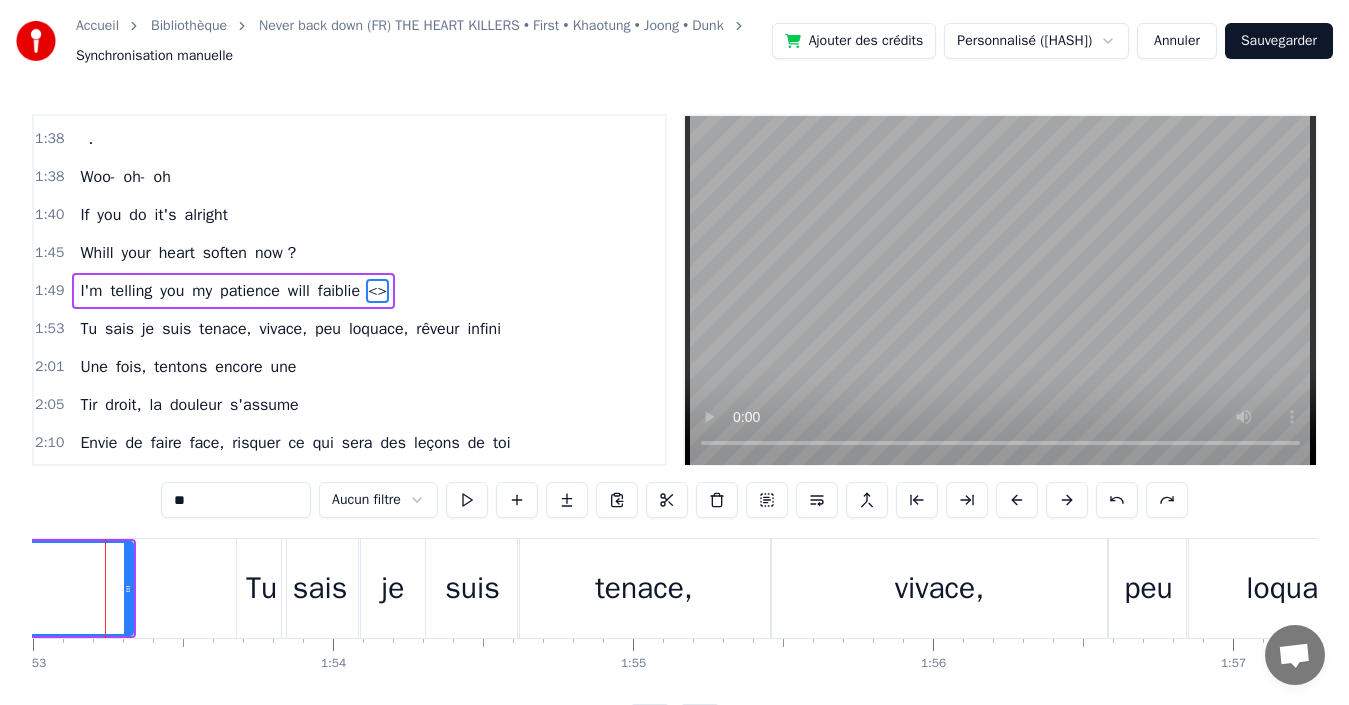scroll, scrollTop: 0, scrollLeft: 33872, axis: horizontal 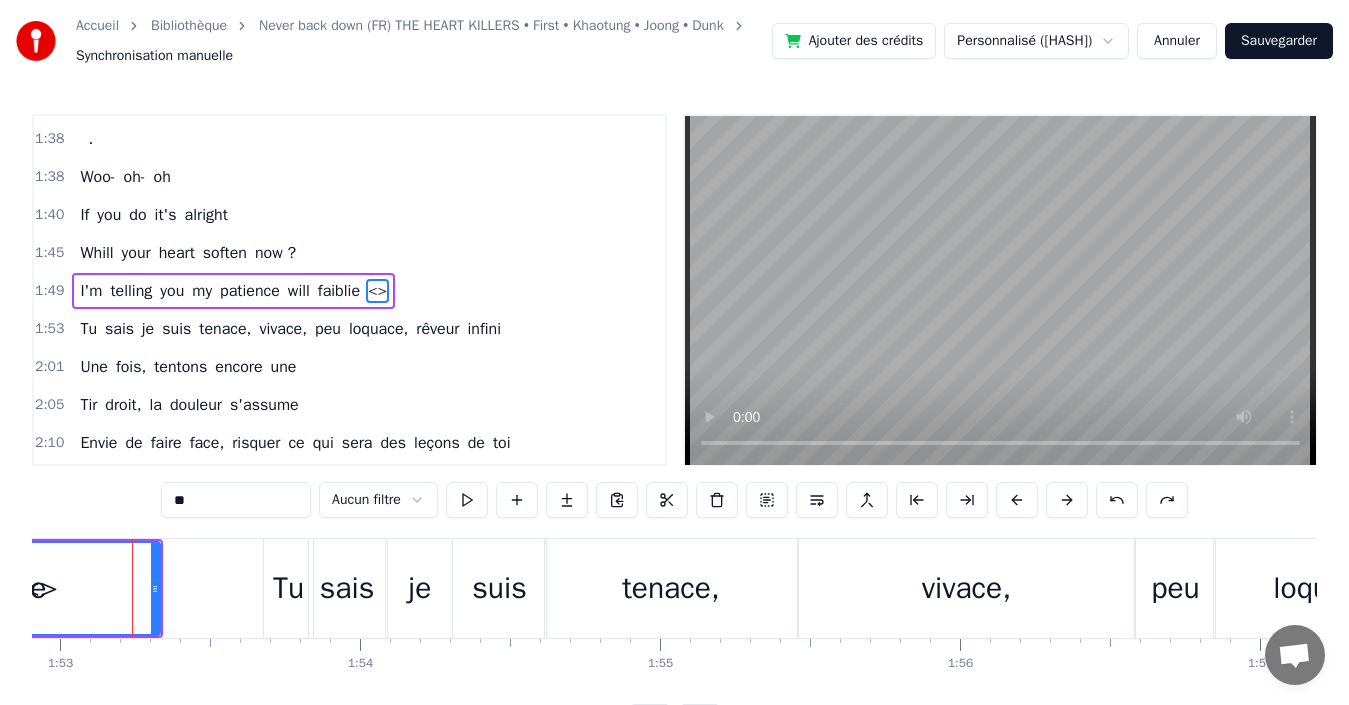 click at bounding box center [467, 500] 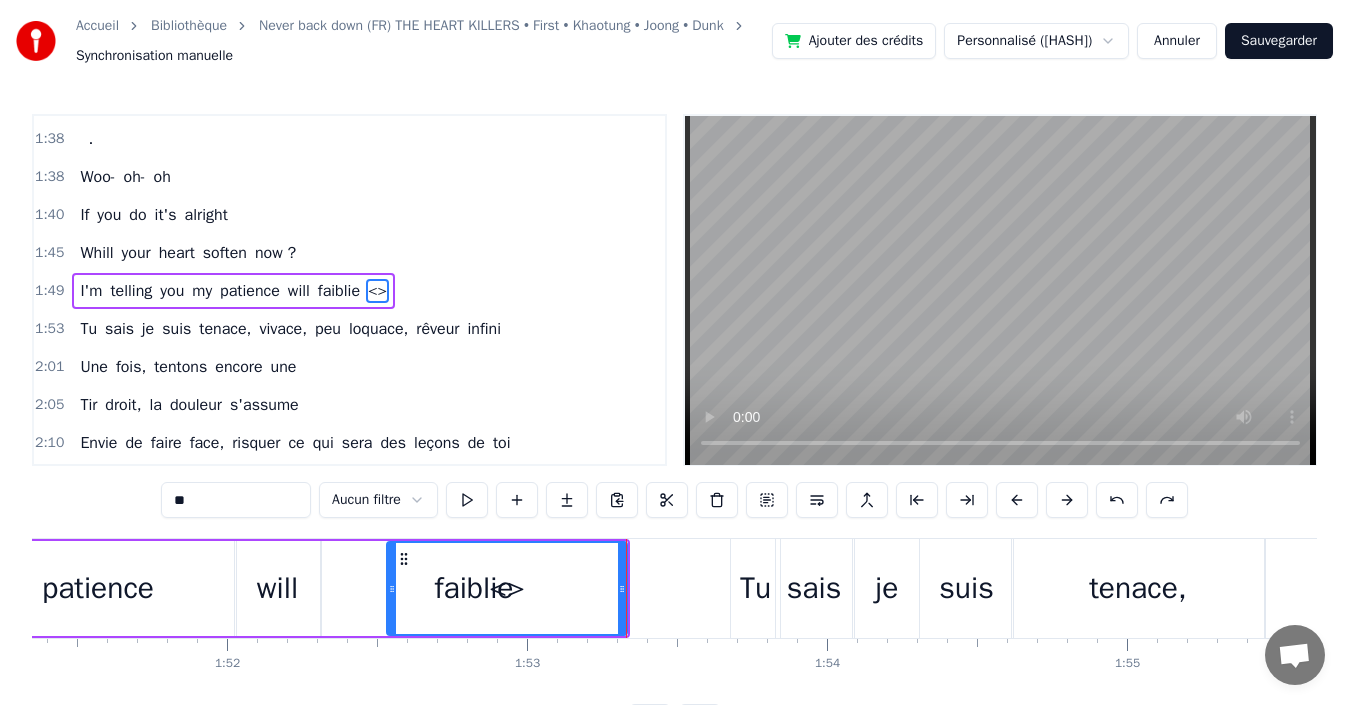 scroll, scrollTop: 0, scrollLeft: 33403, axis: horizontal 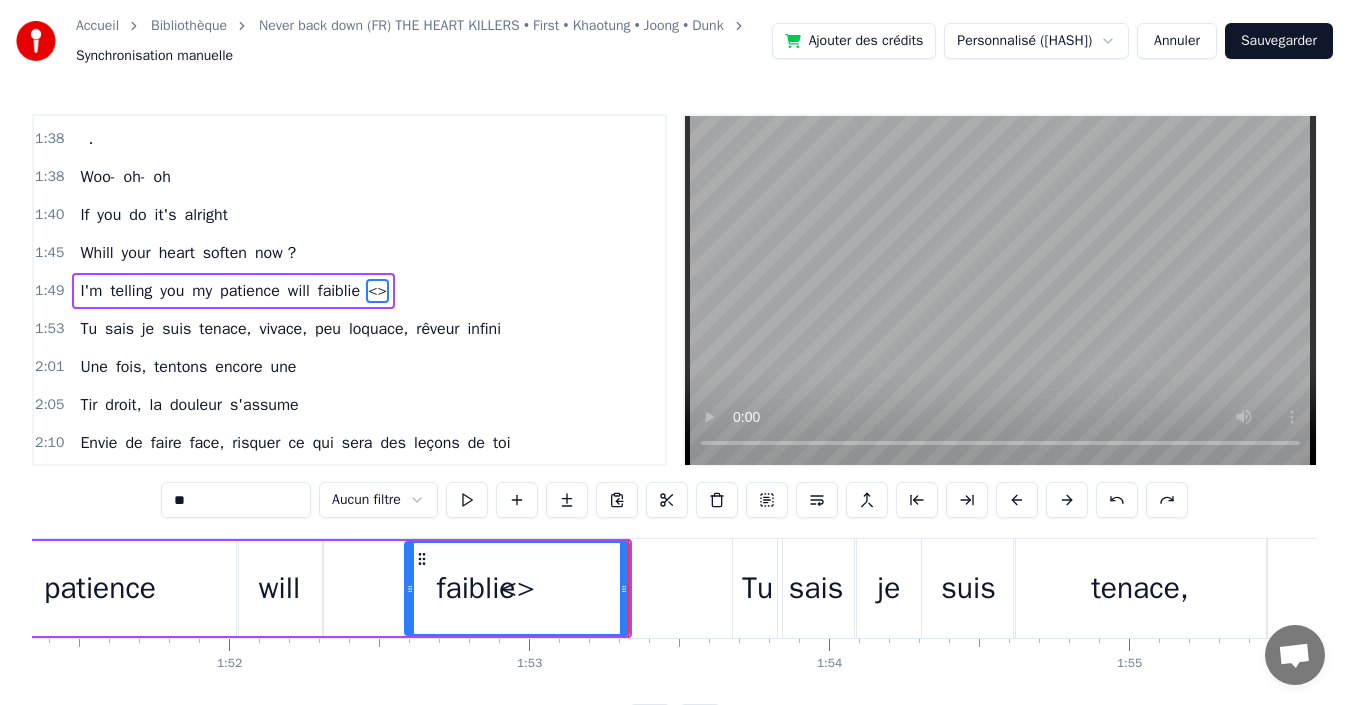 drag, startPoint x: 394, startPoint y: 593, endPoint x: 410, endPoint y: 593, distance: 16 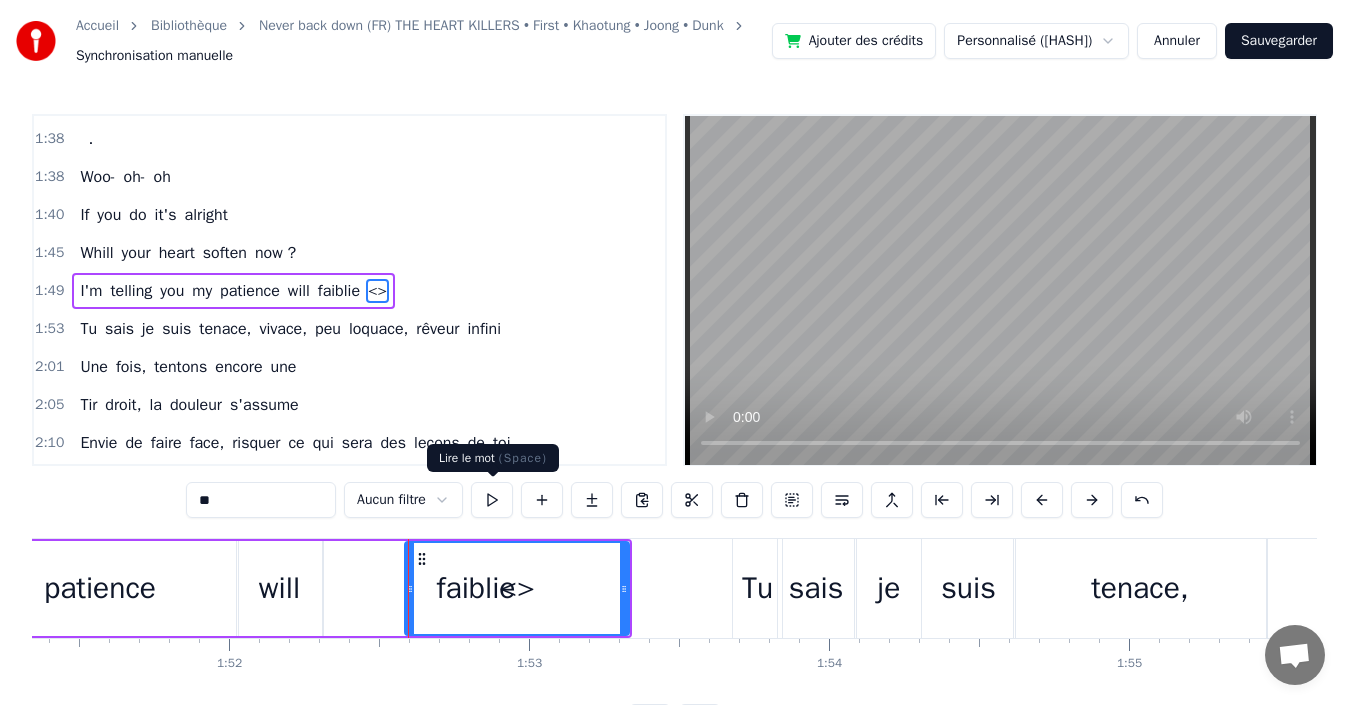click at bounding box center [492, 500] 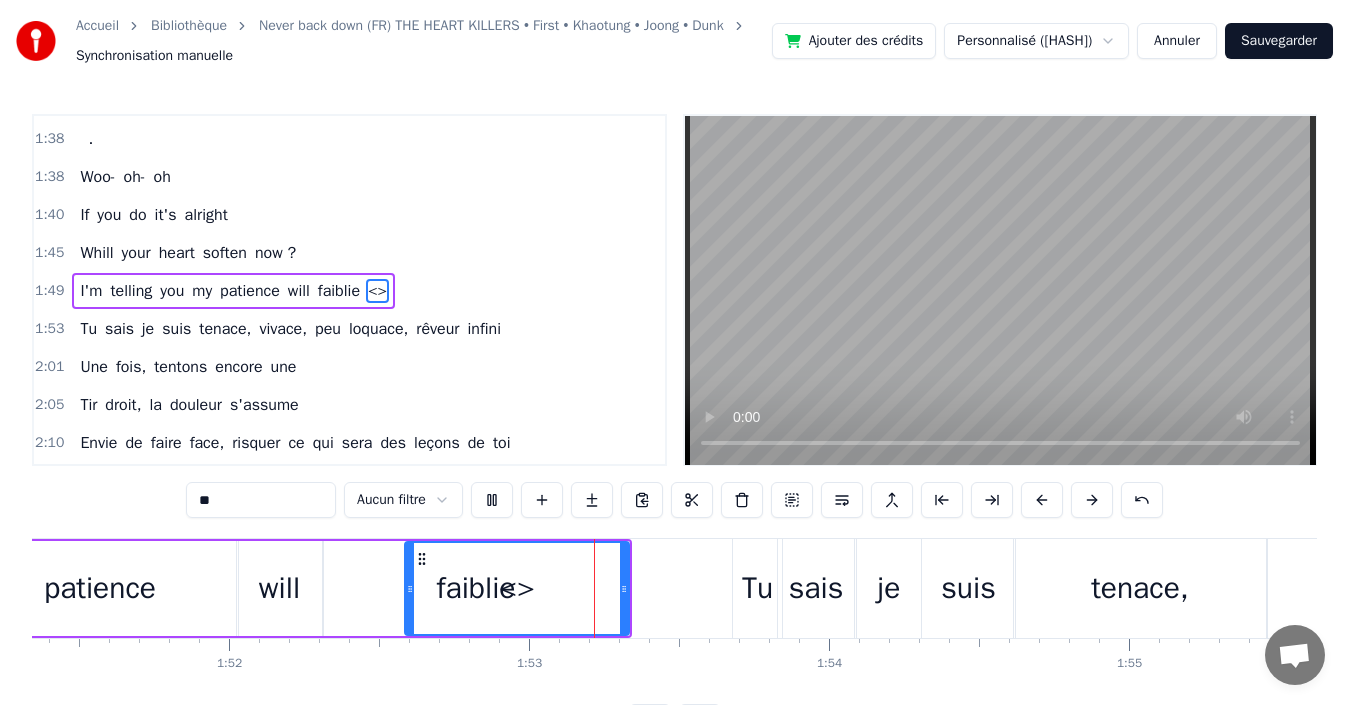click on "faiblie" at bounding box center [476, 588] 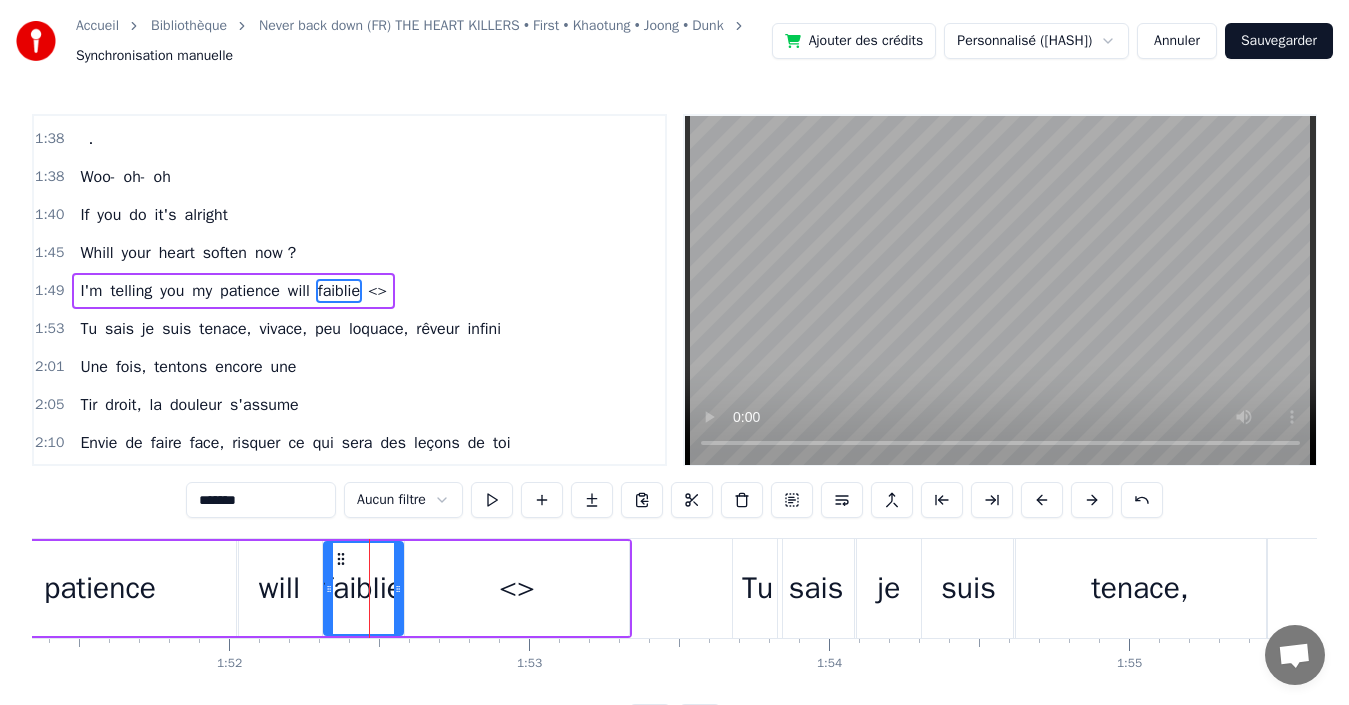 drag, startPoint x: 514, startPoint y: 583, endPoint x: 395, endPoint y: 587, distance: 119.06721 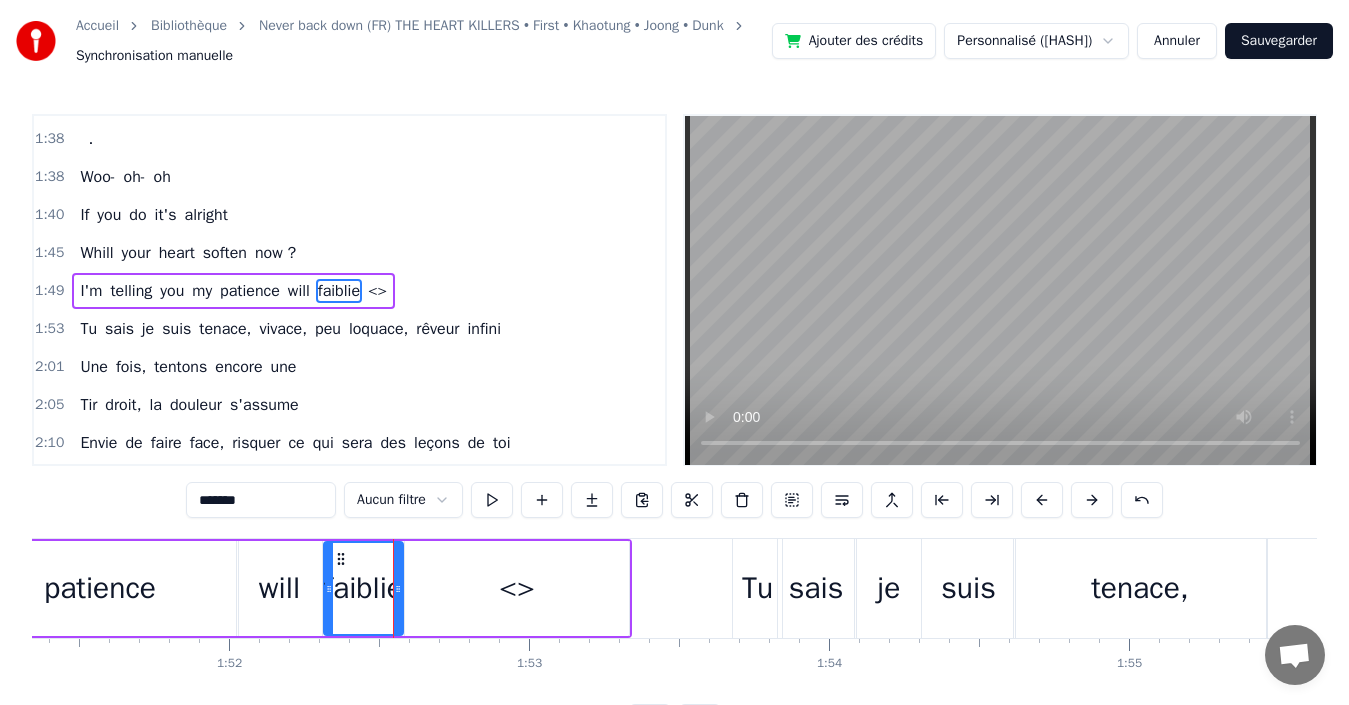 click on "*******" at bounding box center [261, 500] 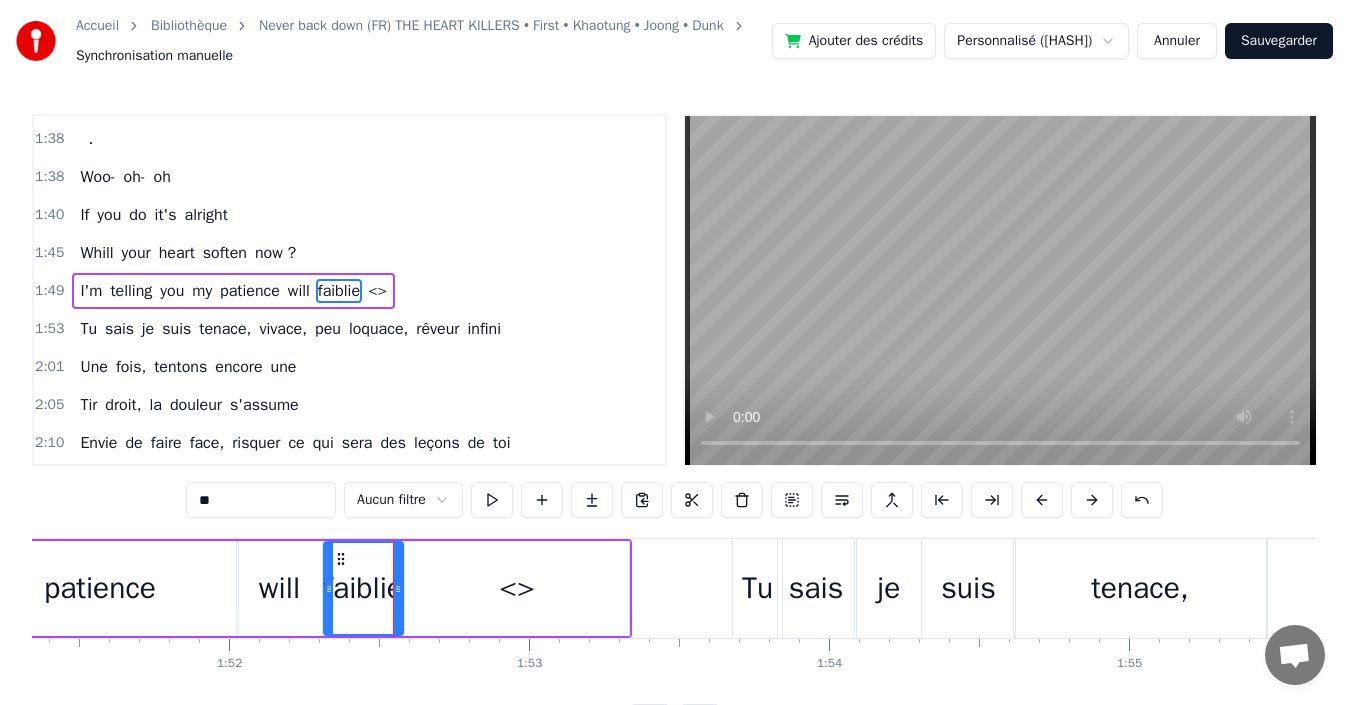 type on "*" 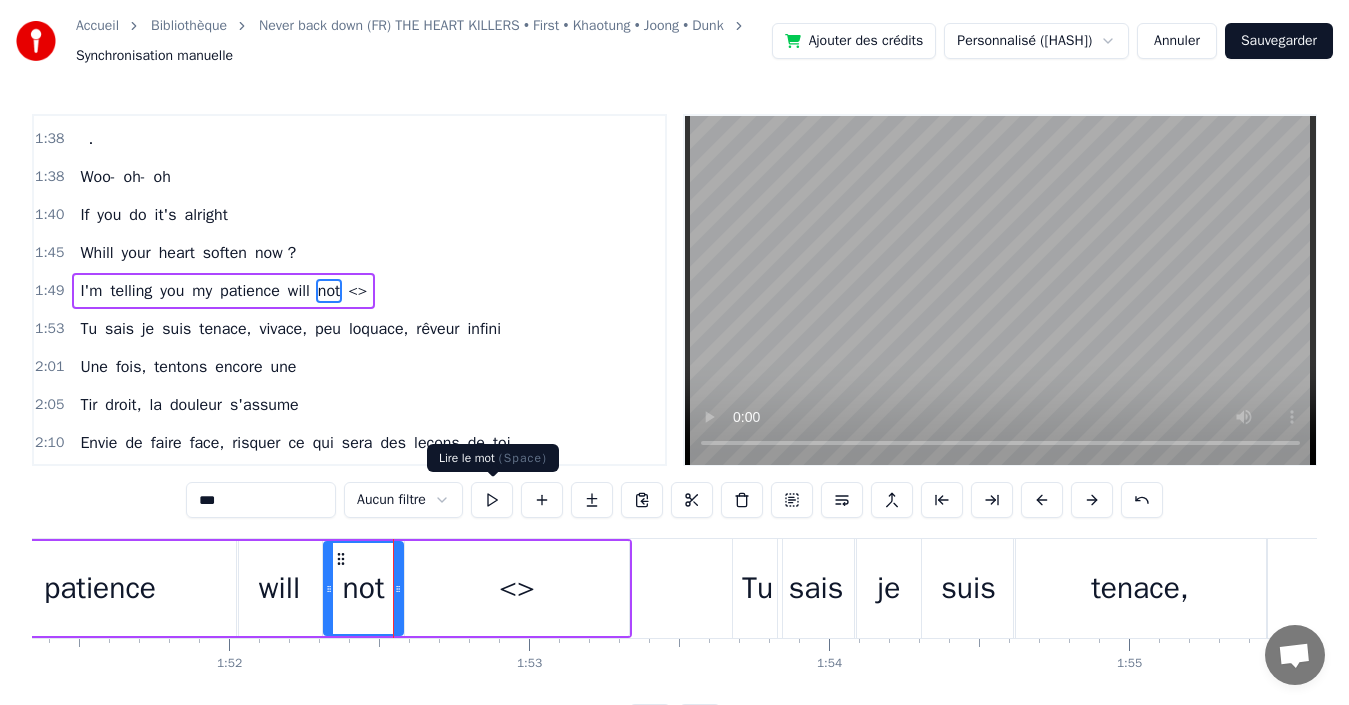 click on "<>" at bounding box center (517, 588) 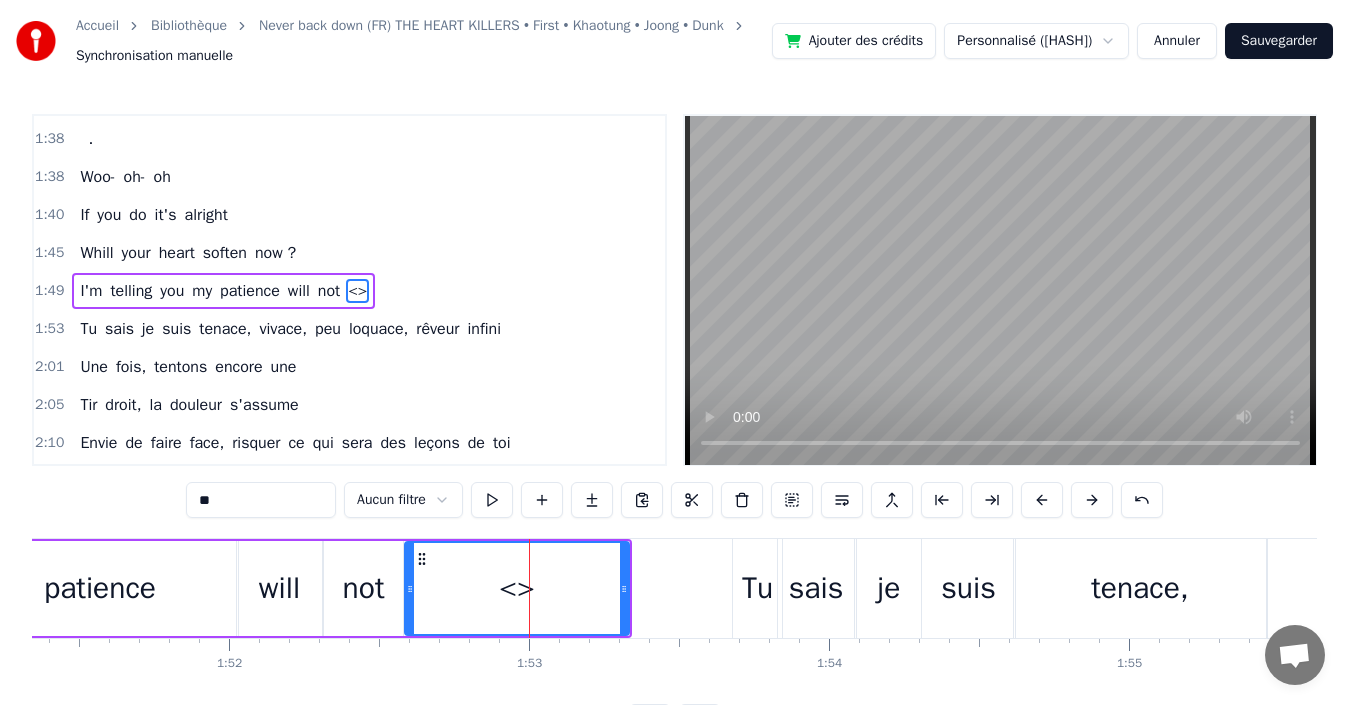 drag, startPoint x: 234, startPoint y: 487, endPoint x: 0, endPoint y: 506, distance: 234.7701 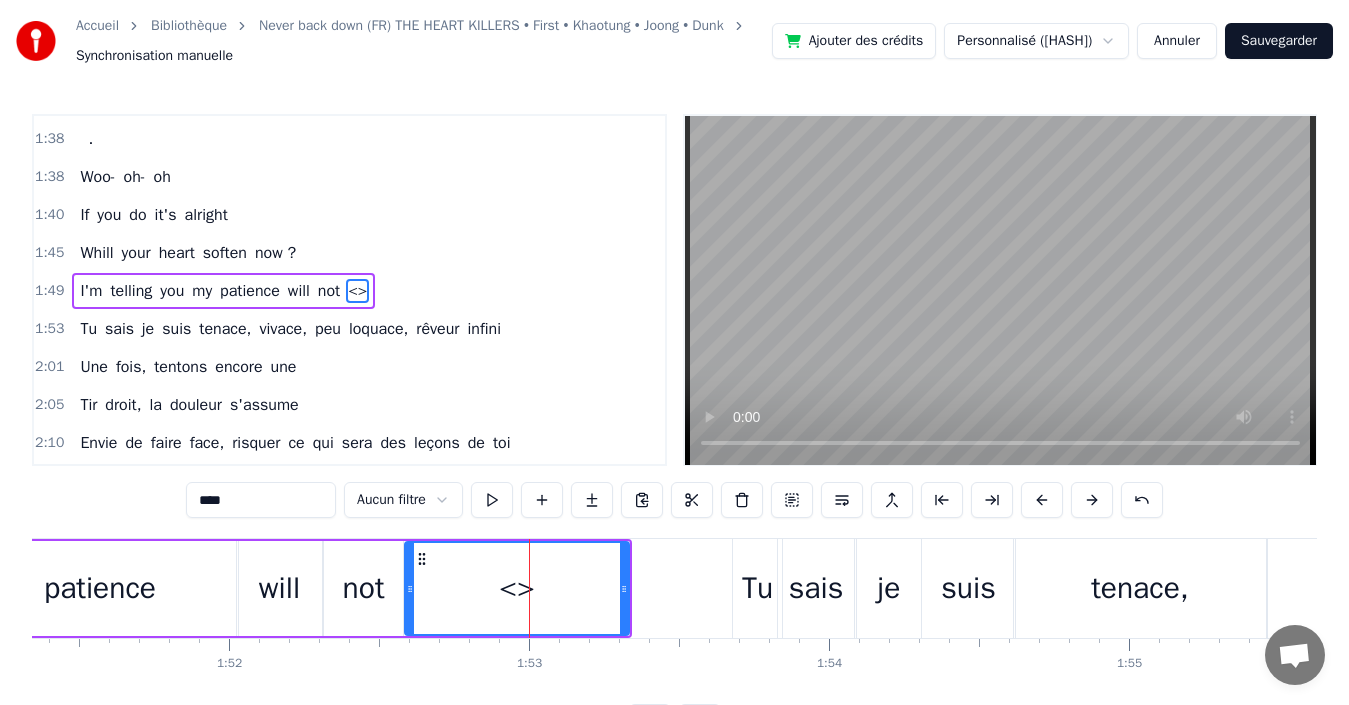 type on "*****" 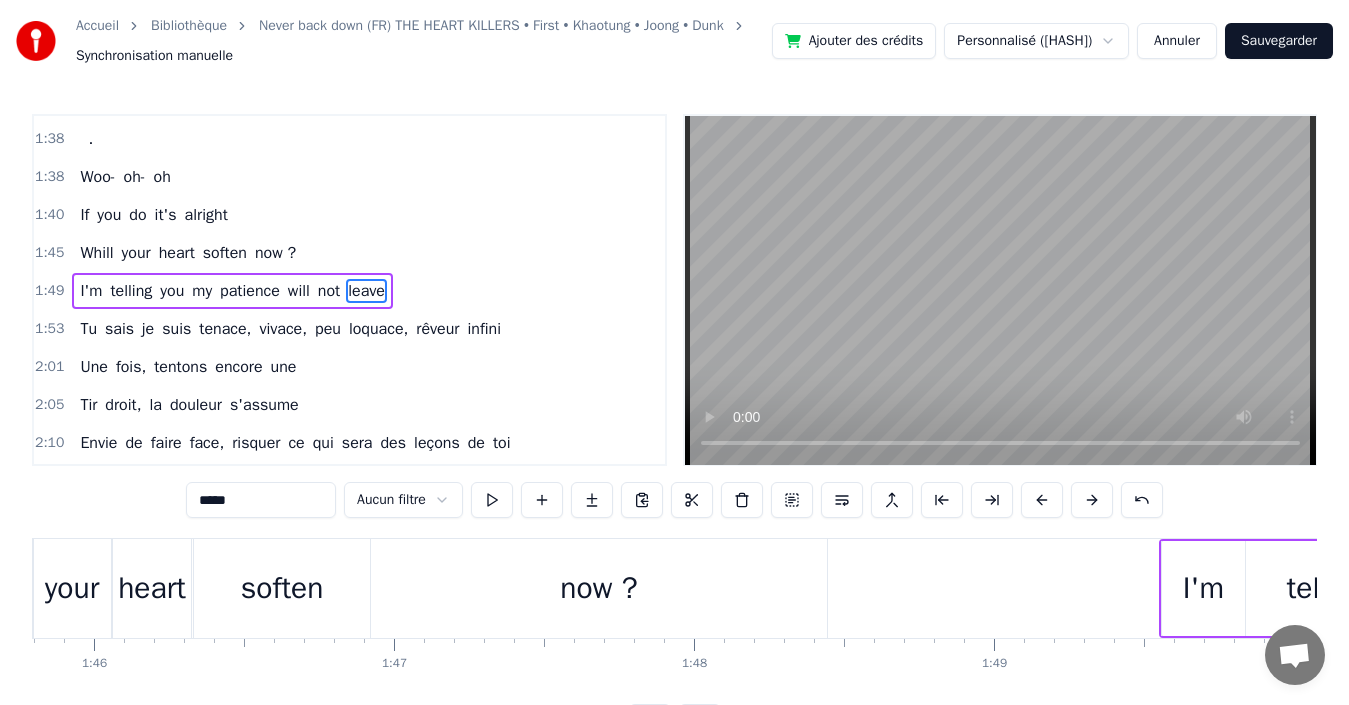click at bounding box center (9992, 588) 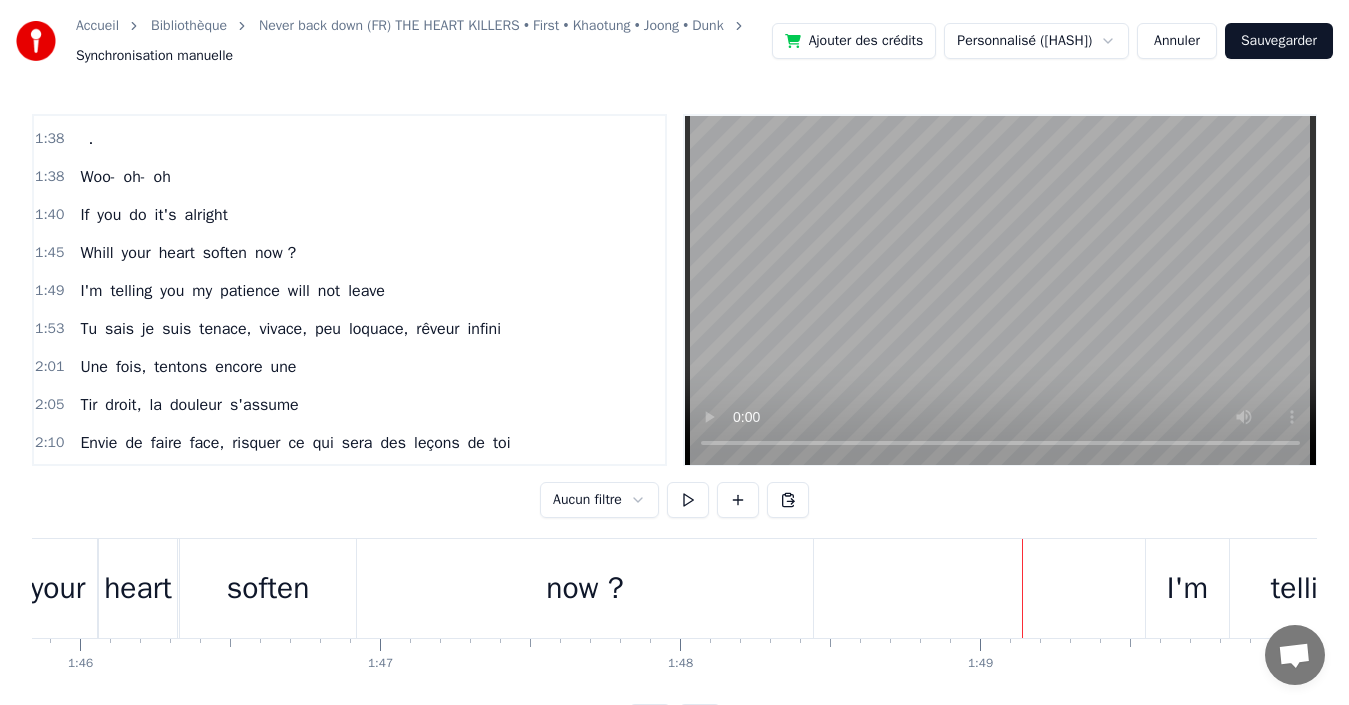 click at bounding box center [688, 500] 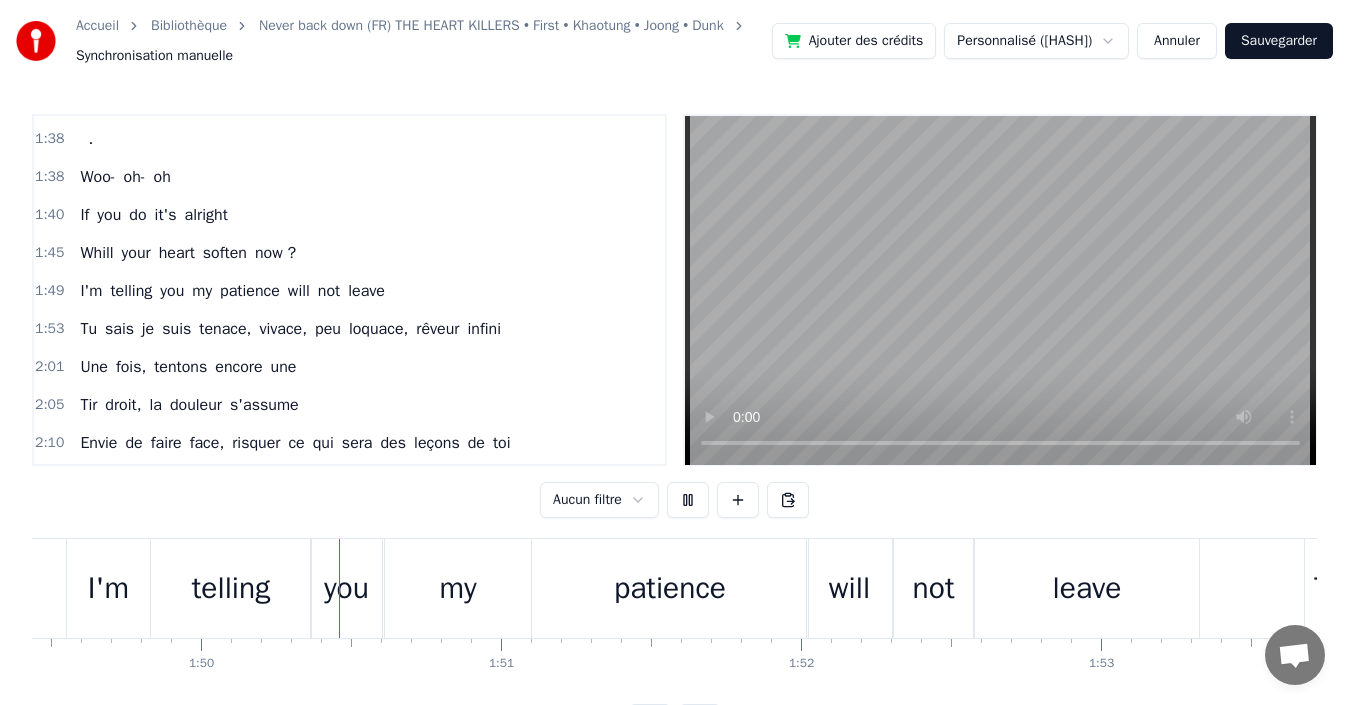 scroll, scrollTop: 0, scrollLeft: 32901, axis: horizontal 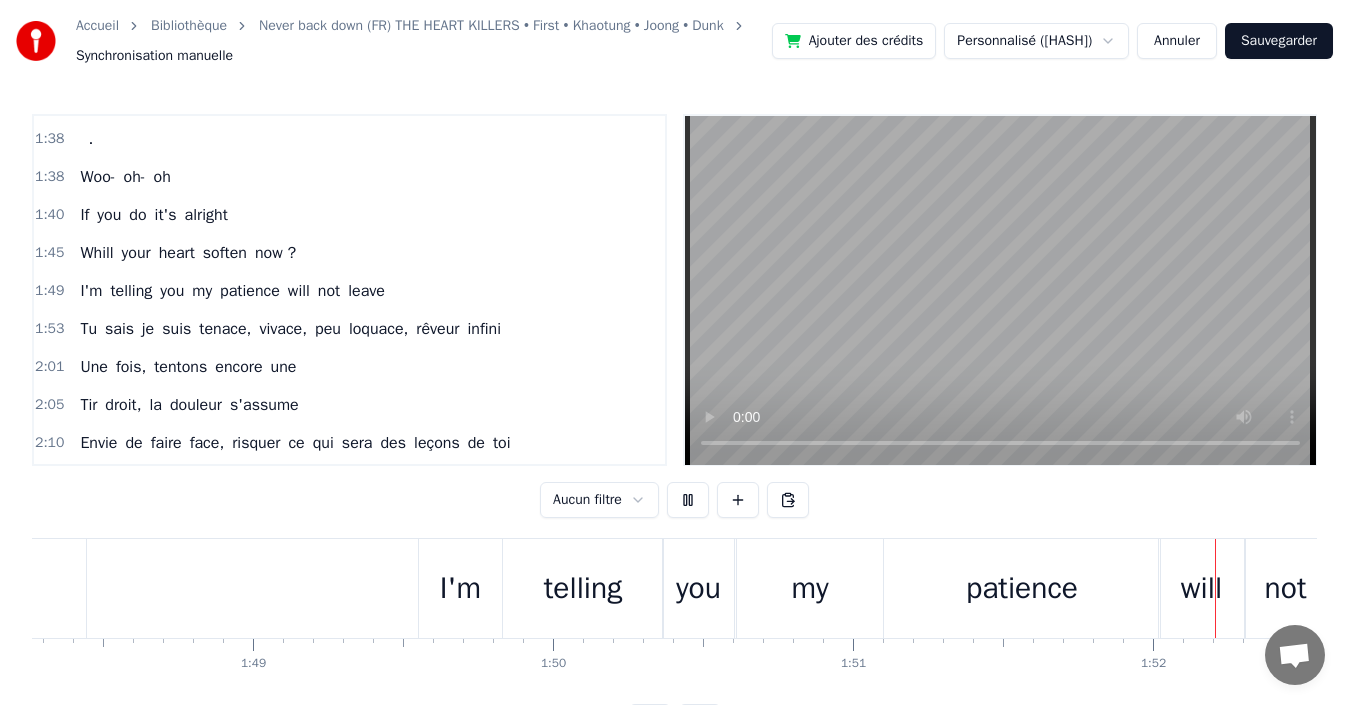 click at bounding box center (9251, 588) 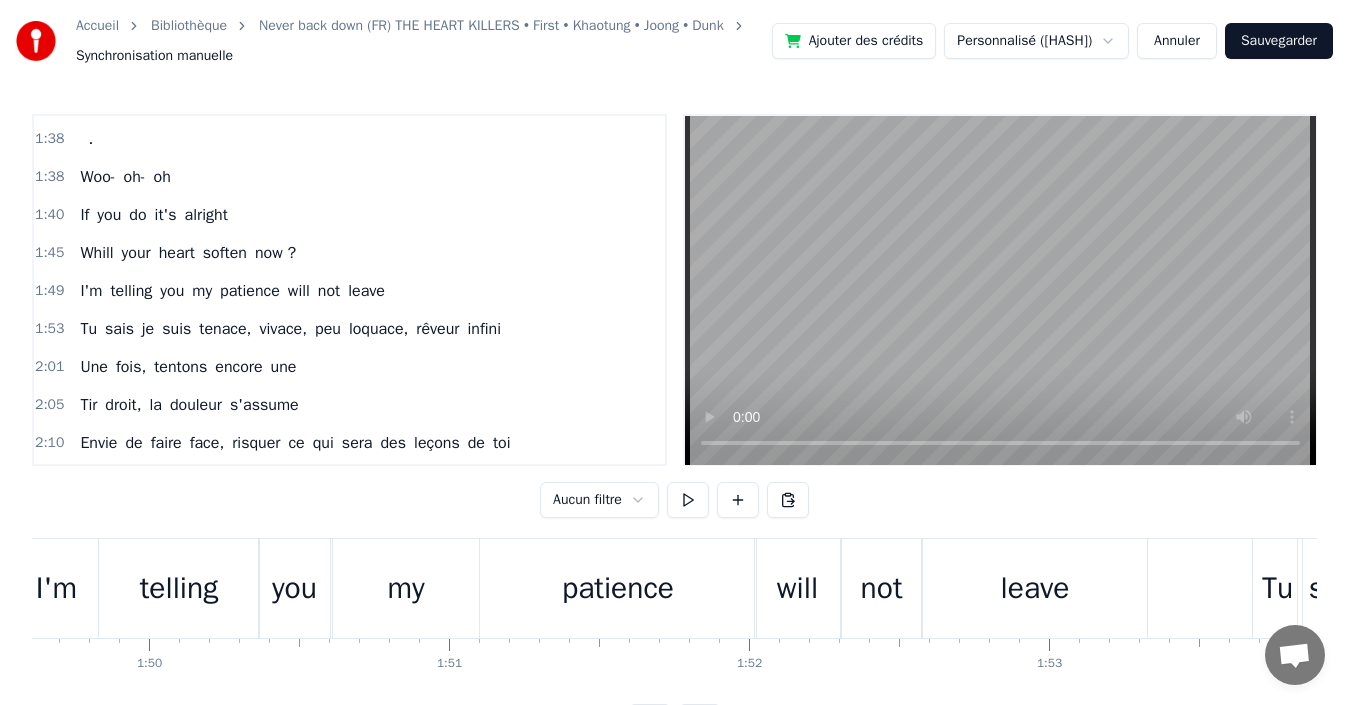 scroll, scrollTop: 0, scrollLeft: 32741, axis: horizontal 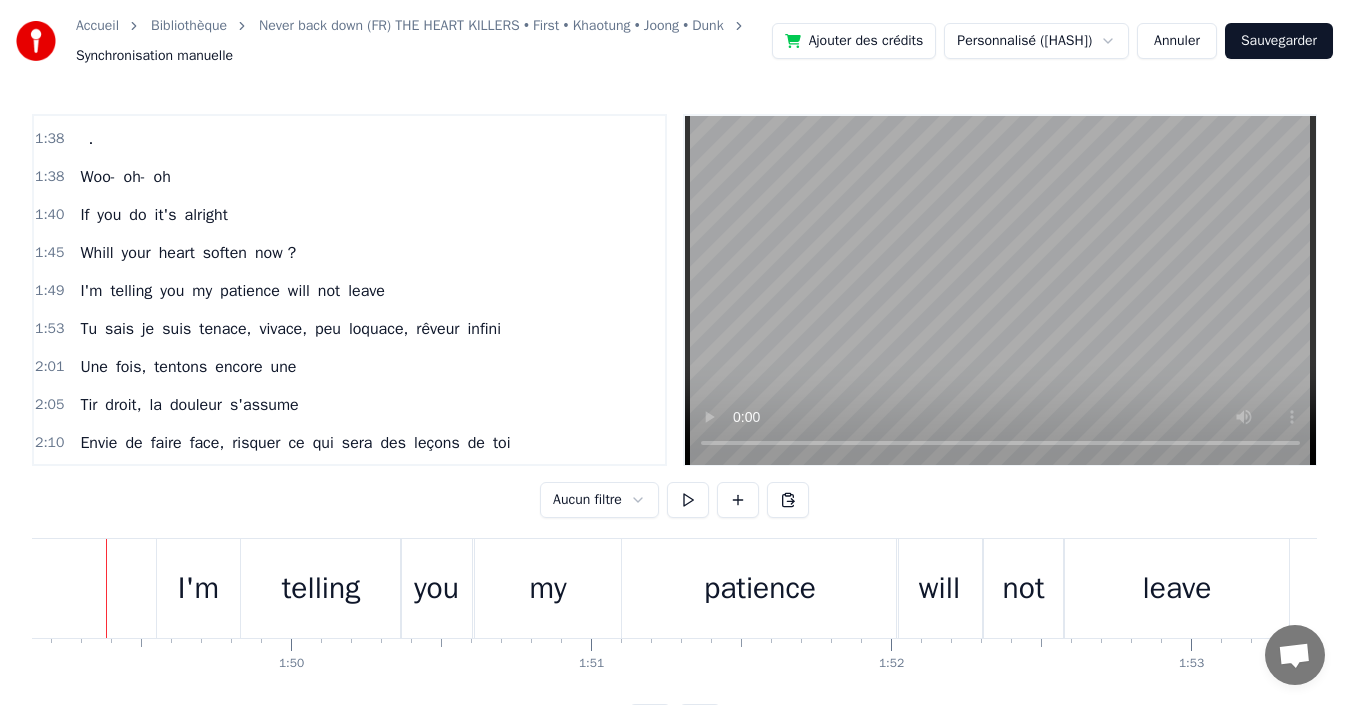 click at bounding box center (688, 500) 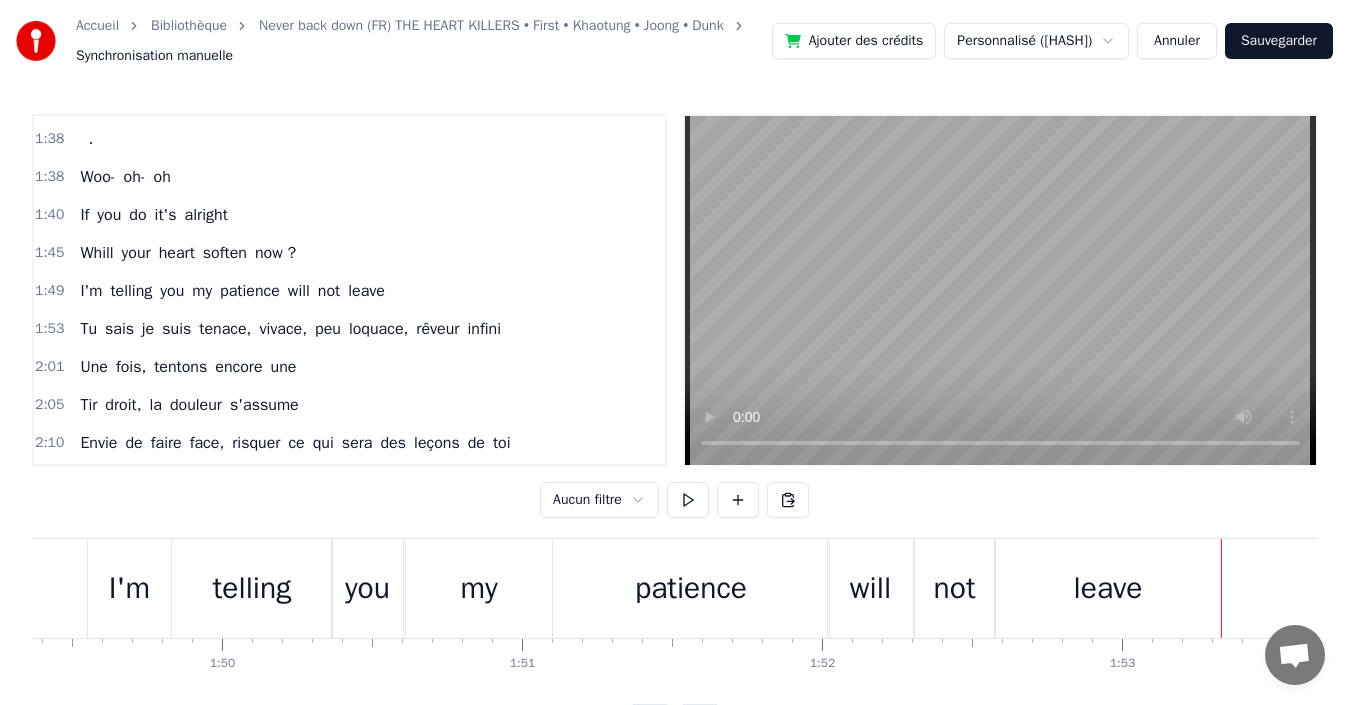click at bounding box center (8920, 588) 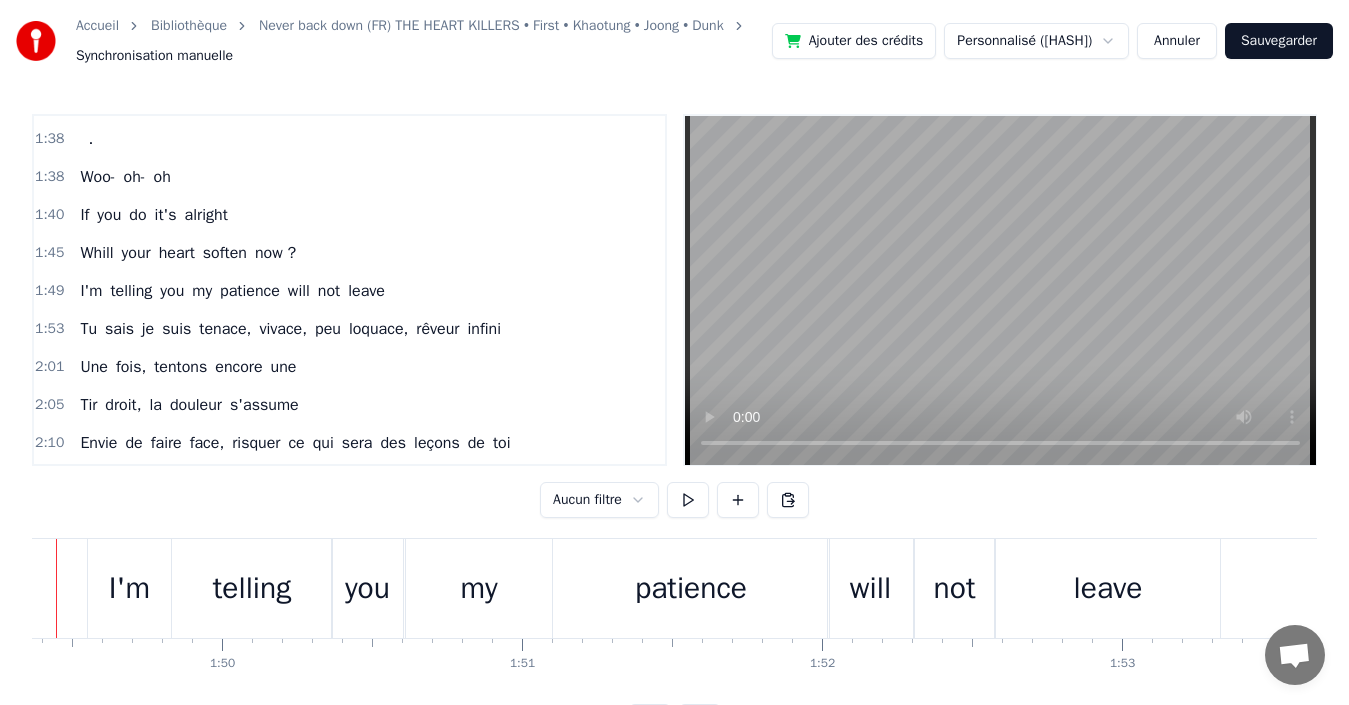 scroll, scrollTop: 0, scrollLeft: 32734, axis: horizontal 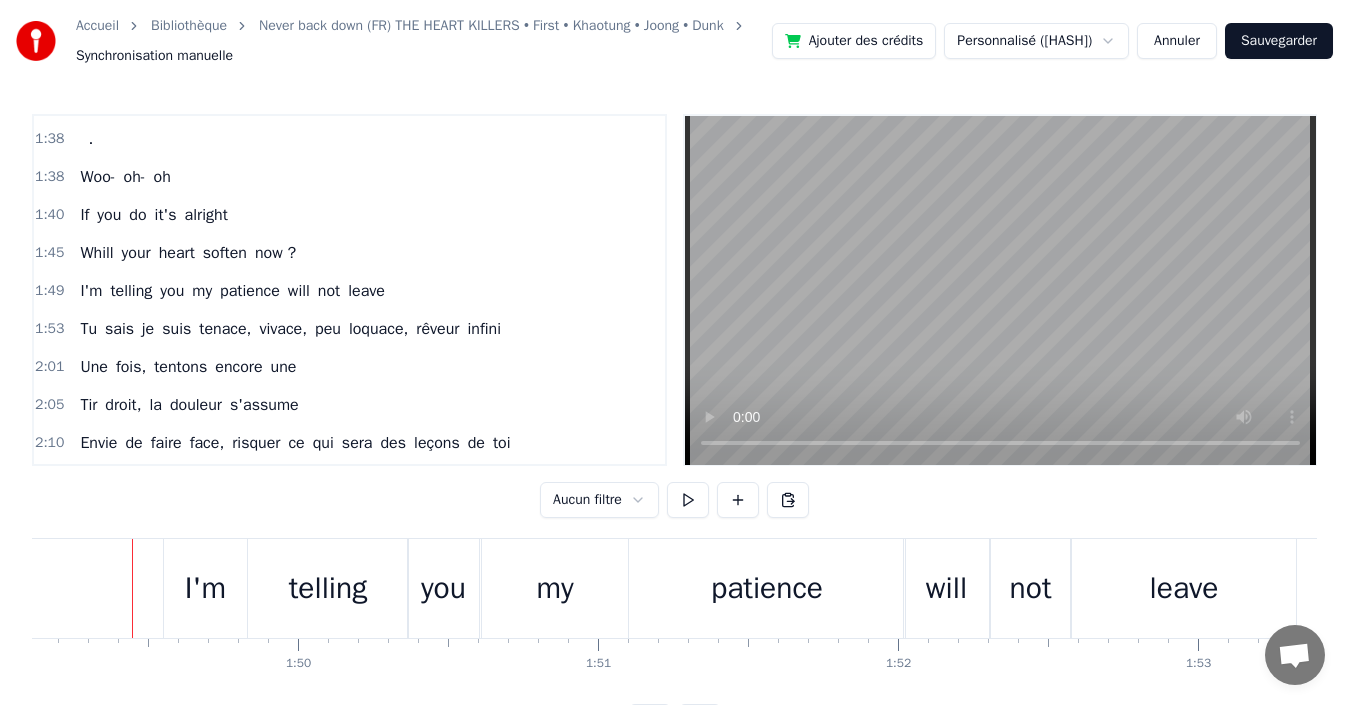 click at bounding box center [688, 500] 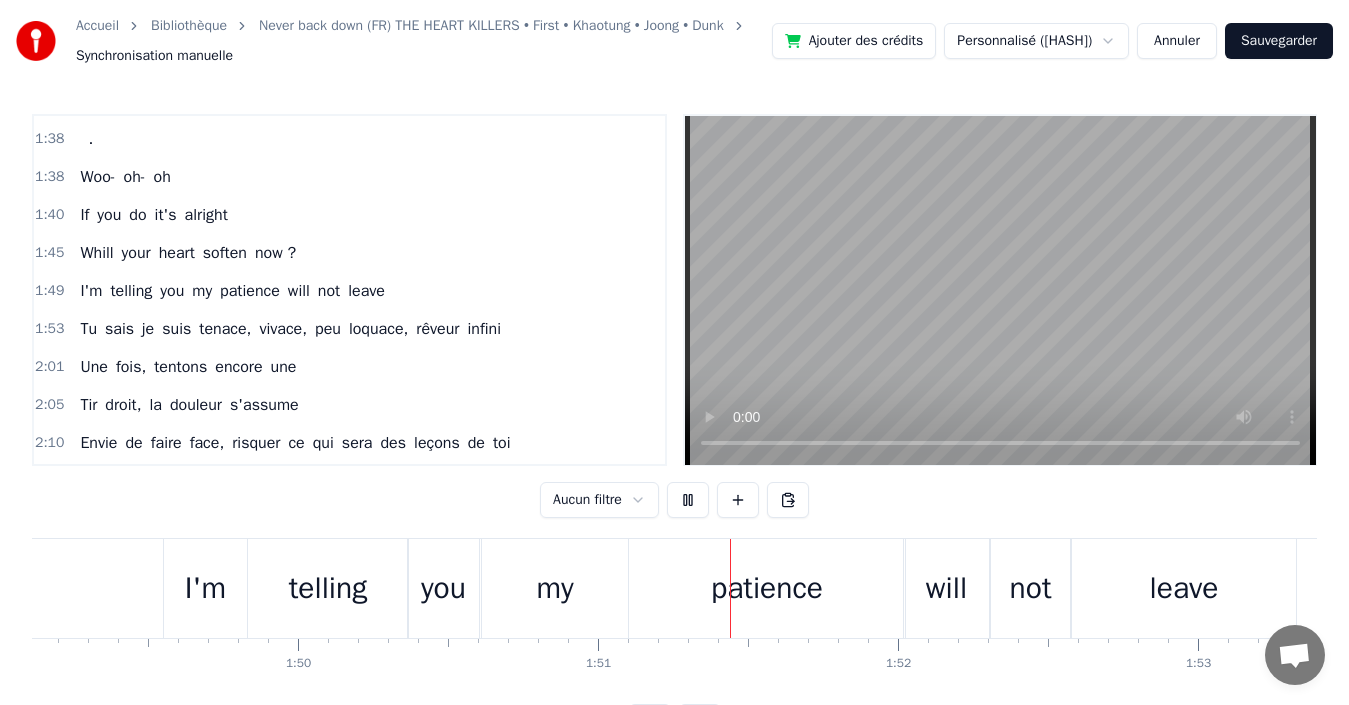 click at bounding box center (8996, 588) 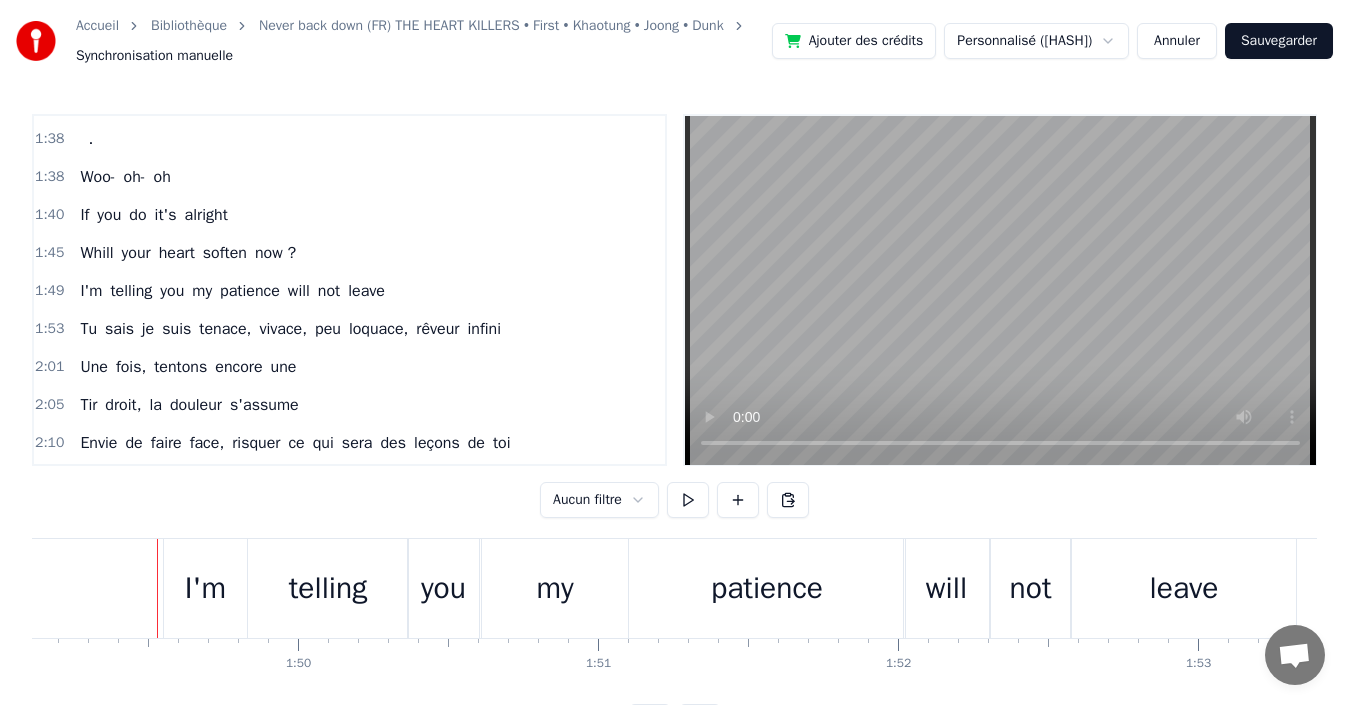 click at bounding box center [688, 500] 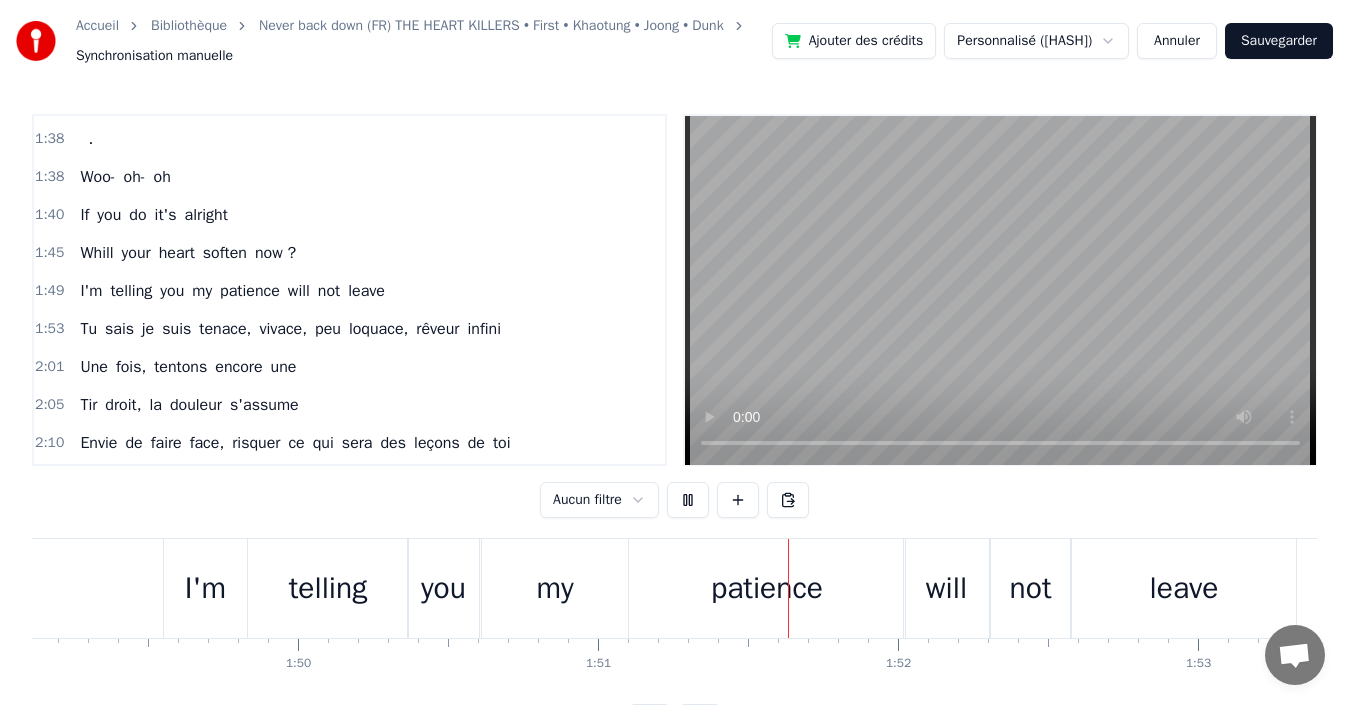 click at bounding box center (8996, 588) 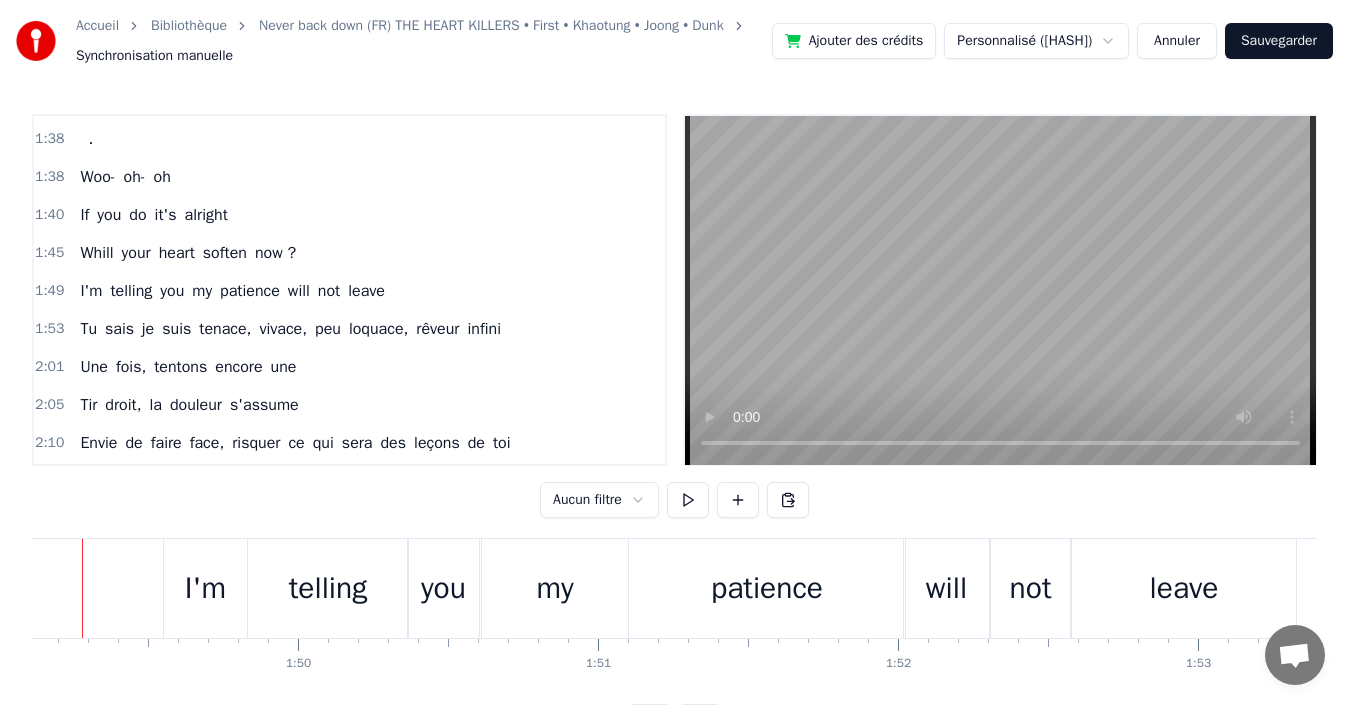 scroll, scrollTop: 0, scrollLeft: 32684, axis: horizontal 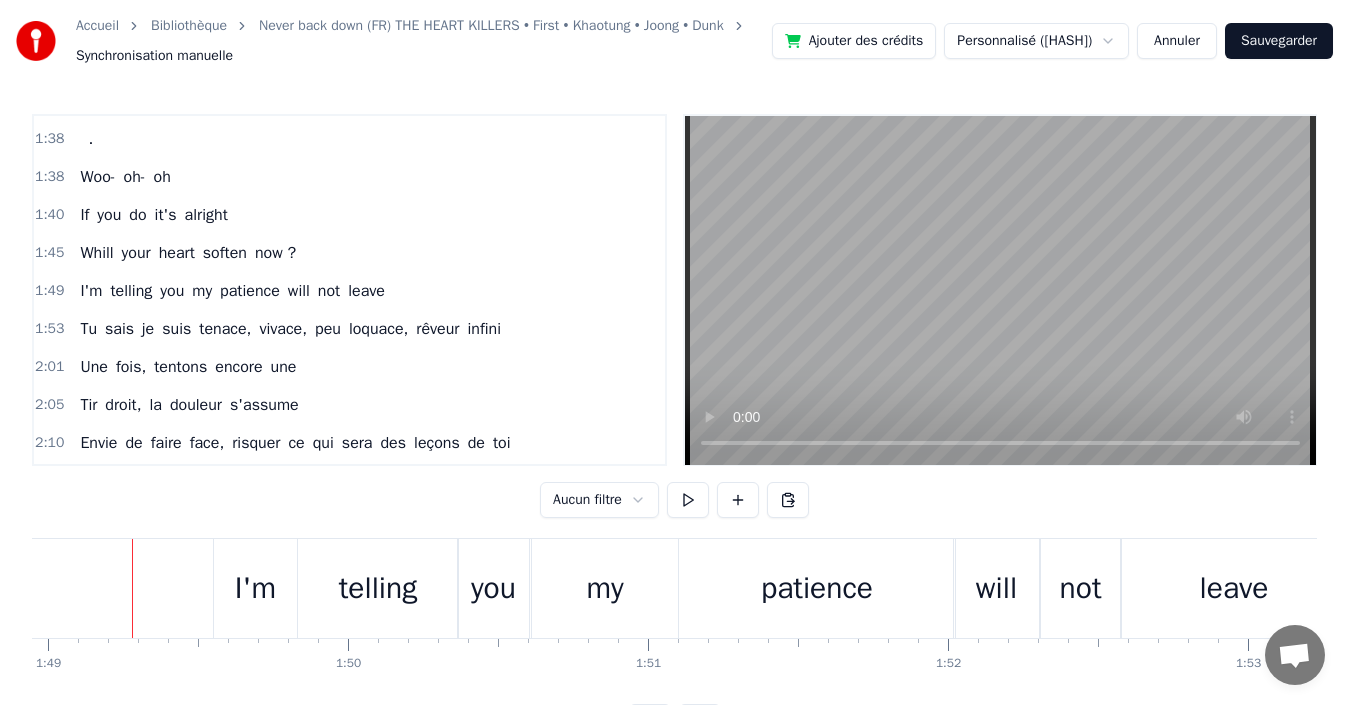 click at bounding box center [688, 500] 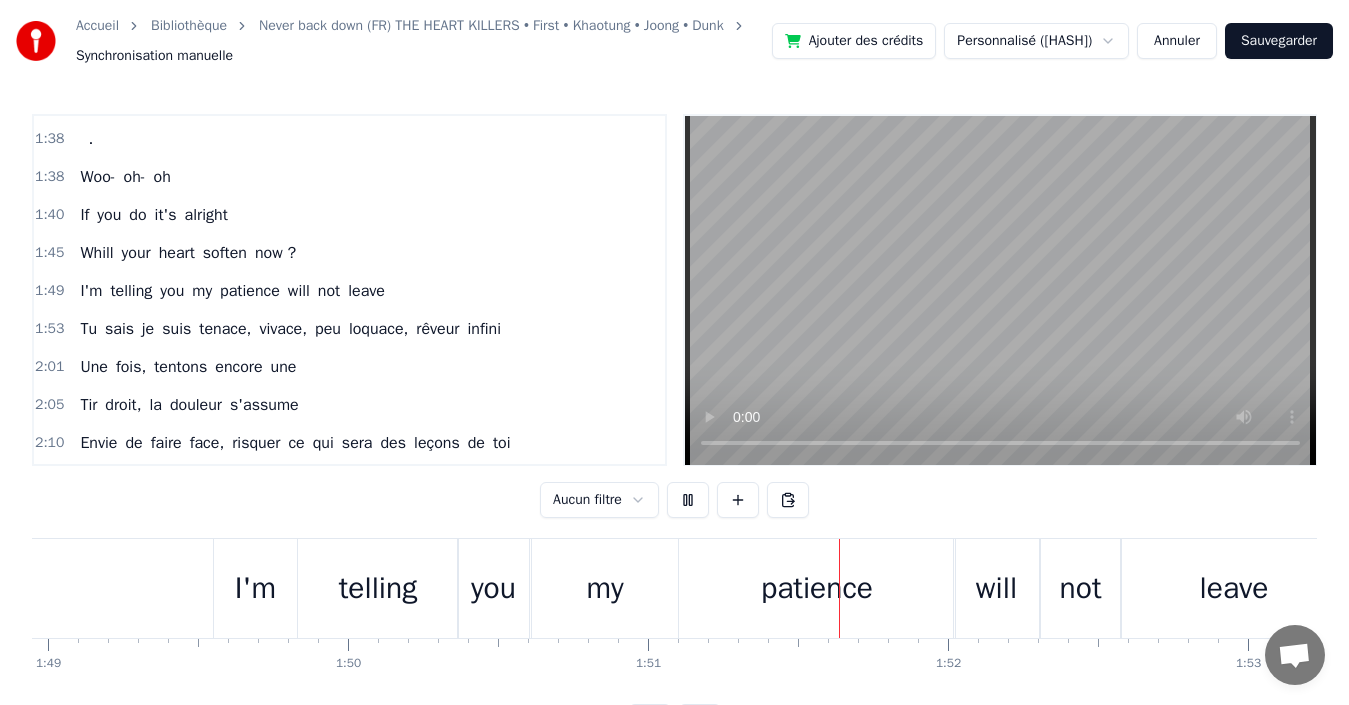 click on "I'm" at bounding box center [255, 588] 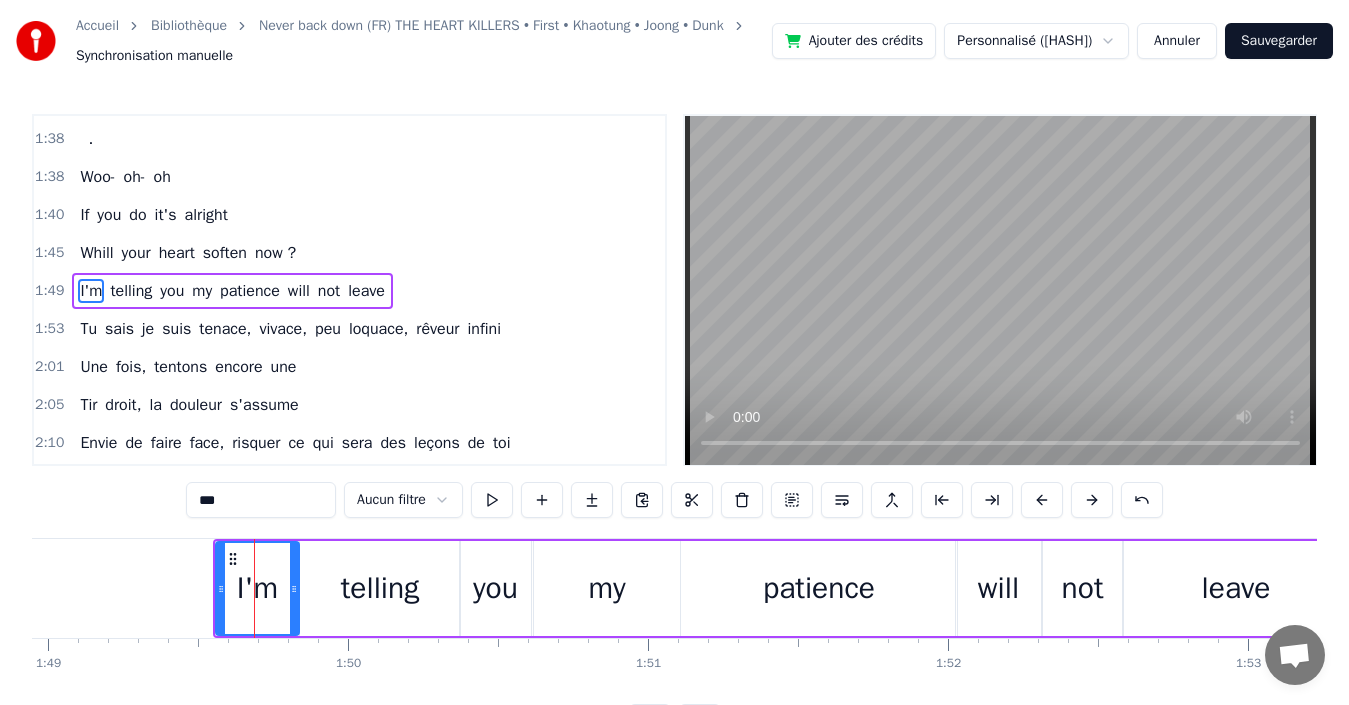 click at bounding box center [9046, 588] 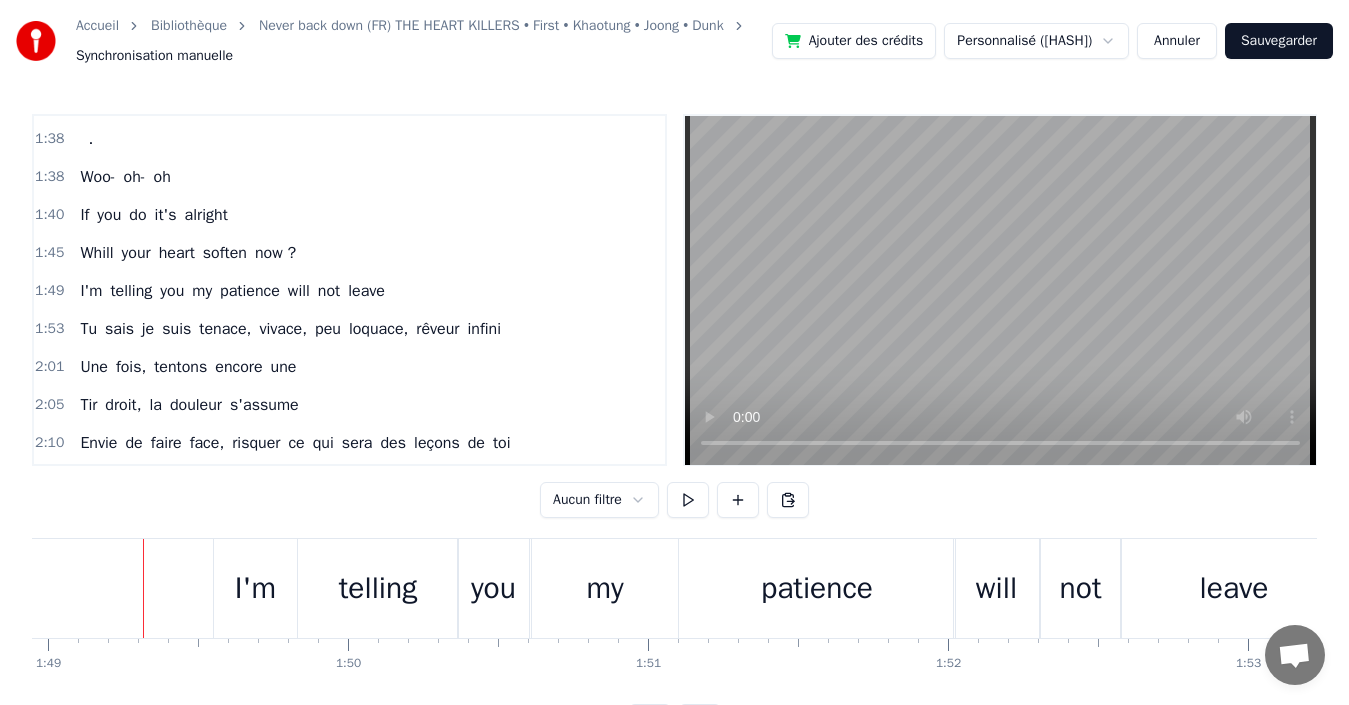 click at bounding box center [688, 500] 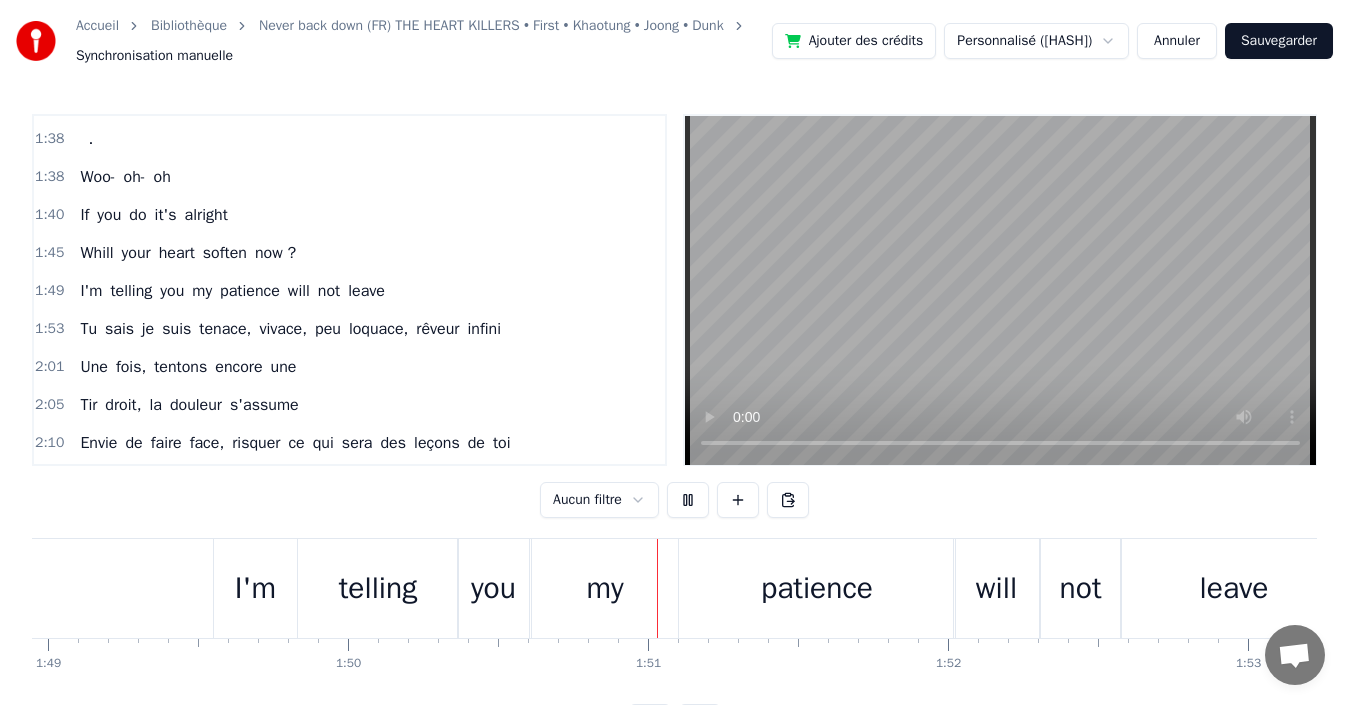 click at bounding box center [9046, 588] 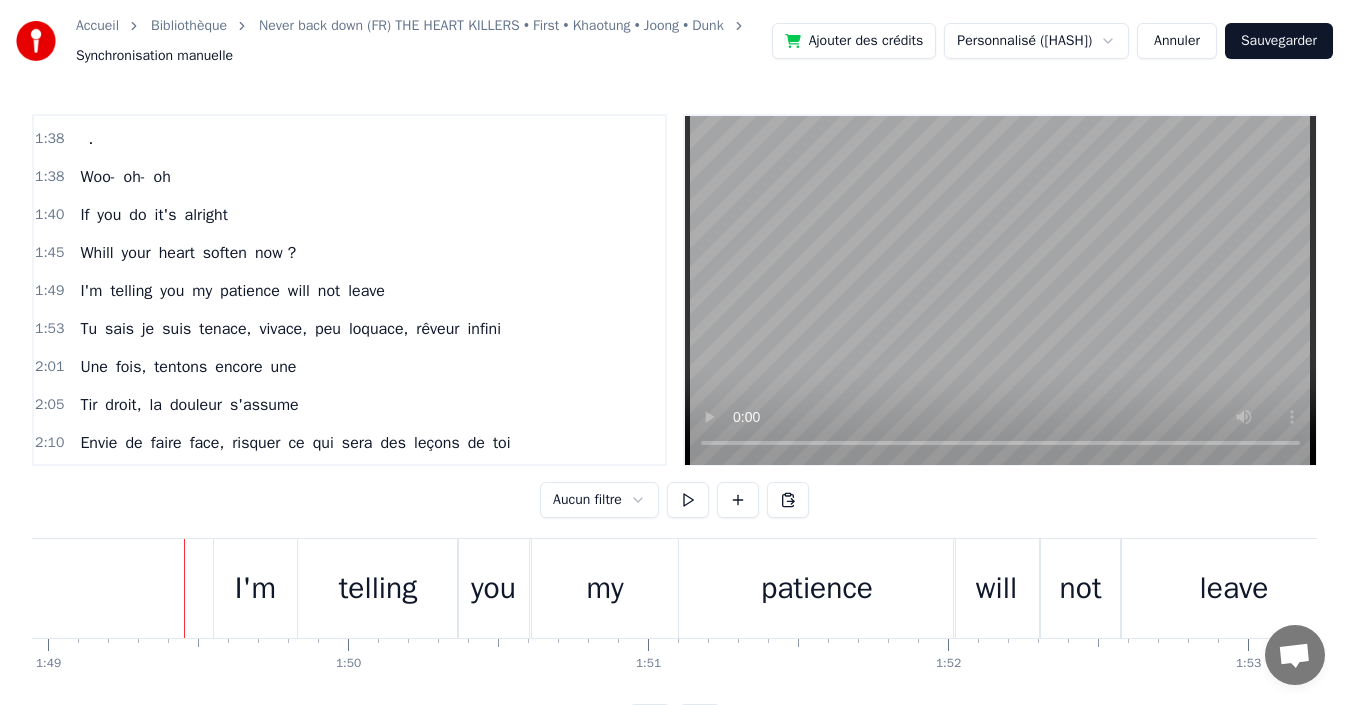 click at bounding box center [688, 500] 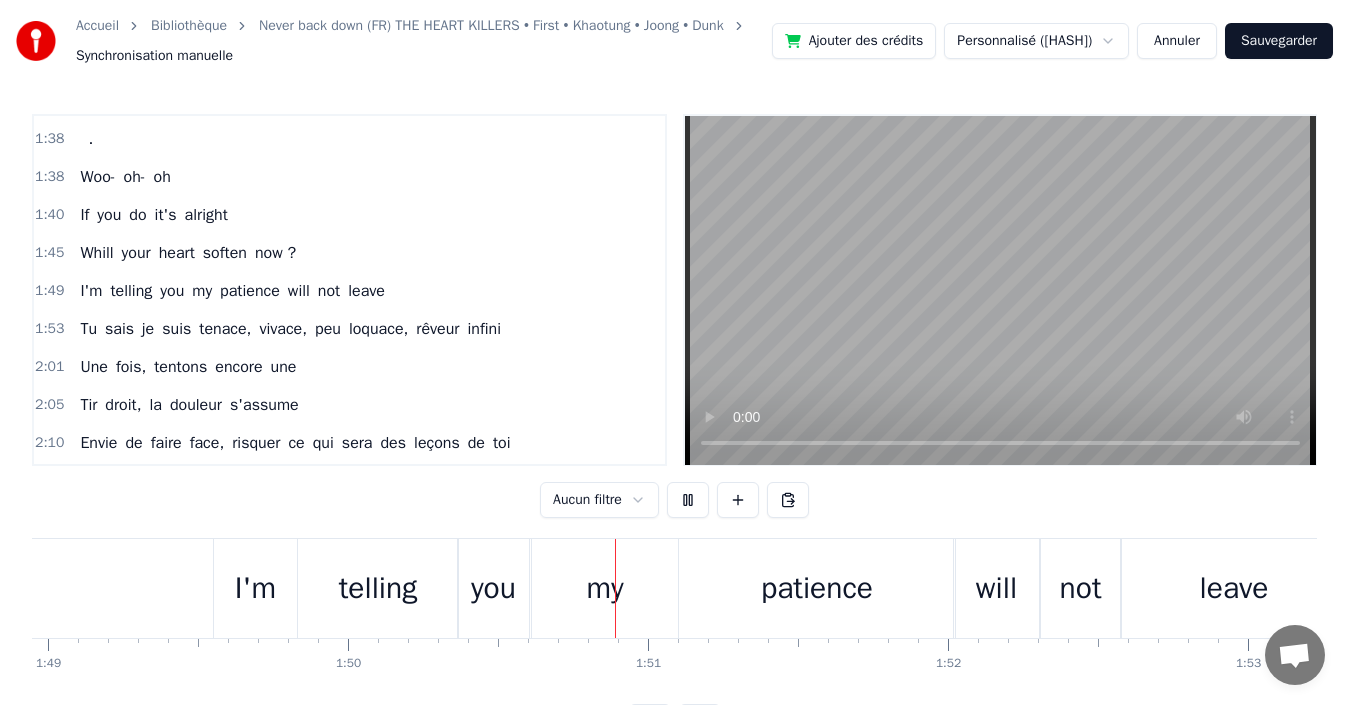 click at bounding box center [9046, 588] 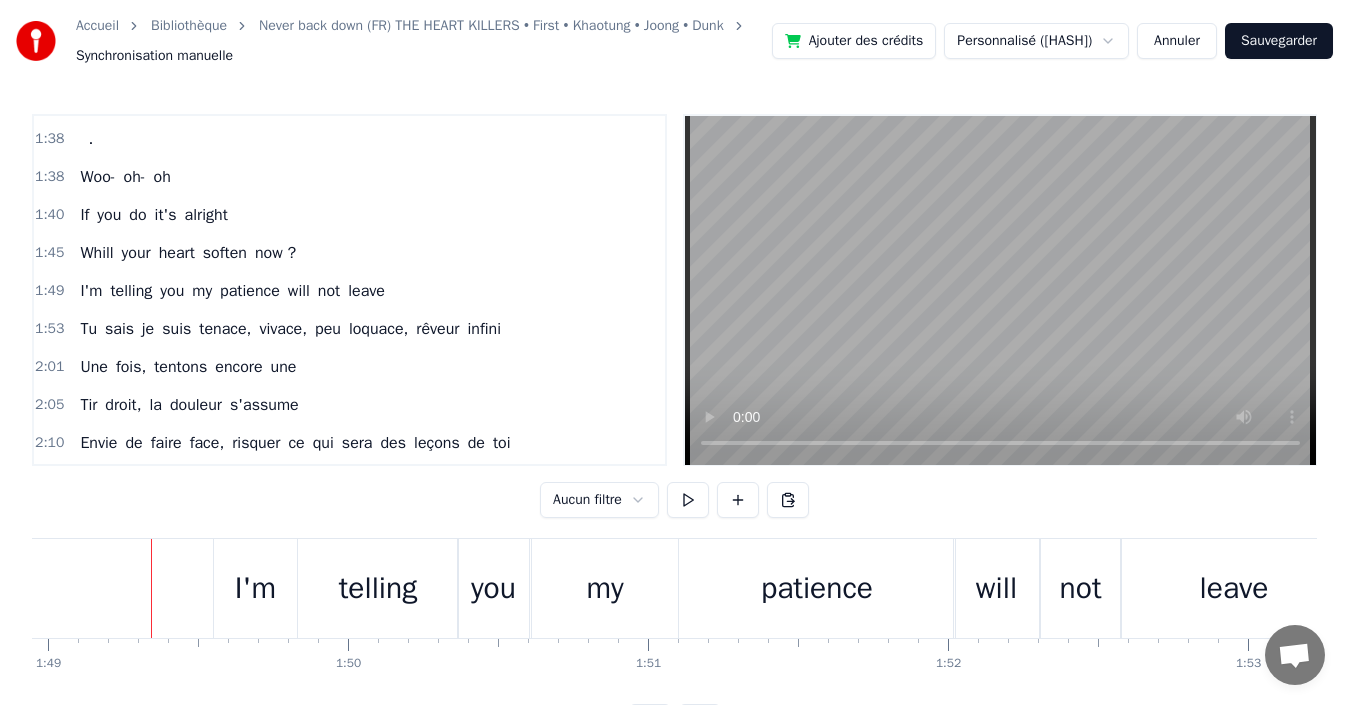 click at bounding box center (9046, 588) 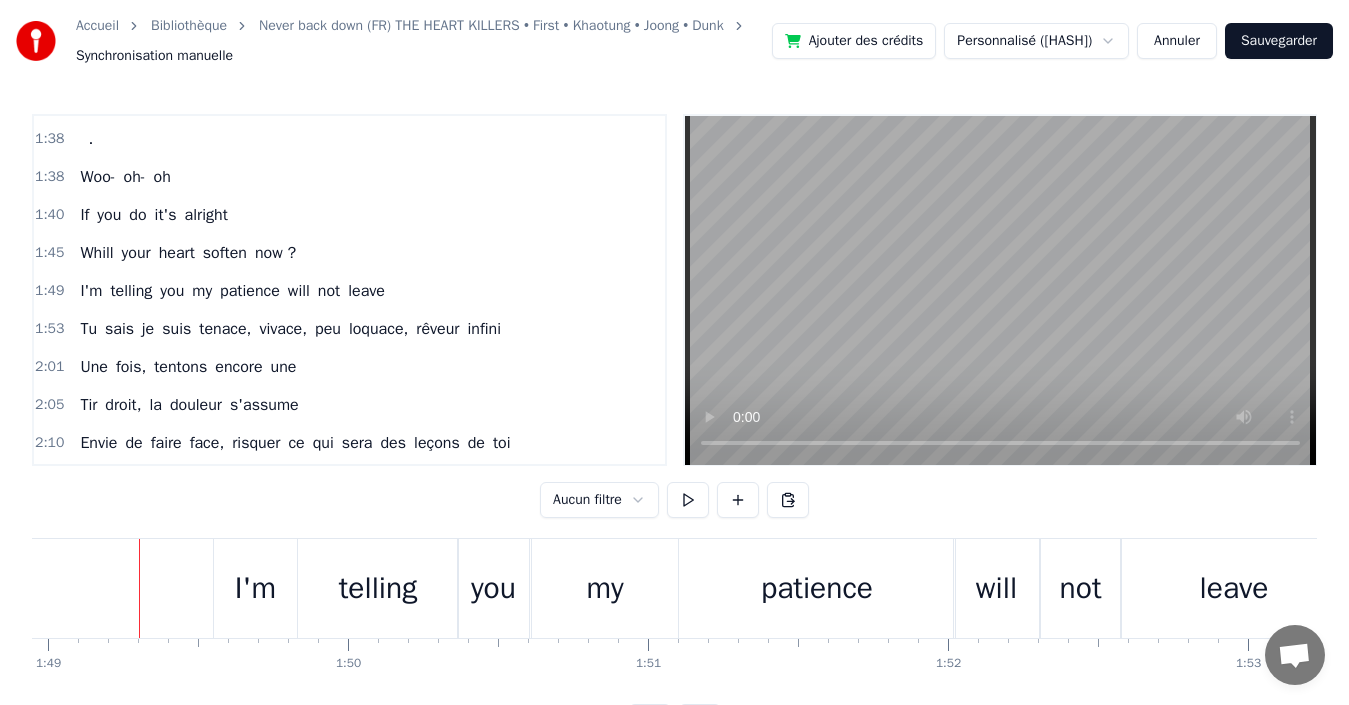 click at bounding box center [688, 500] 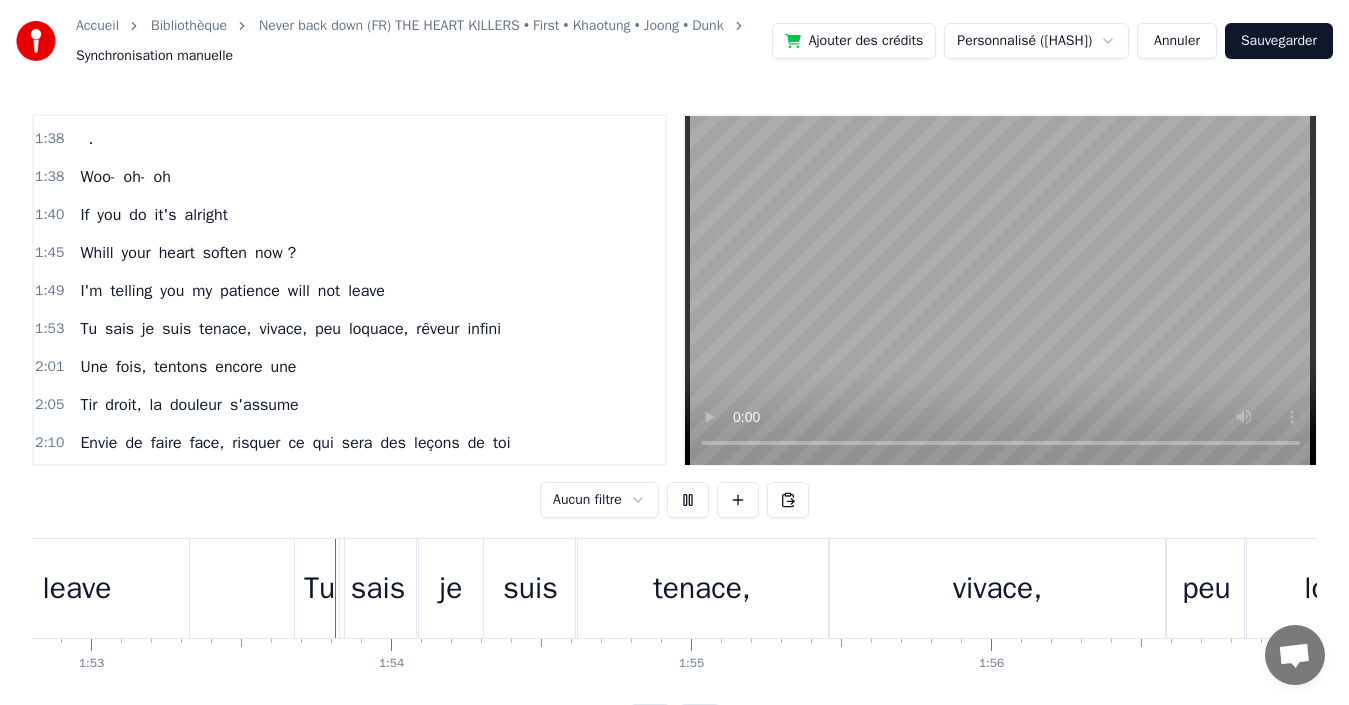 scroll, scrollTop: 0, scrollLeft: 33850, axis: horizontal 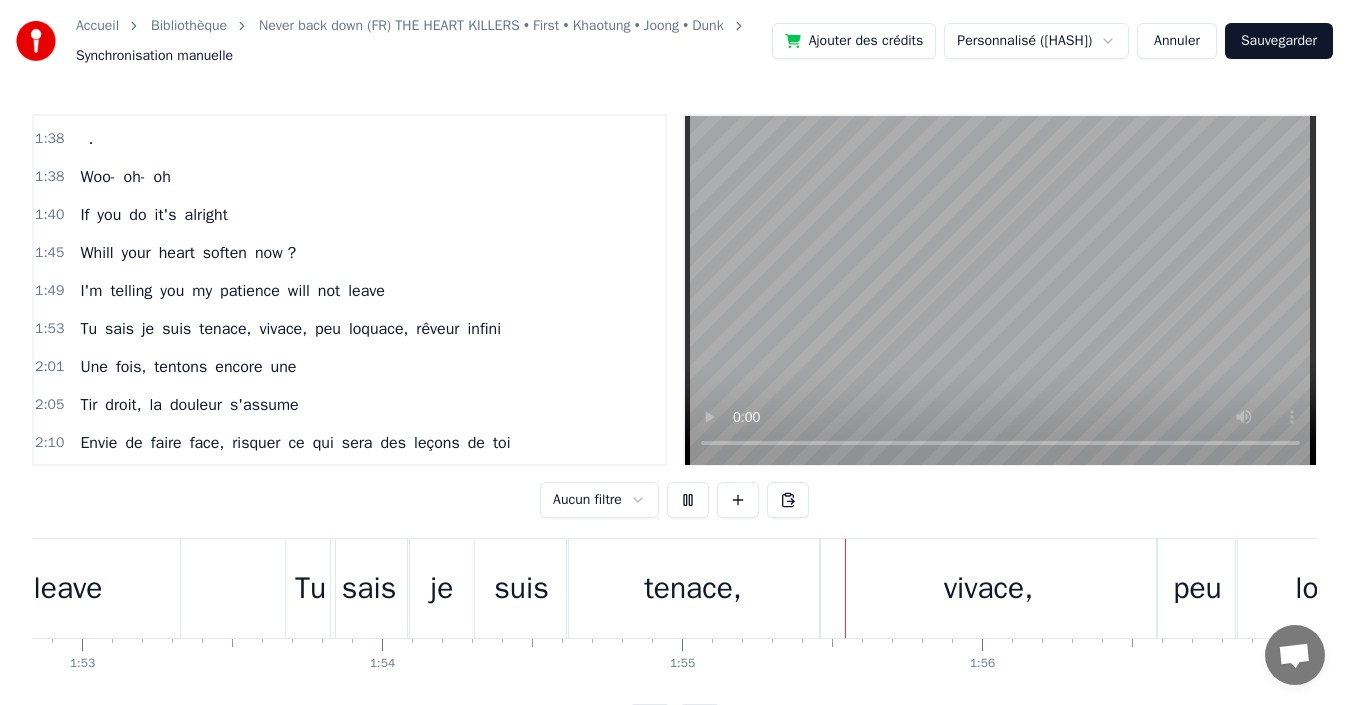 click at bounding box center (688, 500) 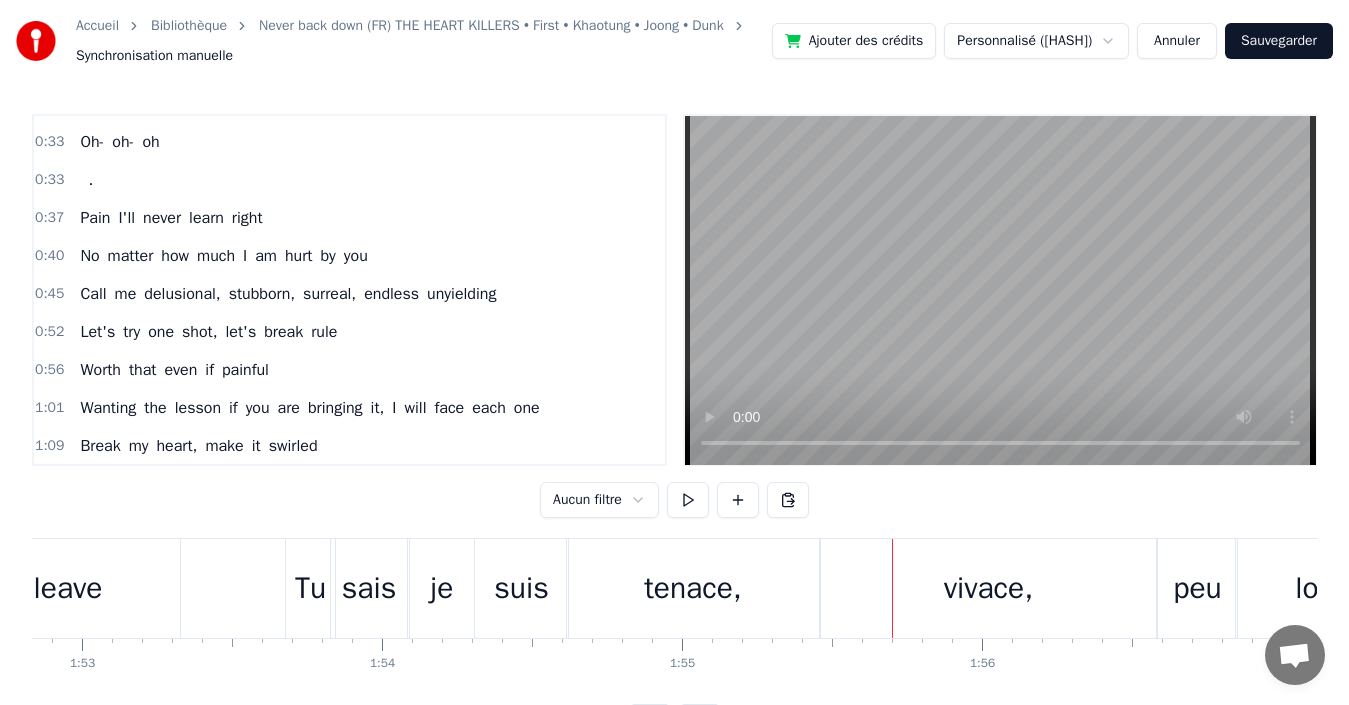 click on "unyielding" at bounding box center [461, 294] 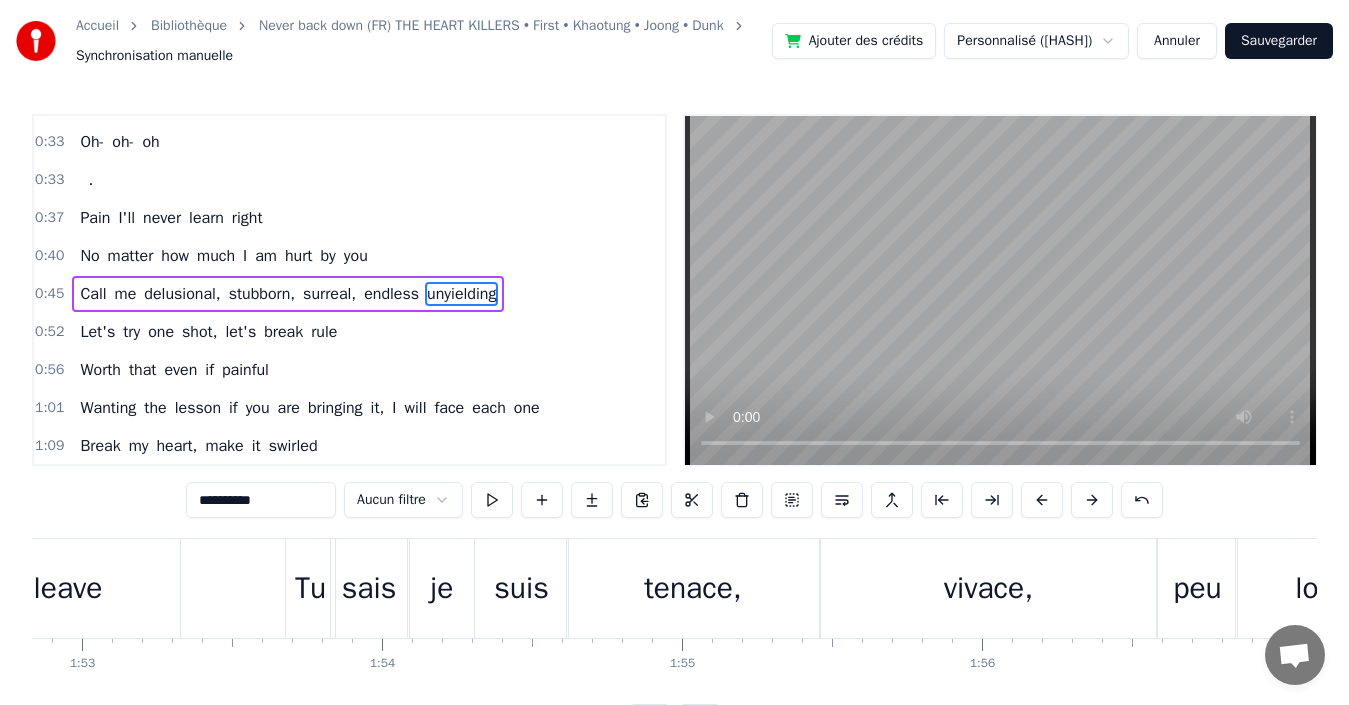scroll, scrollTop: 338, scrollLeft: 0, axis: vertical 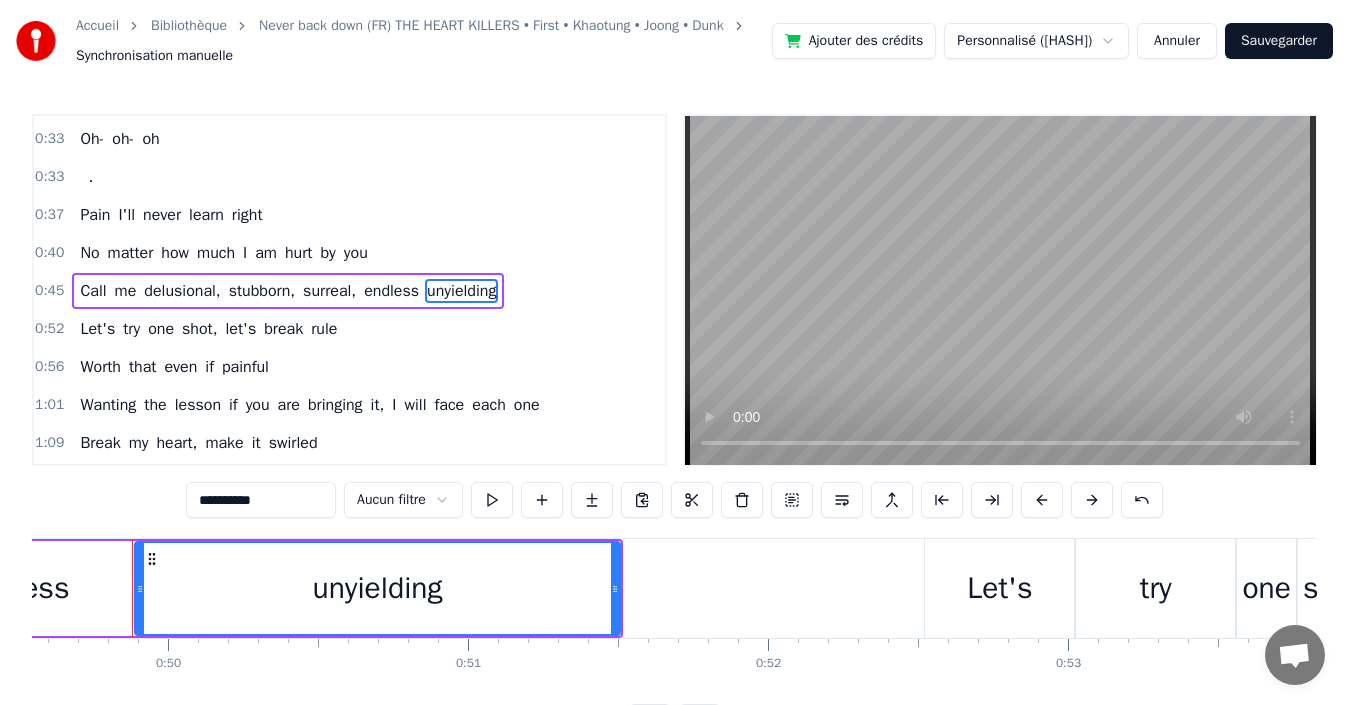 click on "Call me delusional, stubborn, surreal, endless unyielding" at bounding box center (288, 291) 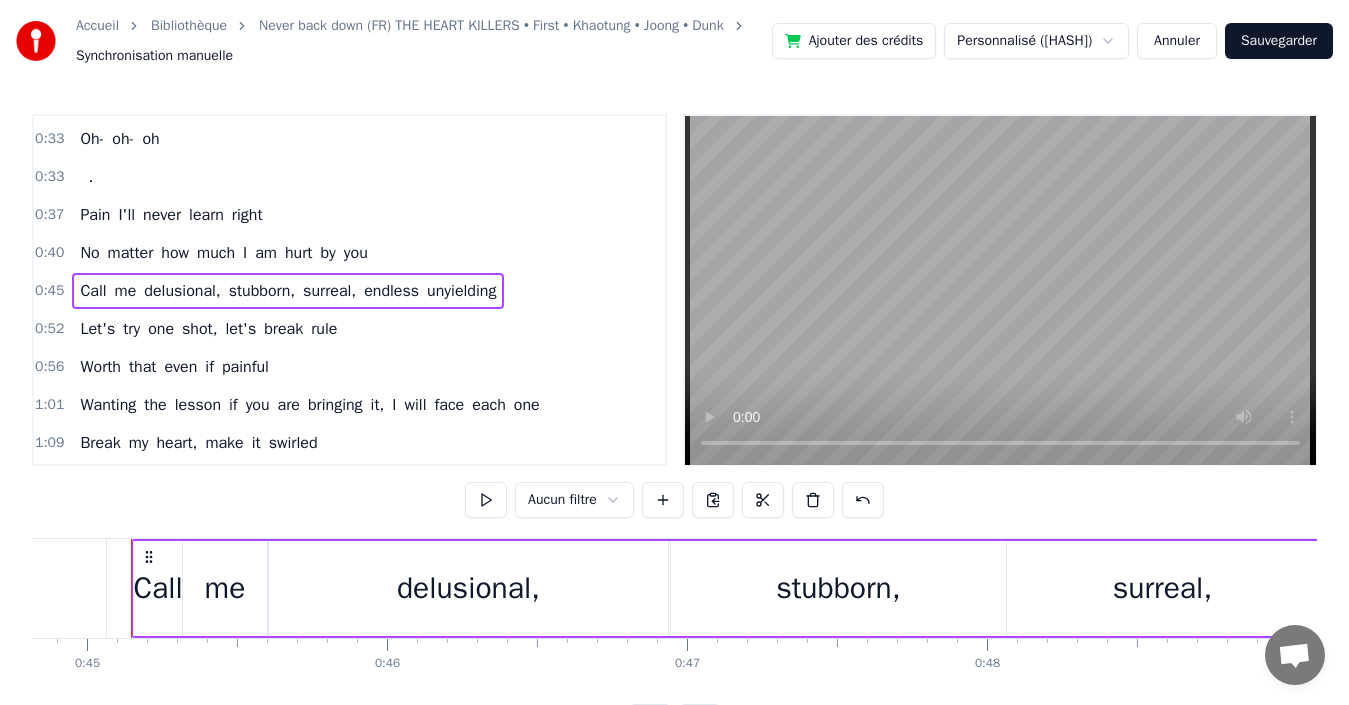 scroll, scrollTop: 0, scrollLeft: 13444, axis: horizontal 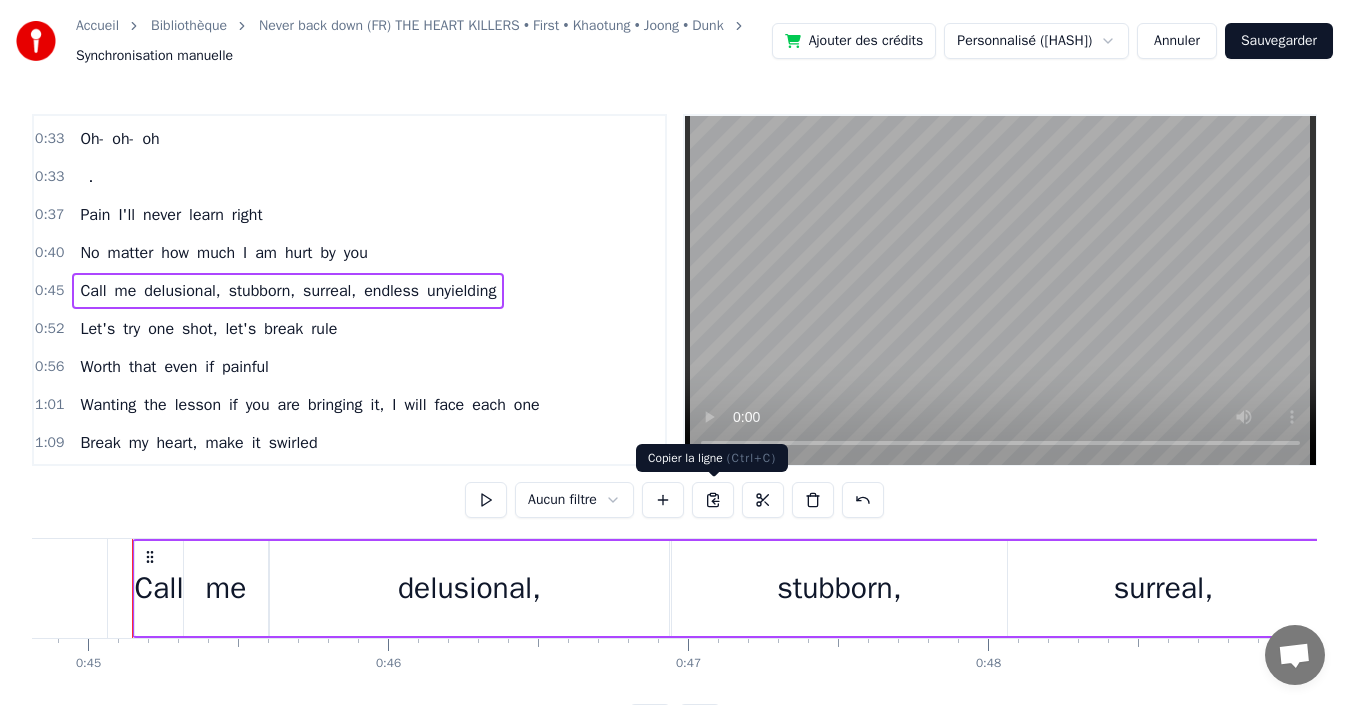 click at bounding box center [713, 500] 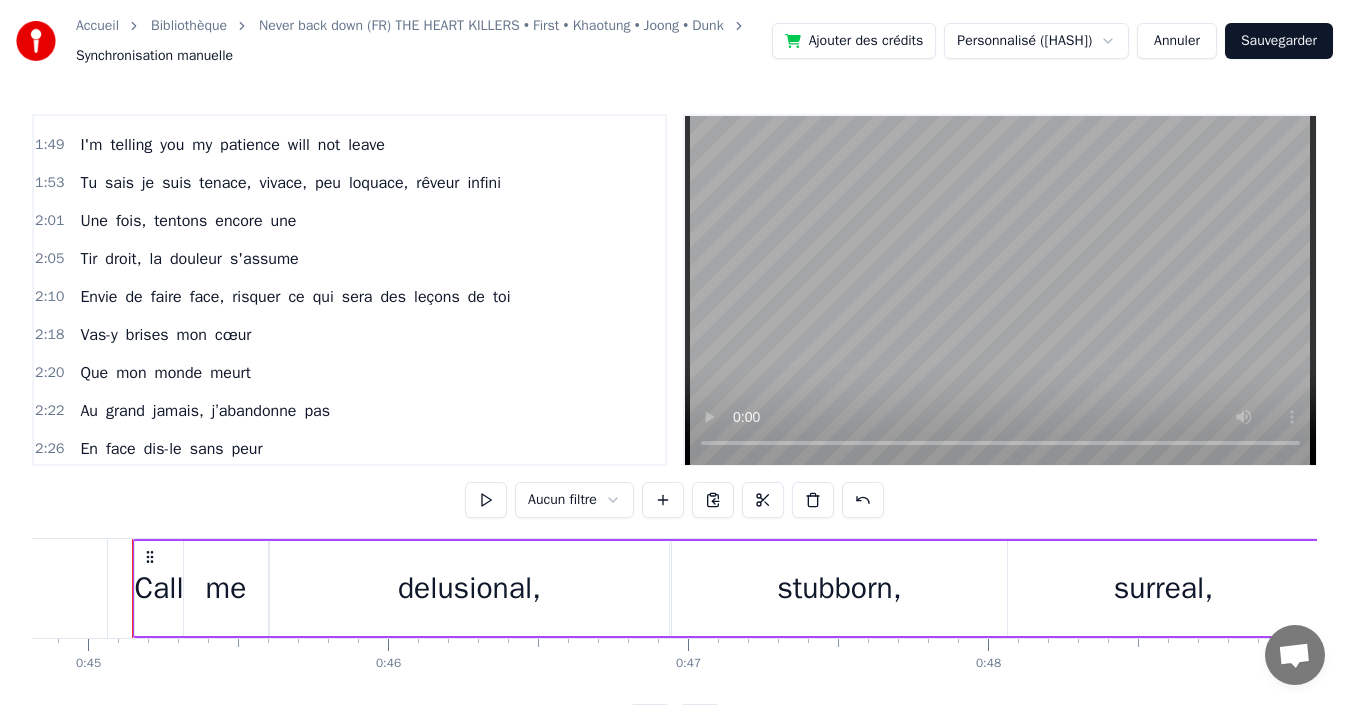 scroll, scrollTop: 1329, scrollLeft: 0, axis: vertical 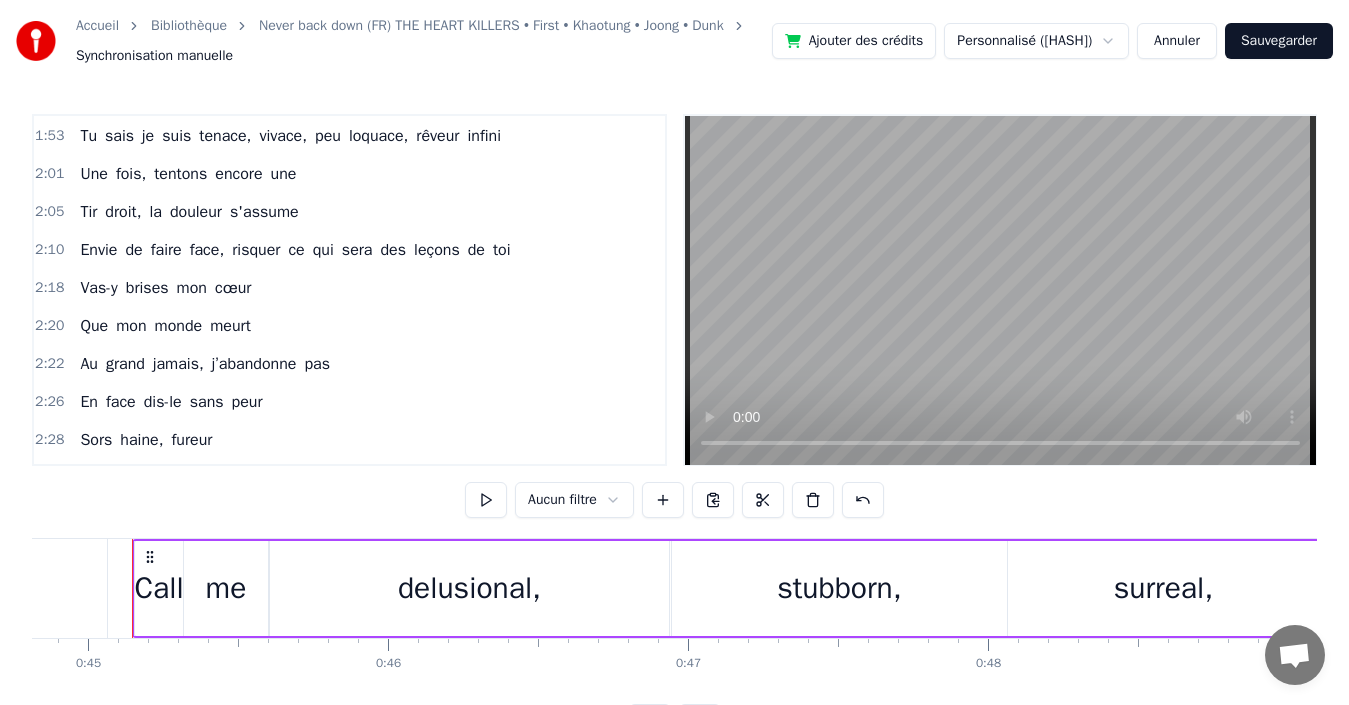 click on "des" at bounding box center [393, 250] 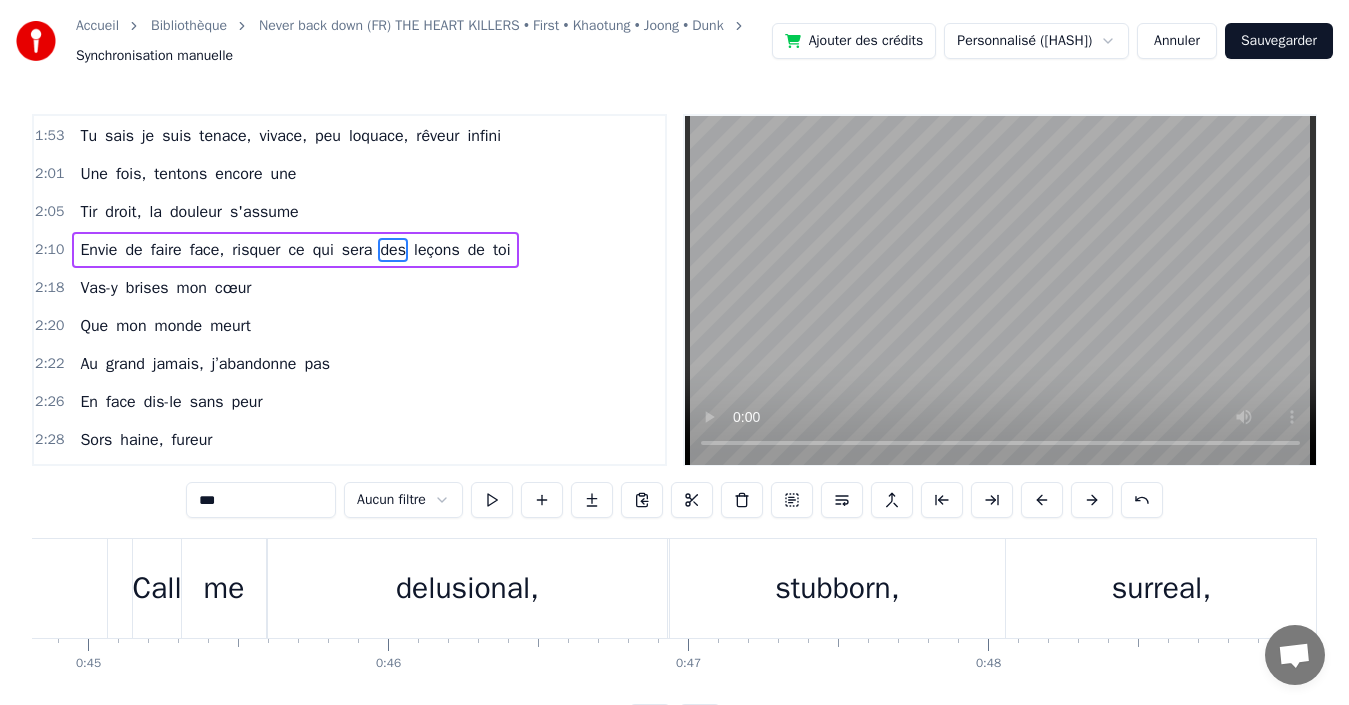 scroll, scrollTop: 1292, scrollLeft: 0, axis: vertical 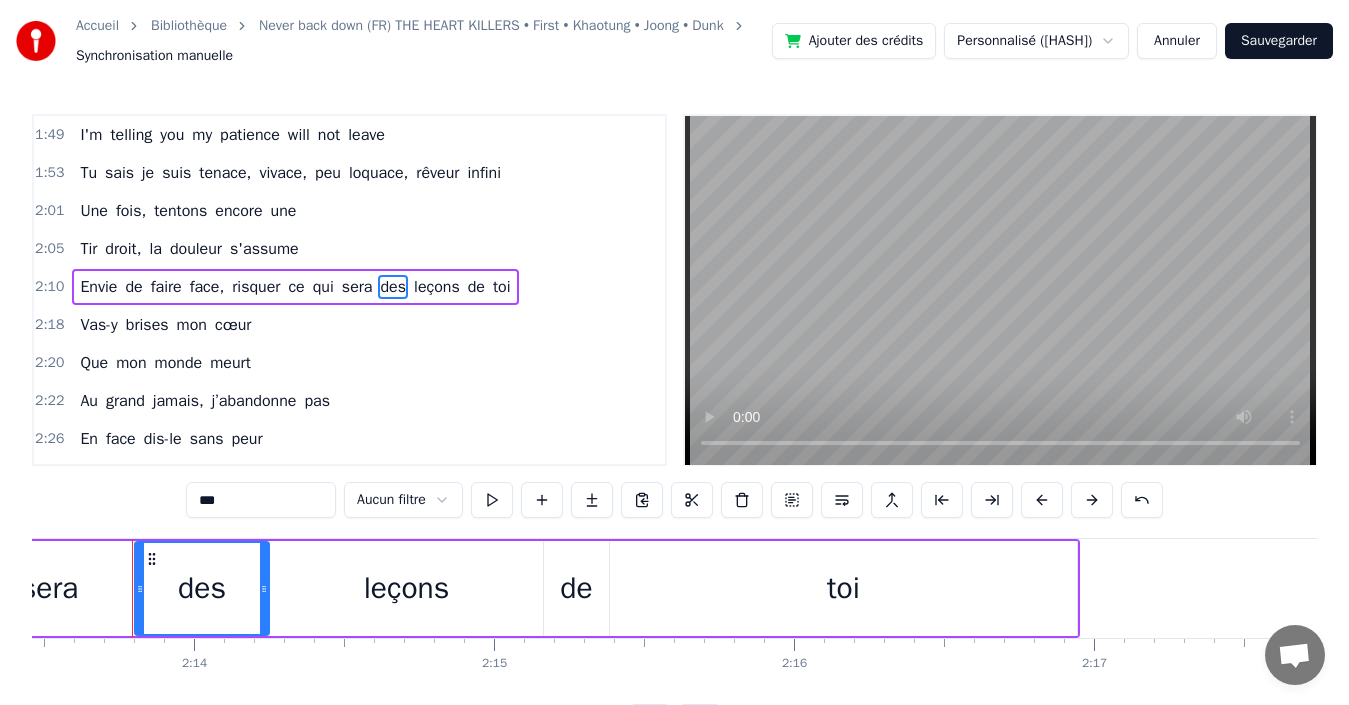 click on "Une fois, tentons encore une" at bounding box center [188, 211] 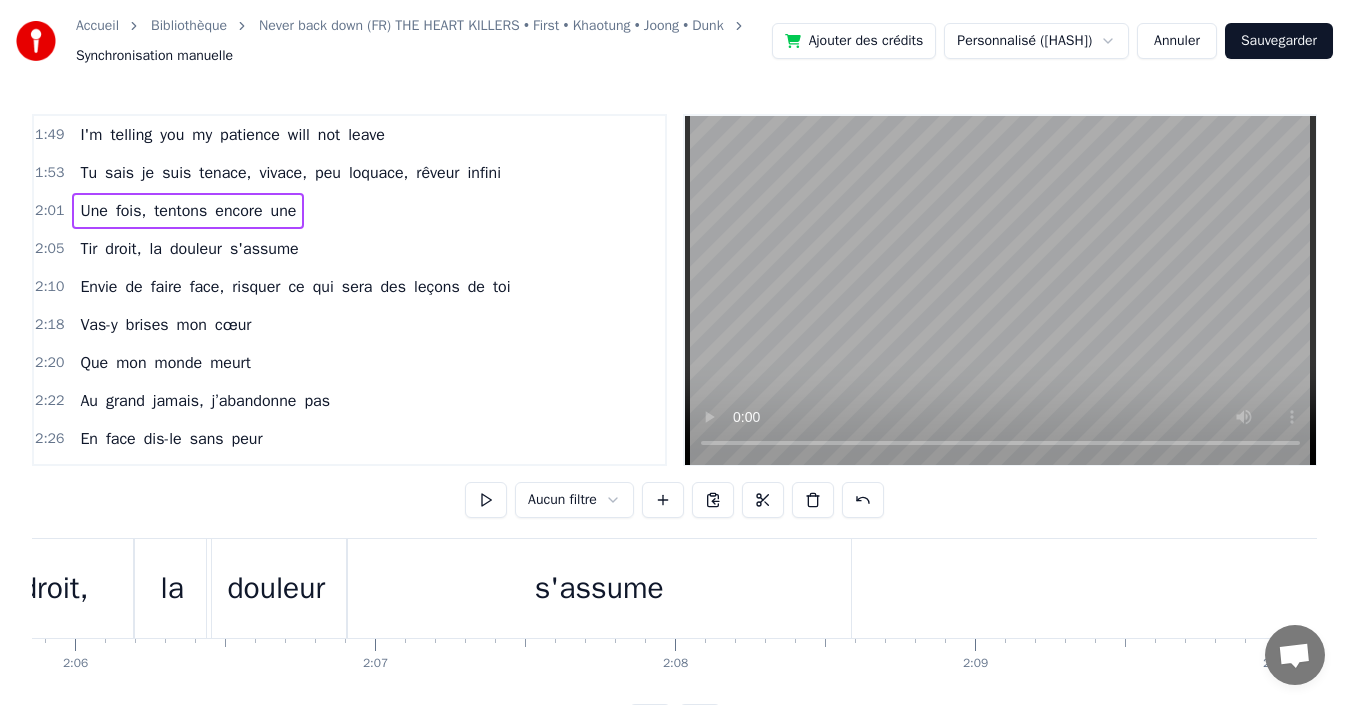 click on "Tu sais je suis tenace, vivace, peu loquace, rêveur infini" at bounding box center (290, 173) 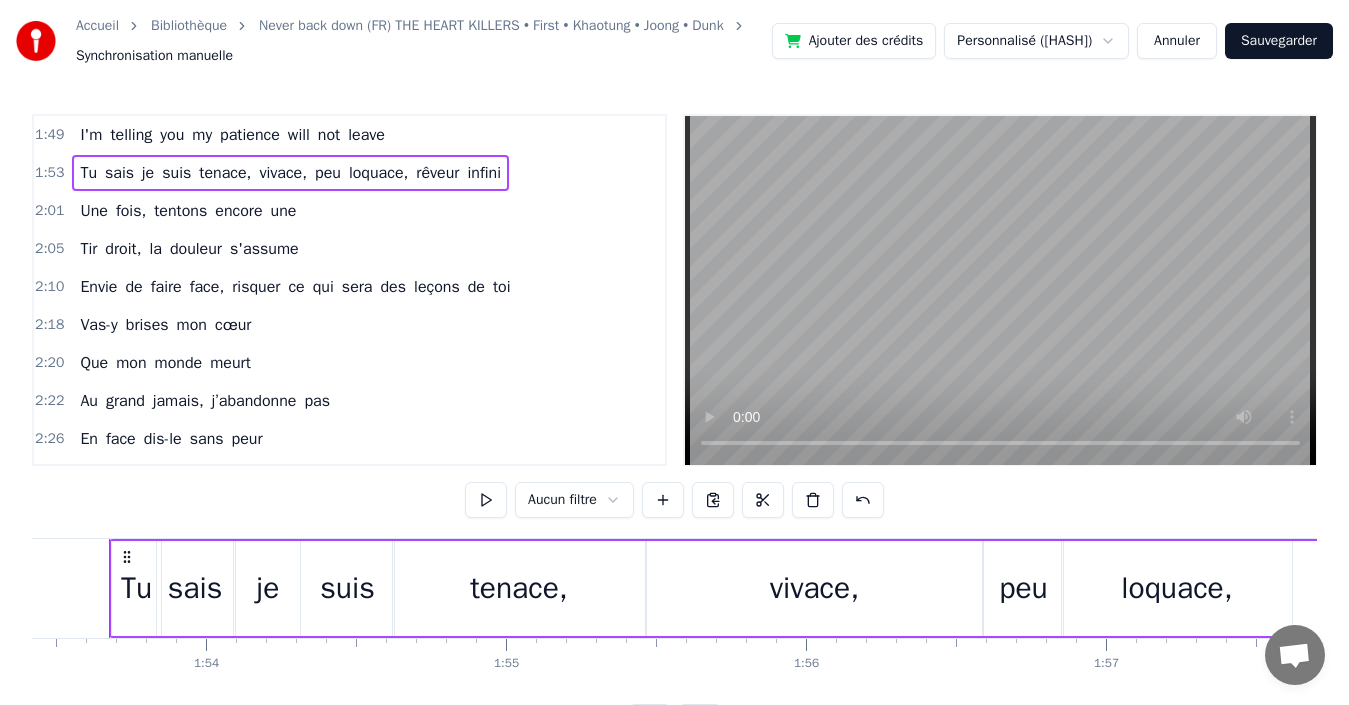 scroll, scrollTop: 0, scrollLeft: 34003, axis: horizontal 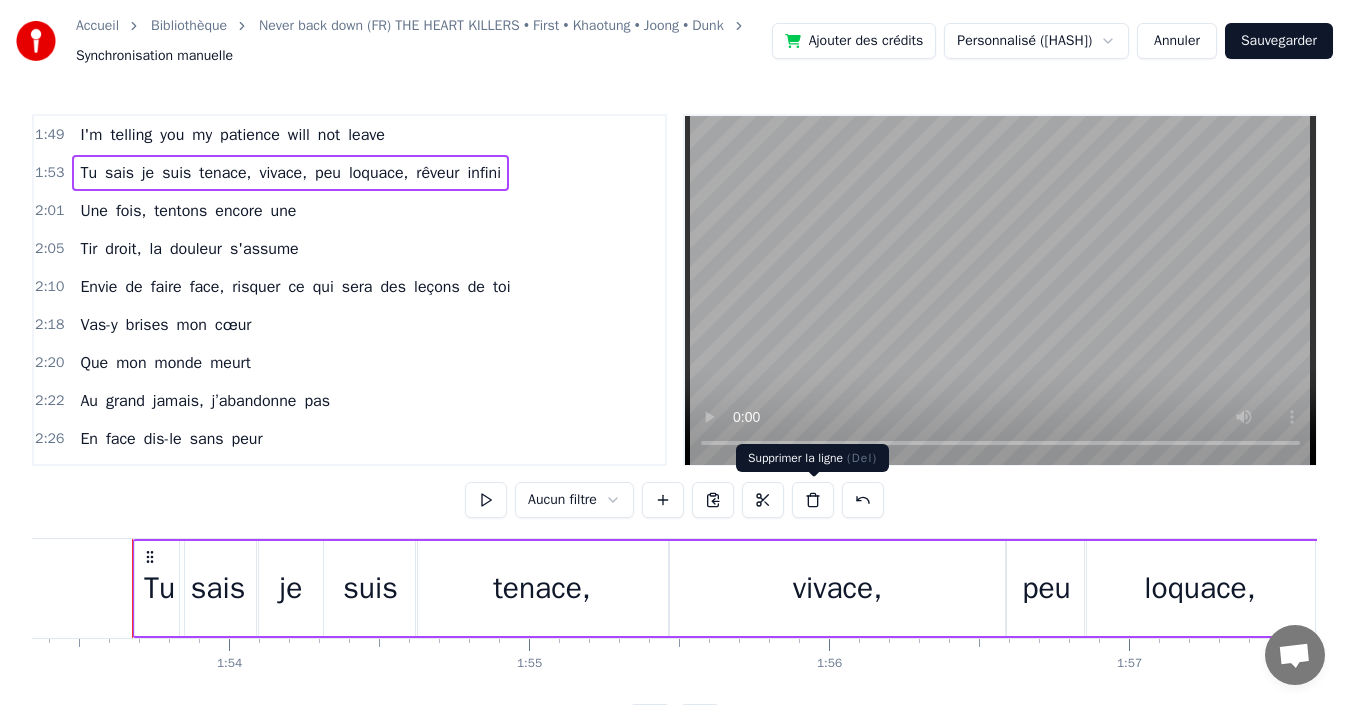 click at bounding box center [813, 500] 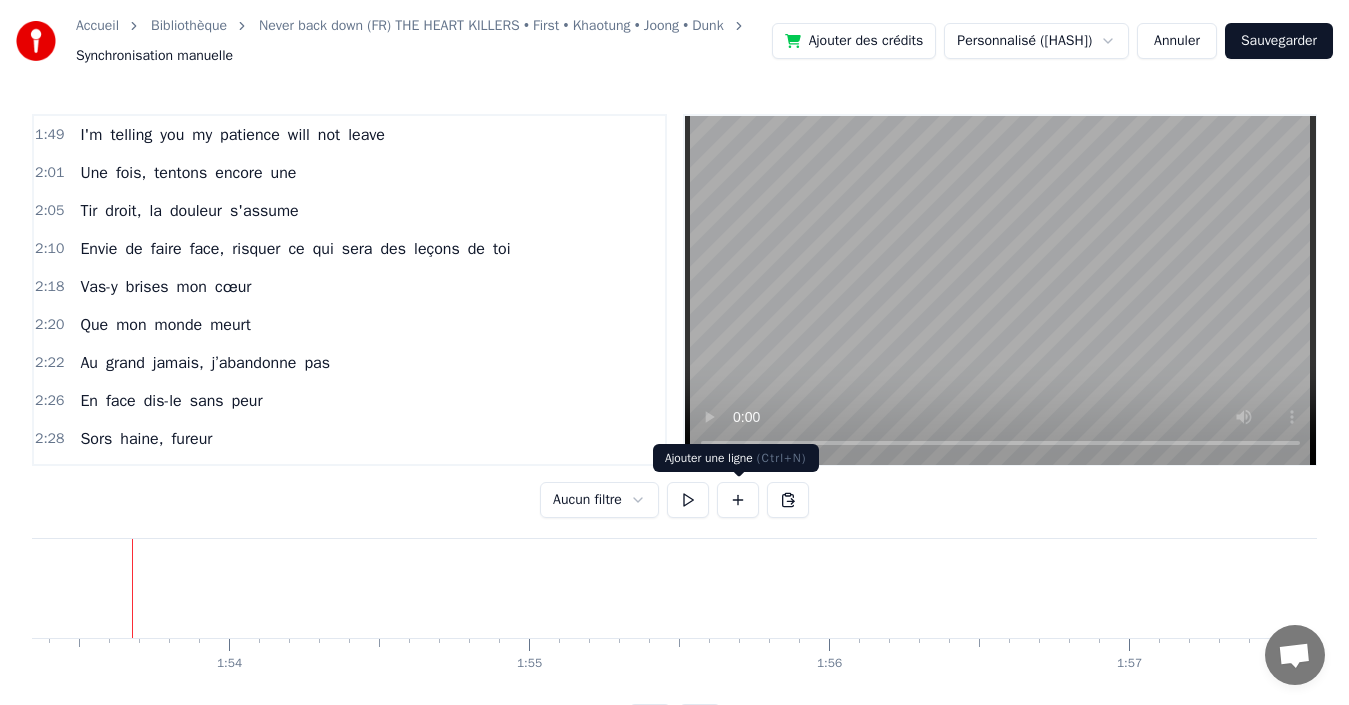 click at bounding box center [788, 500] 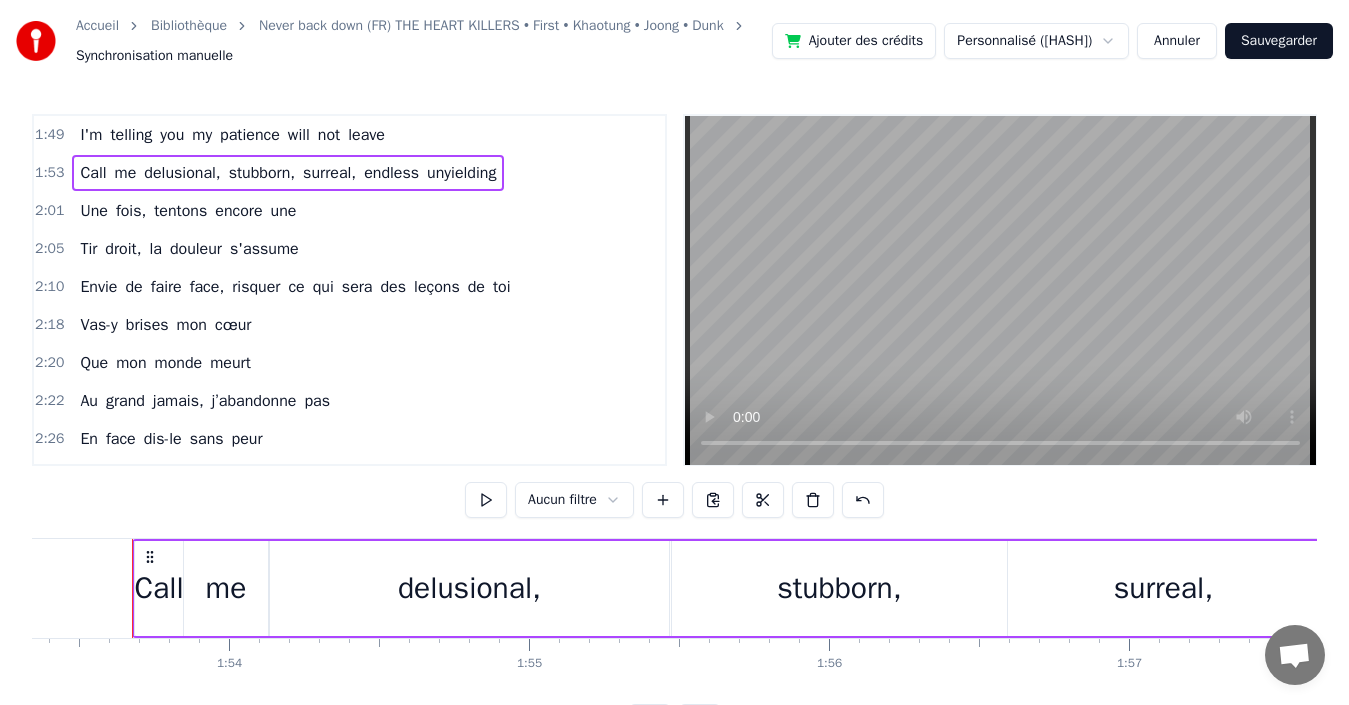 click on "Call" at bounding box center [158, 588] 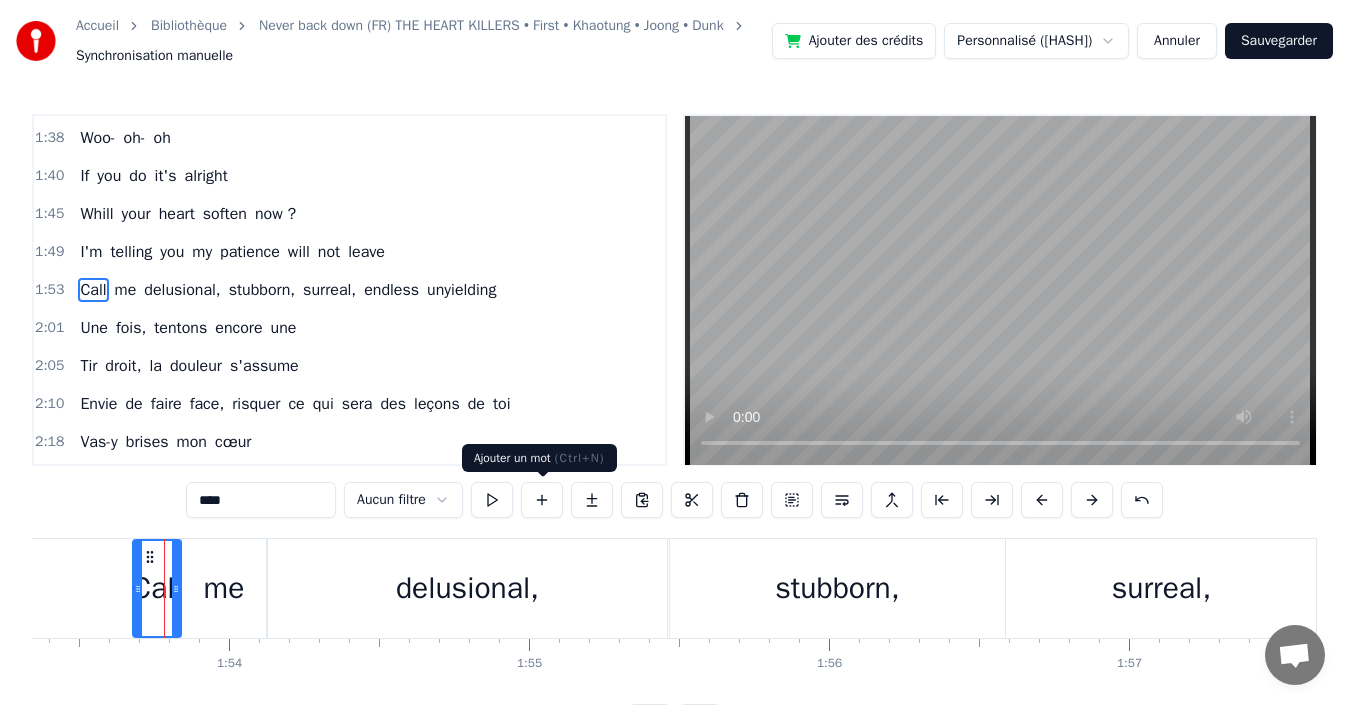 scroll, scrollTop: 1174, scrollLeft: 0, axis: vertical 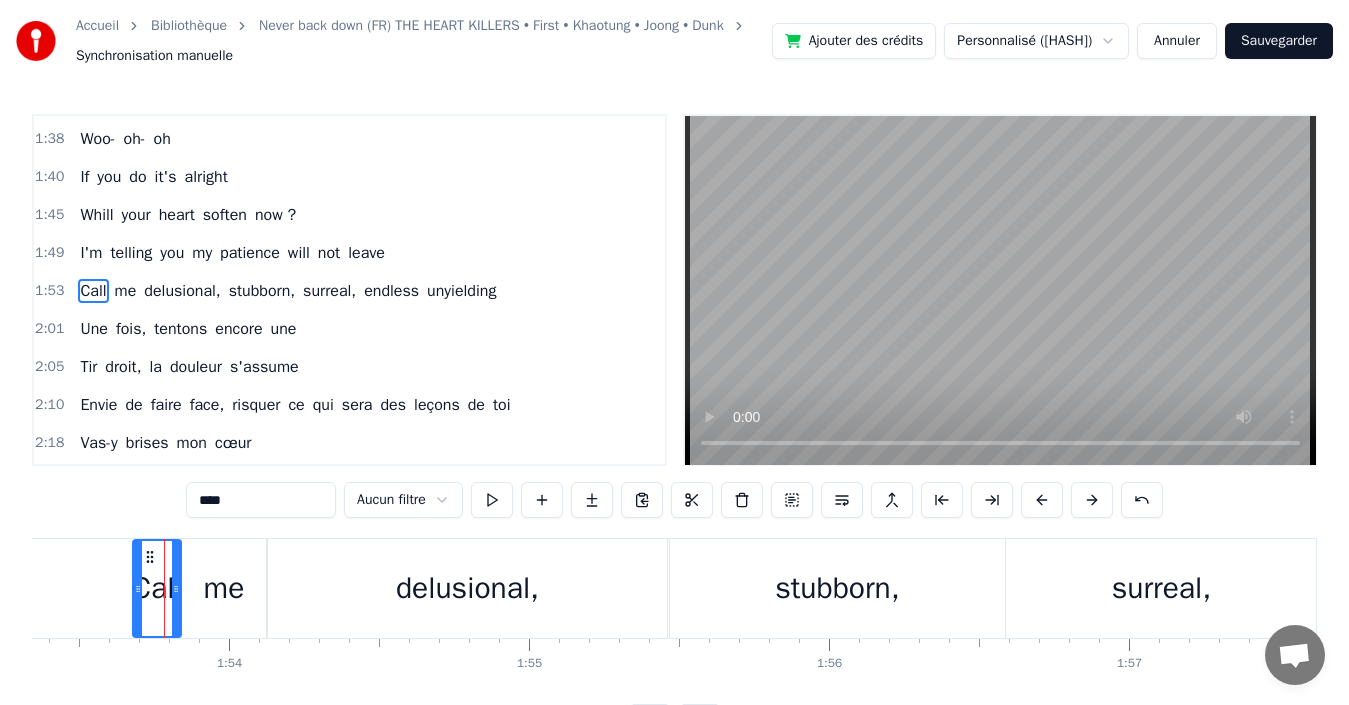 drag, startPoint x: 257, startPoint y: 488, endPoint x: 119, endPoint y: 475, distance: 138.61096 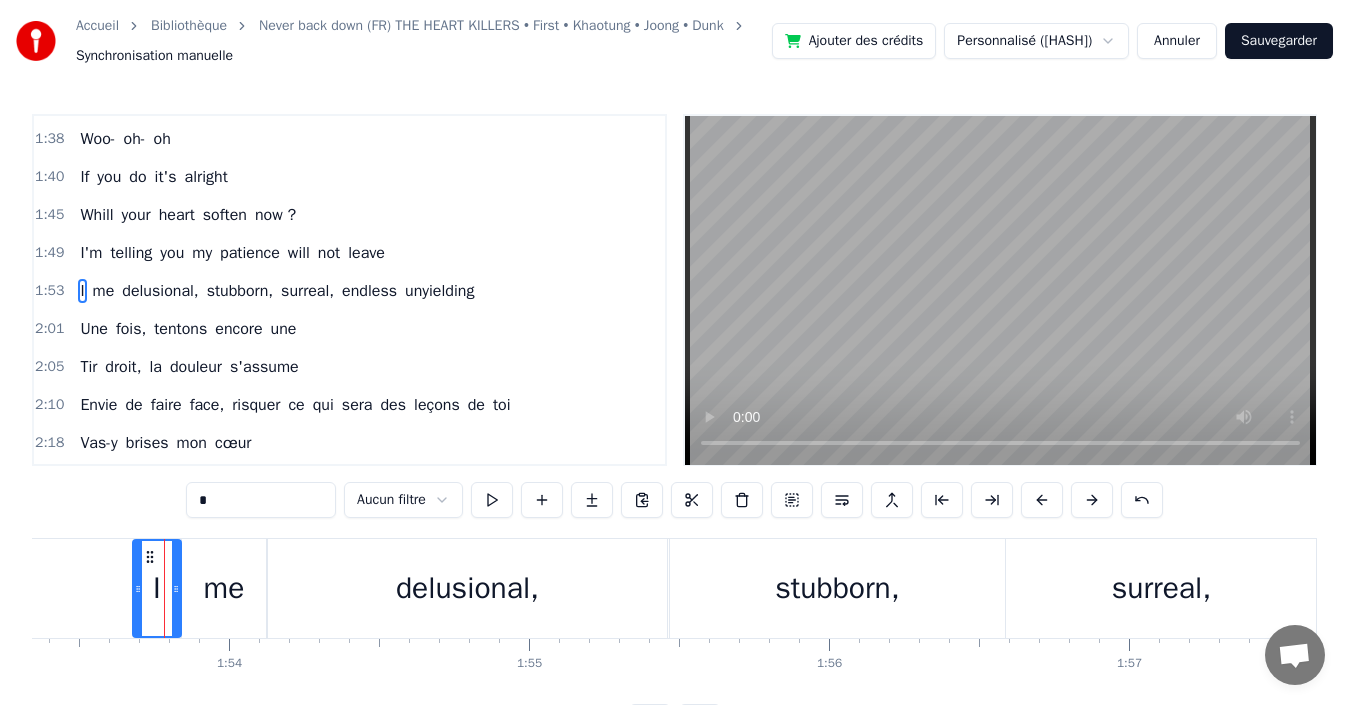 click on "me" at bounding box center (224, 588) 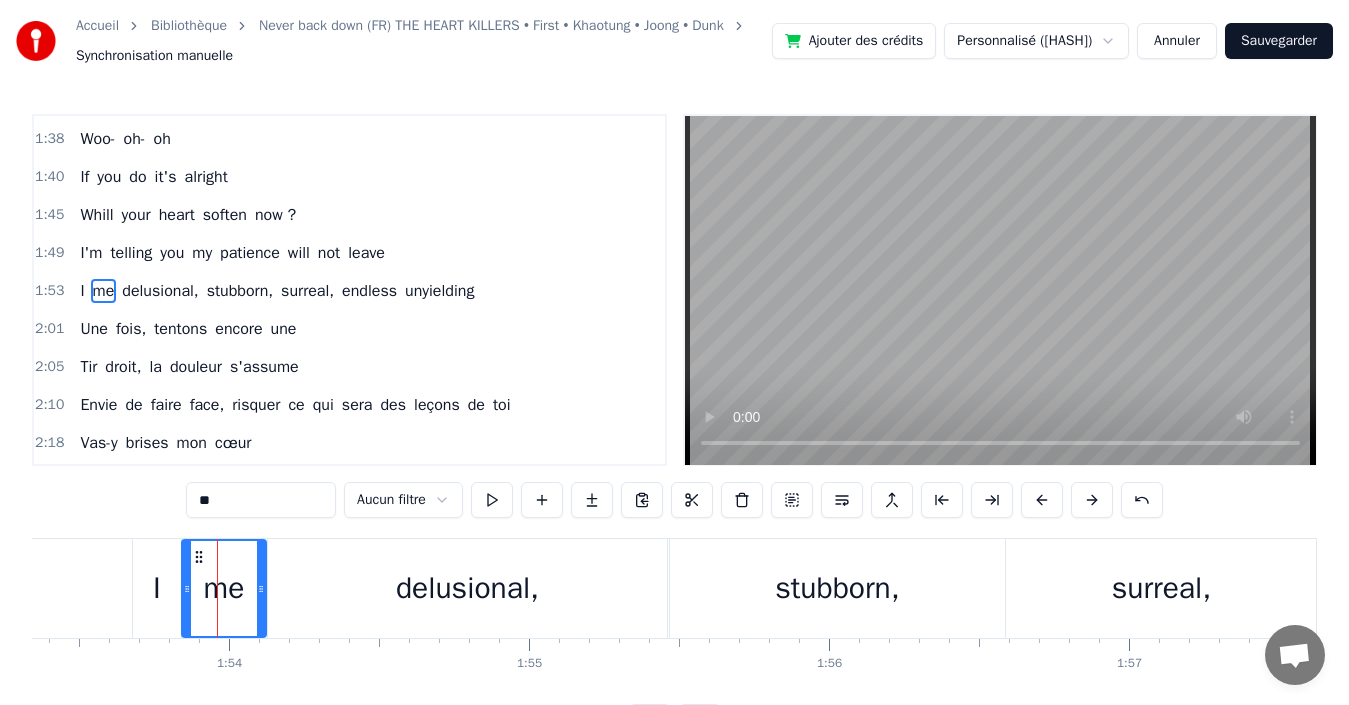 click on "0:00 I will risk it all too 0:02 . 0:04 I may get hurt but 0:06 I'll learn on my own way 0:08 Trying it a first time, 0:11 I didn't think I would win your heart 0:16 Let's try one shot, let's break rule 0:20 Worth that even if painful 0:25 Wanting the lesson if you are bringing it, I will face each one 0:33 Oh- oh- oh 0:33 . 0:37 Pain I'll never learn right 0:40 No matter how much I am hurt by you 0:45 Call me delusional, stubborn, surreal, endless unyielding 0:52 Let's try one shot, let's break rule 0:56 Worth that even if painful 1:01 Wanting the lesson if you are bringing it, I will face each one 1:09 Break my heart, make it swirled 1:12 And tear my world 1:13 By the time I won't give up that 1:17 Say to my face you're hurt 1:20 Hate no matter 1:21 When will my harm stop will it last ? 1:25 I know what you feel like 1:28 Why do you hide that 1:29 Love that you're keeping deep inside 1:33 If you can't say just 1:34 Woo- oh- oh 1:36 Oh Woo- oh- oh 1:38 If love me 1:38 . 1:38 Woo- oh- oh 1:40 If" at bounding box center (674, 427) 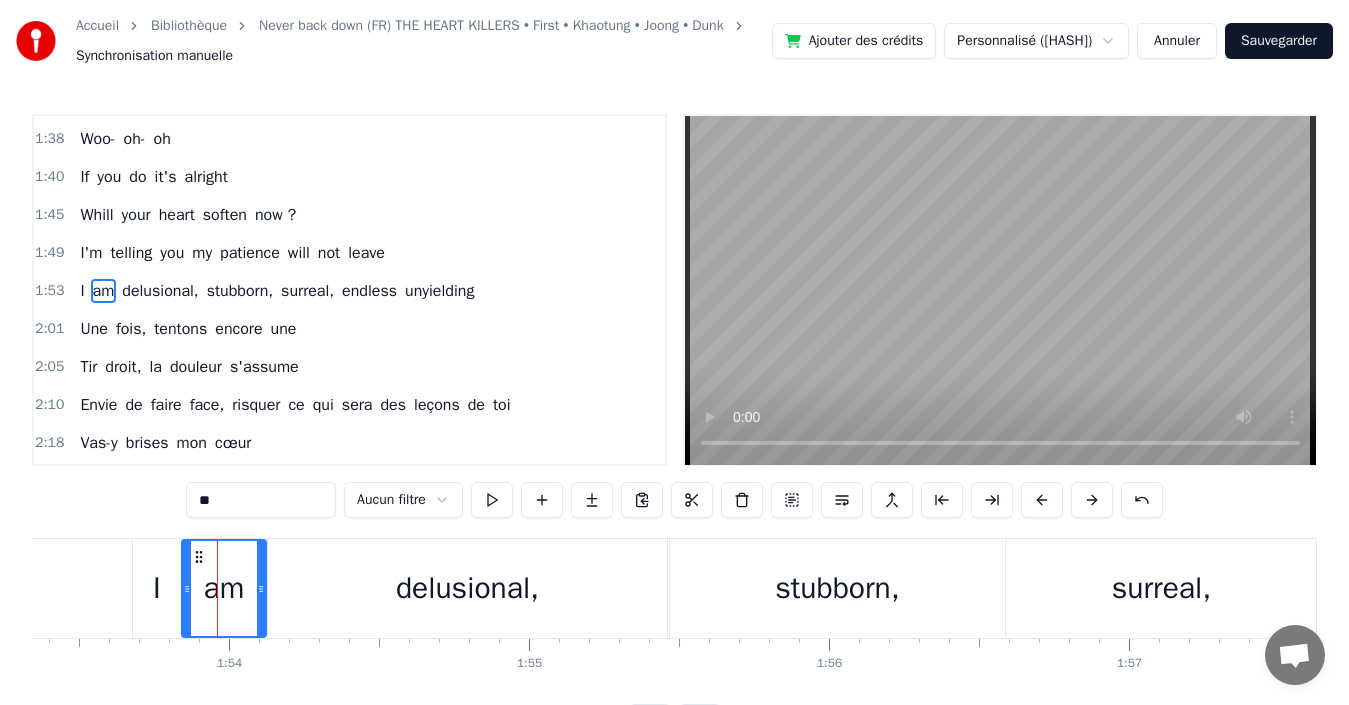 type on "**" 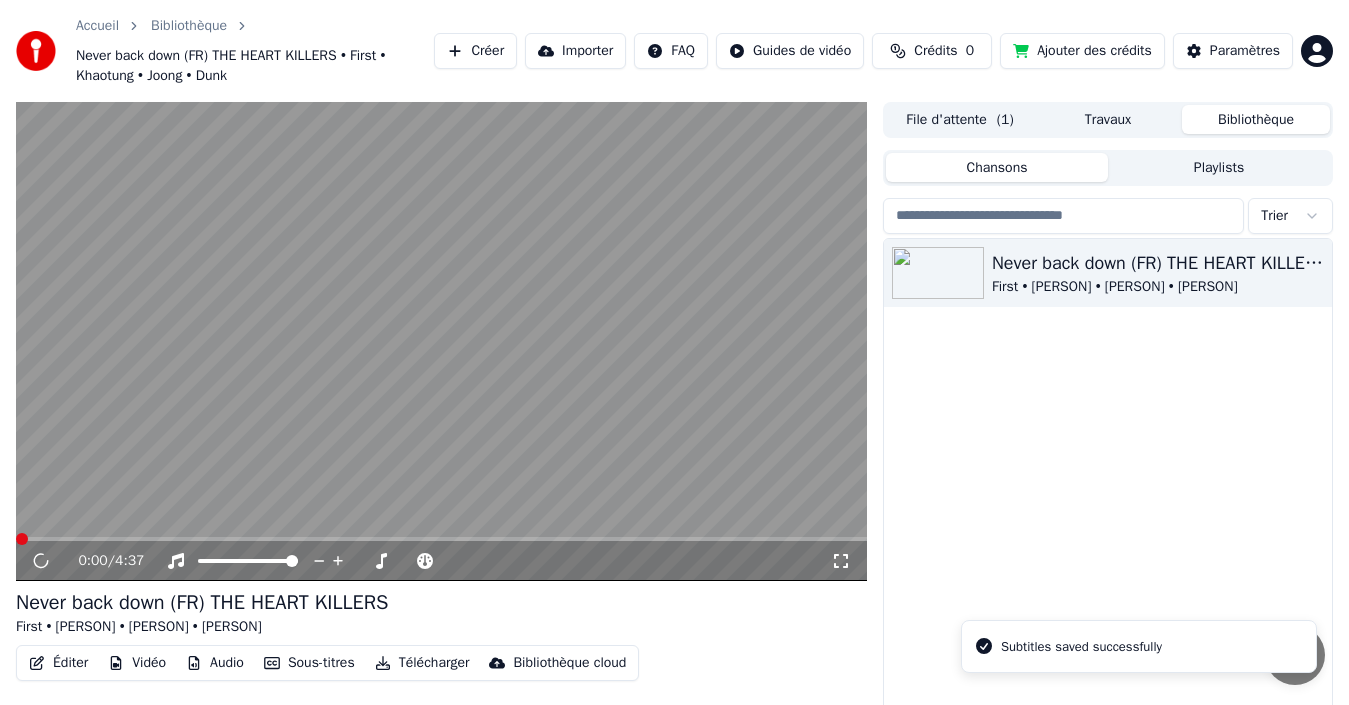 click on "Éditer" at bounding box center (58, 663) 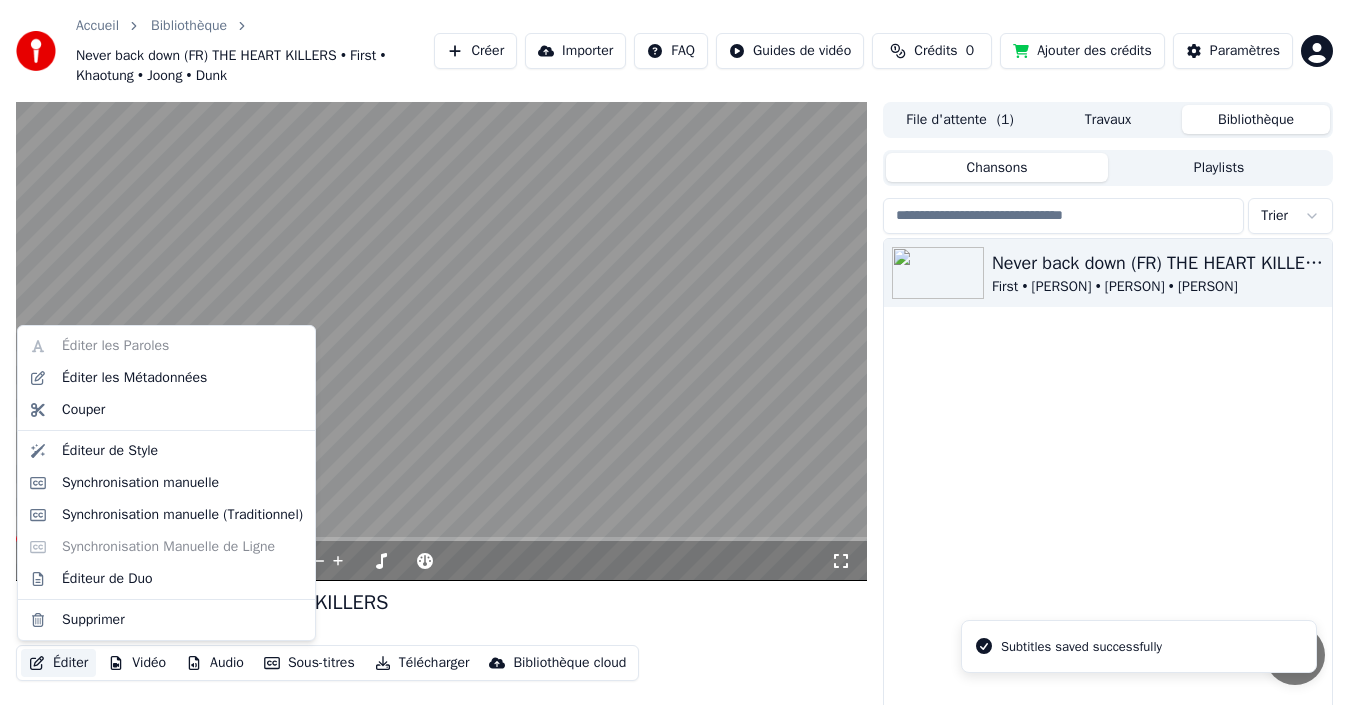 scroll, scrollTop: 4, scrollLeft: 0, axis: vertical 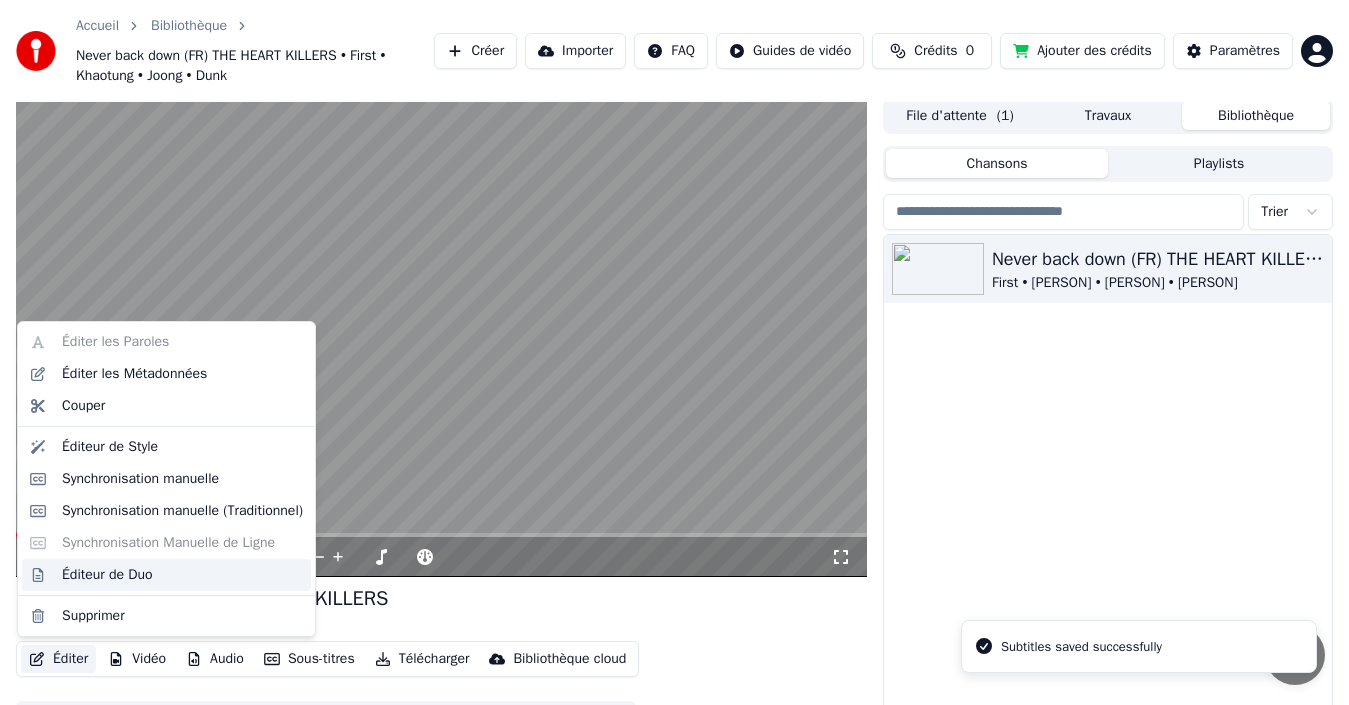 click on "Éditeur de Duo" at bounding box center [182, 575] 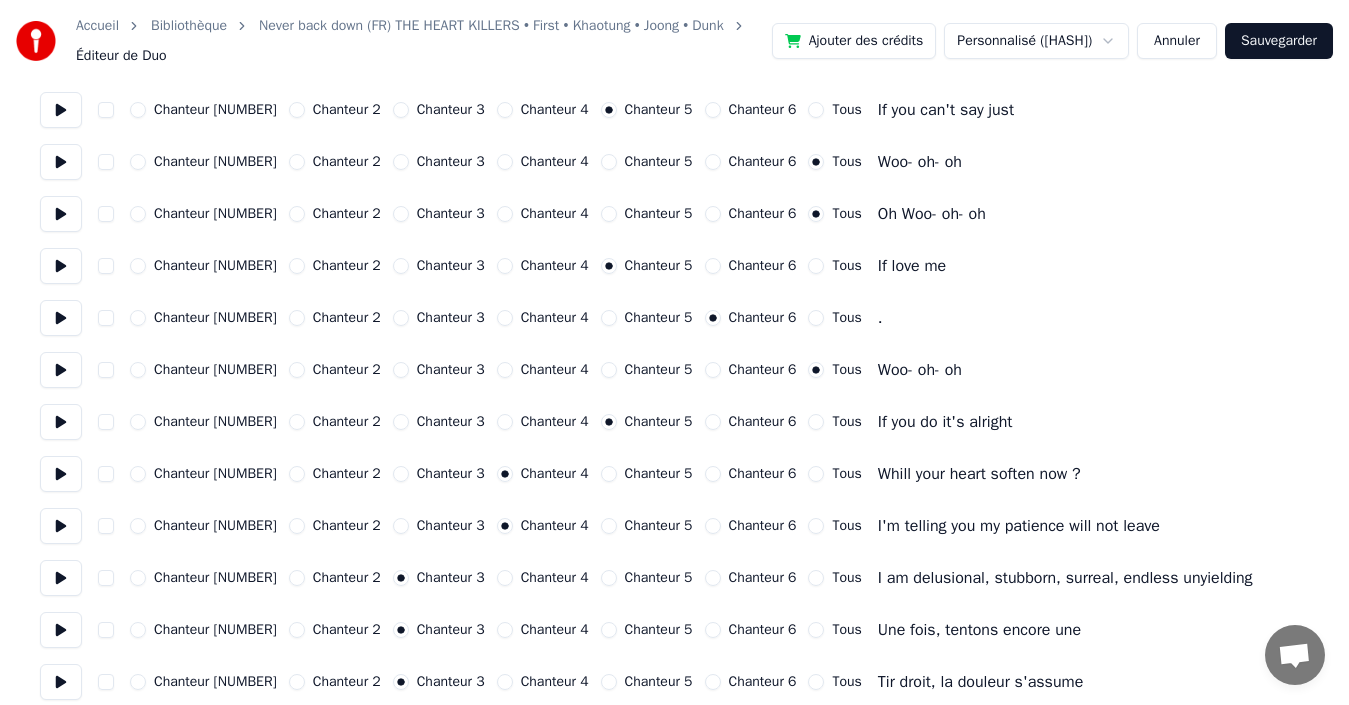 scroll, scrollTop: 1521, scrollLeft: 0, axis: vertical 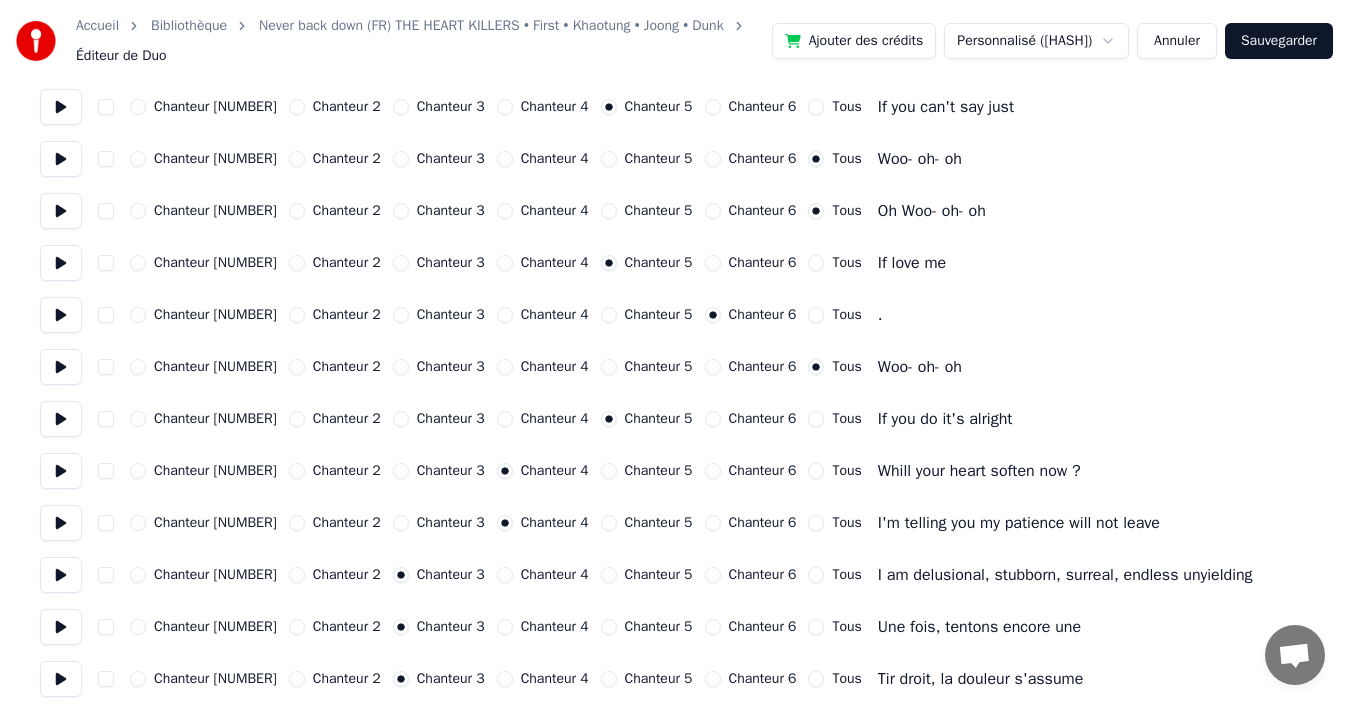 click on "Chanteur 4" at bounding box center [505, 575] 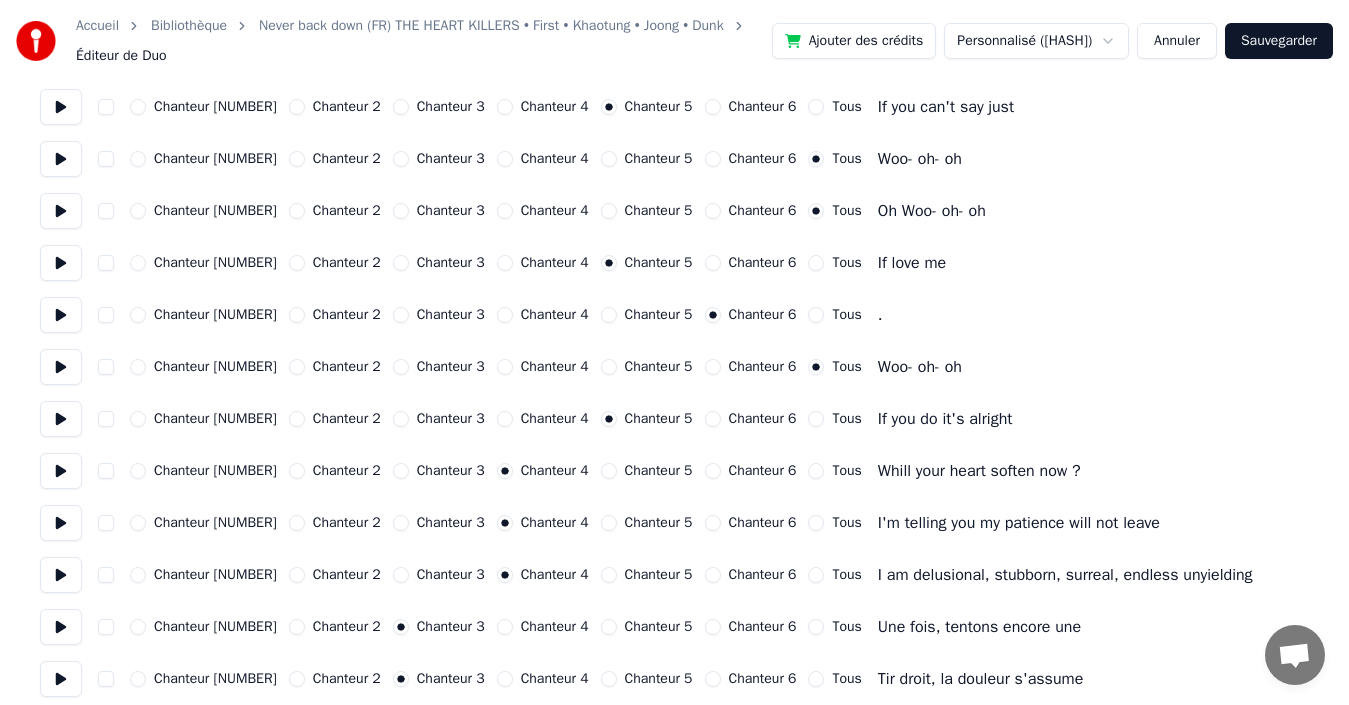 click on "Sauvegarder" at bounding box center (1279, 41) 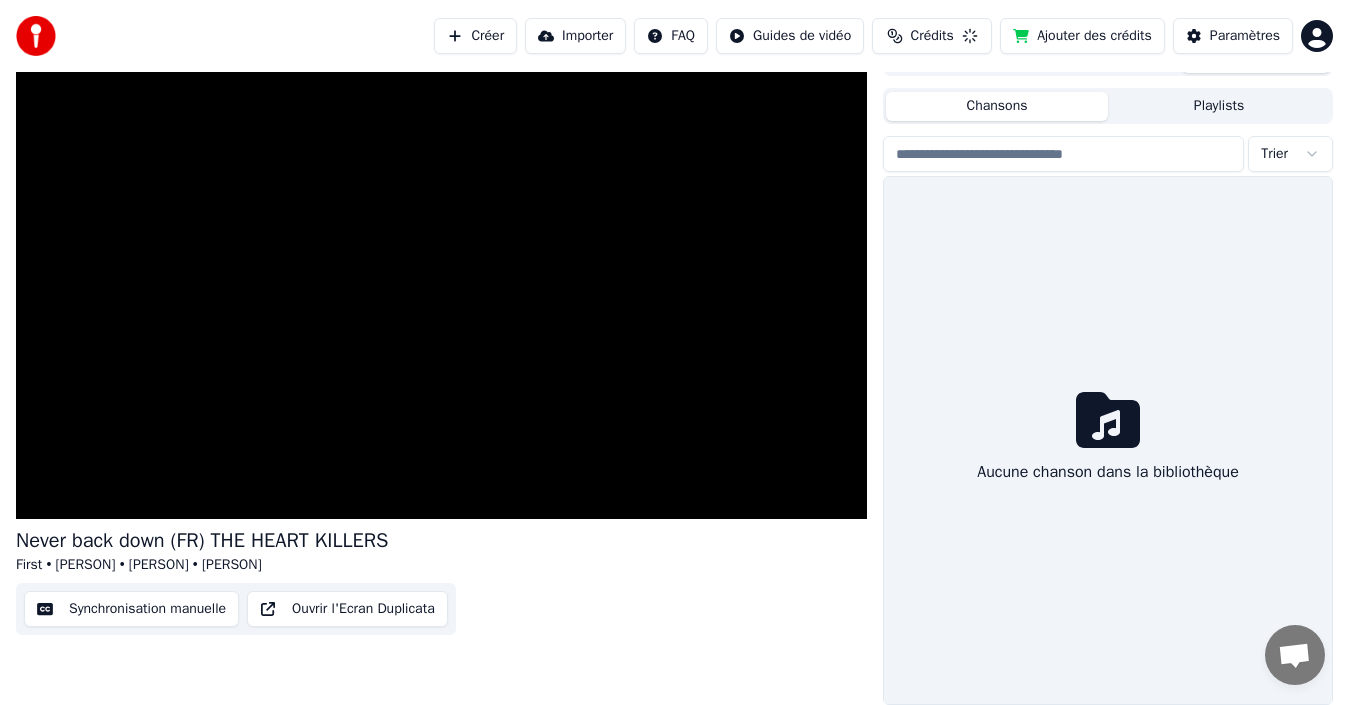 scroll, scrollTop: 62, scrollLeft: 0, axis: vertical 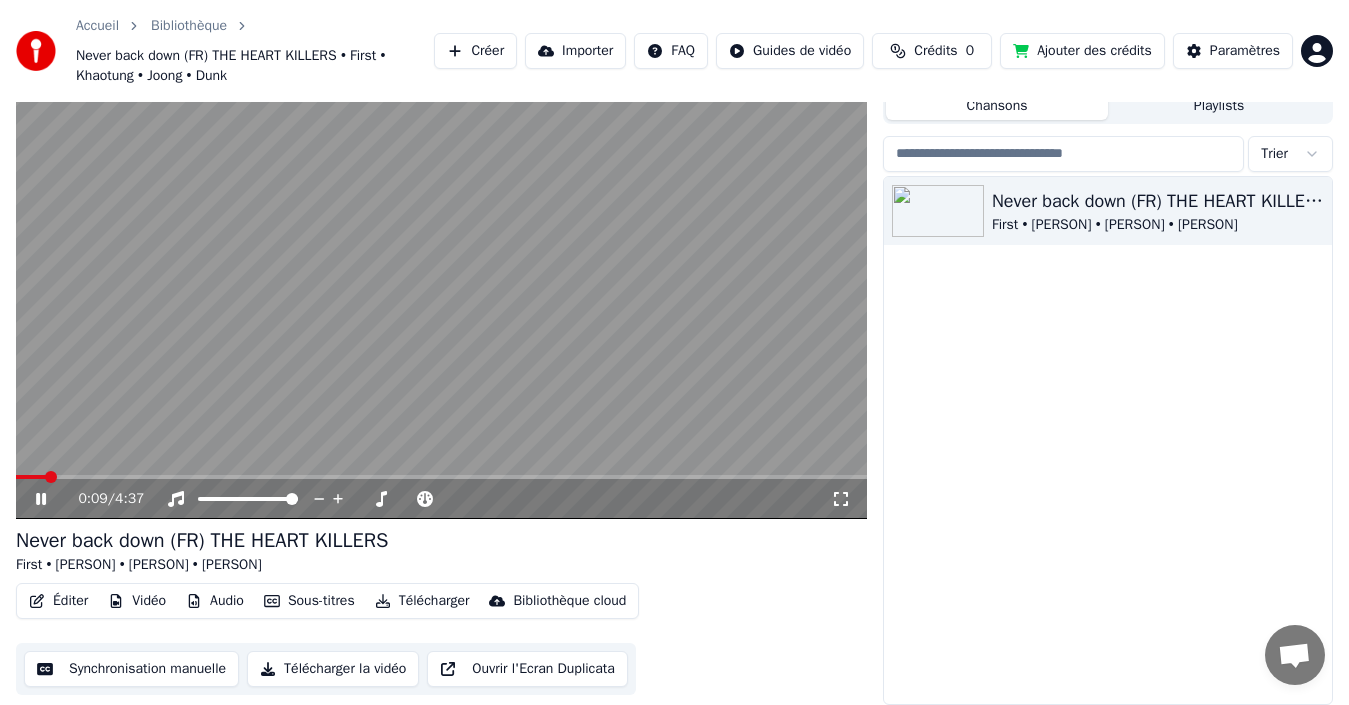 click at bounding box center [441, 279] 